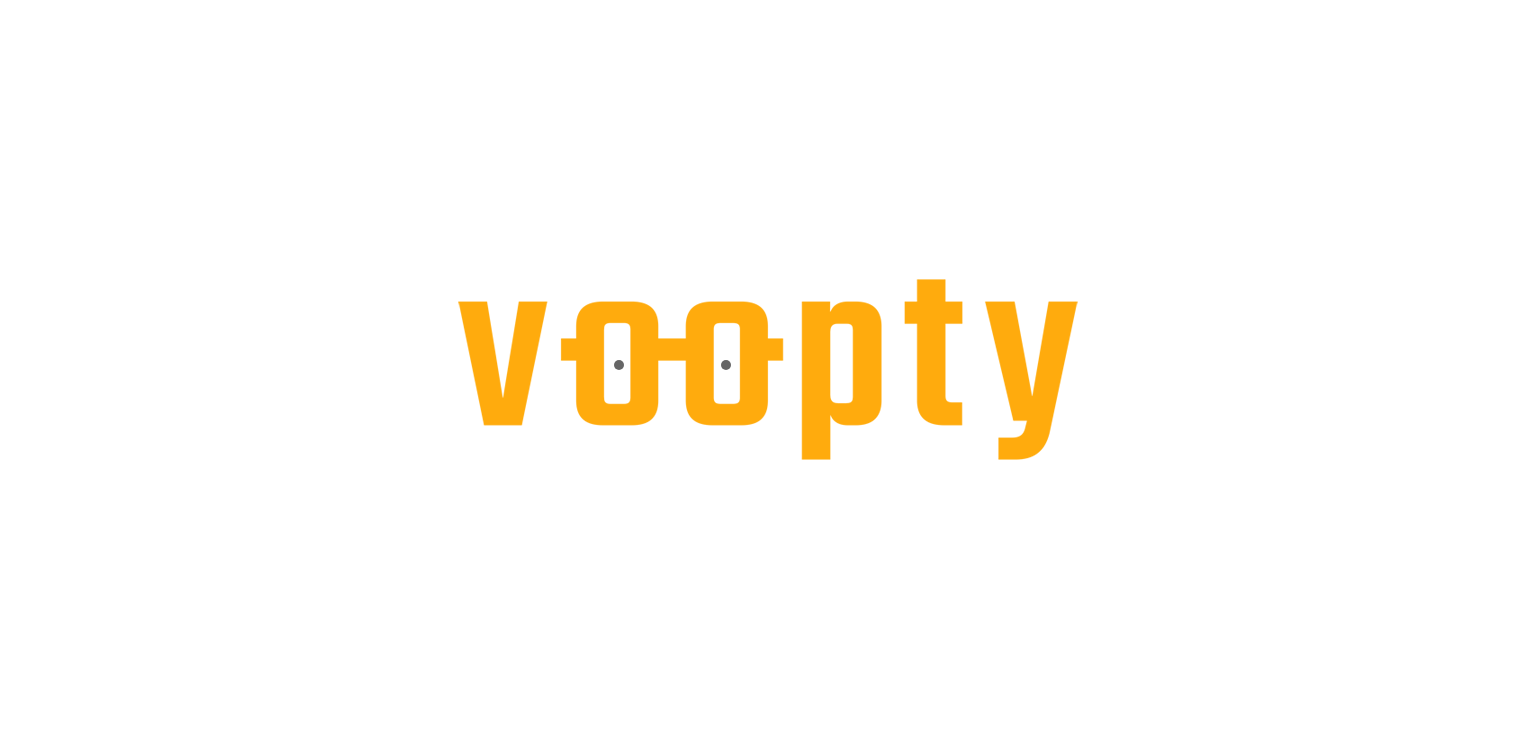 scroll, scrollTop: 0, scrollLeft: 0, axis: both 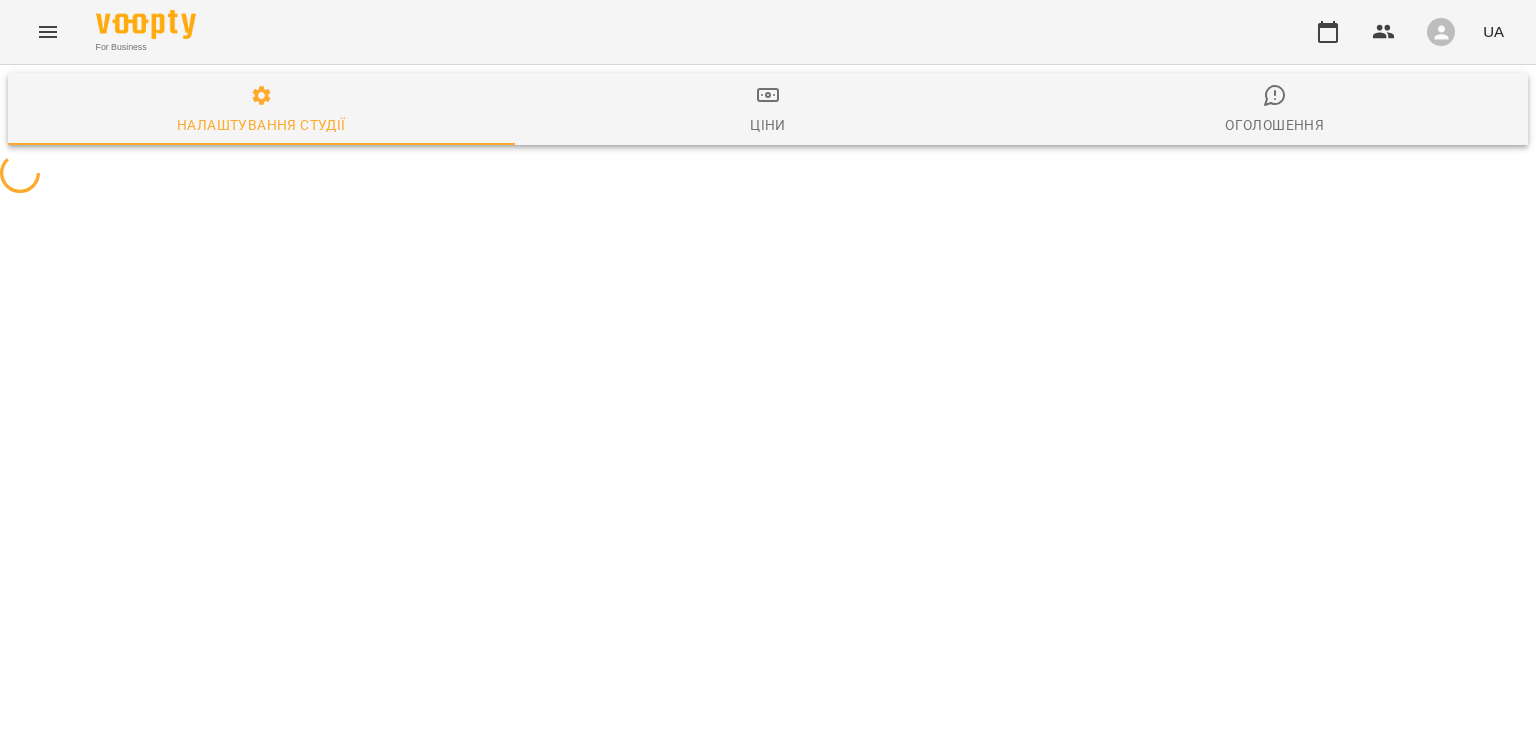 select on "**" 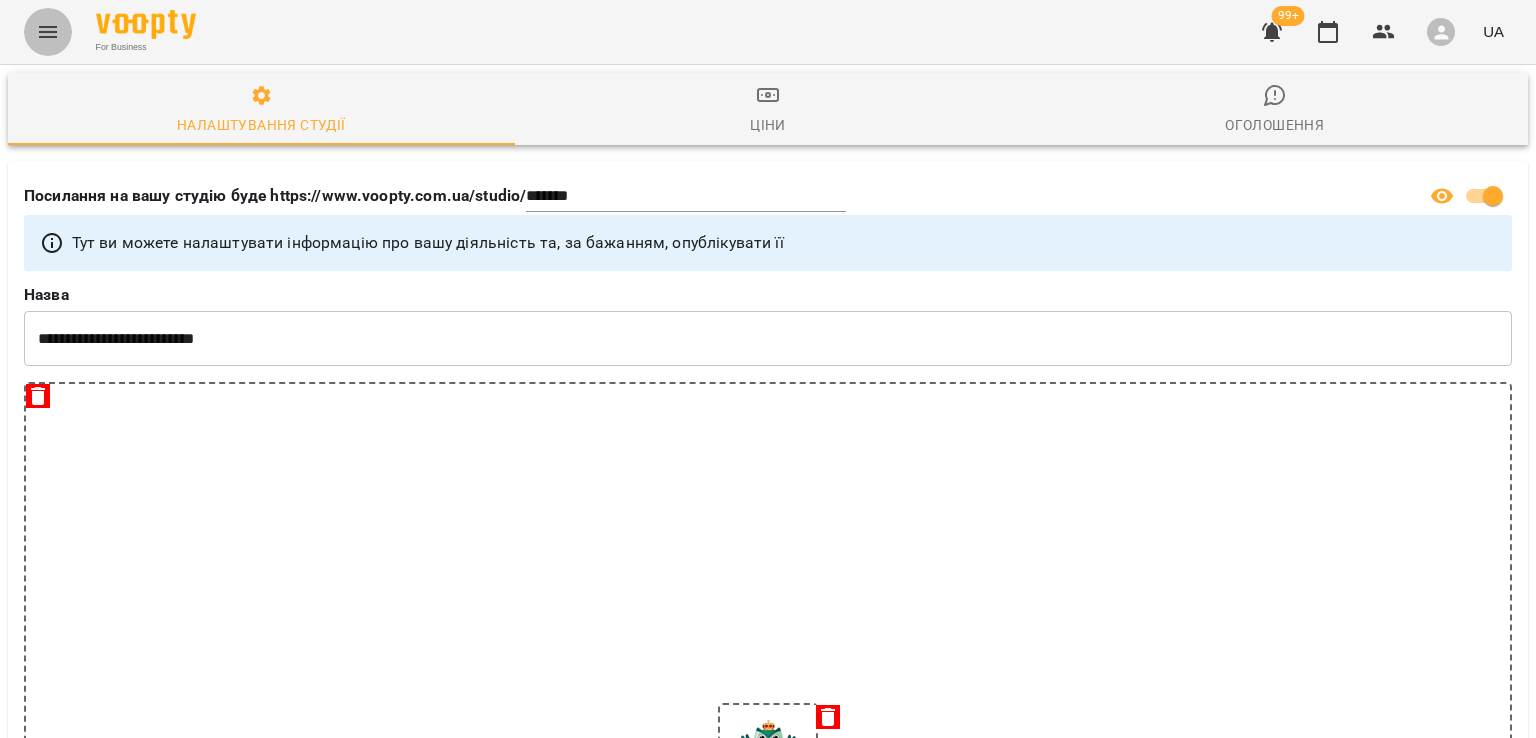click 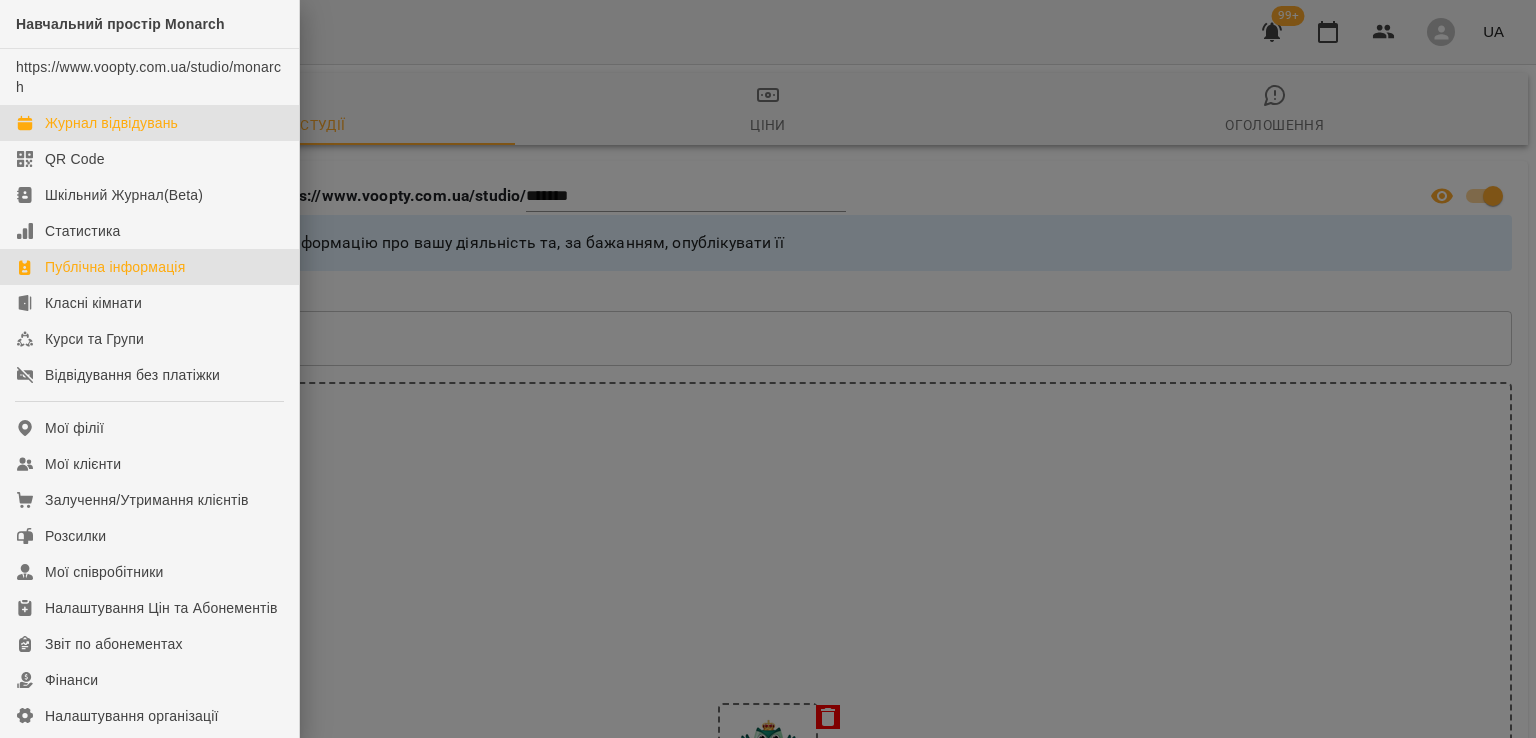 click on "Журнал відвідувань" at bounding box center [111, 123] 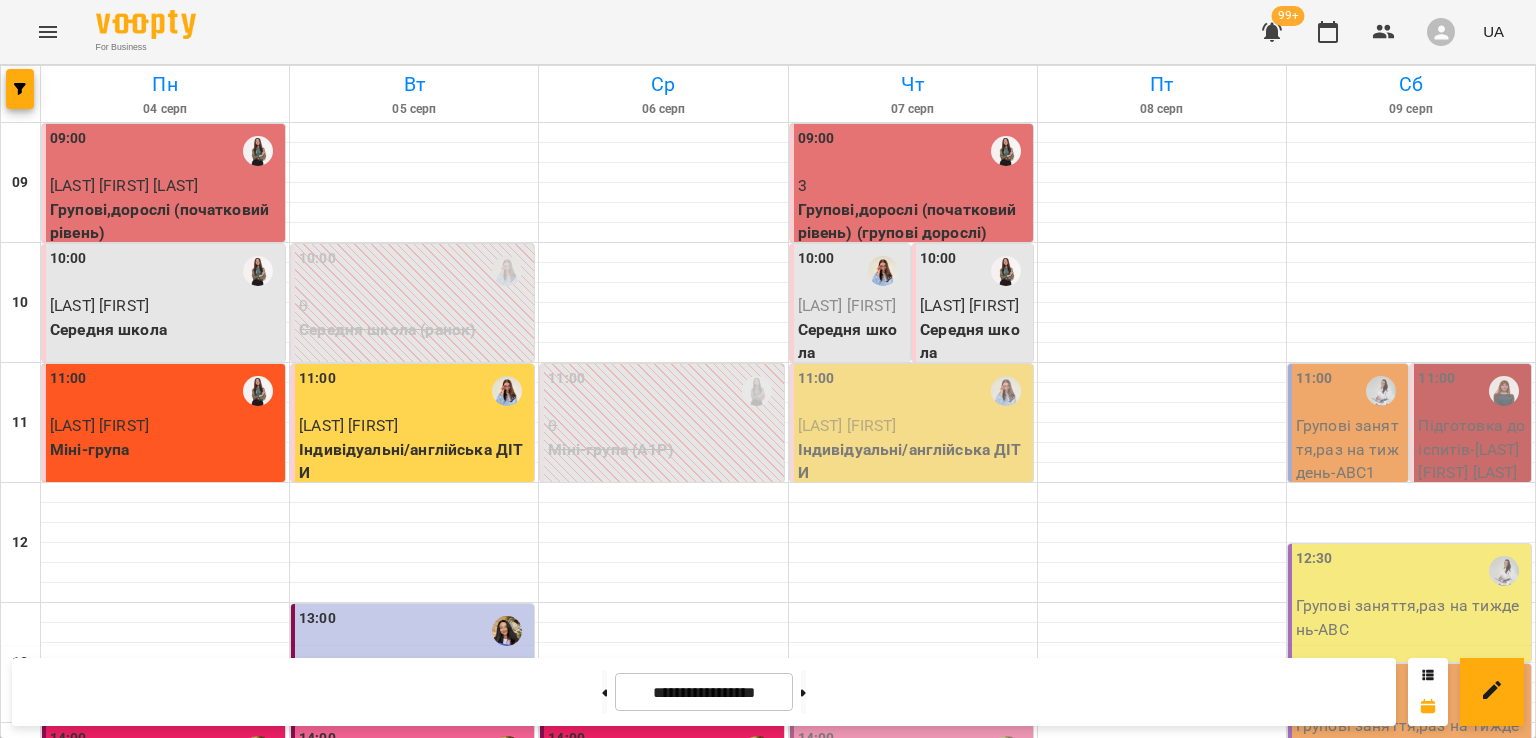 click on "[LAST] [FIRST]" at bounding box center (847, 425) 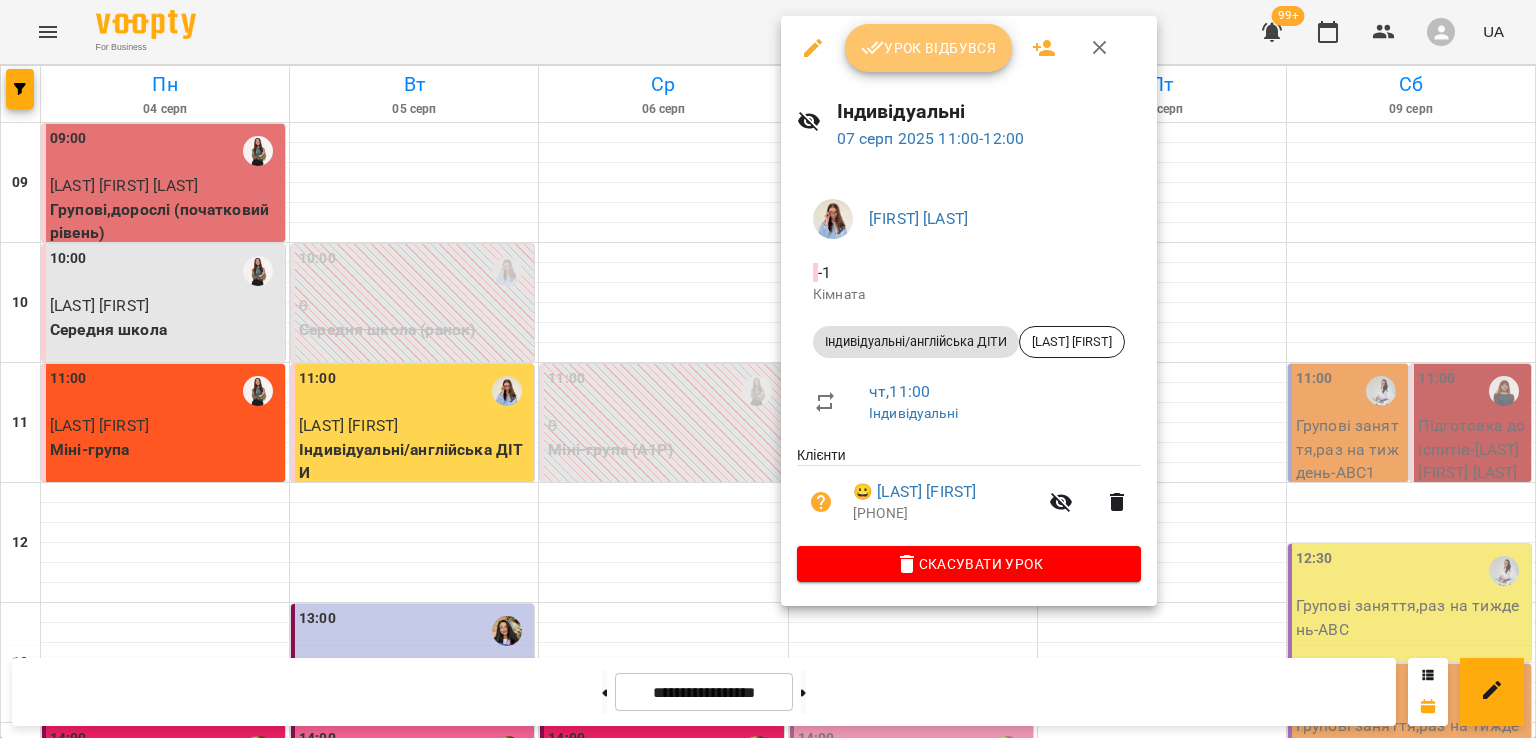 click on "Урок відбувся" at bounding box center [929, 48] 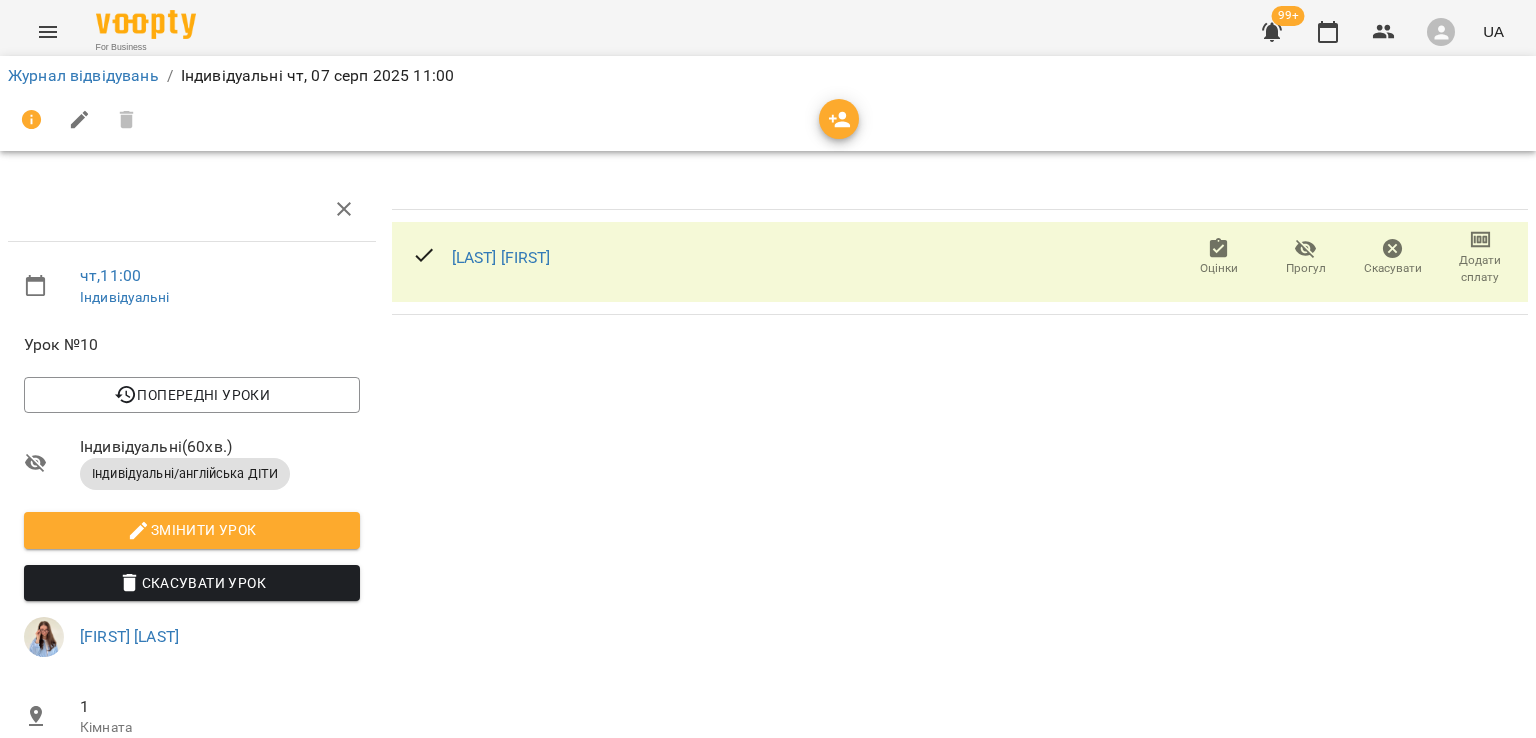 click on "Додати сплату" at bounding box center [1480, 269] 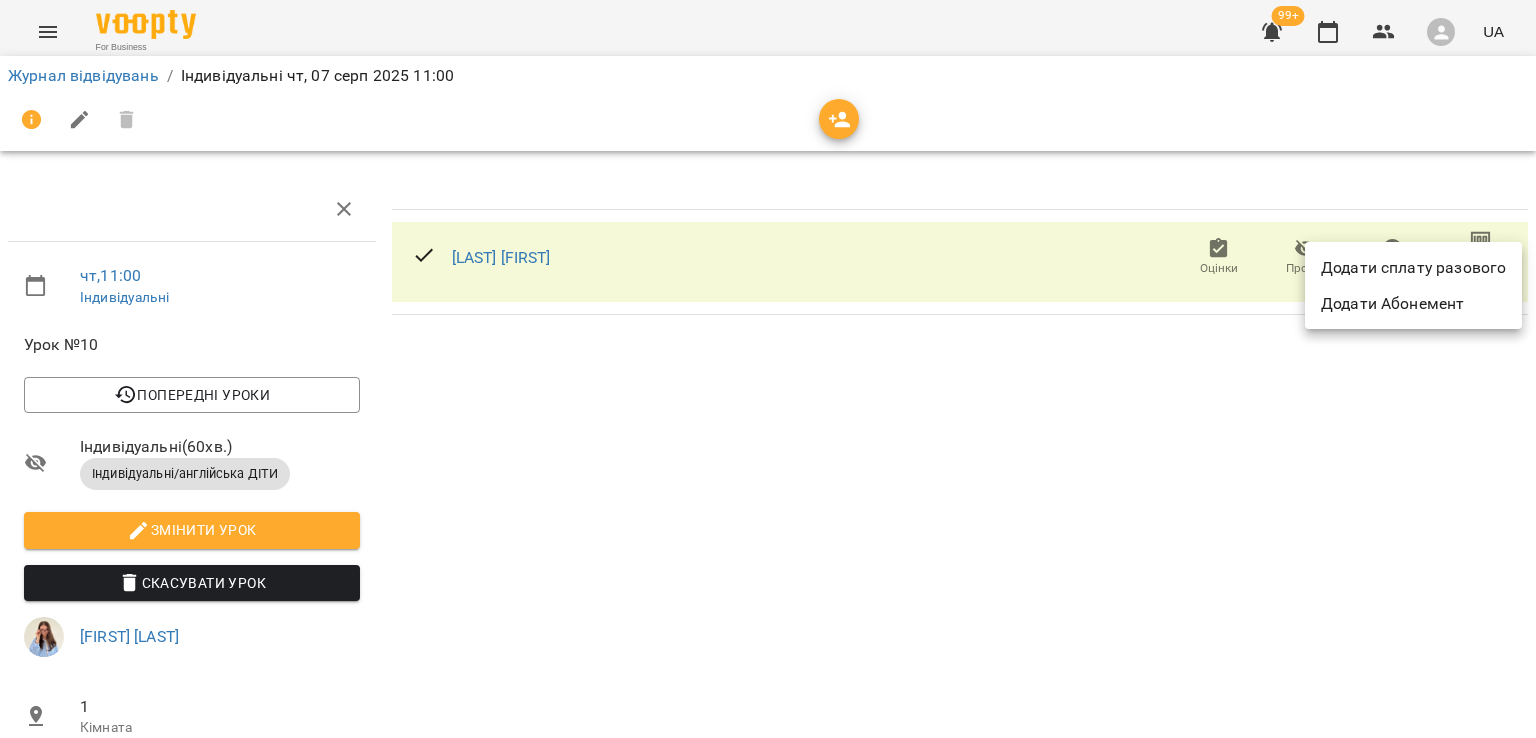 click on "Додати сплату разового" at bounding box center (1413, 268) 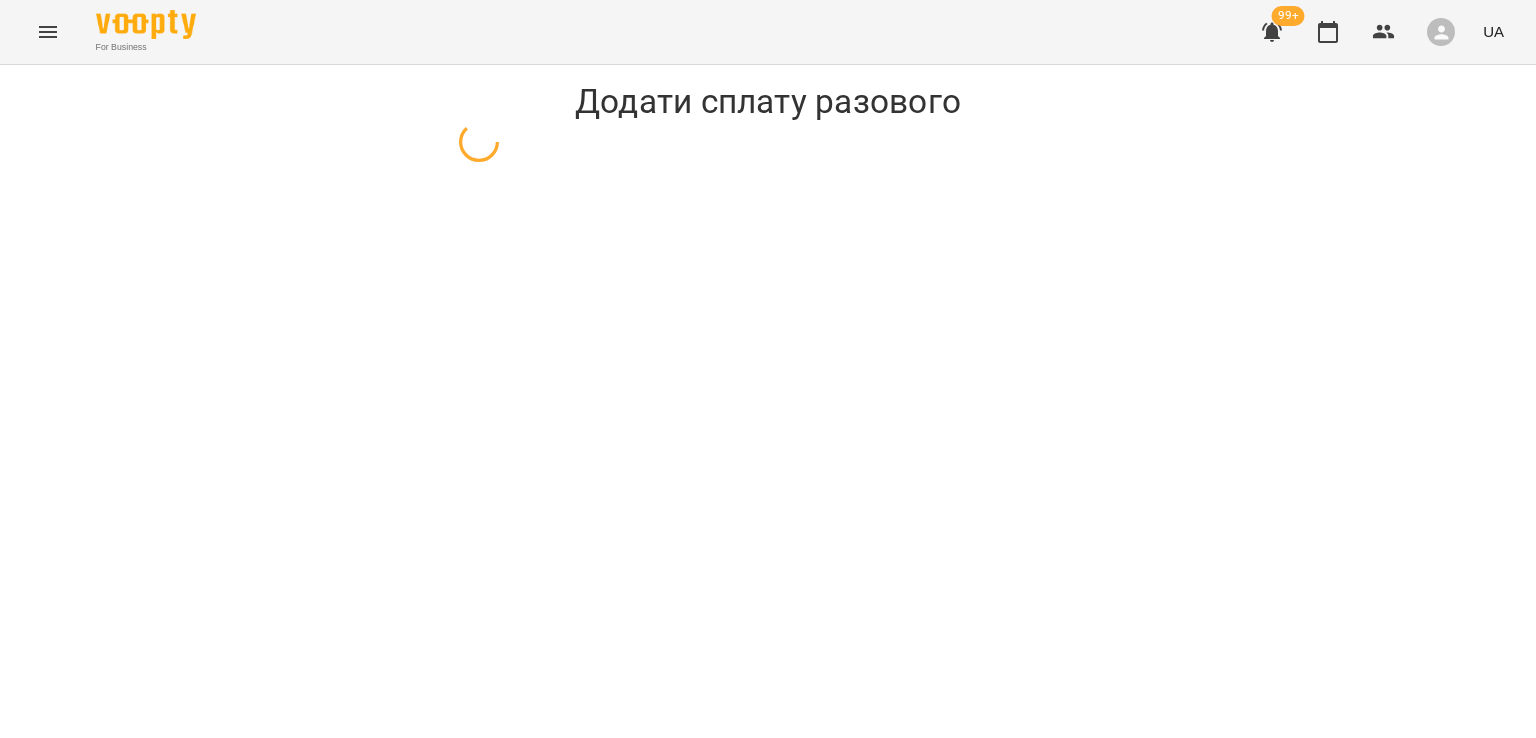 select on "**********" 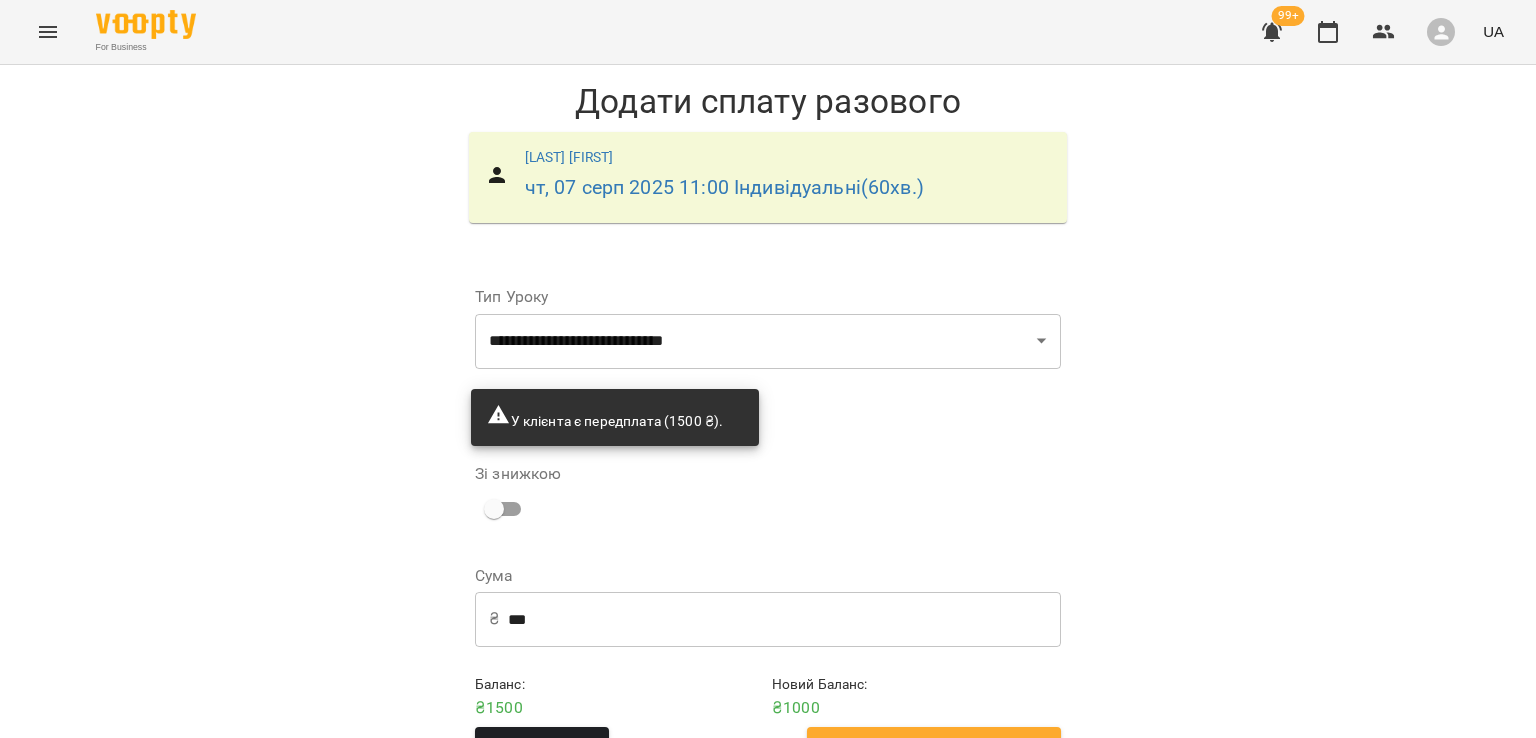 scroll, scrollTop: 62, scrollLeft: 0, axis: vertical 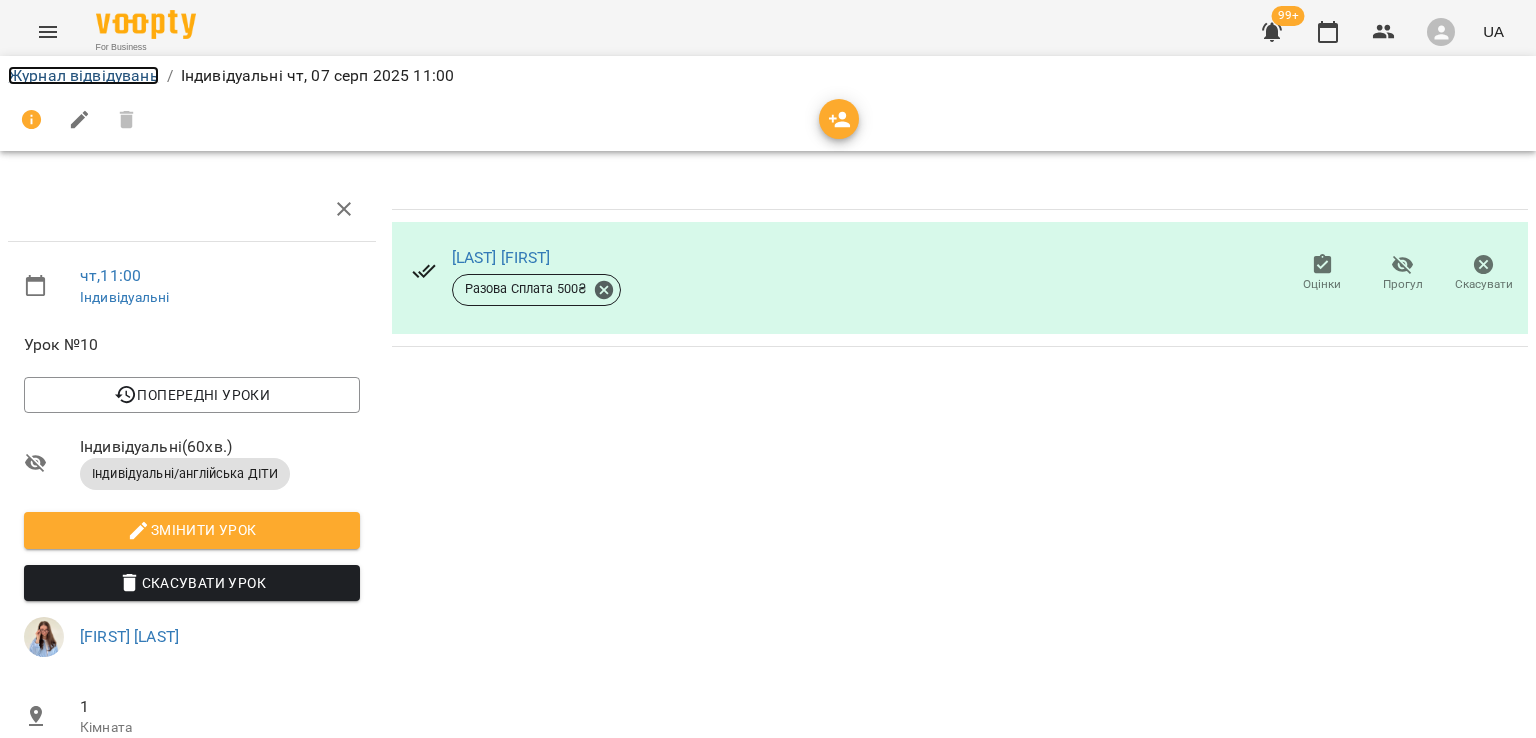 click on "Журнал відвідувань" at bounding box center [83, 75] 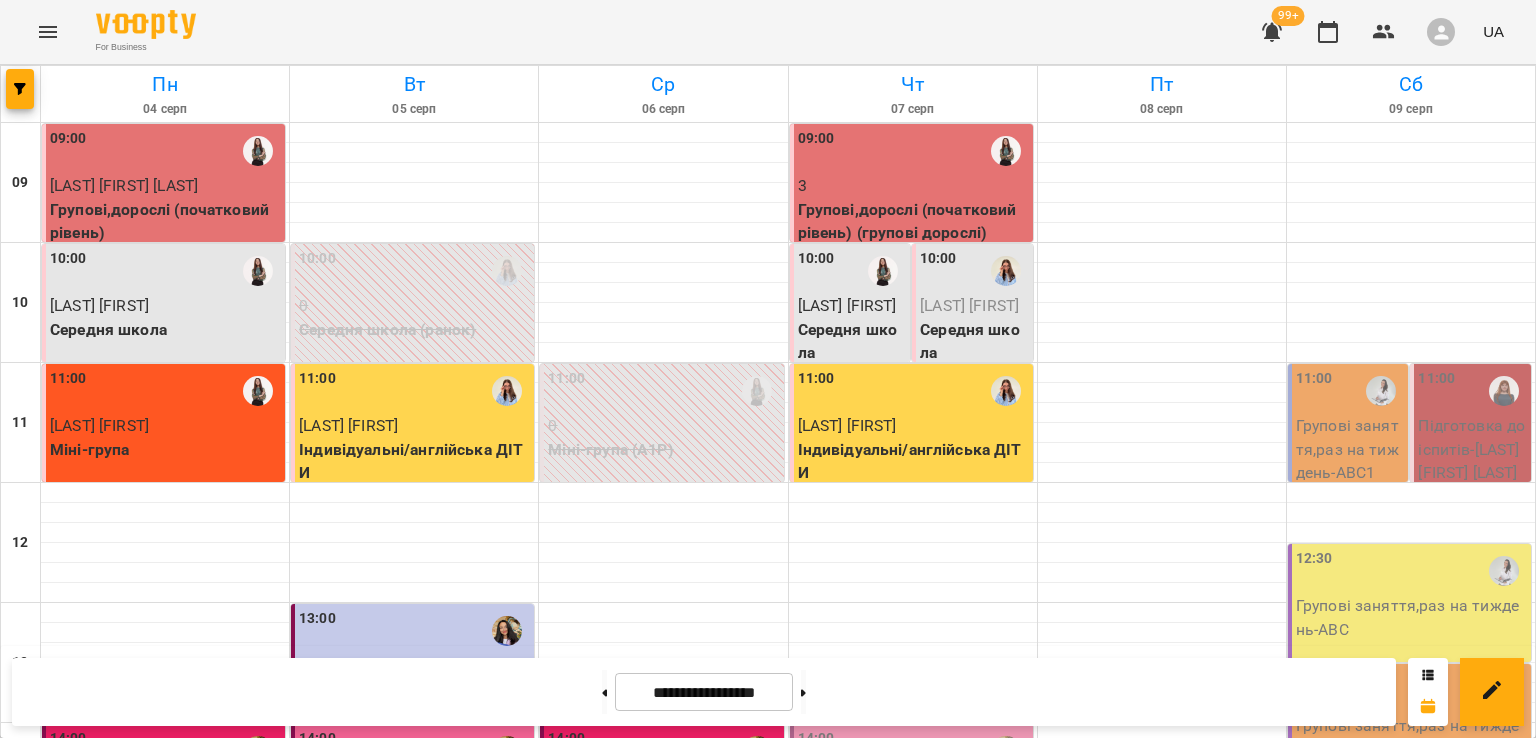 scroll, scrollTop: 495, scrollLeft: 0, axis: vertical 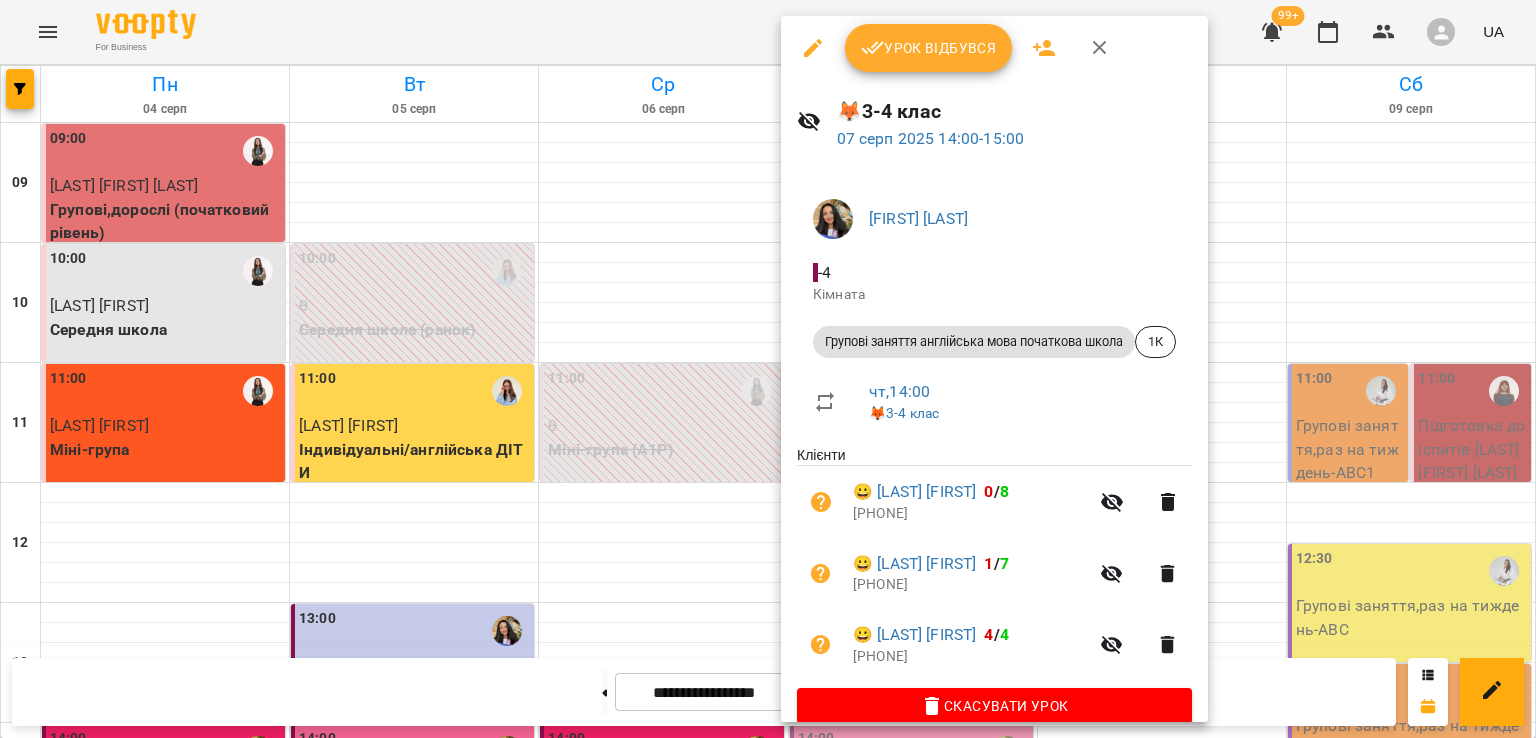 click 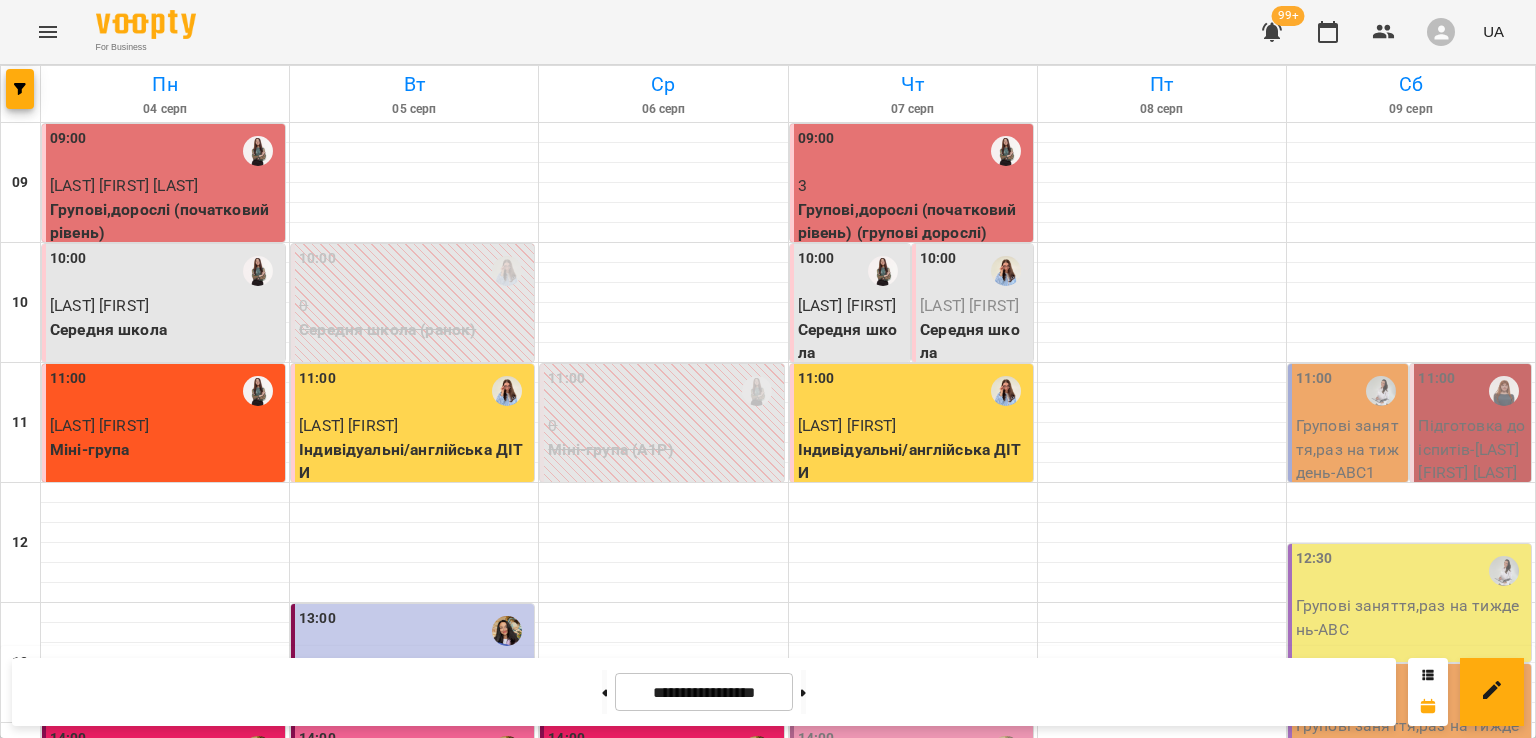 scroll, scrollTop: 0, scrollLeft: 0, axis: both 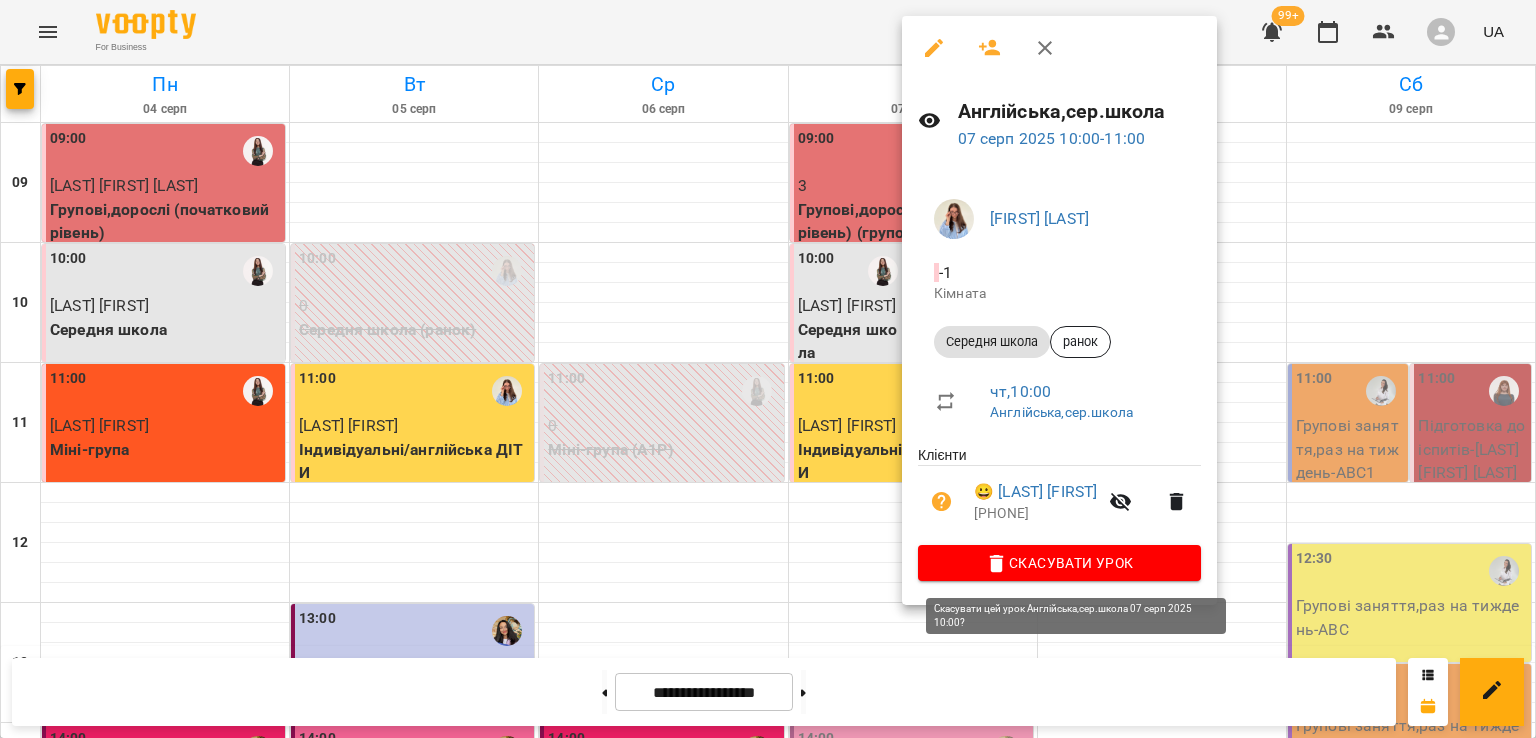 click on "Скасувати Урок" at bounding box center [1059, 563] 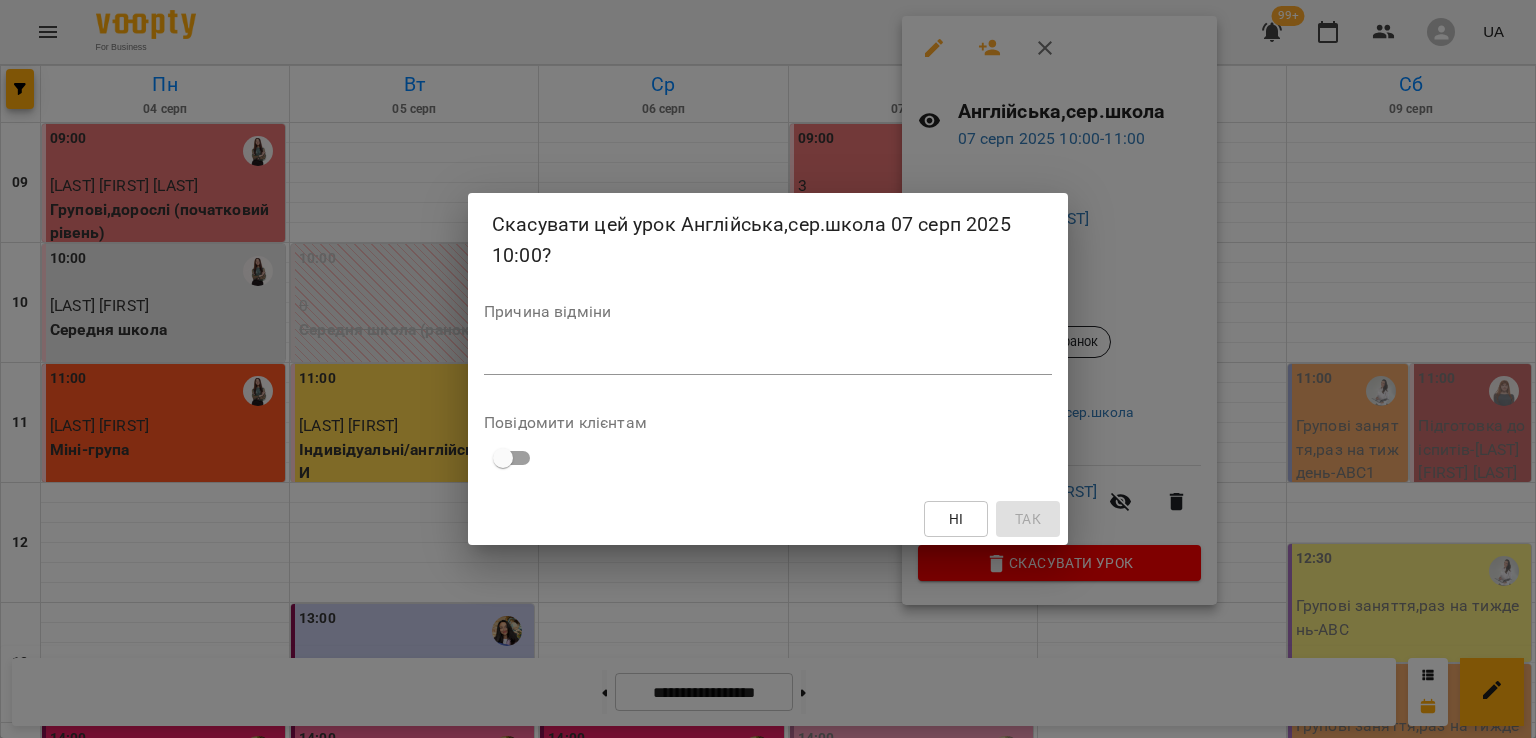 click at bounding box center (768, 358) 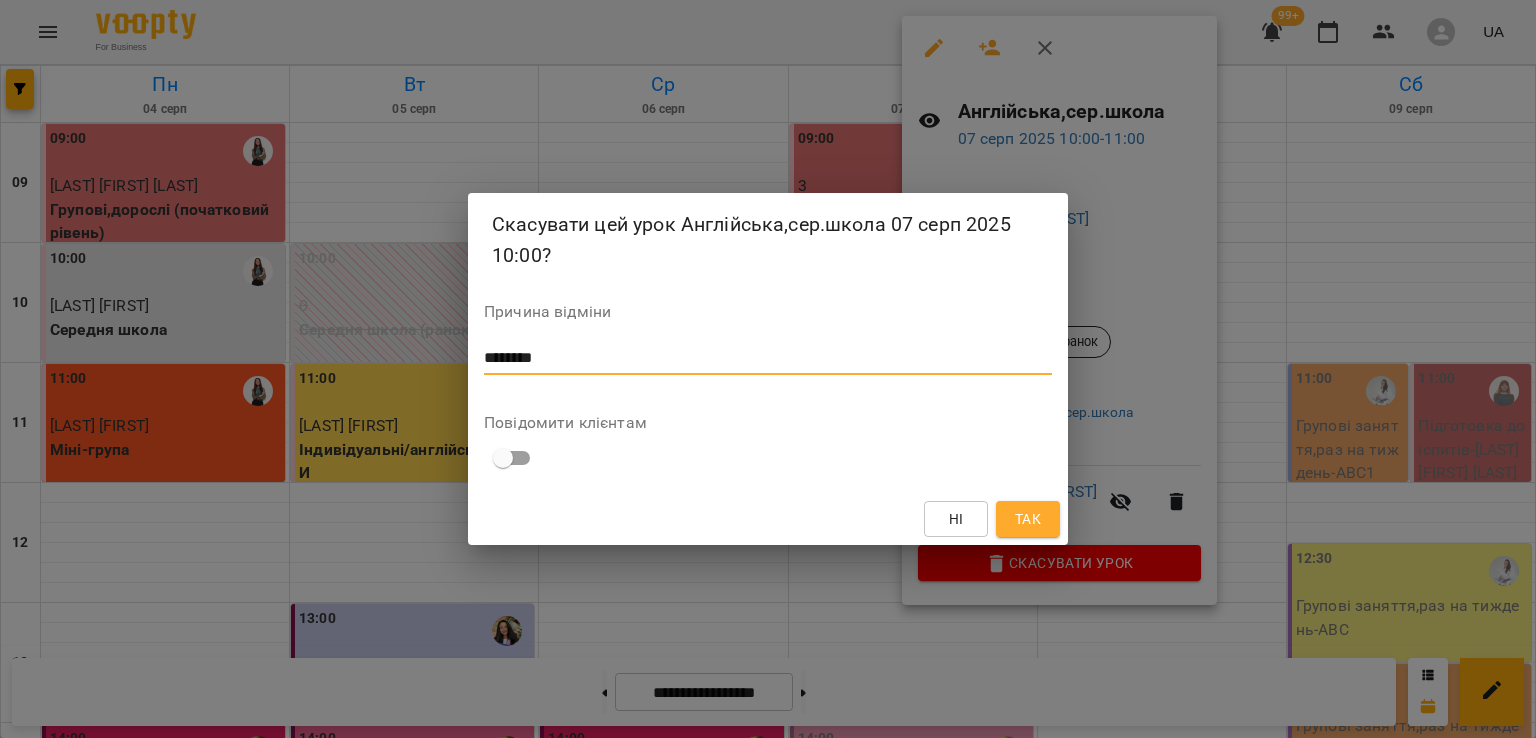 type on "********" 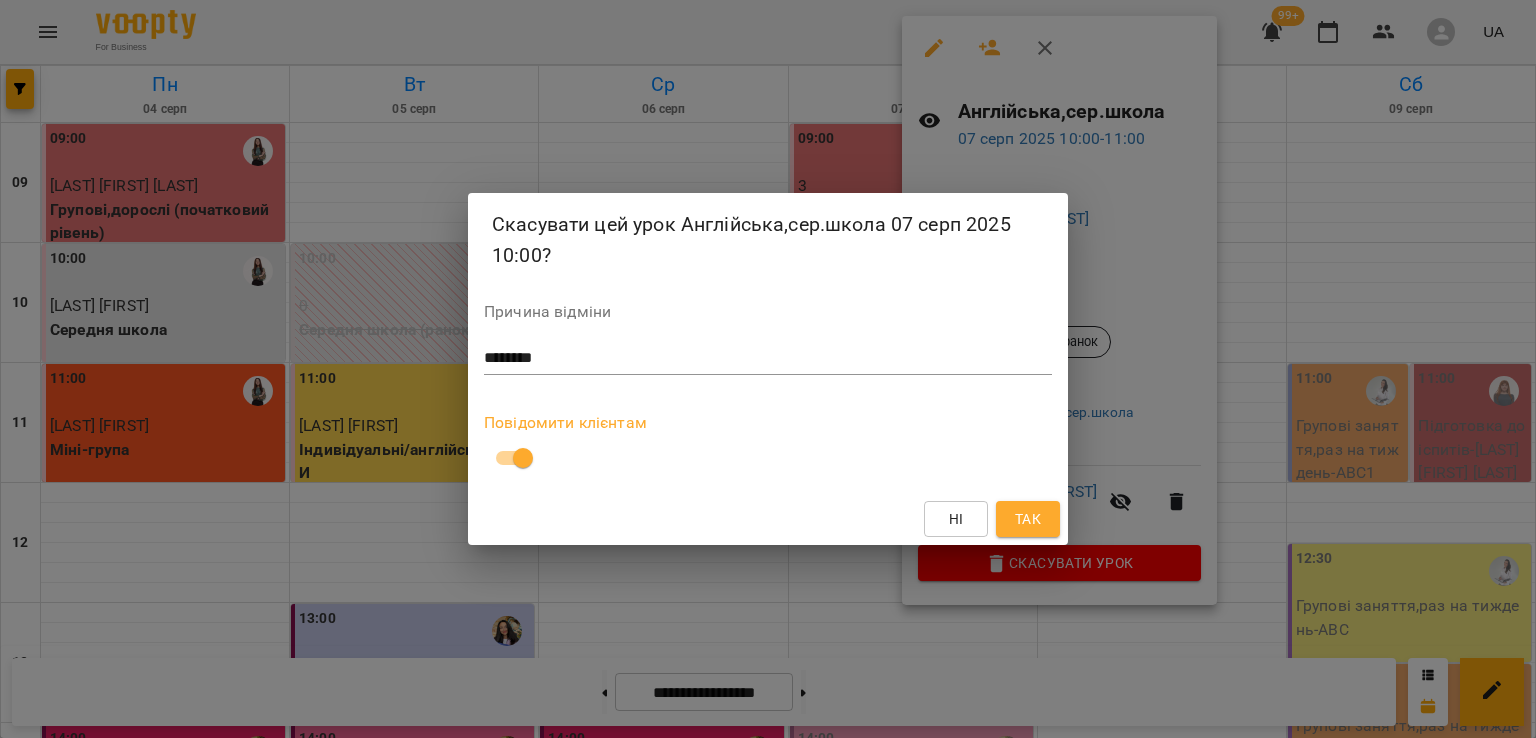 click on "Так" at bounding box center (1028, 519) 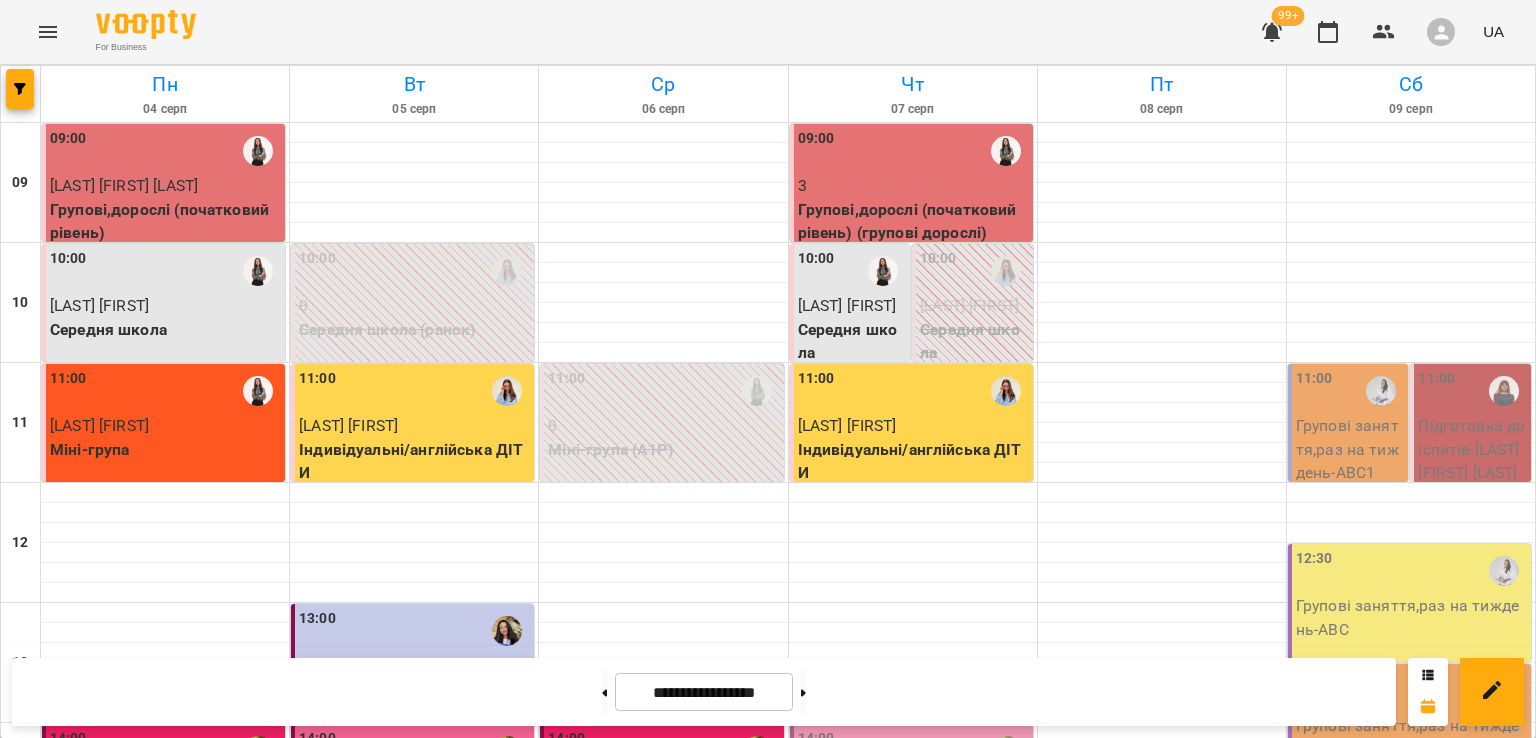 scroll, scrollTop: 400, scrollLeft: 0, axis: vertical 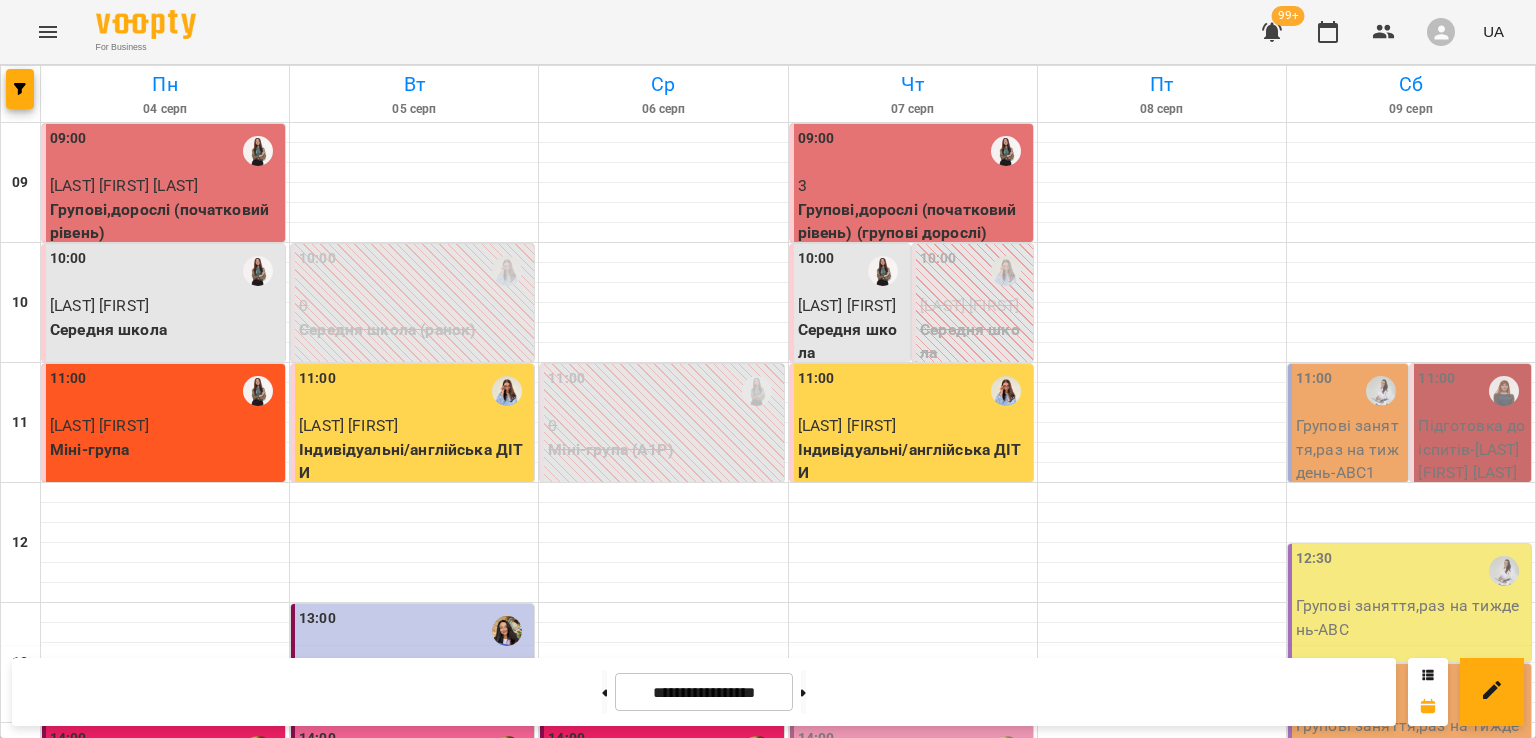 click on "3" at bounding box center (913, 786) 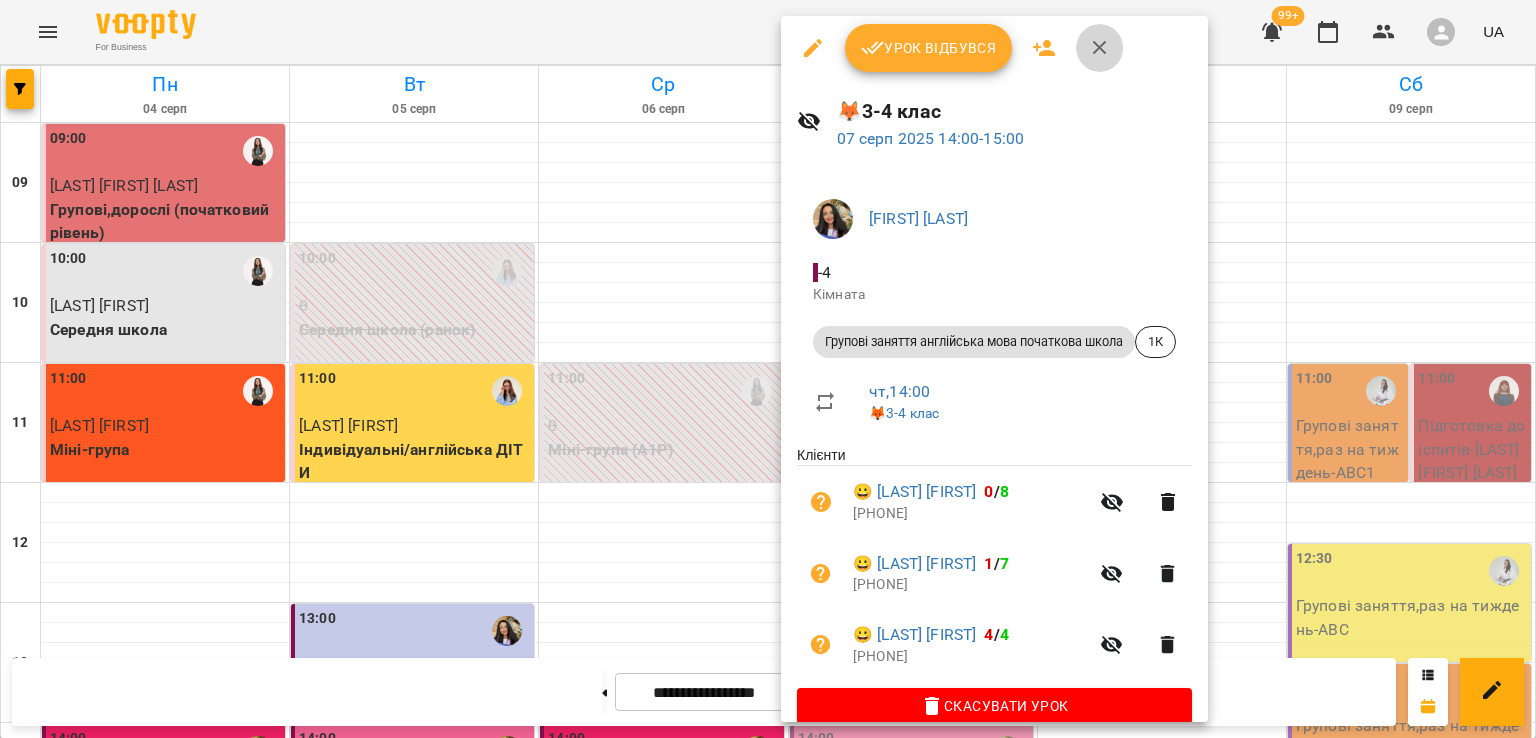 click 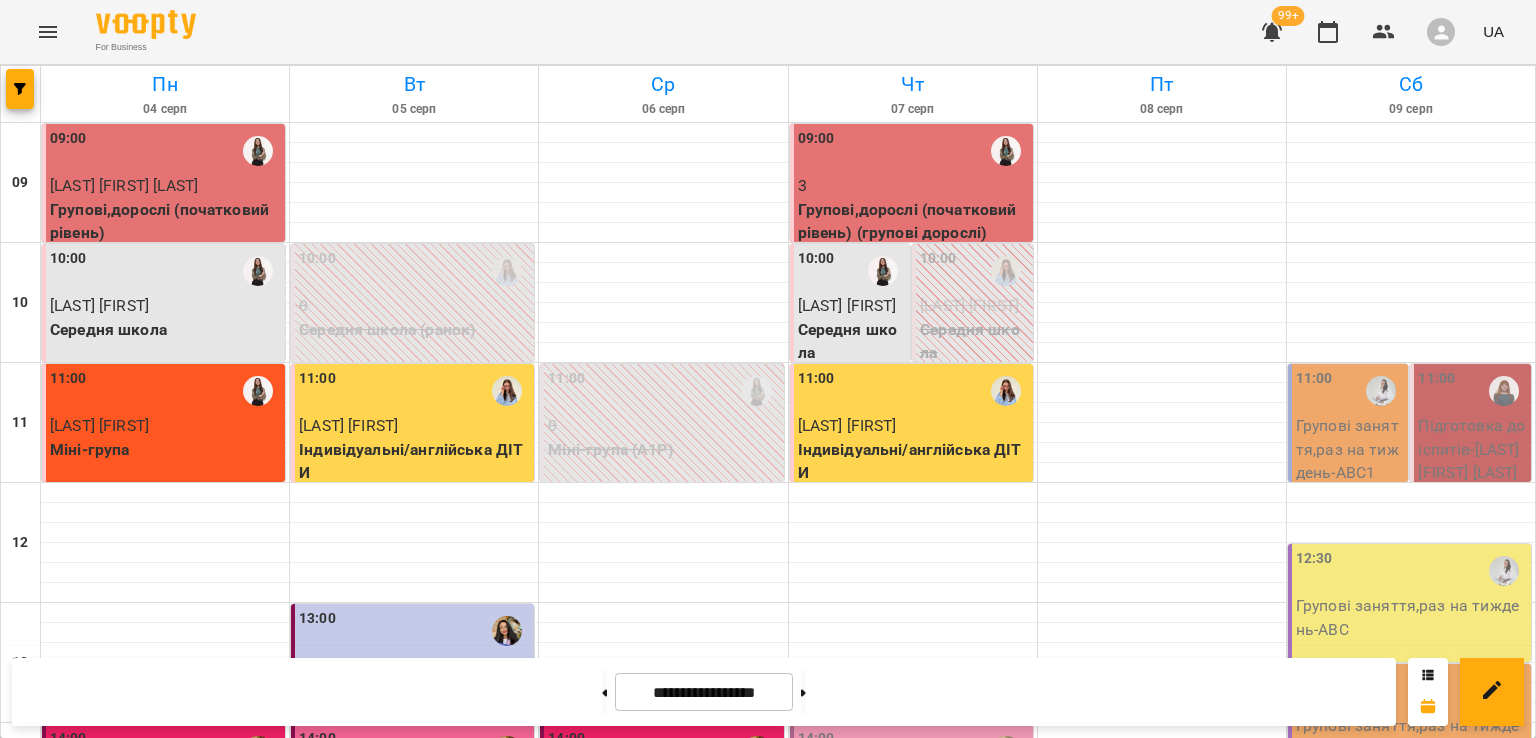 scroll, scrollTop: 600, scrollLeft: 0, axis: vertical 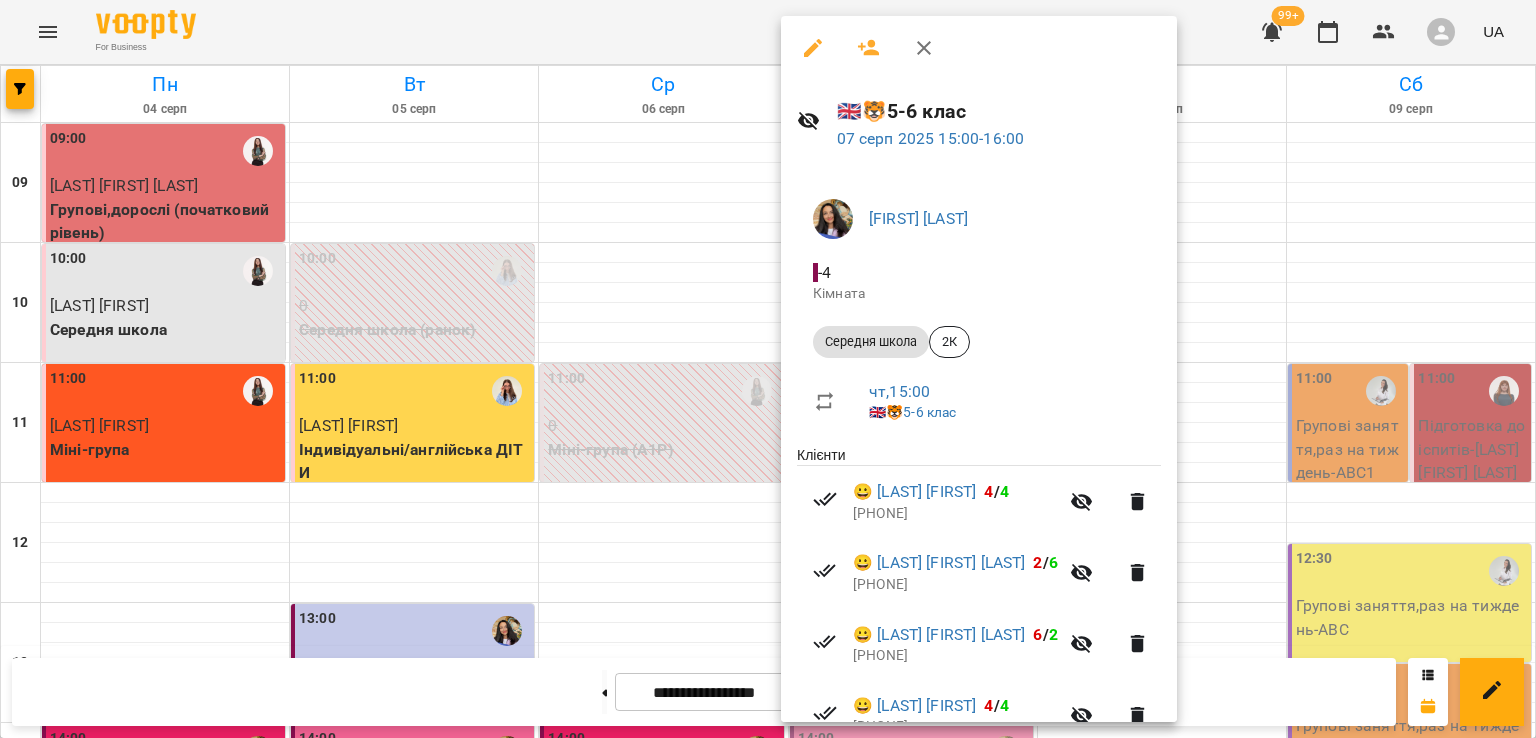 click at bounding box center [768, 369] 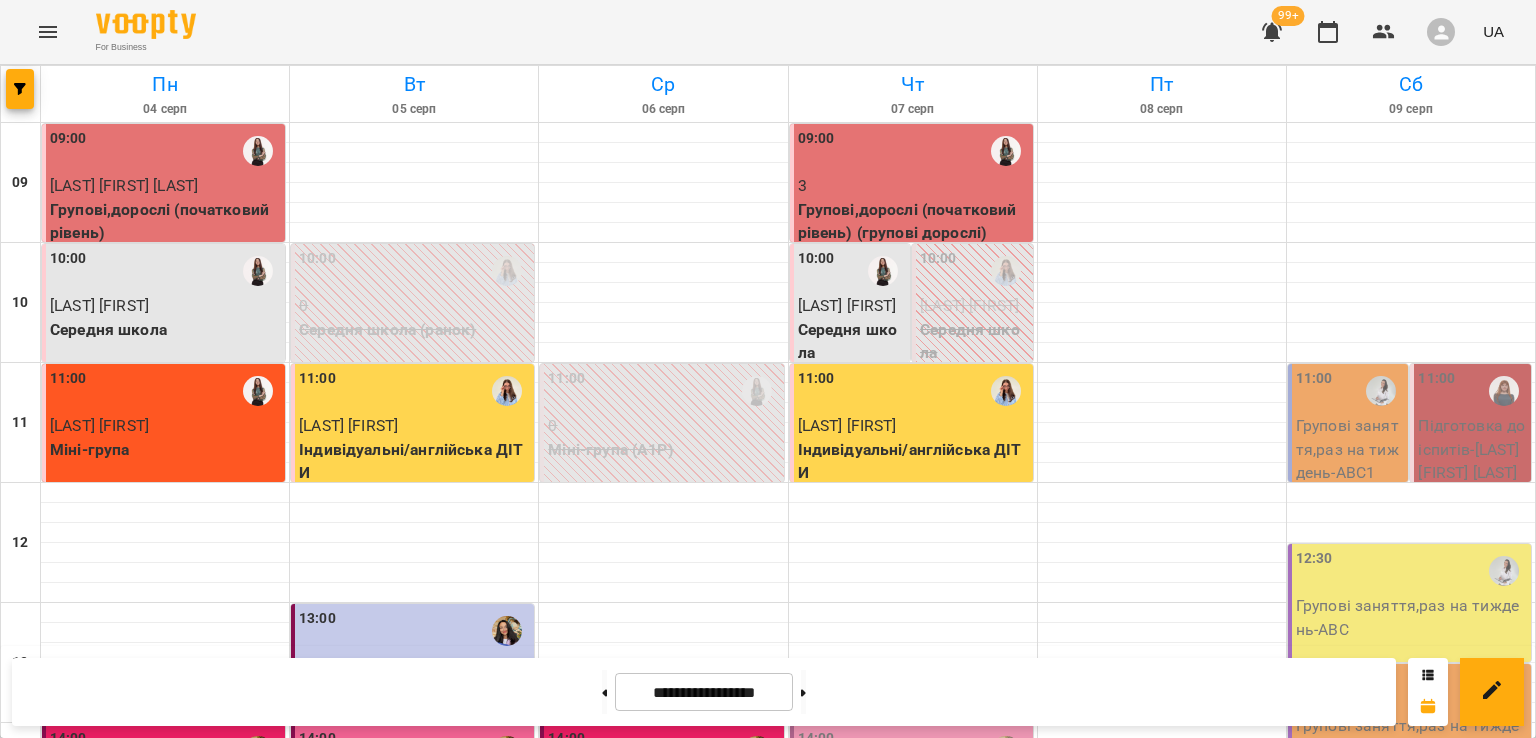 scroll, scrollTop: 795, scrollLeft: 0, axis: vertical 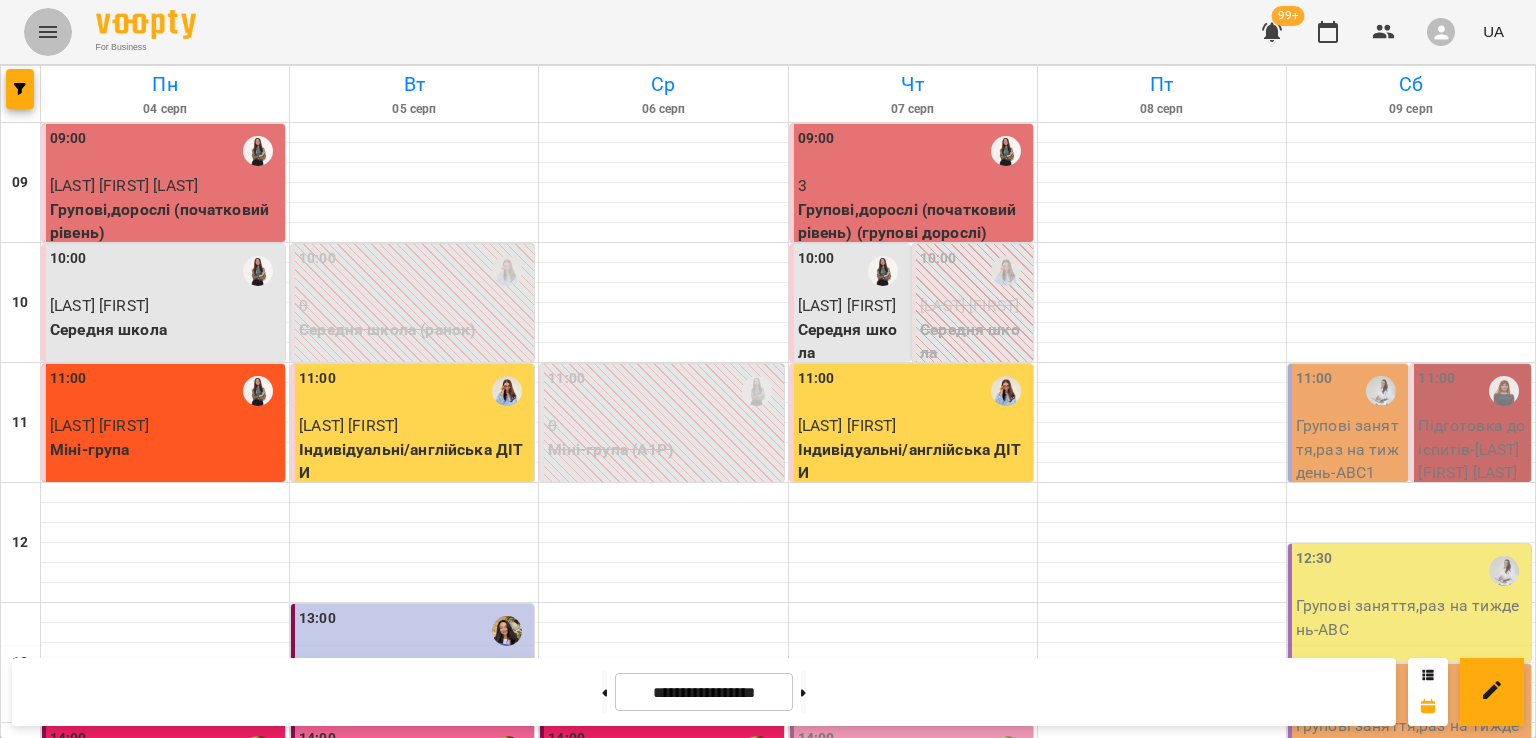click 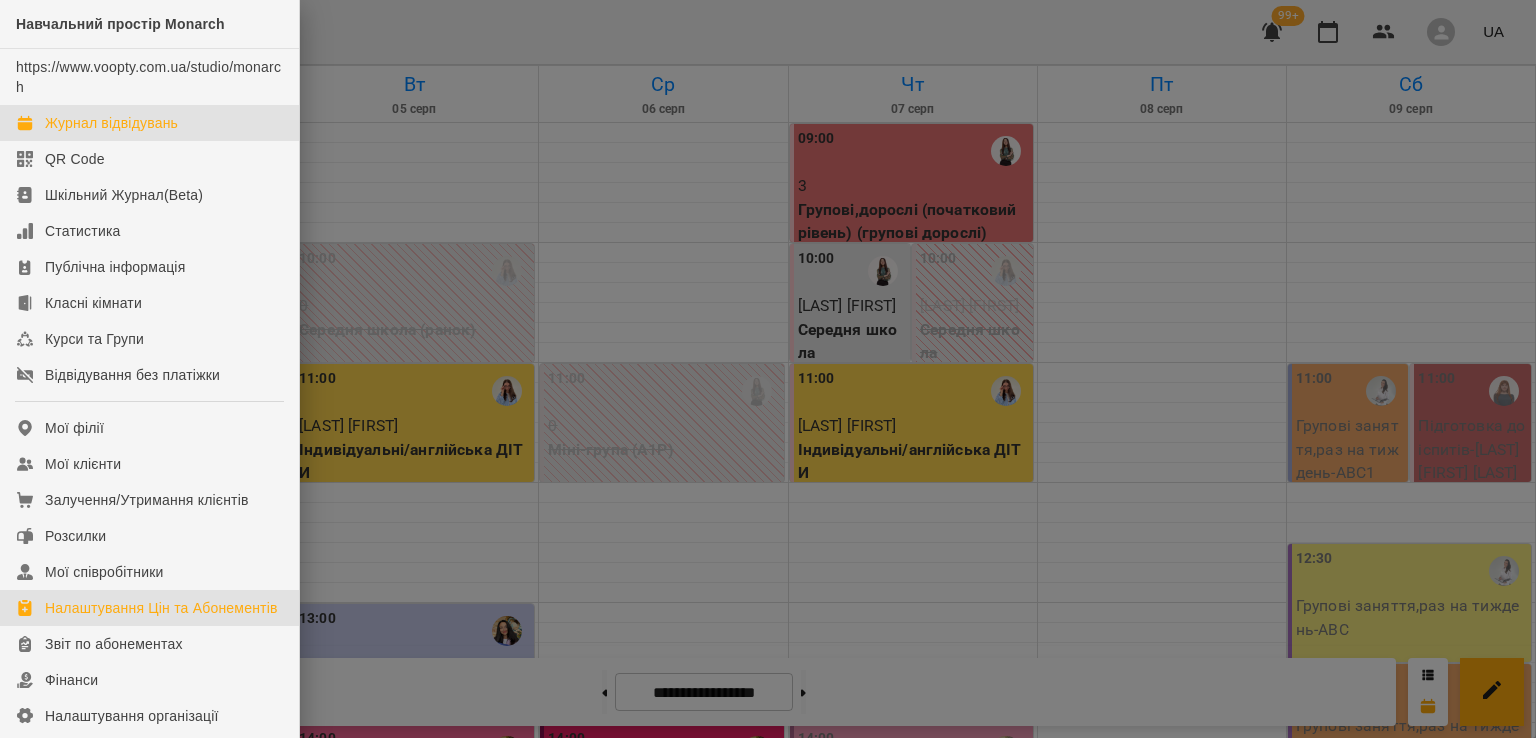 click on "Налаштування Цін та Абонементів" at bounding box center [161, 608] 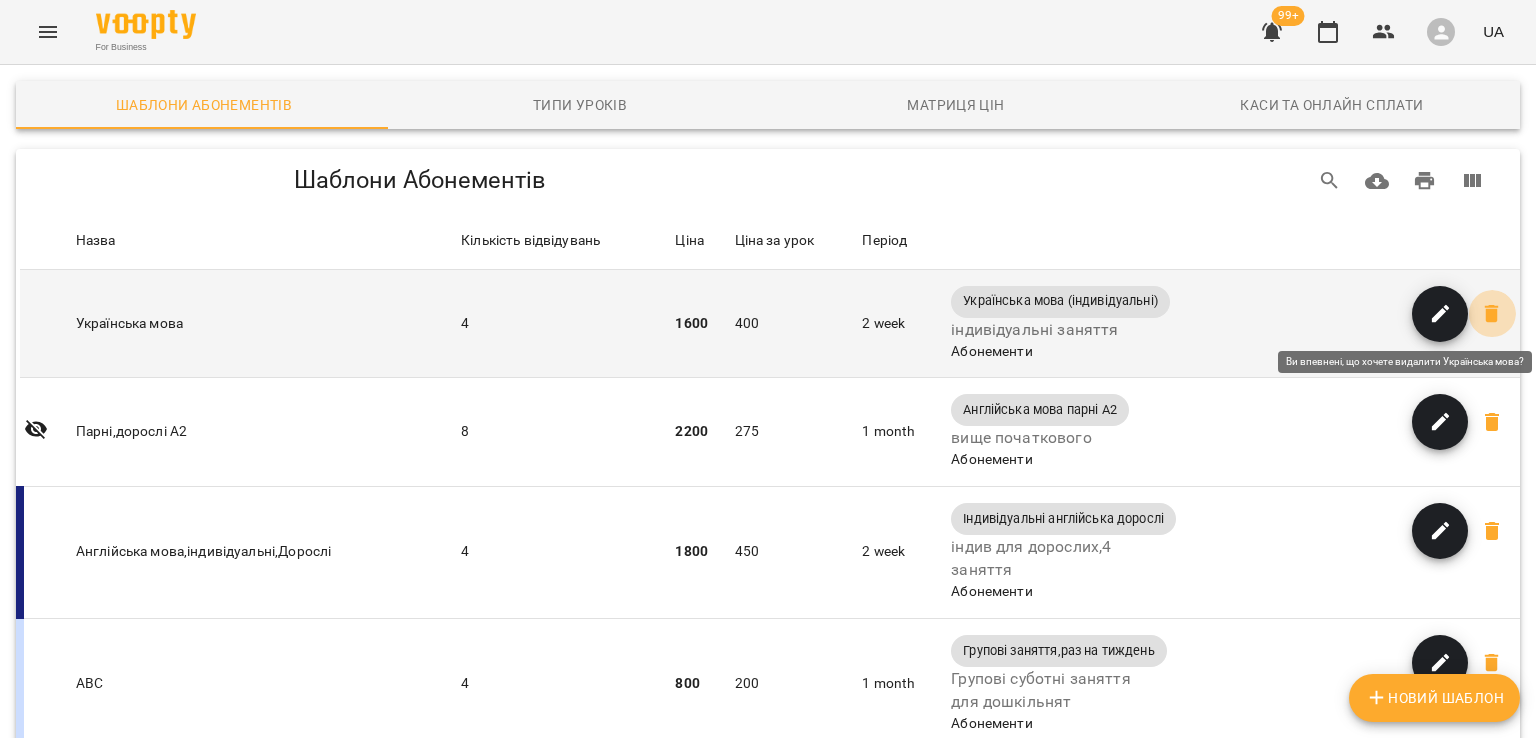 click 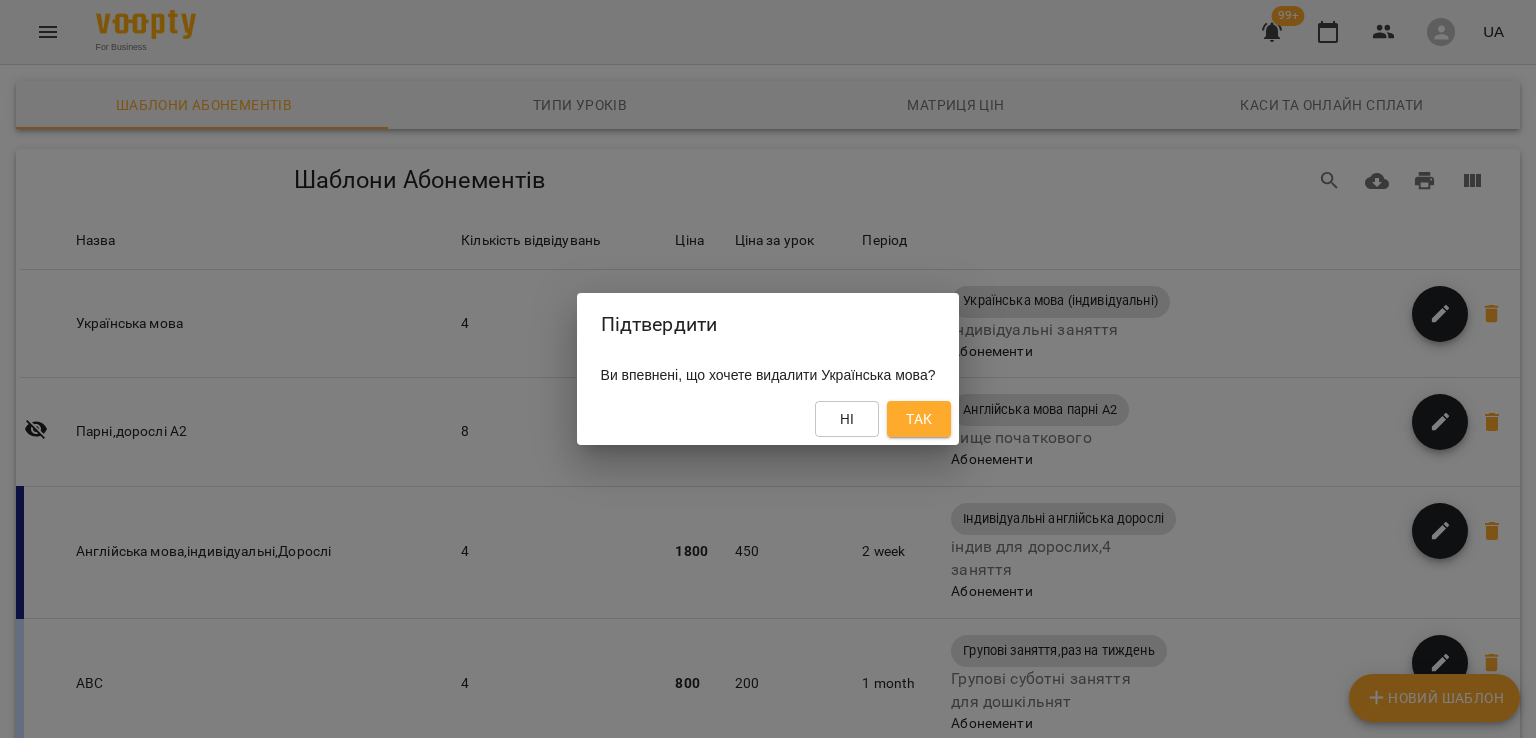 click on "Так" at bounding box center (919, 419) 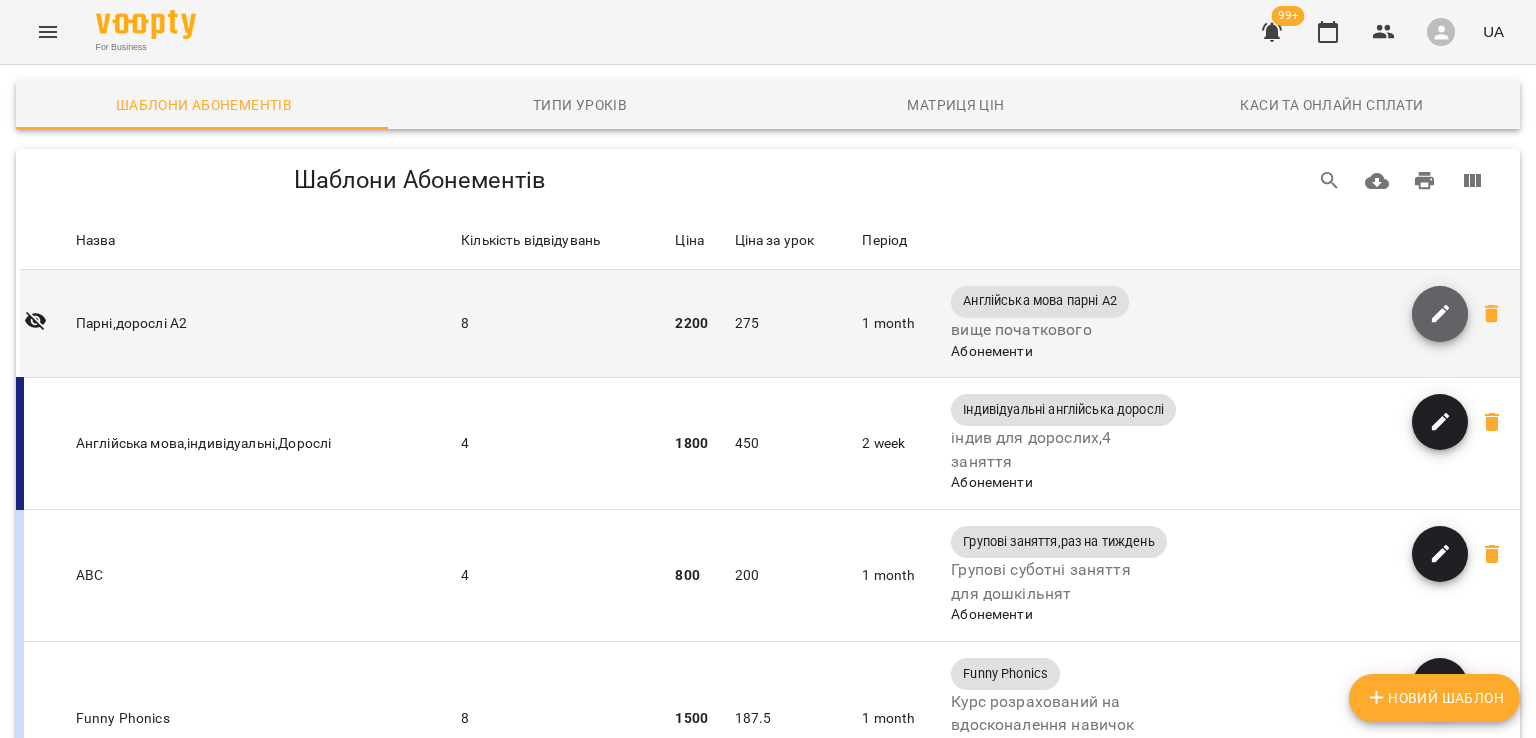 click 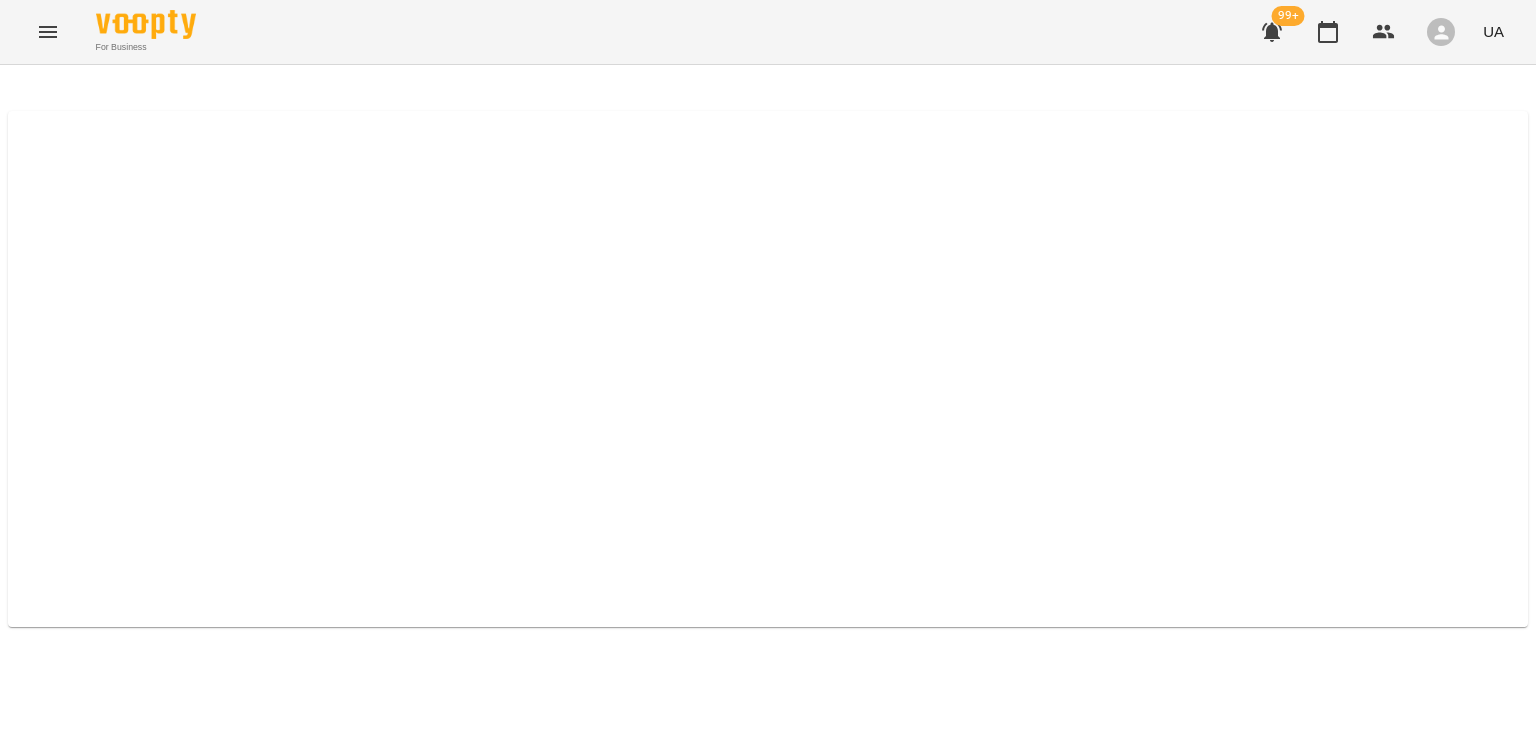 select on "*****" 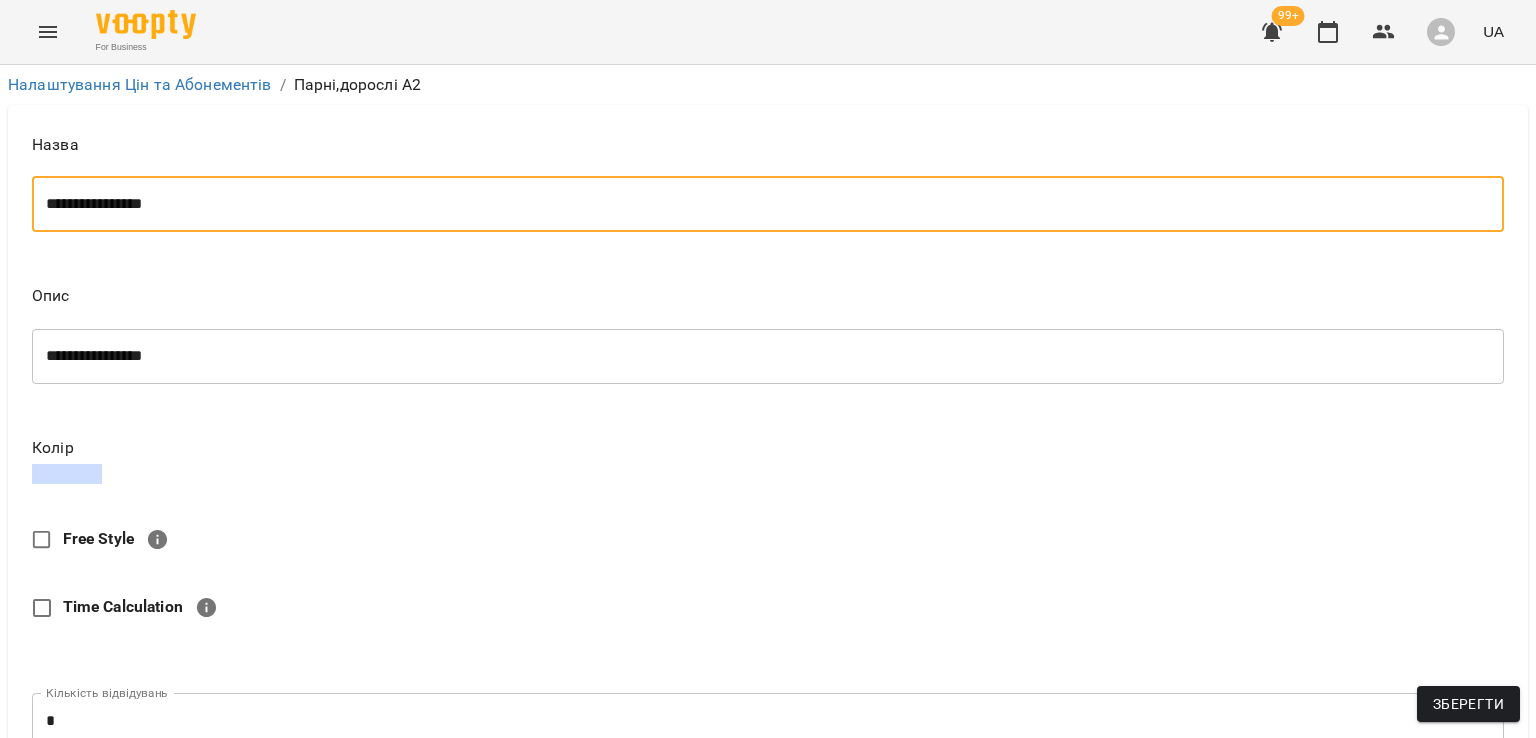 click on "**********" at bounding box center [759, 204] 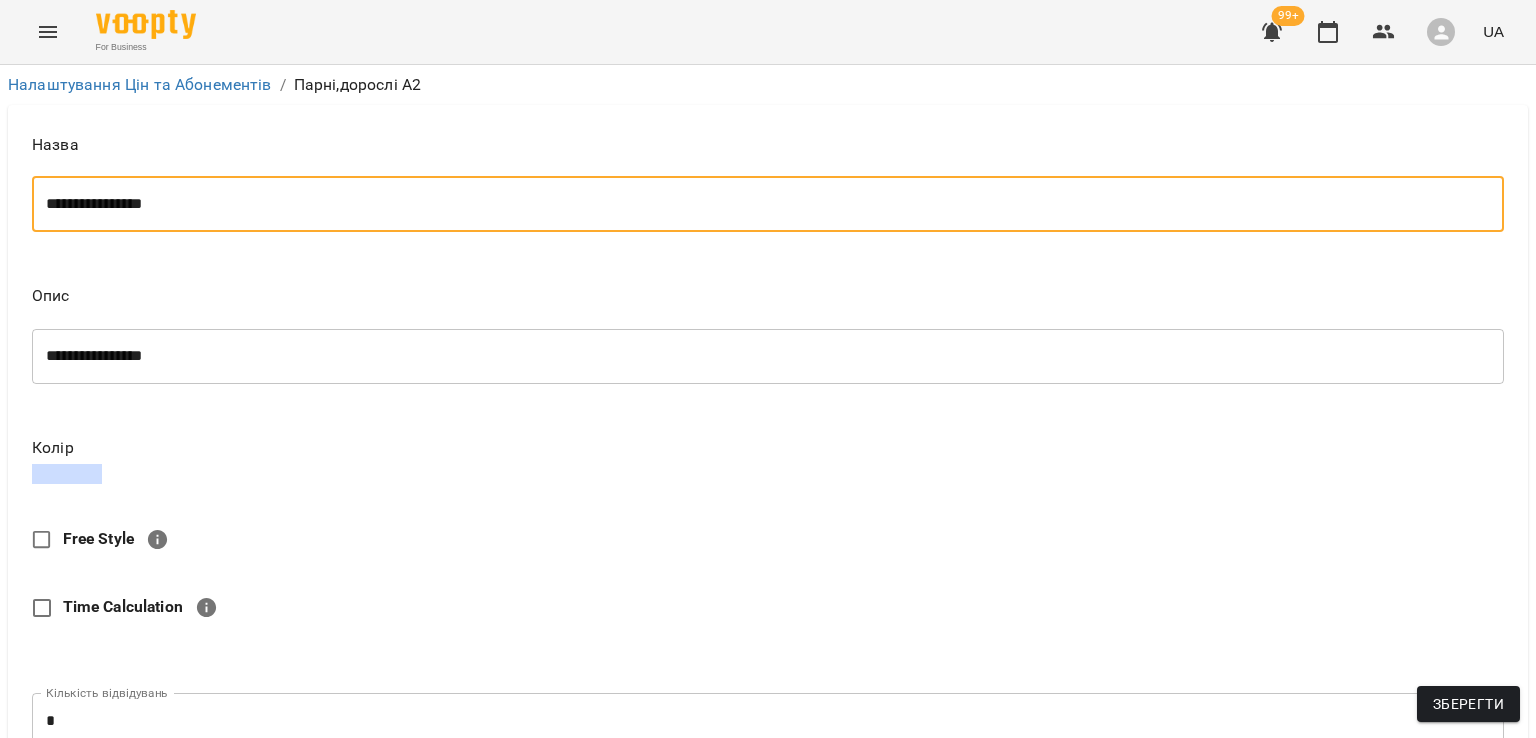 scroll, scrollTop: 700, scrollLeft: 0, axis: vertical 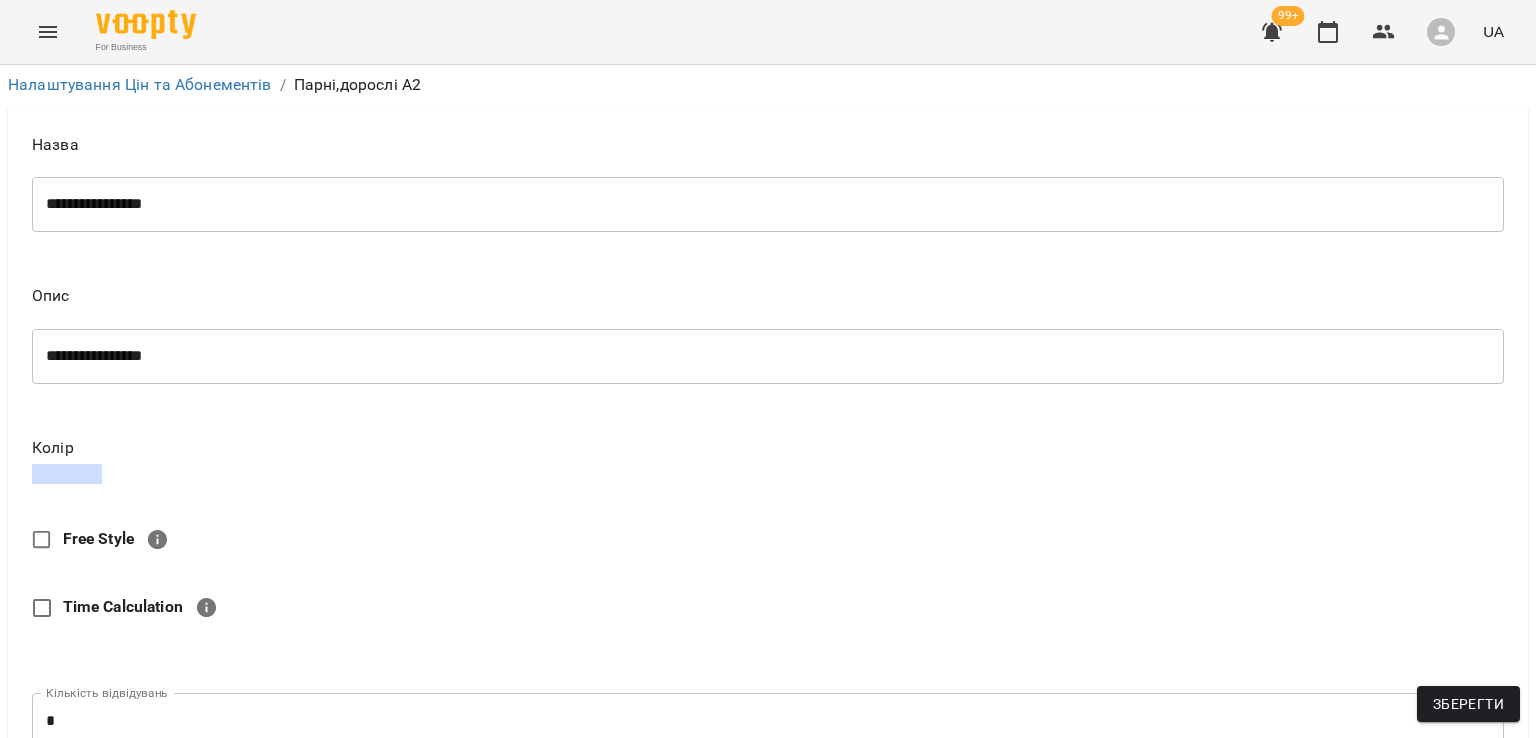 type on "***" 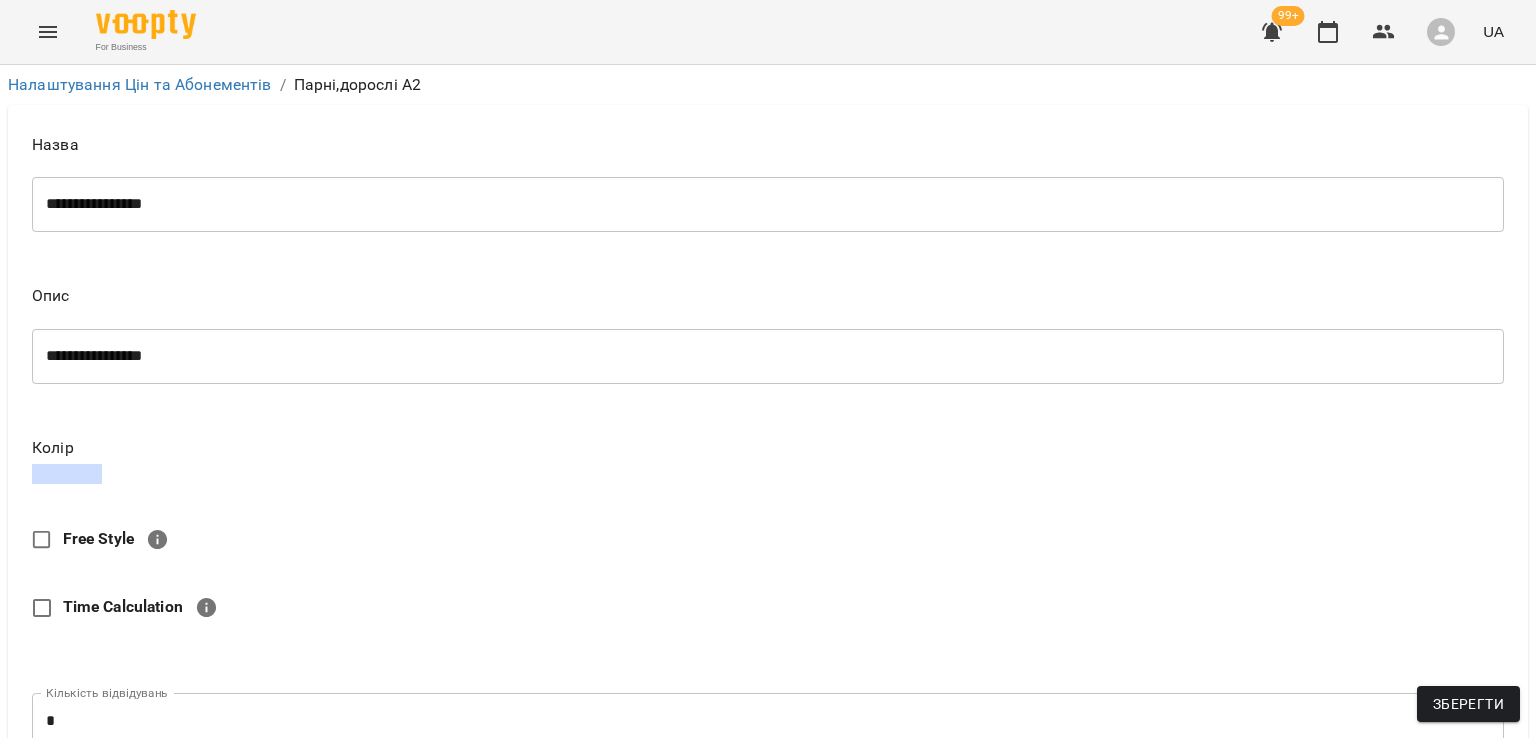 type on "****" 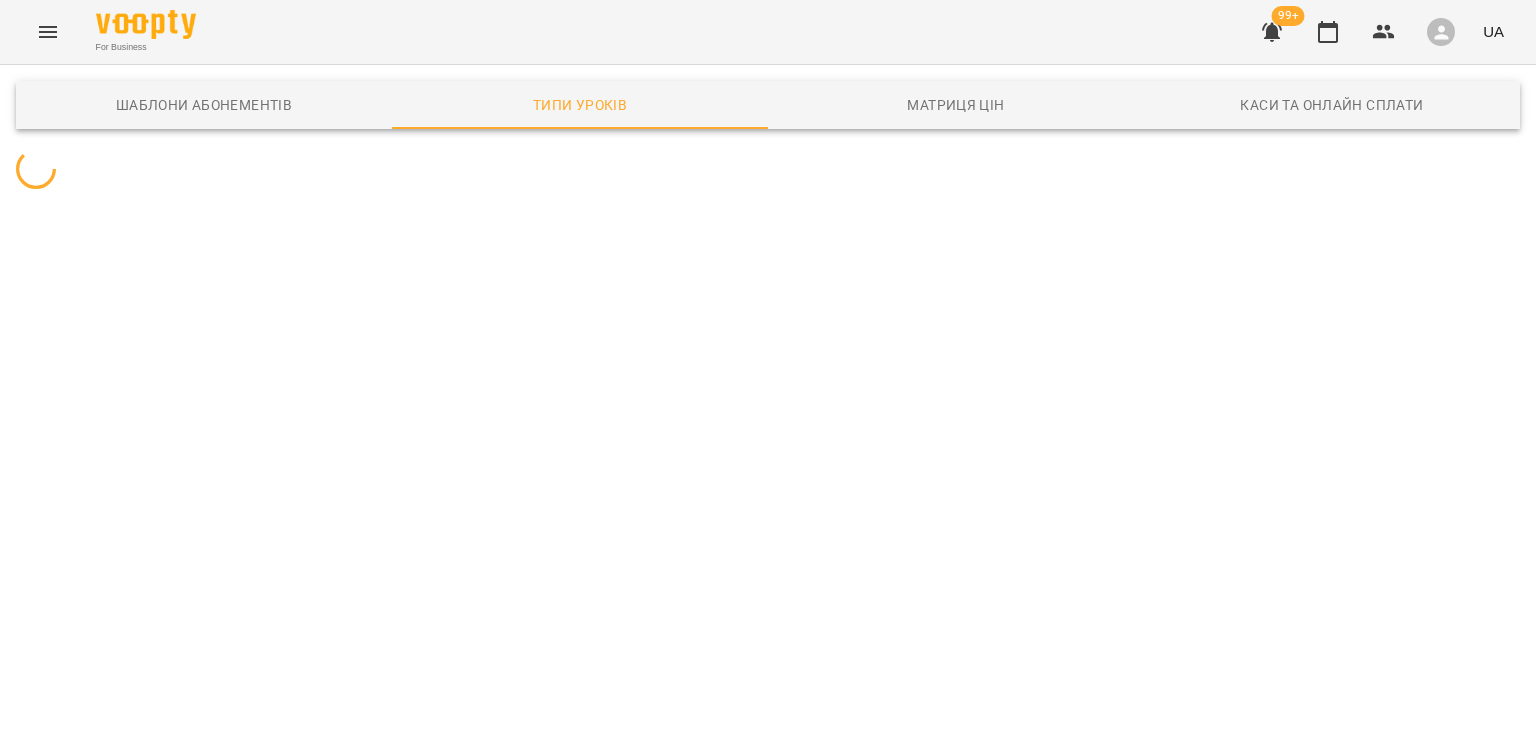 scroll, scrollTop: 0, scrollLeft: 0, axis: both 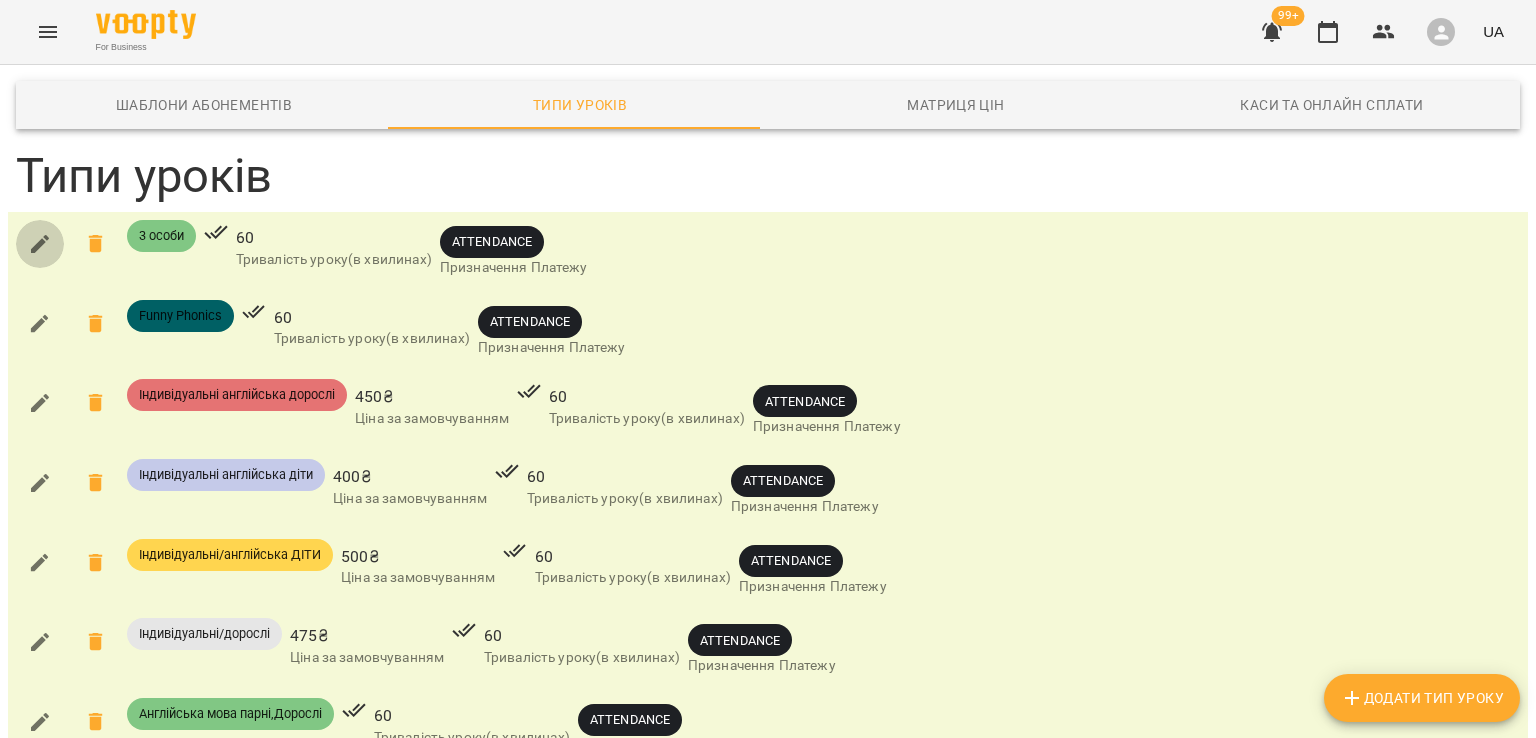 click at bounding box center [40, 244] 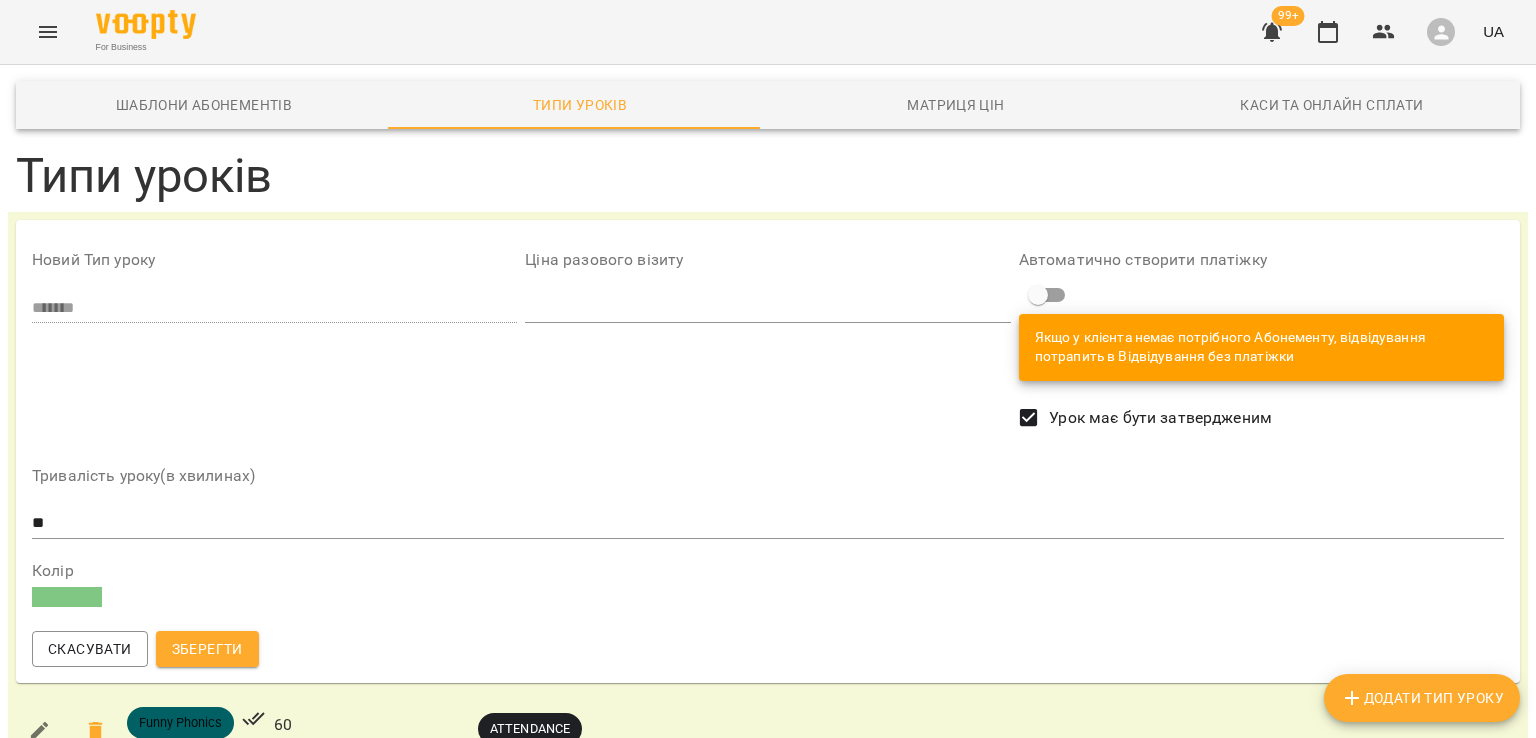 scroll, scrollTop: 0, scrollLeft: 0, axis: both 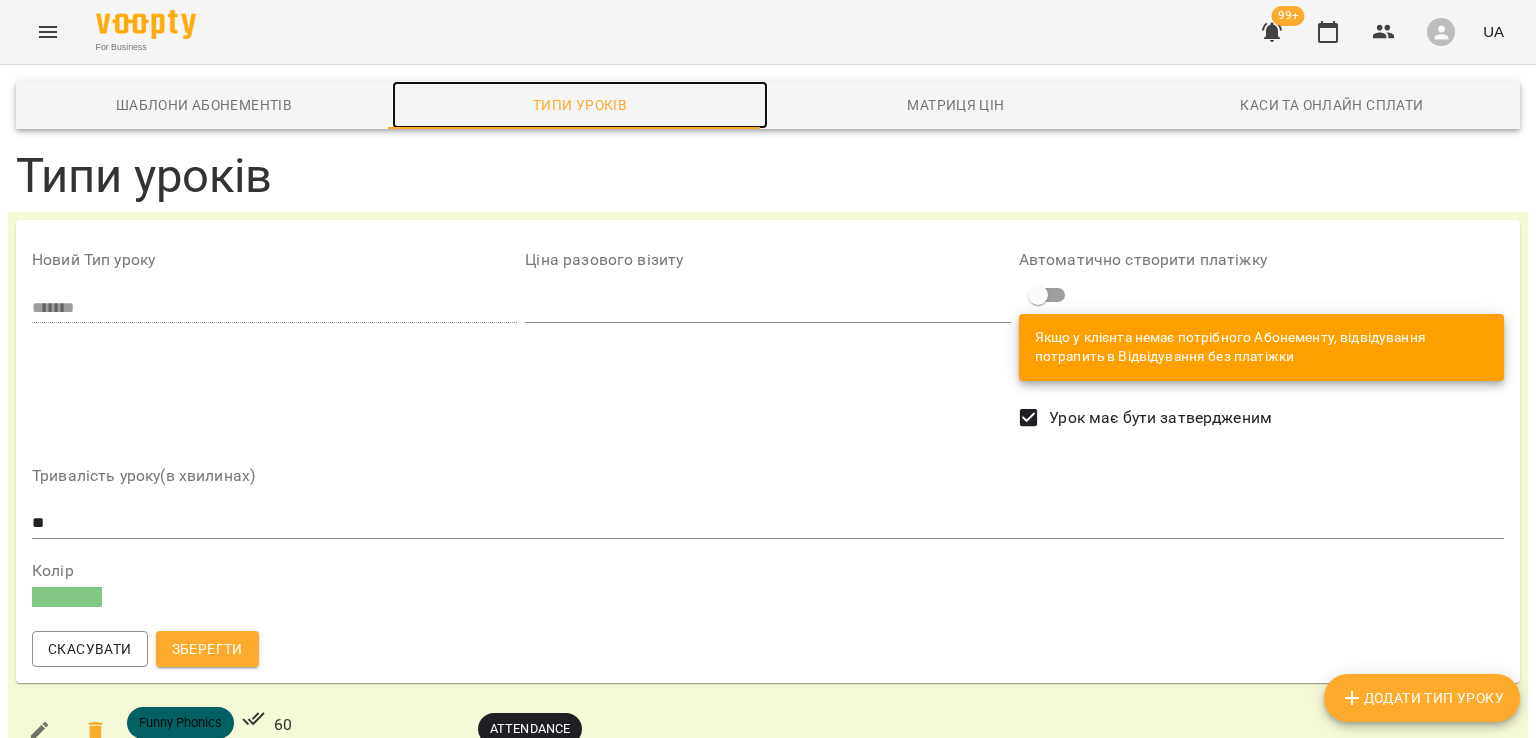 click on "Типи уроків" at bounding box center (580, 105) 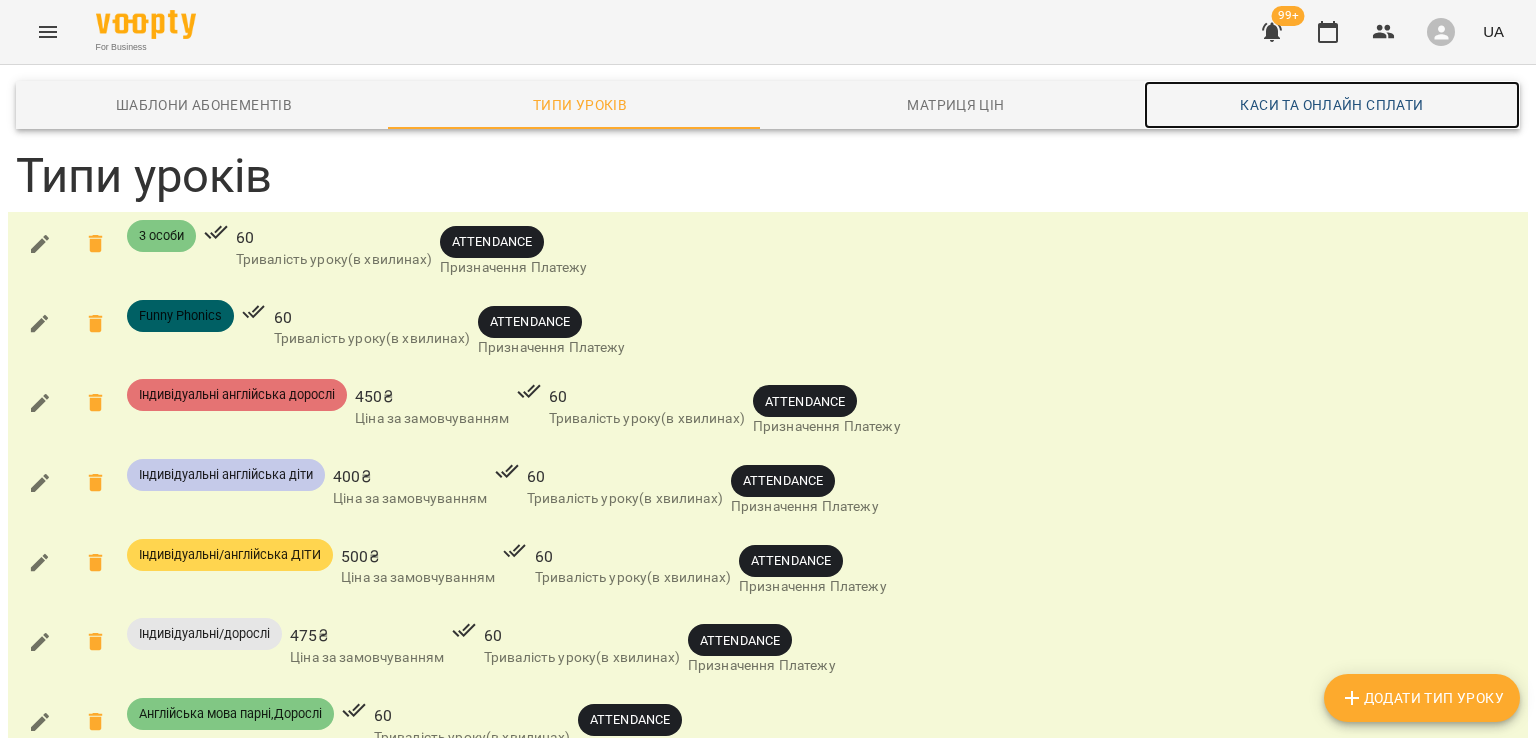 click on "Каси та Онлайн Сплати" at bounding box center [1332, 105] 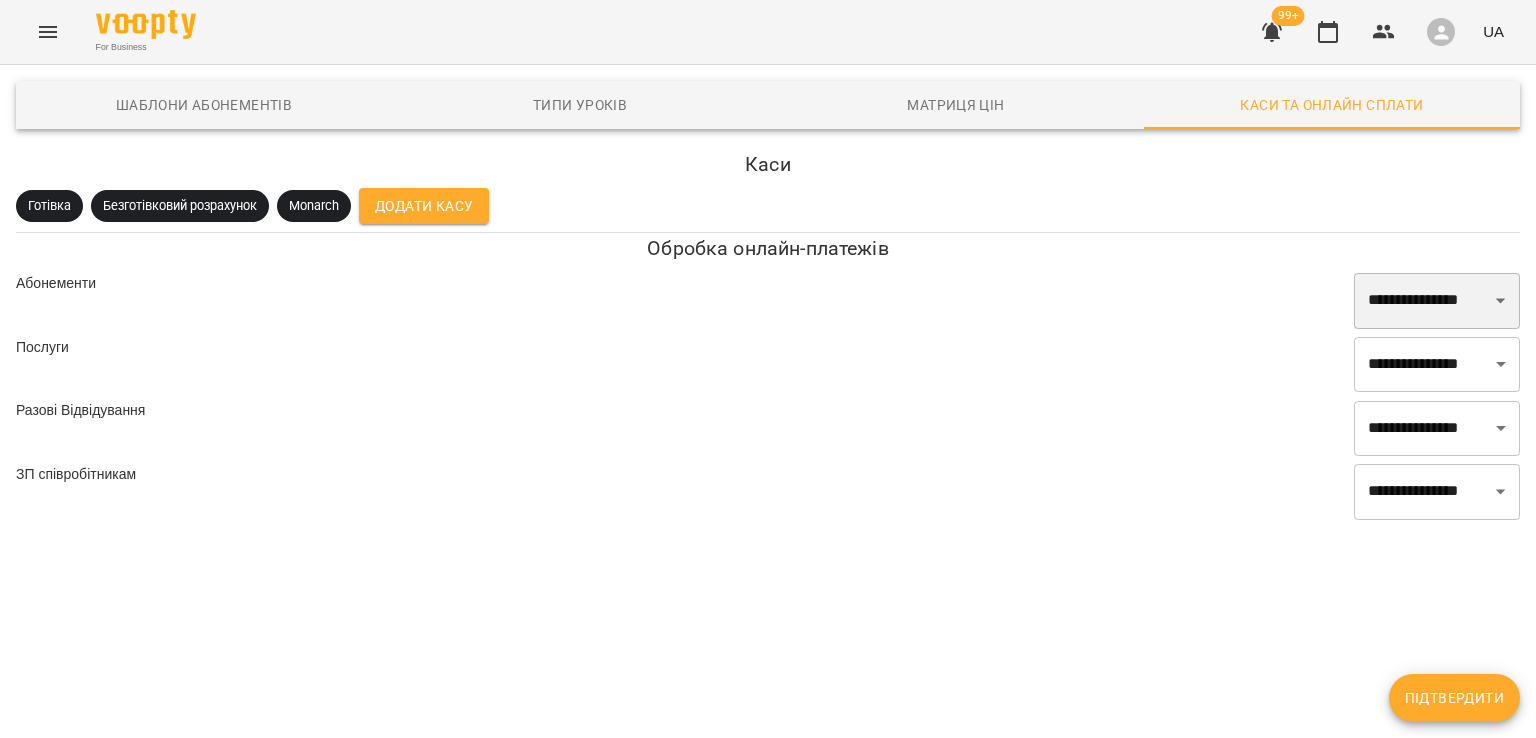 click on "**********" at bounding box center (1437, 301) 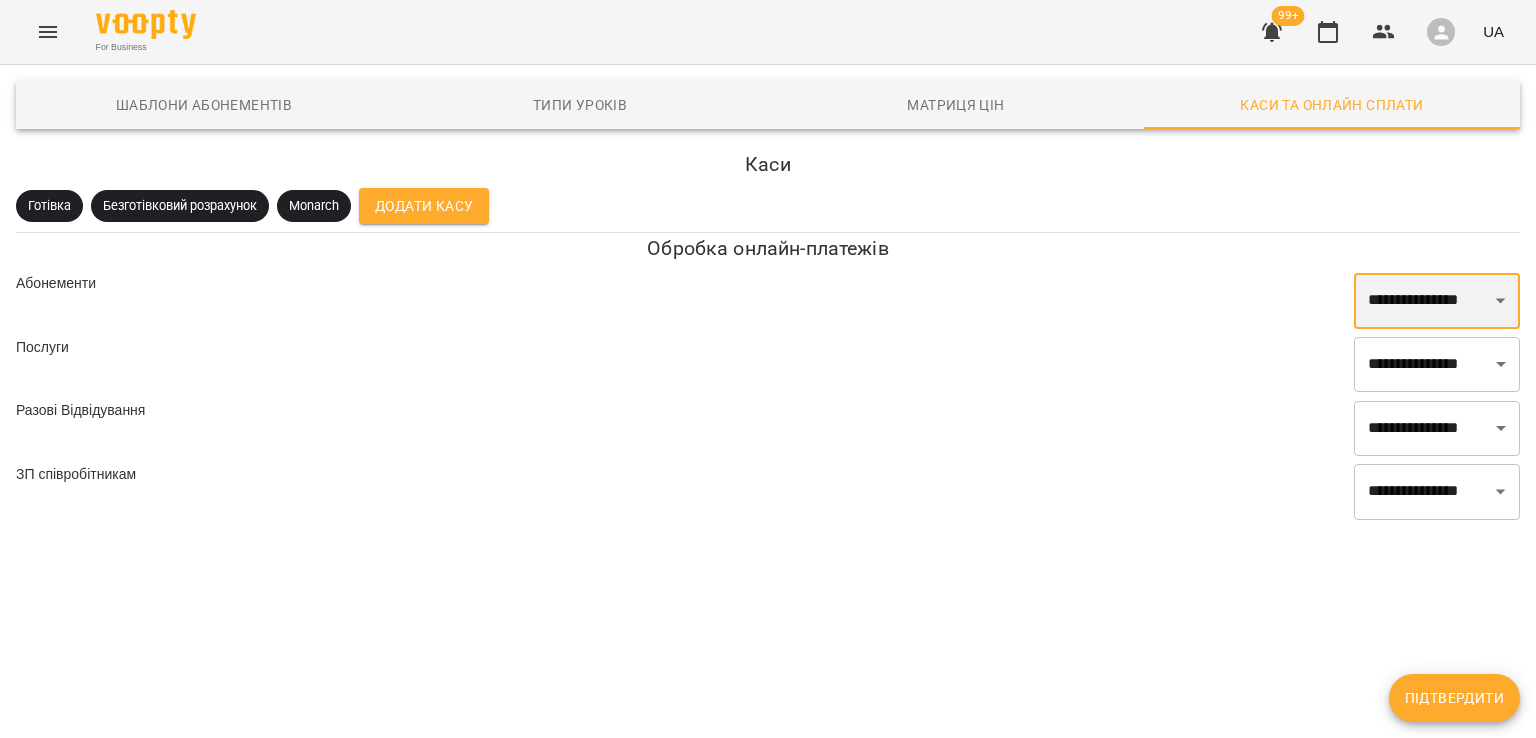 click on "**********" at bounding box center (1437, 301) 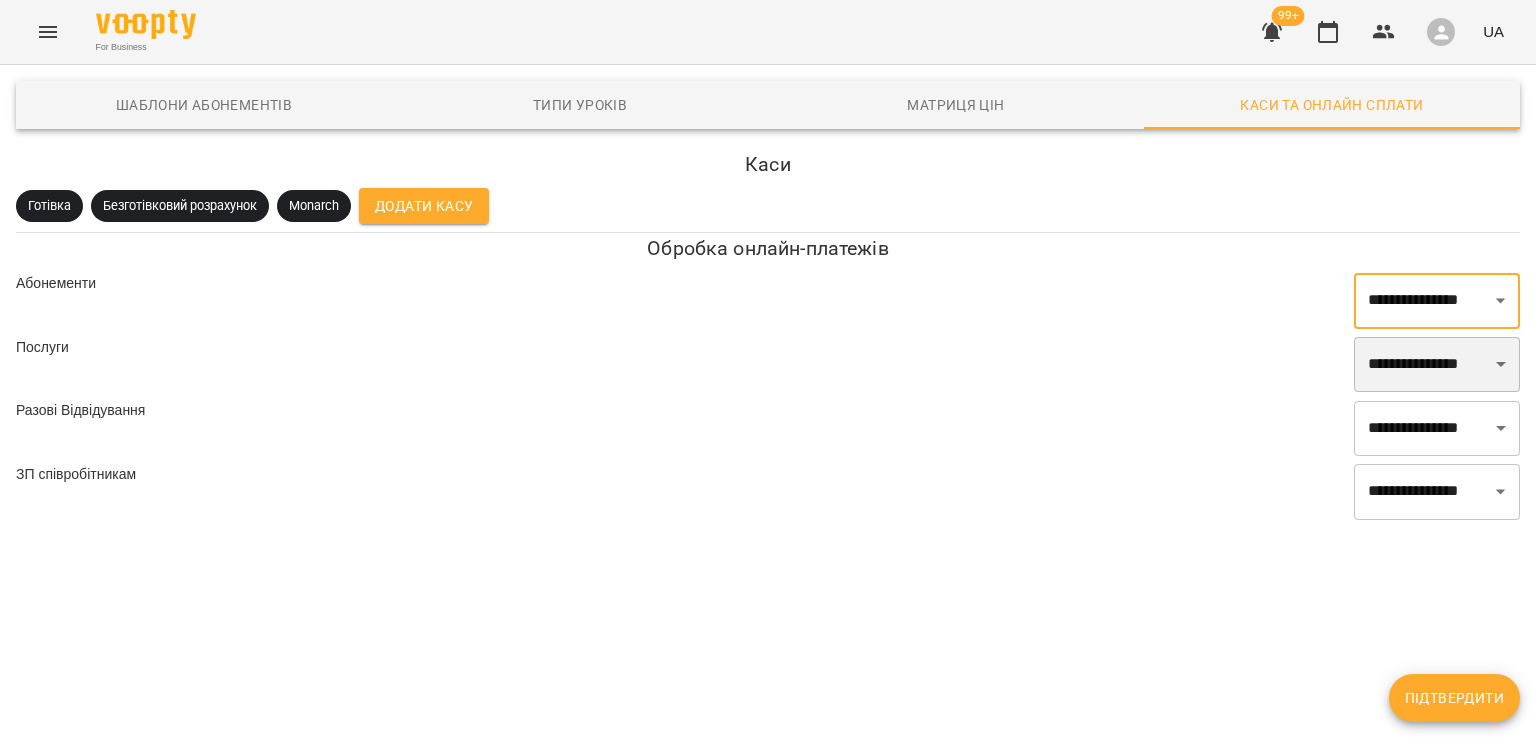 click on "**********" at bounding box center [1437, 365] 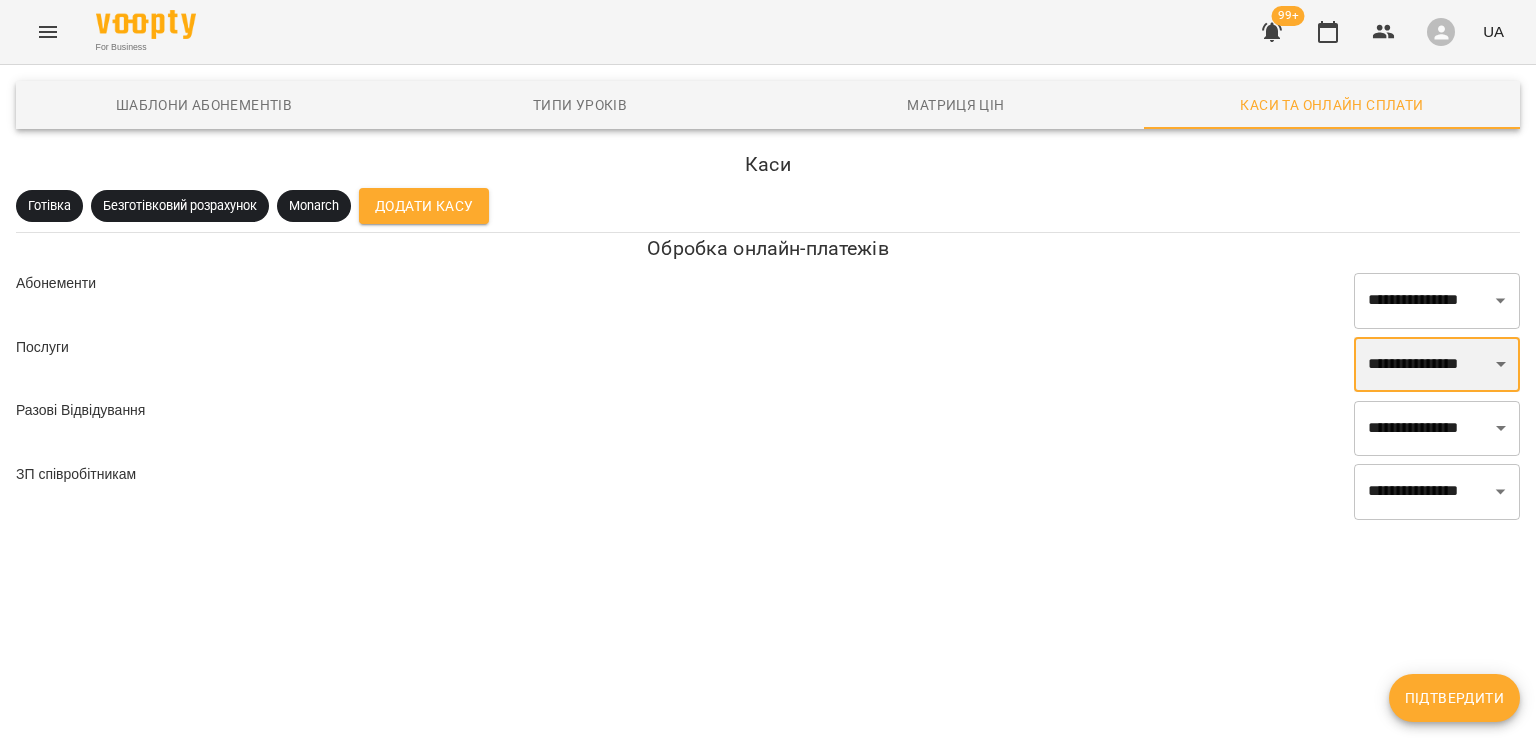 click on "**********" at bounding box center (1437, 365) 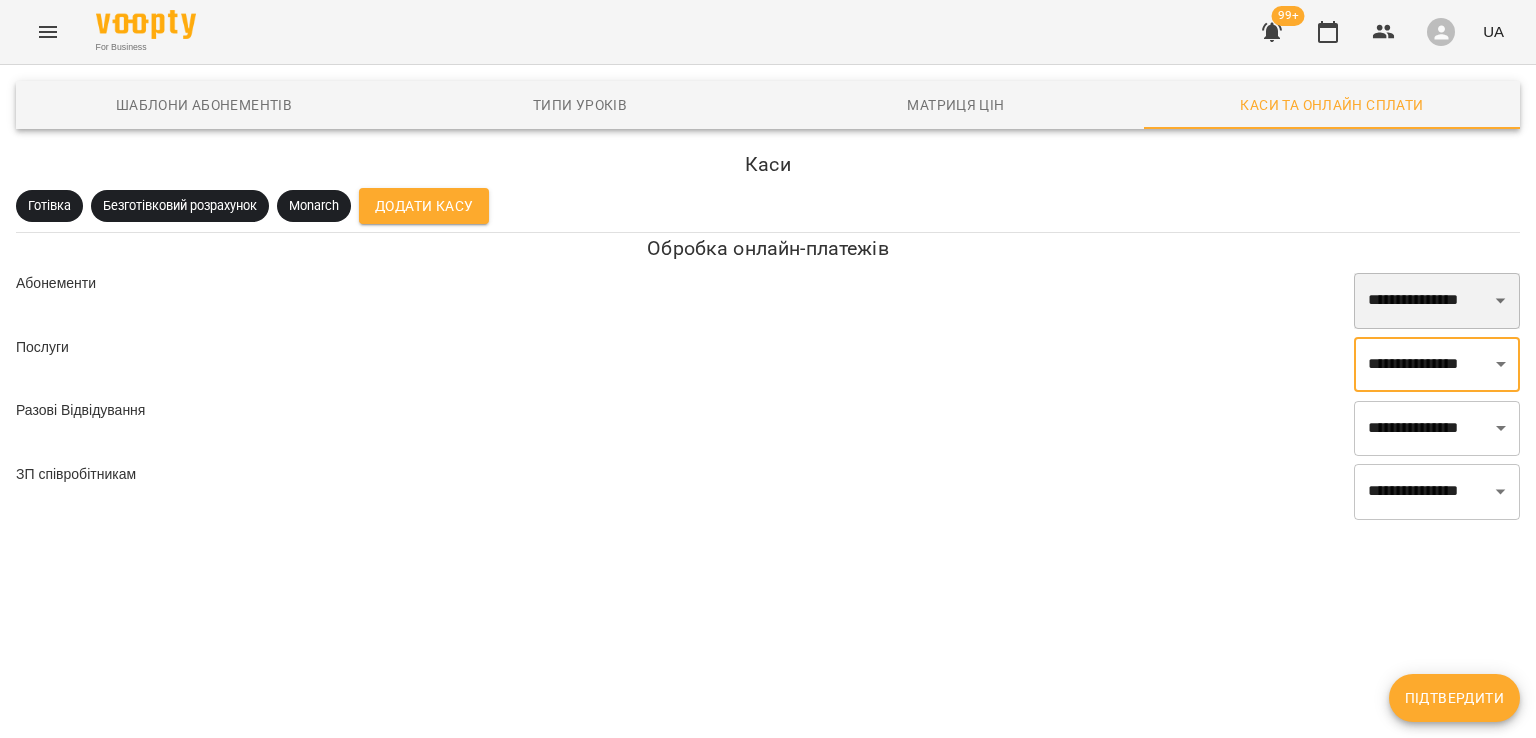 click on "**********" at bounding box center (1437, 301) 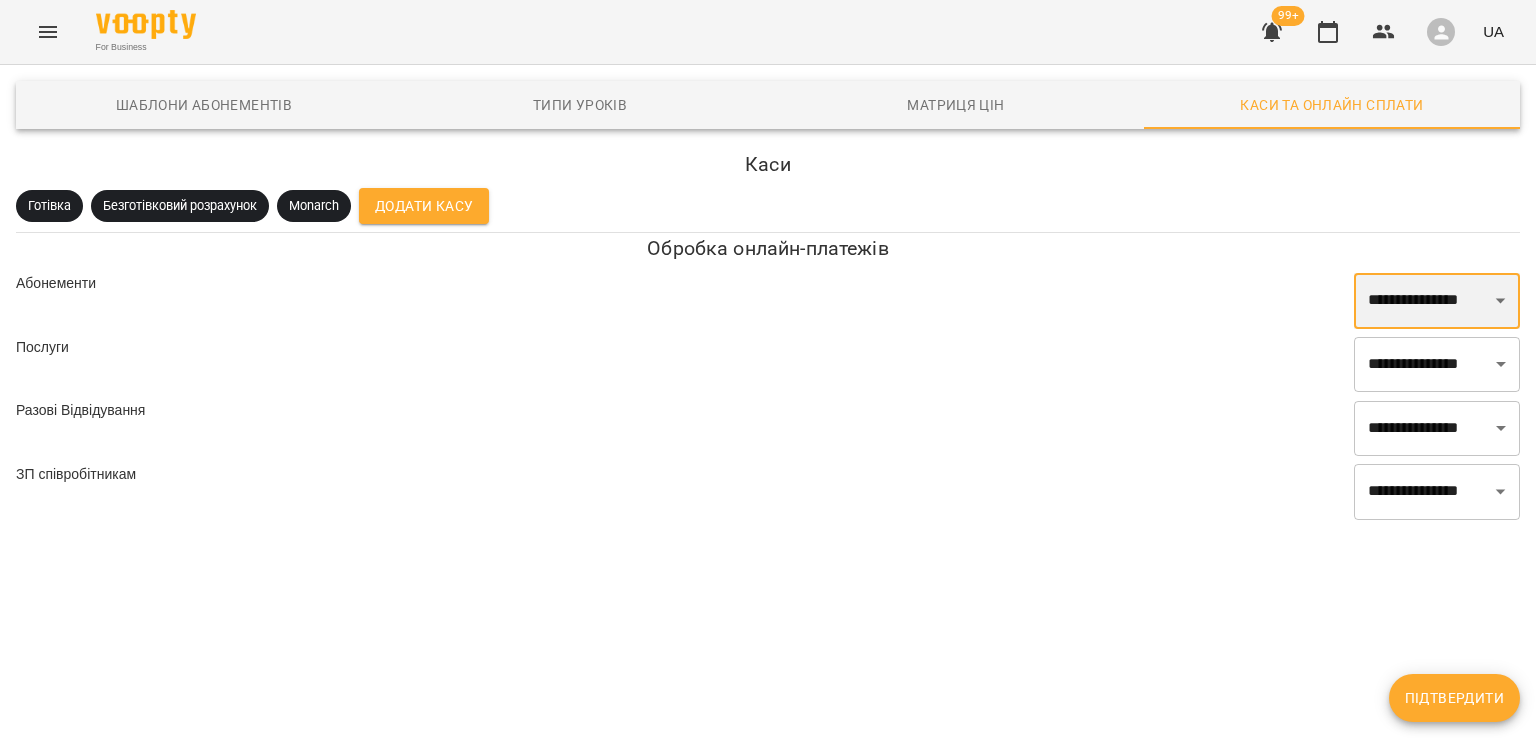 select on "**********" 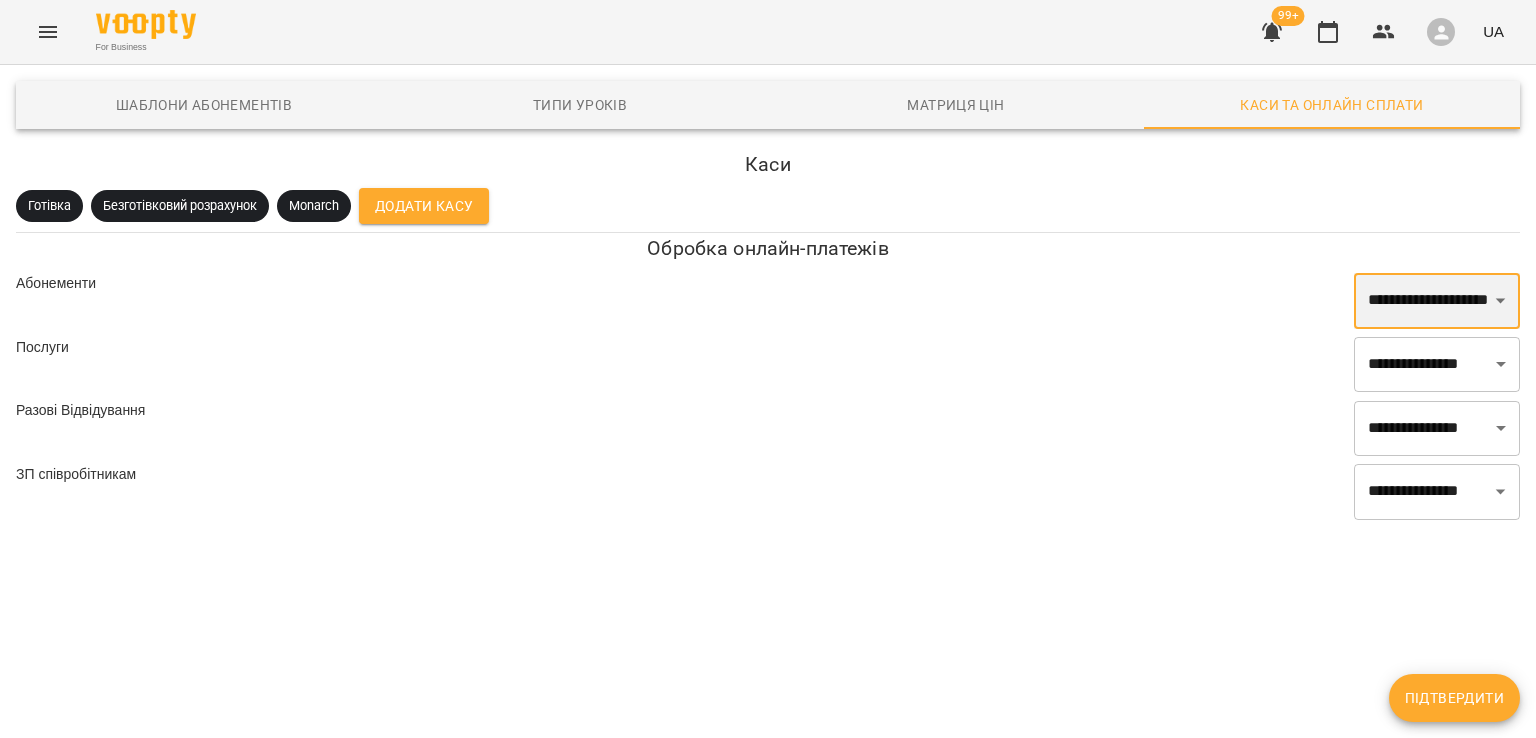 click on "**********" at bounding box center (1437, 301) 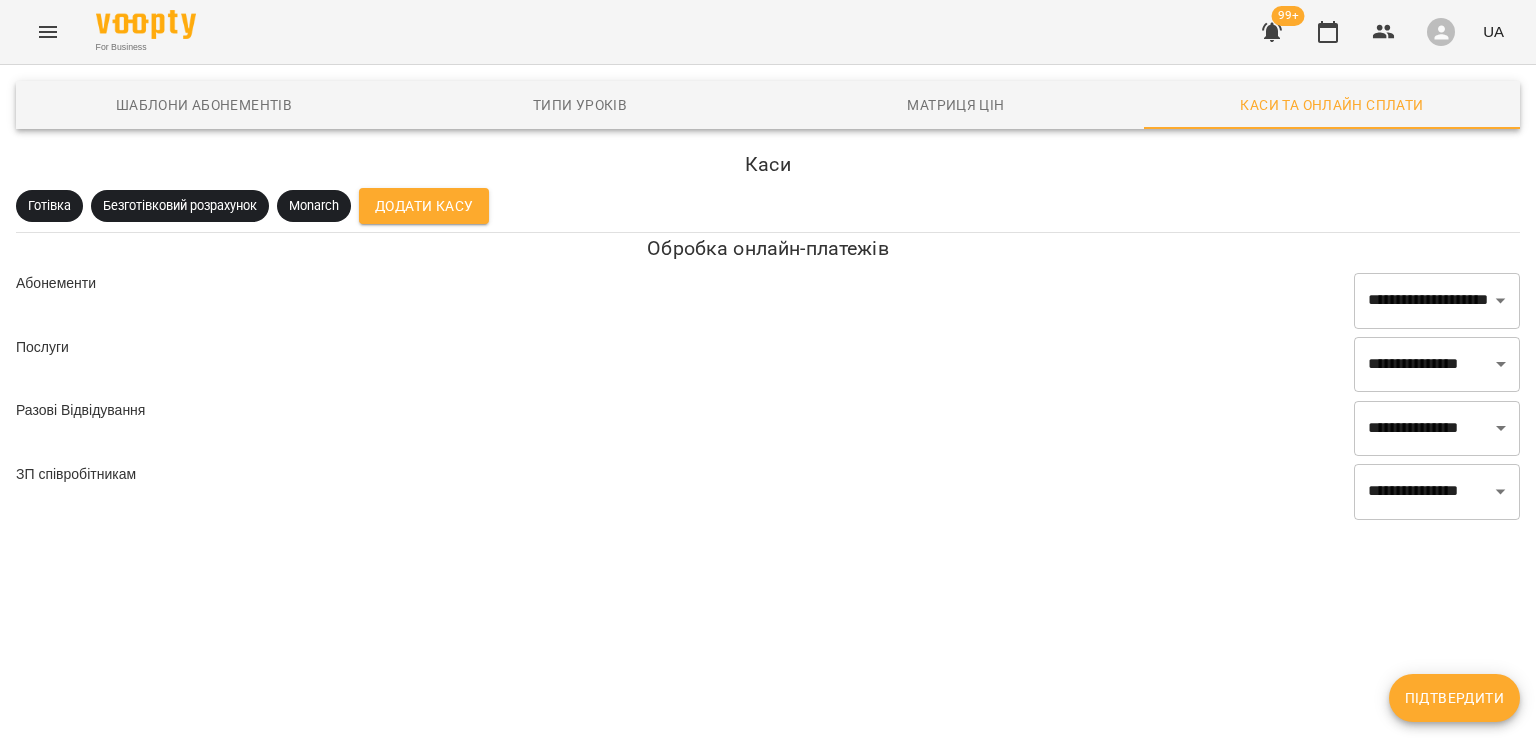 click on "**********" at bounding box center [768, 365] 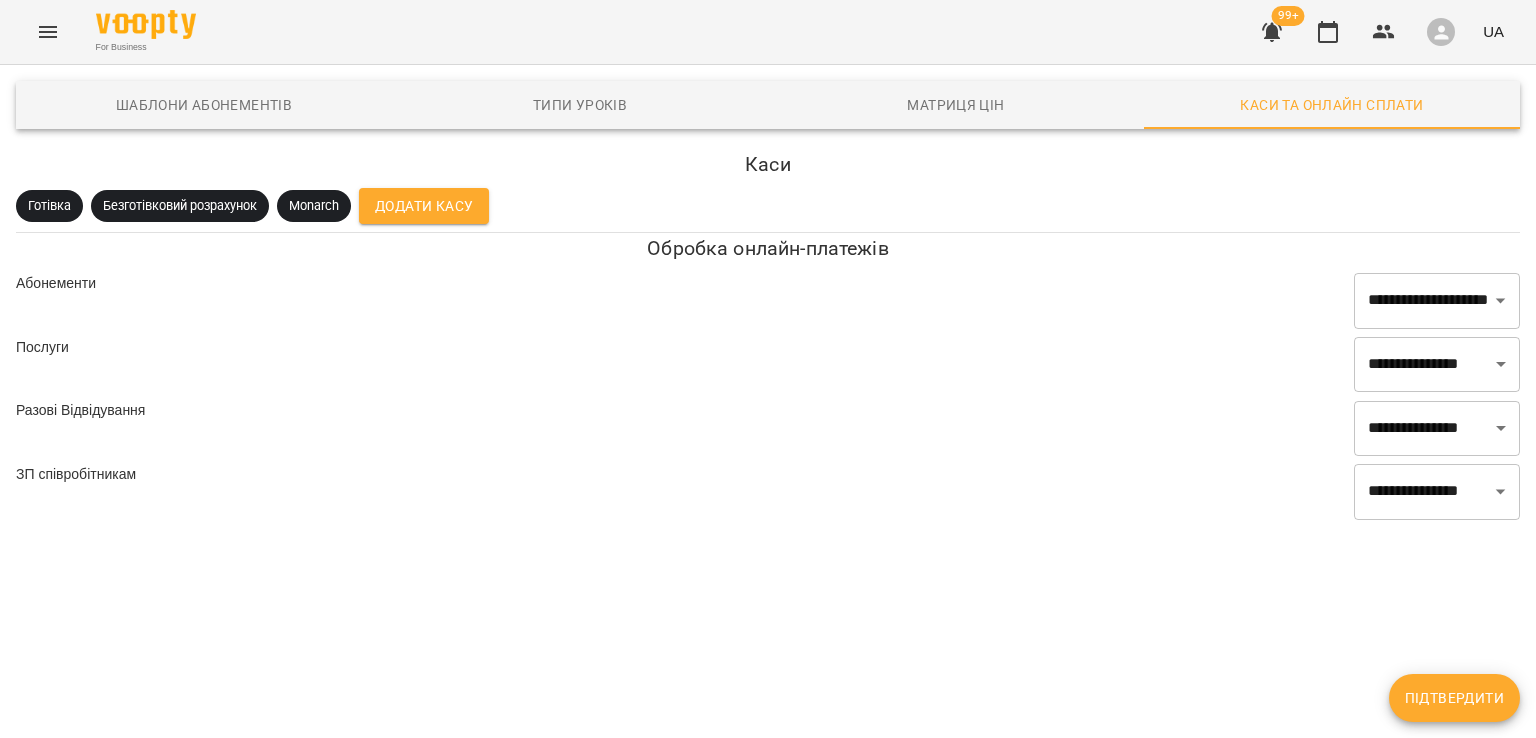 click on "Додати Касу" at bounding box center [424, 206] 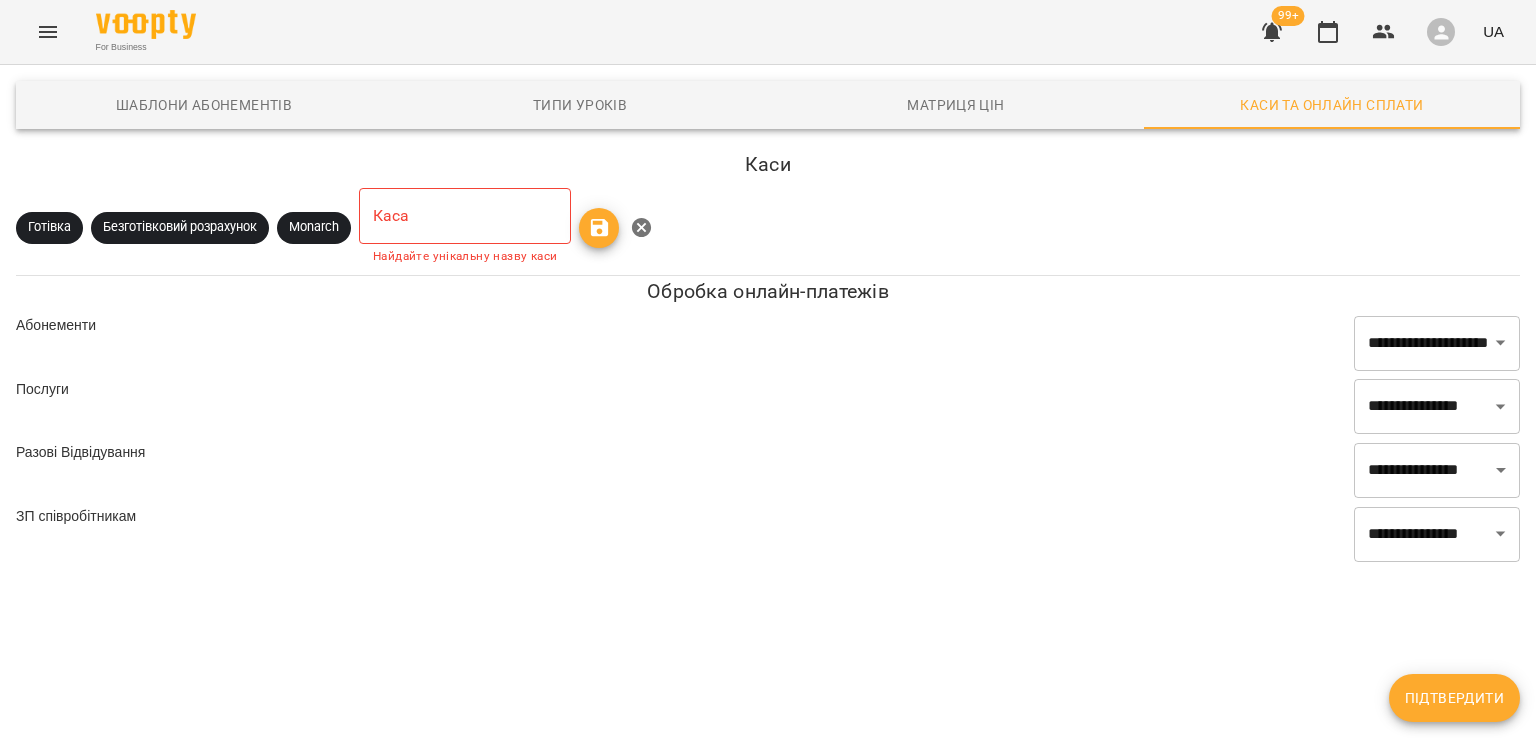 click on "Безготівковий розрахунок" at bounding box center (180, 227) 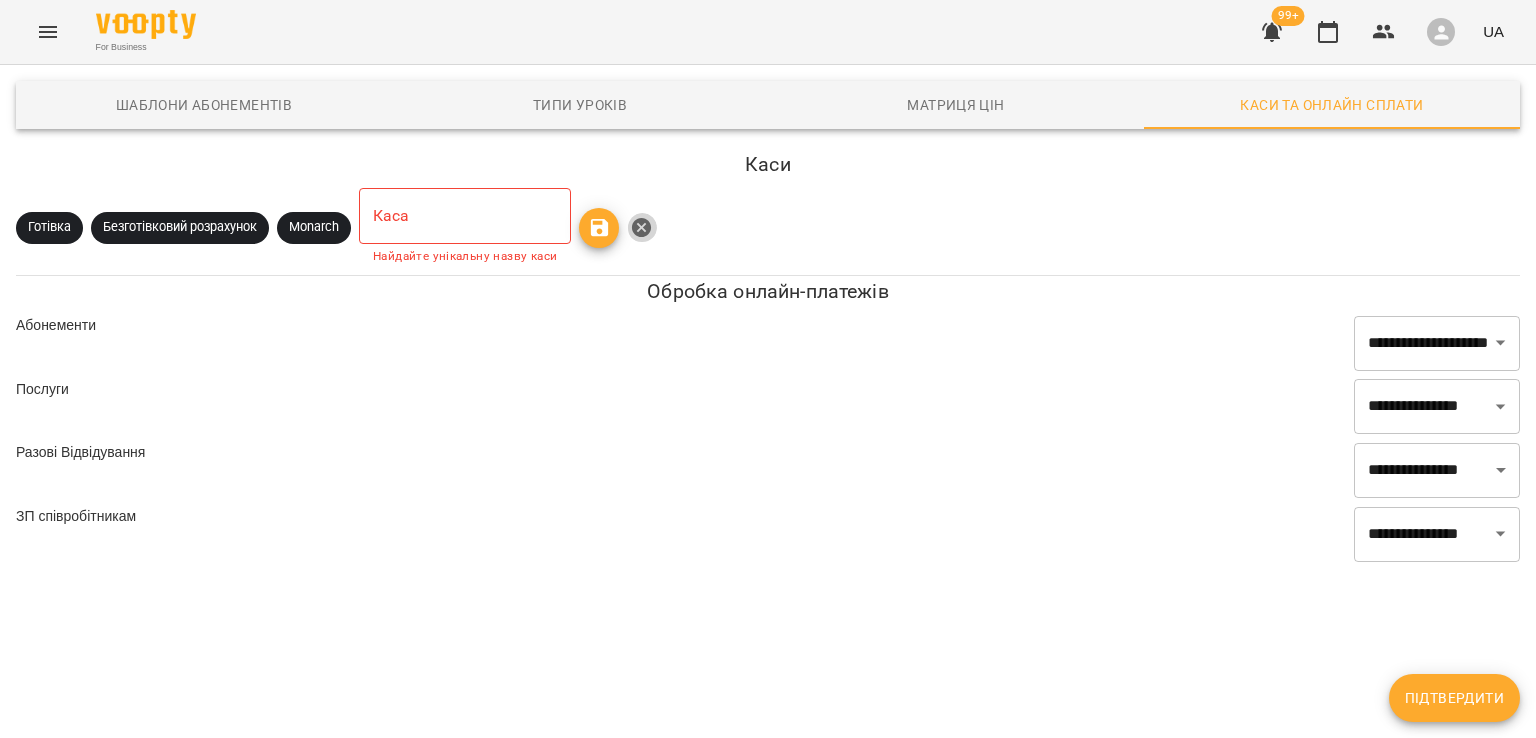 click 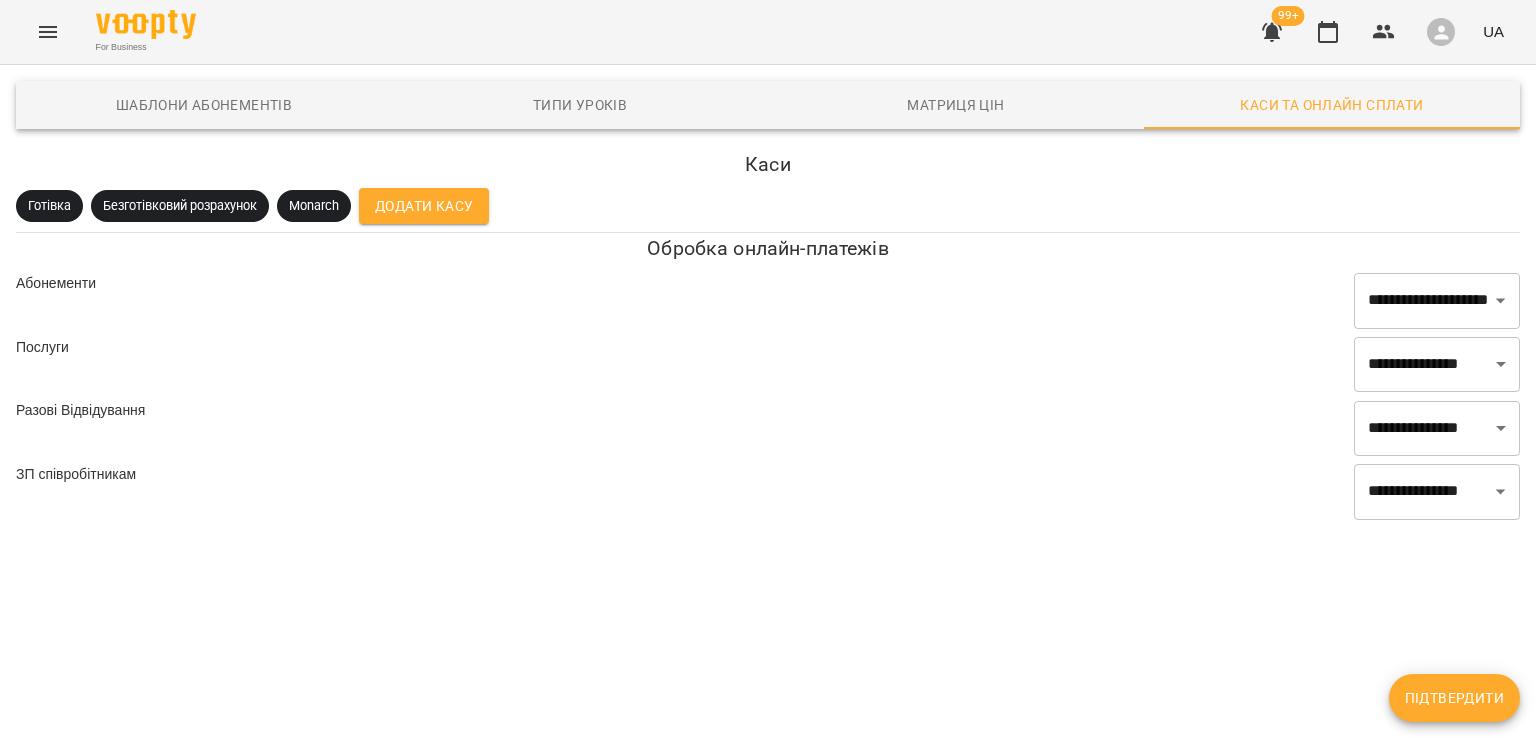 click on "Monarch" at bounding box center [314, 206] 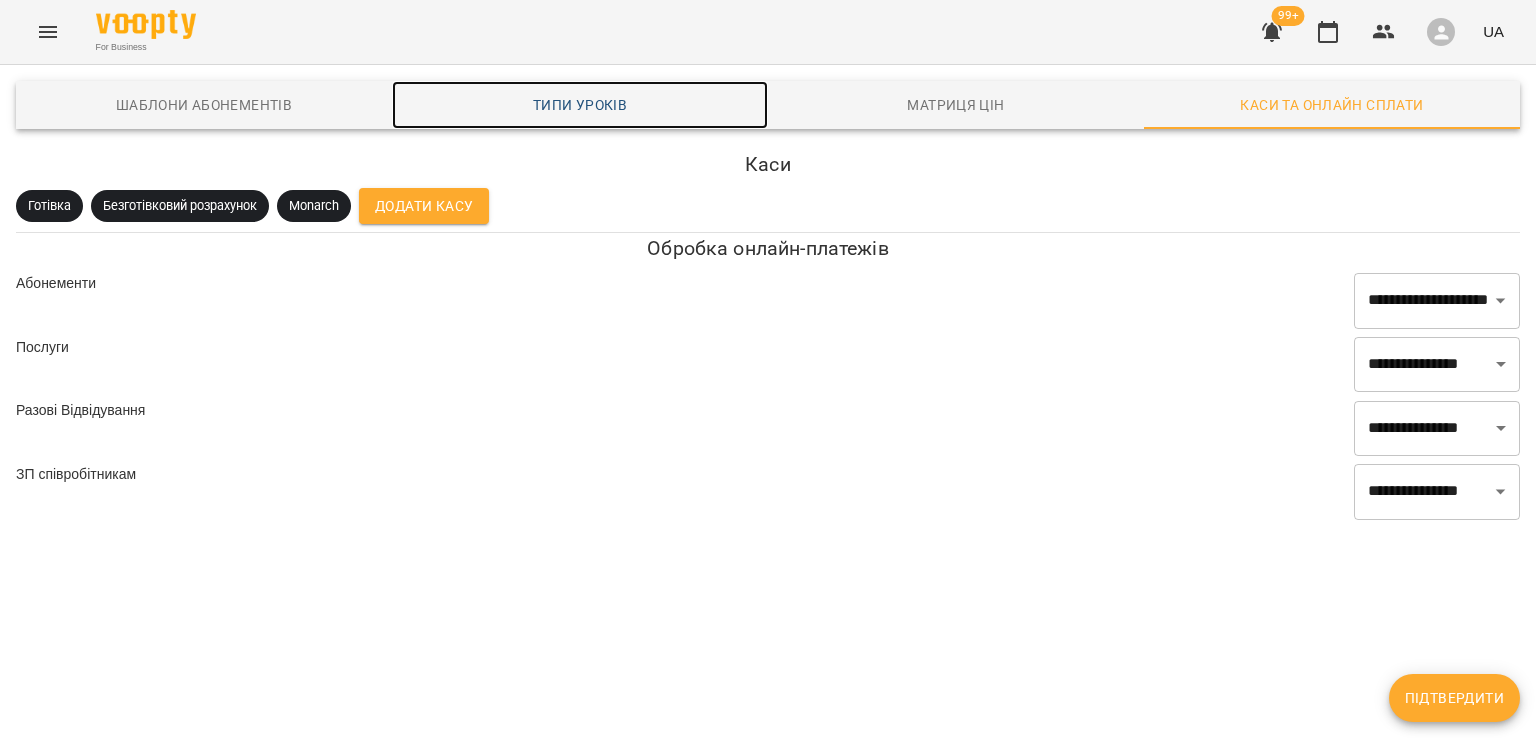 click on "Типи уроків" at bounding box center (580, 105) 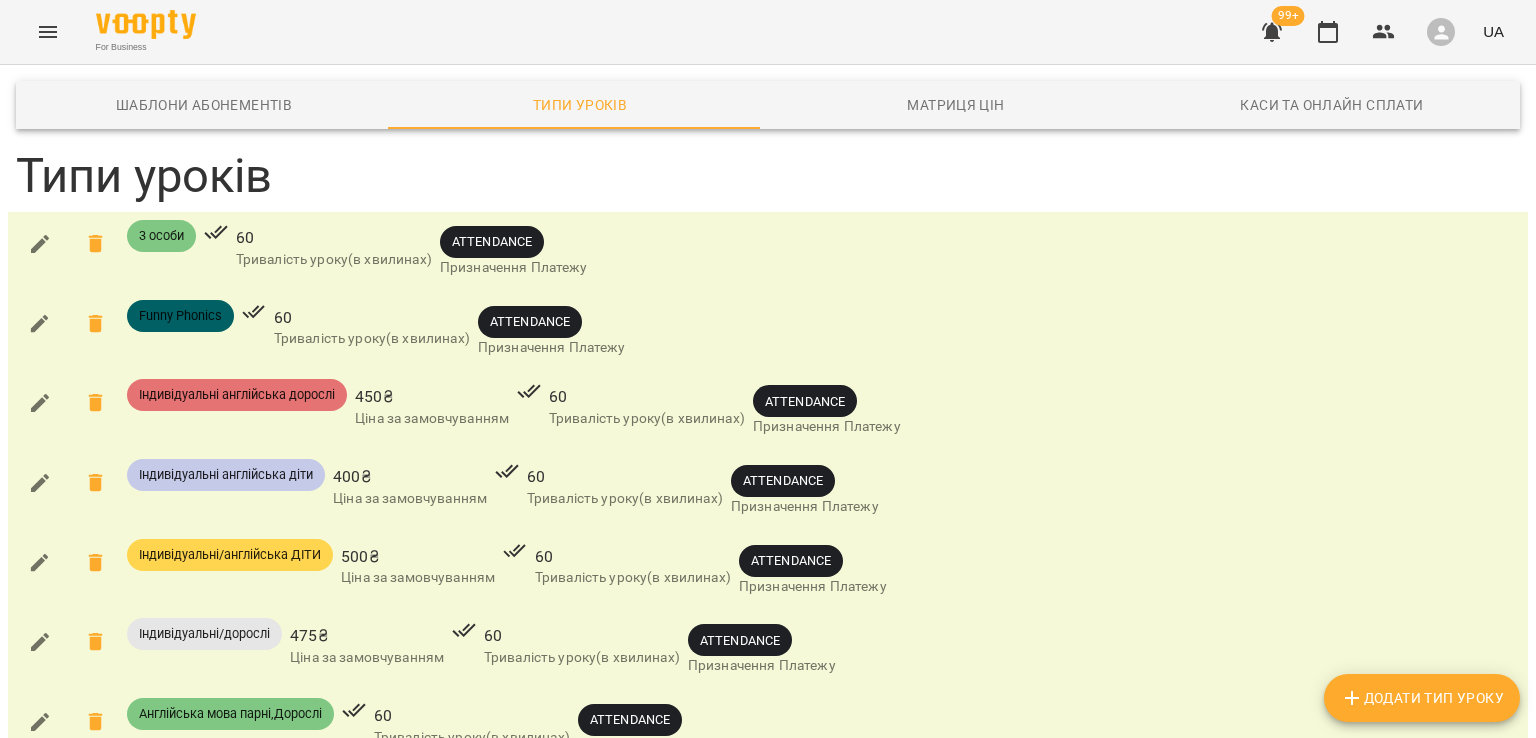 scroll, scrollTop: 0, scrollLeft: 0, axis: both 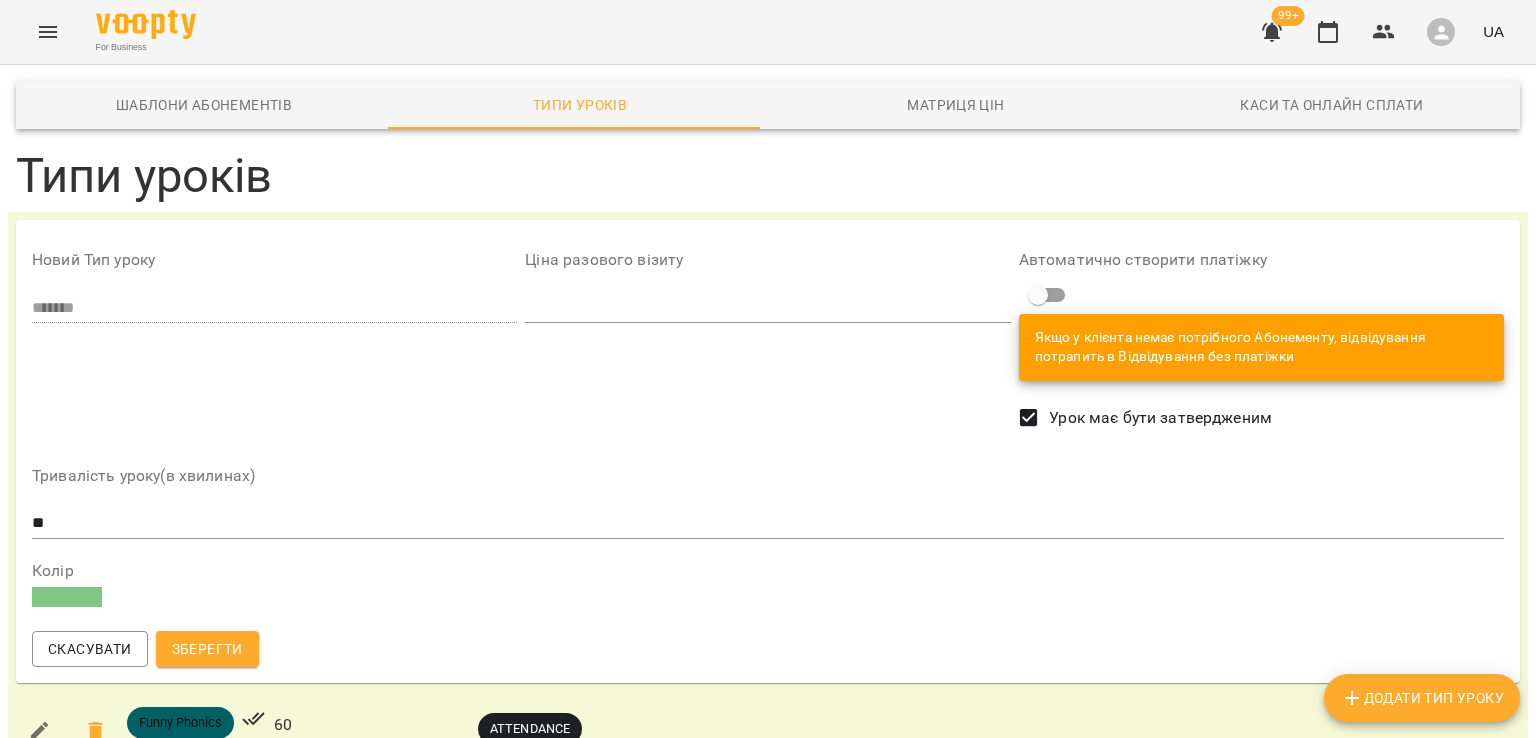 click on "Тривалість уроку(в хвилинах) ** Колір" at bounding box center [768, 537] 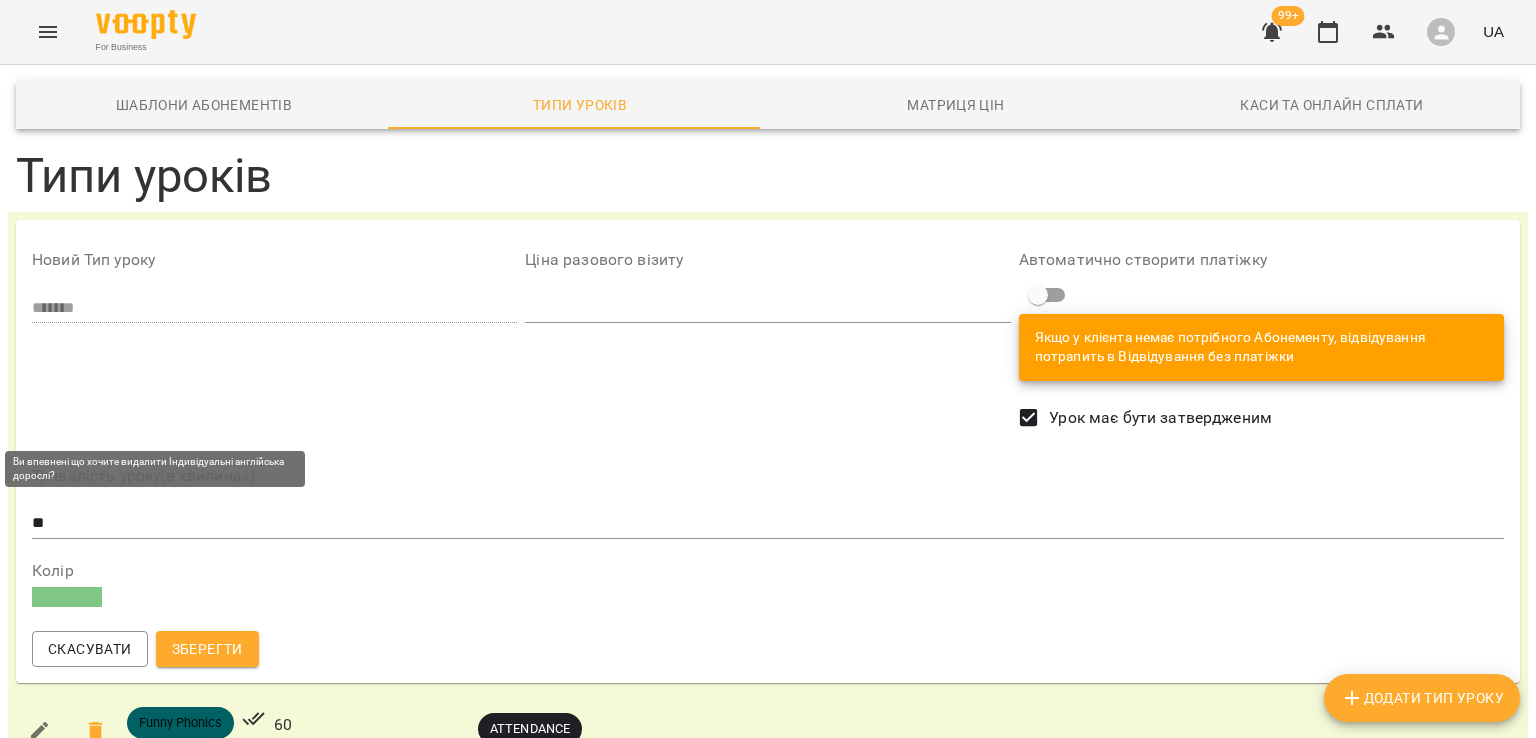 click 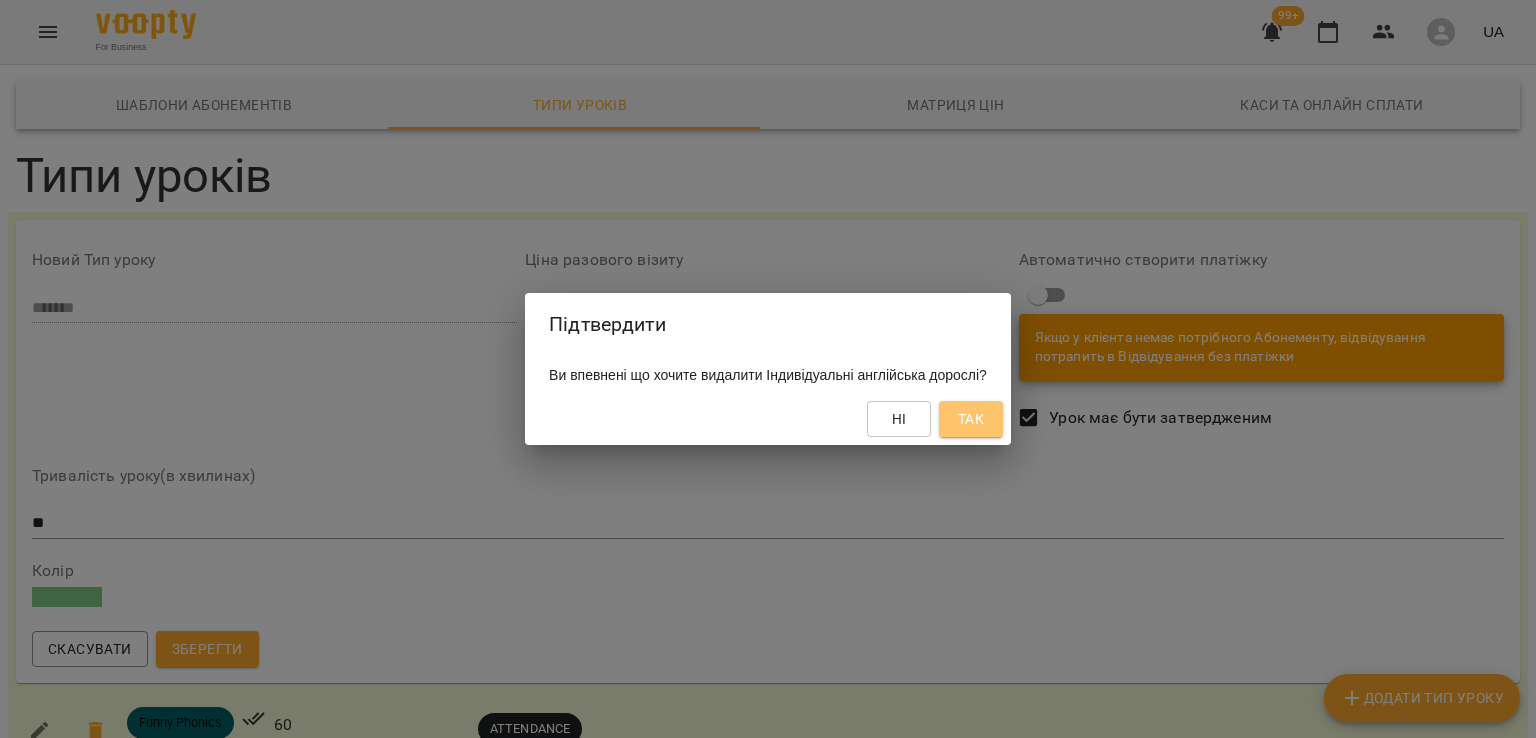 click on "Так" at bounding box center (971, 419) 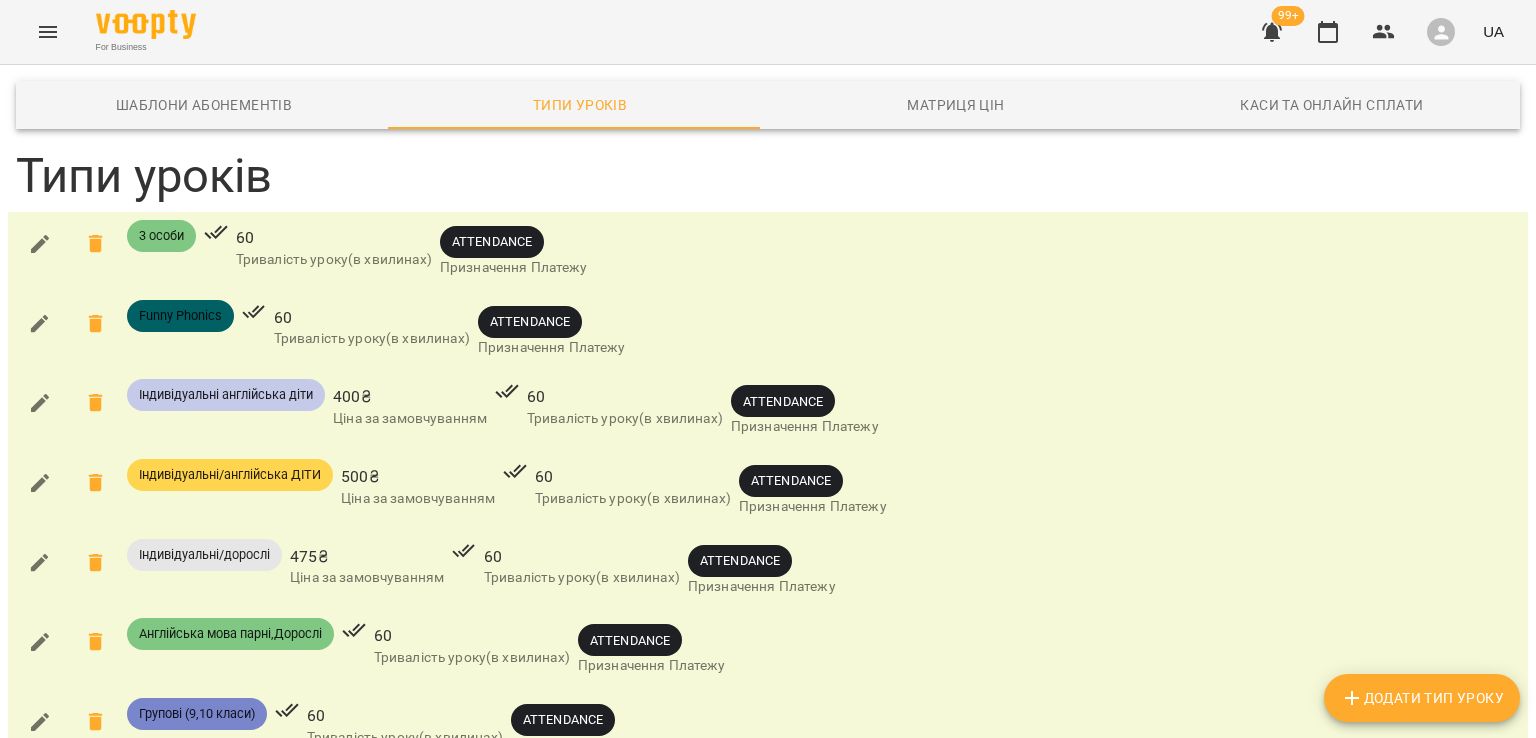scroll, scrollTop: 100, scrollLeft: 0, axis: vertical 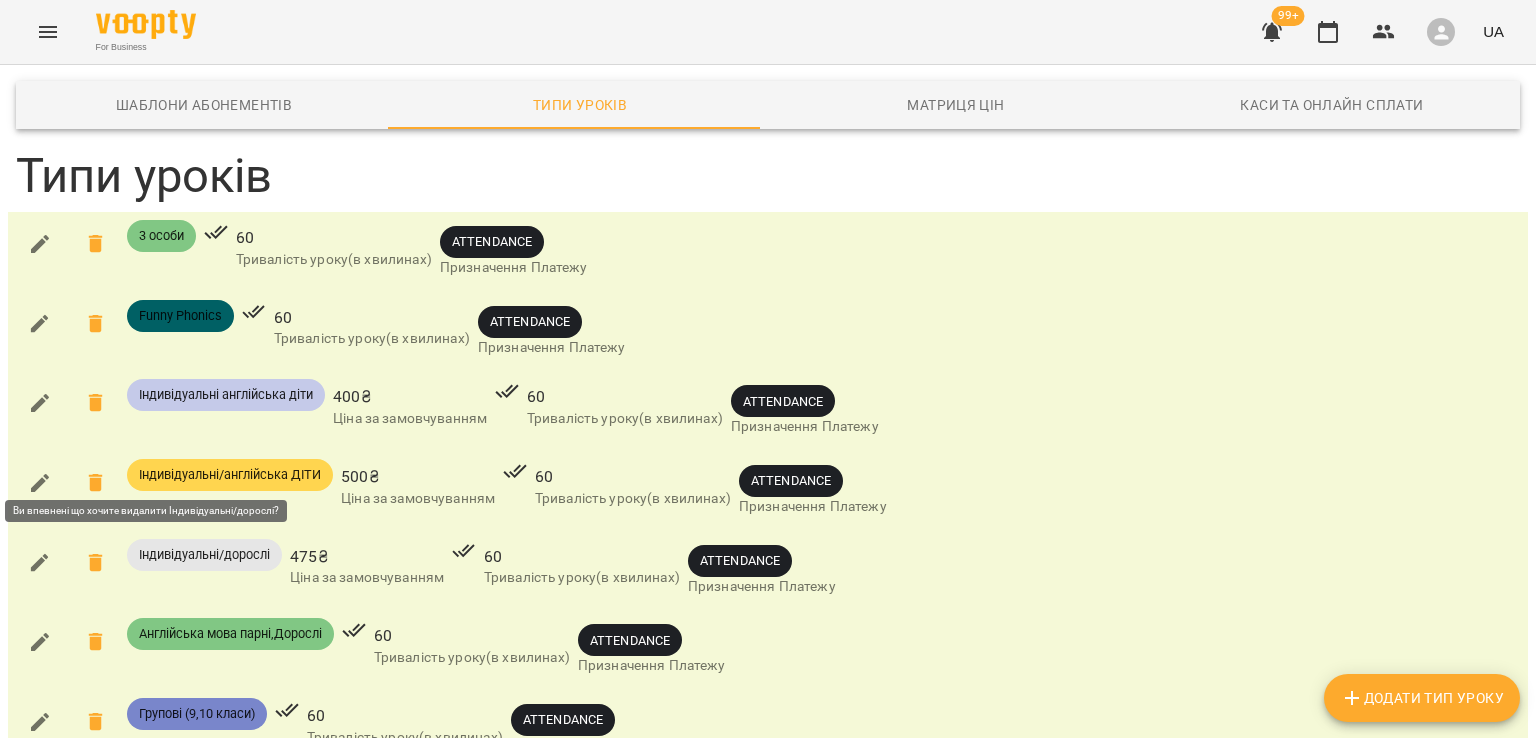 click 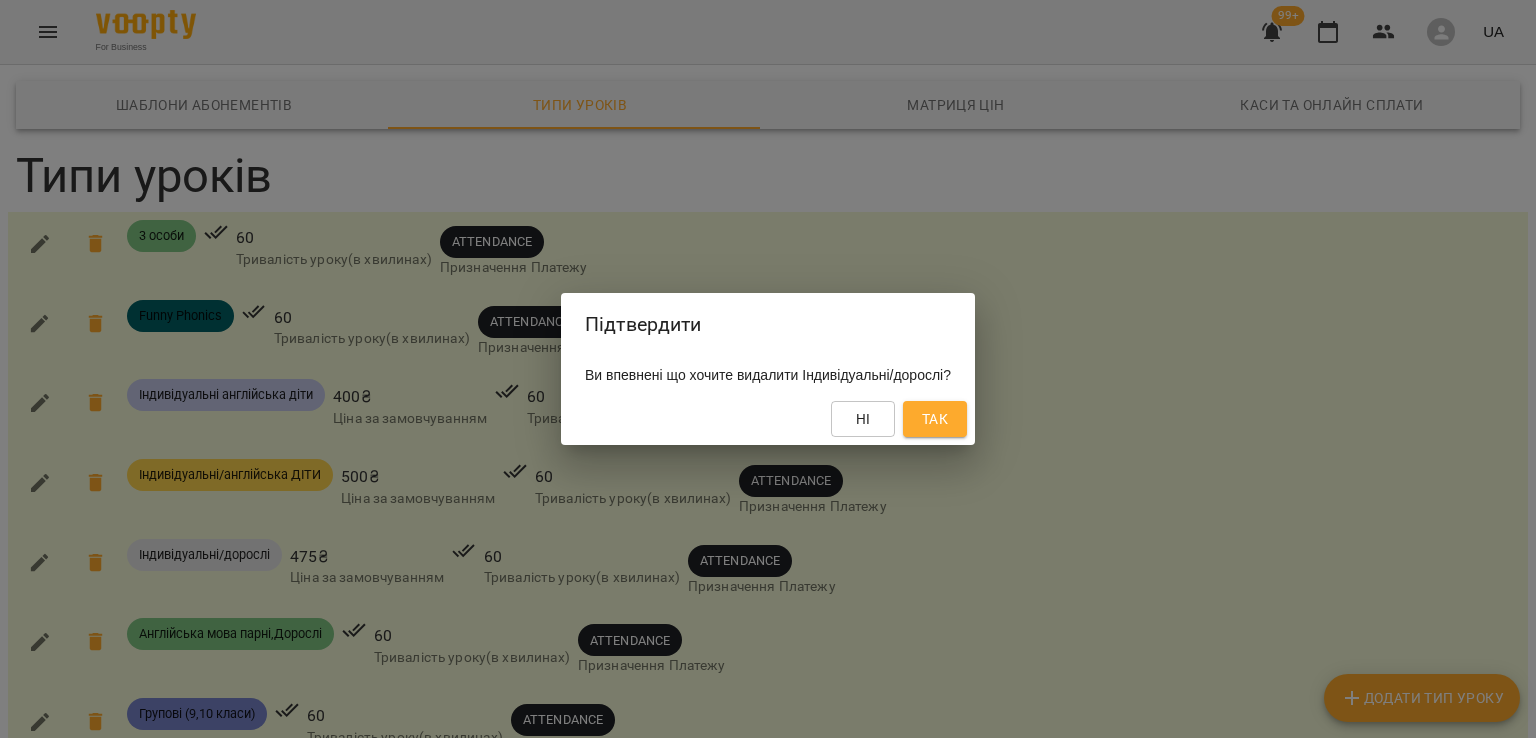 click on "Так" at bounding box center (935, 419) 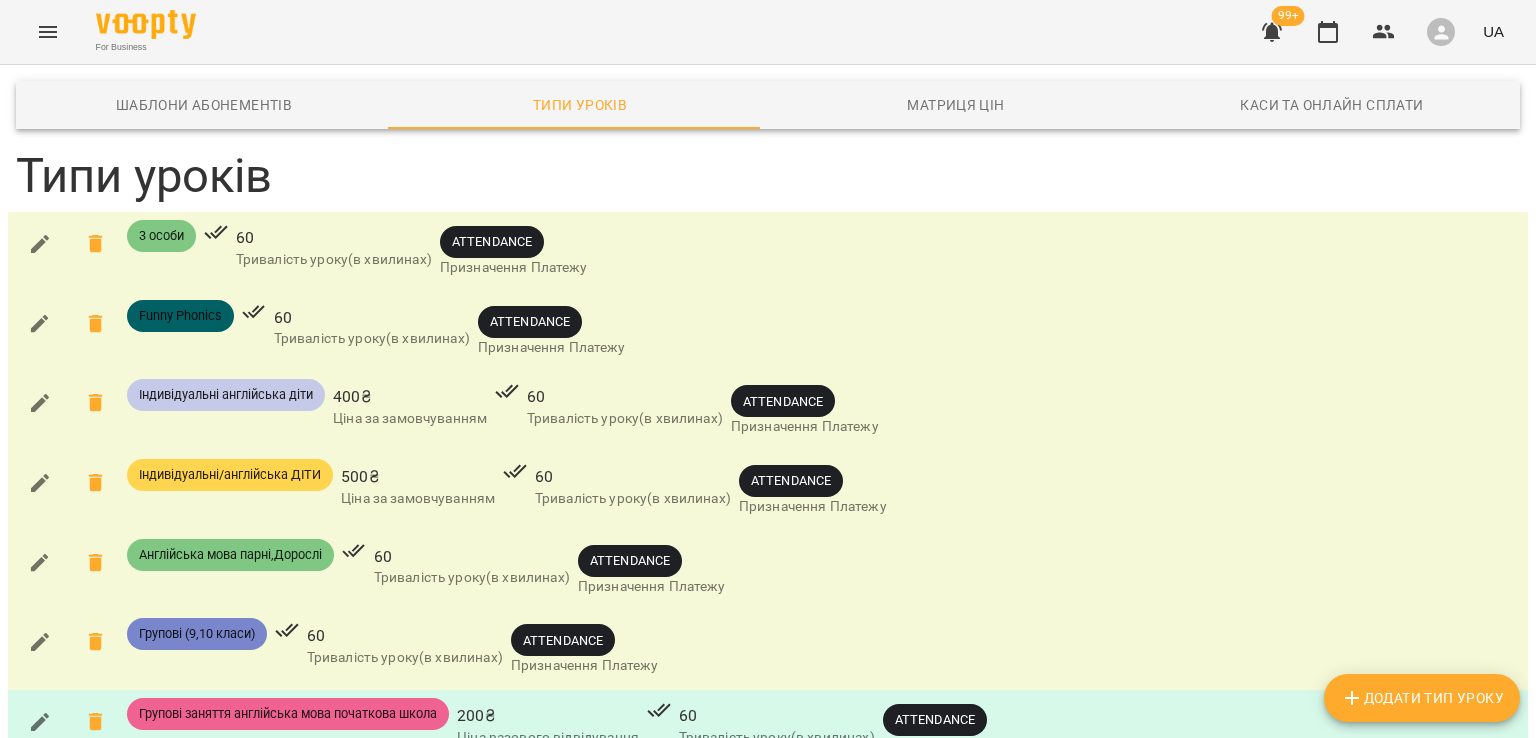scroll, scrollTop: 200, scrollLeft: 0, axis: vertical 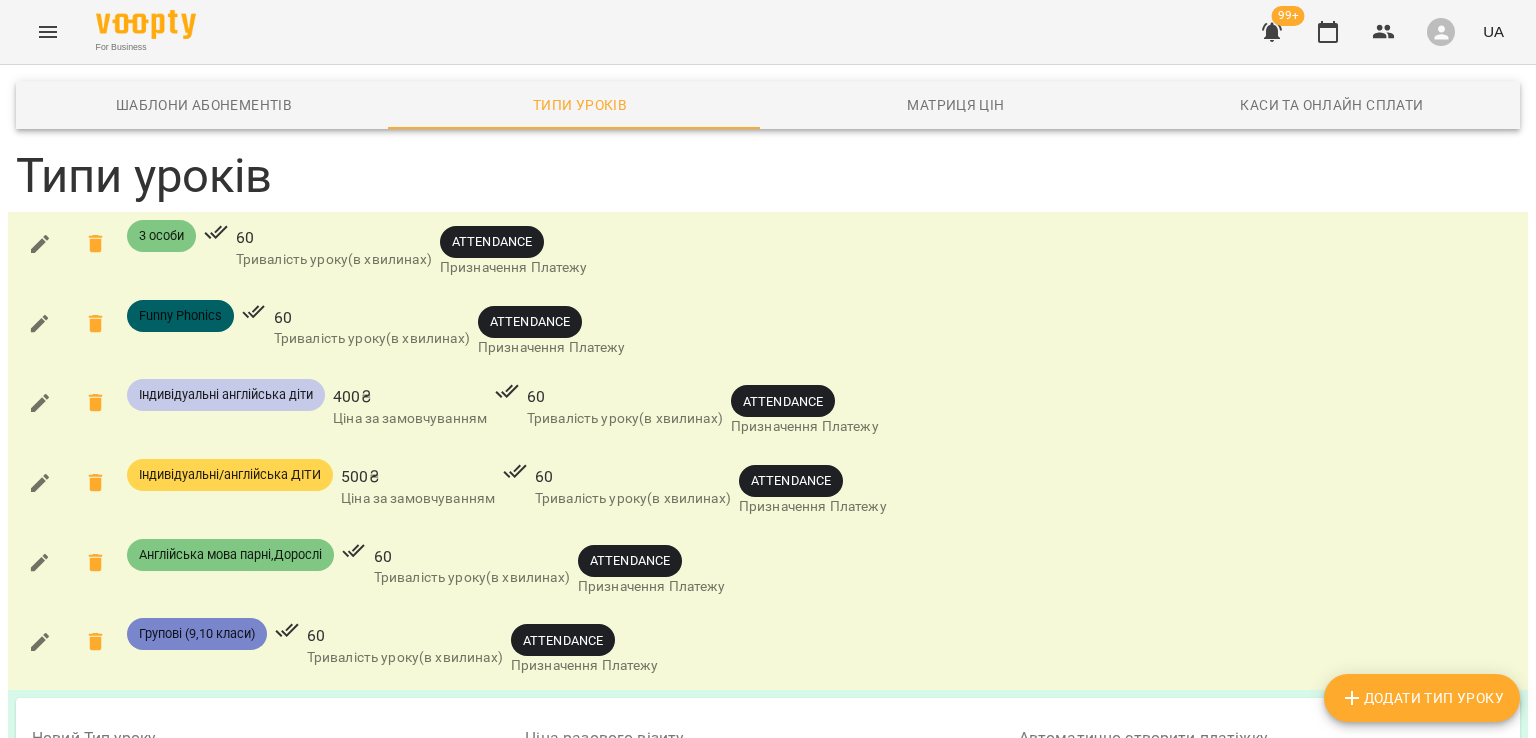 click on "***" at bounding box center [767, 786] 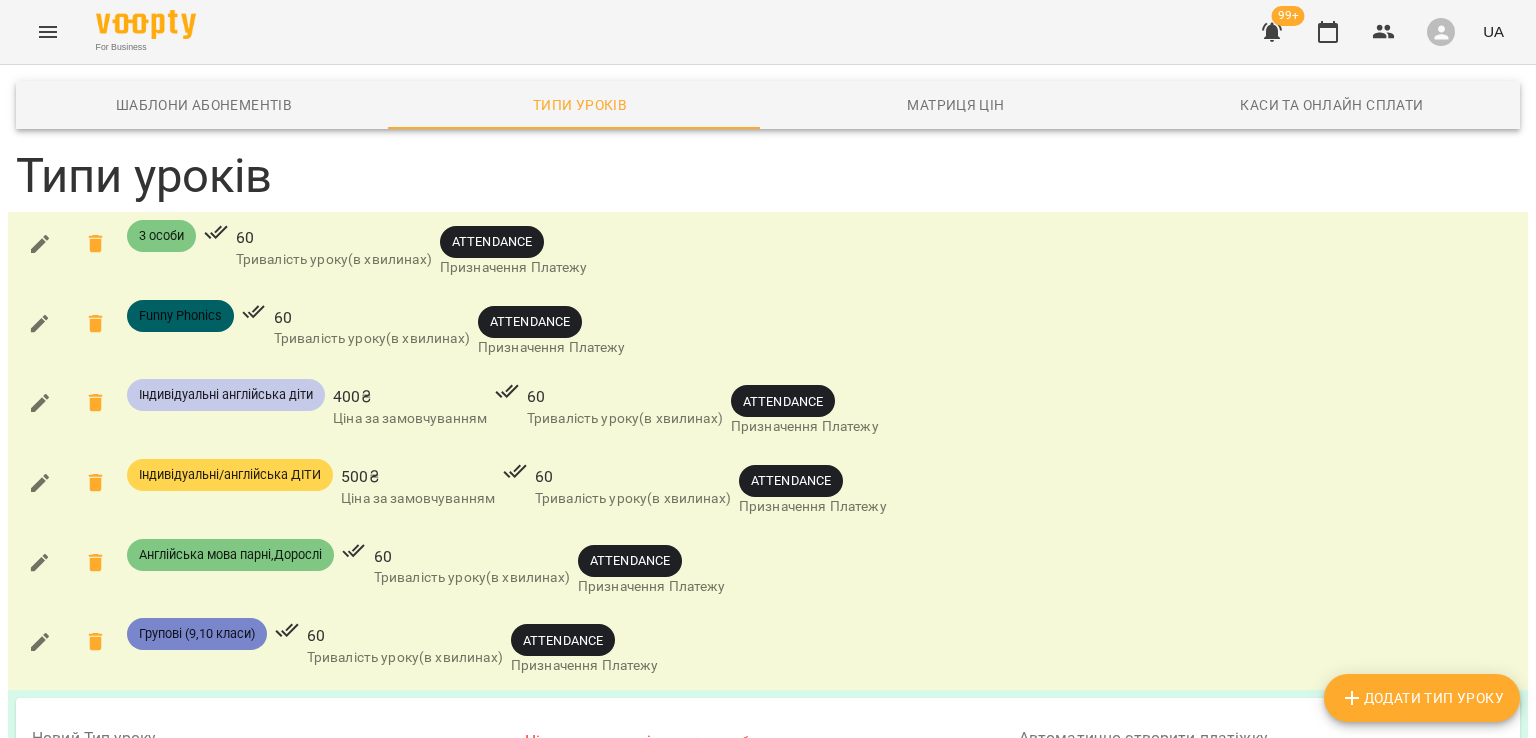type 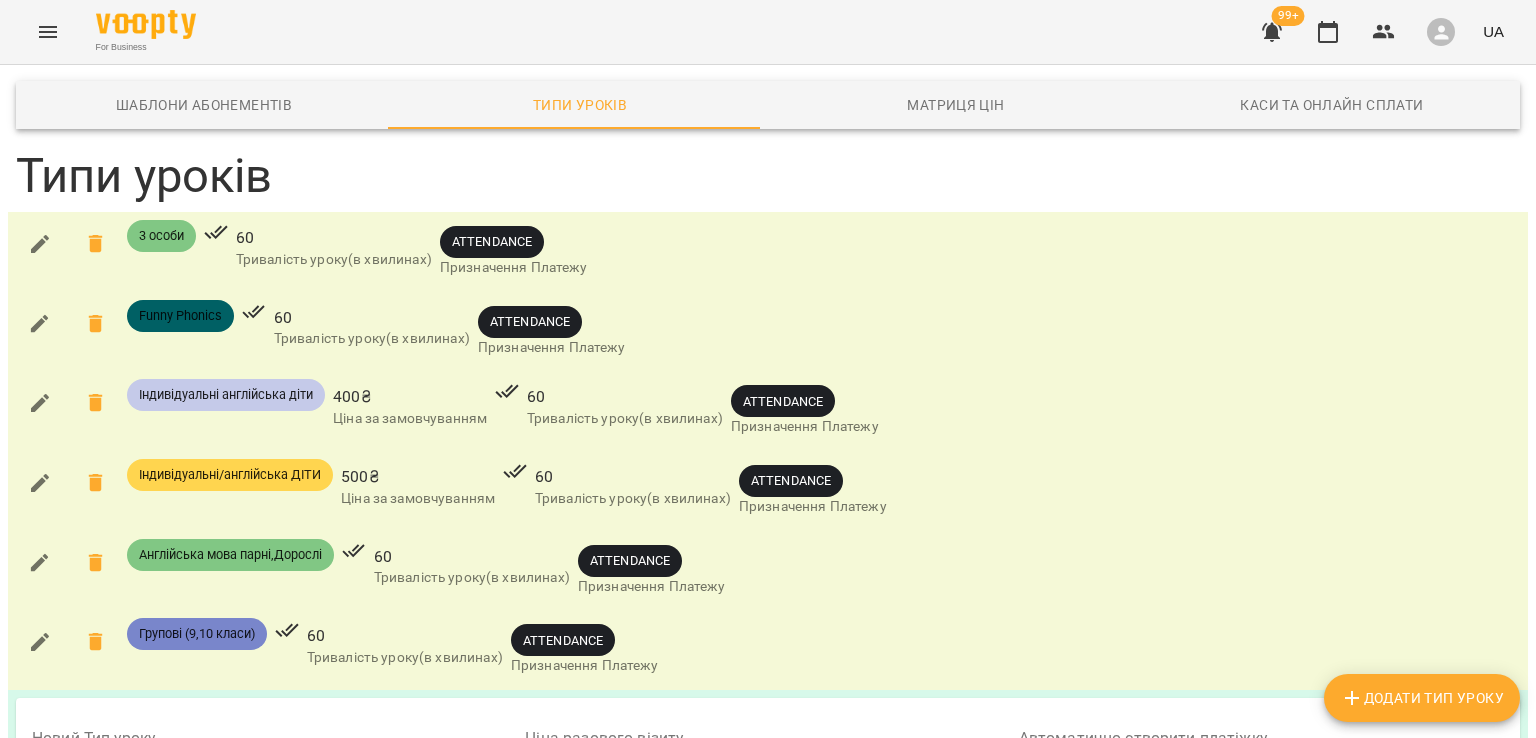 scroll, scrollTop: 600, scrollLeft: 0, axis: vertical 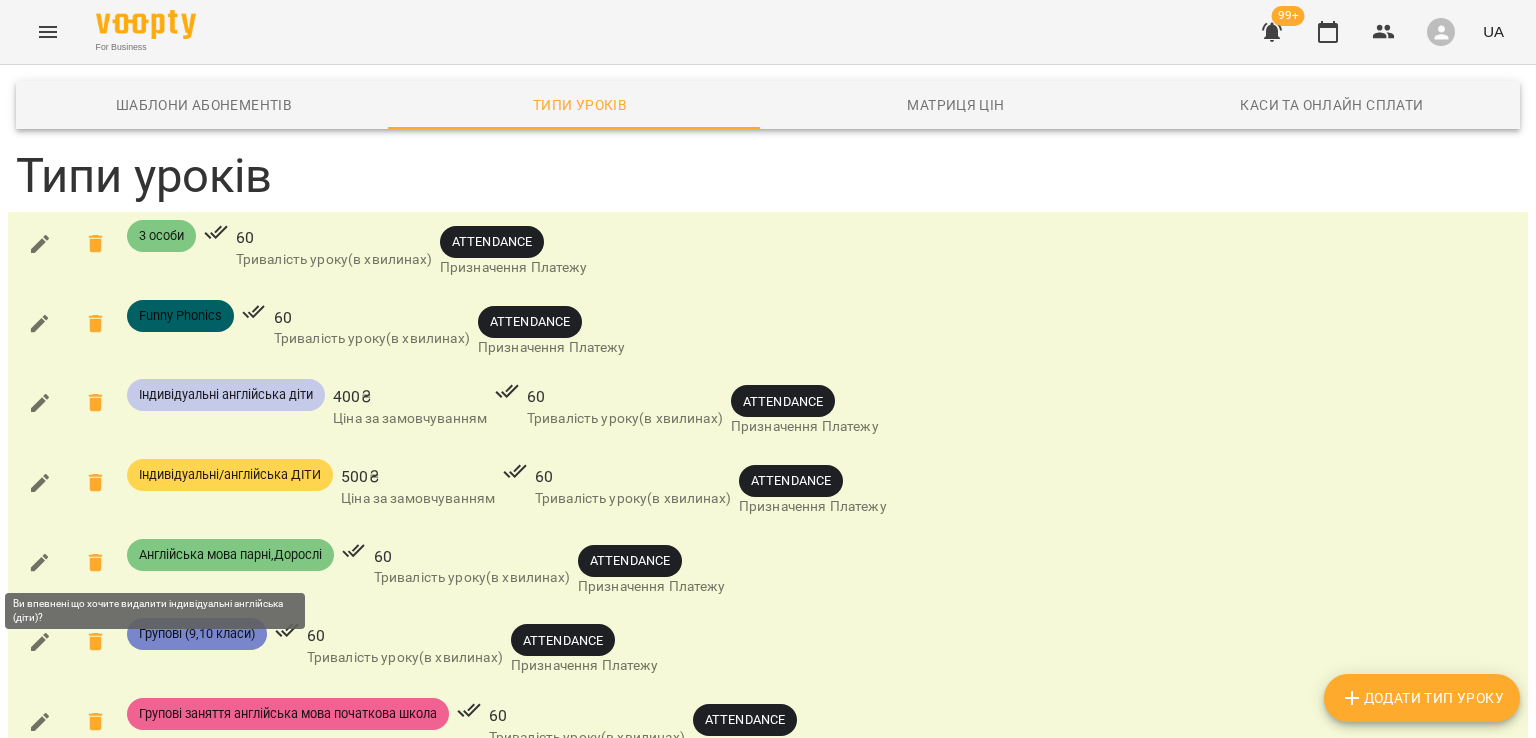 click 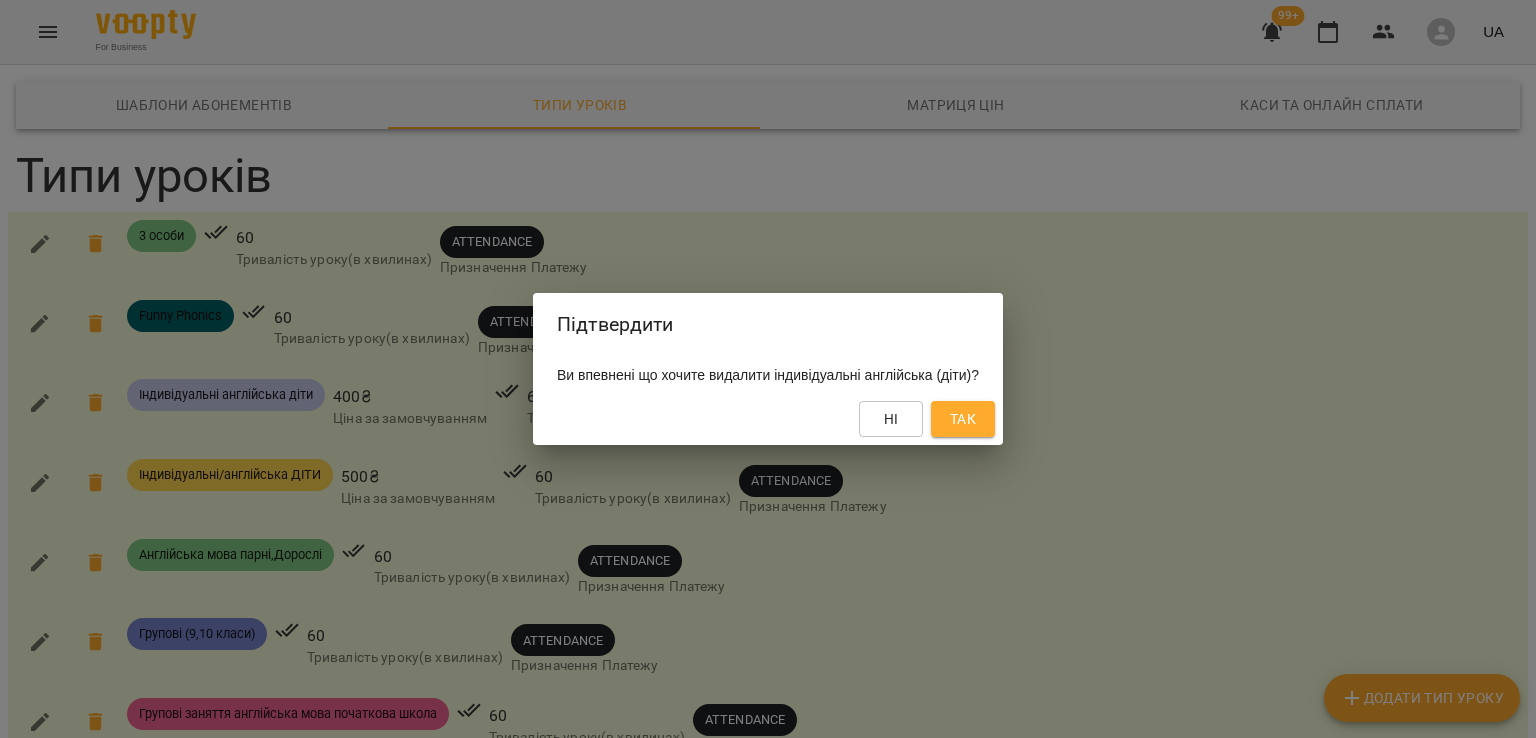 click on "Так" at bounding box center [963, 419] 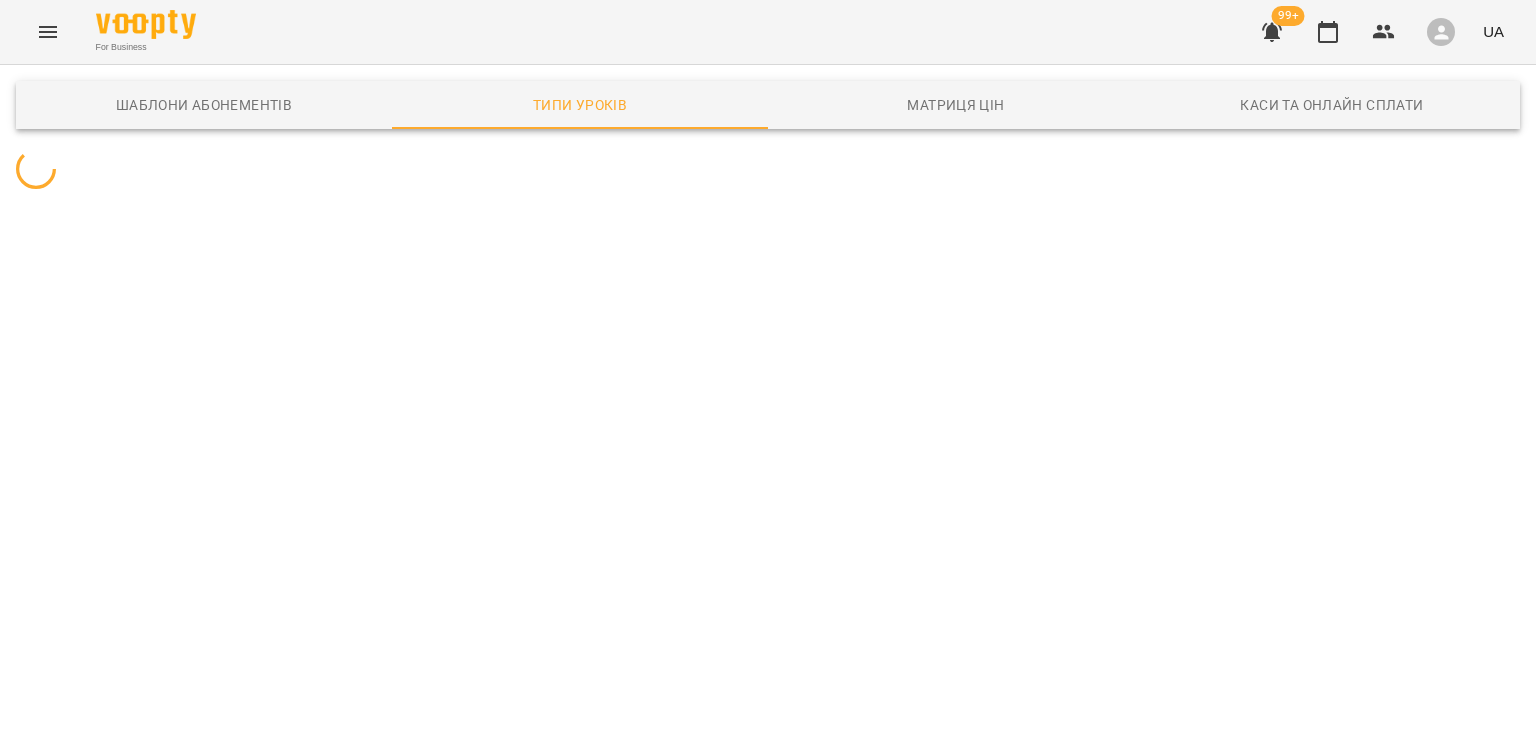 scroll, scrollTop: 0, scrollLeft: 0, axis: both 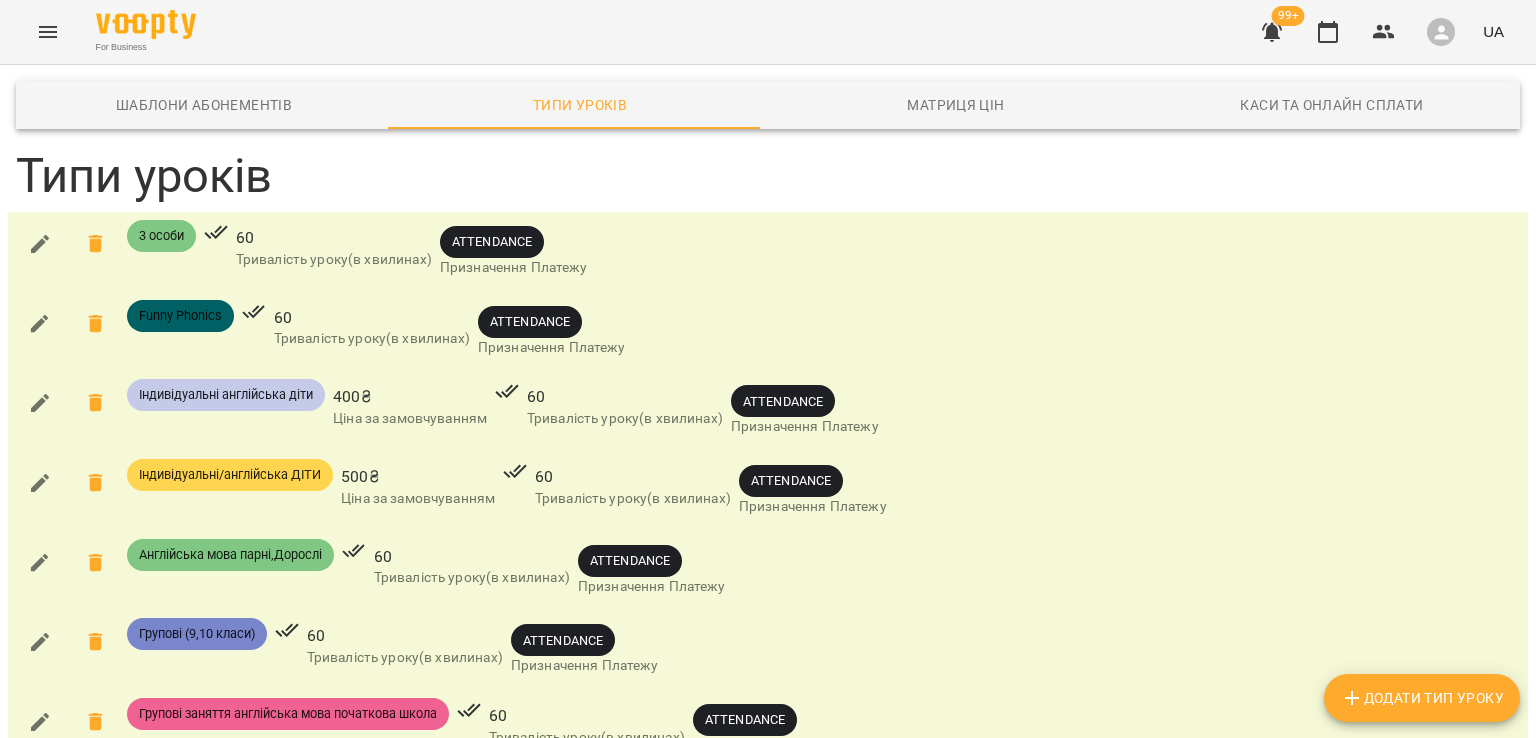 click on "Додати Тип Уроку" at bounding box center (1422, 698) 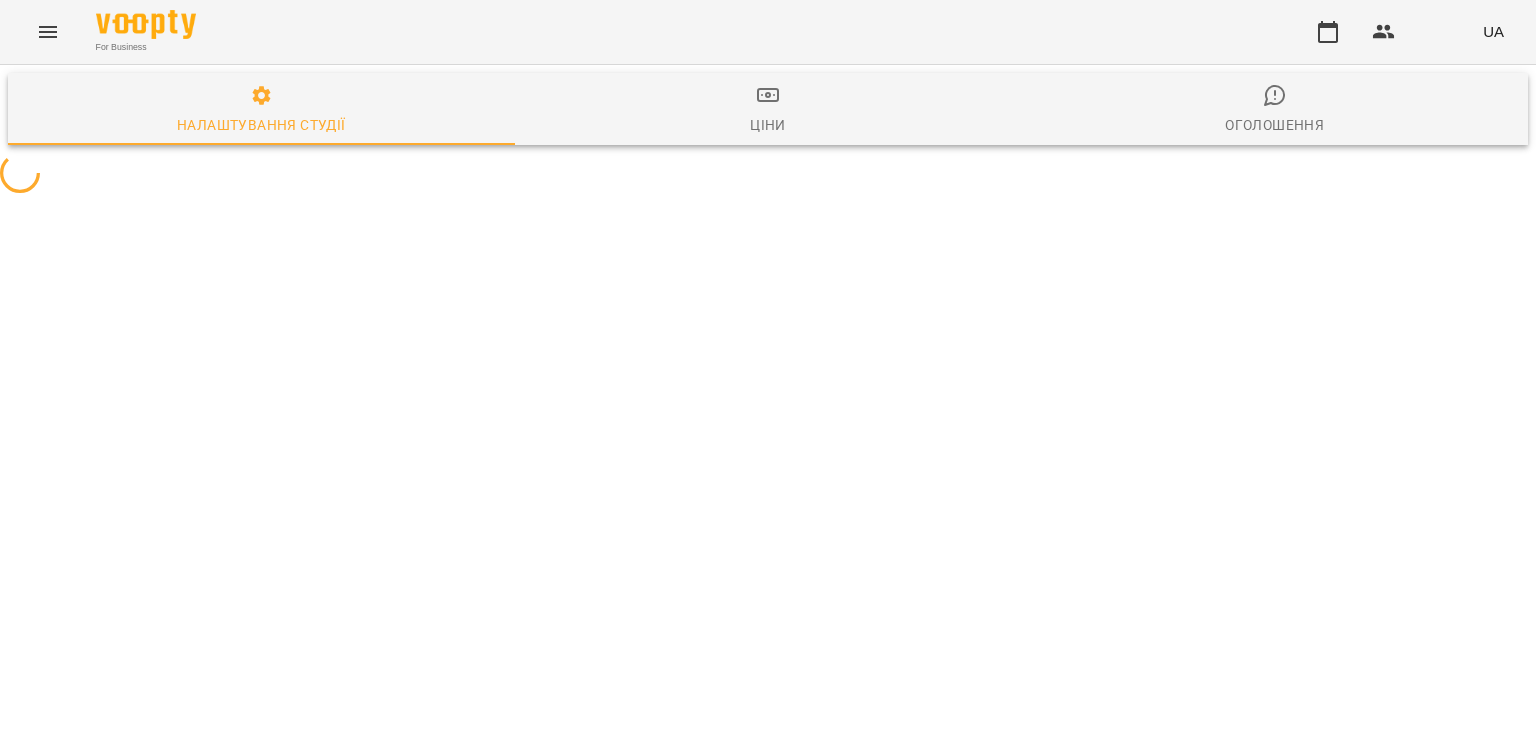 scroll, scrollTop: 0, scrollLeft: 0, axis: both 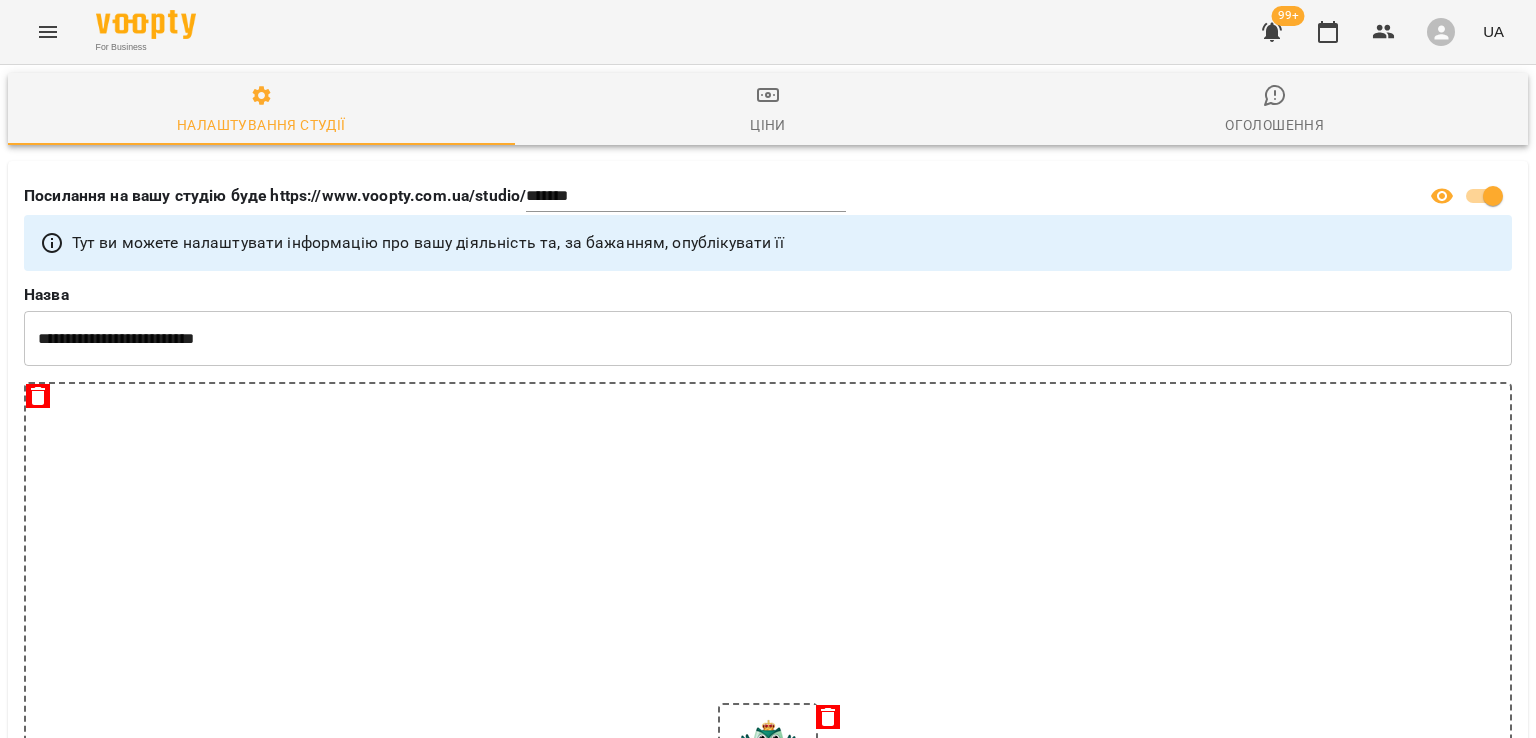 click 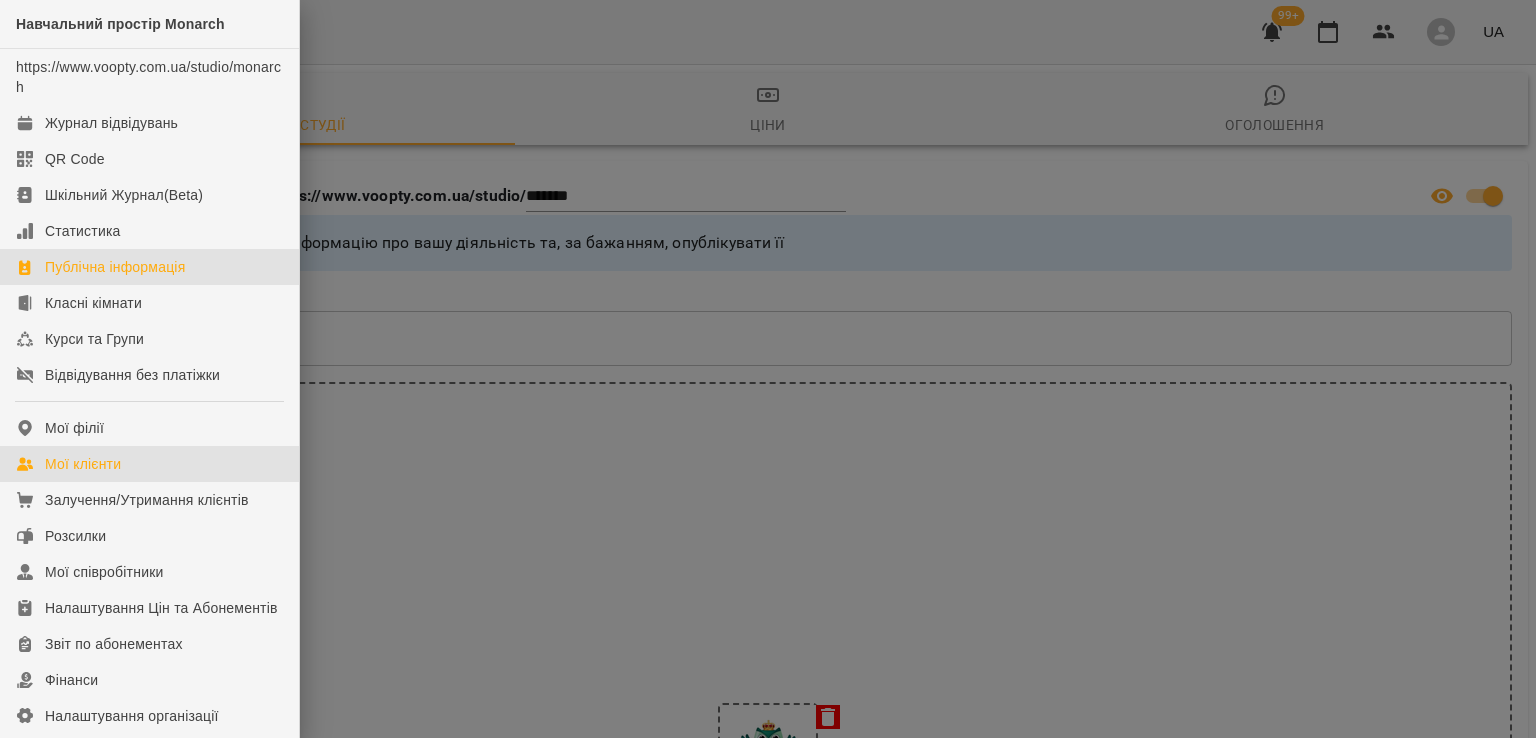 click on "Мої клієнти" at bounding box center (149, 464) 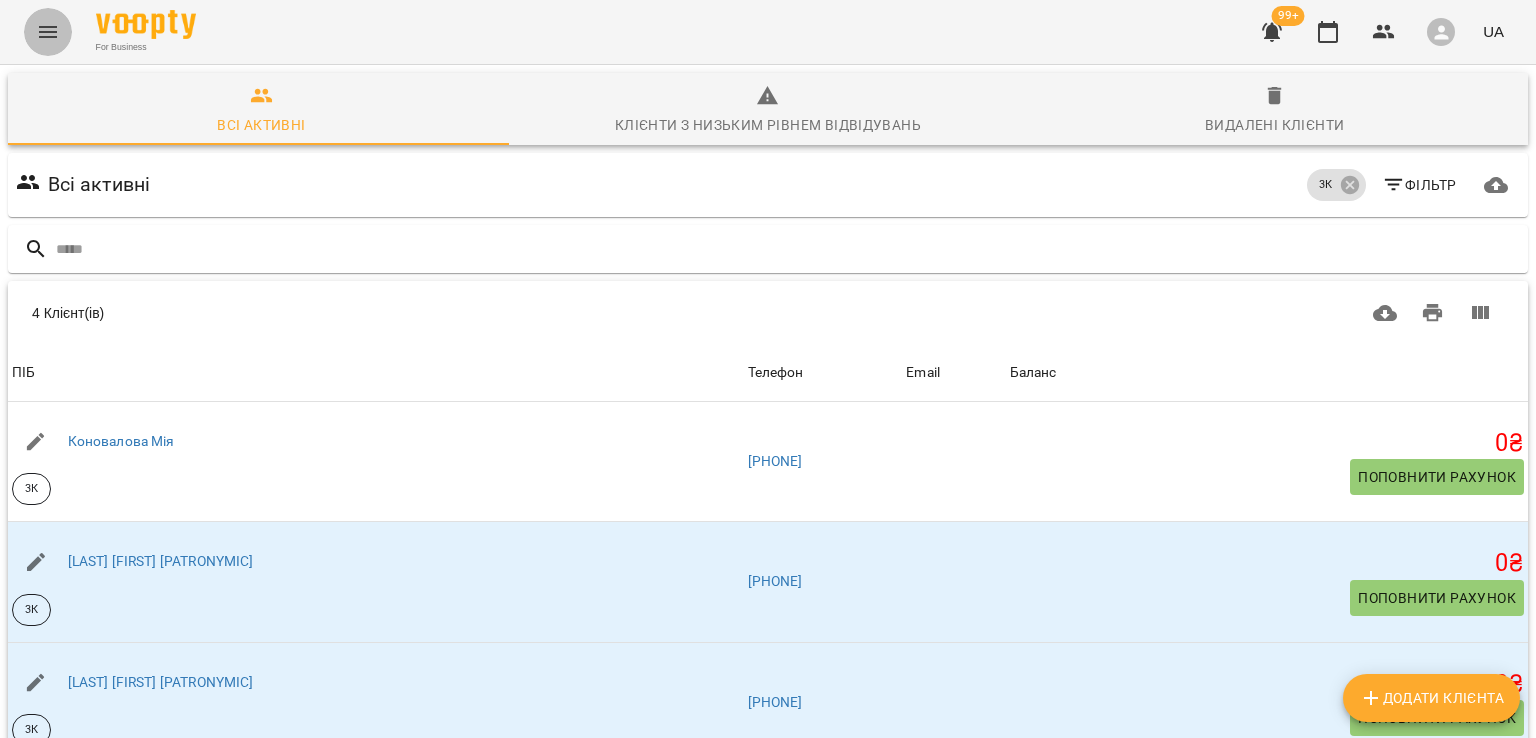 click at bounding box center (48, 32) 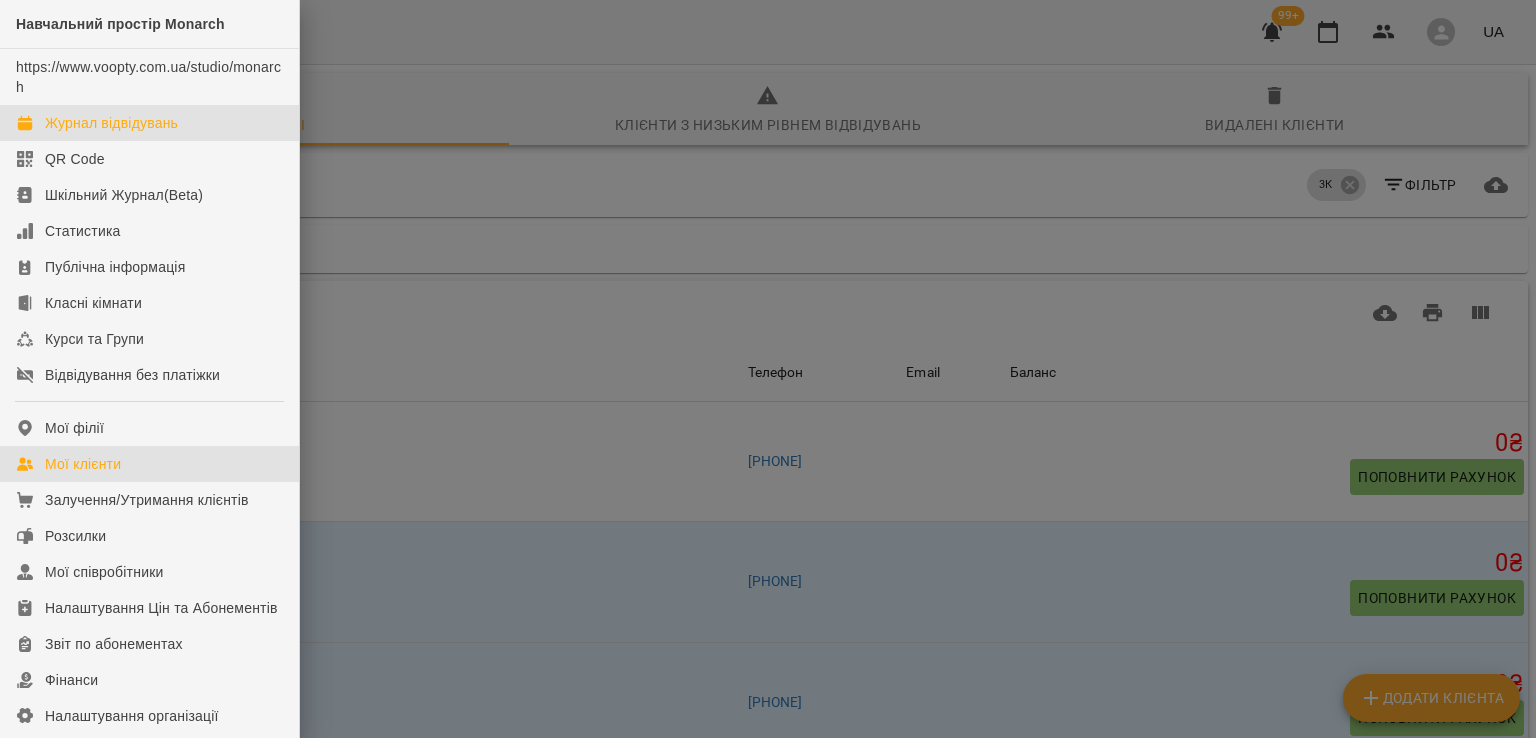 click on "Журнал відвідувань" at bounding box center (111, 123) 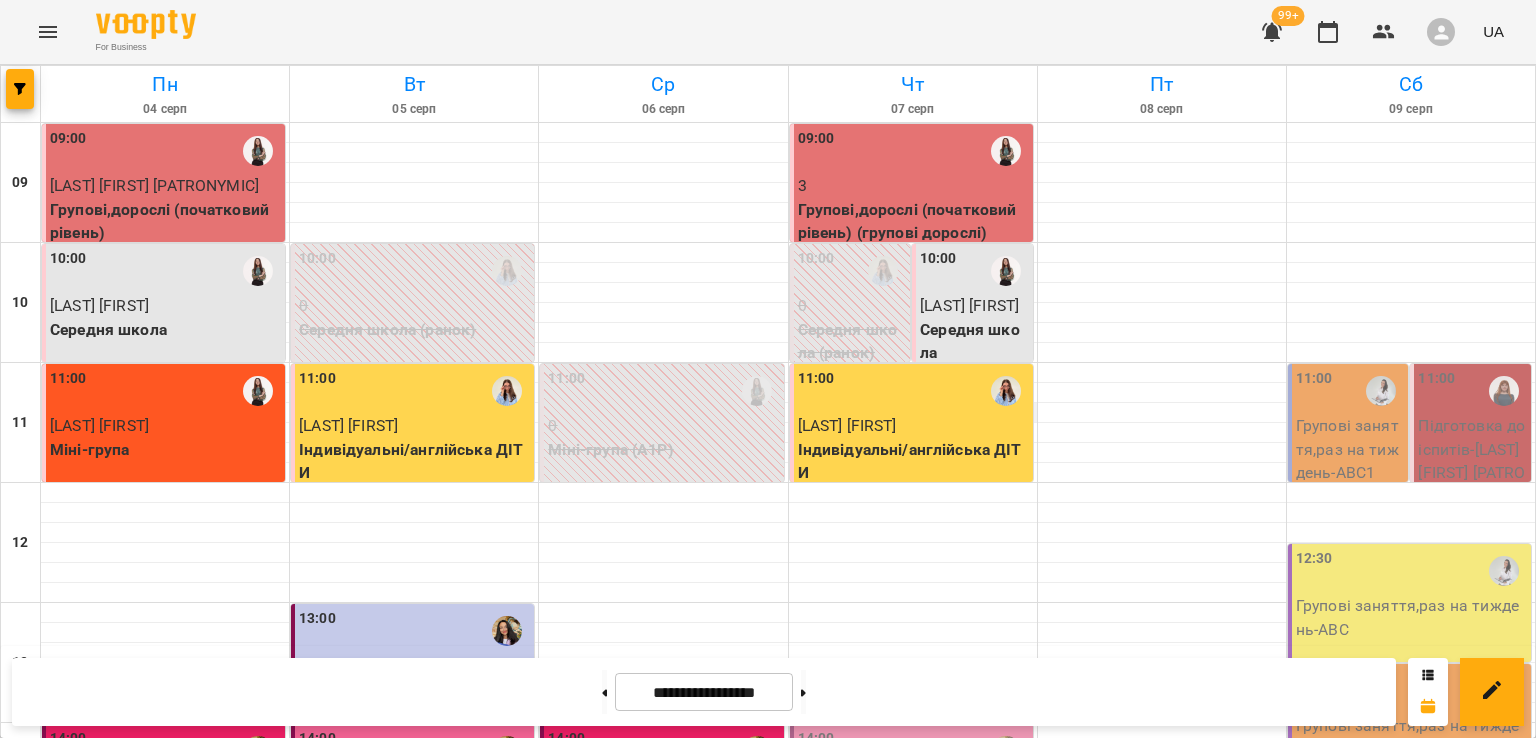 scroll, scrollTop: 795, scrollLeft: 0, axis: vertical 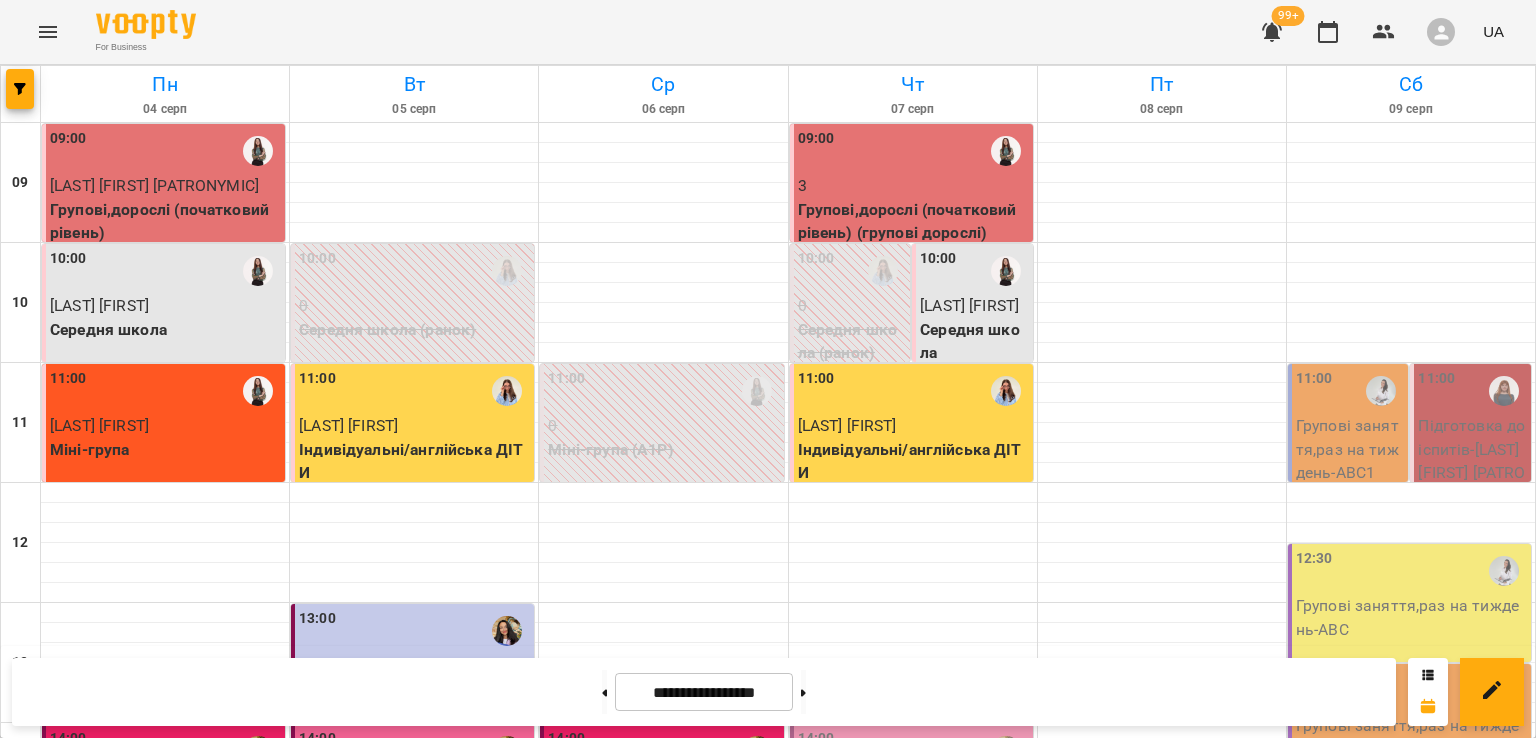 click on "3 особи (мінігрупа)" at bounding box center (974, 1301) 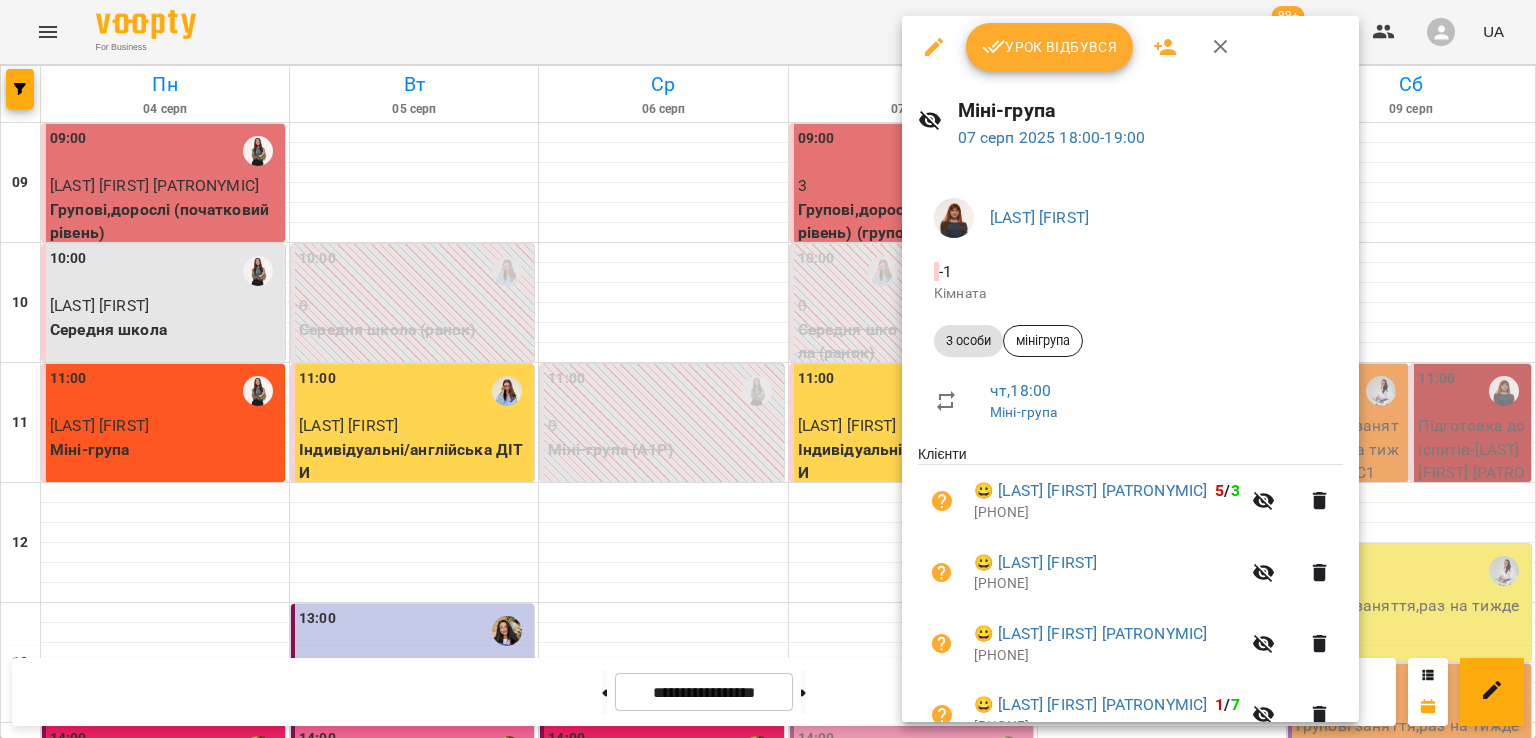 scroll, scrollTop: 0, scrollLeft: 0, axis: both 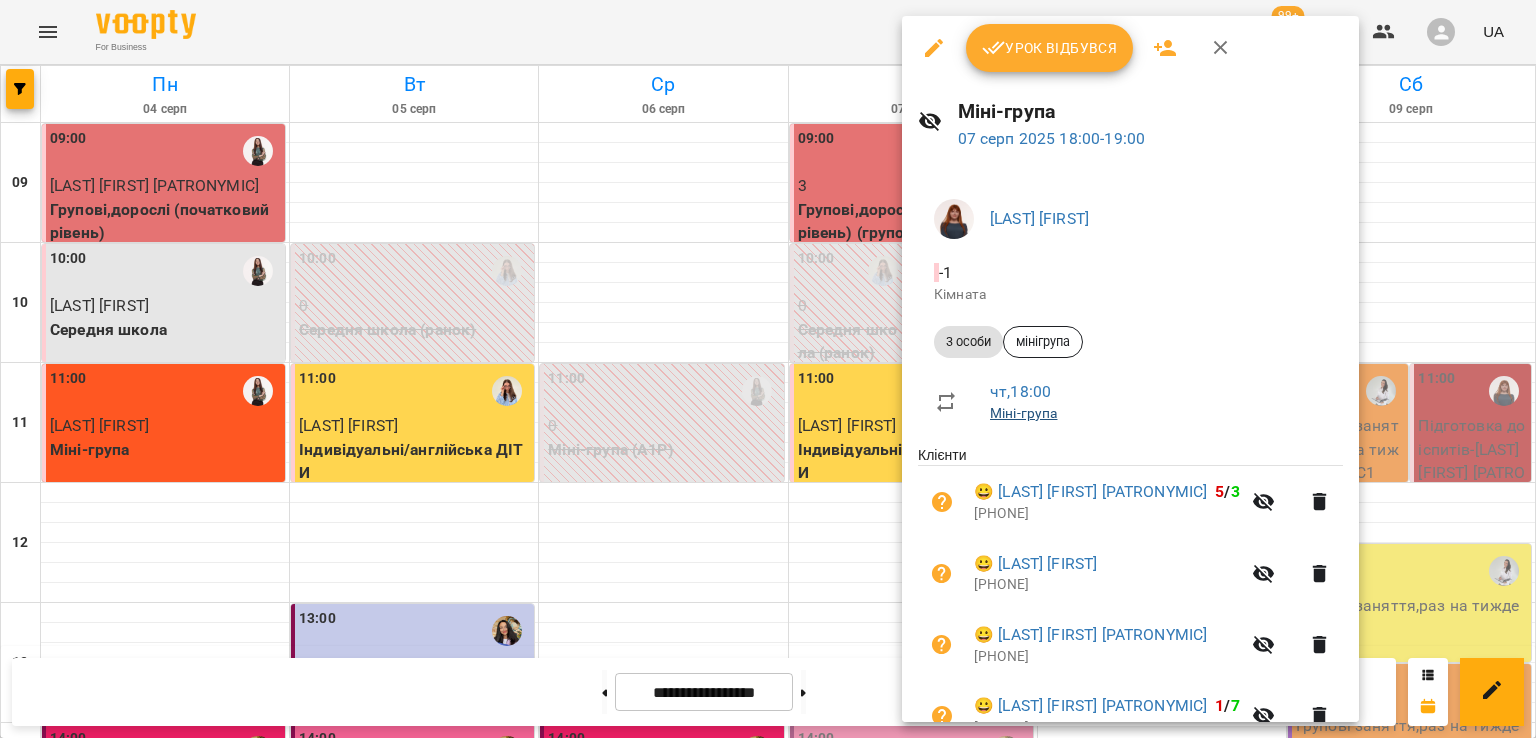 click on "Міні-група" at bounding box center (1023, 413) 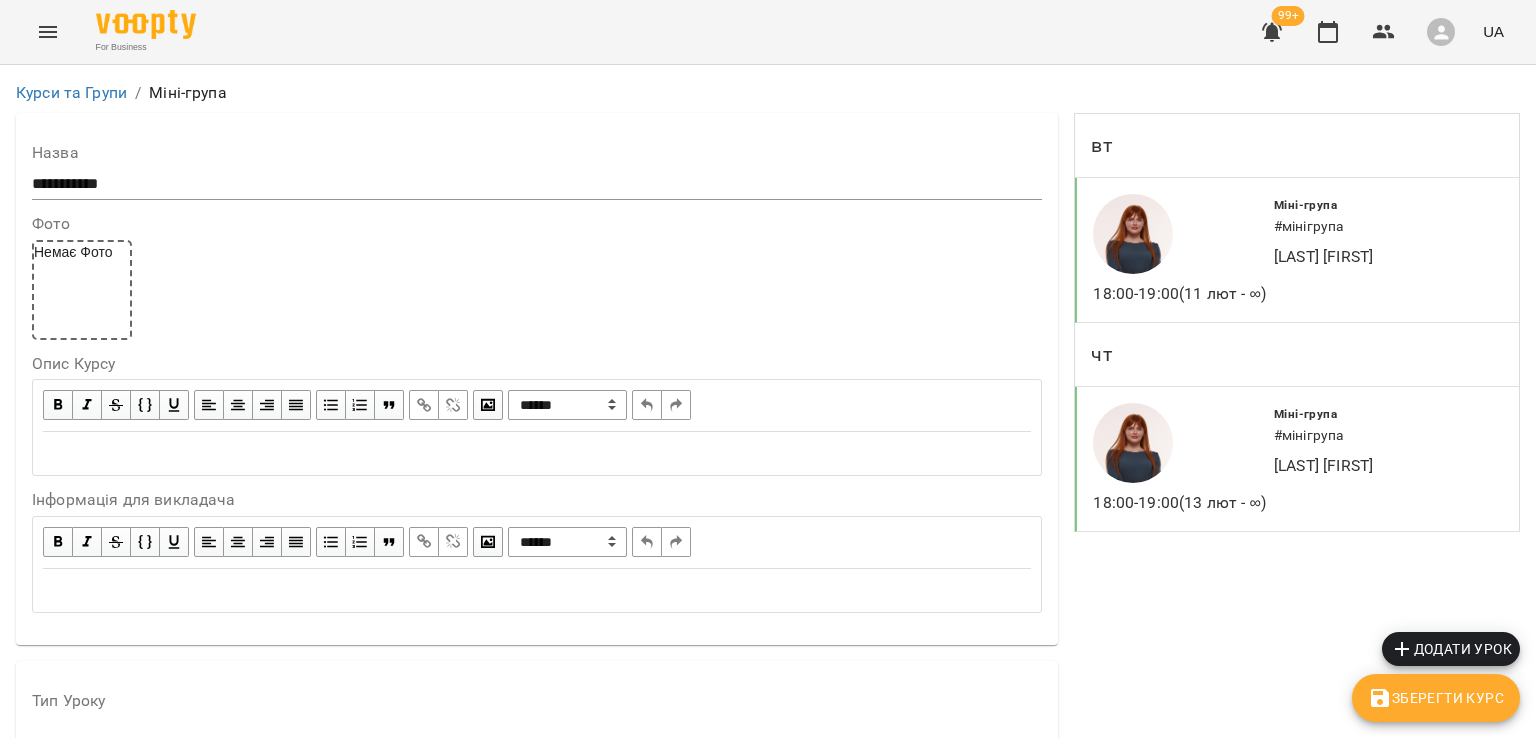 scroll, scrollTop: 600, scrollLeft: 0, axis: vertical 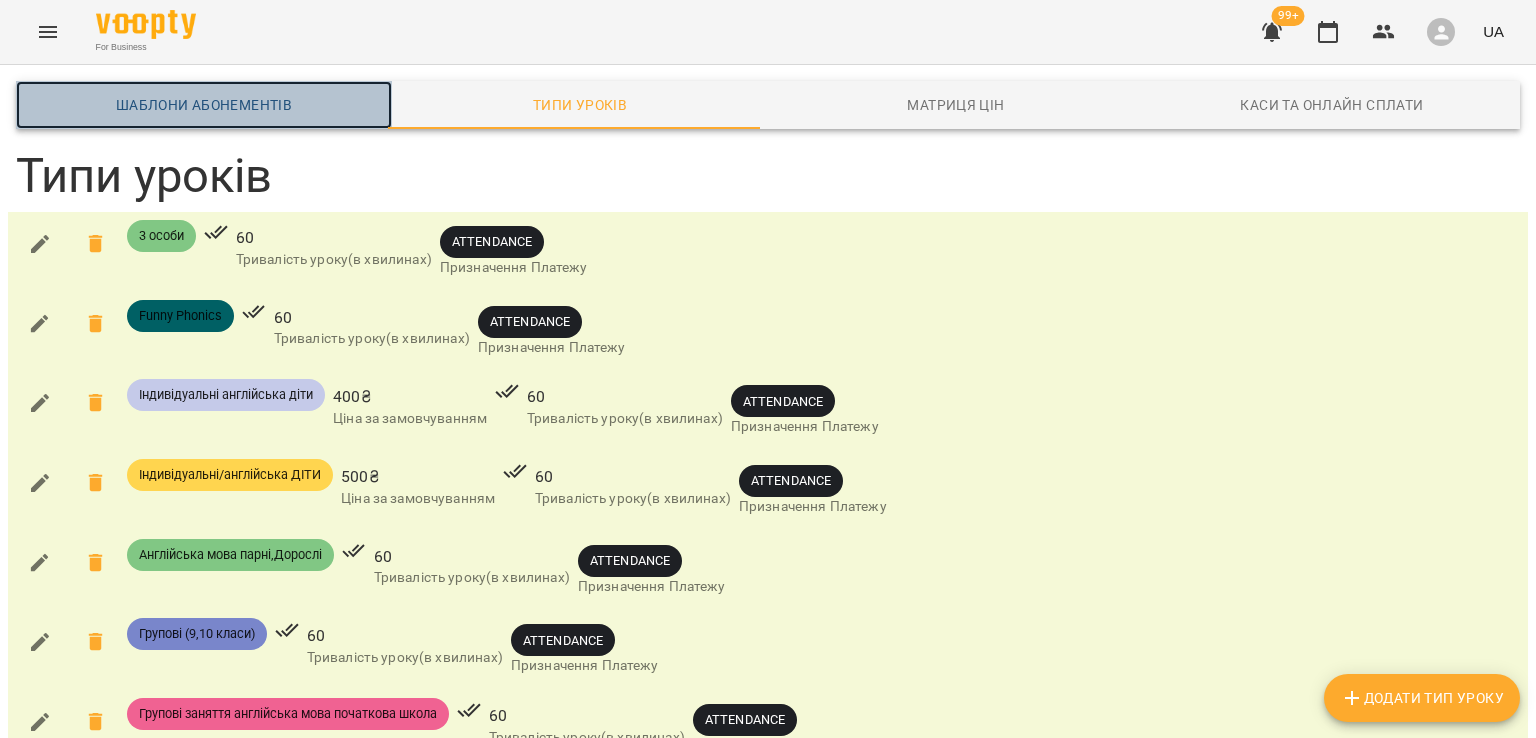 click on "Шаблони Абонементів" at bounding box center [204, 105] 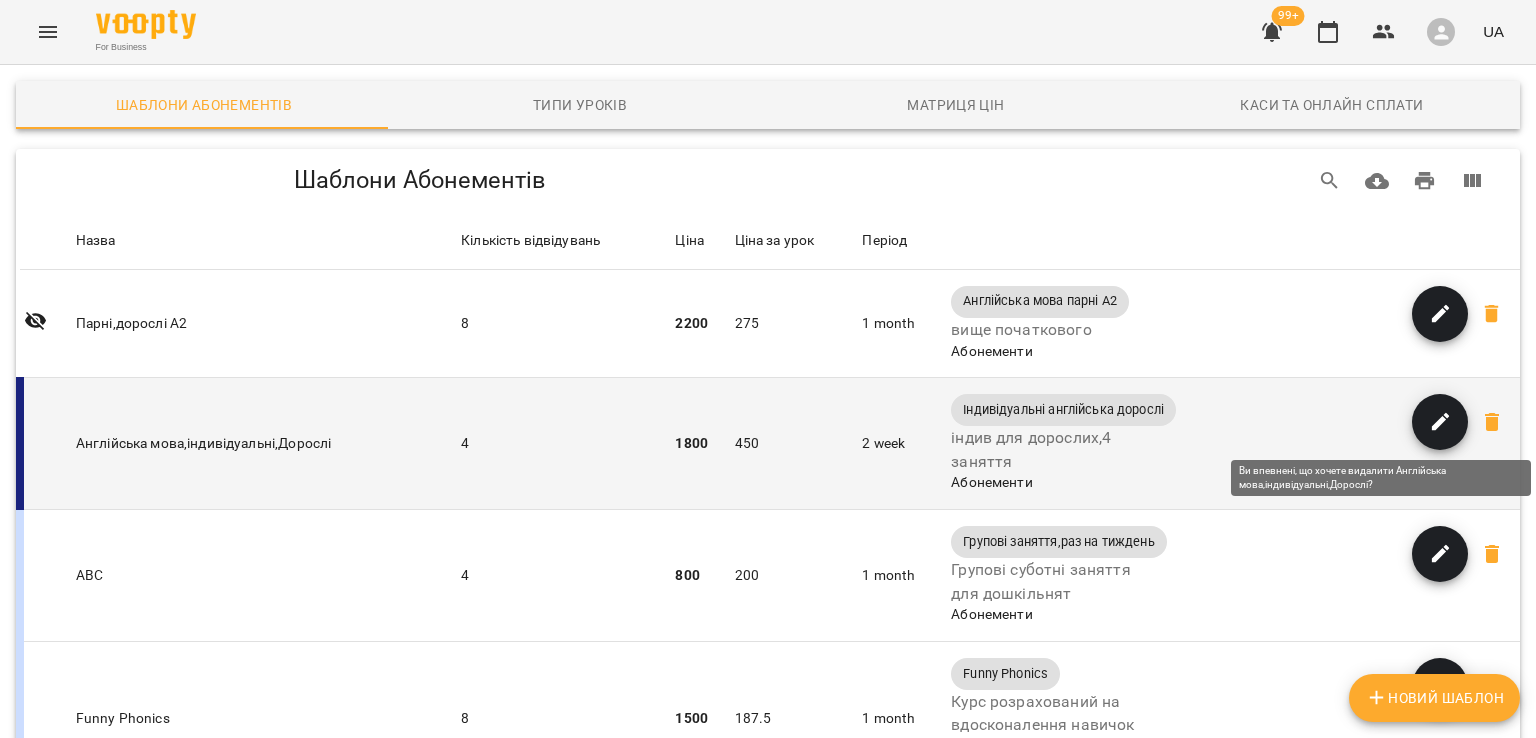 click 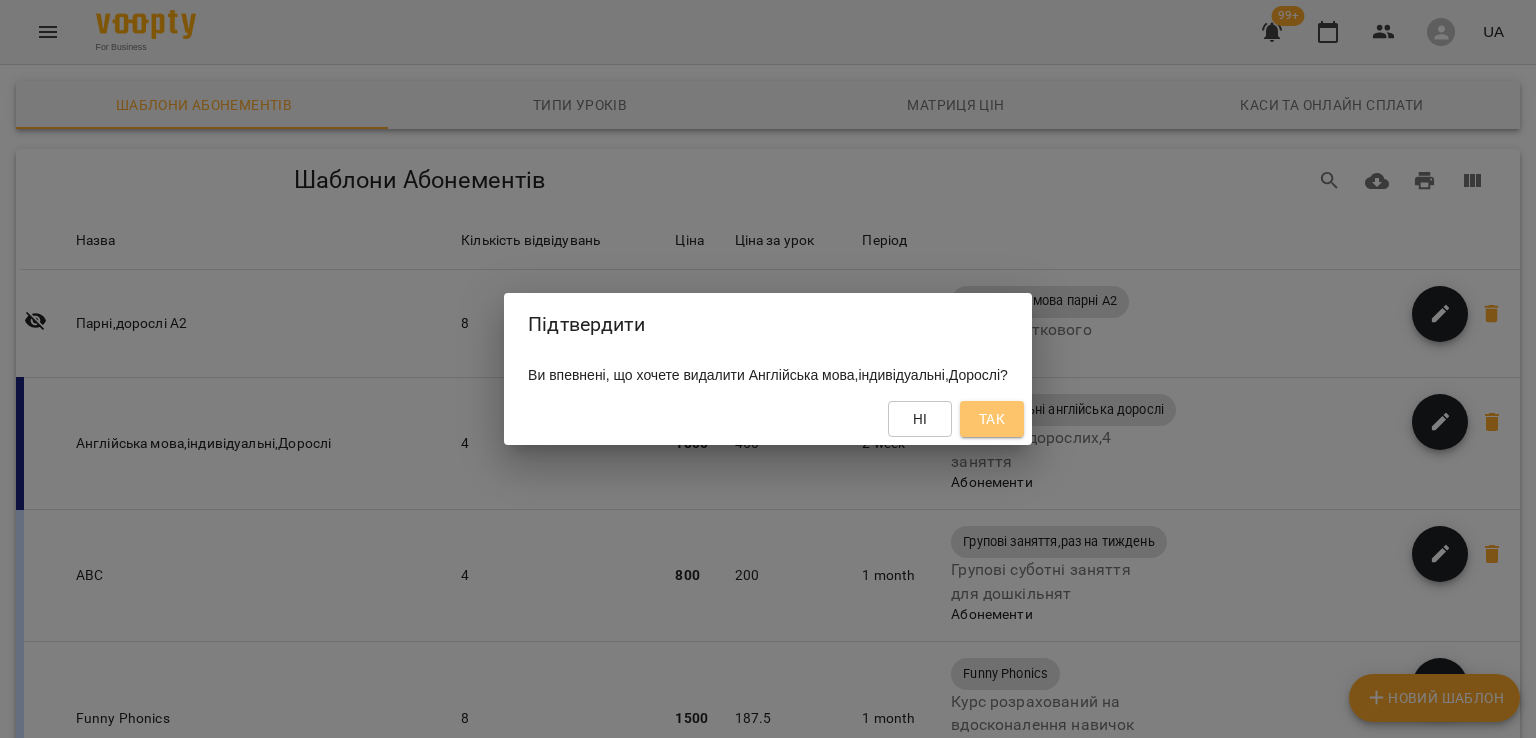 click on "Так" at bounding box center (992, 419) 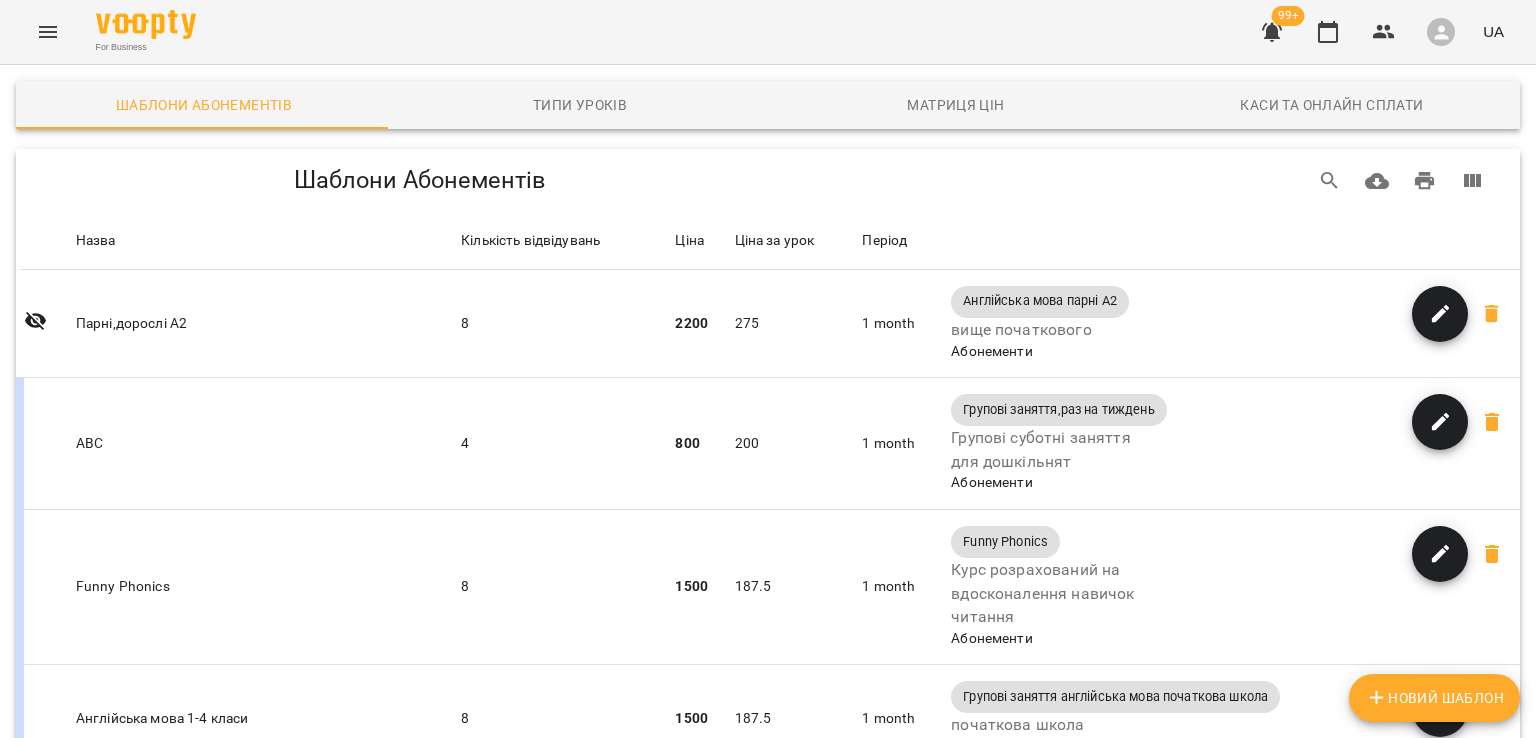 scroll, scrollTop: 500, scrollLeft: 0, axis: vertical 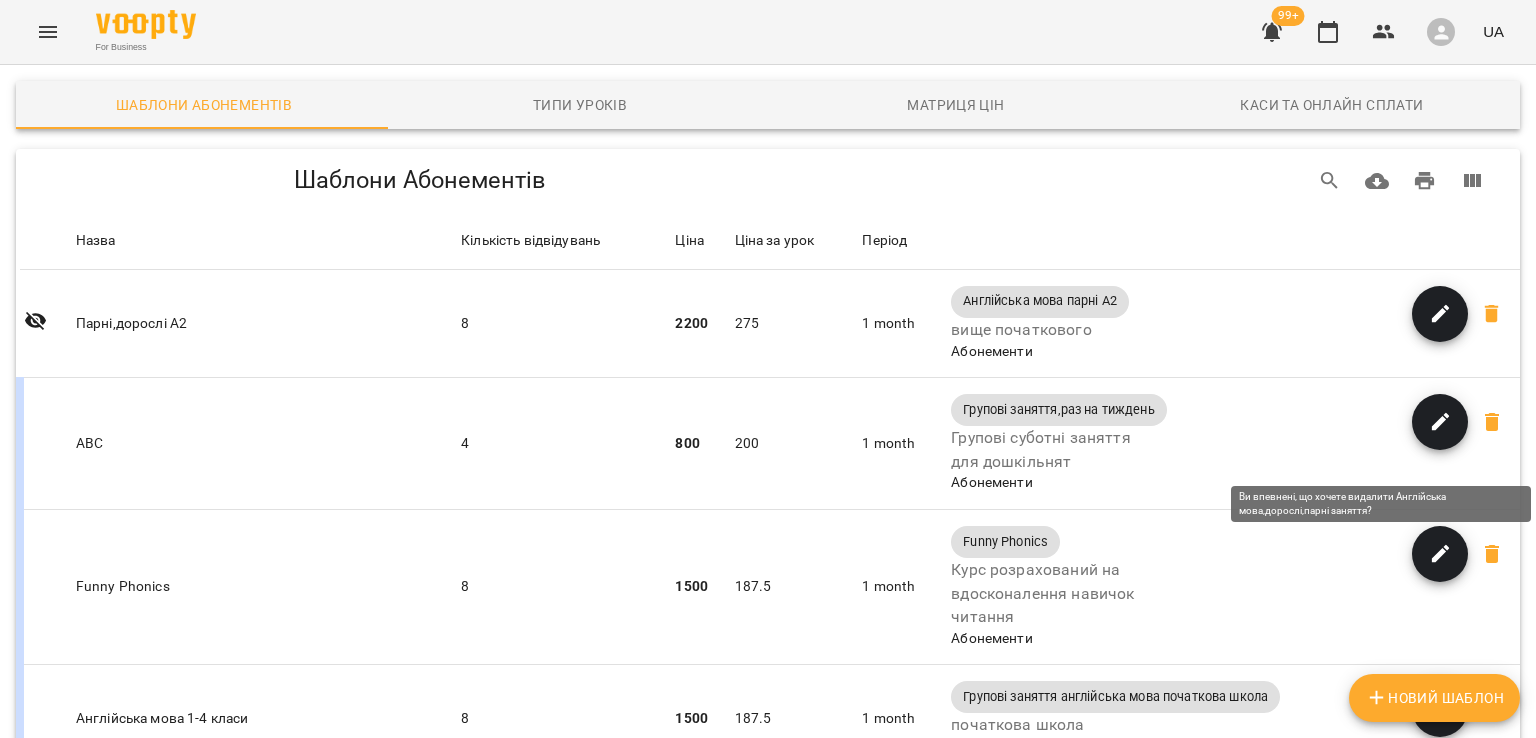 click 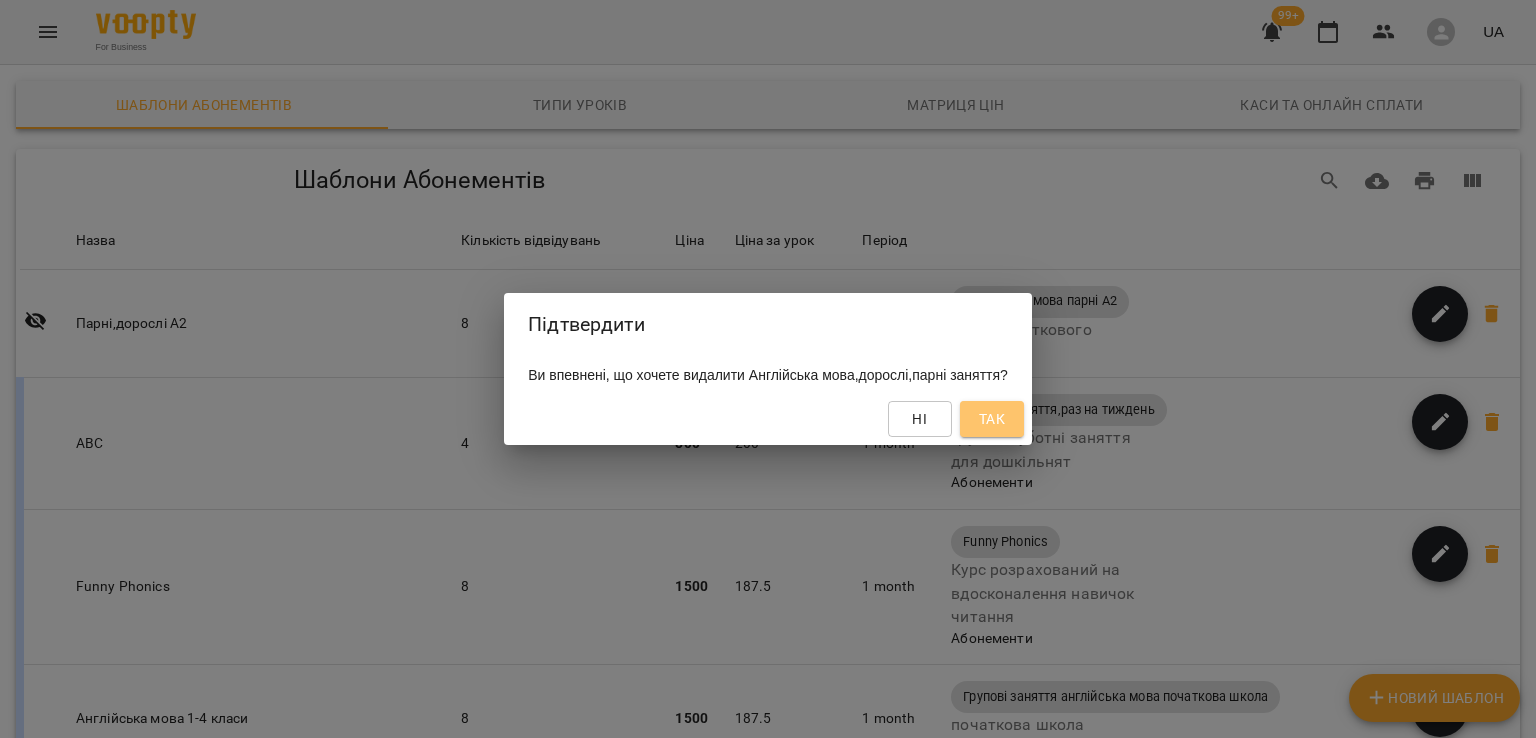 click on "Так" at bounding box center [992, 419] 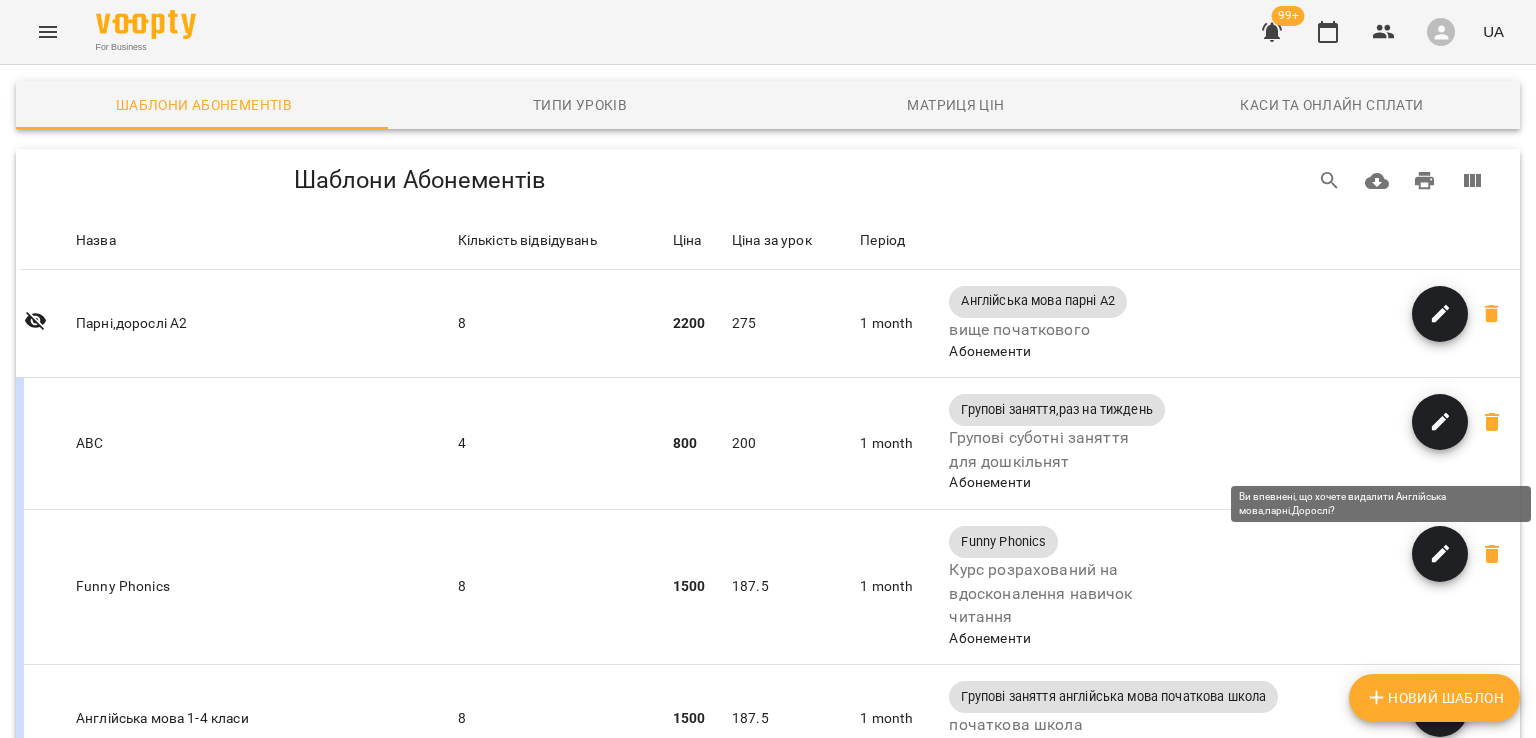 click 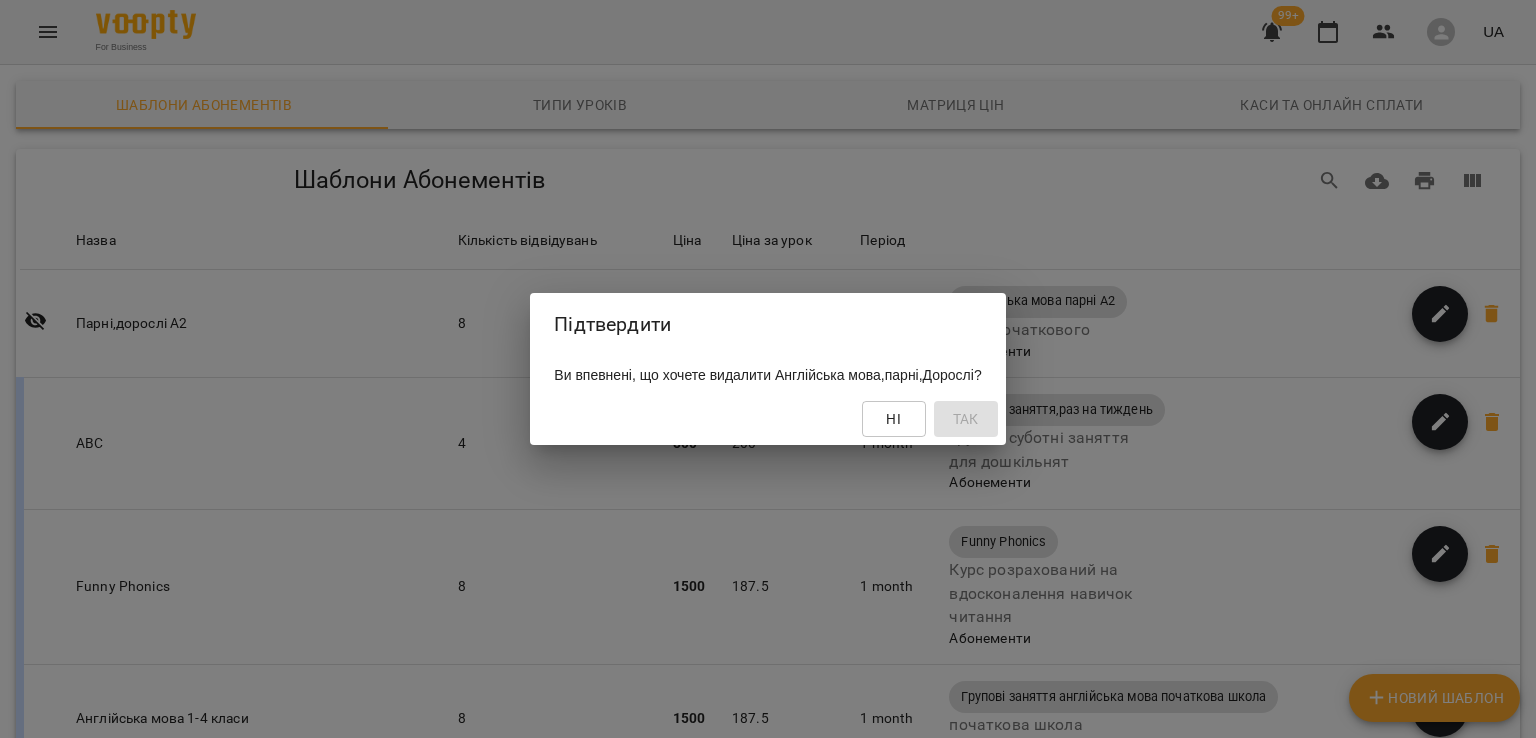 click on "Підтвердити Ви впевнені, що хочете видалити Англійська мова,парні,Дорослі? Ні Так" at bounding box center [768, 369] 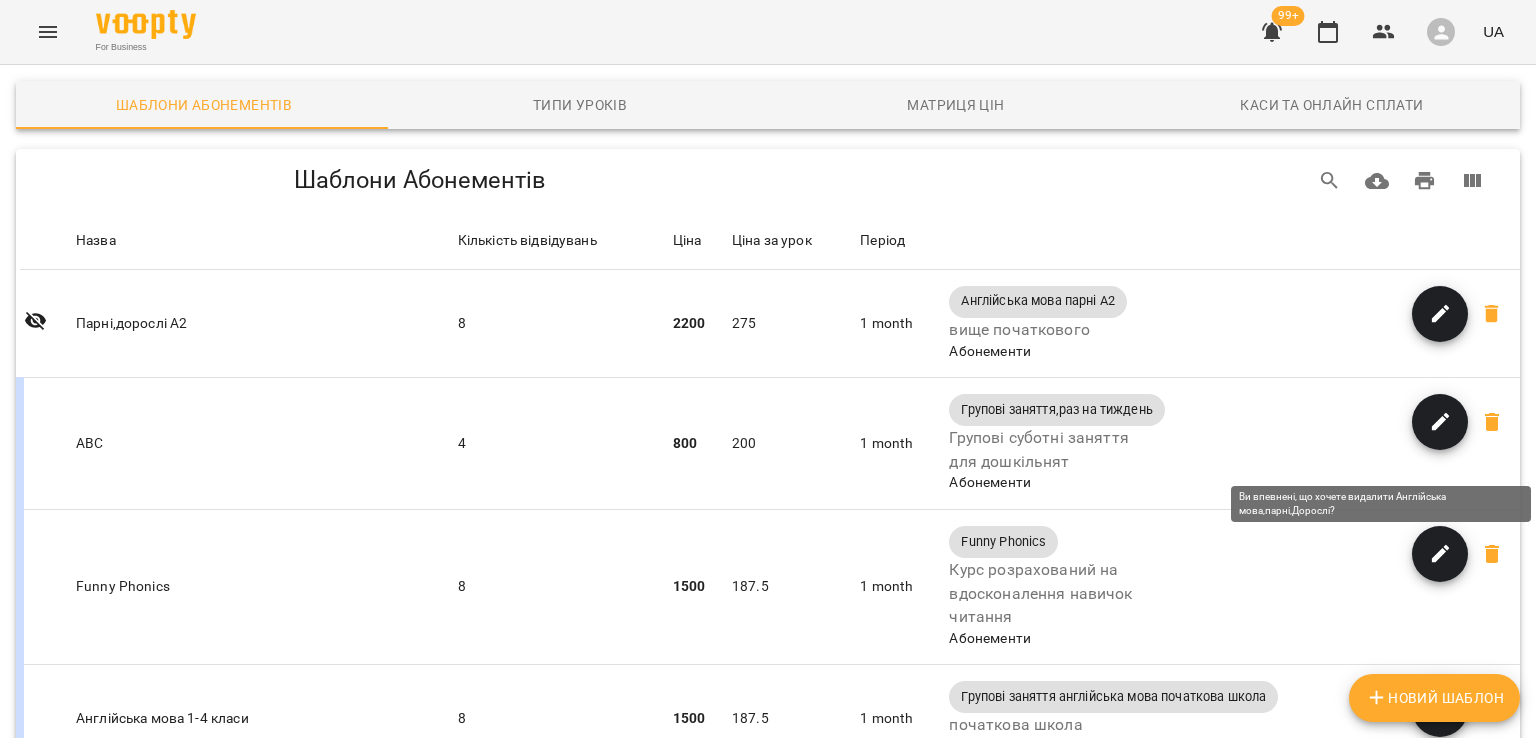 click 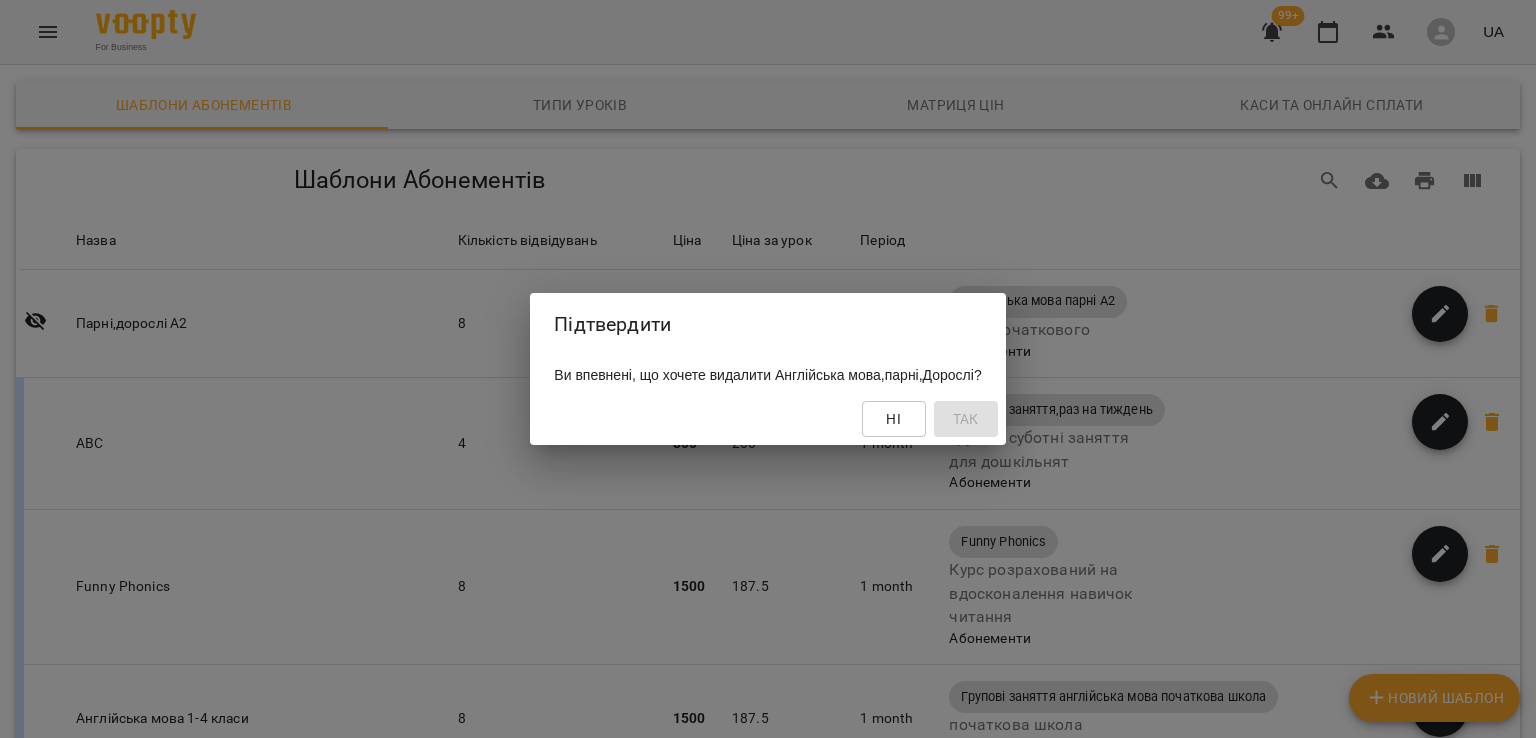 click on "Підтвердити Ви впевнені, що хочете видалити Англійська мова,парні,Дорослі? Ні Так" at bounding box center (768, 369) 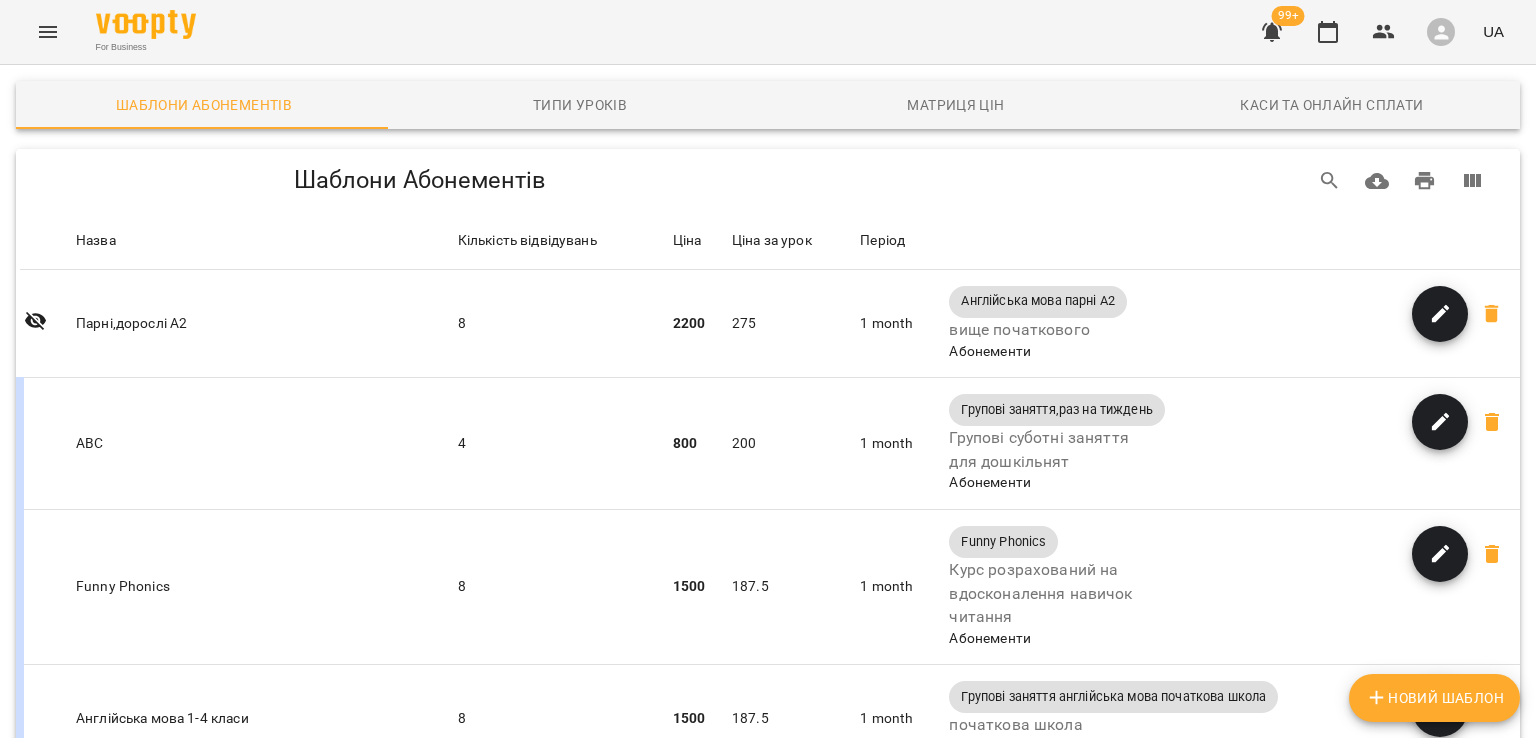 click 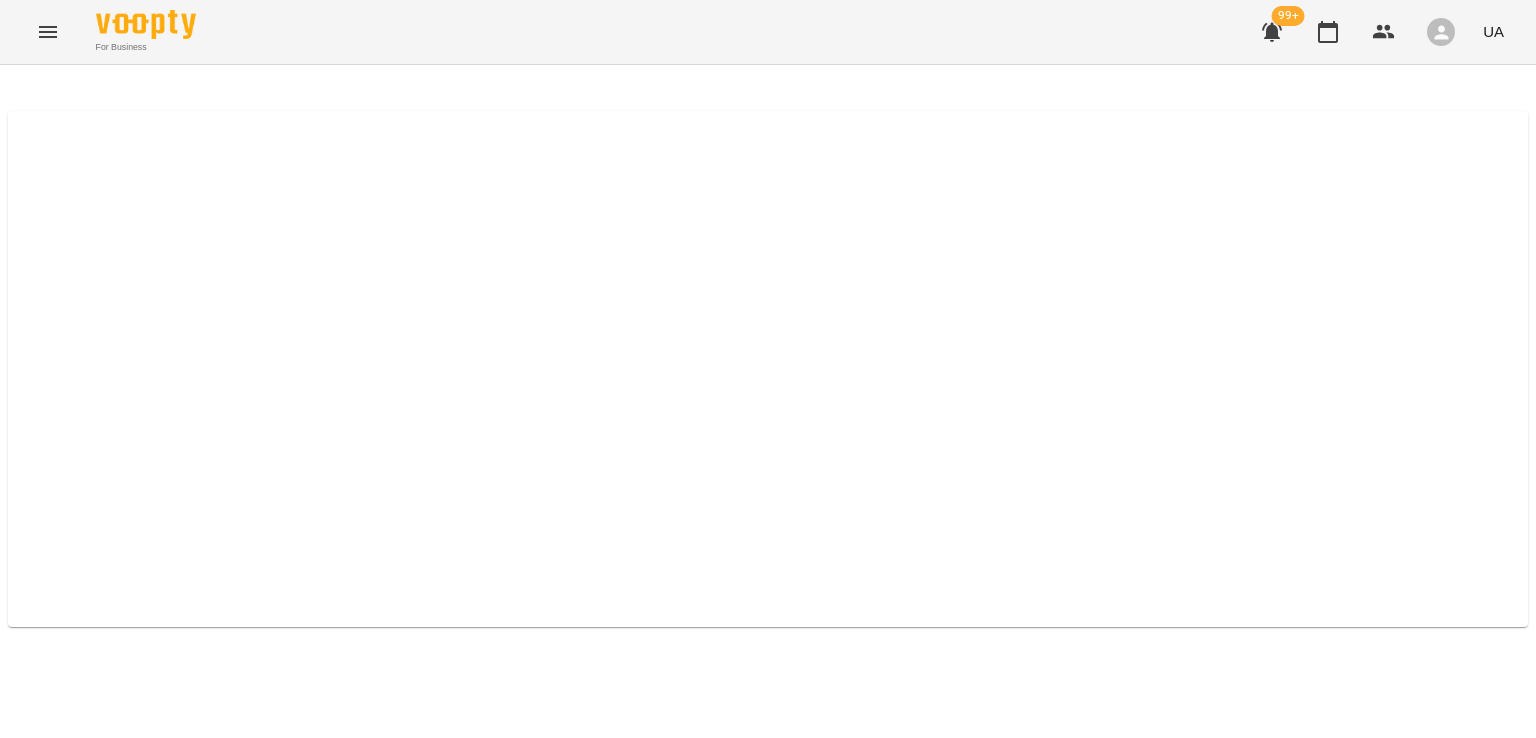 scroll, scrollTop: 0, scrollLeft: 0, axis: both 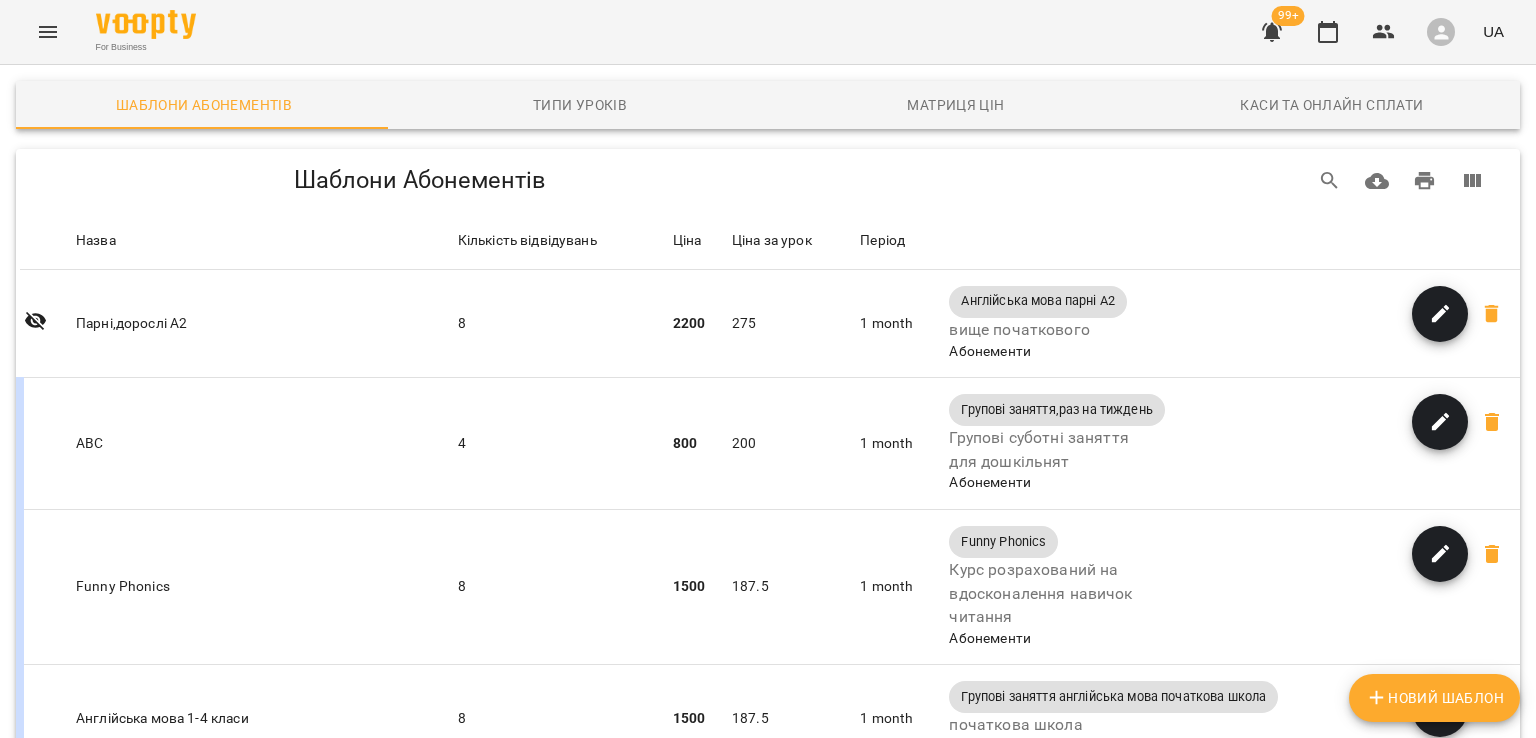click 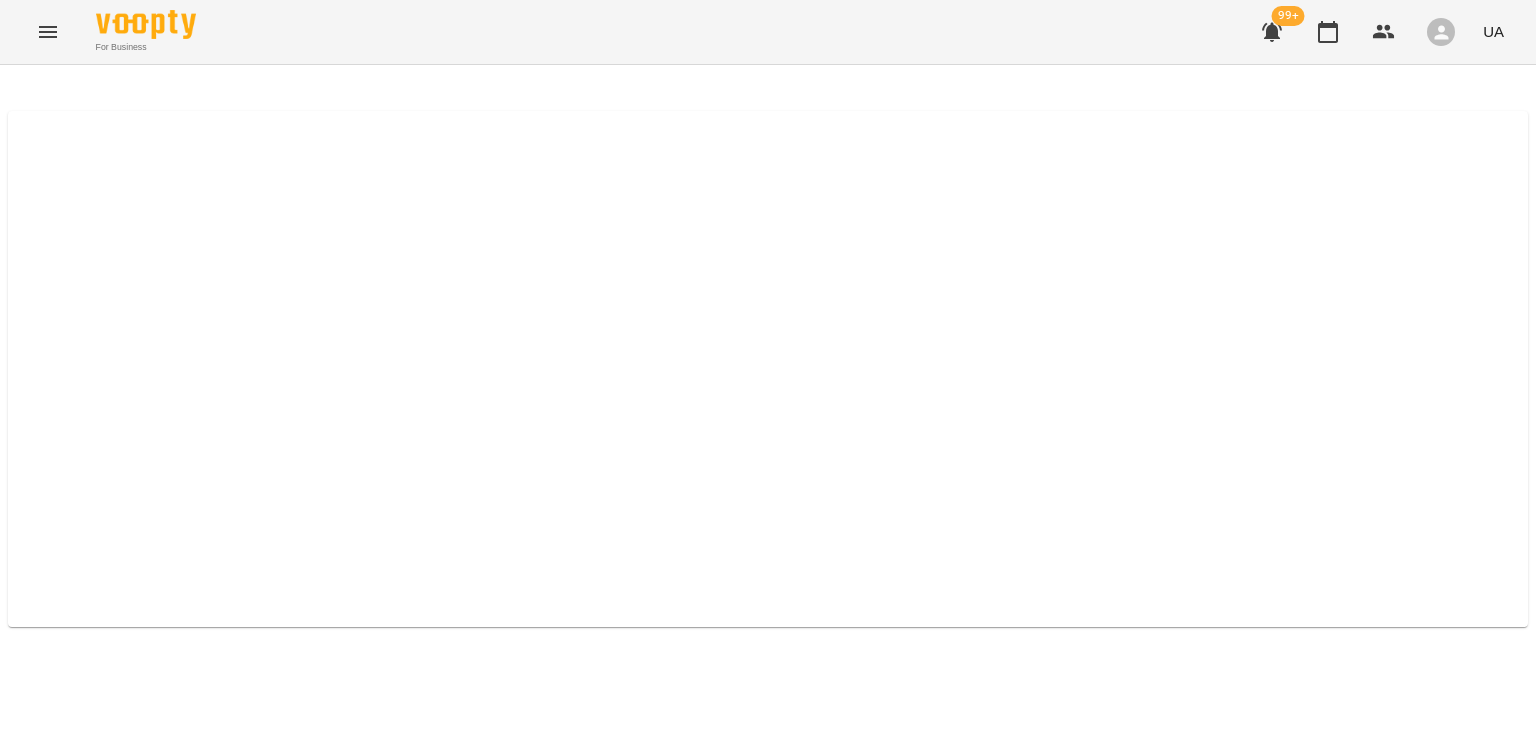 scroll, scrollTop: 0, scrollLeft: 0, axis: both 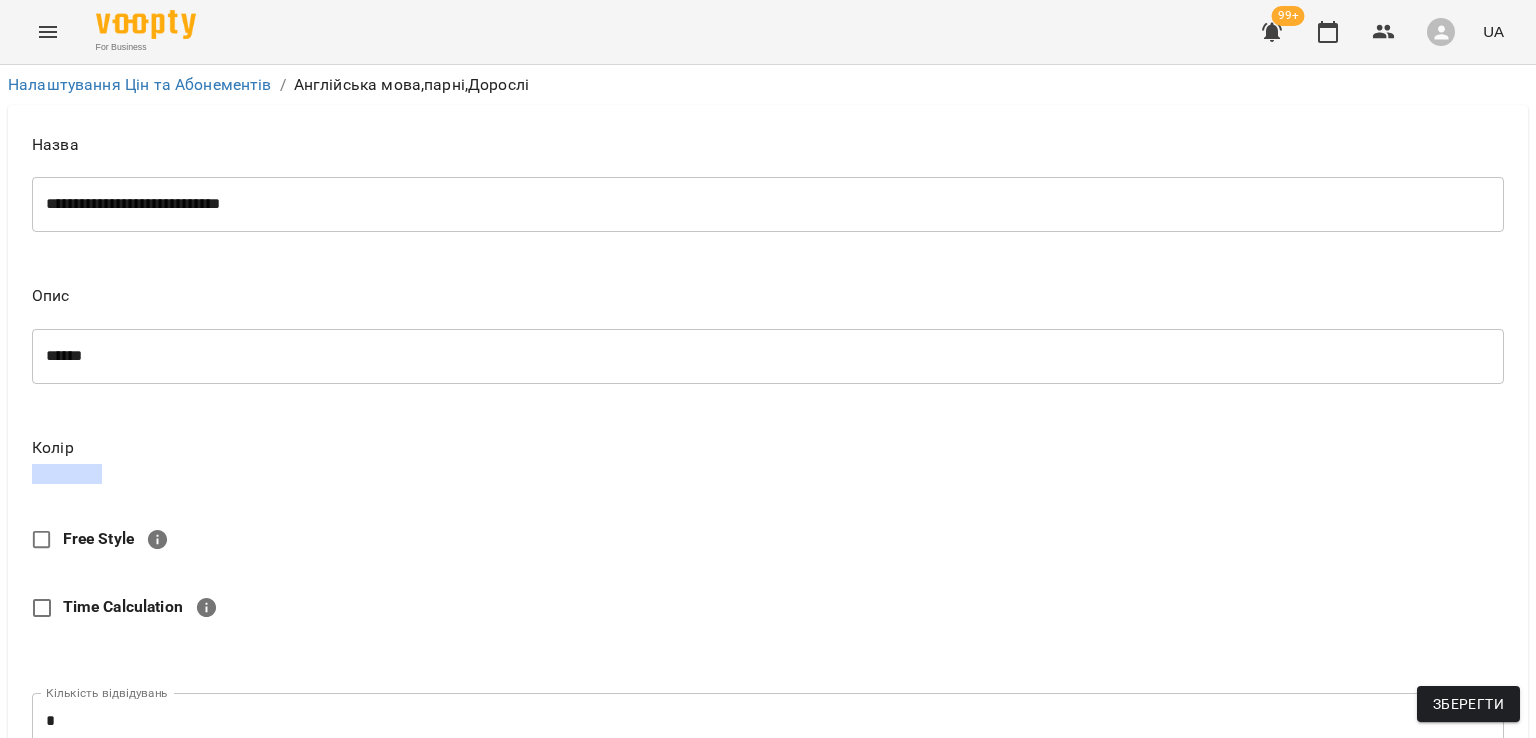 click on "****" at bounding box center (784, 925) 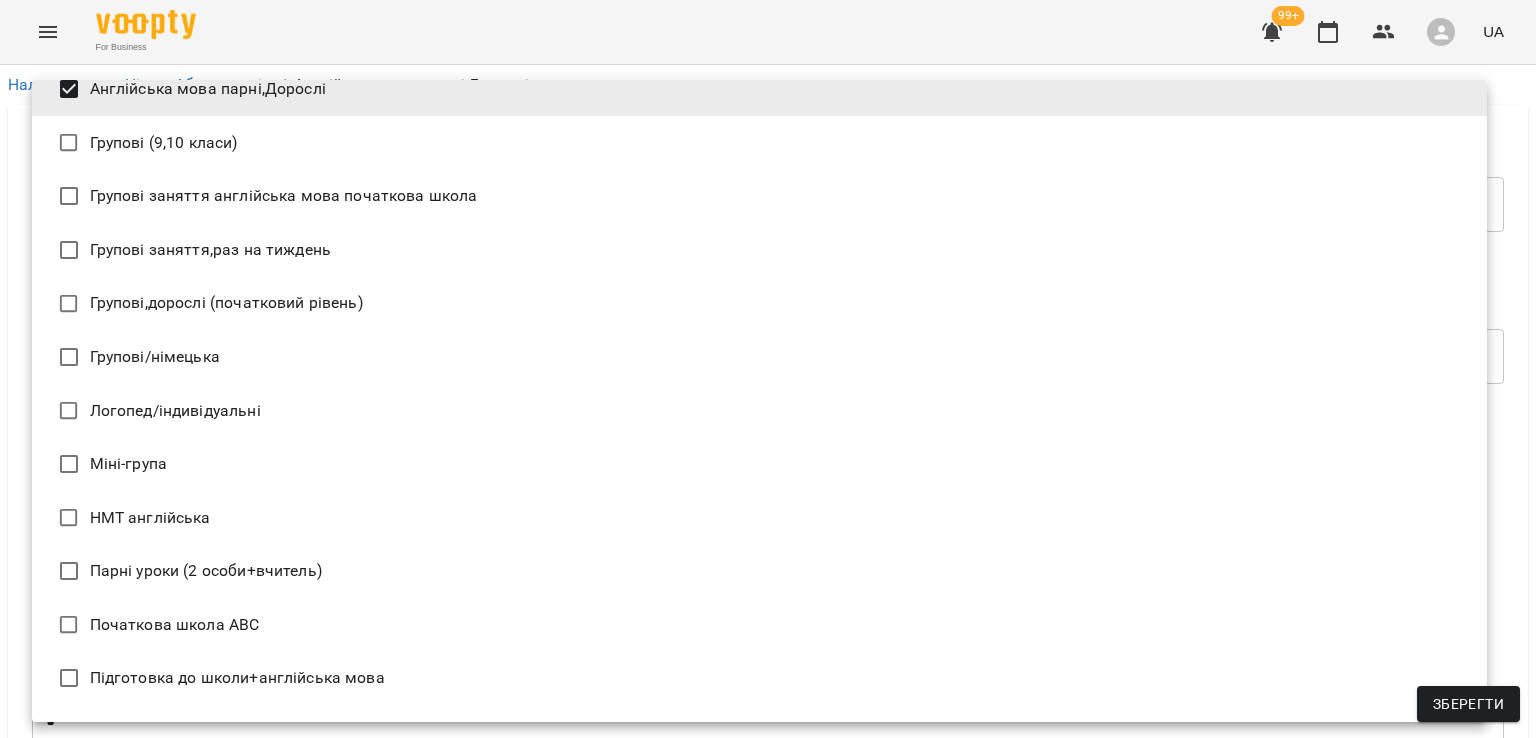 scroll, scrollTop: 499, scrollLeft: 0, axis: vertical 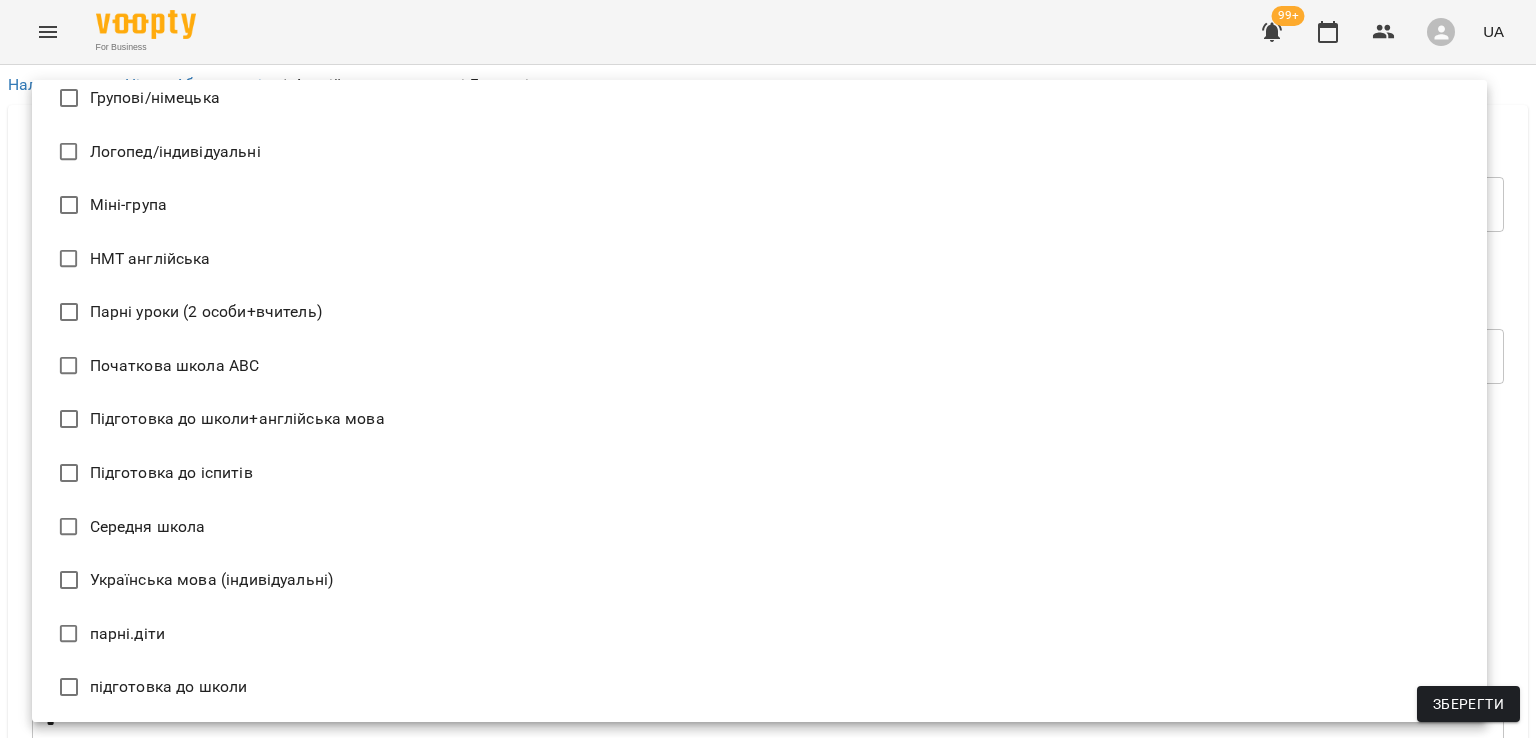 click on "Парні уроки (2 особи+вчитель)" at bounding box center [759, 312] 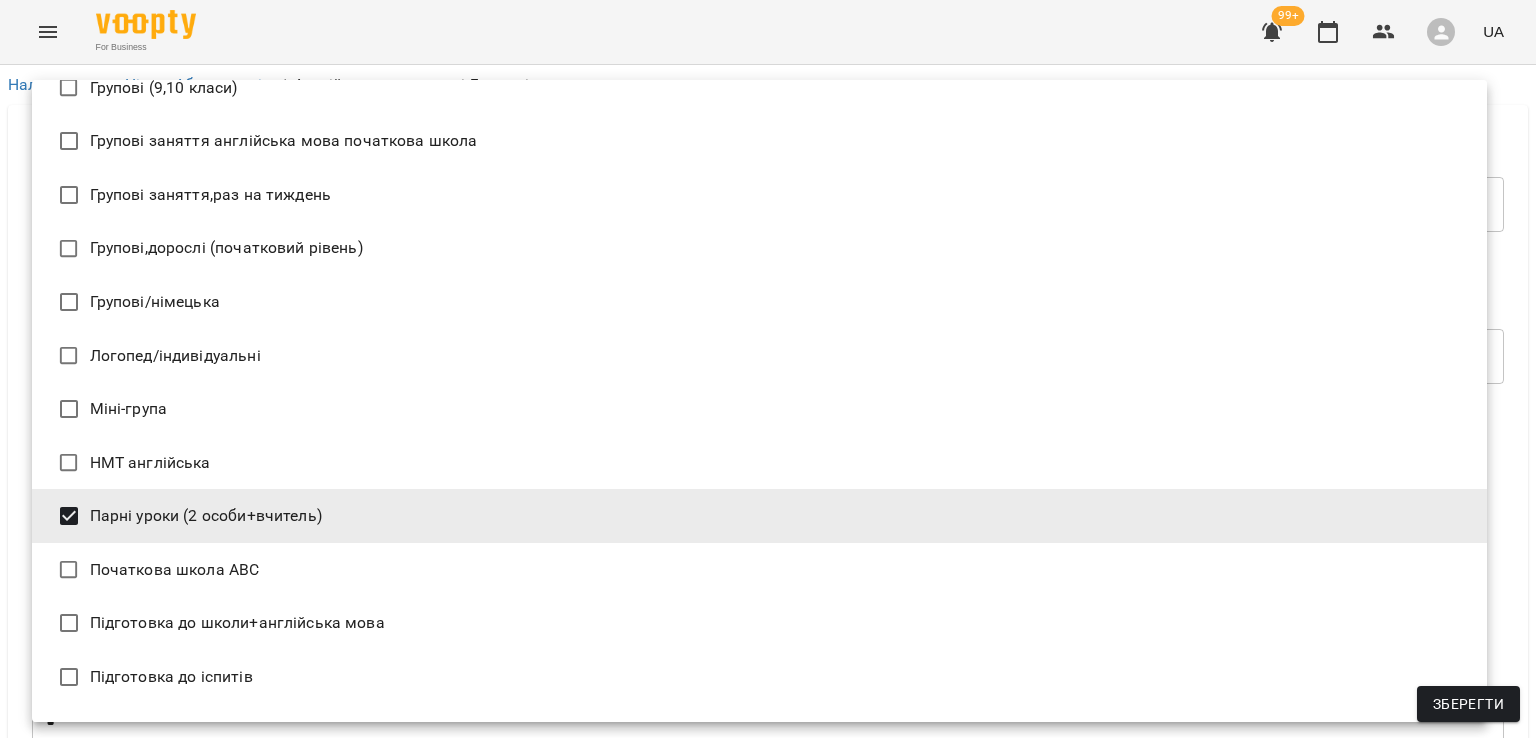 scroll, scrollTop: 99, scrollLeft: 0, axis: vertical 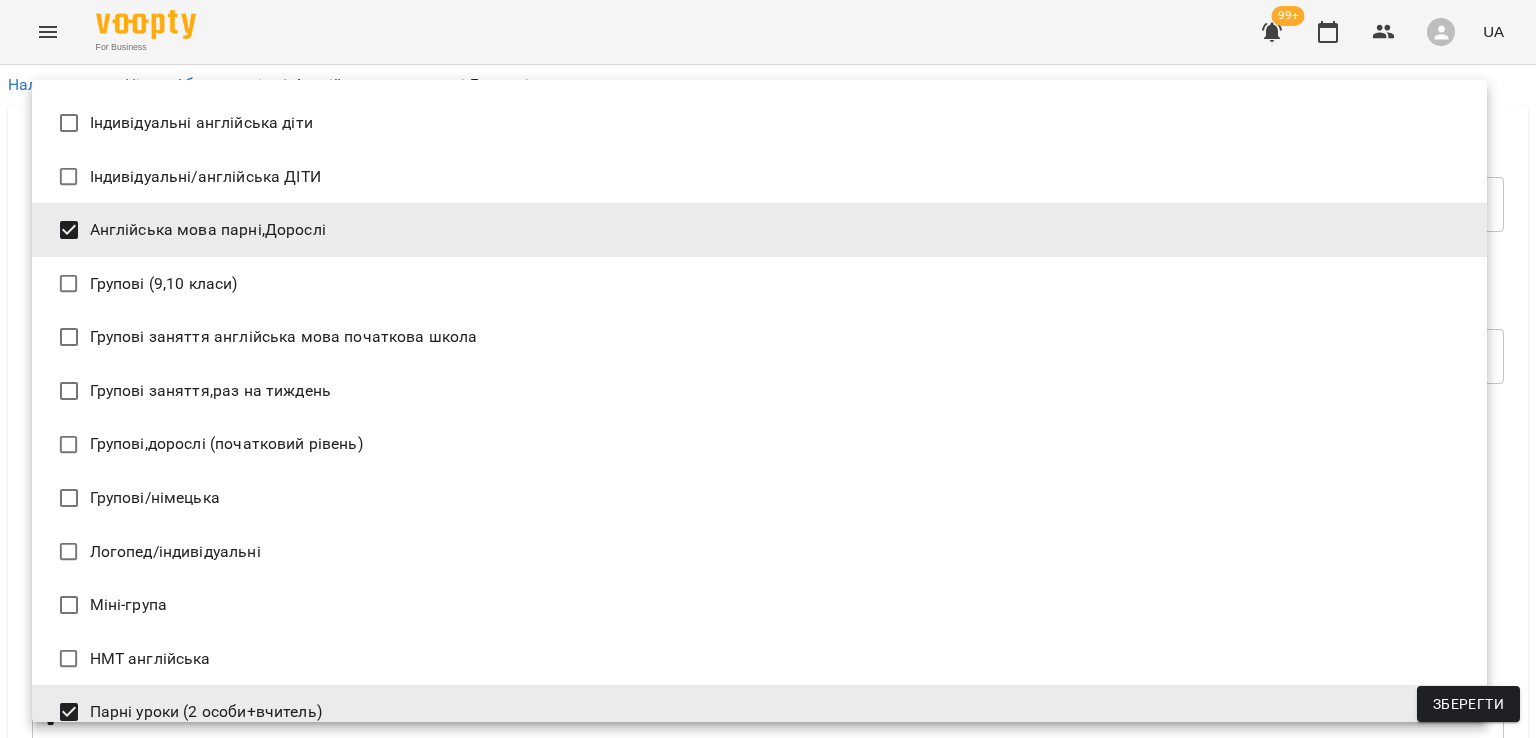 type on "**********" 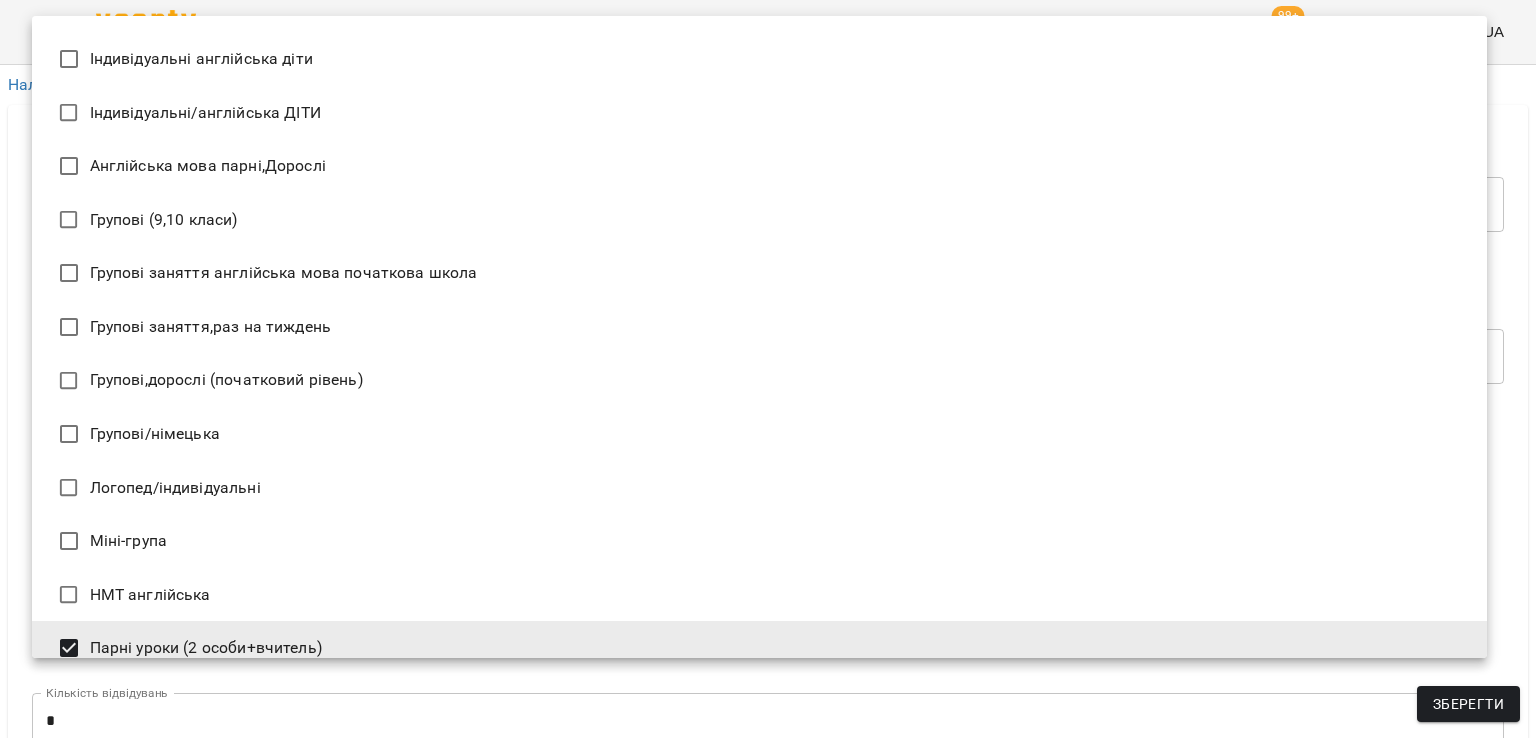 click at bounding box center [768, 369] 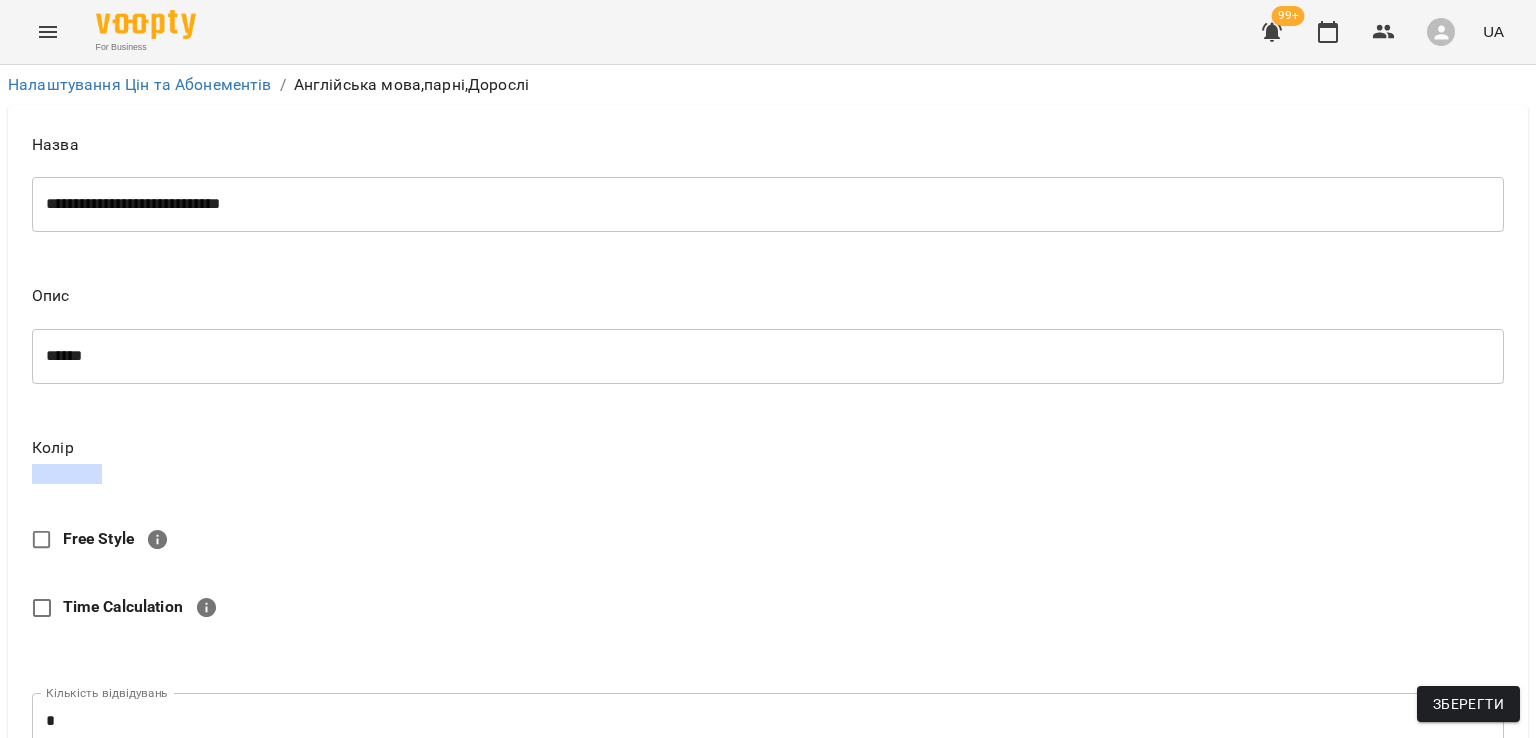 scroll, scrollTop: 0, scrollLeft: 0, axis: both 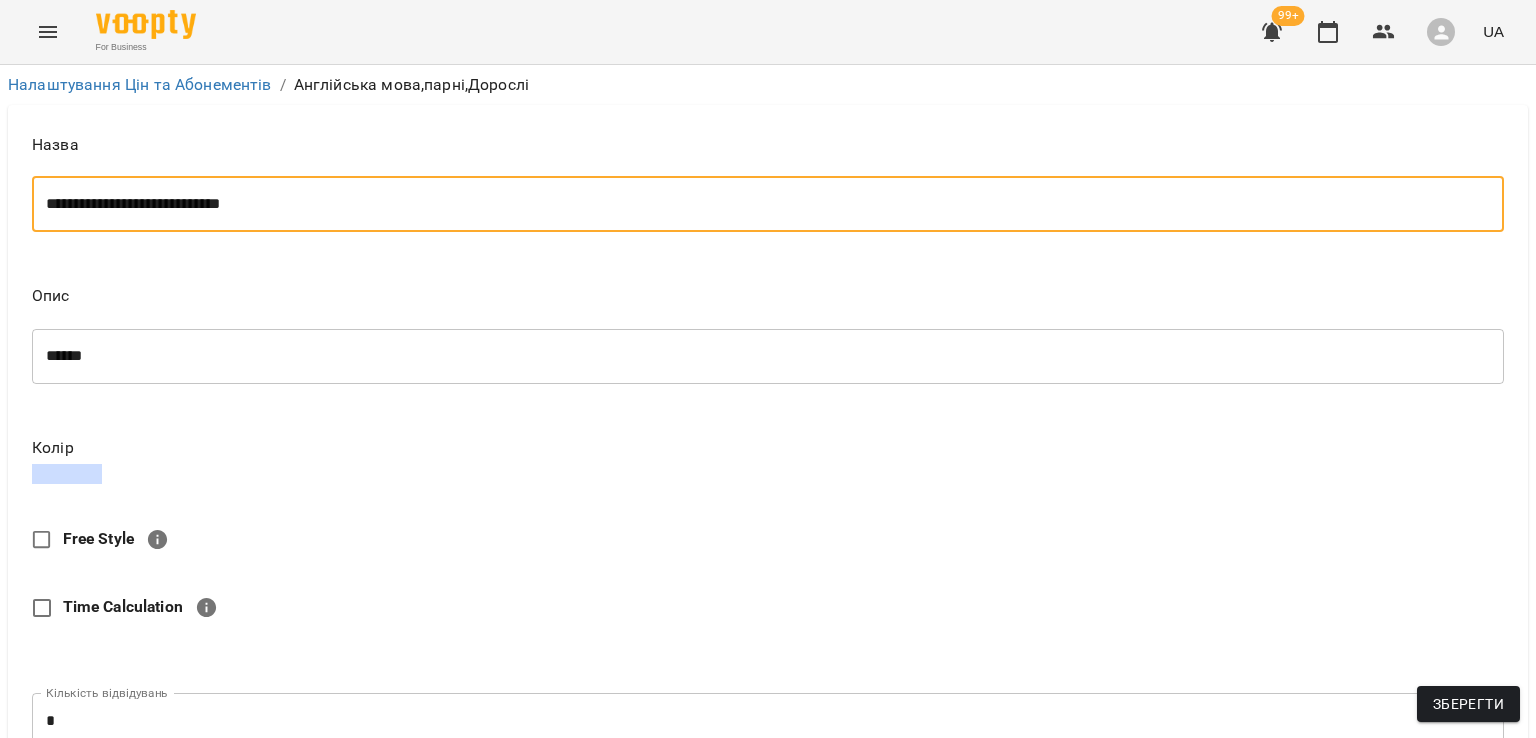 click on "**********" at bounding box center (759, 204) 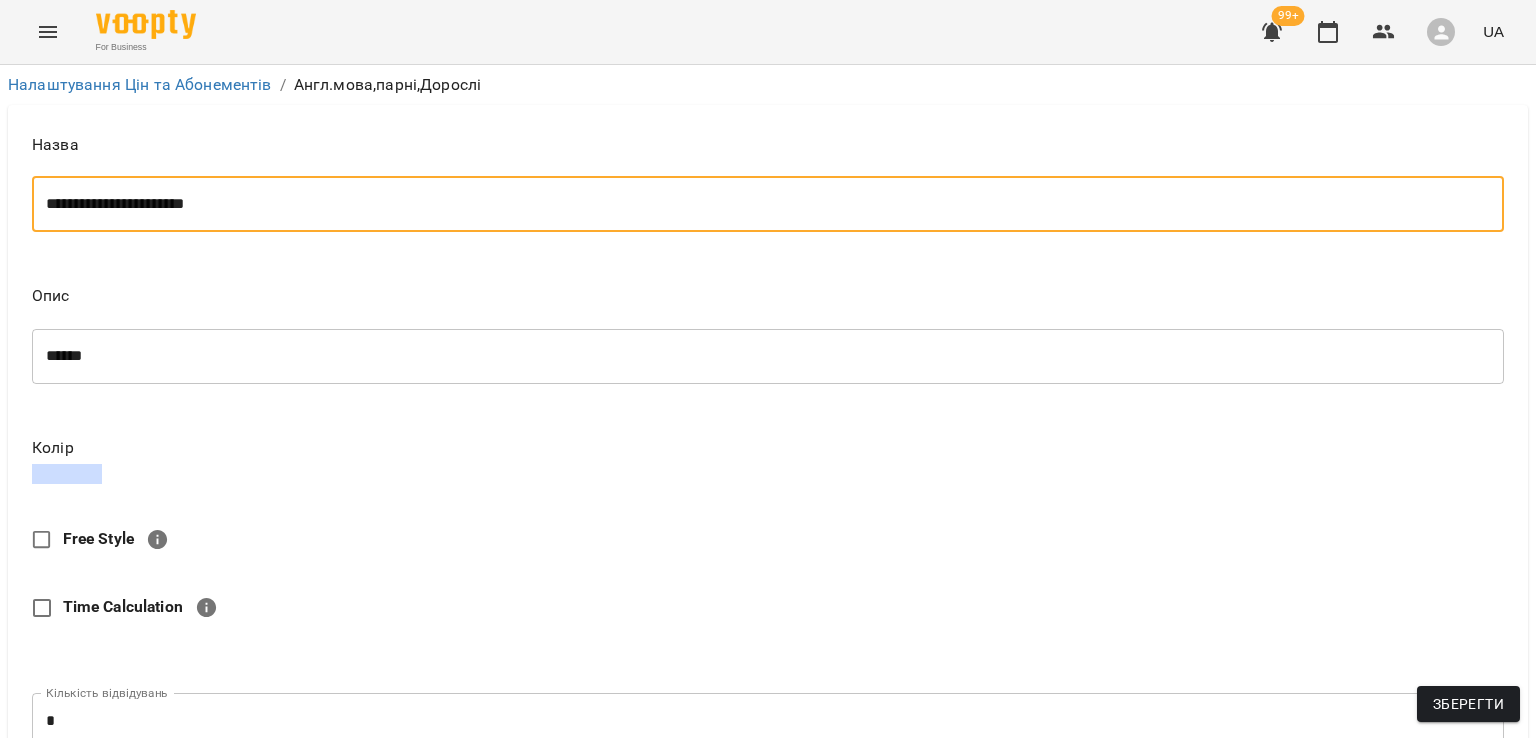 click on "**********" at bounding box center [759, 204] 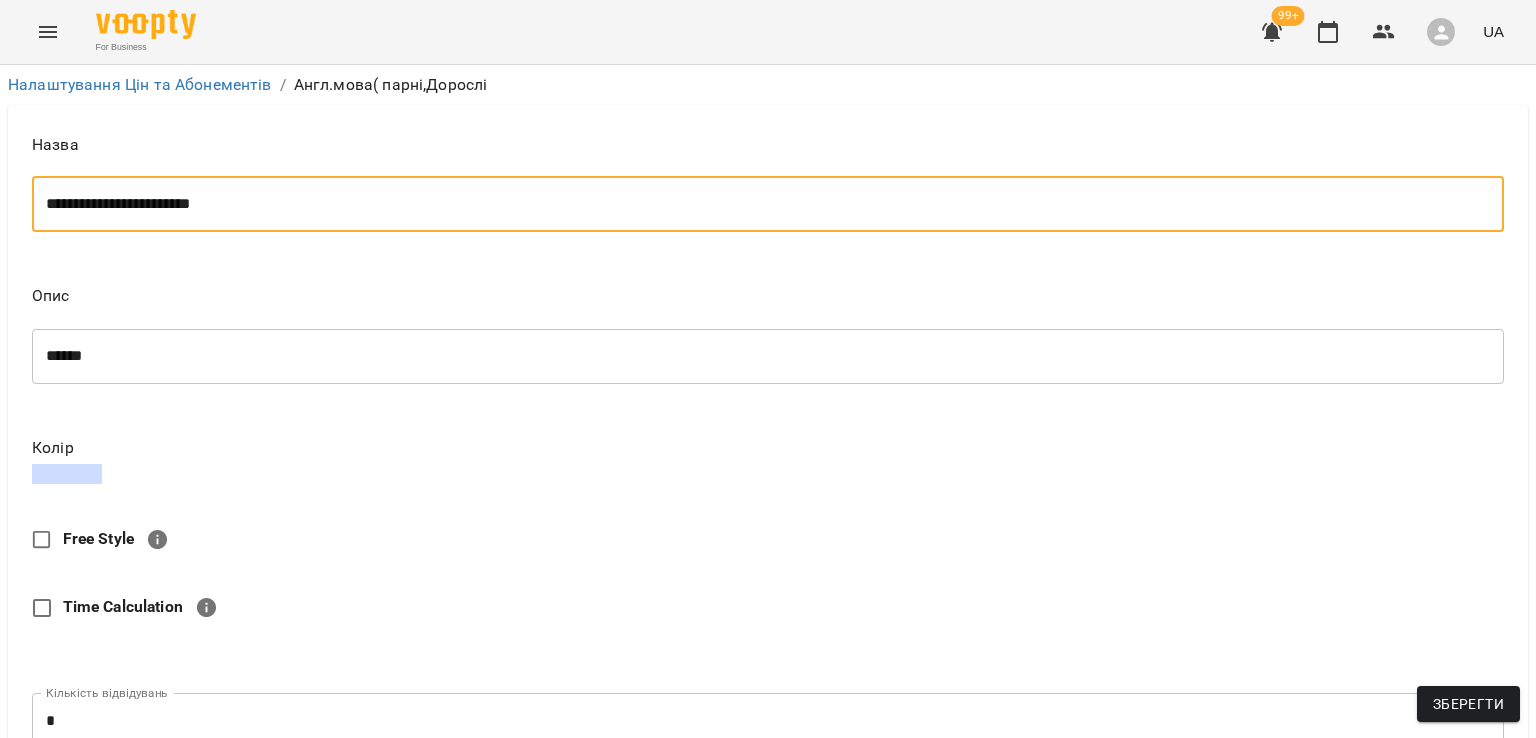click on "**********" at bounding box center (759, 204) 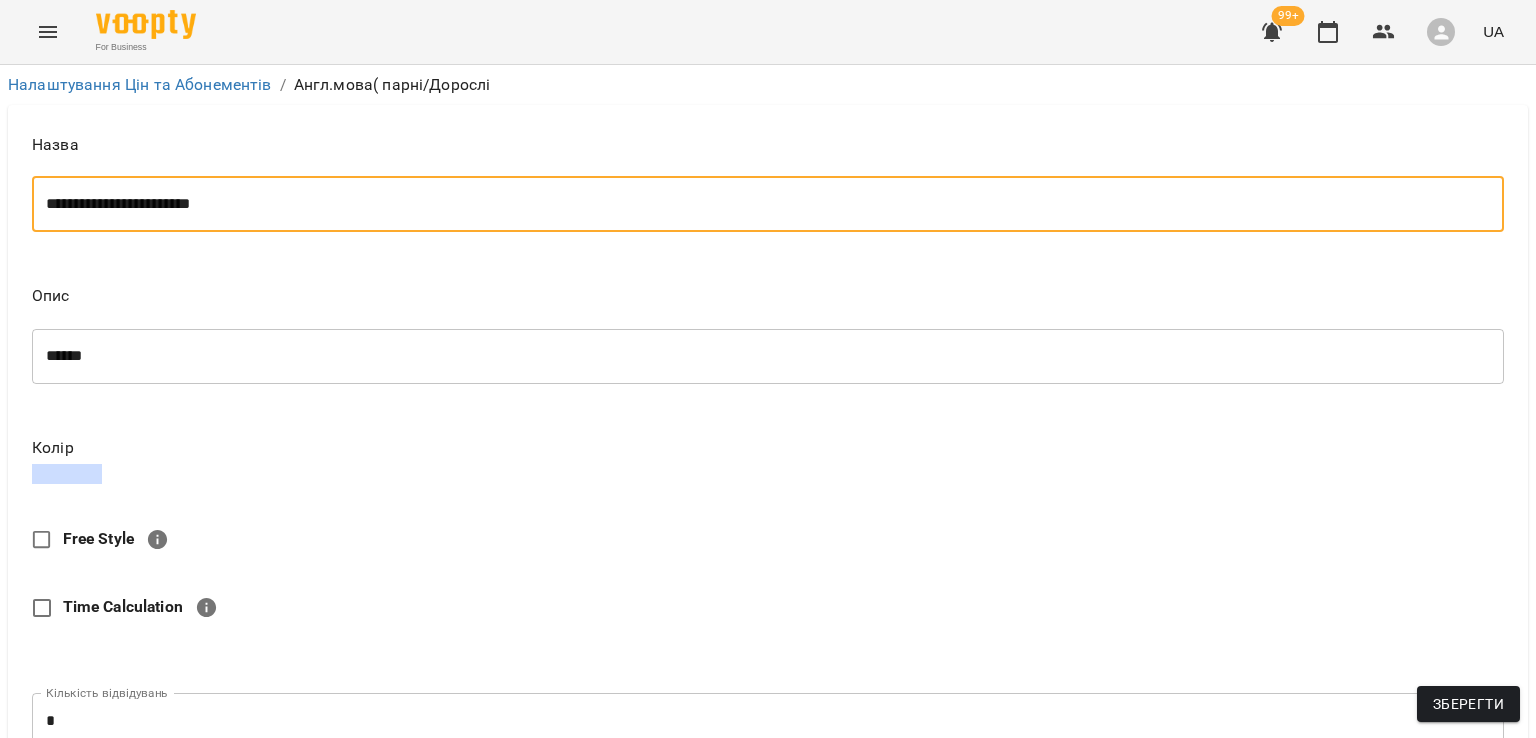 click on "**********" at bounding box center (759, 204) 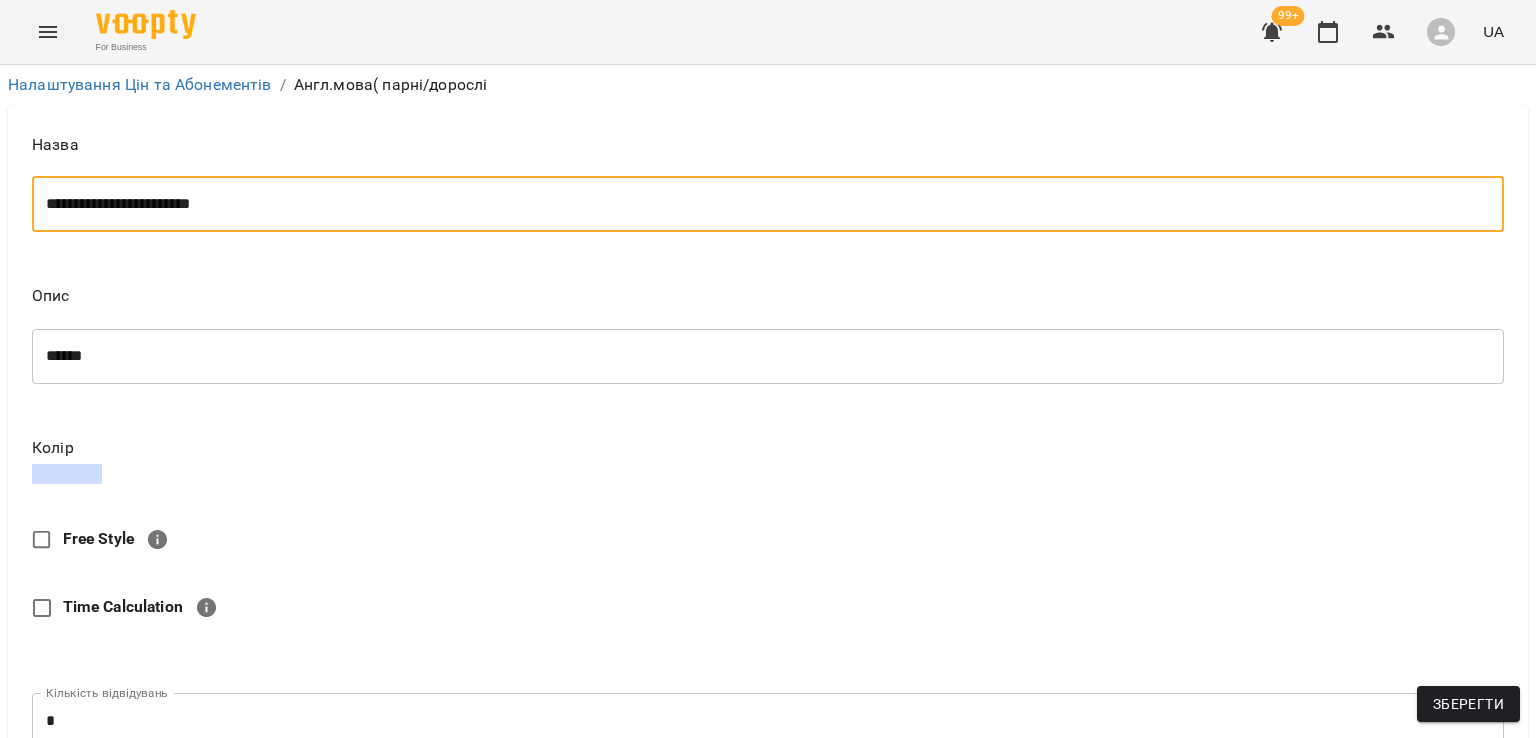 click on "**********" at bounding box center [759, 204] 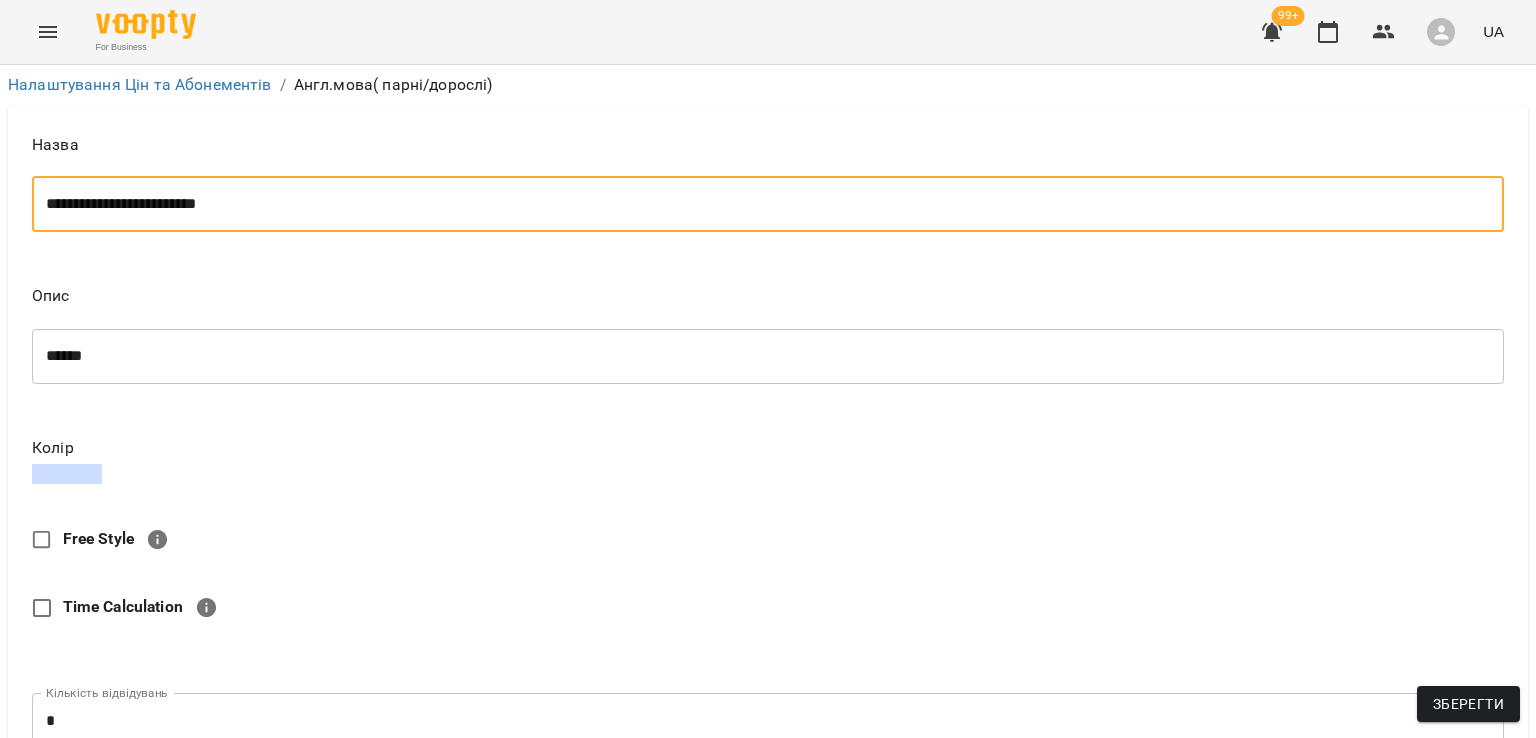 type on "**********" 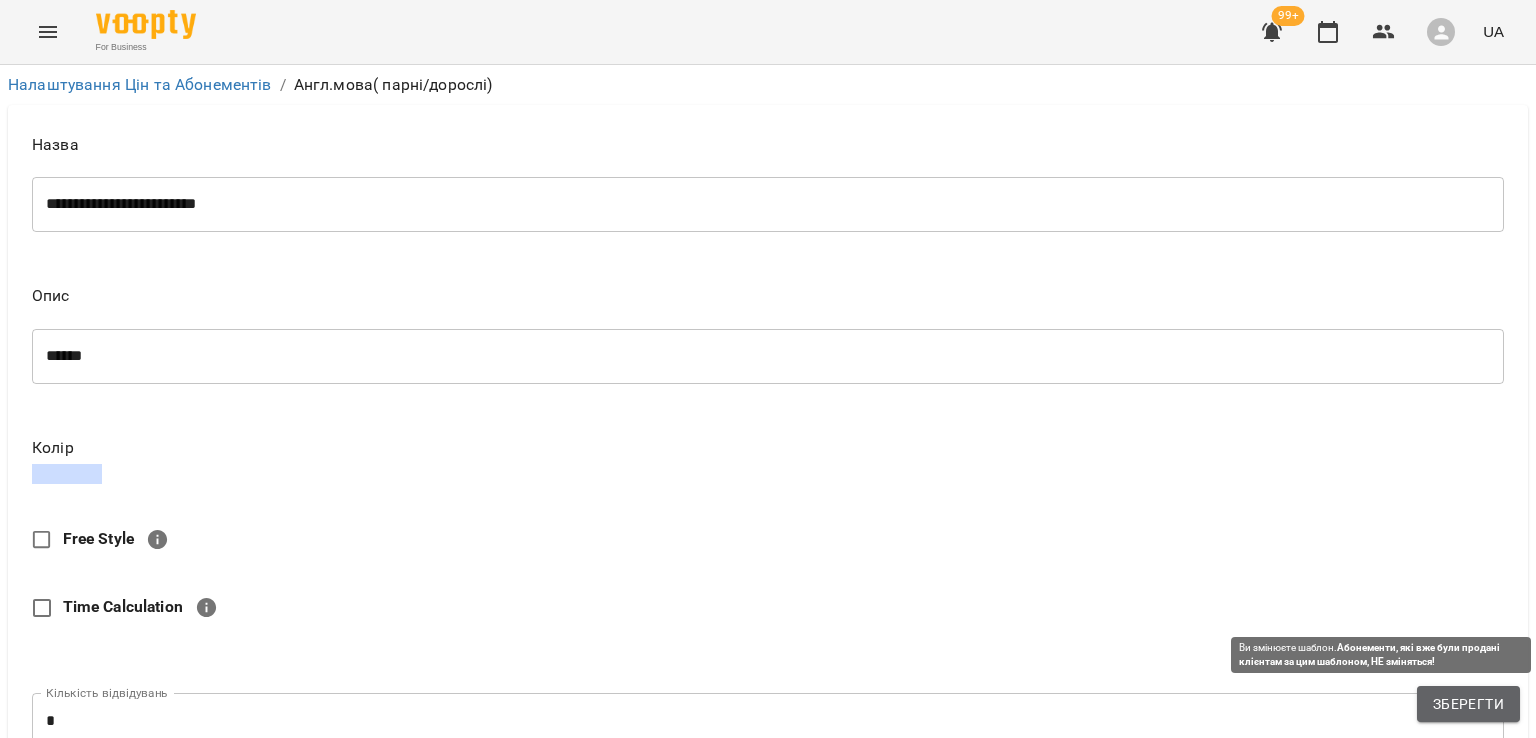 click on "Зберегти" at bounding box center [1468, 704] 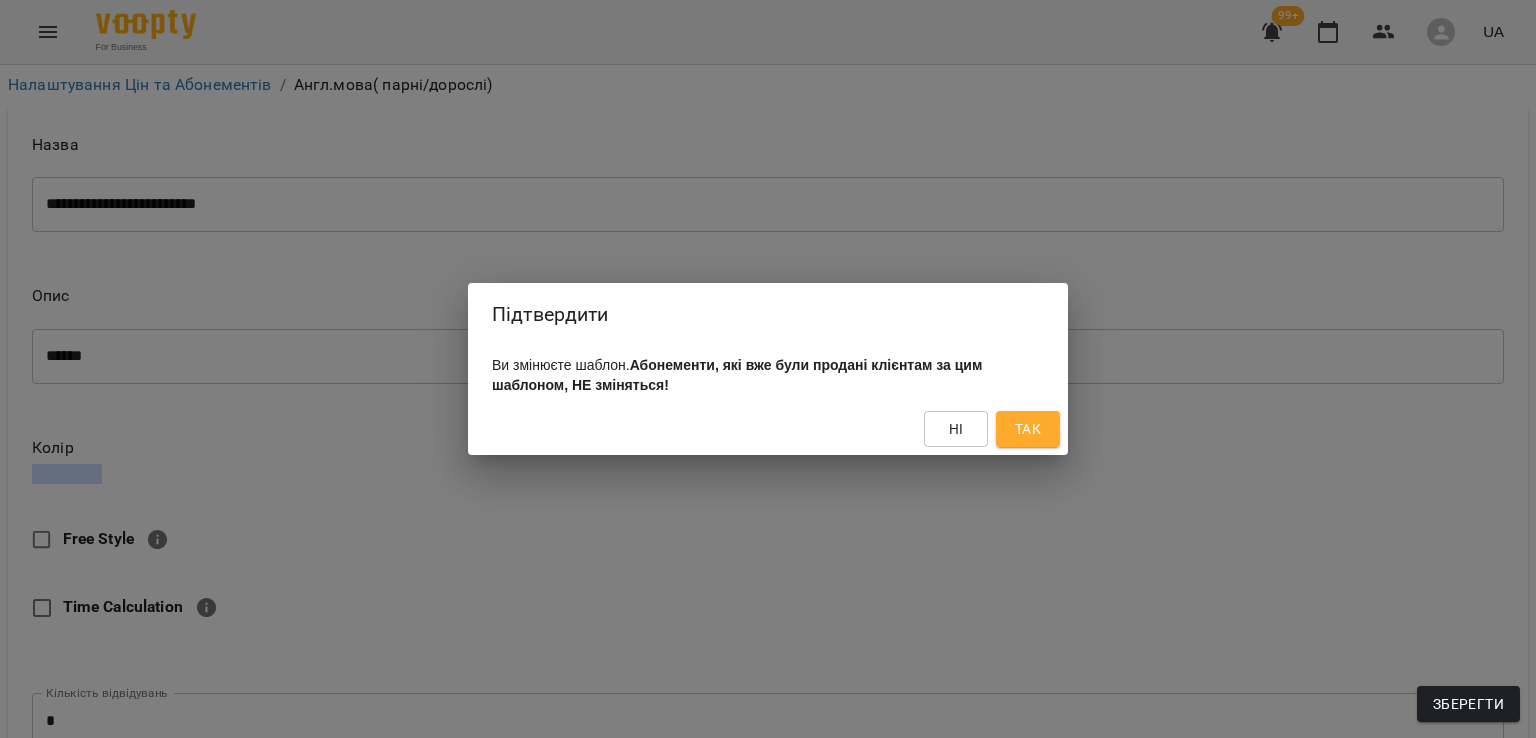 click on "Так" at bounding box center (1028, 429) 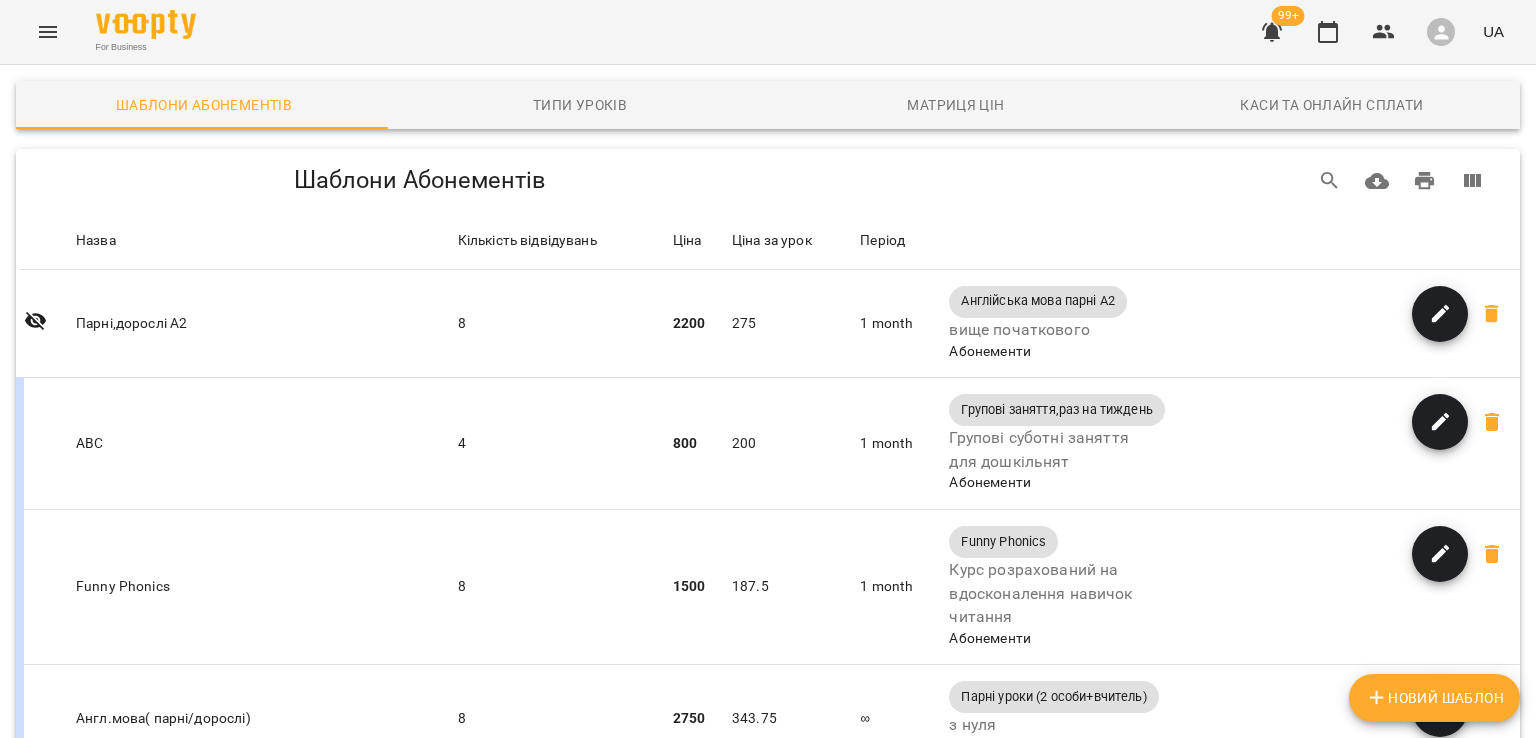drag, startPoint x: 585, startPoint y: 177, endPoint x: 611, endPoint y: 213, distance: 44.407207 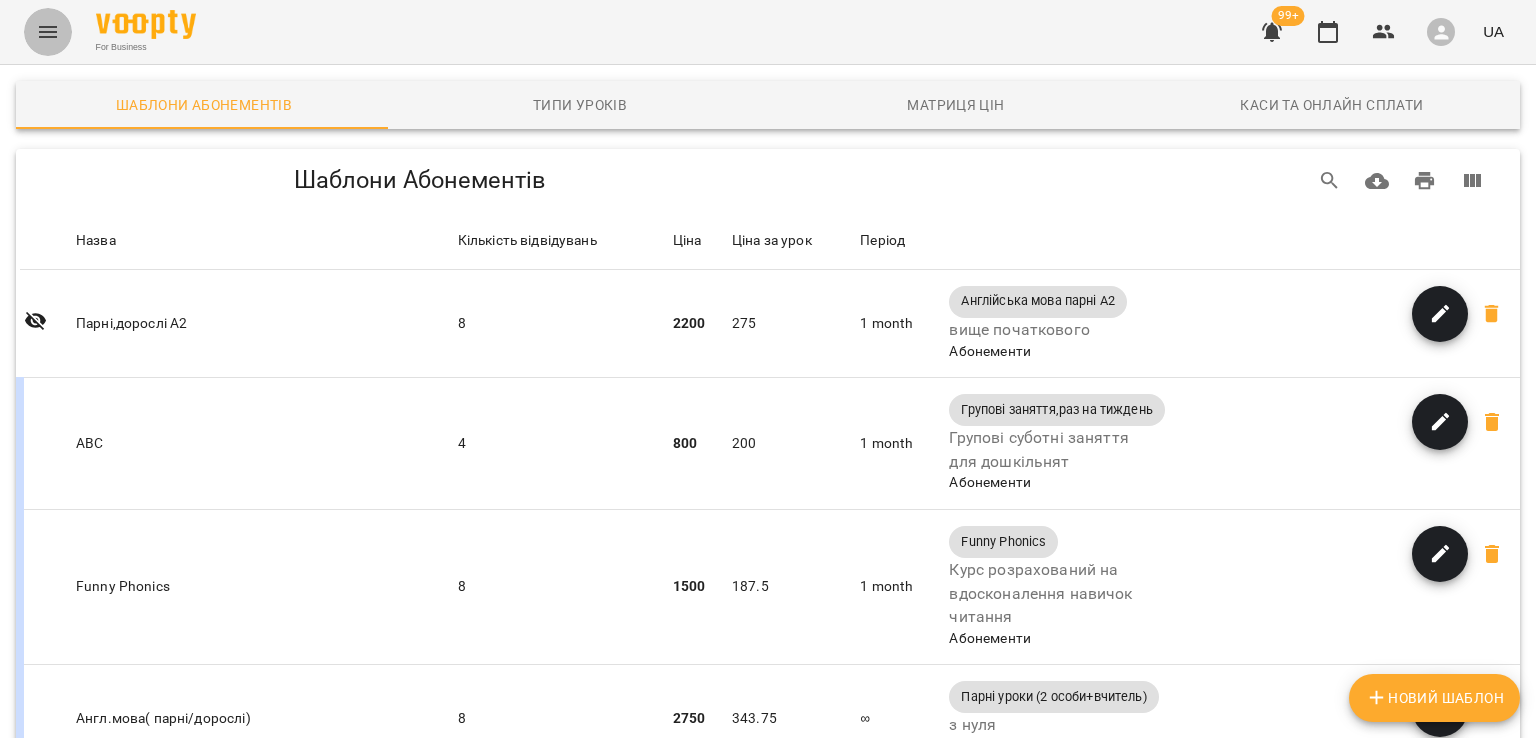 click 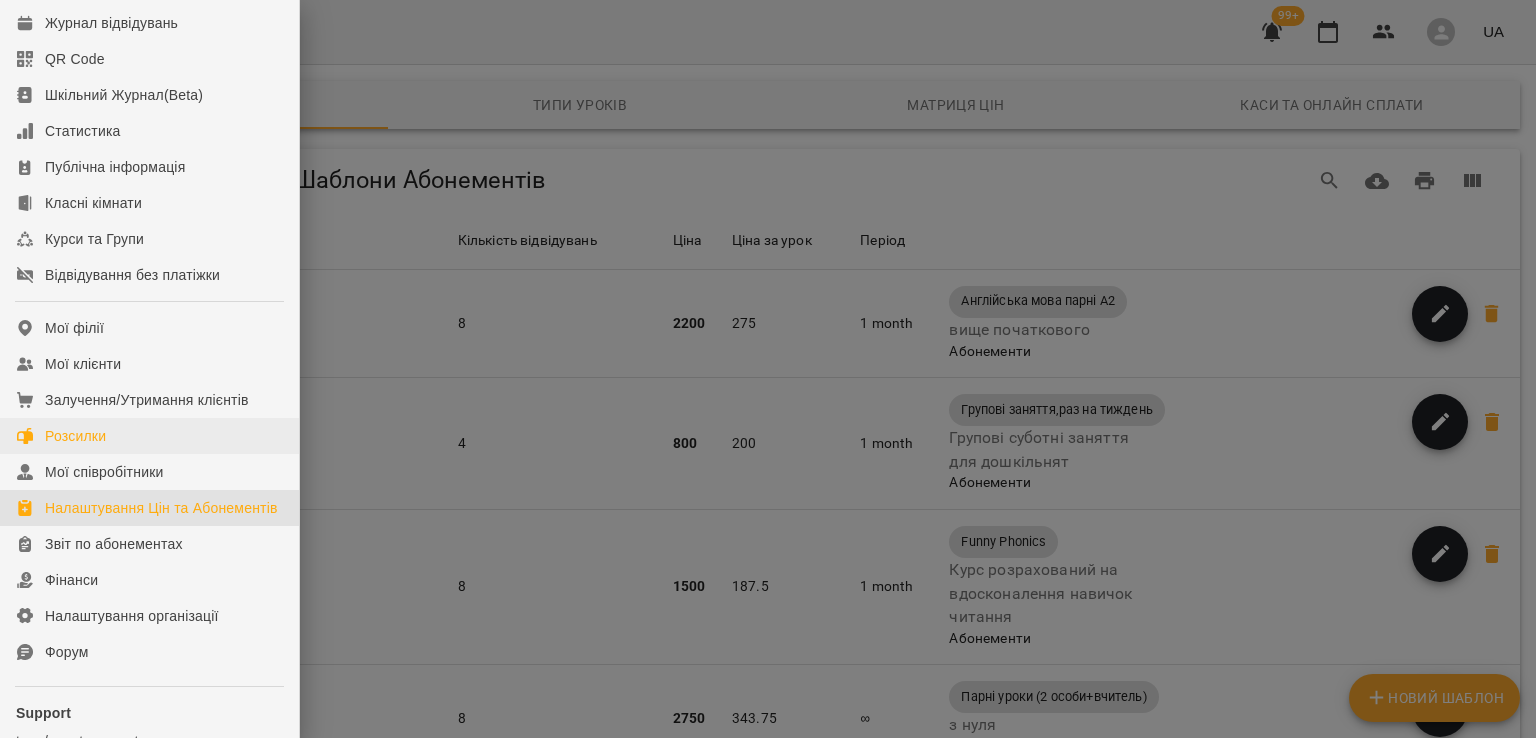 scroll, scrollTop: 0, scrollLeft: 0, axis: both 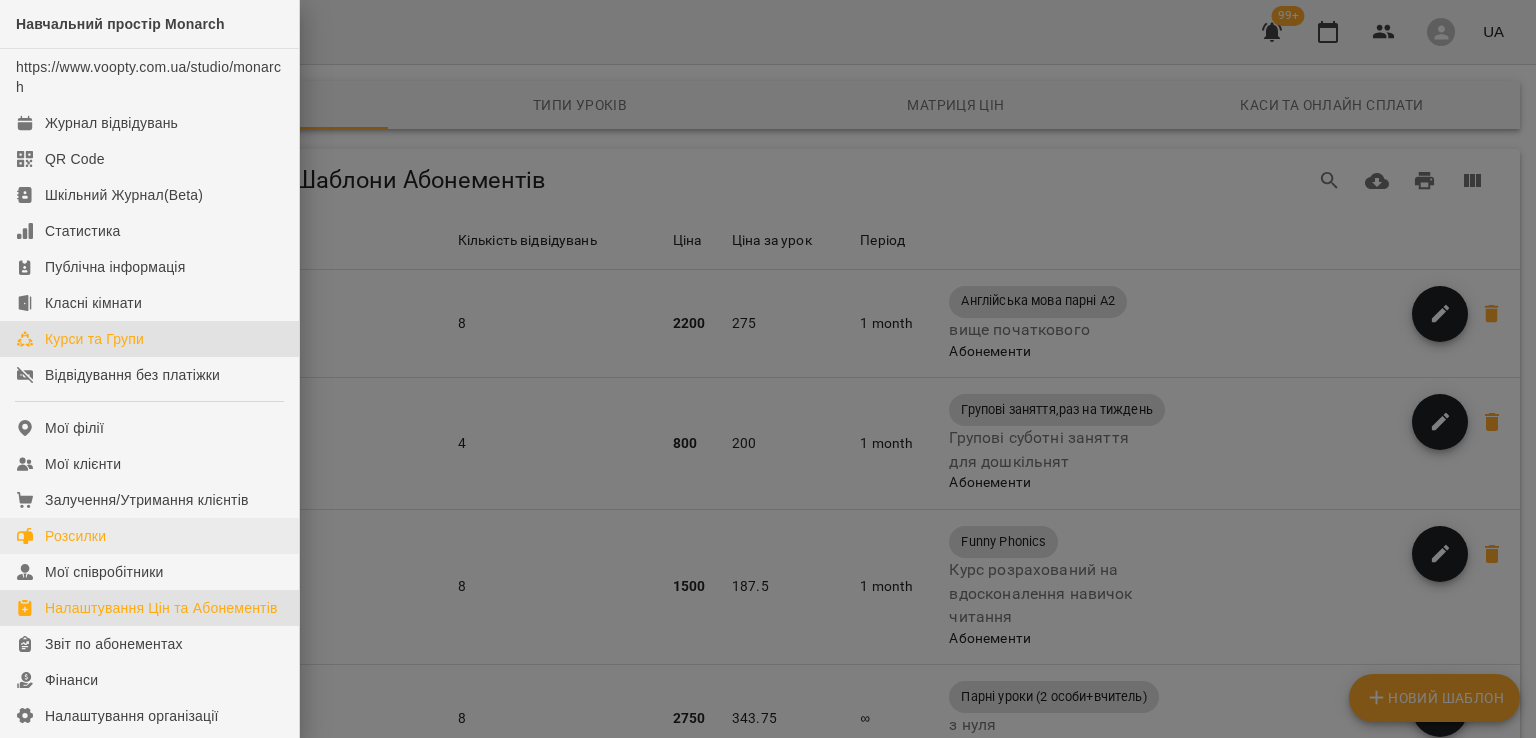 click on "Курси та Групи" at bounding box center [94, 339] 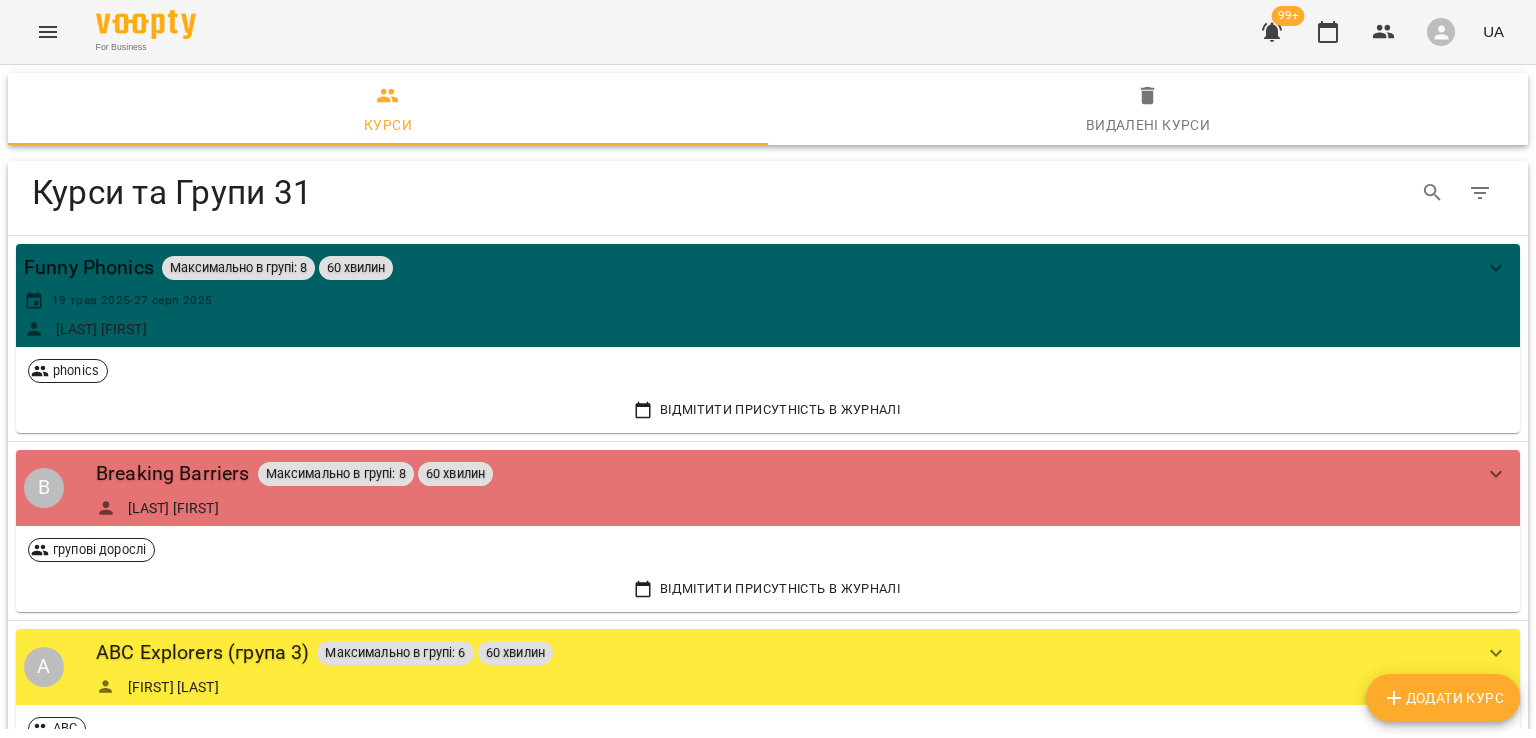 click on "Додати Курс" at bounding box center [1443, 698] 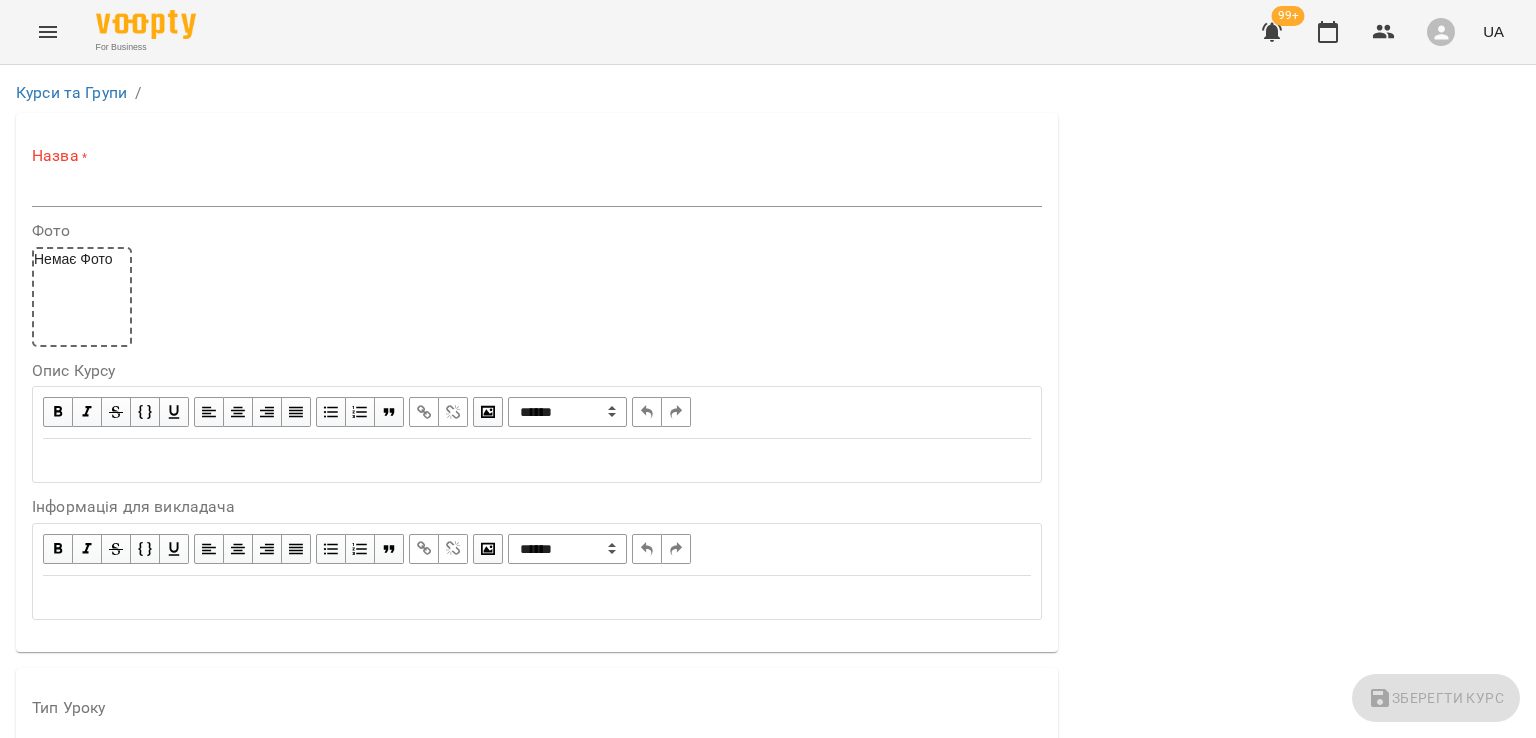 scroll, scrollTop: 0, scrollLeft: 0, axis: both 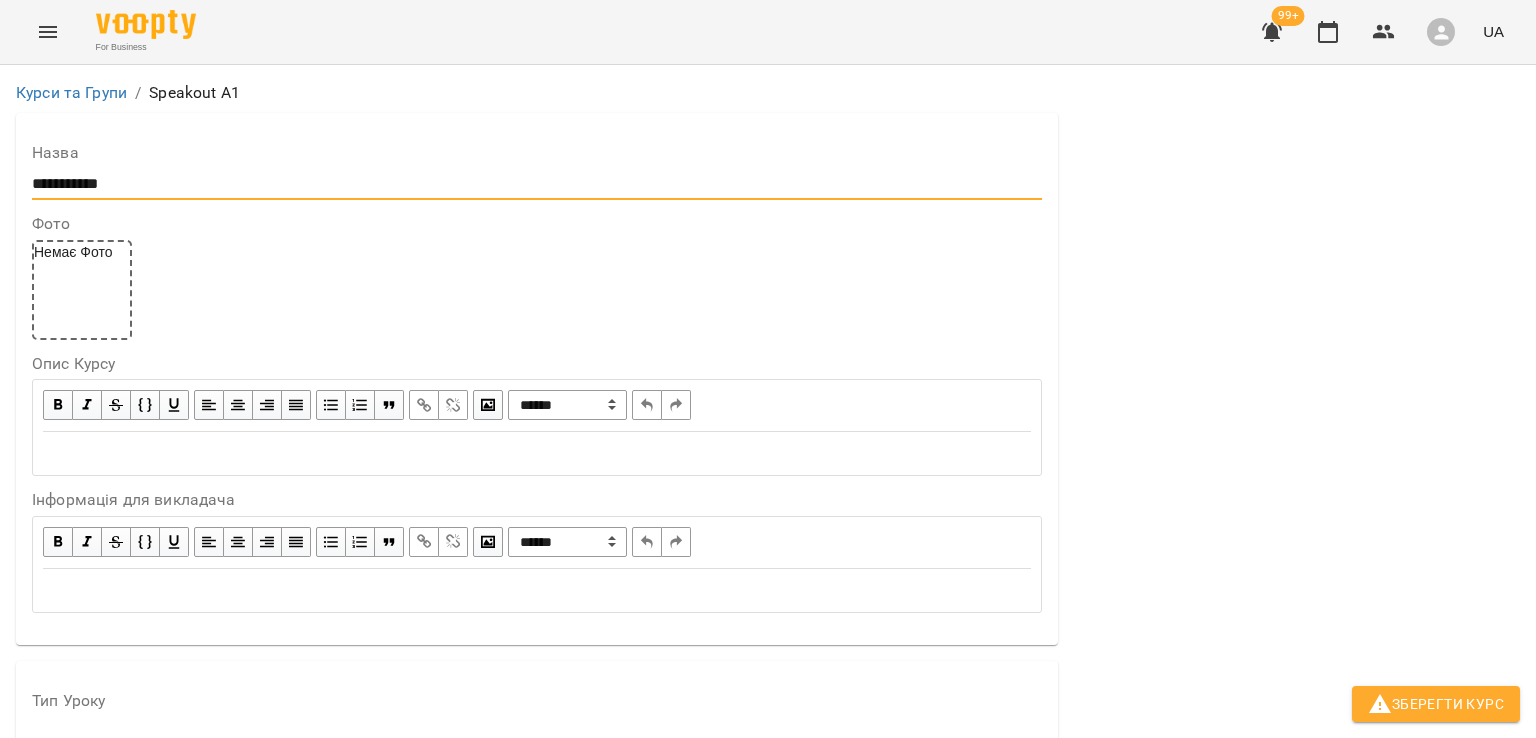 type on "**********" 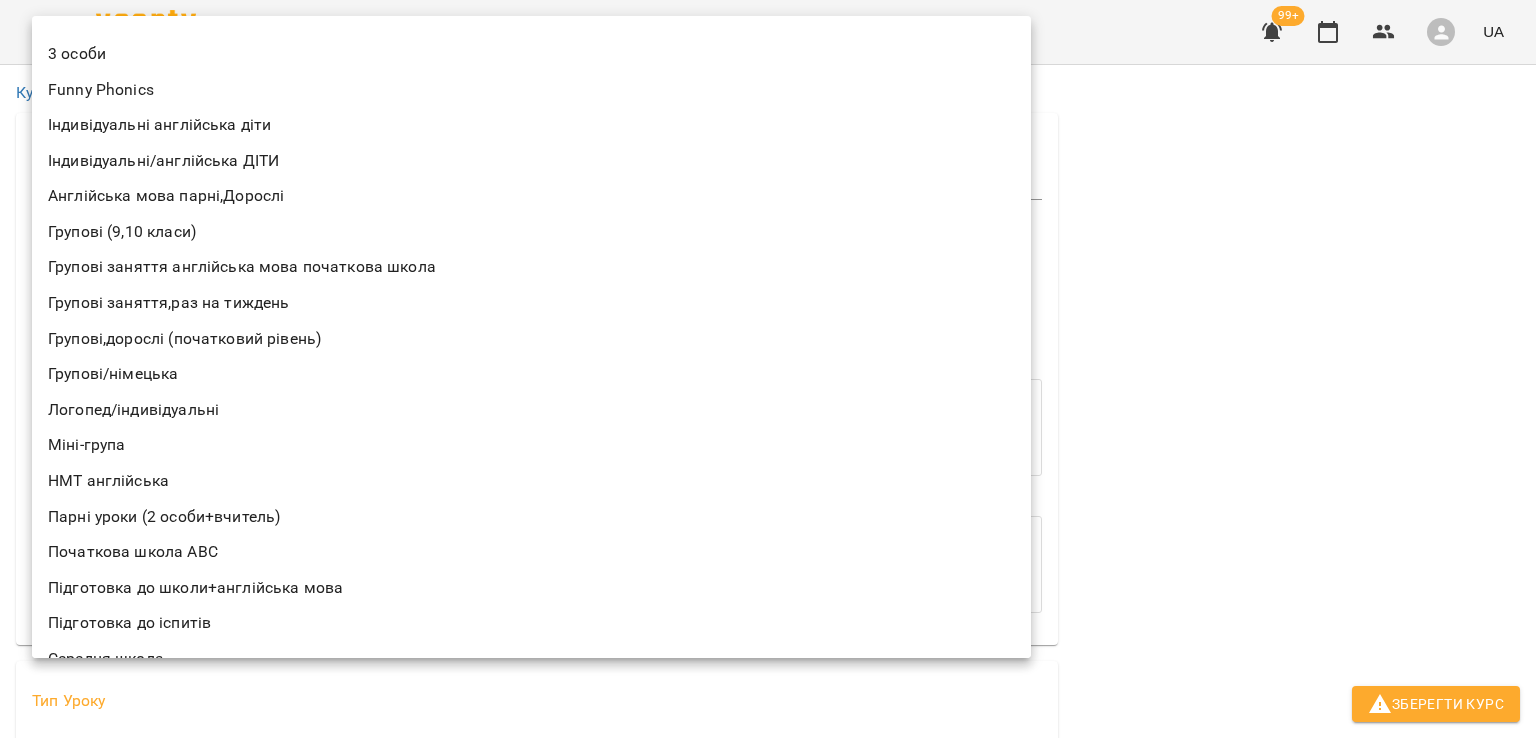 scroll, scrollTop: 168, scrollLeft: 0, axis: vertical 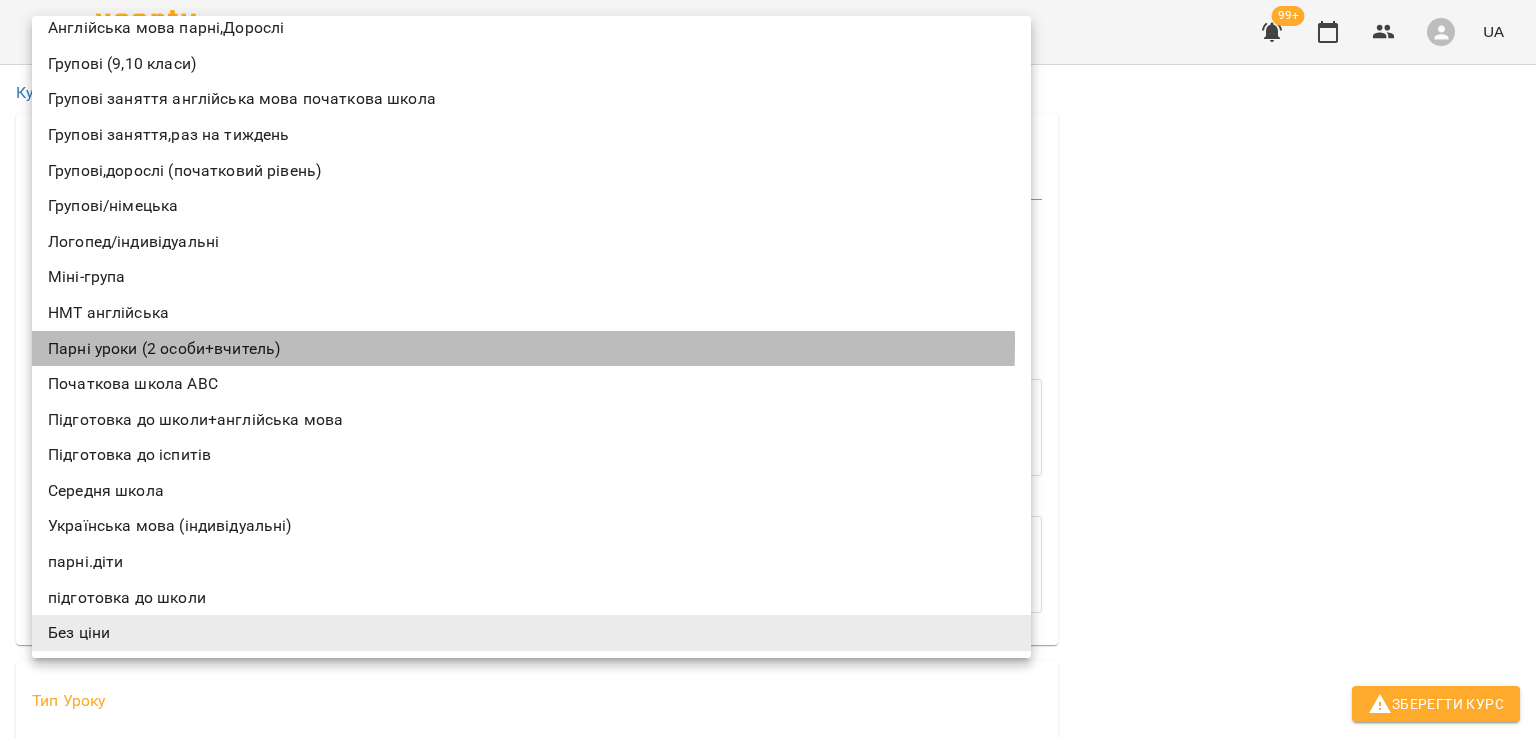 click on "Парні уроки (2 особи+вчитель)" at bounding box center [531, 349] 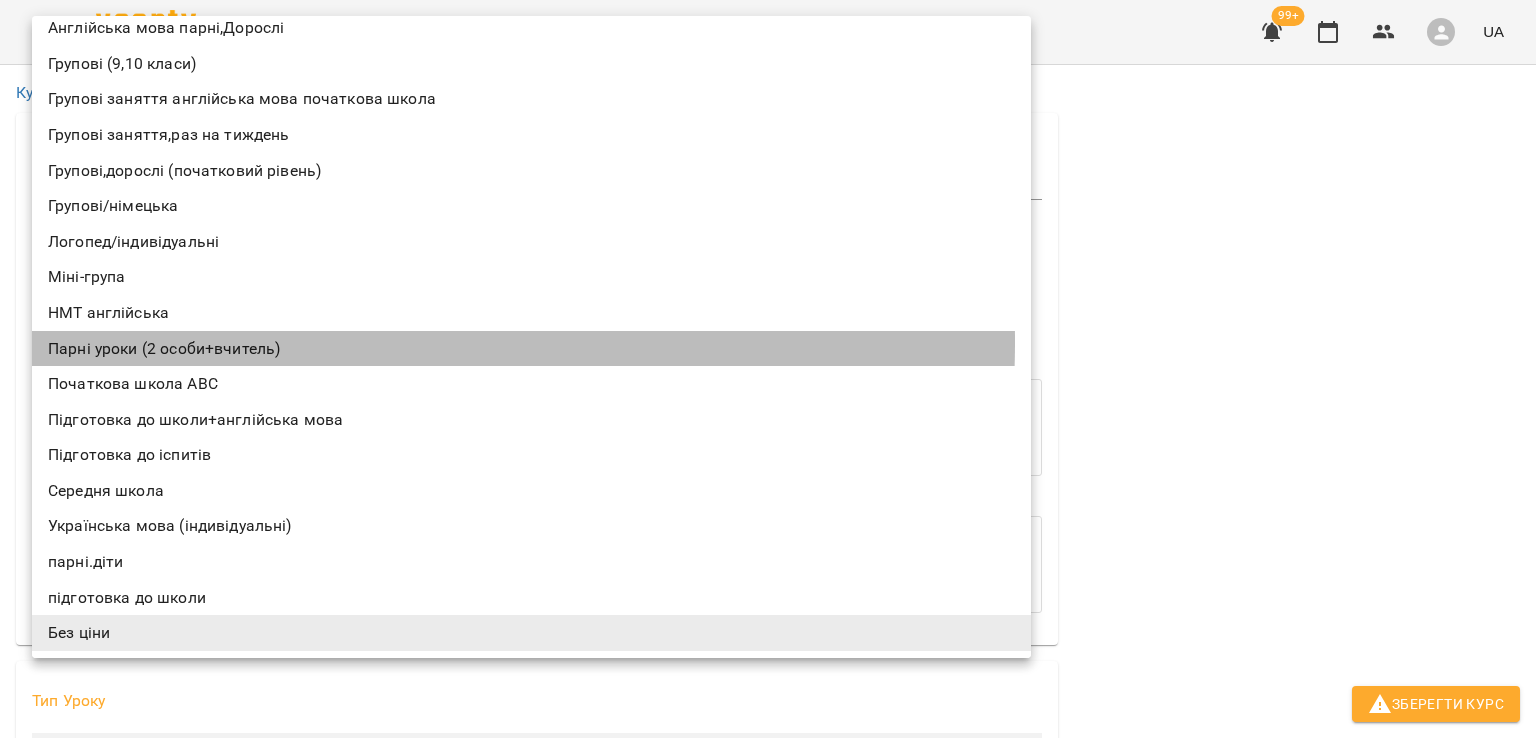 type on "**********" 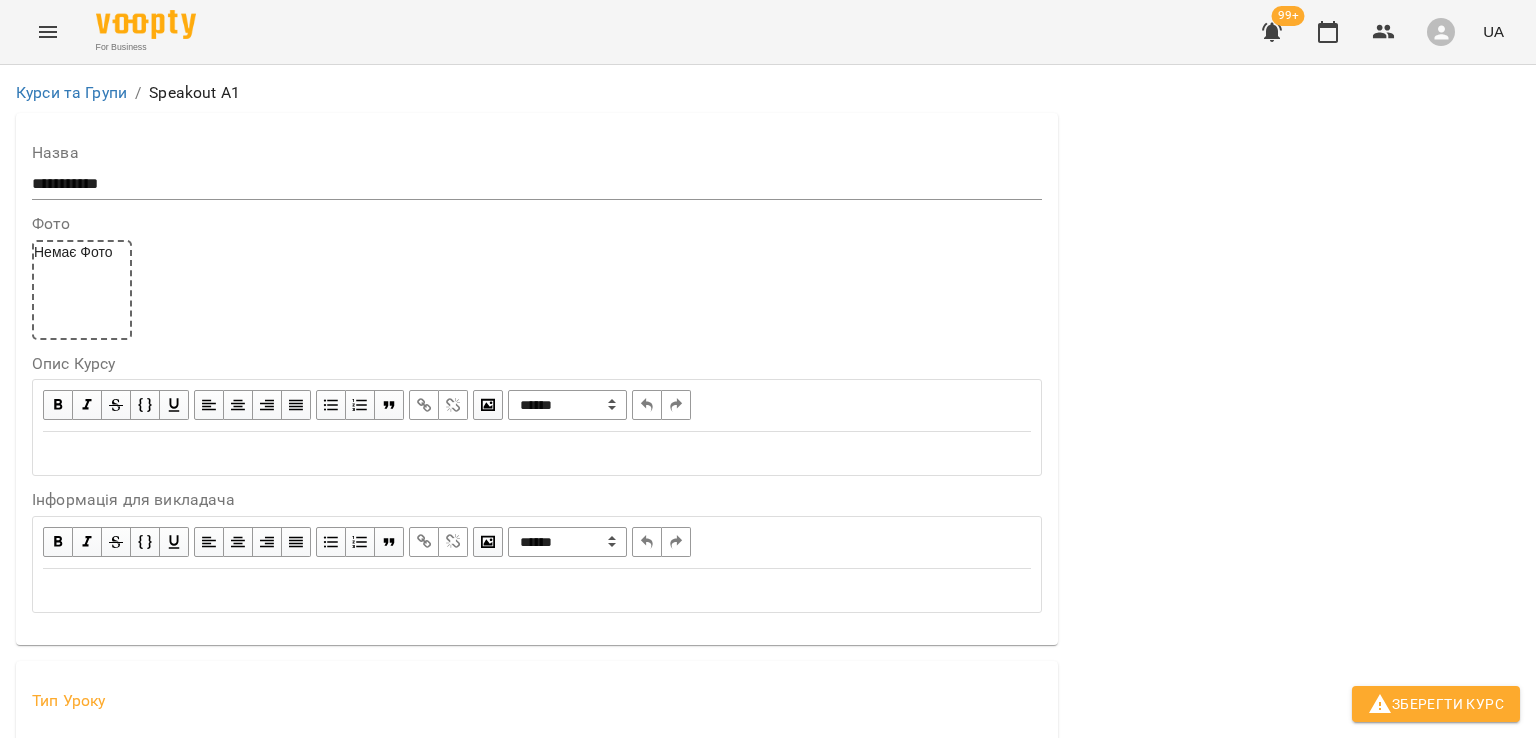 click on "**********" at bounding box center (768, 1179) 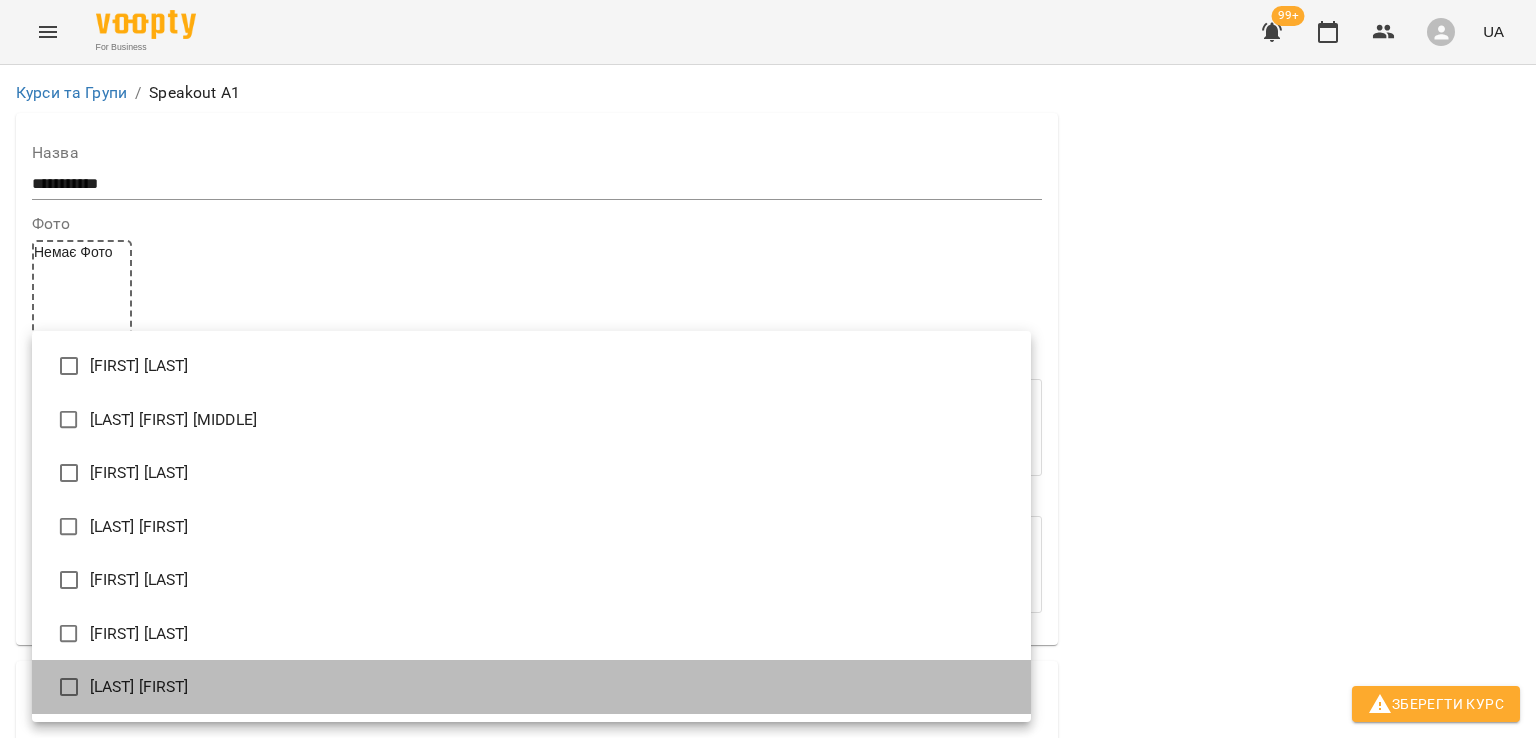 click on "[LAST] [FIRST]" at bounding box center [531, 687] 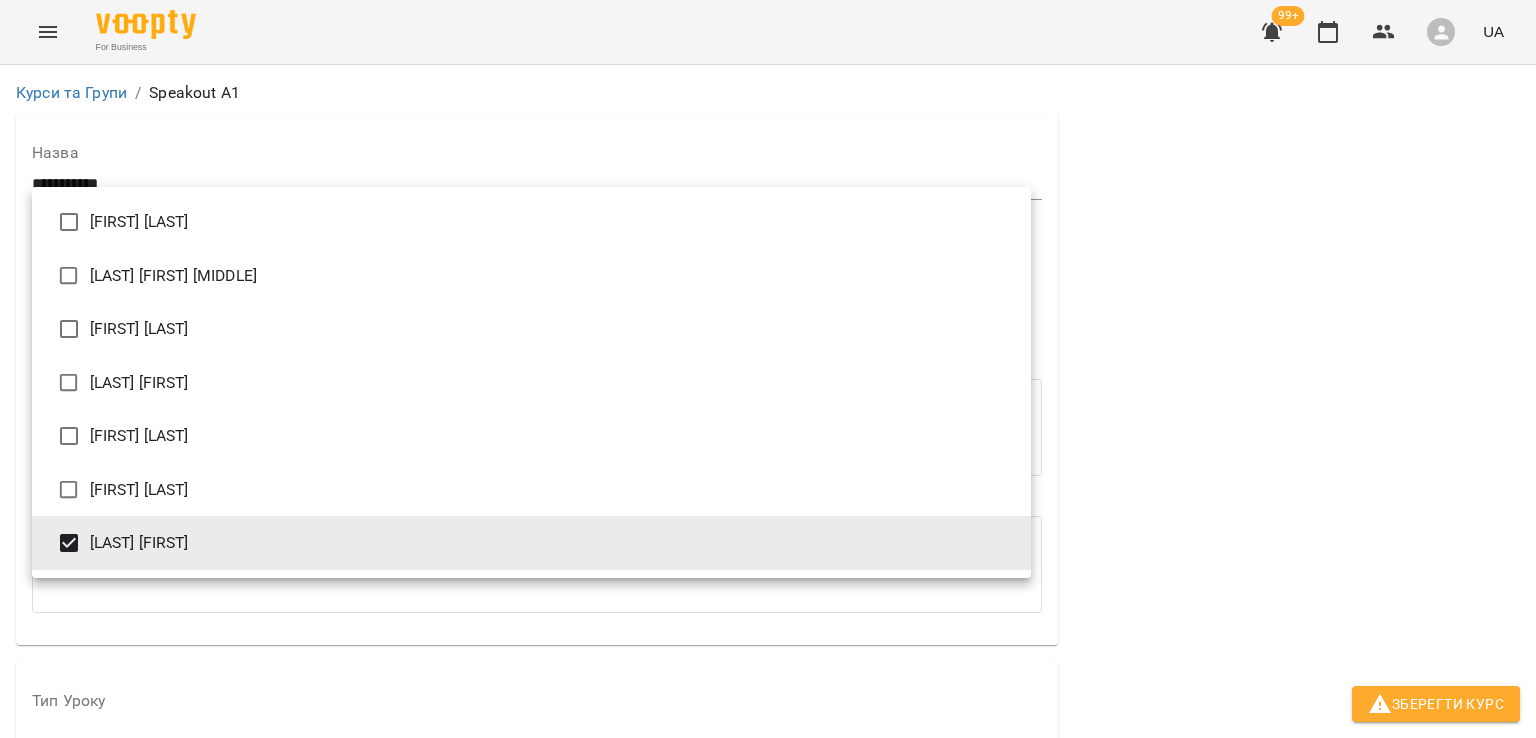 click at bounding box center (768, 369) 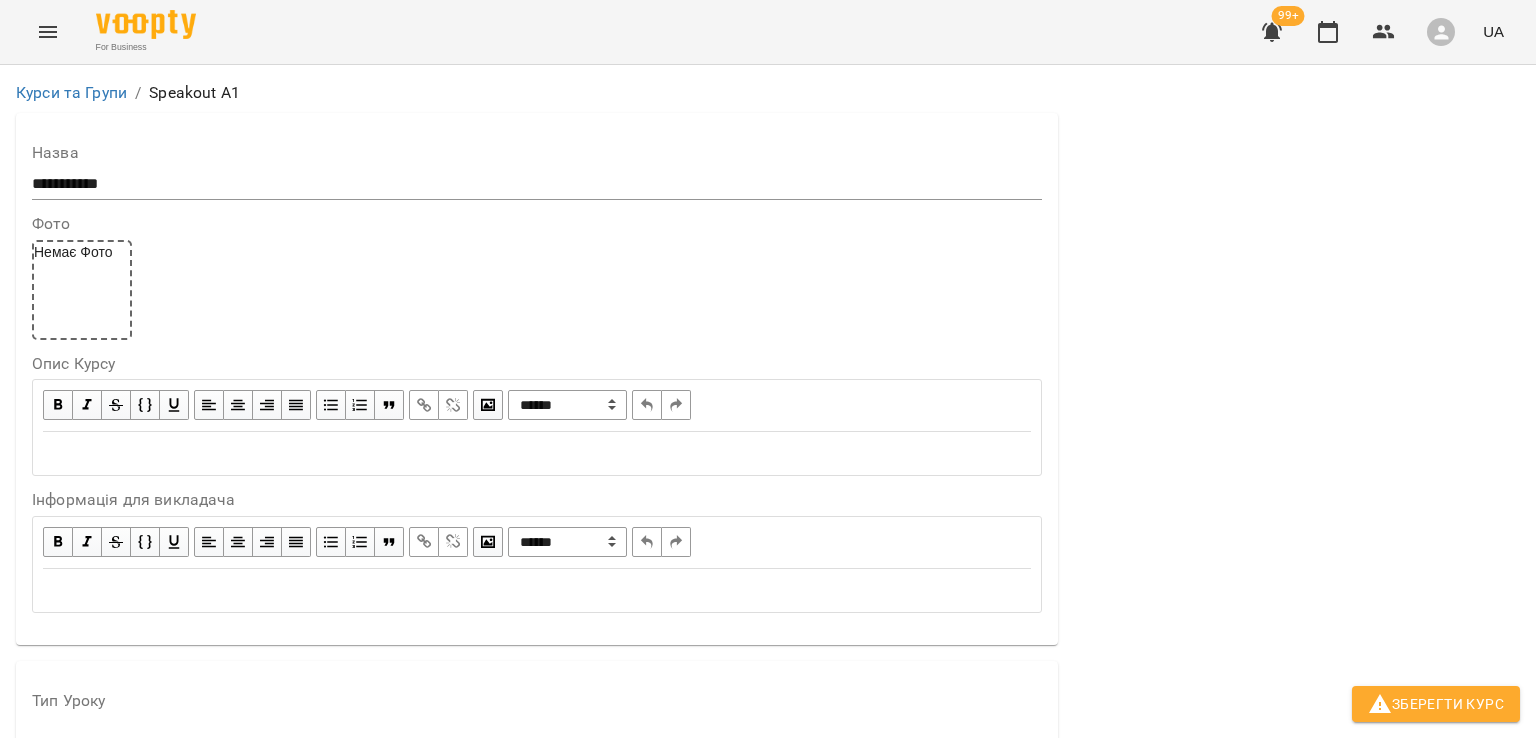scroll, scrollTop: 1100, scrollLeft: 0, axis: vertical 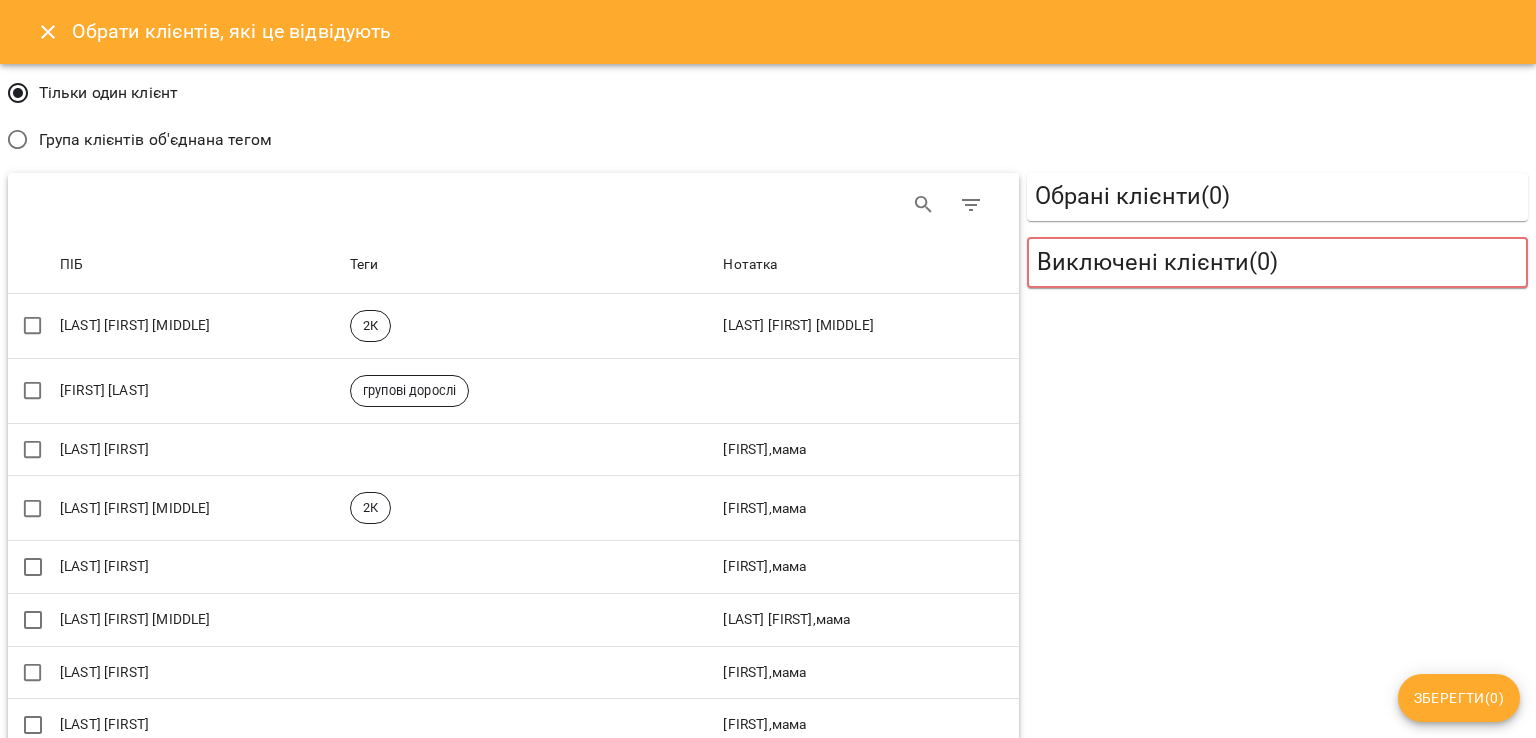 click on "Група клієнтів об'єднана тегом" at bounding box center (155, 140) 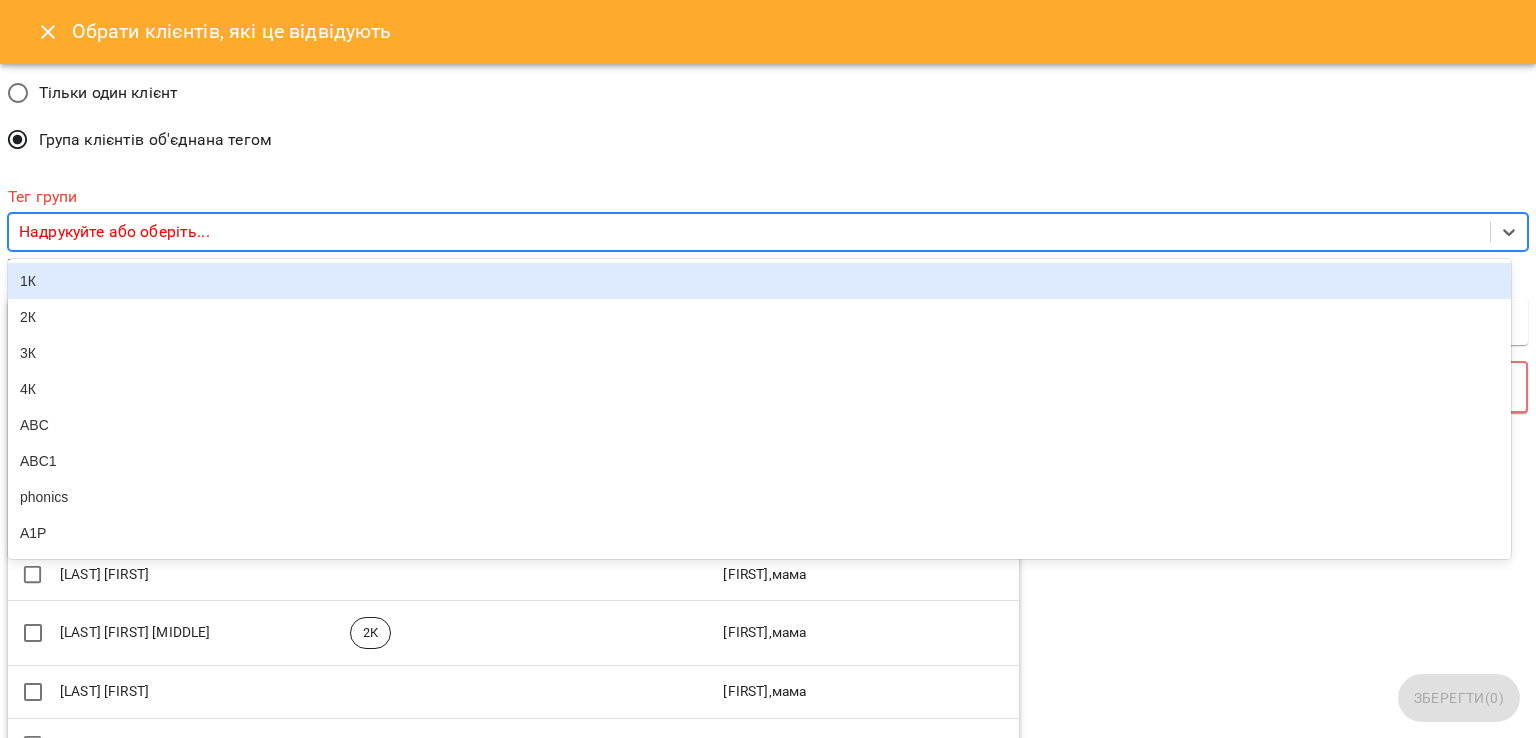 click on "Надрукуйте або оберіть..." at bounding box center (114, 232) 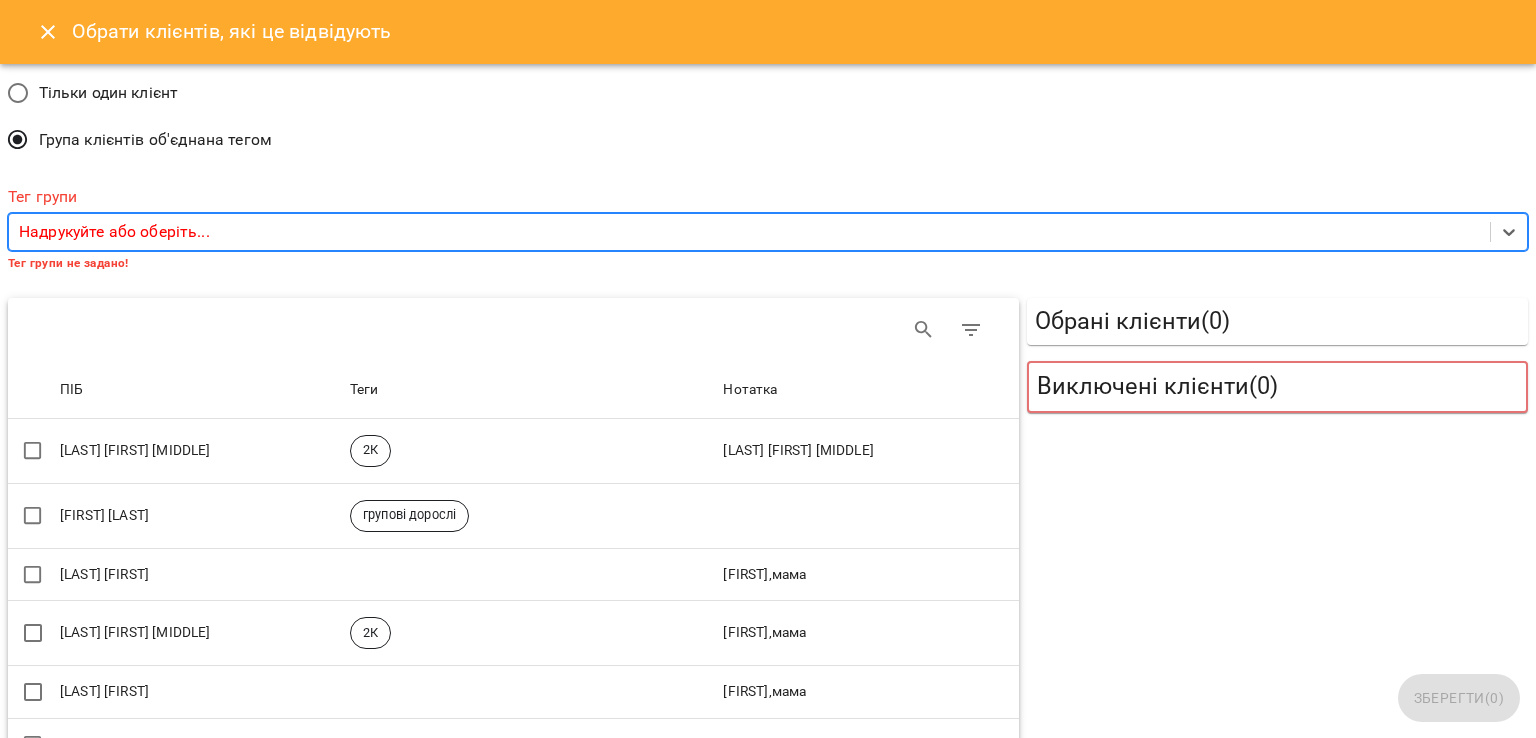 type on "*" 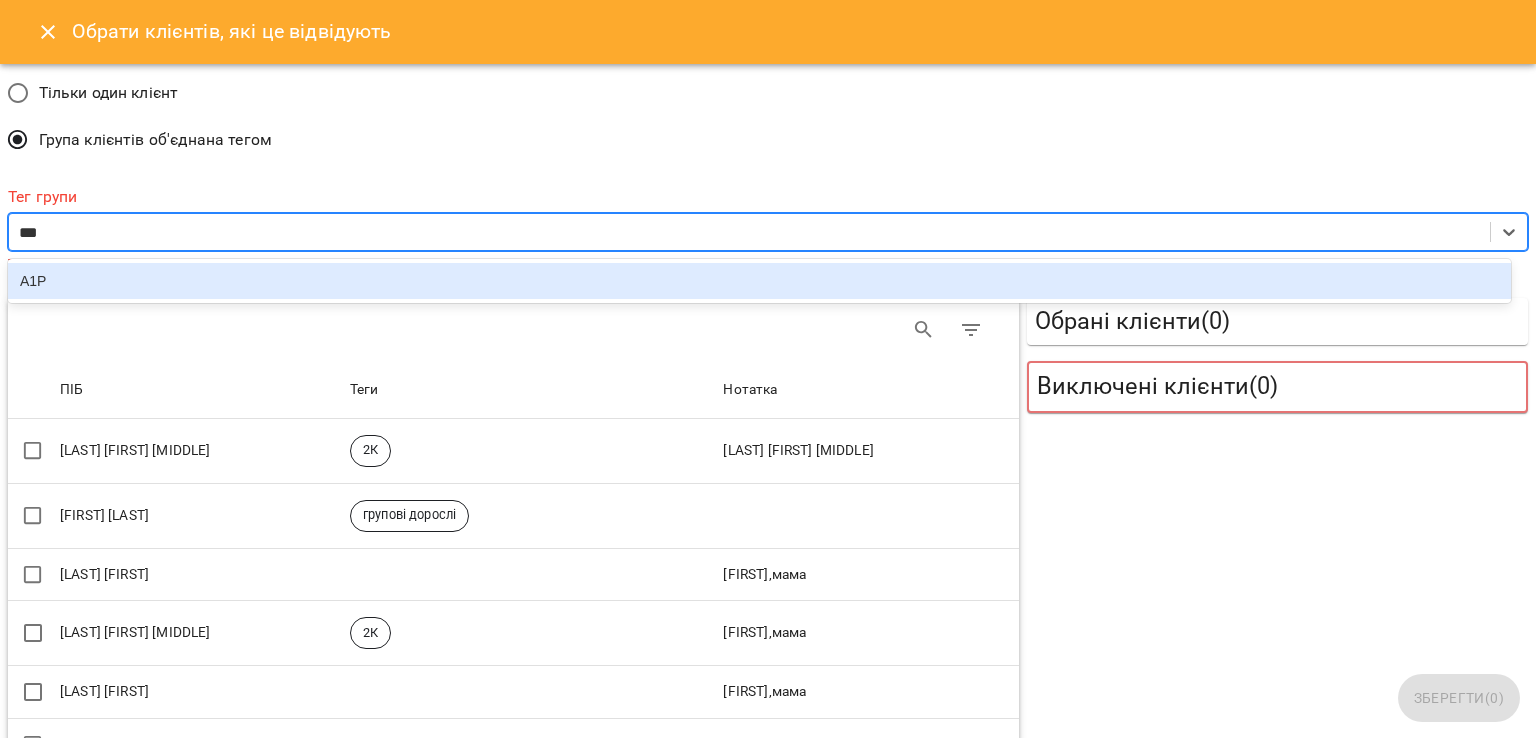 type on "***" 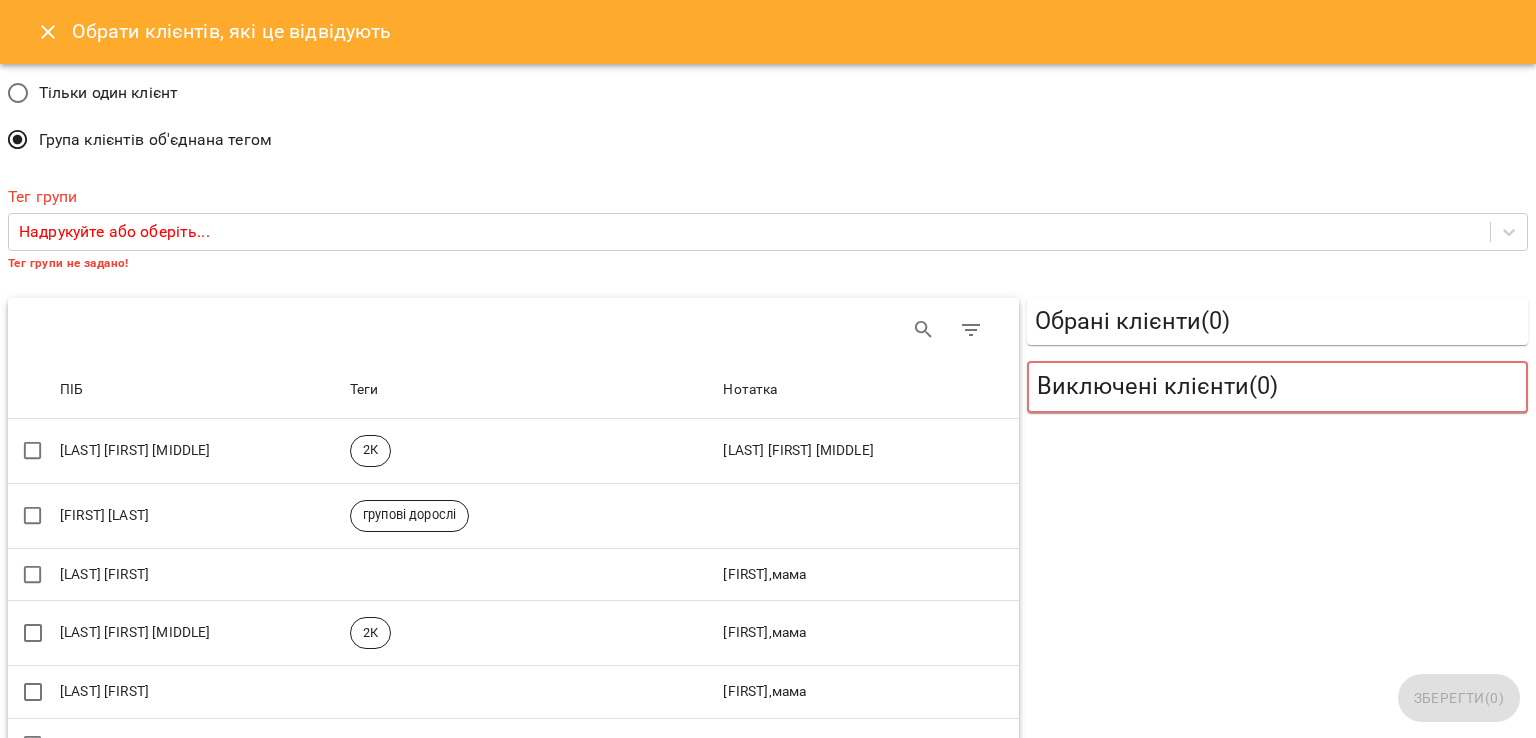 click on "Тільки один клієнт Група клієнтів об'єднана тегом" at bounding box center (768, 118) 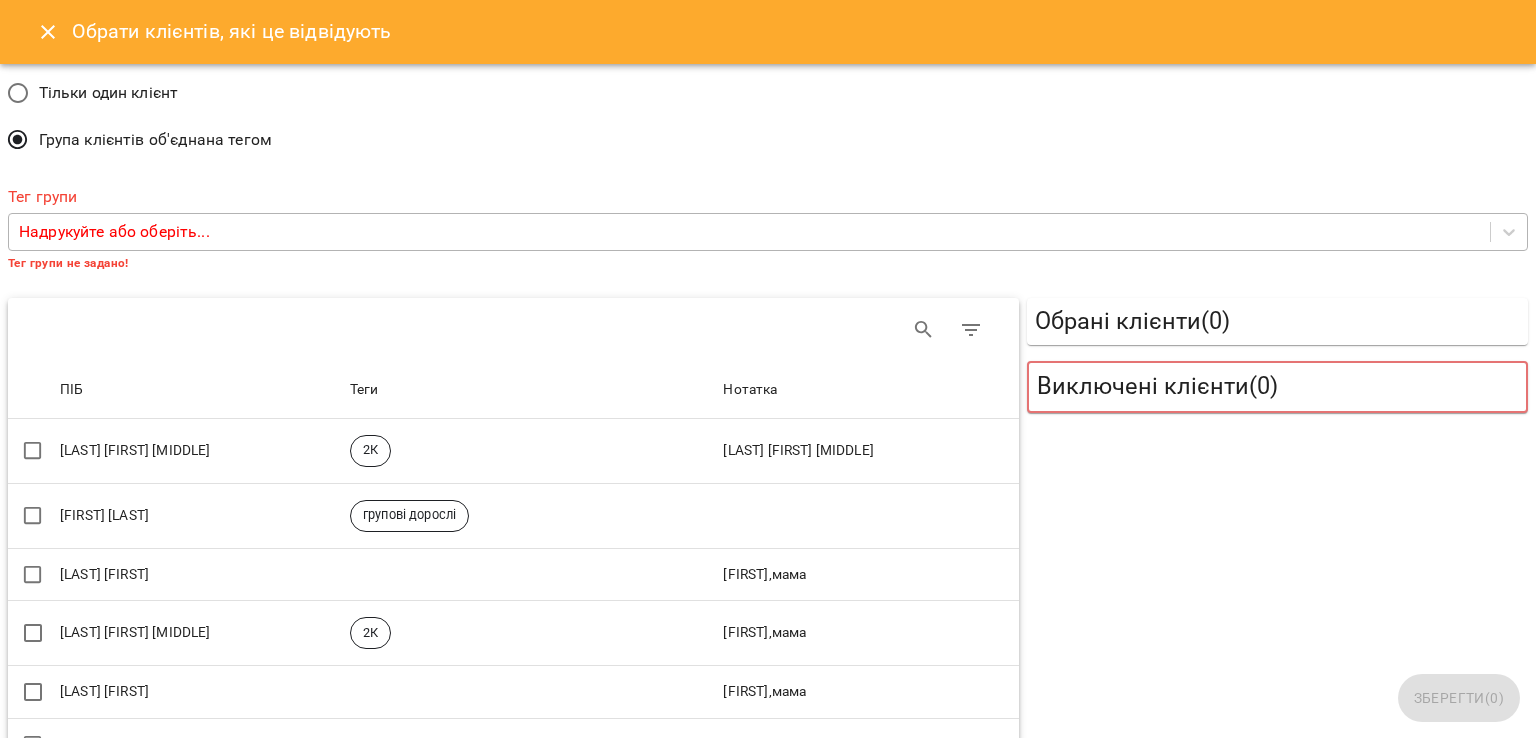 click on "Надрукуйте або оберіть..." at bounding box center (749, 232) 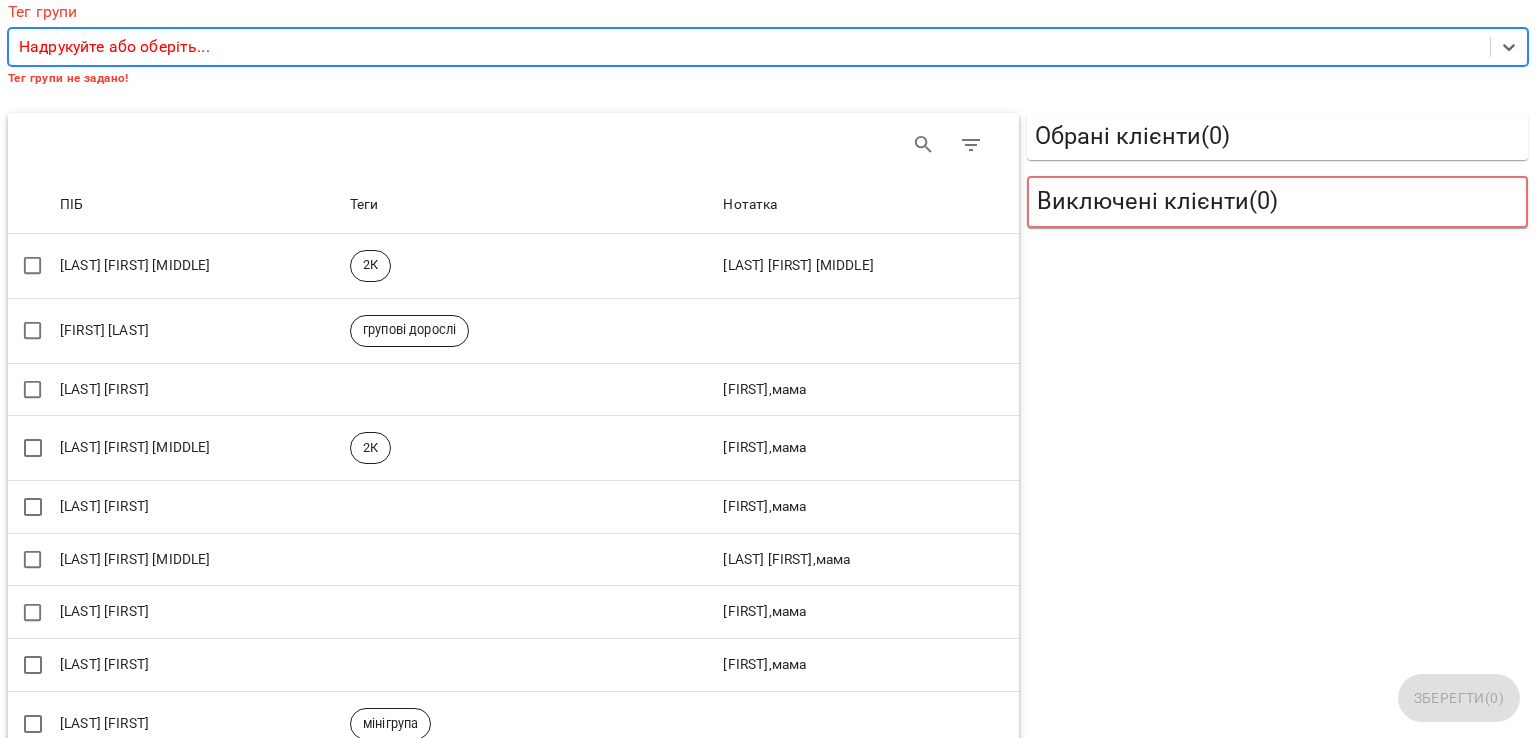 scroll, scrollTop: 100, scrollLeft: 0, axis: vertical 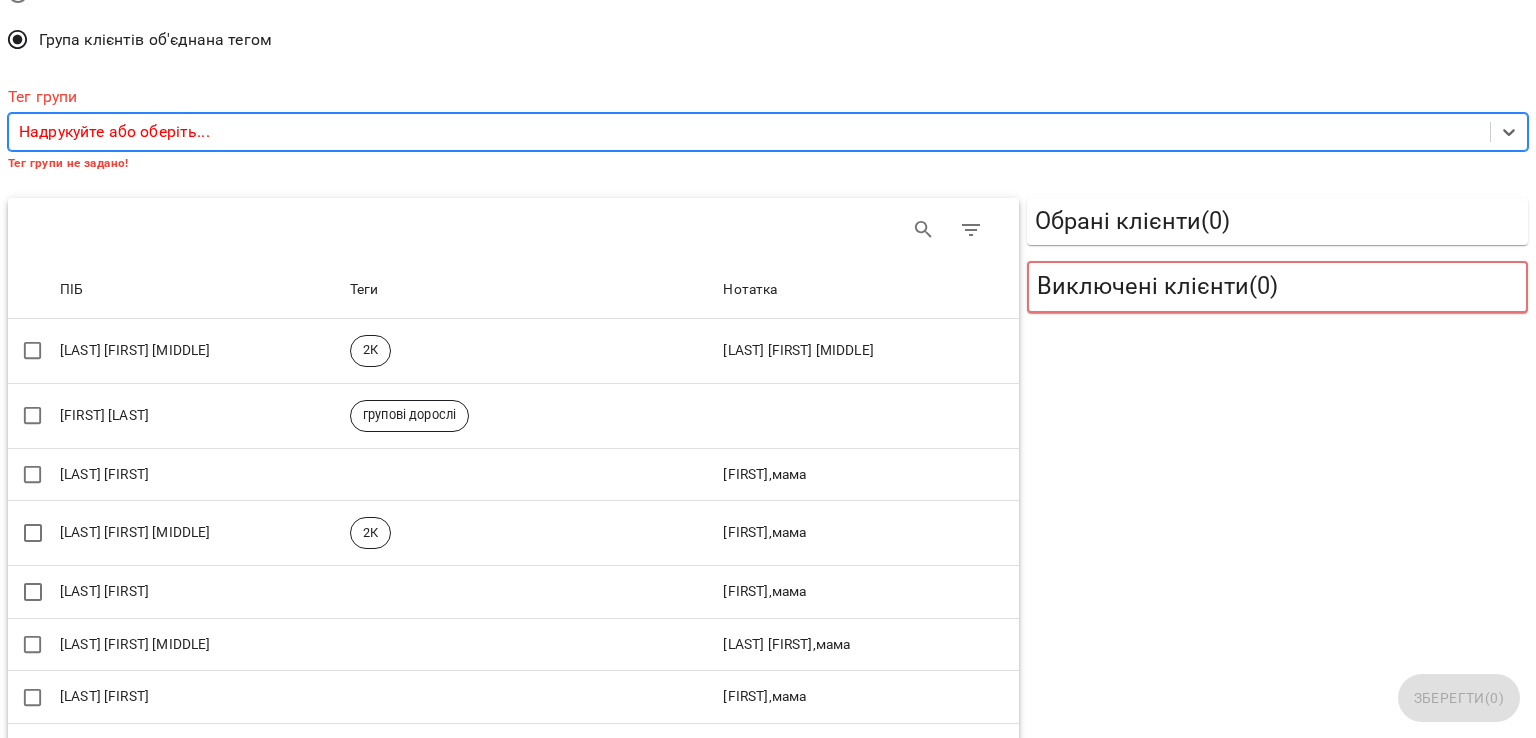 click on "Надрукуйте або оберіть..." at bounding box center [749, 132] 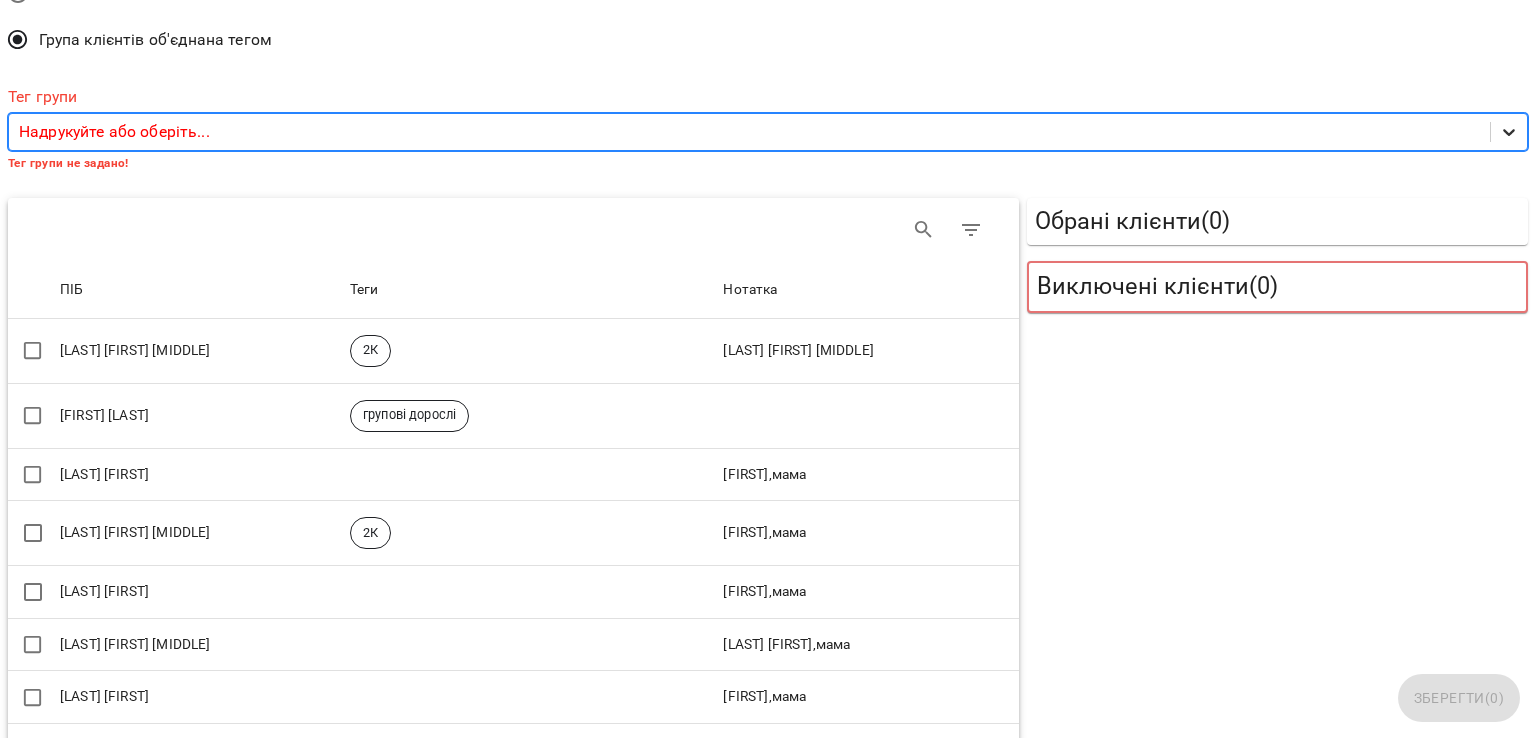 click 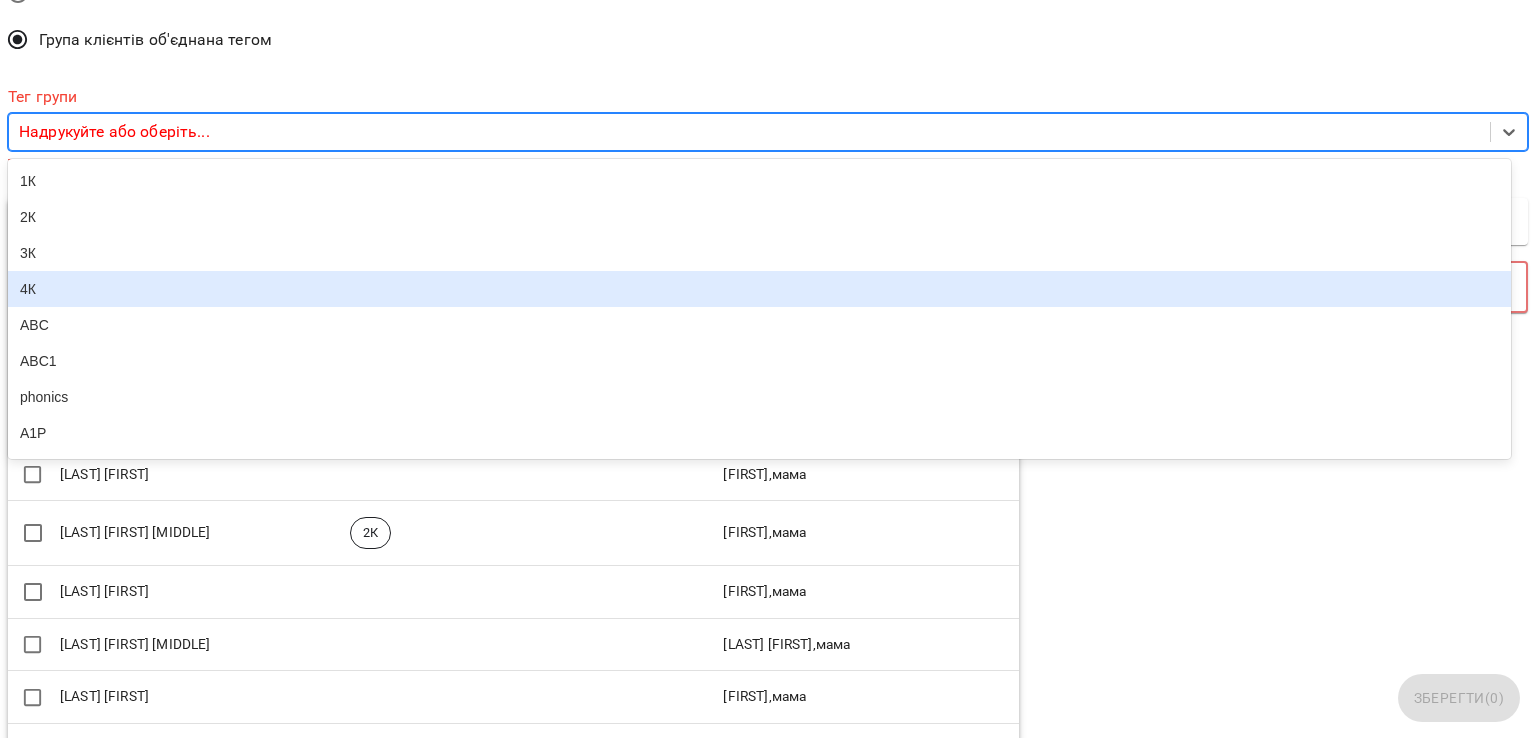 scroll, scrollTop: 100, scrollLeft: 0, axis: vertical 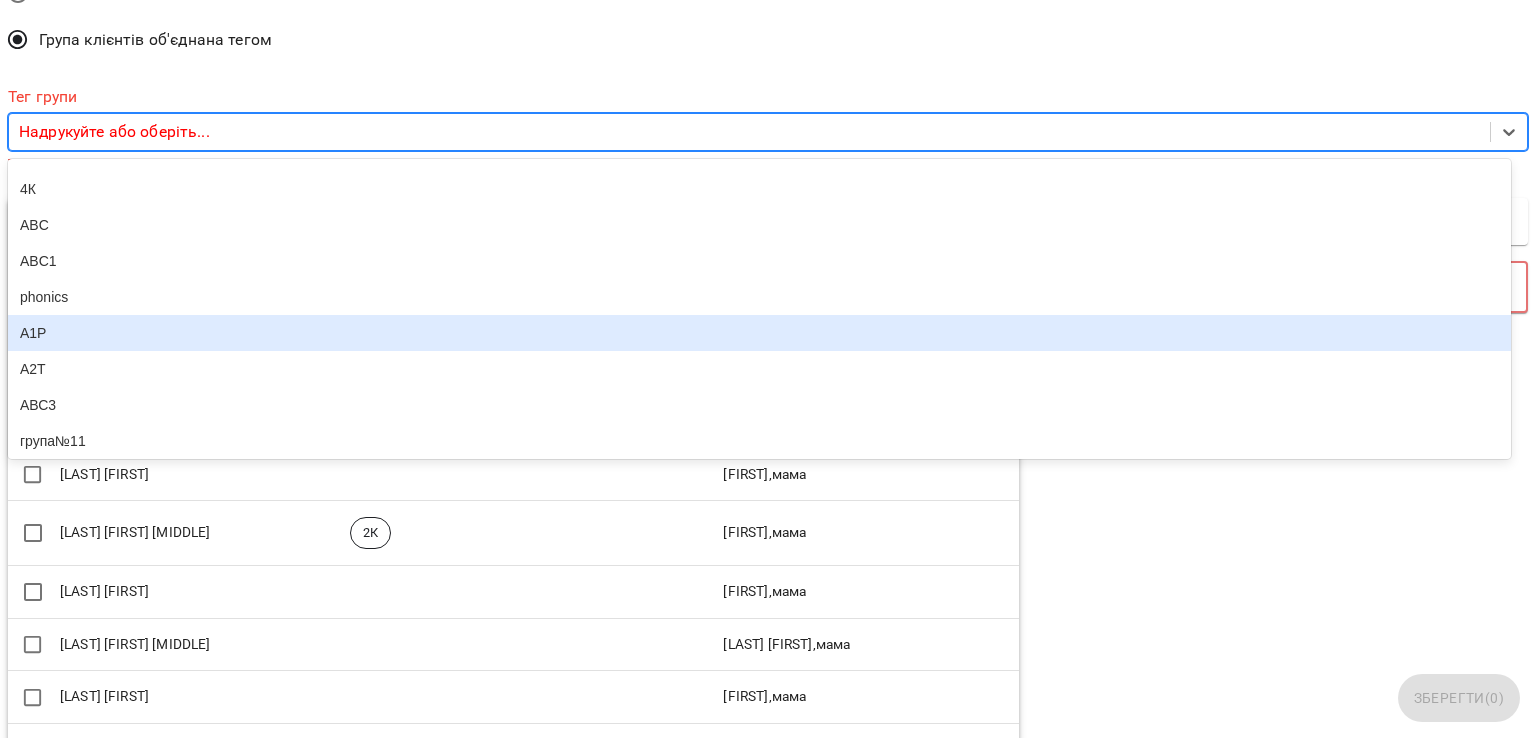 click on "А1Р" at bounding box center (759, 333) 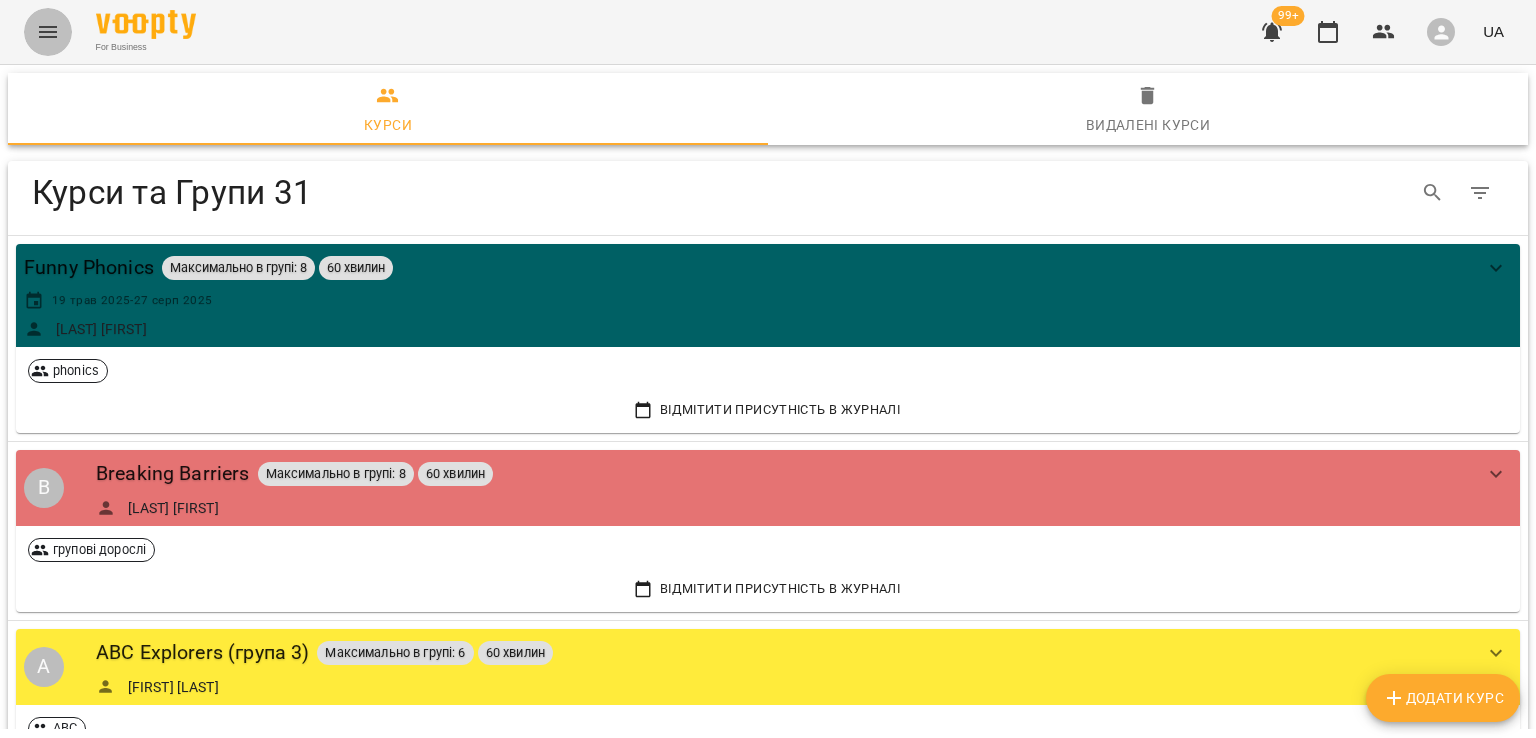 click 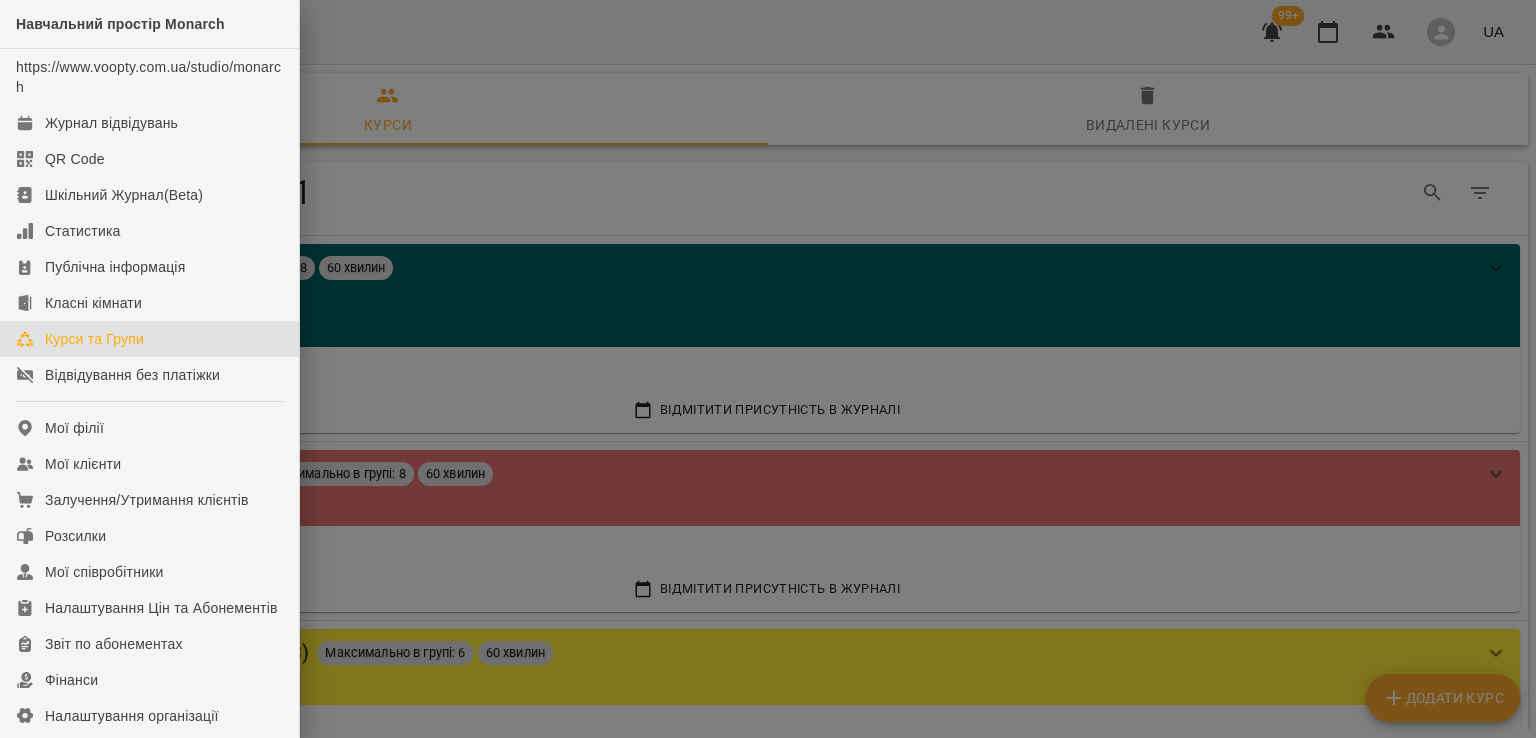 click at bounding box center (768, 369) 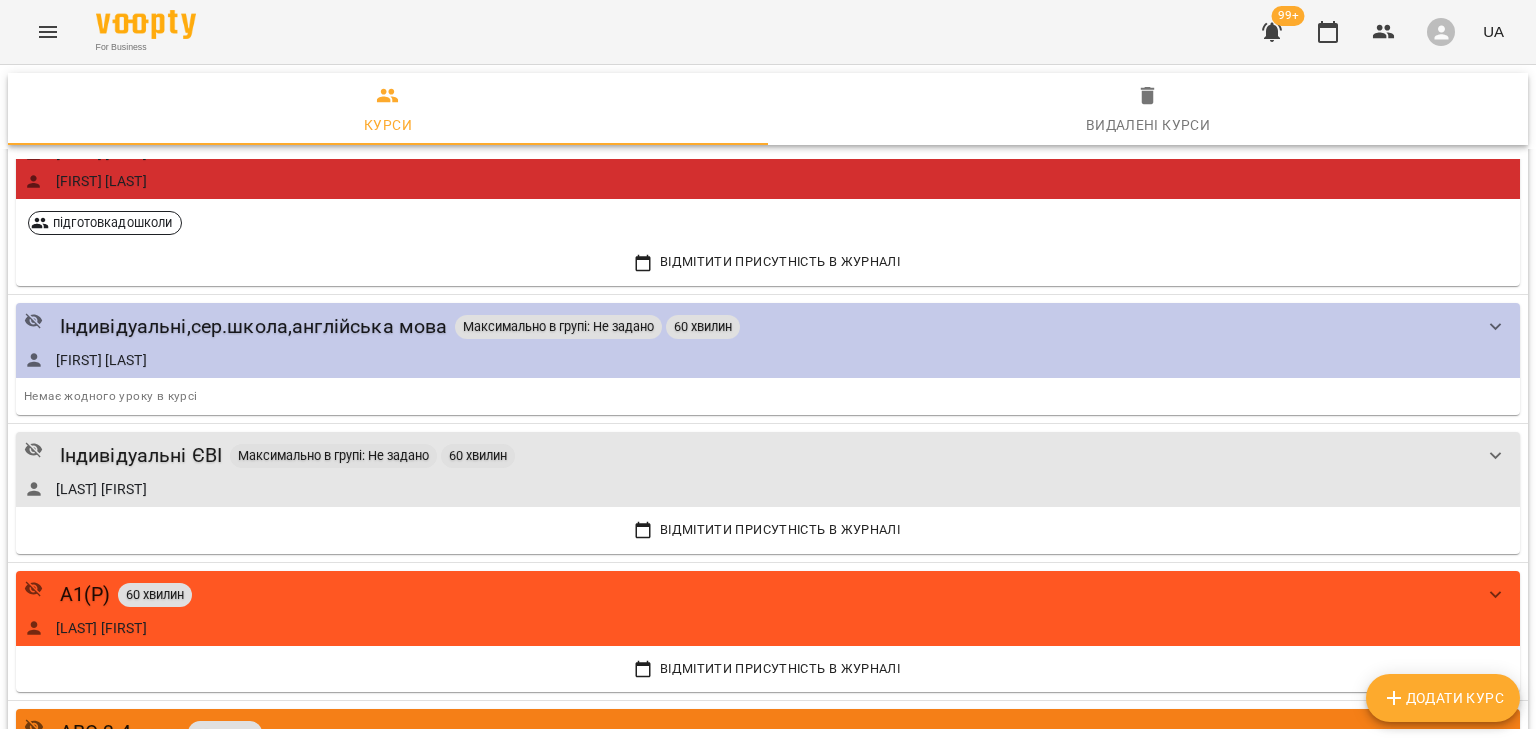 scroll, scrollTop: 2600, scrollLeft: 0, axis: vertical 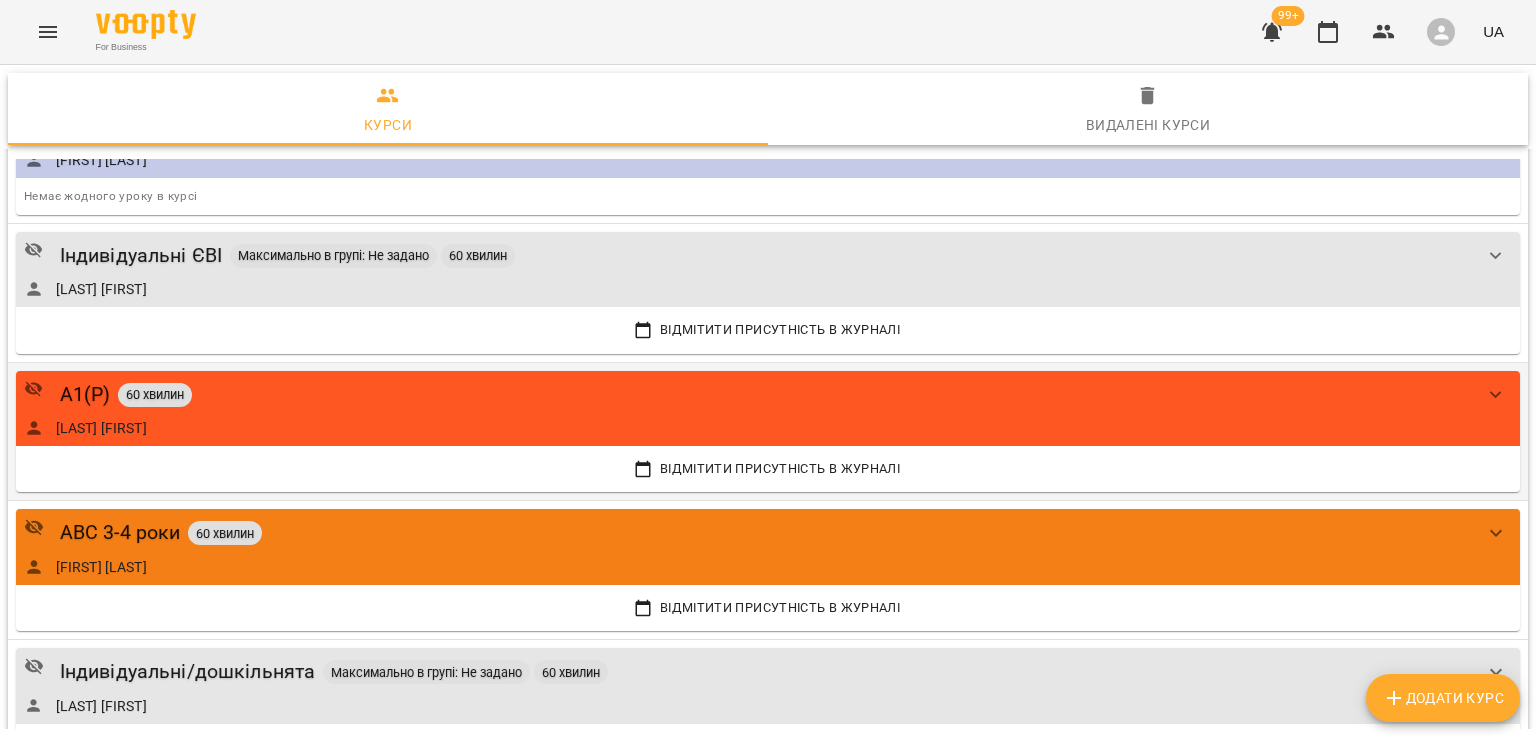 click 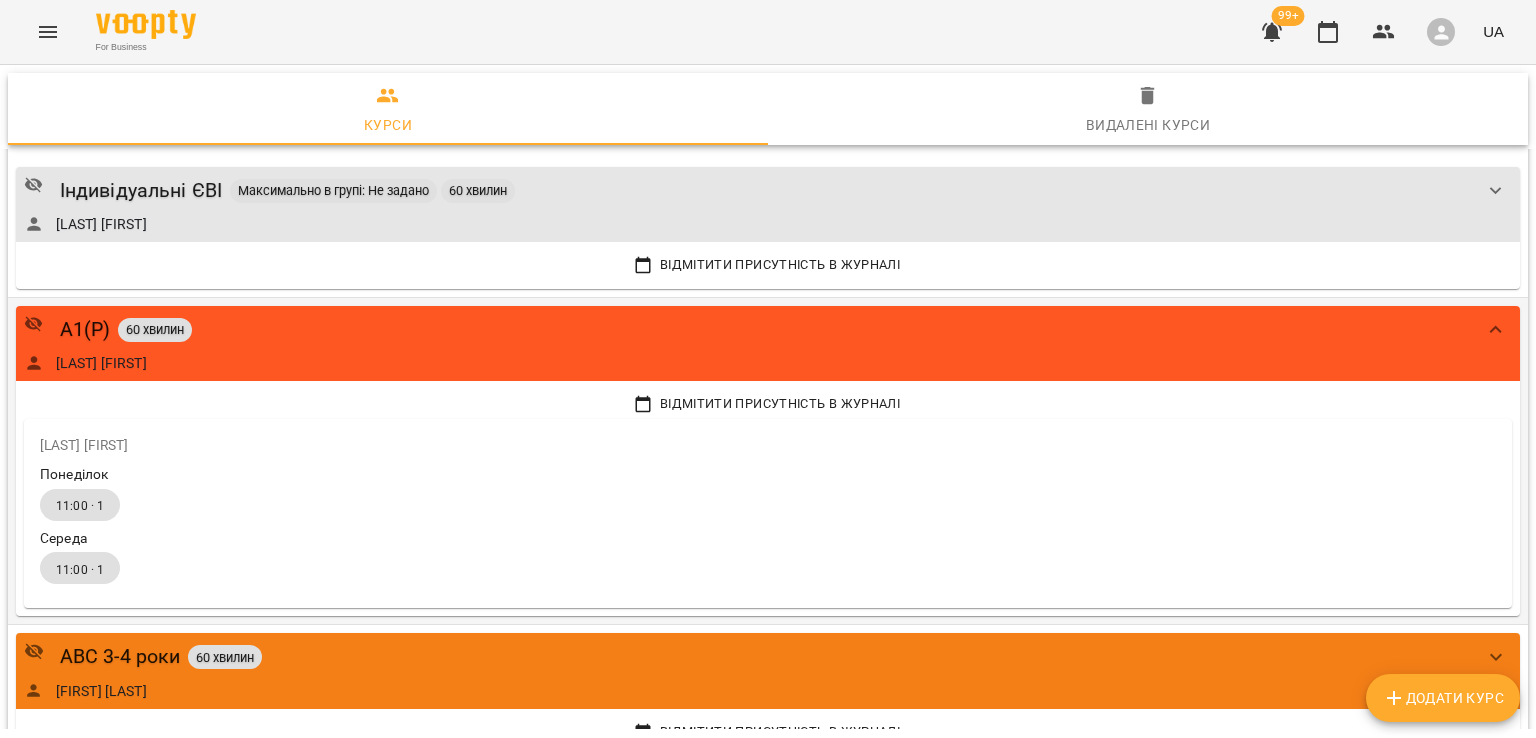 scroll, scrollTop: 2700, scrollLeft: 0, axis: vertical 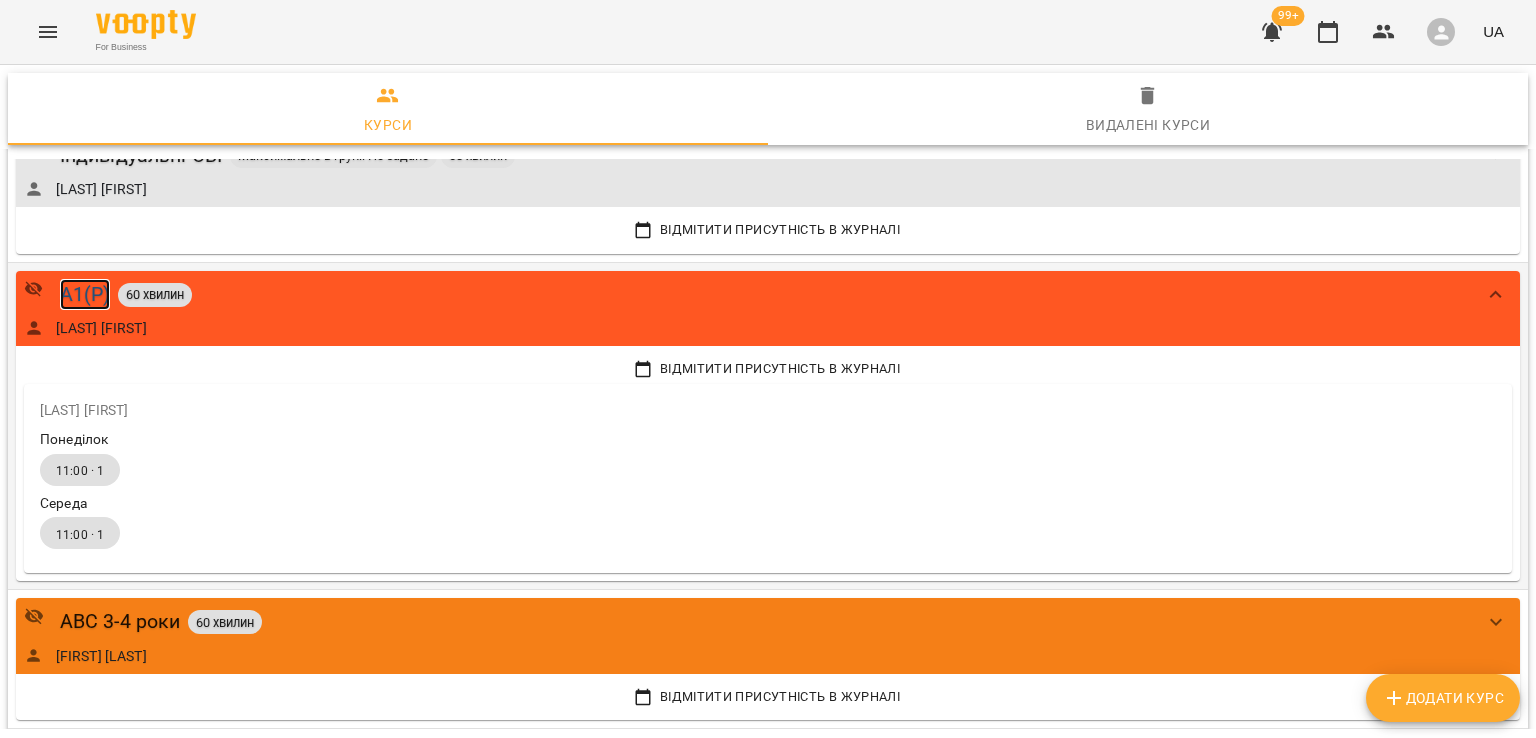 click on "А1(Р)" at bounding box center [85, 294] 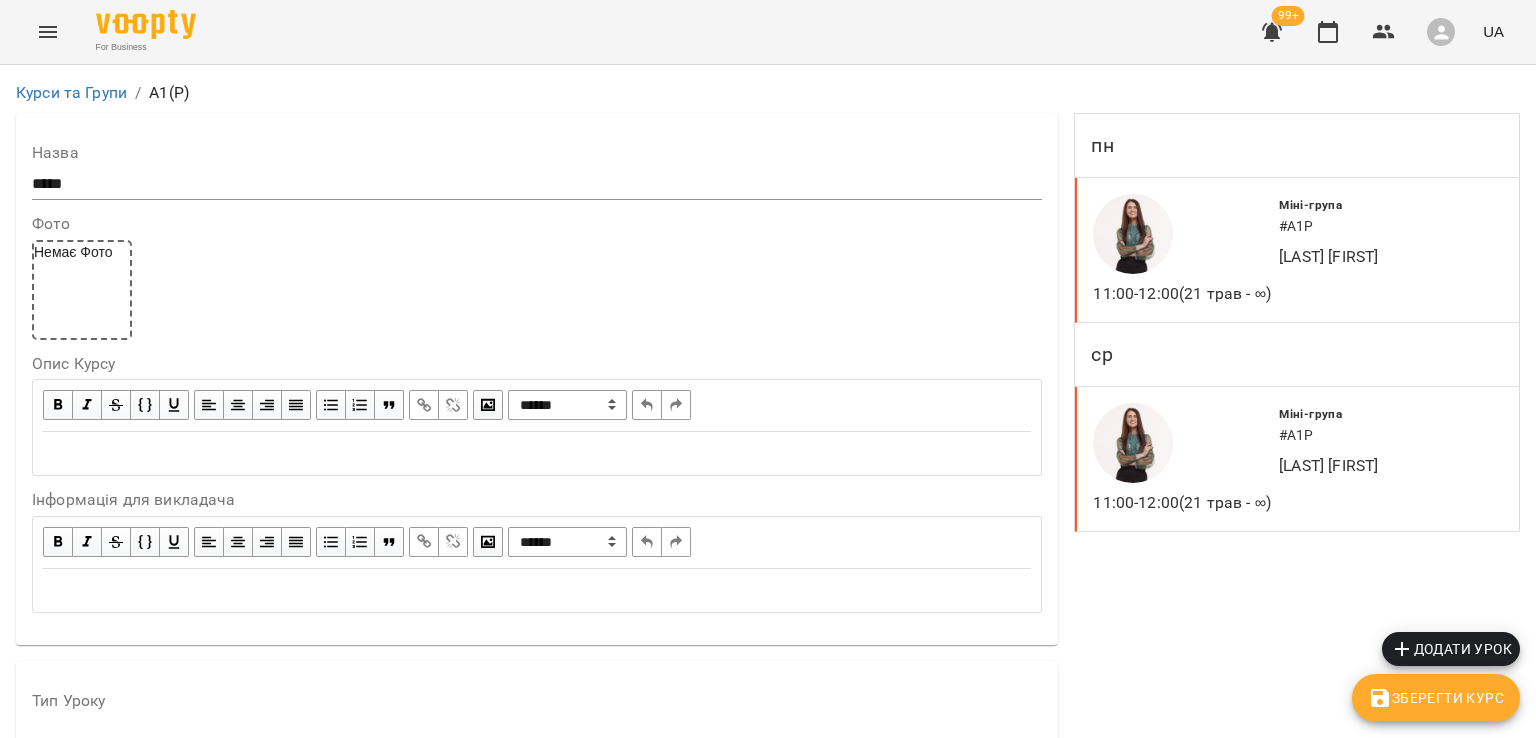scroll, scrollTop: 1671, scrollLeft: 0, axis: vertical 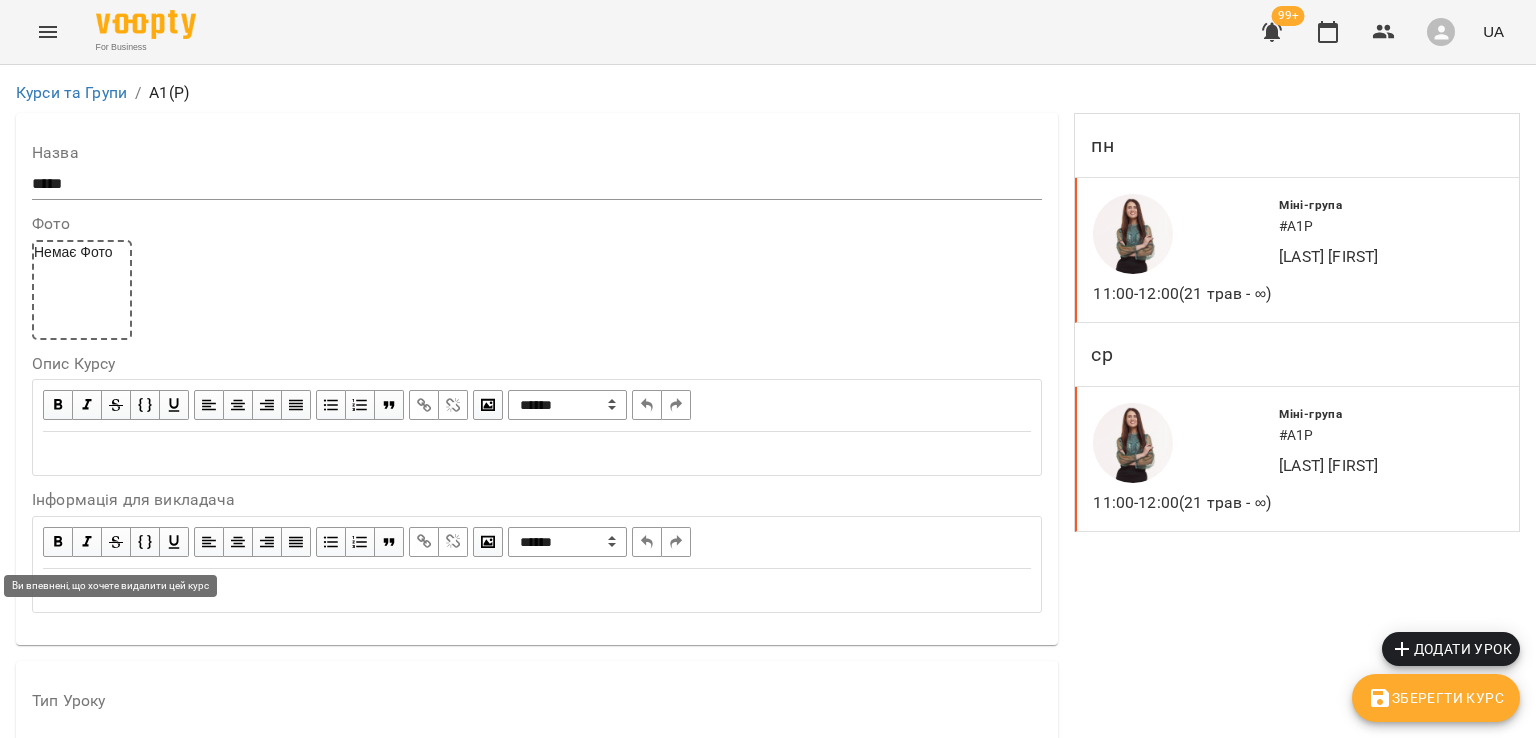 click on "Видалити курс" at bounding box center [92, 2214] 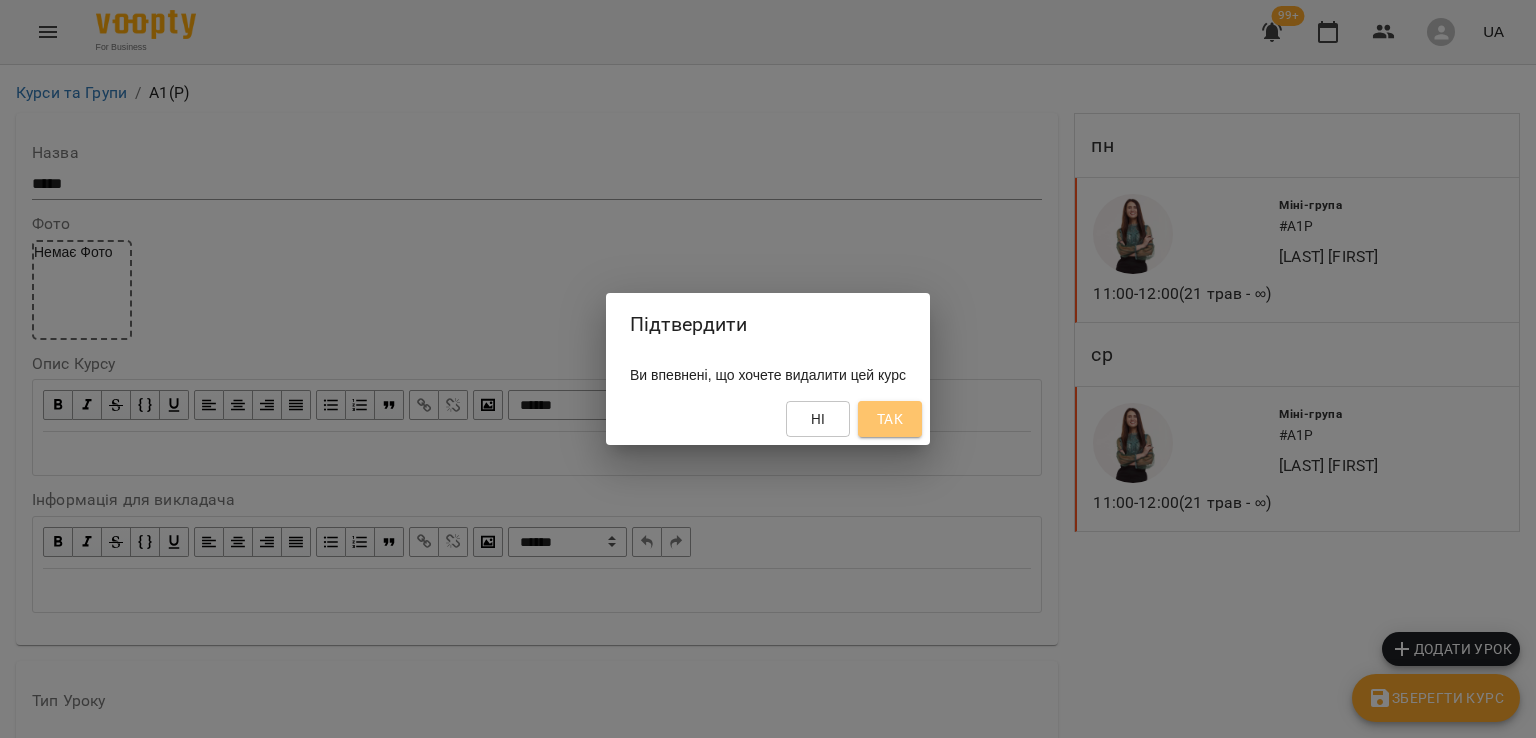 click on "Так" at bounding box center (890, 419) 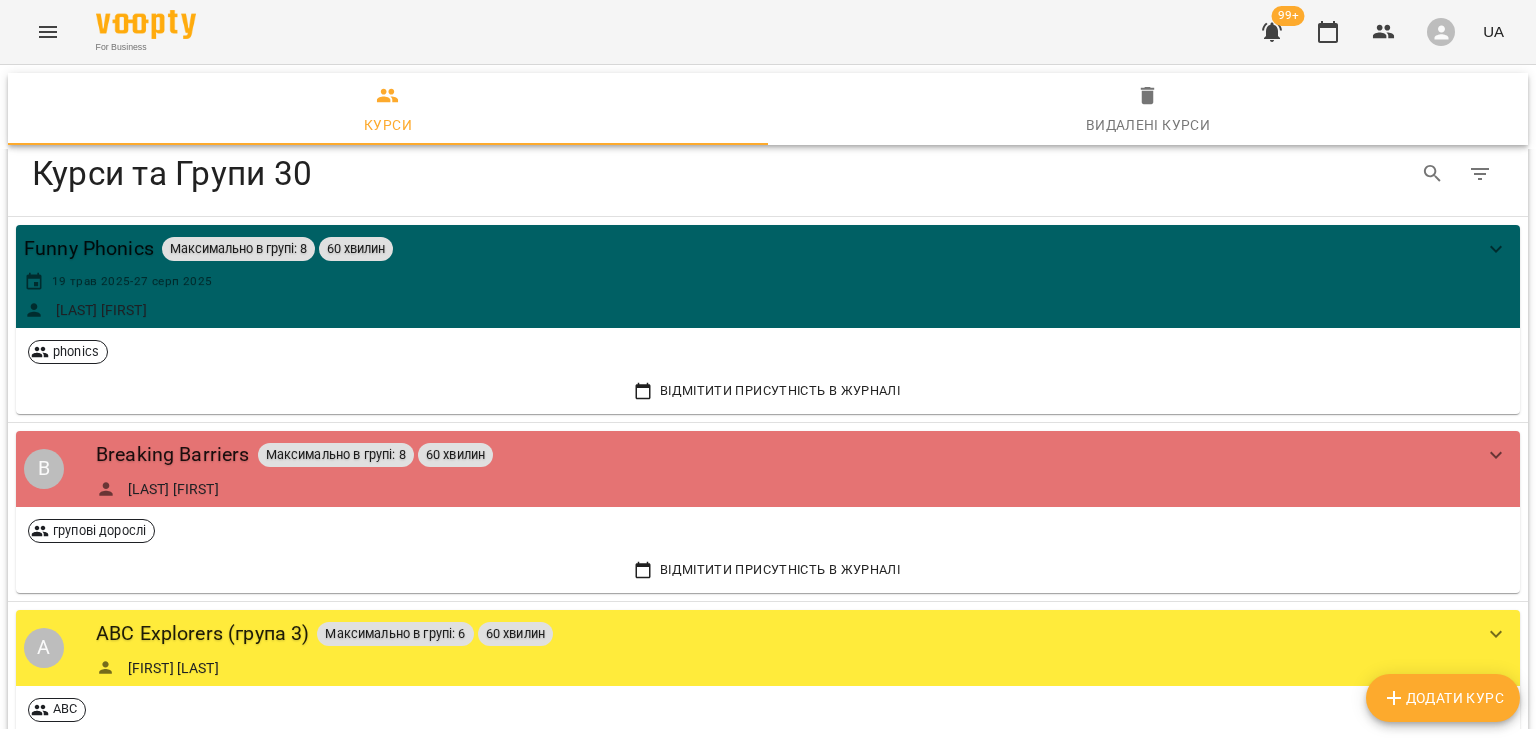 scroll, scrollTop: 0, scrollLeft: 0, axis: both 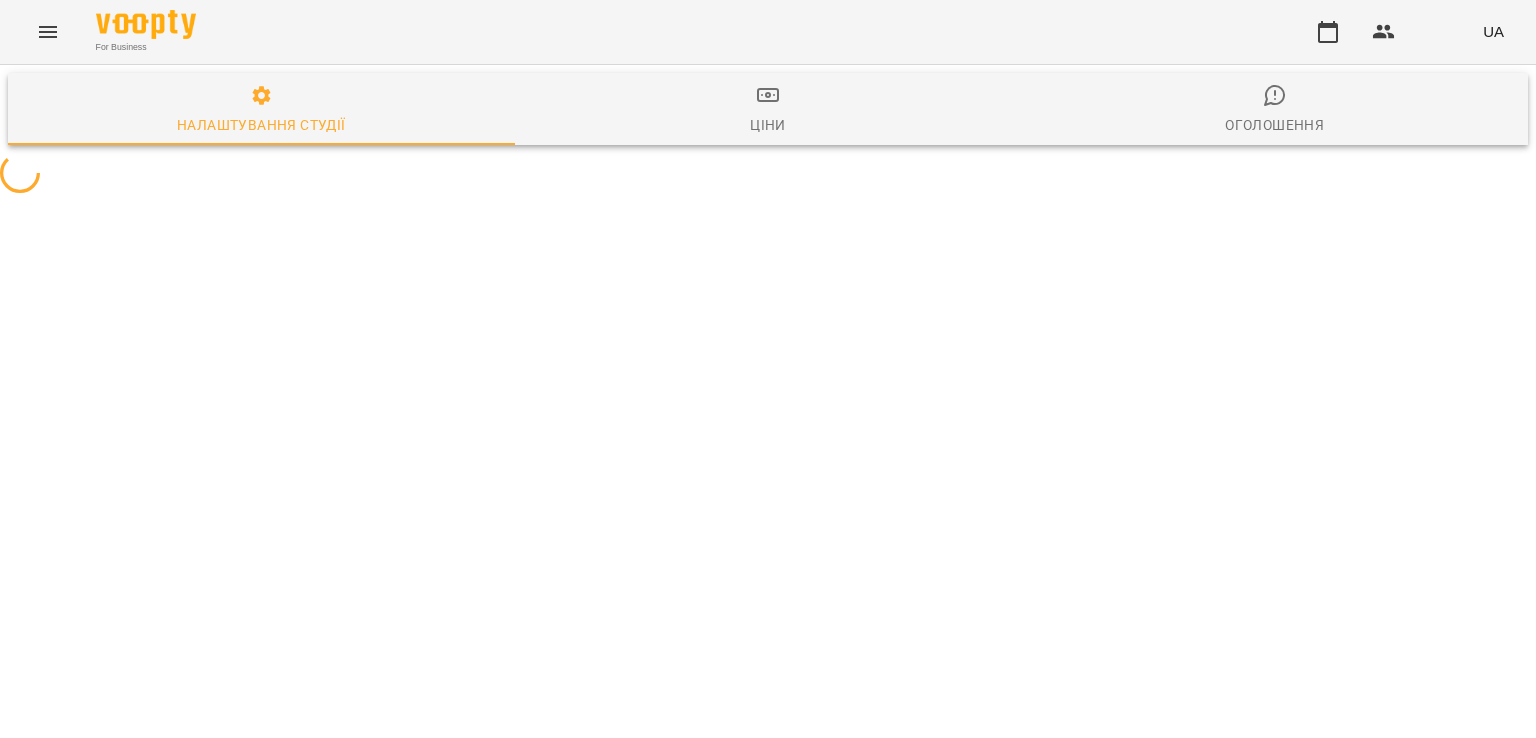 select on "**" 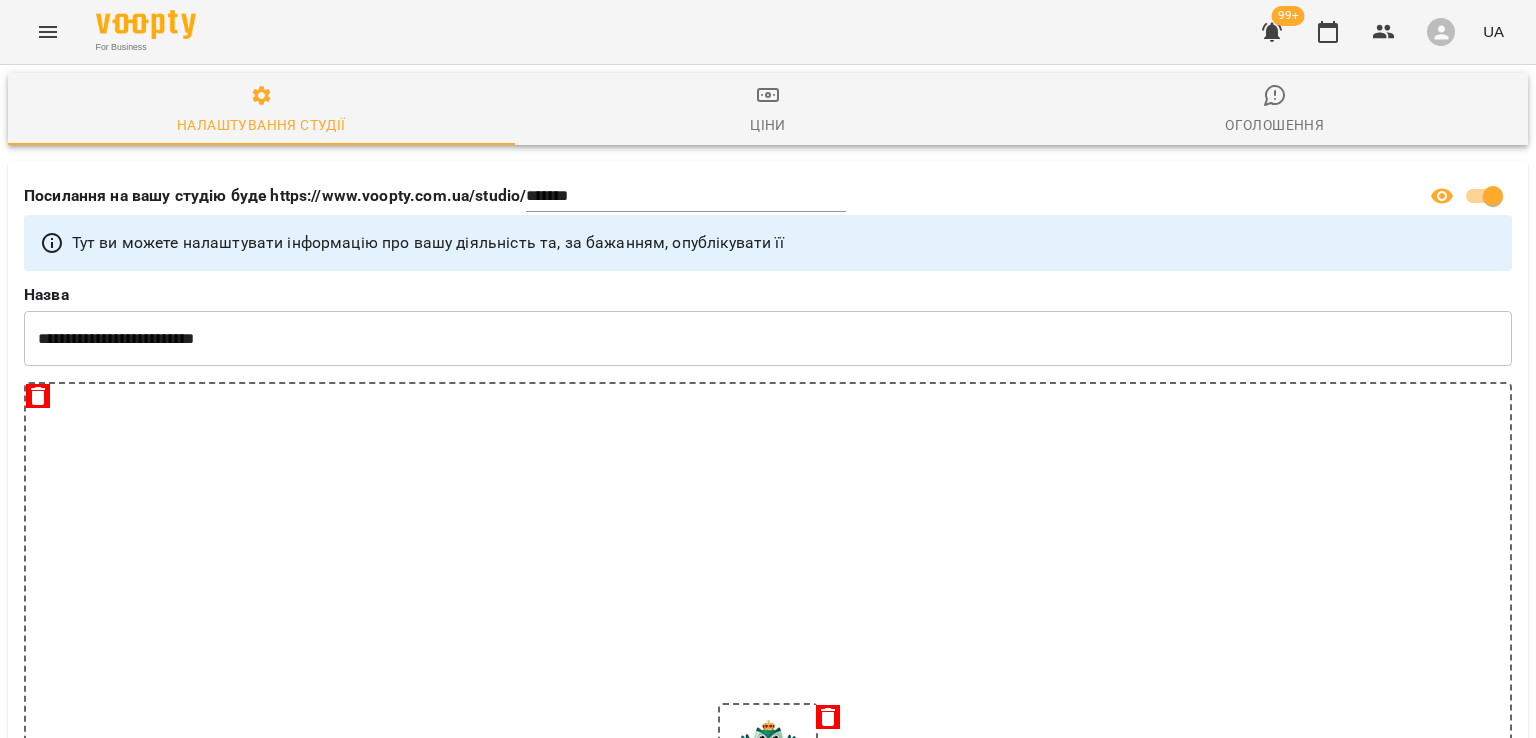 click 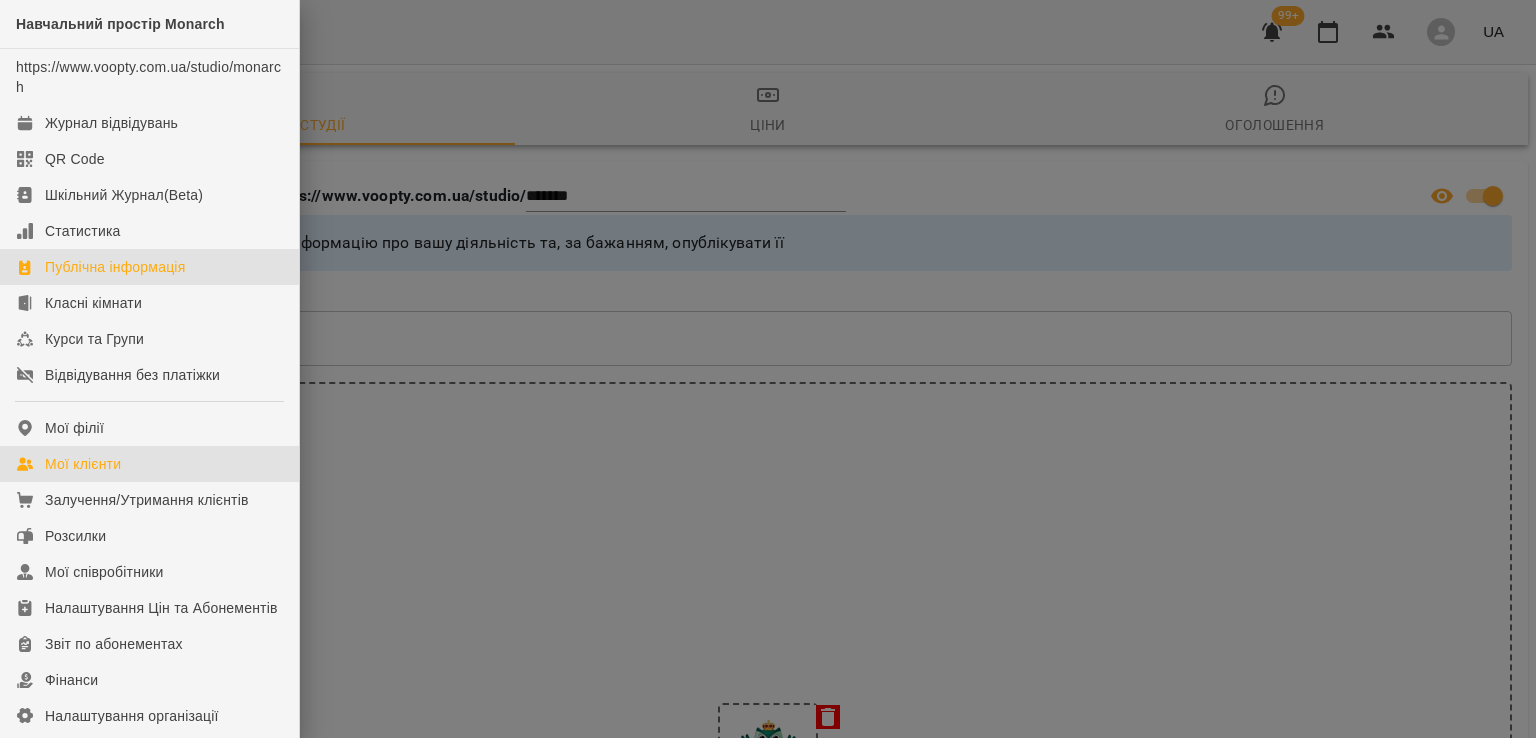 click on "Мої клієнти" at bounding box center [149, 464] 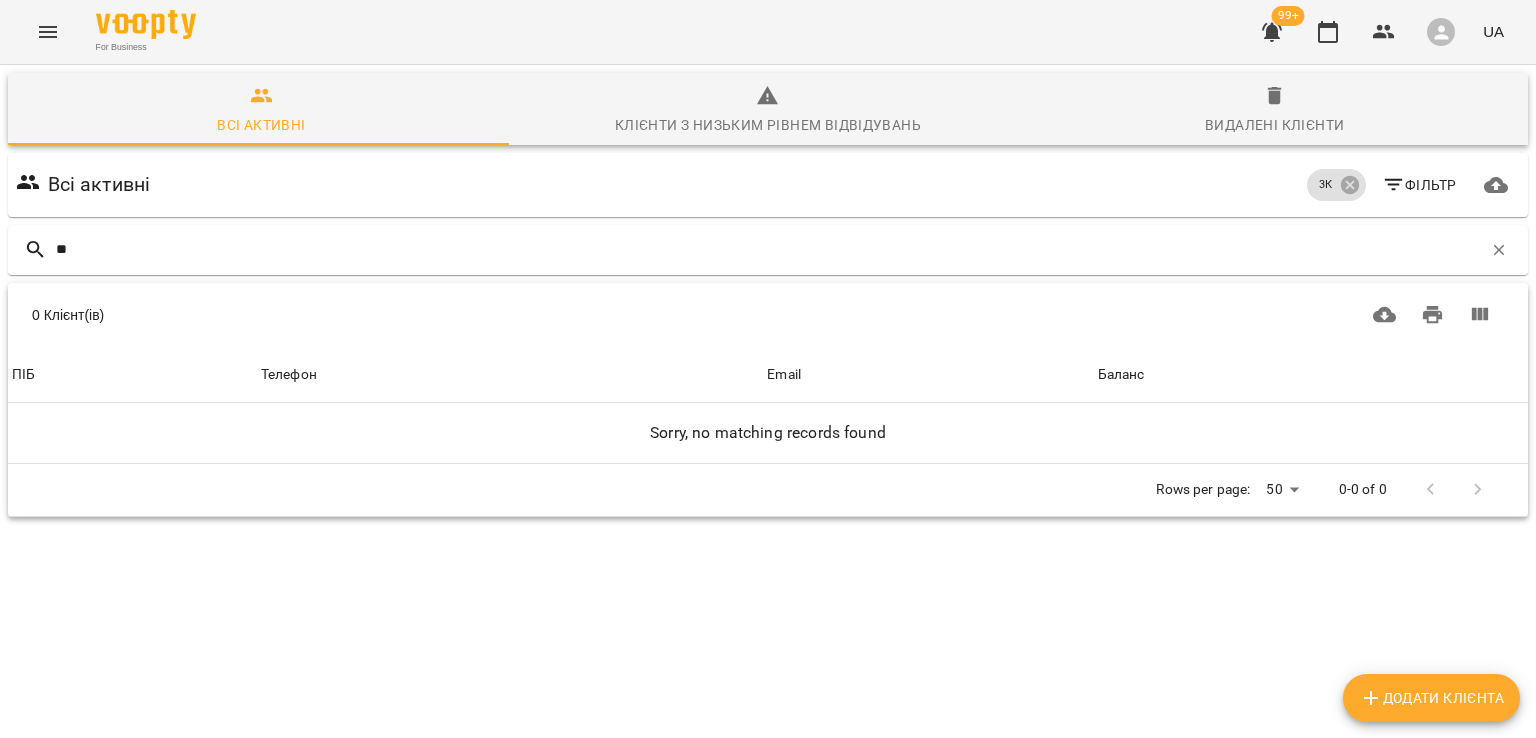 type on "*" 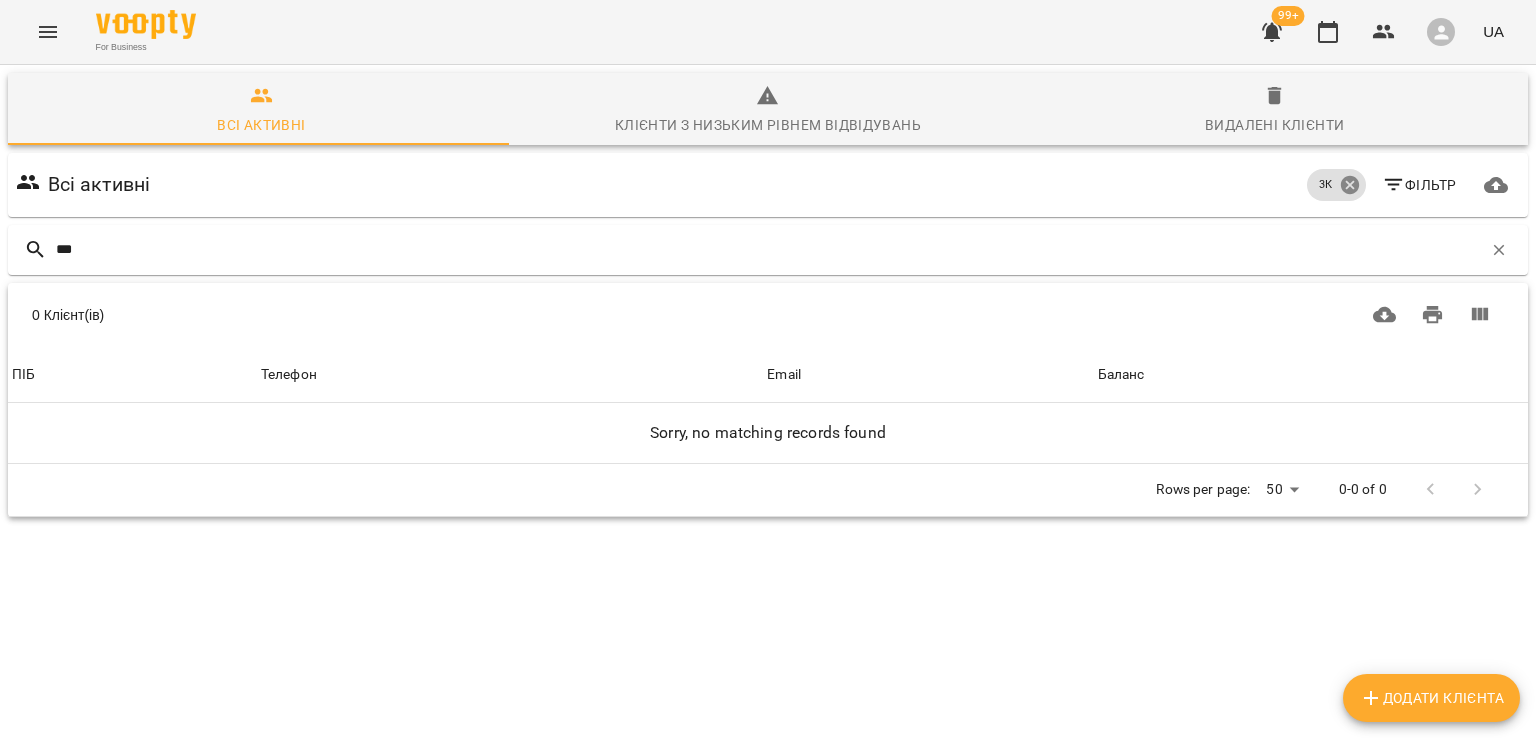 type on "***" 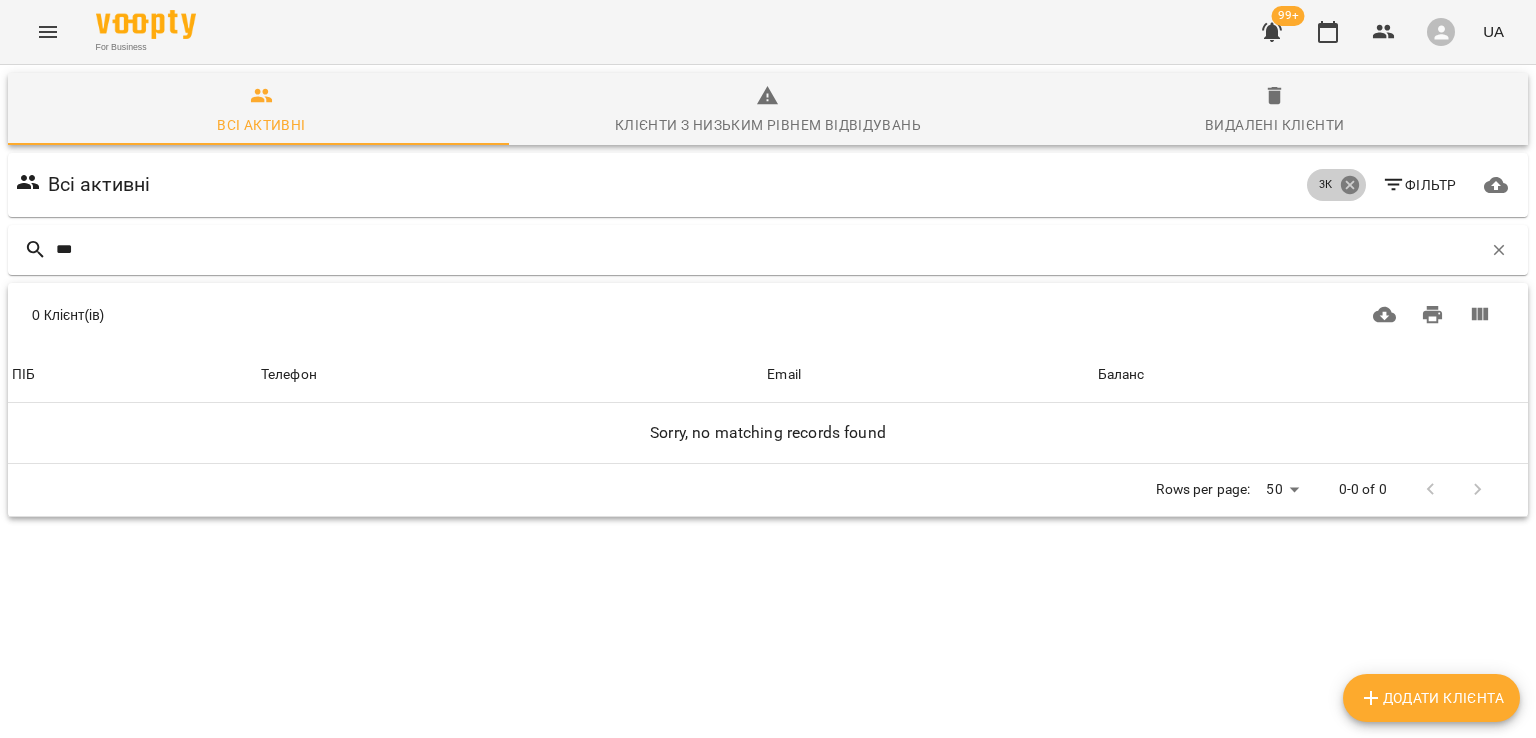 click 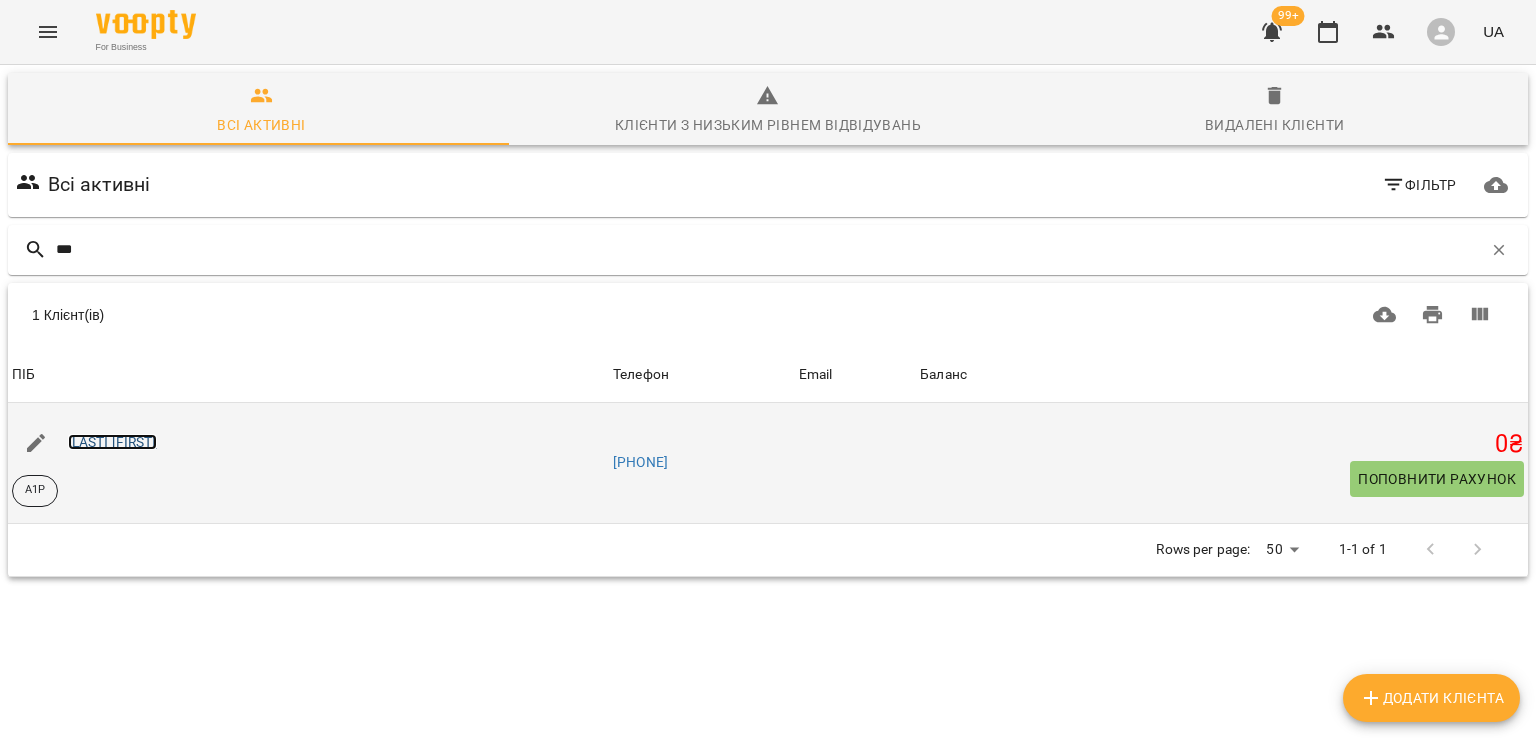 click on "[LAST] [FIRST]" at bounding box center (112, 442) 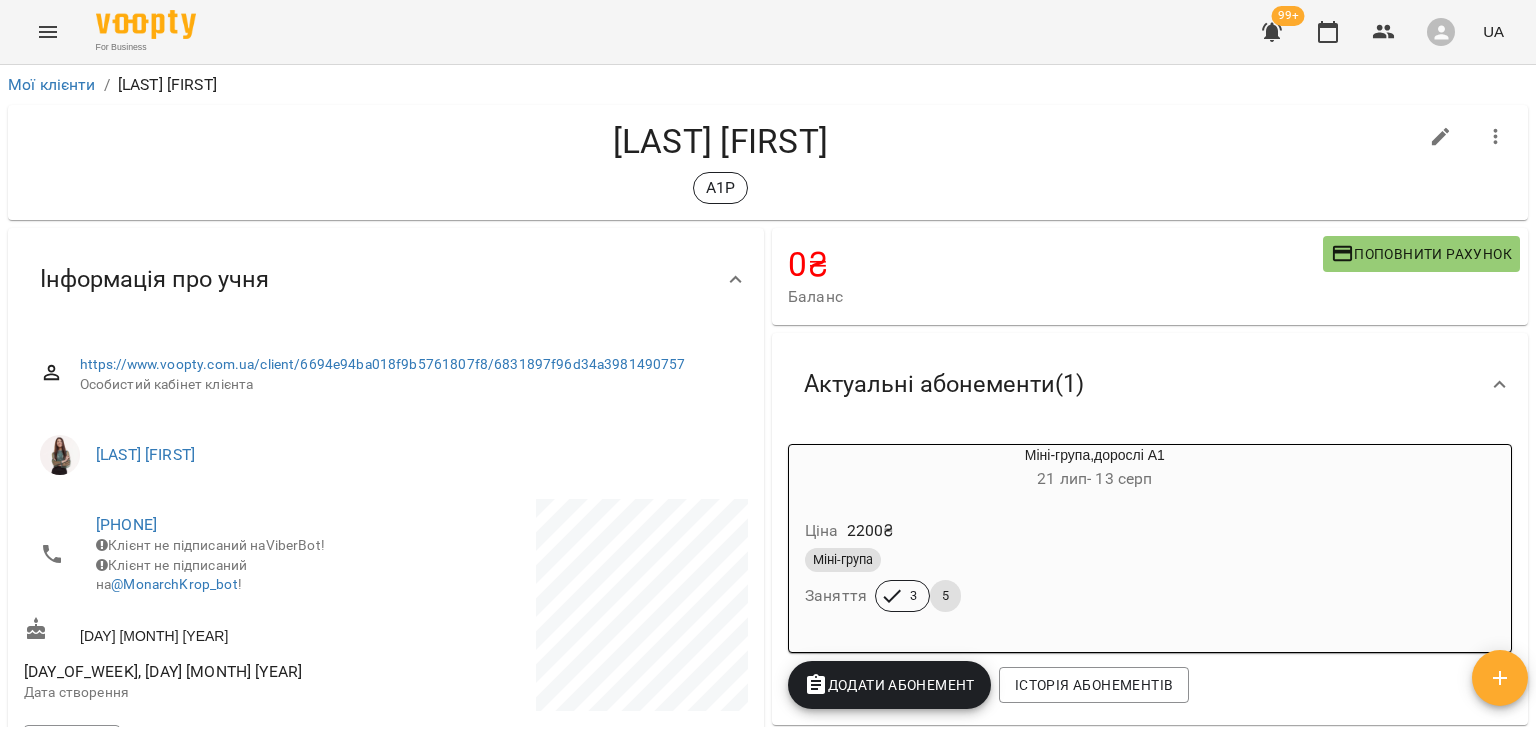 click 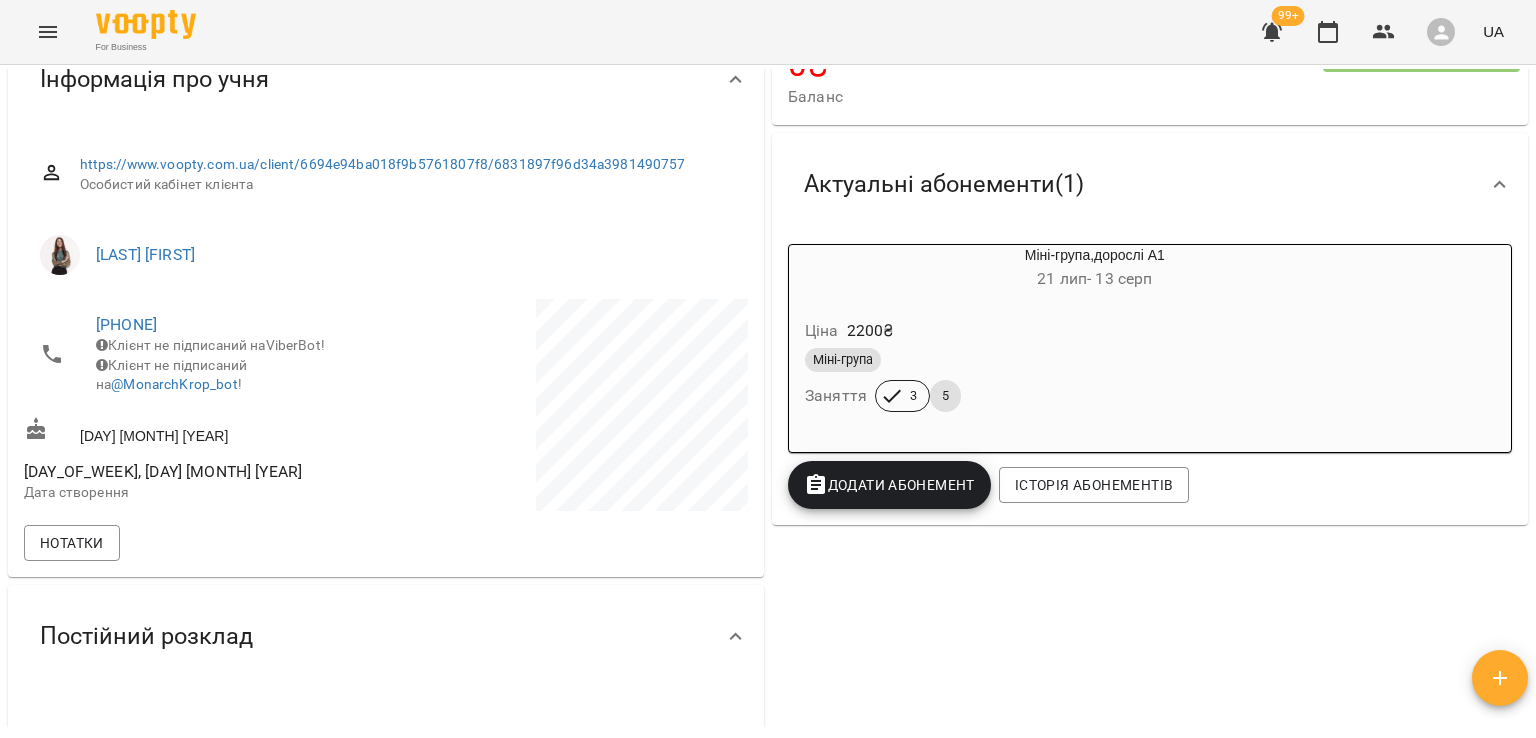 scroll, scrollTop: 300, scrollLeft: 0, axis: vertical 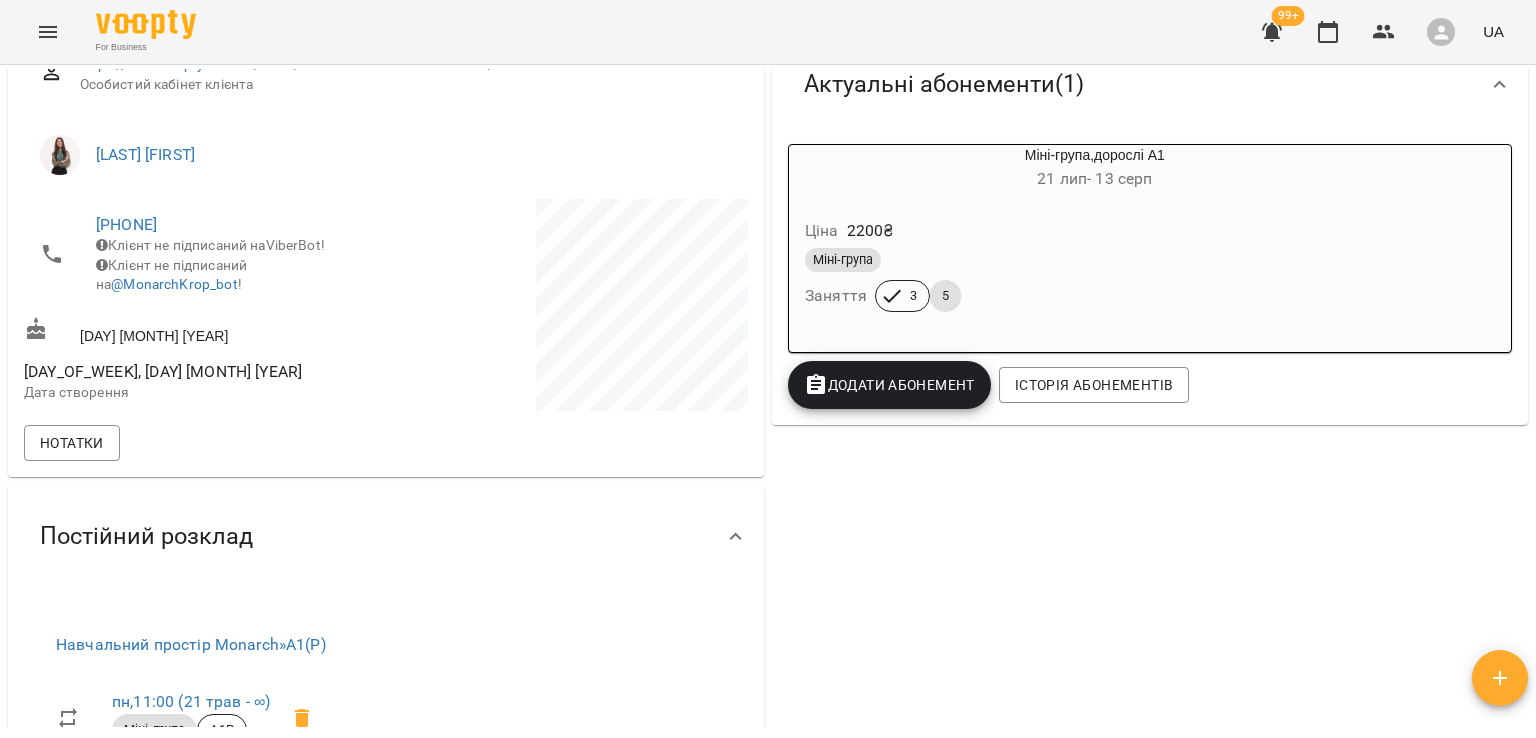 click on "Ціна 2200 ₴" at bounding box center [1047, 231] 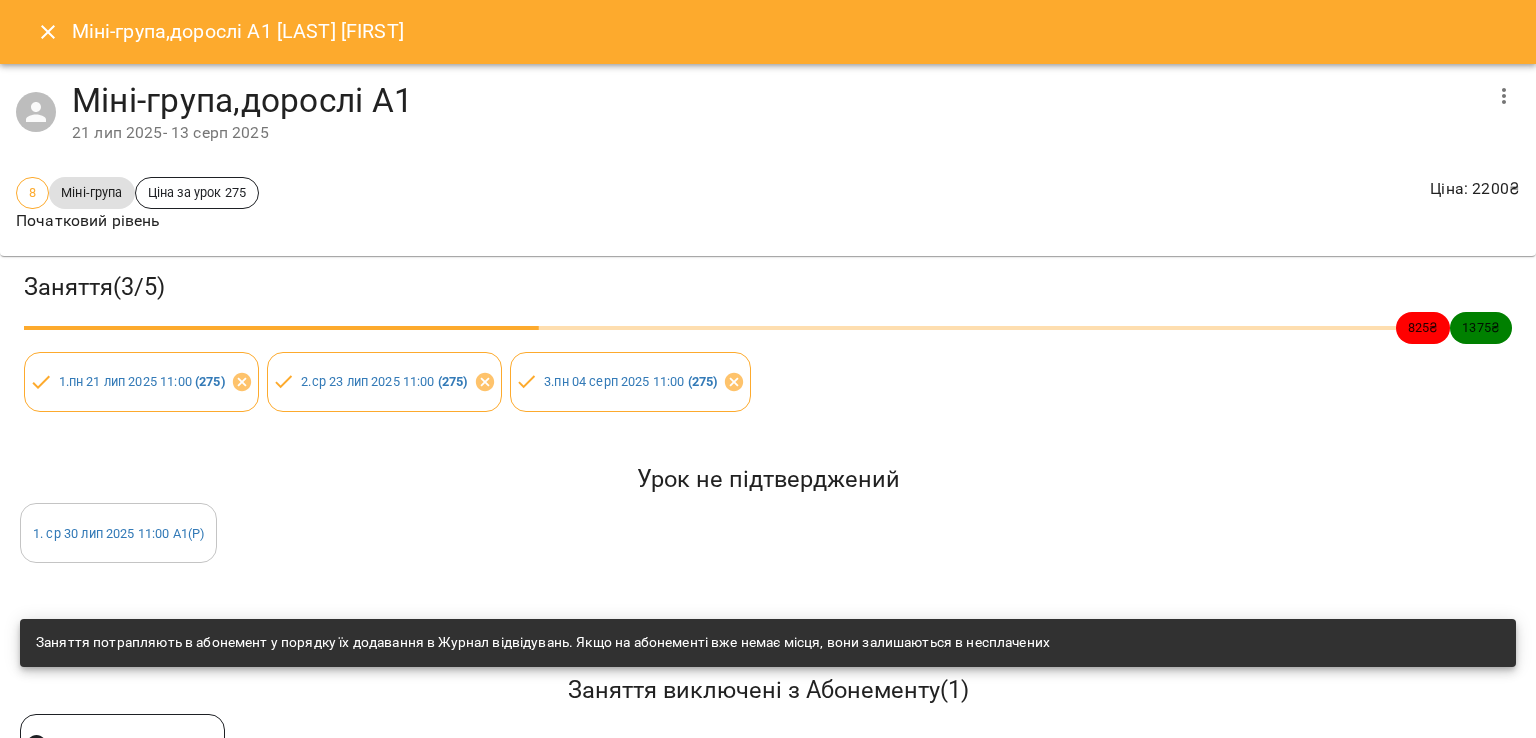 click 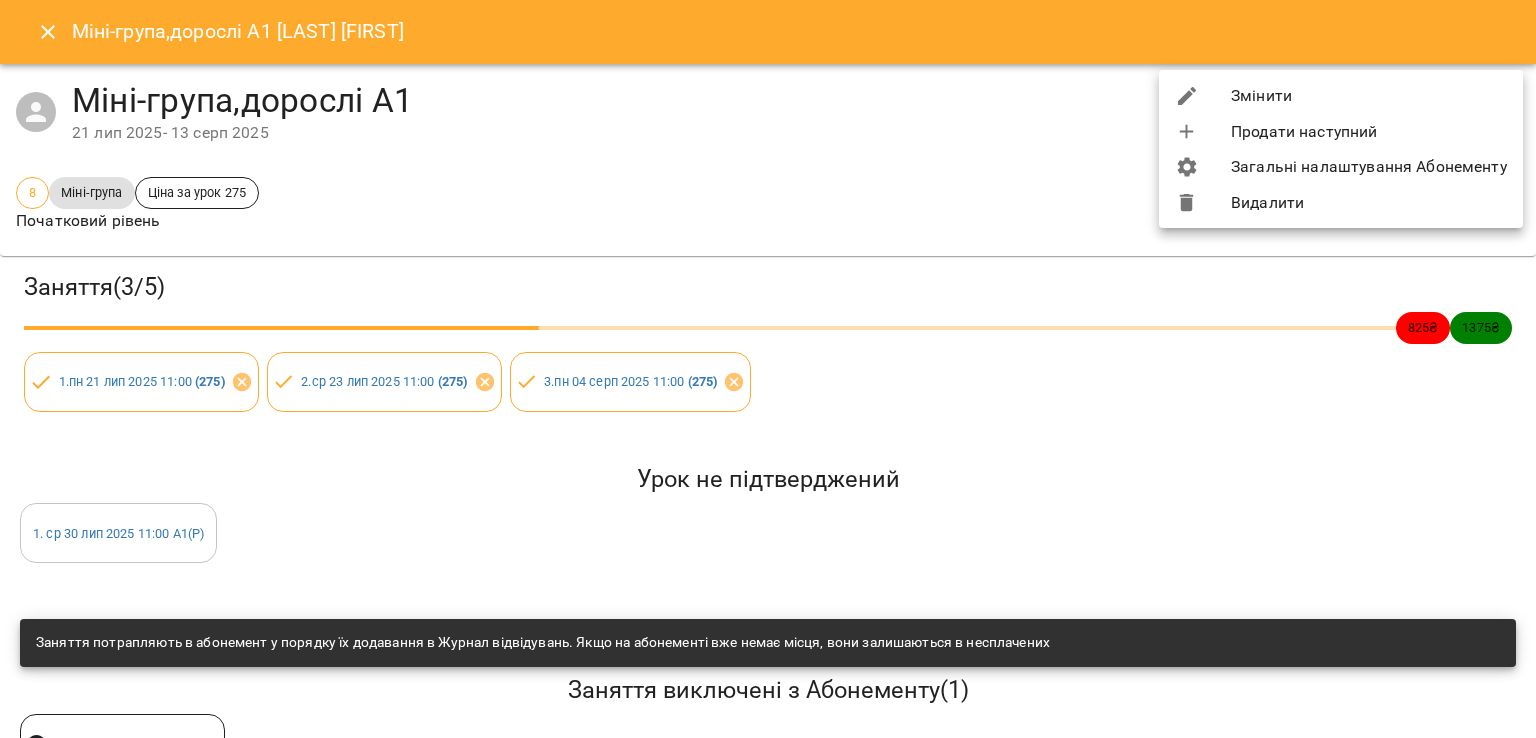 click on "Видалити" at bounding box center [1341, 203] 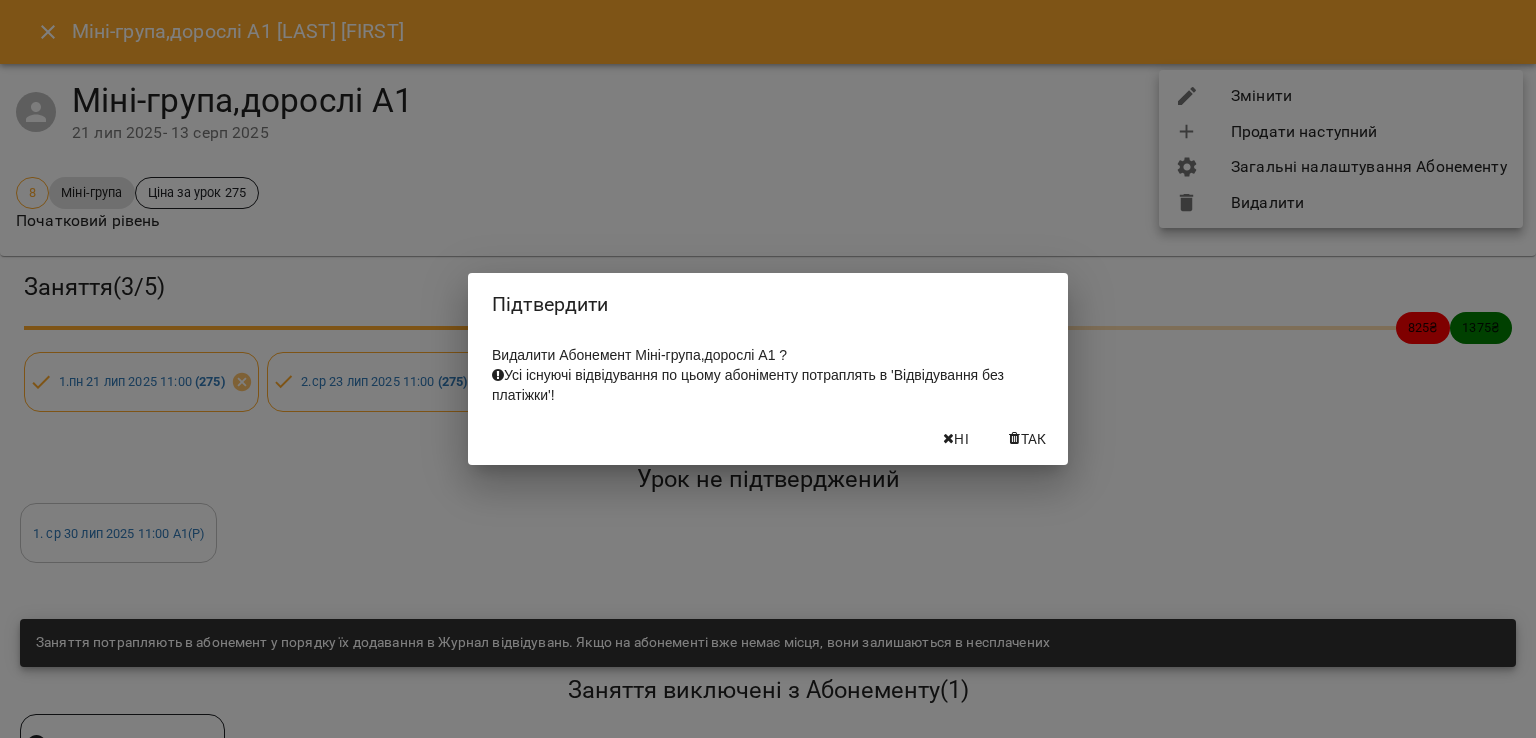 click on "Так" at bounding box center [1034, 439] 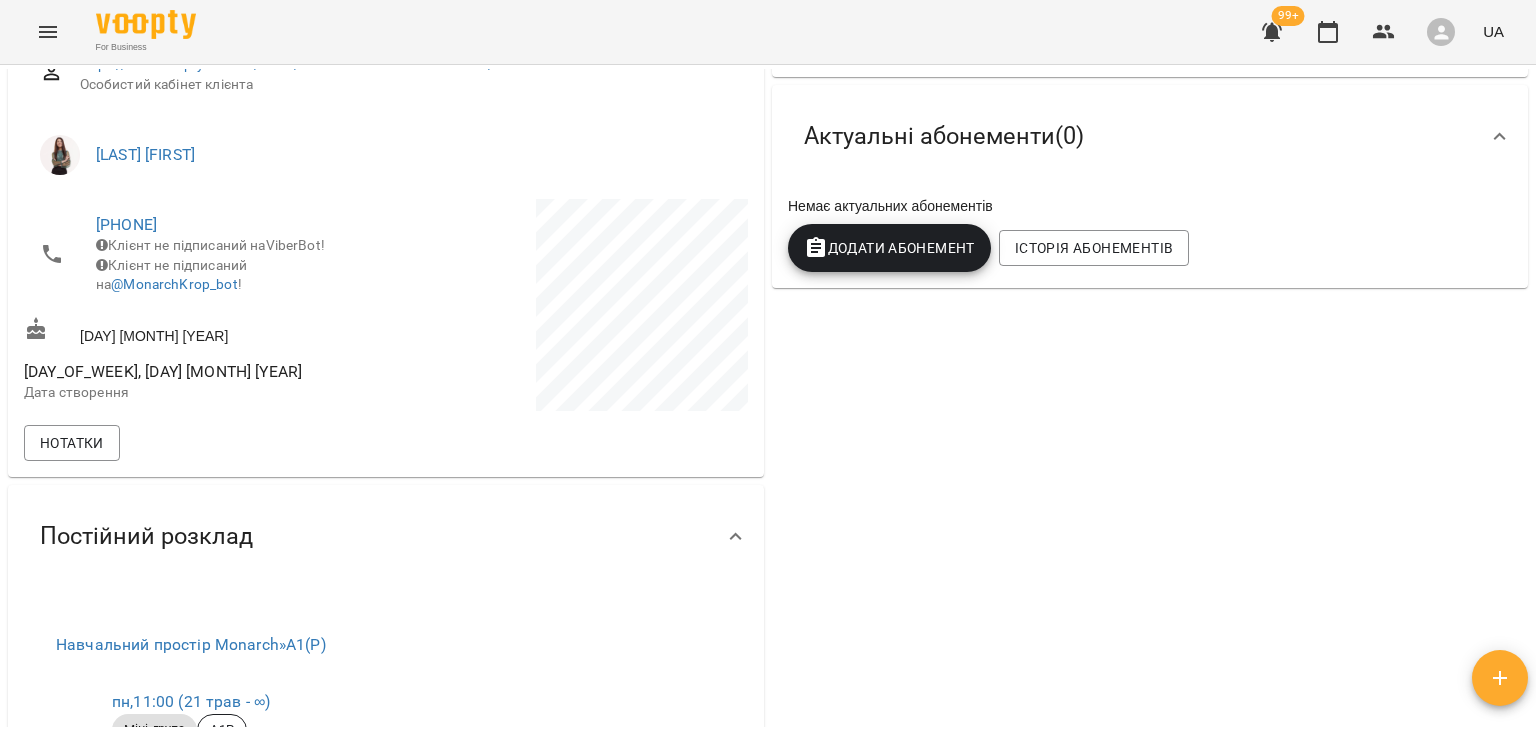 scroll, scrollTop: 0, scrollLeft: 0, axis: both 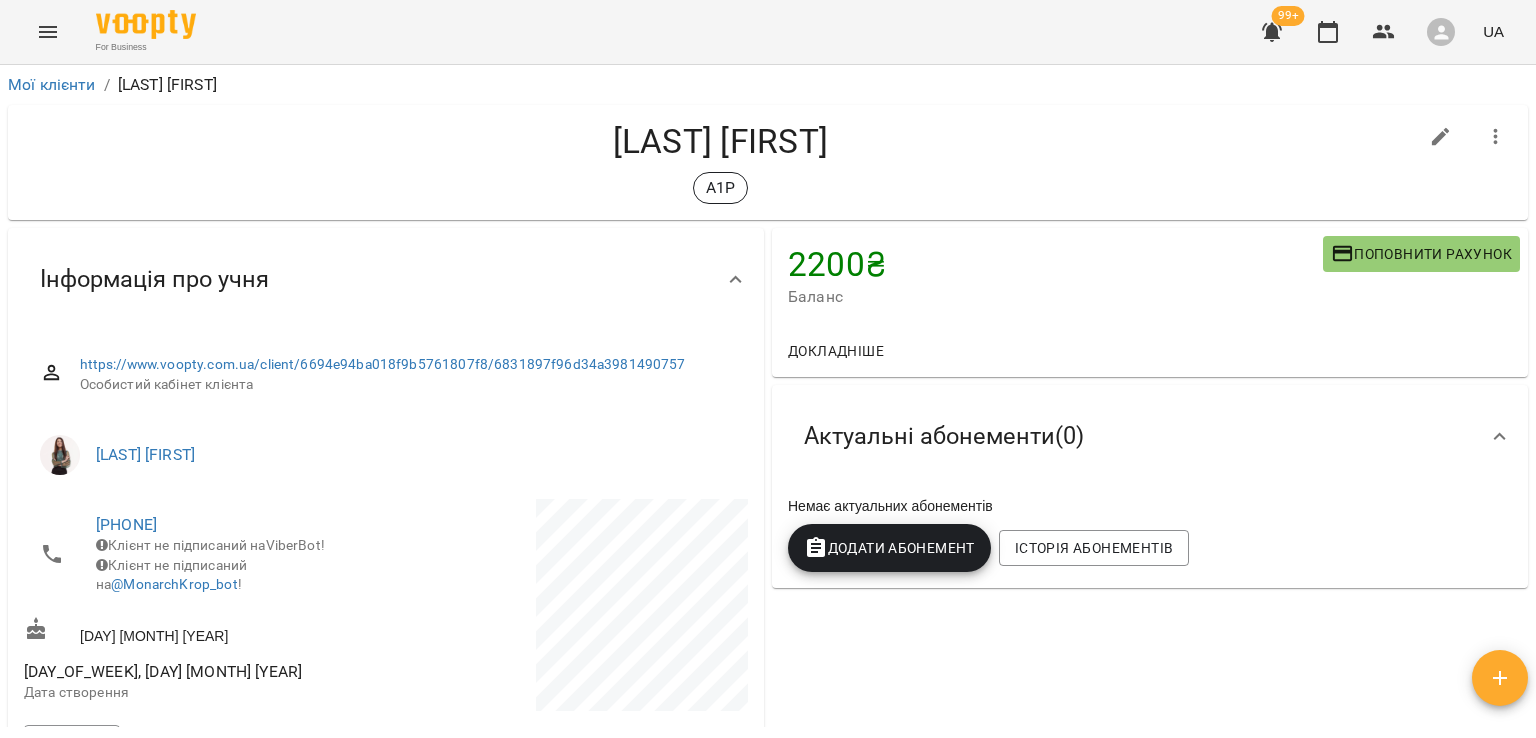 click on "Докладніше" at bounding box center [836, 351] 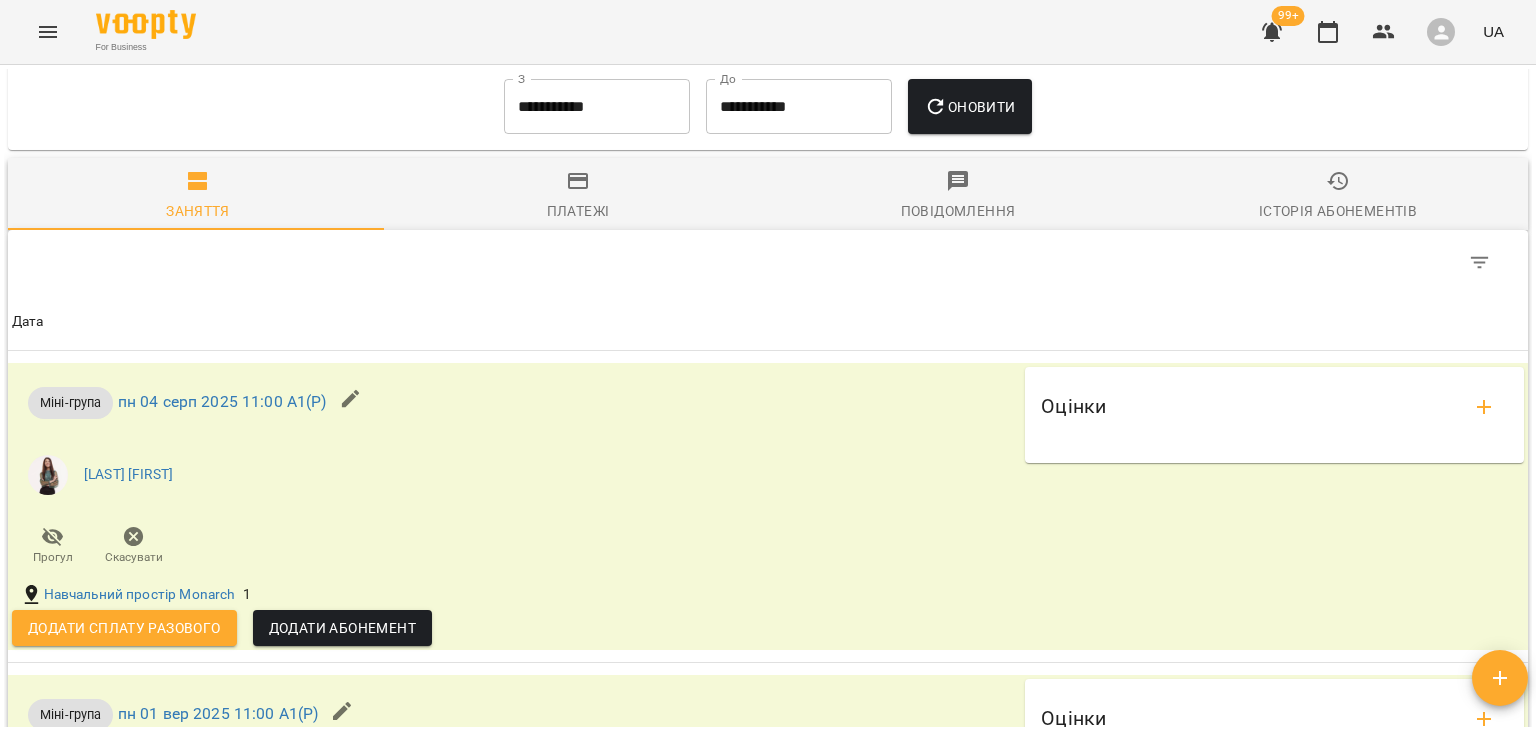 scroll, scrollTop: 1400, scrollLeft: 0, axis: vertical 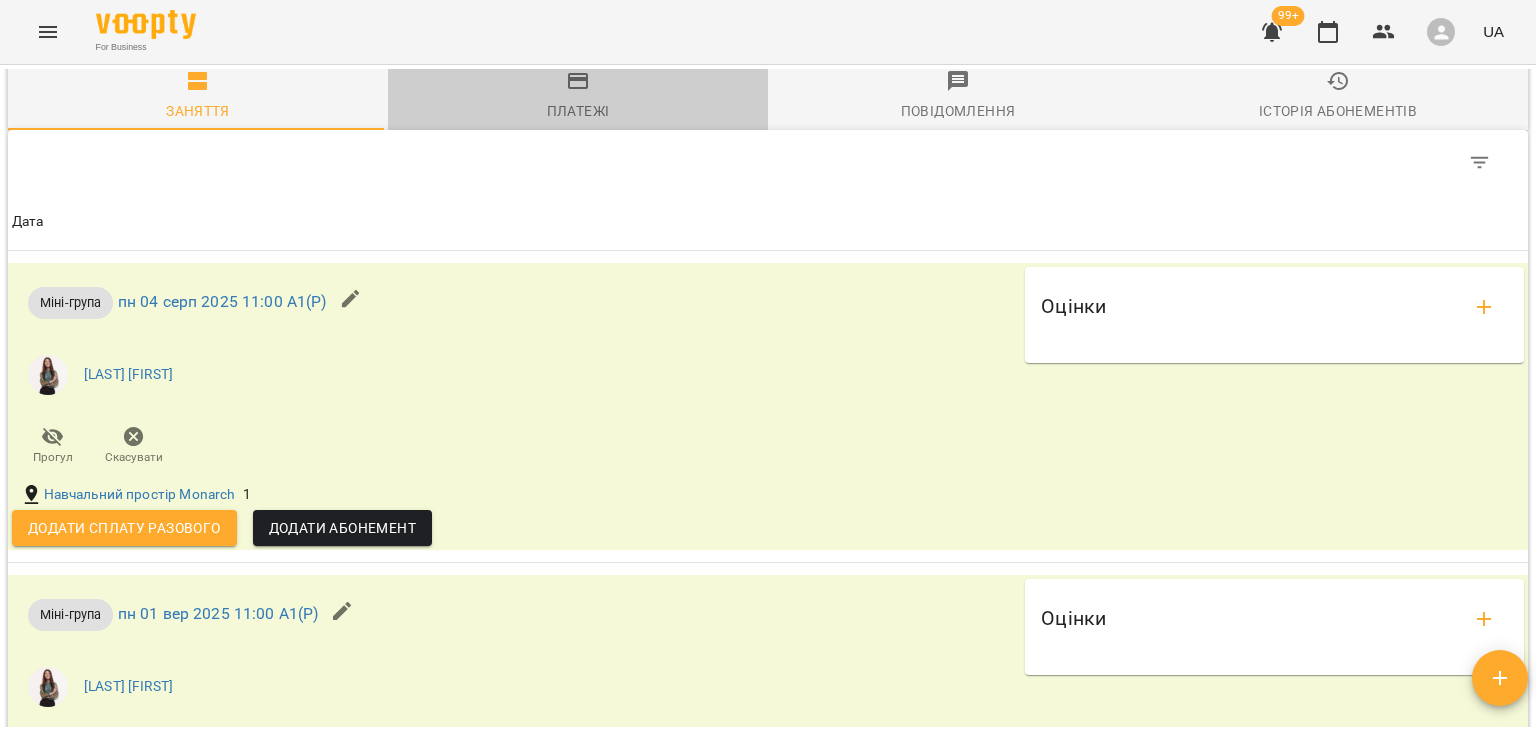 click on "Платежі" at bounding box center [578, 111] 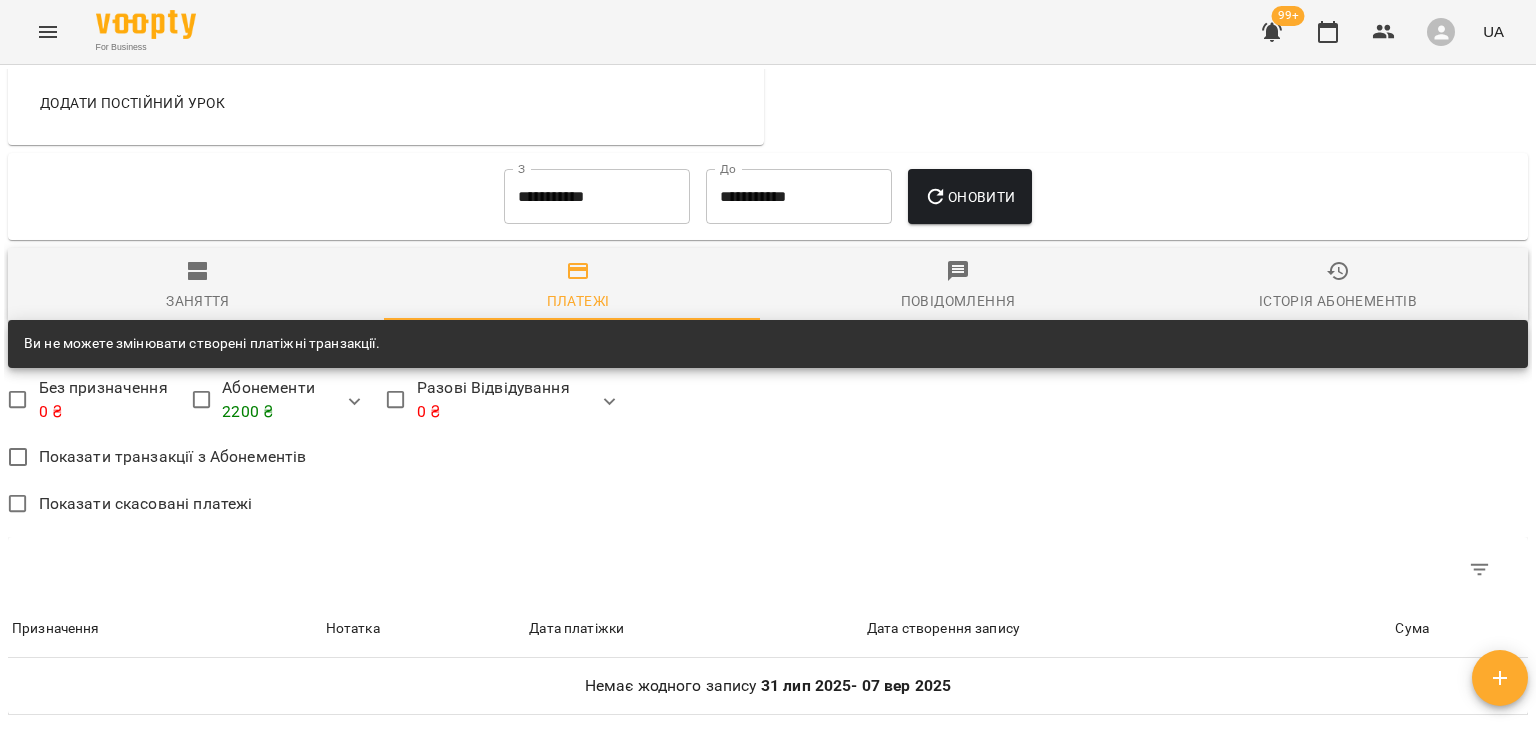 scroll, scrollTop: 1100, scrollLeft: 0, axis: vertical 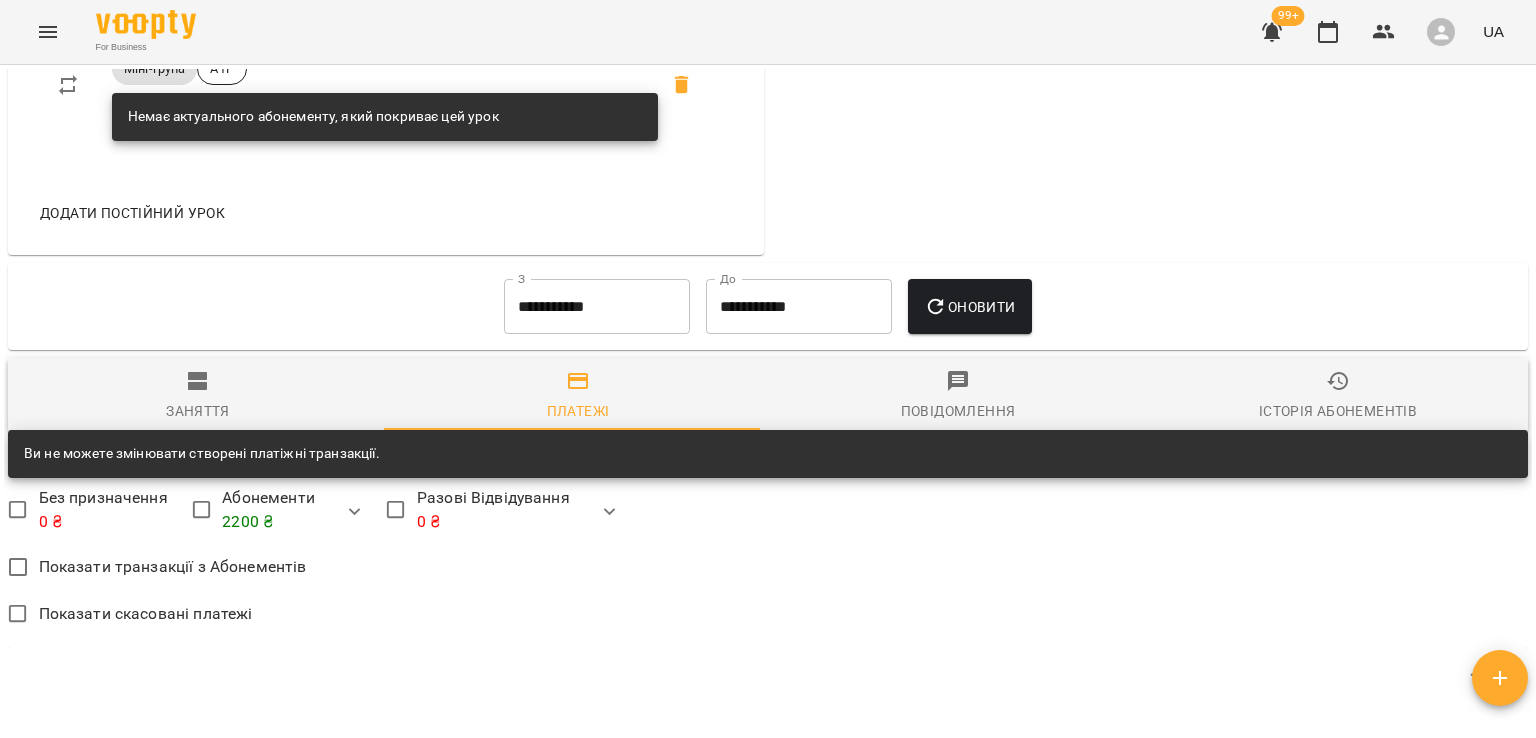click on "**********" at bounding box center [597, 307] 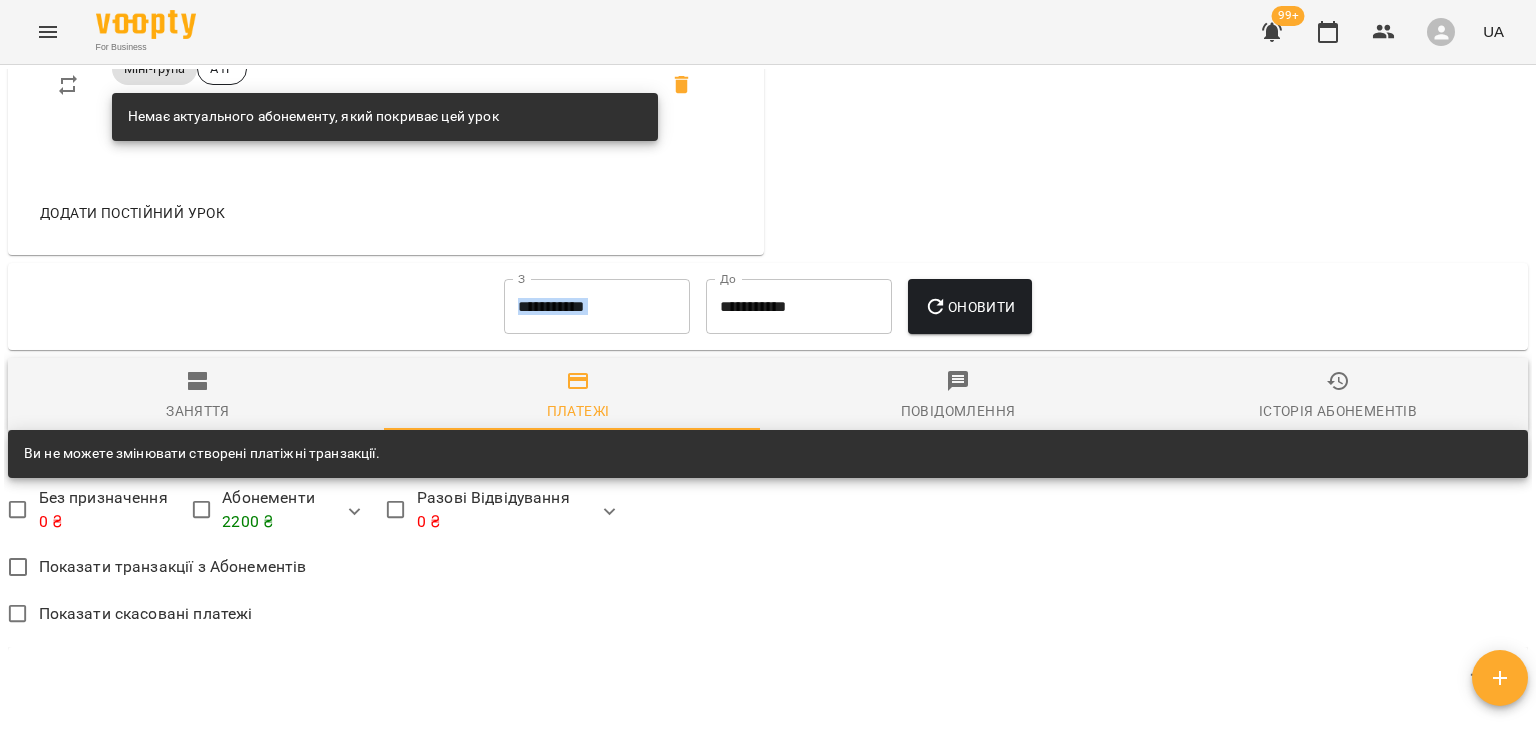 click on "**********" at bounding box center (597, 307) 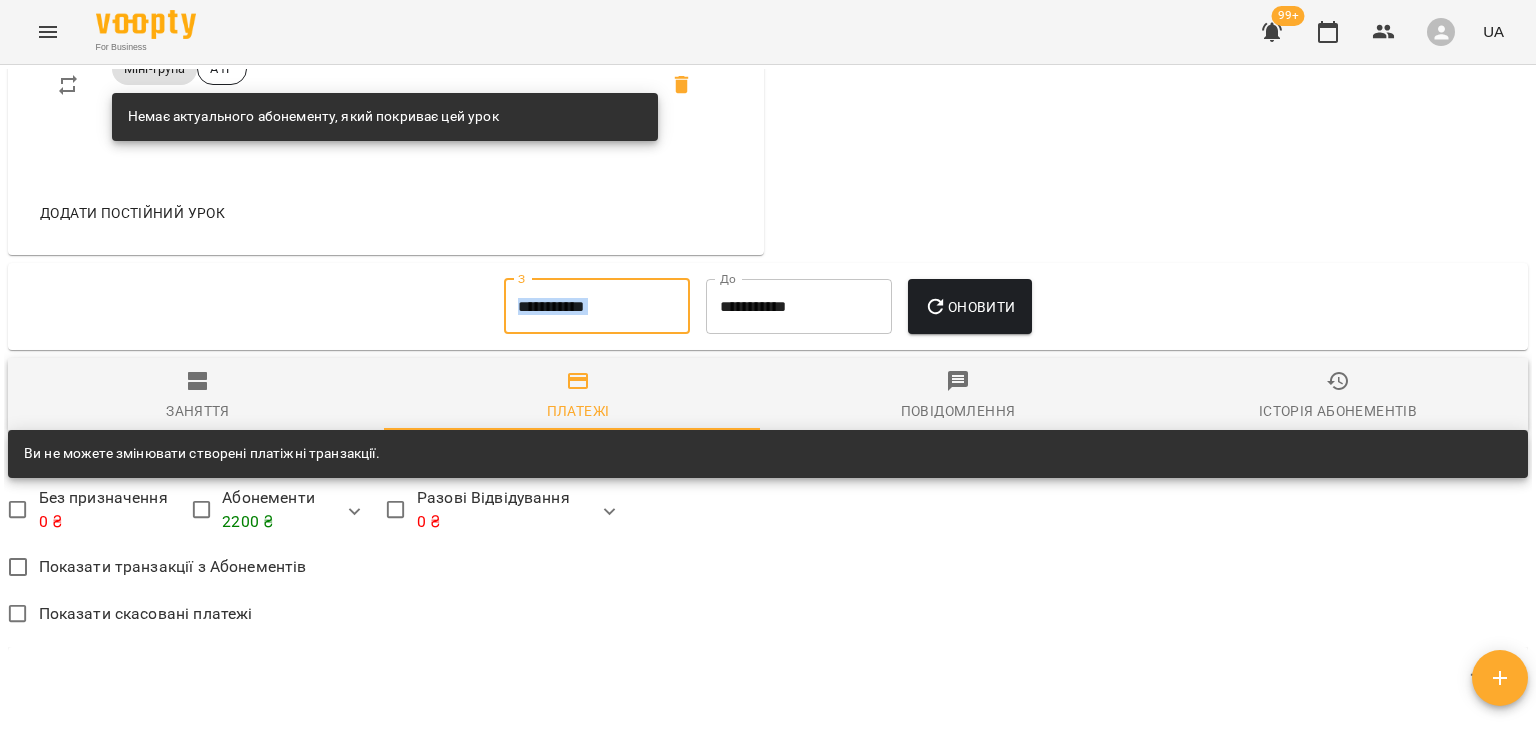 click on "**********" at bounding box center [597, 307] 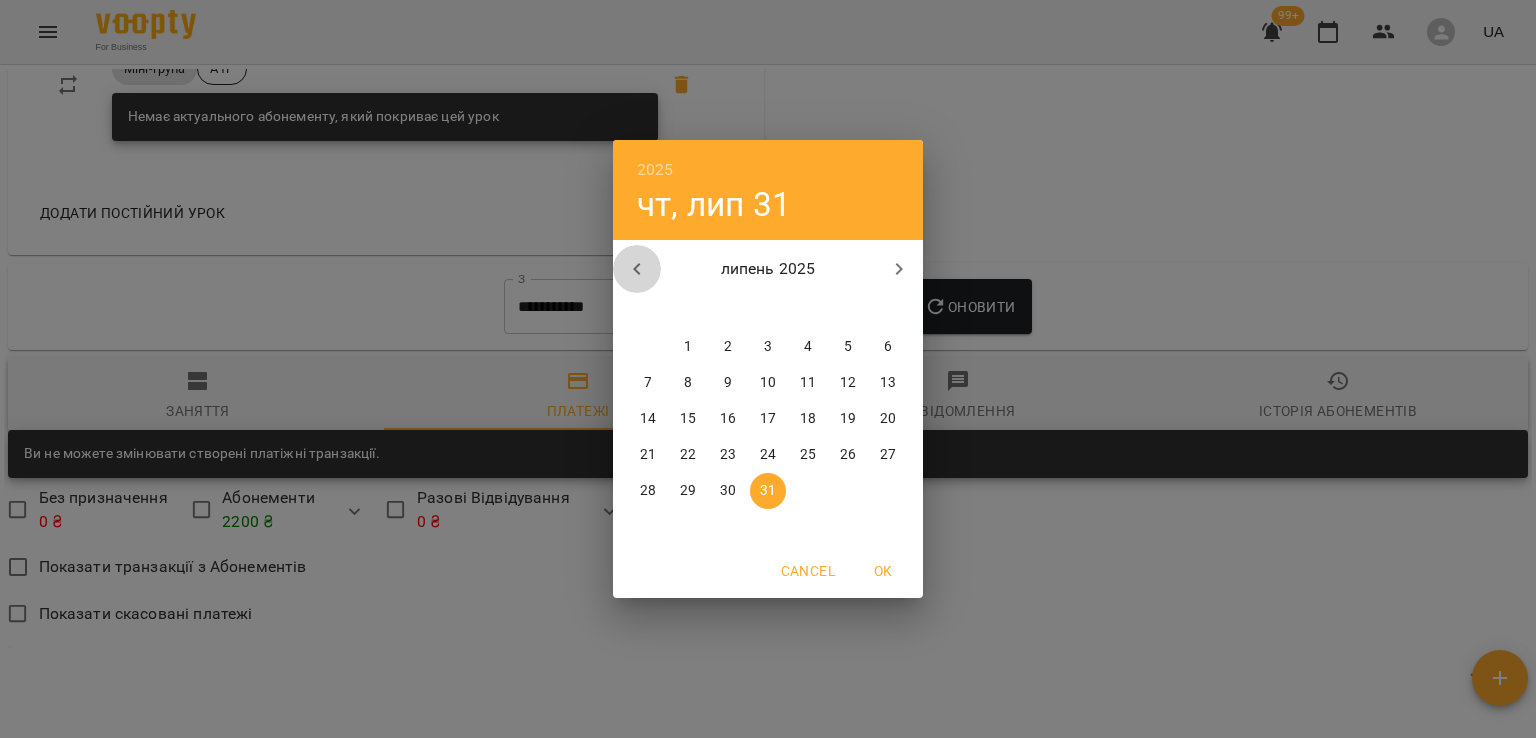 click 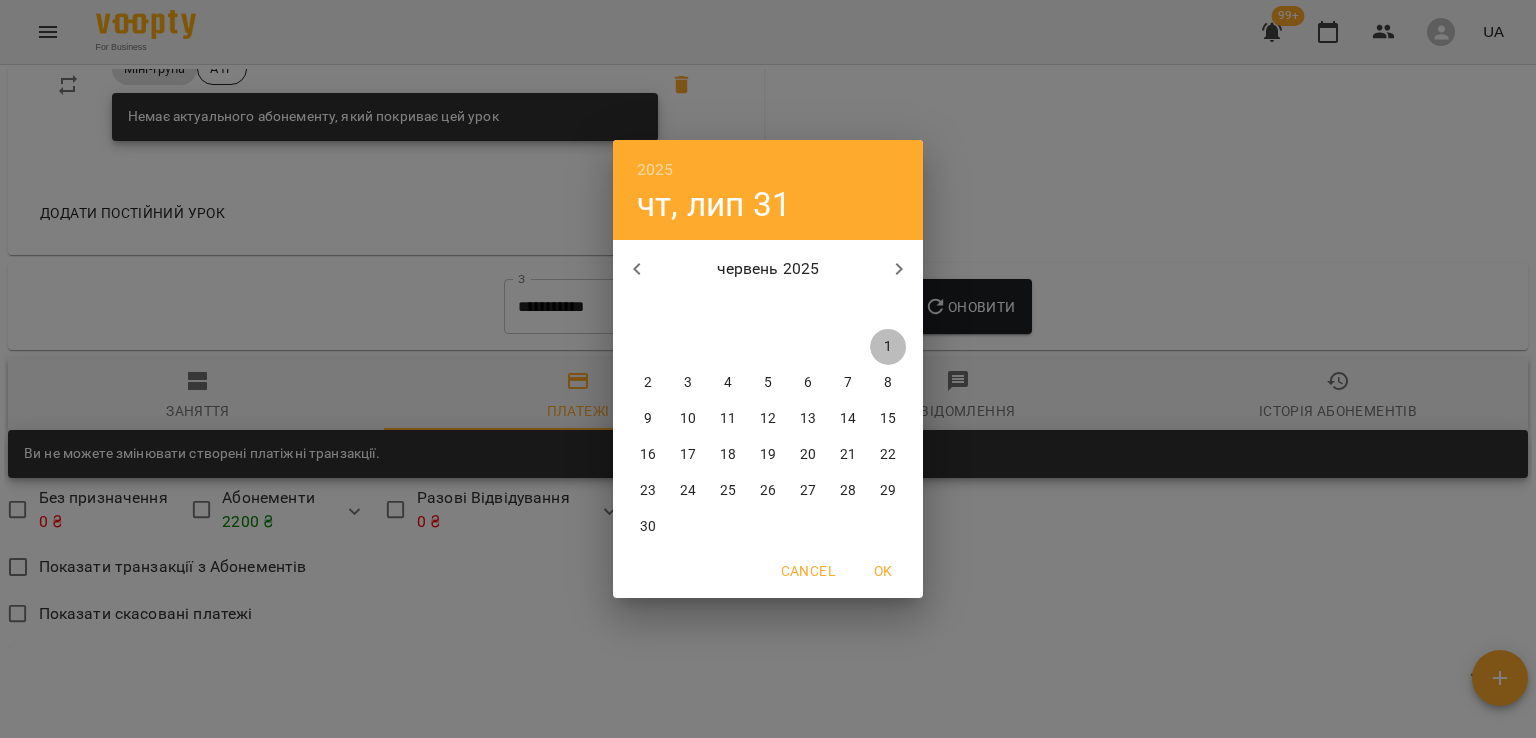 click on "1" at bounding box center [888, 347] 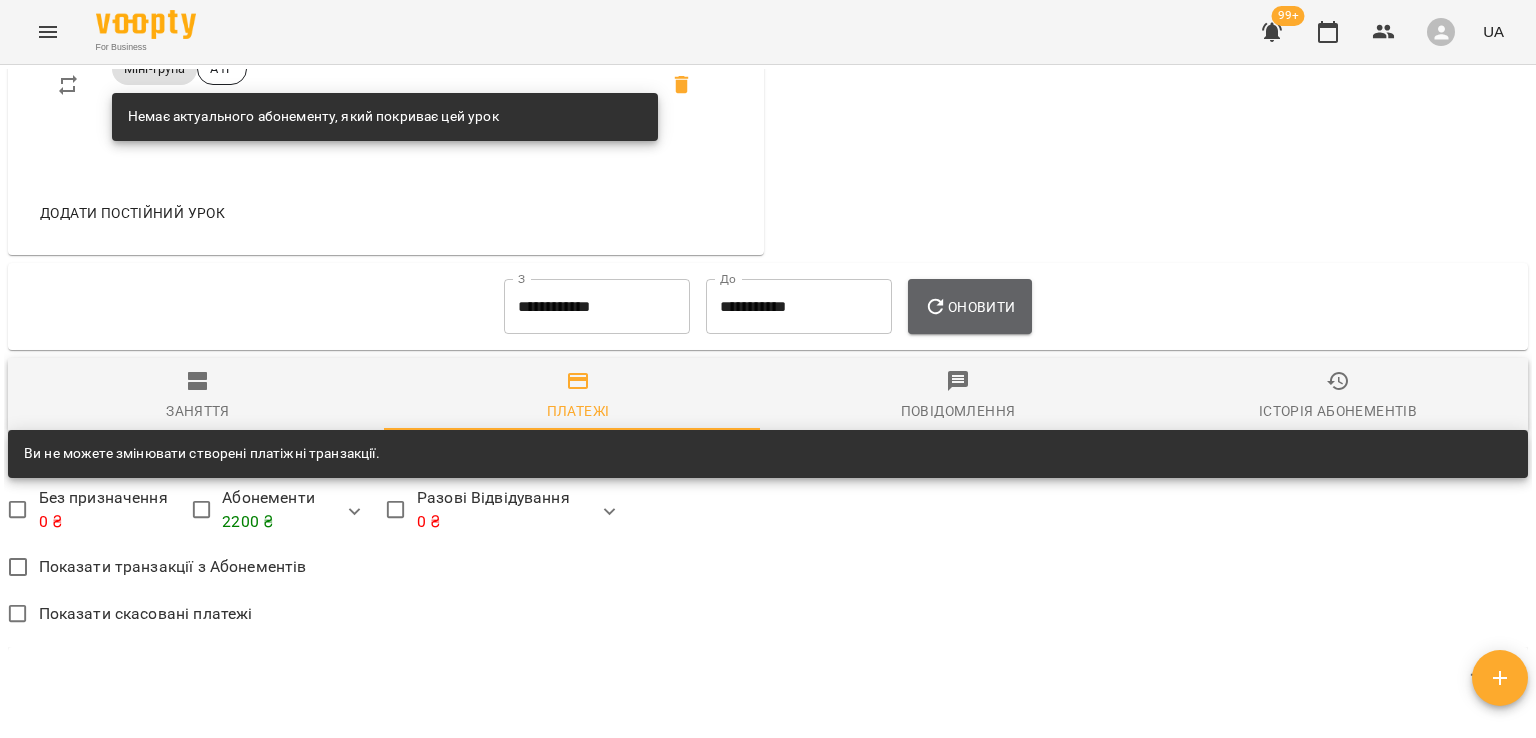 click on "Оновити" at bounding box center (969, 307) 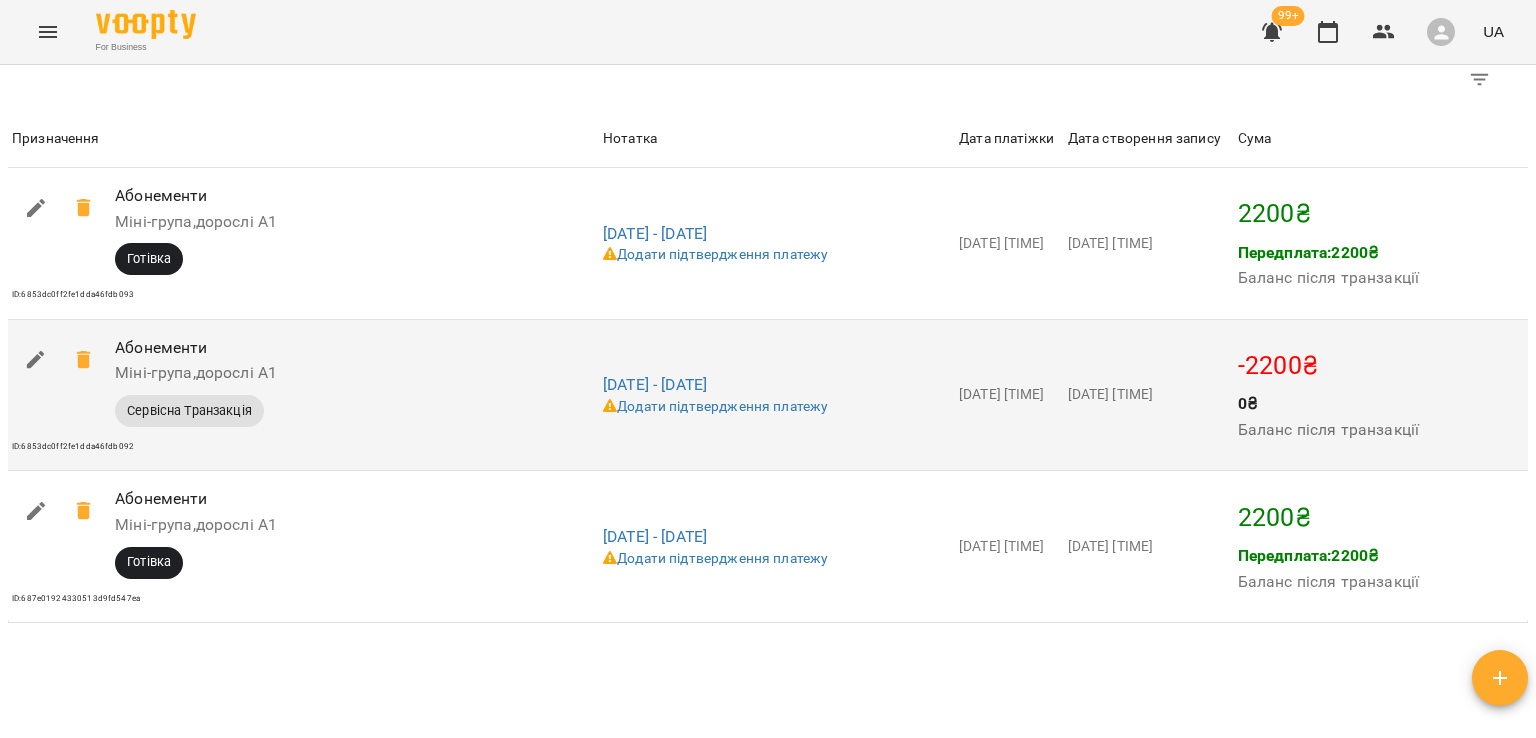 scroll, scrollTop: 1869, scrollLeft: 0, axis: vertical 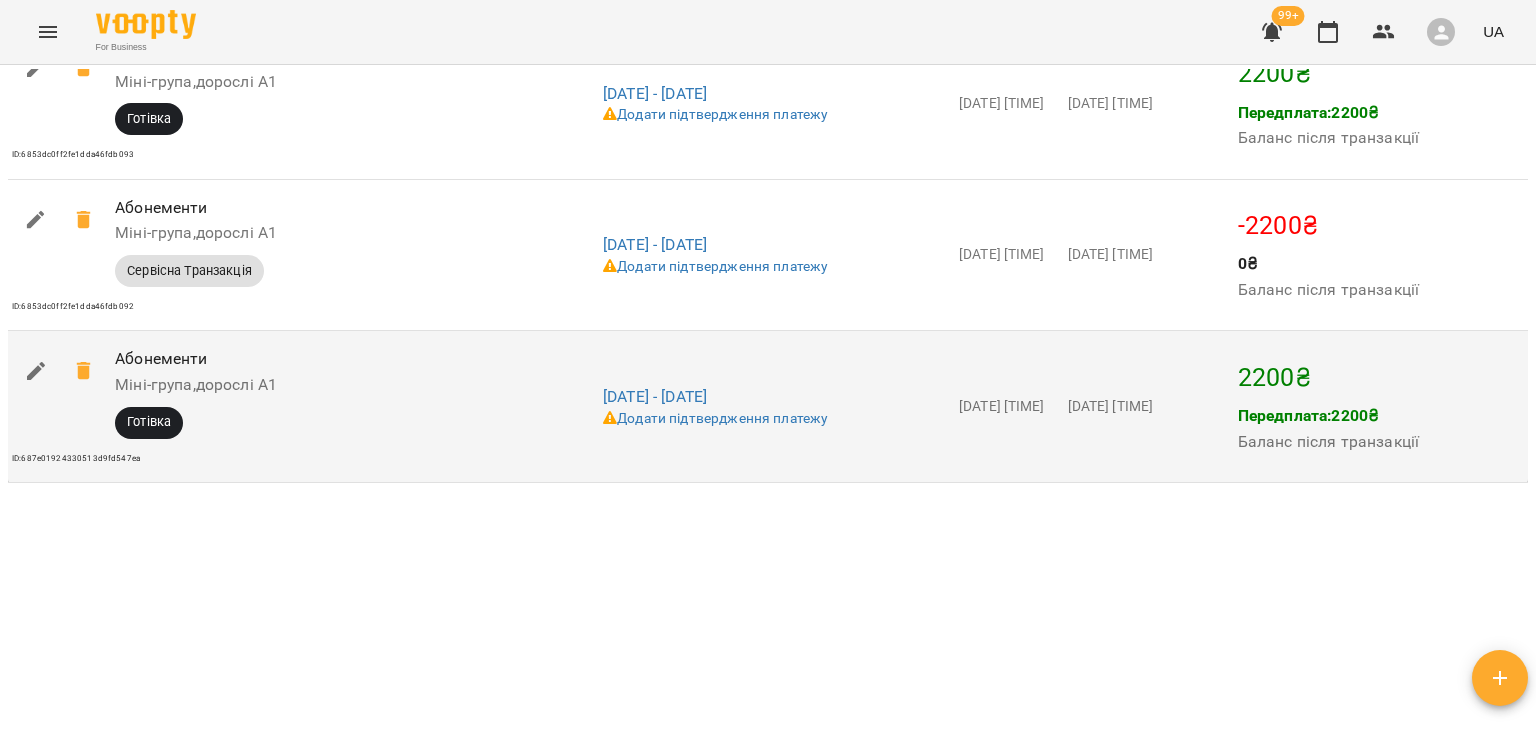 click 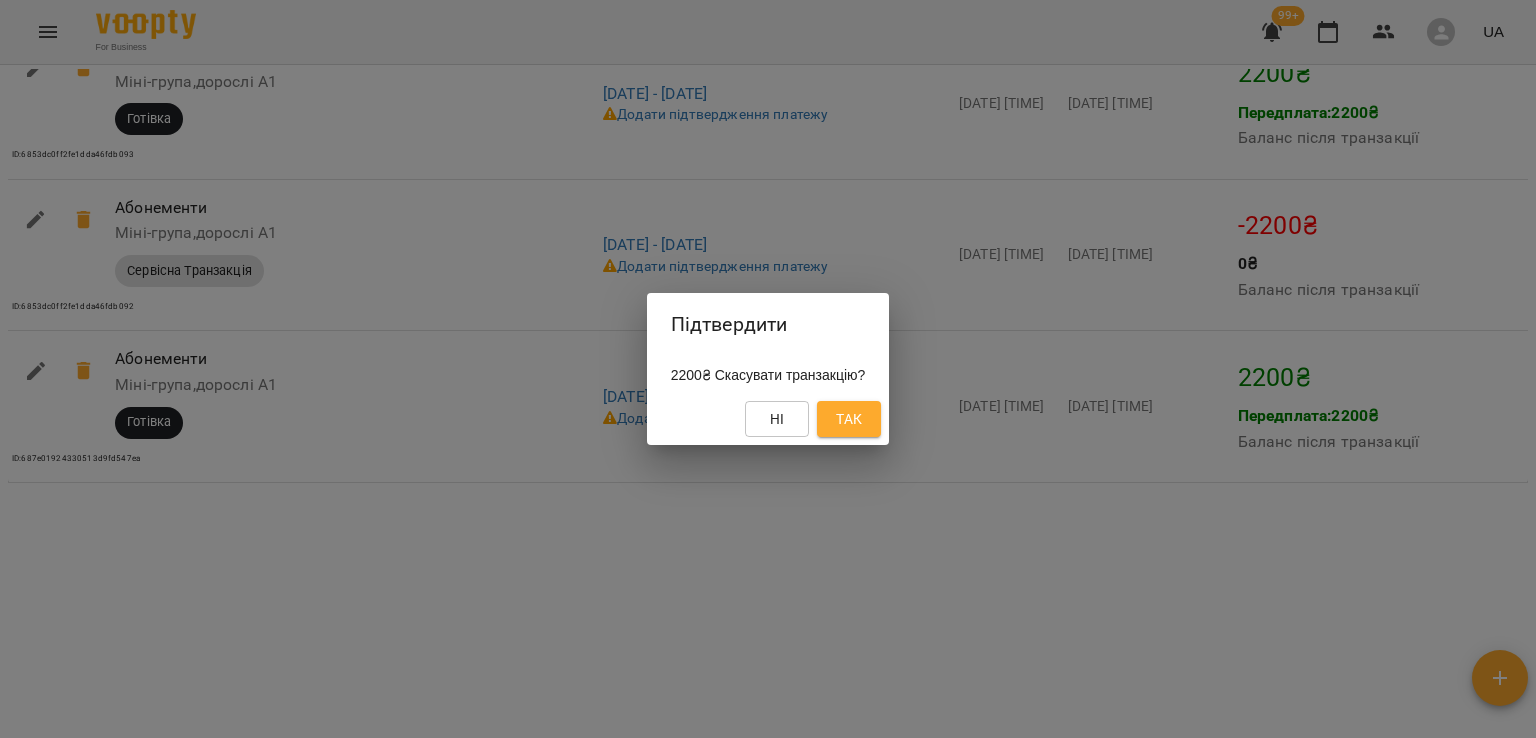 click on "Так" at bounding box center [849, 419] 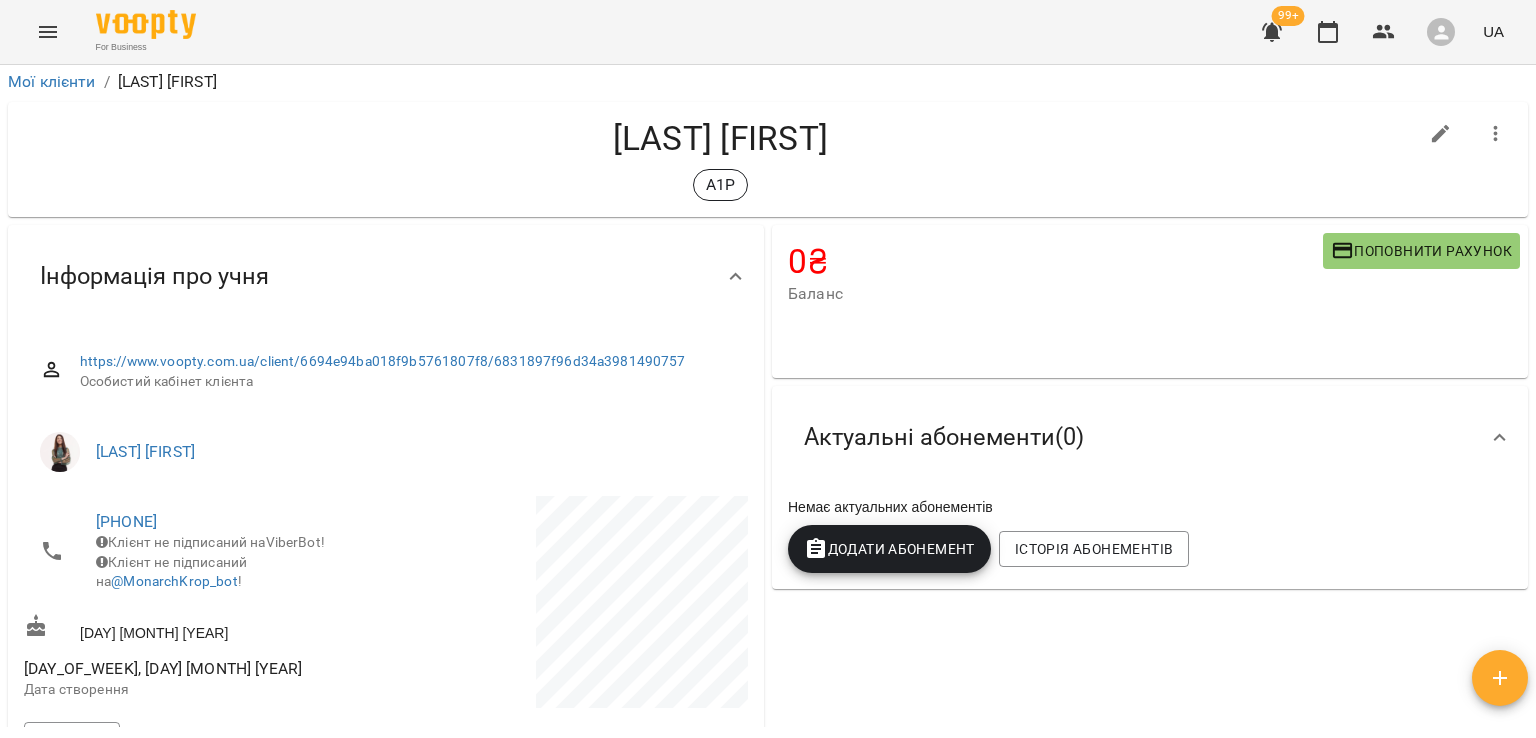 scroll, scrollTop: 0, scrollLeft: 0, axis: both 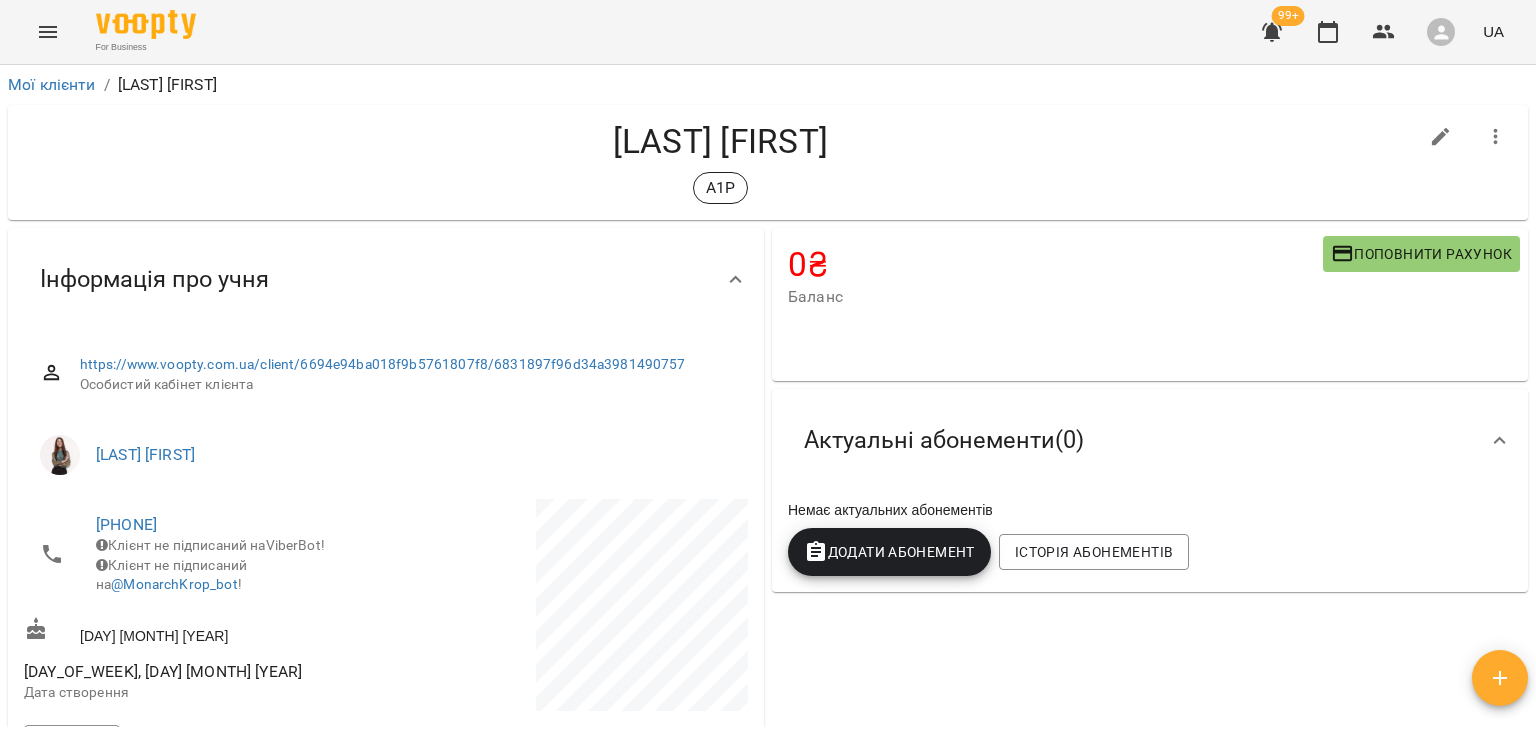 click 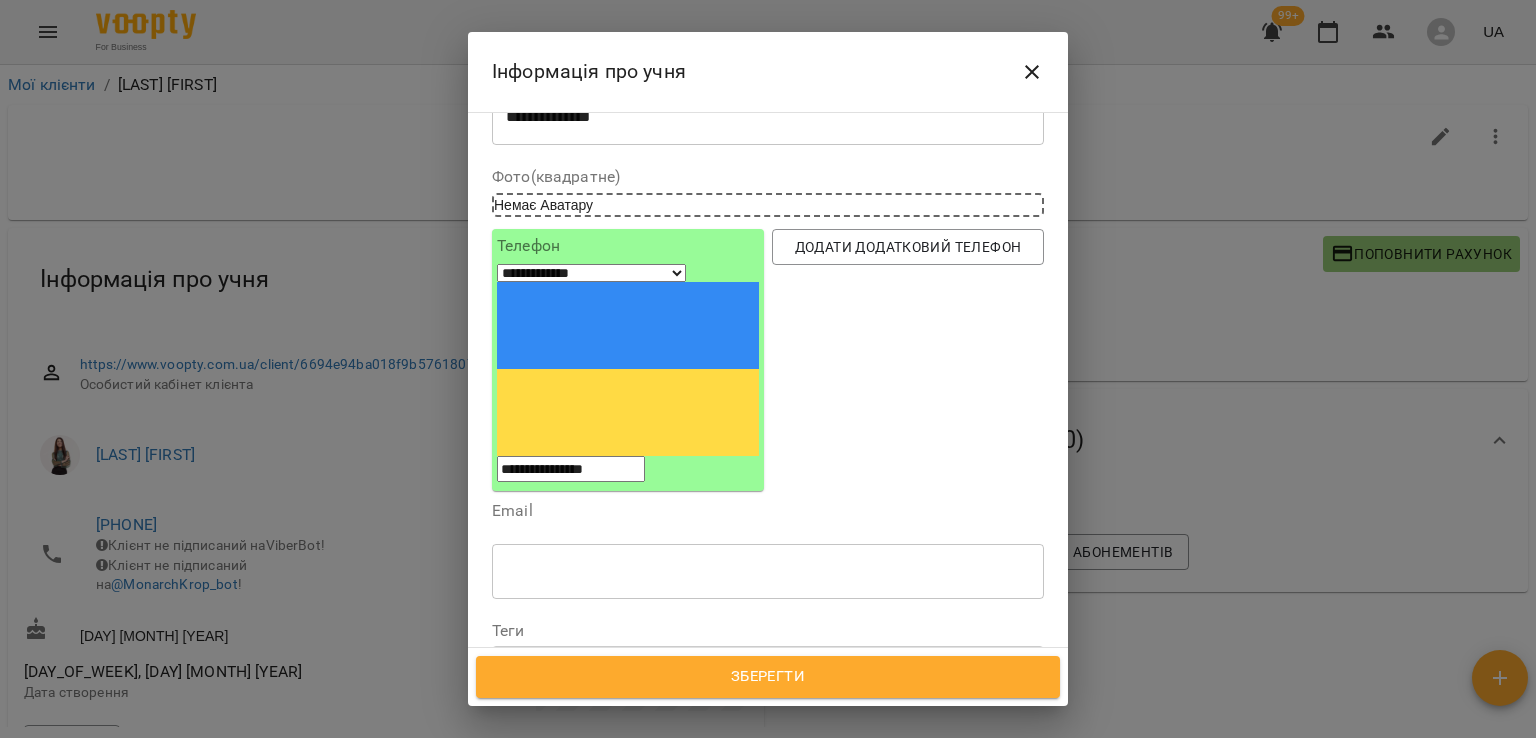 scroll, scrollTop: 200, scrollLeft: 0, axis: vertical 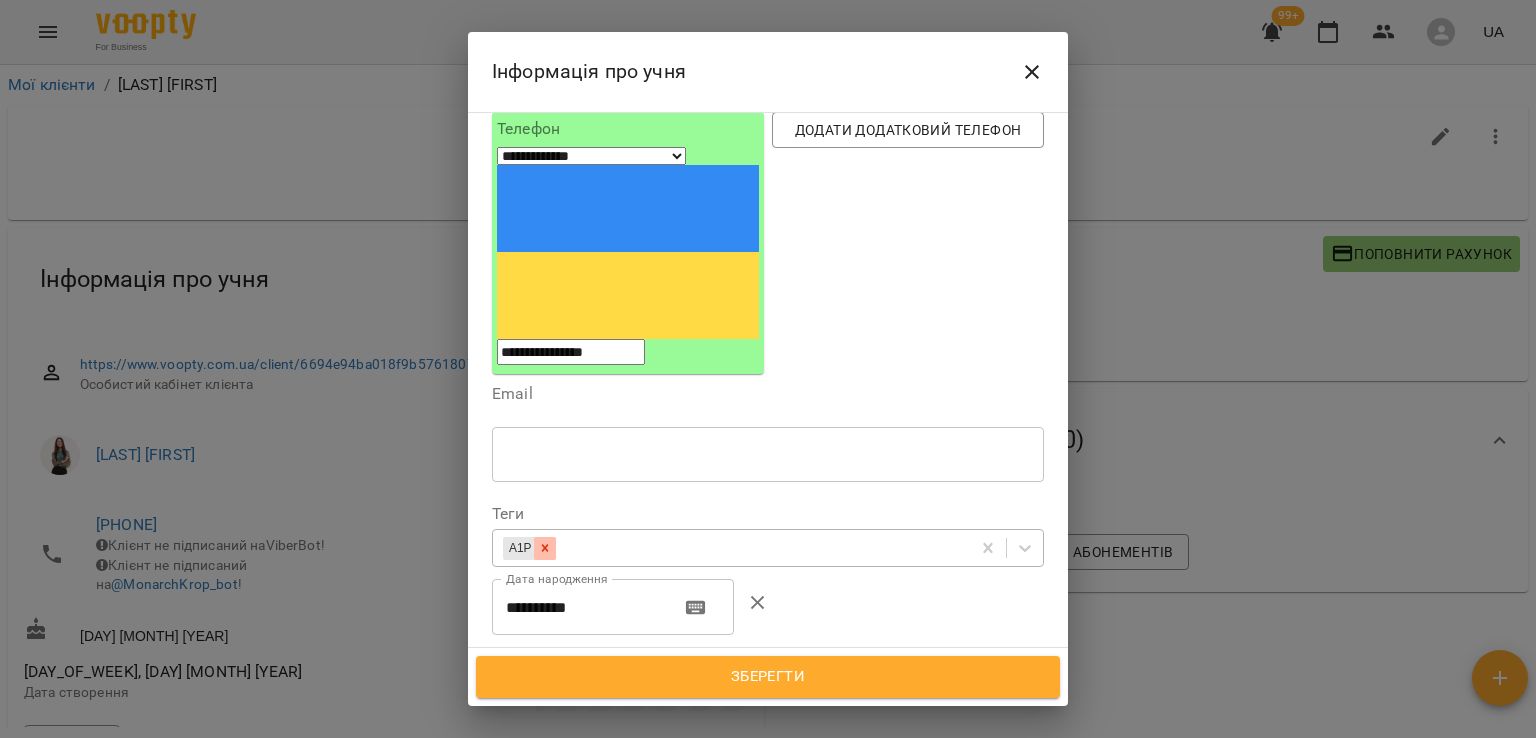 click at bounding box center [545, 548] 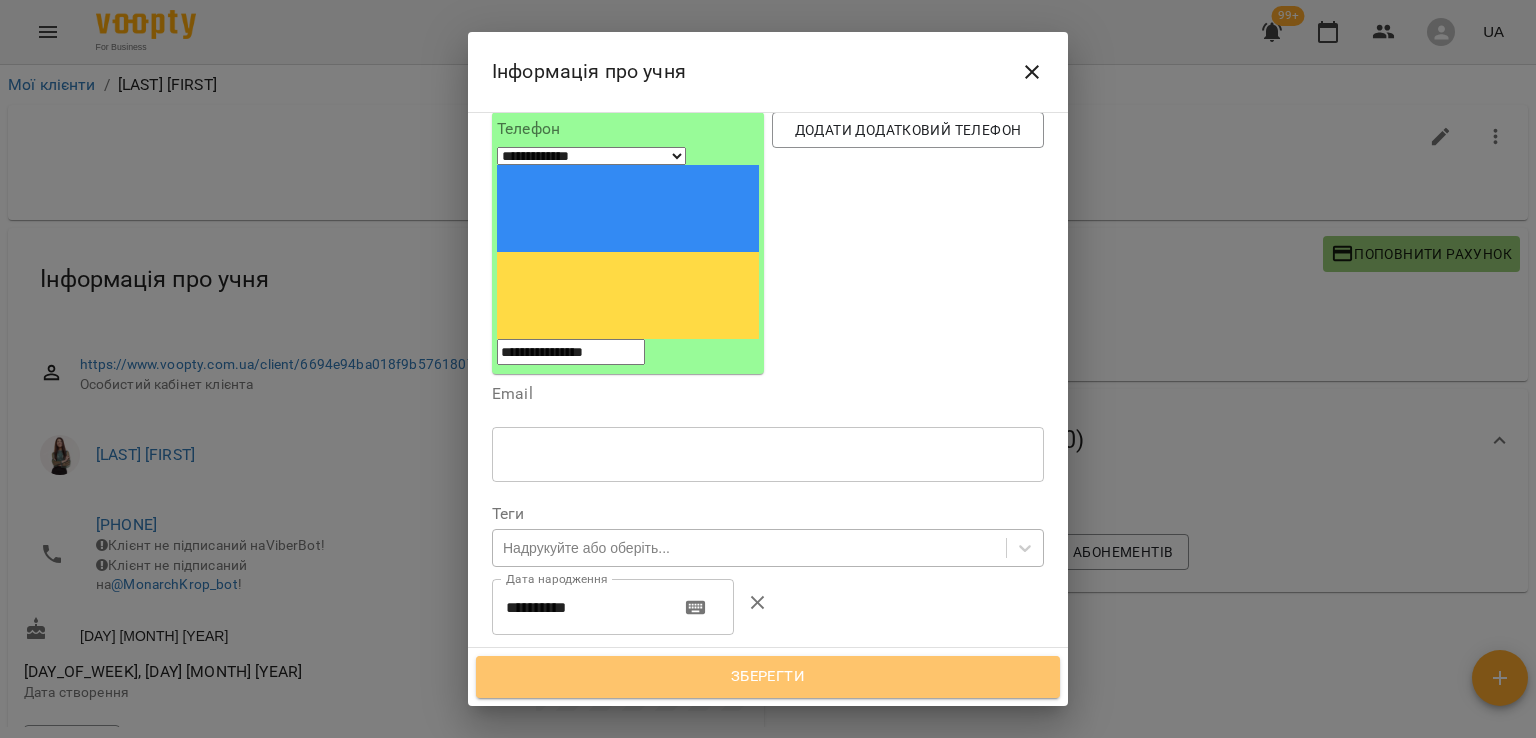 drag, startPoint x: 792, startPoint y: 673, endPoint x: 818, endPoint y: 468, distance: 206.6422 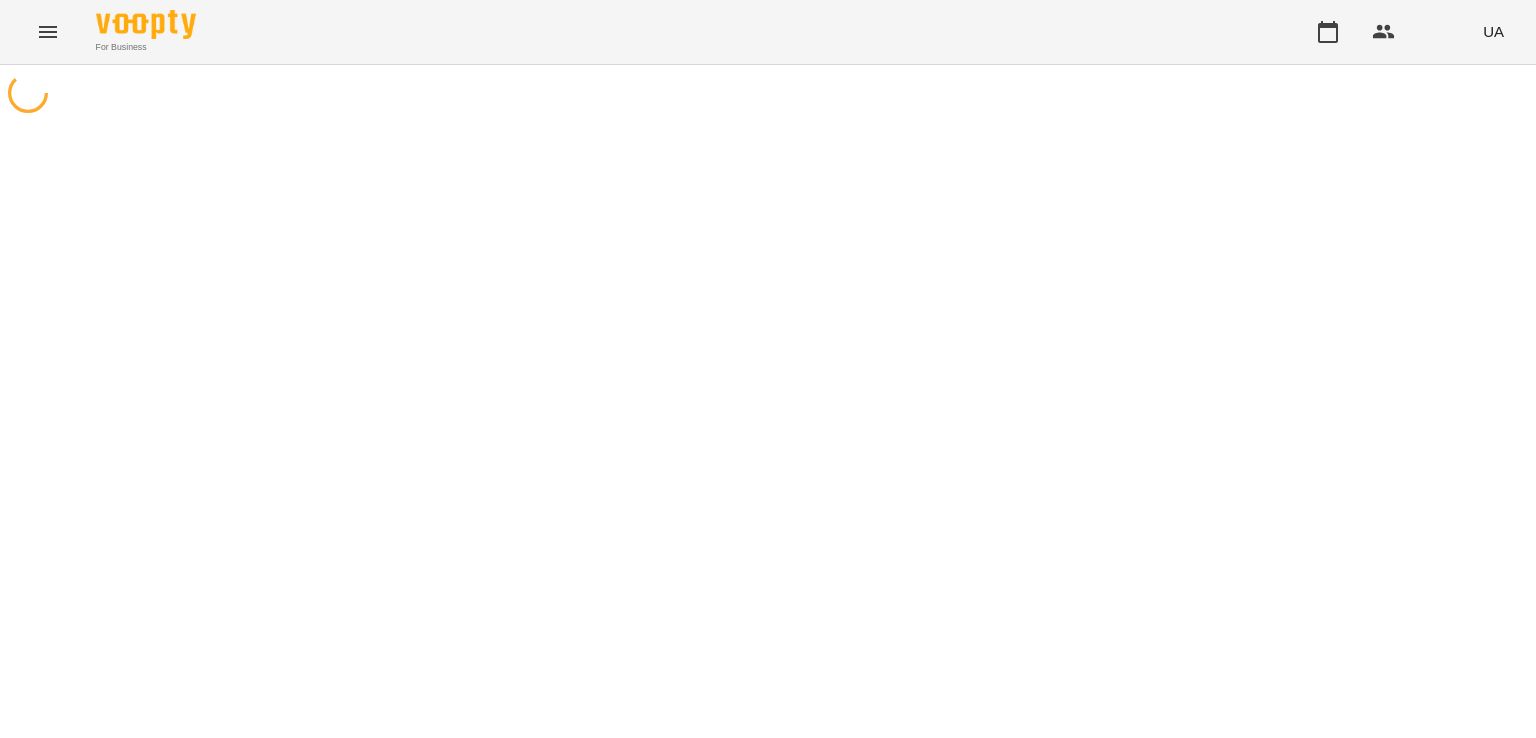 scroll, scrollTop: 0, scrollLeft: 0, axis: both 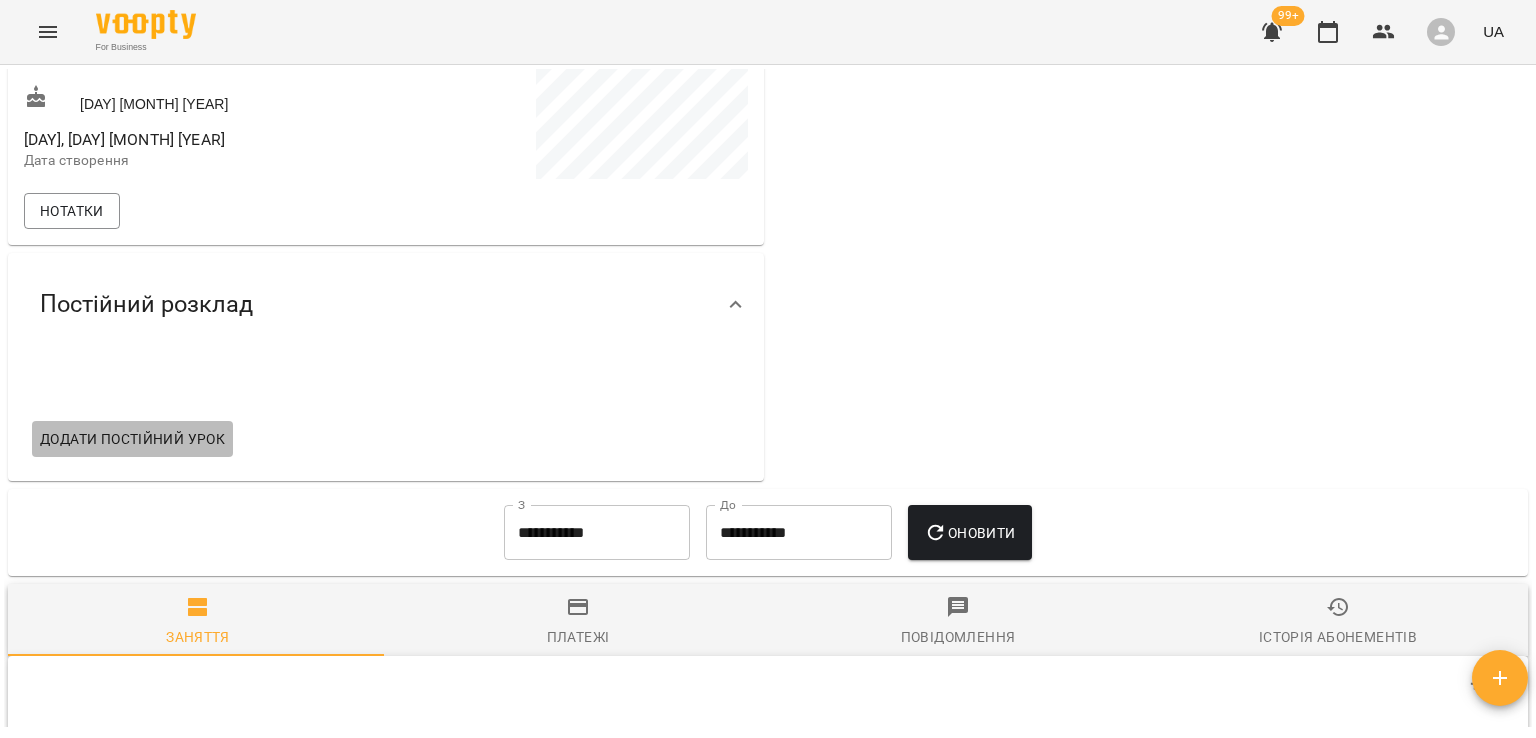 click on "Додати постійний урок" at bounding box center (132, 439) 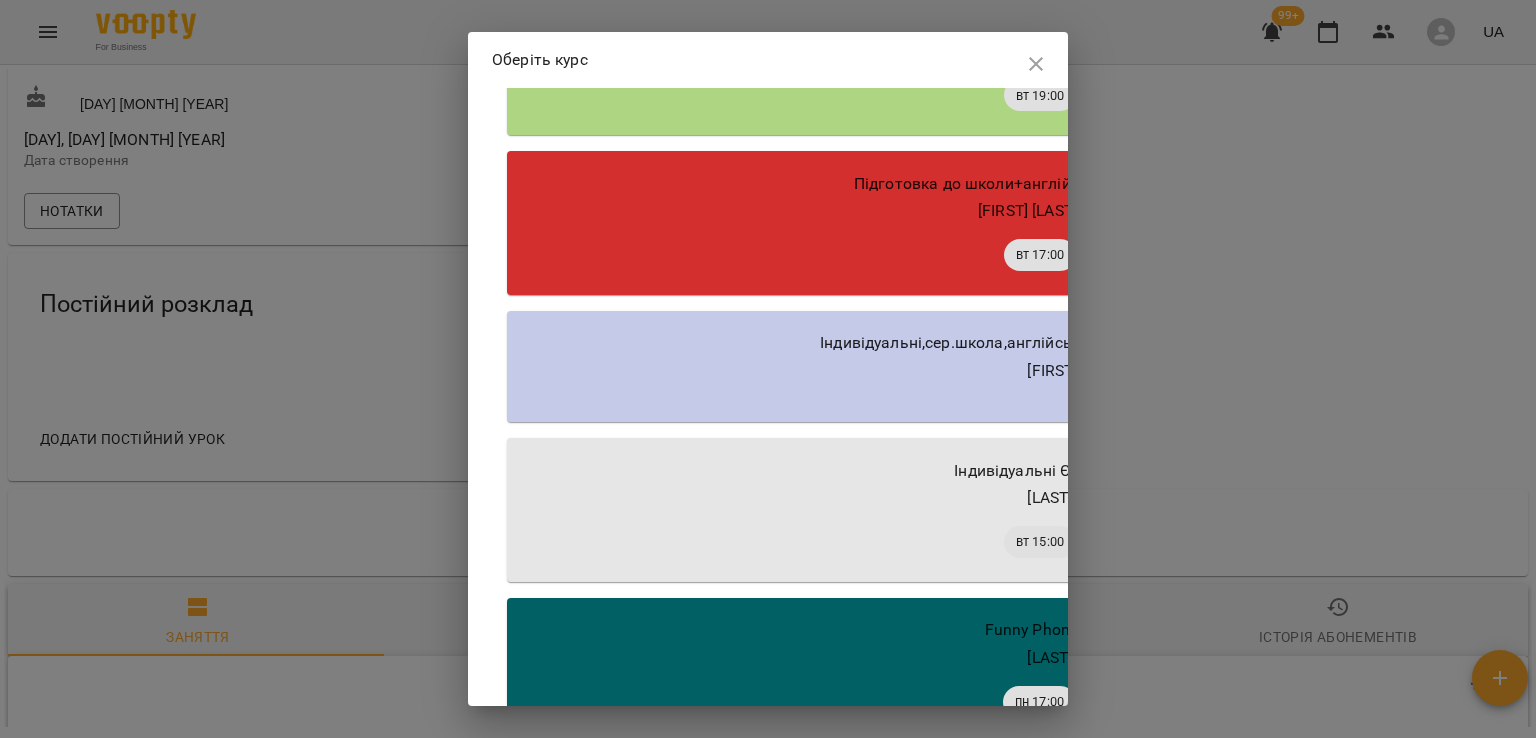 scroll, scrollTop: 2100, scrollLeft: 0, axis: vertical 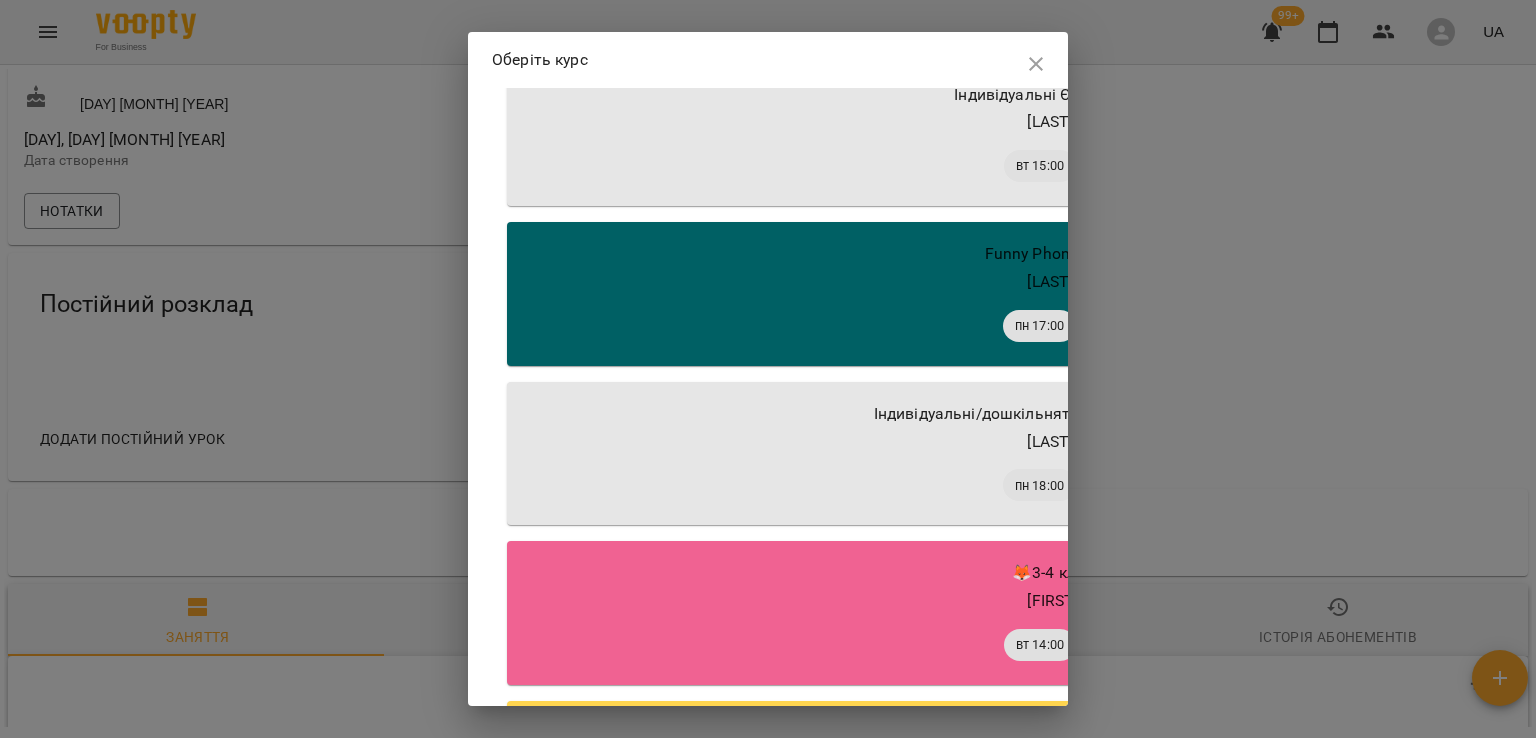 click 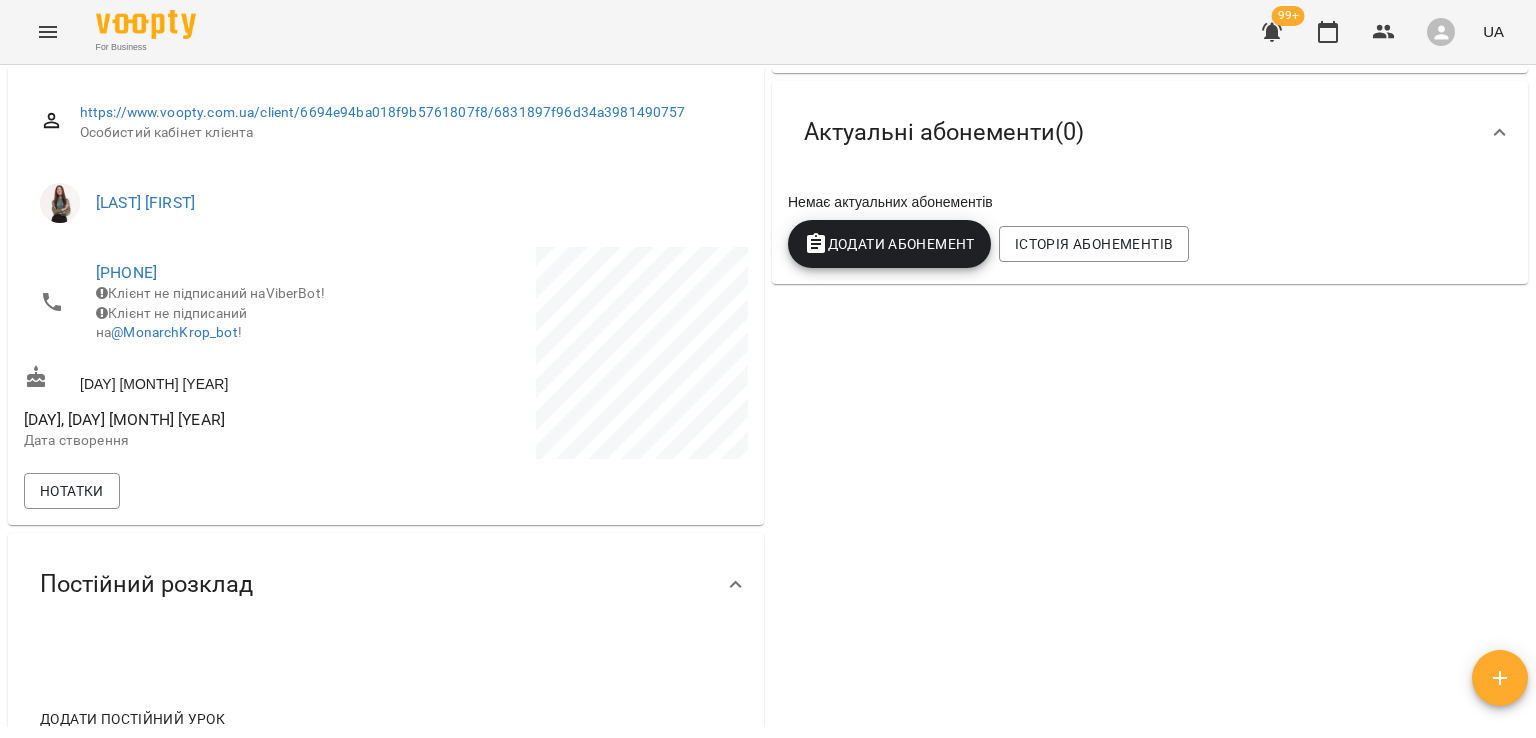 scroll, scrollTop: 0, scrollLeft: 0, axis: both 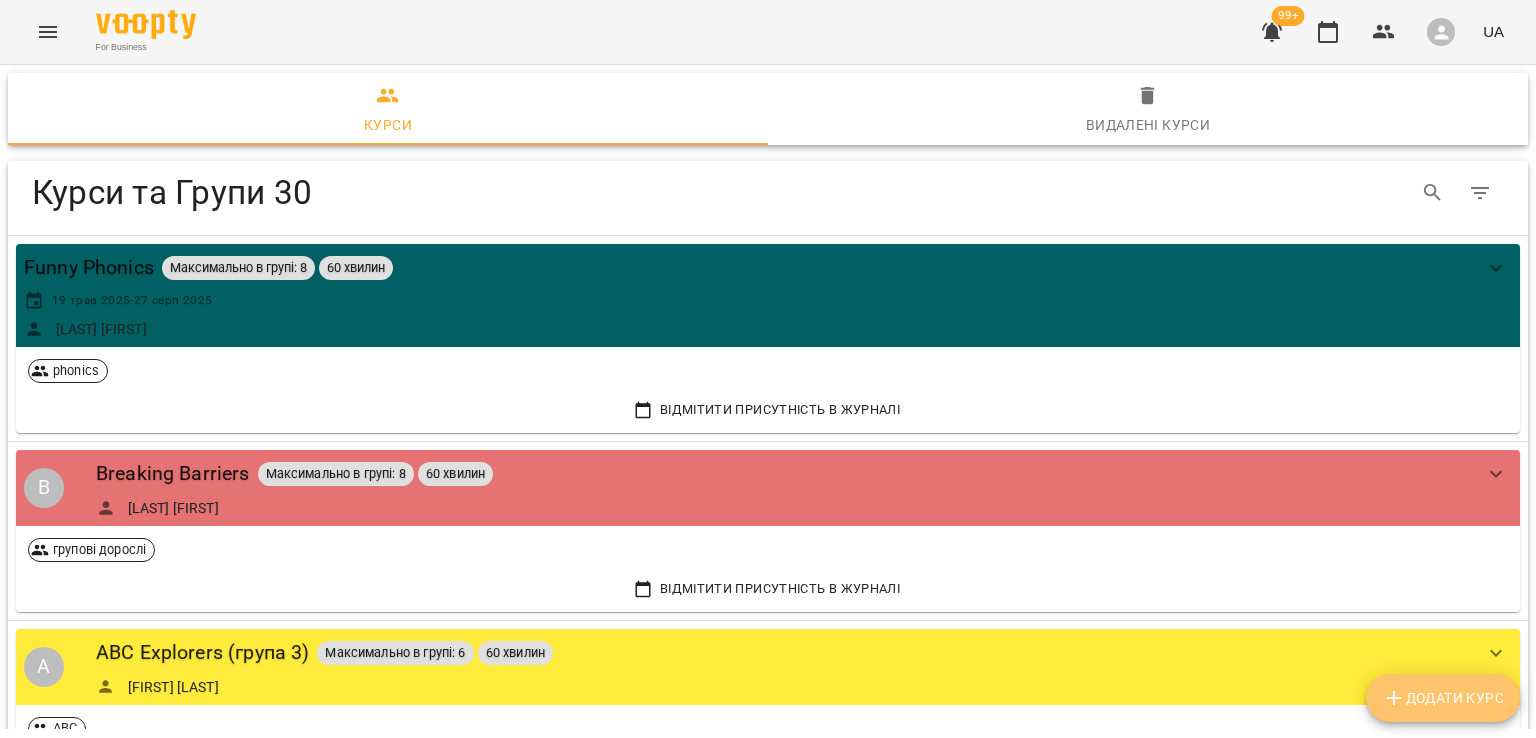 click on "Додати Курс" at bounding box center [1443, 698] 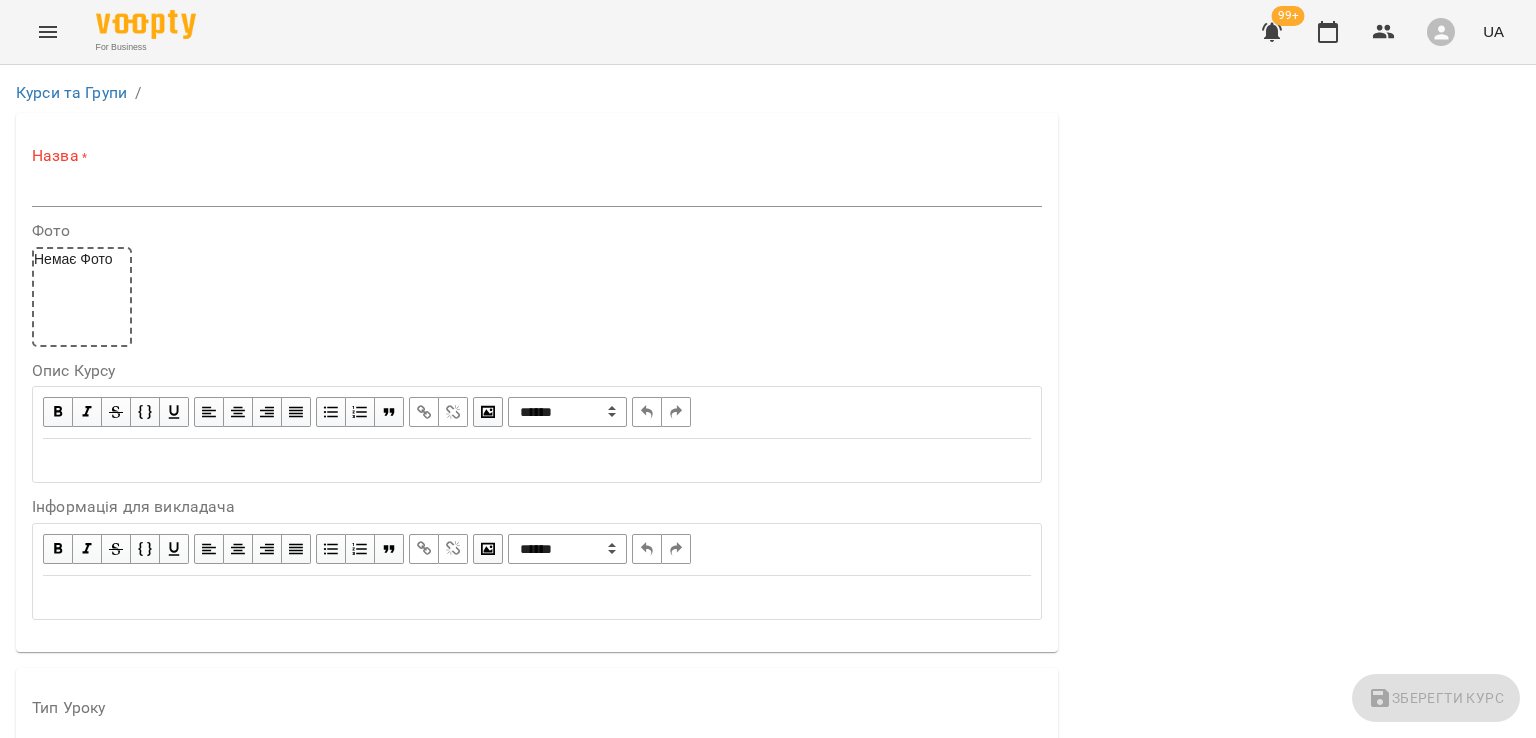 scroll, scrollTop: 0, scrollLeft: 0, axis: both 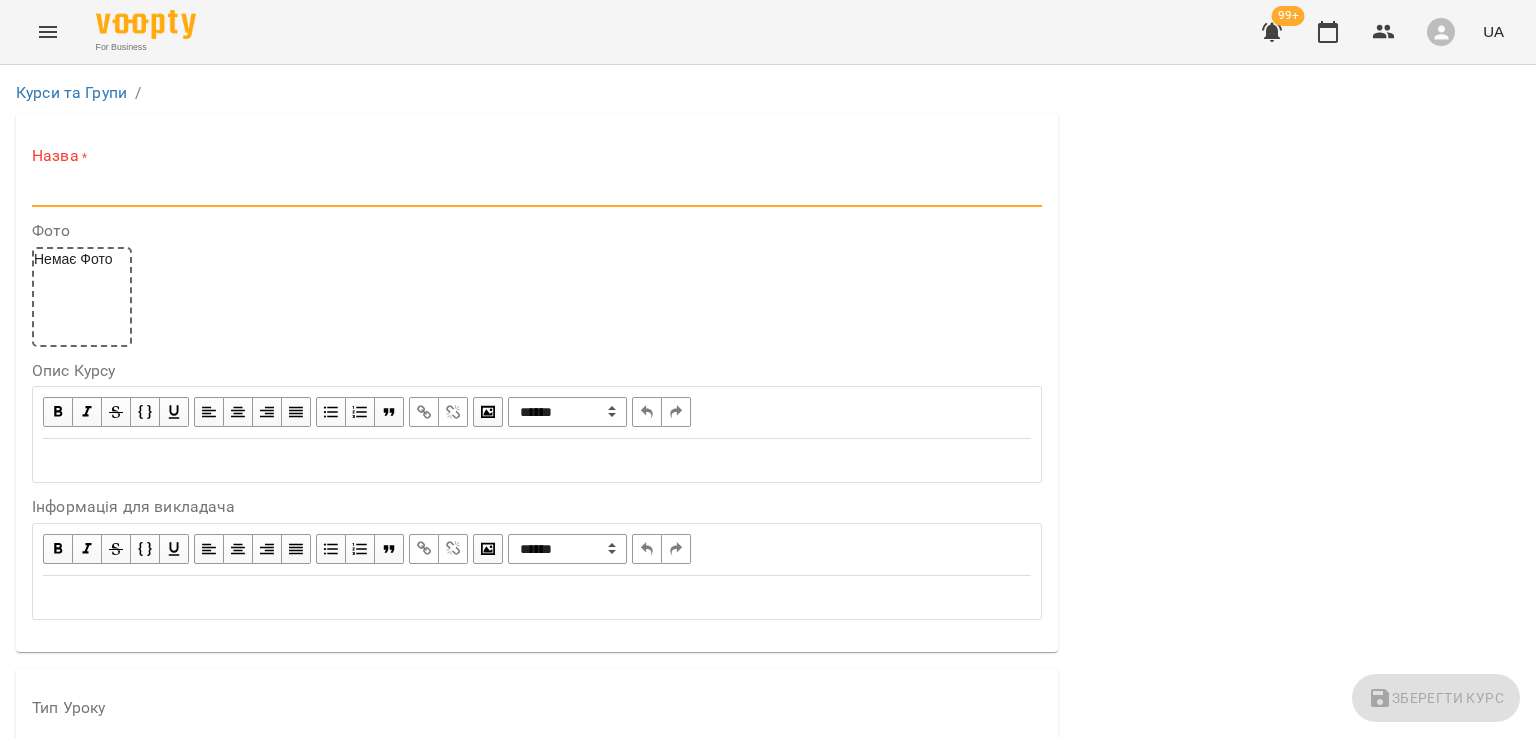 click at bounding box center [537, 191] 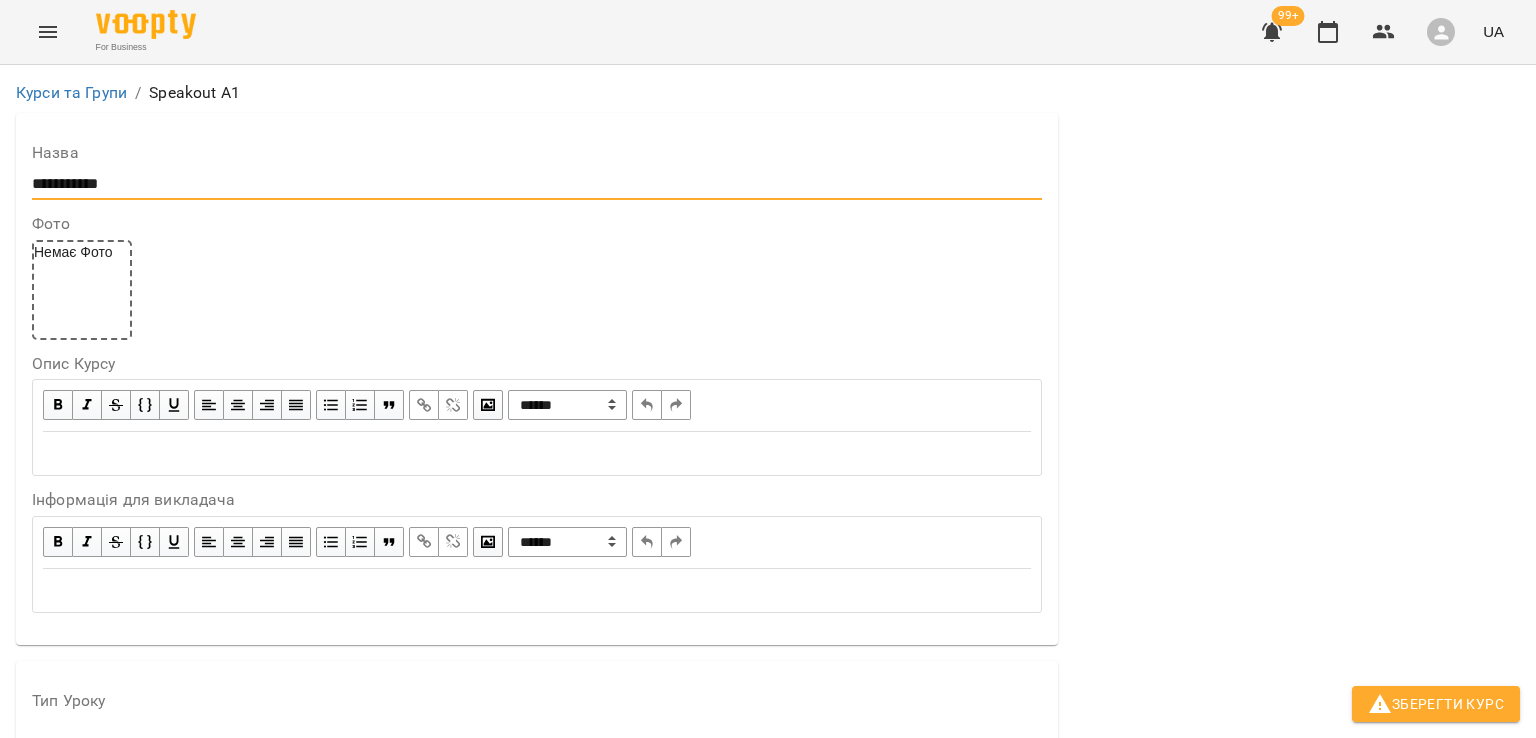 scroll, scrollTop: 300, scrollLeft: 0, axis: vertical 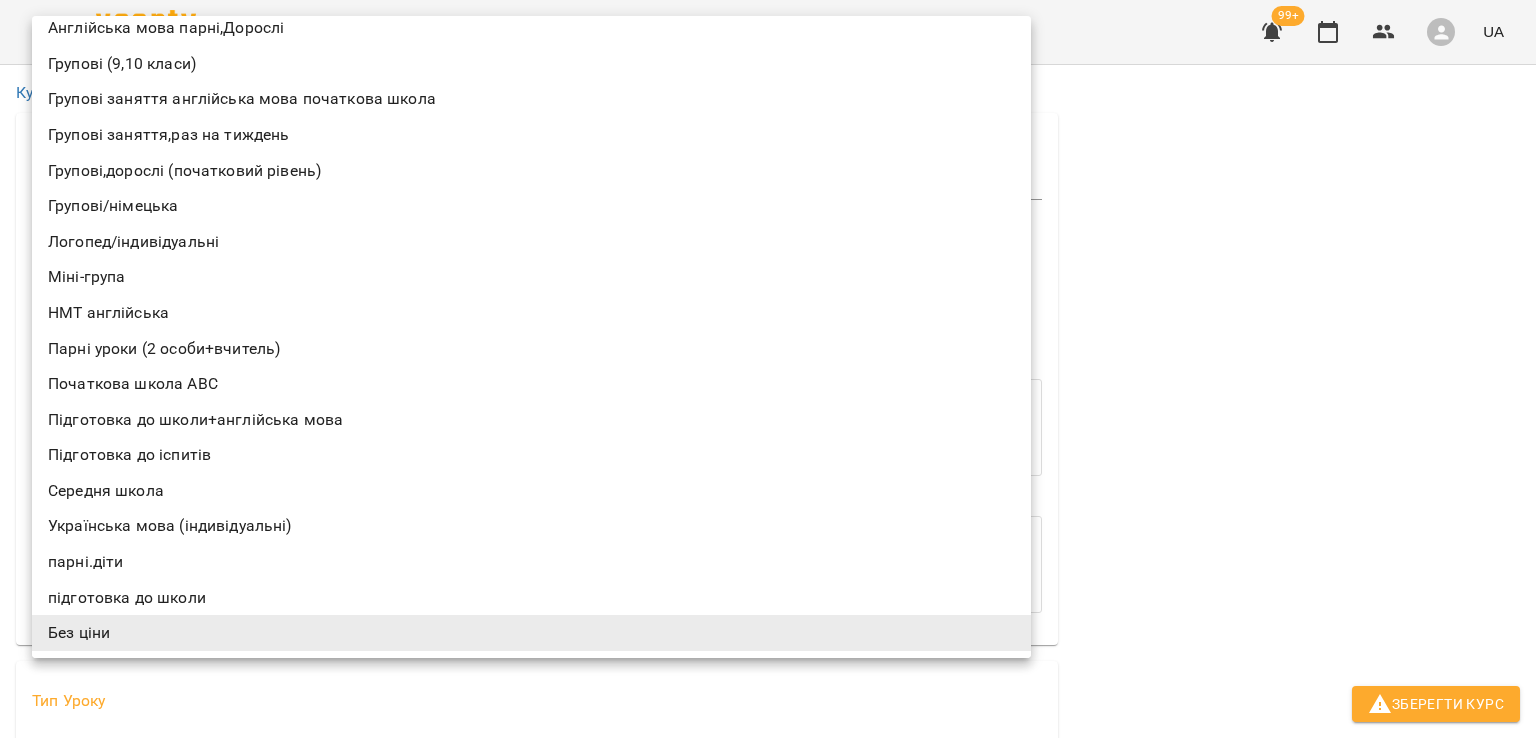 click on "Парні уроки (2 особи+вчитель)" at bounding box center (531, 349) 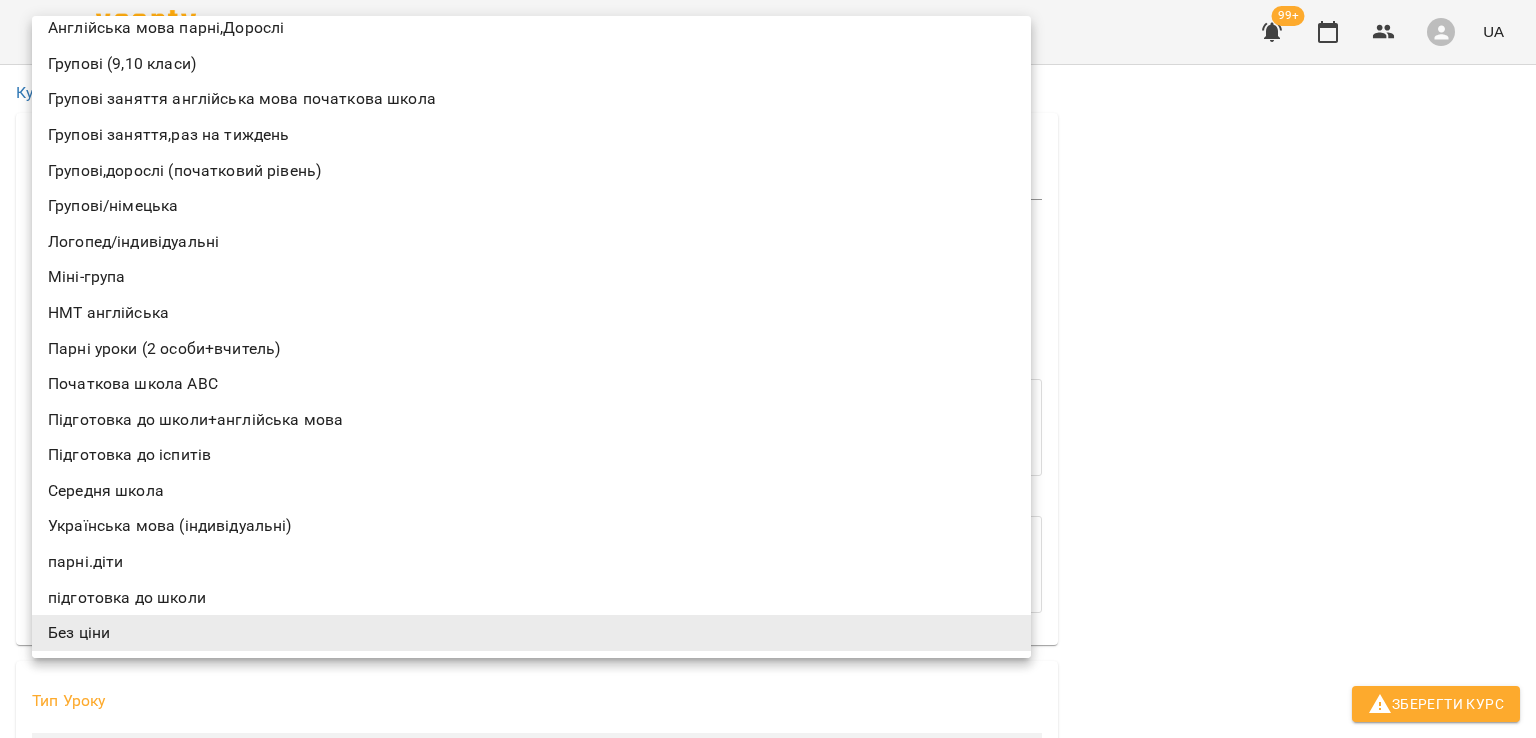 type on "**********" 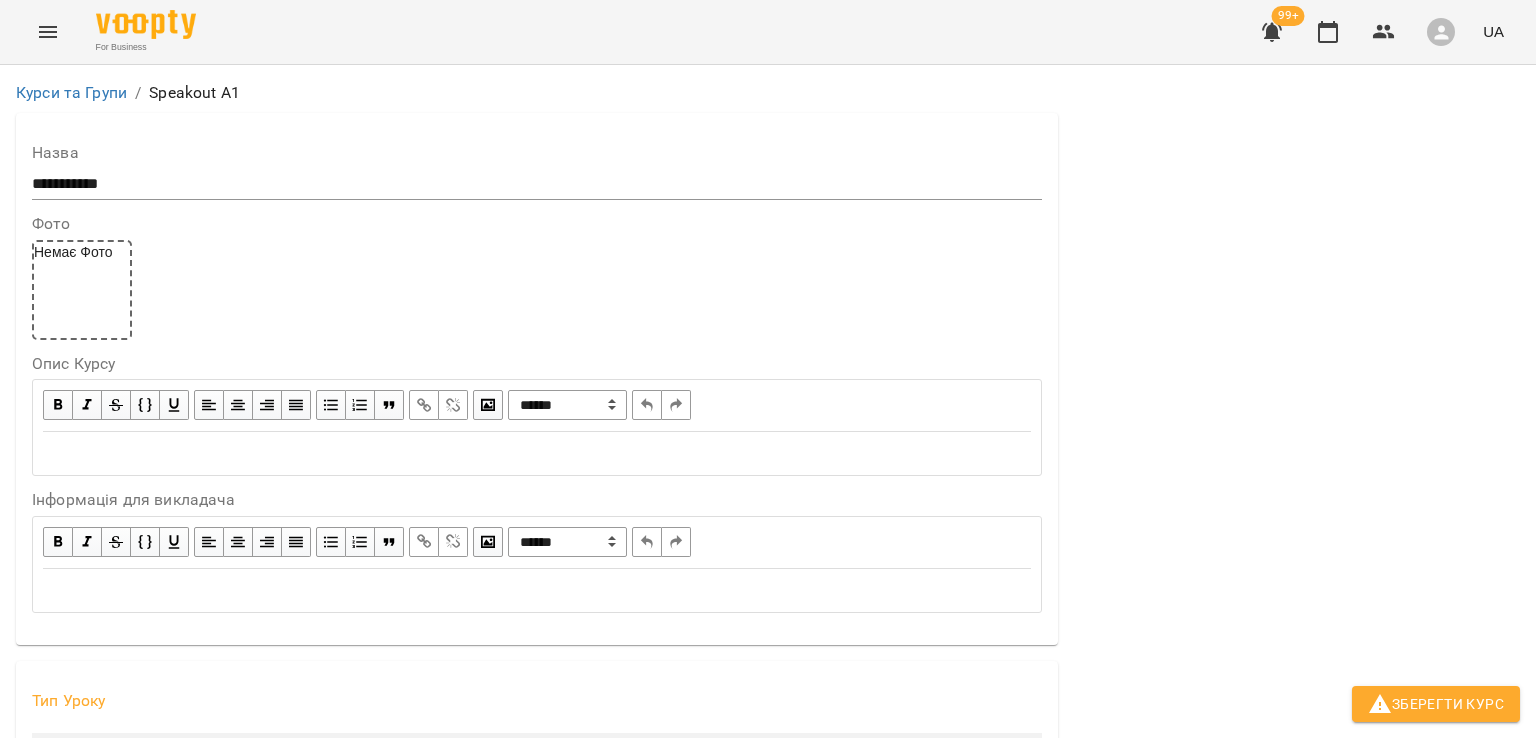 scroll, scrollTop: 600, scrollLeft: 0, axis: vertical 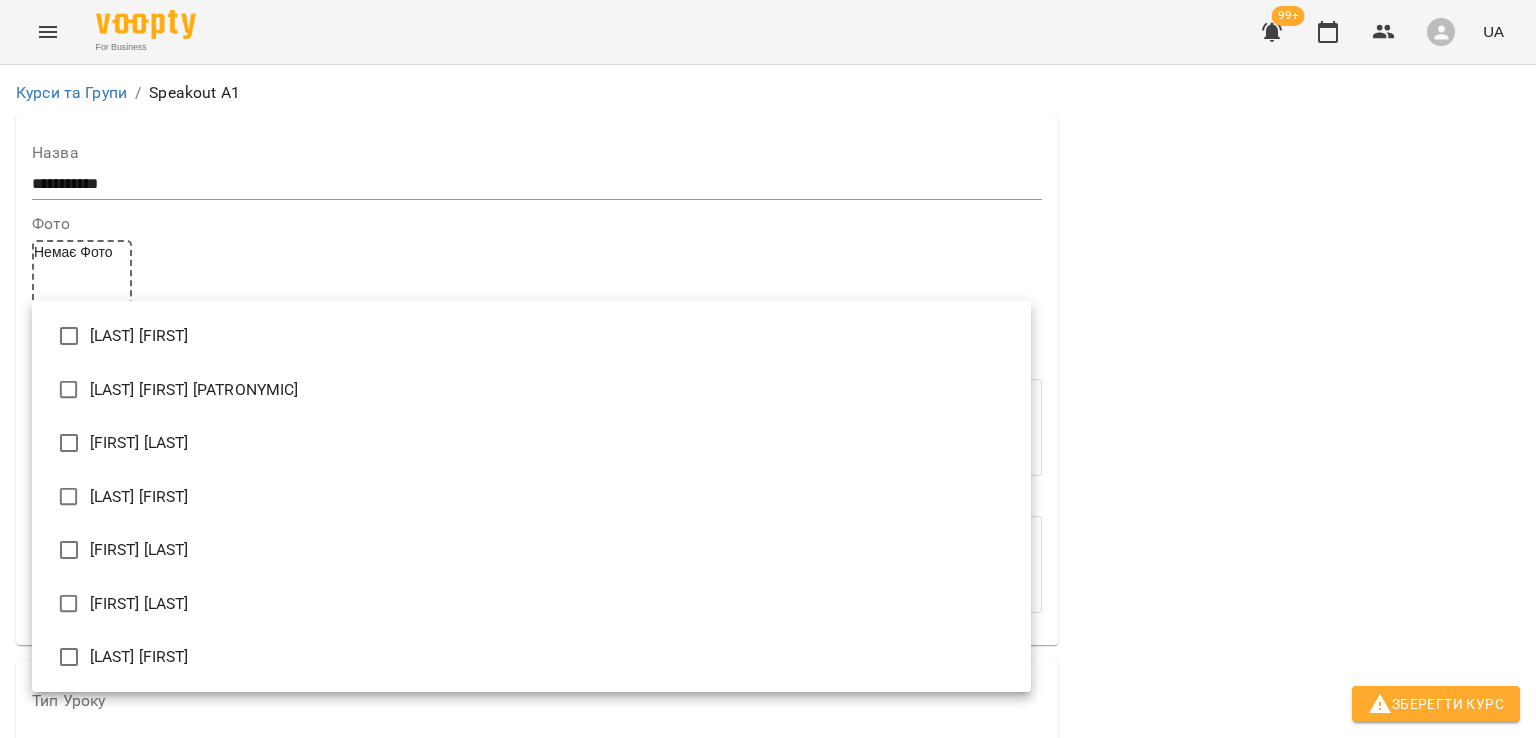 click on "**********" at bounding box center [768, 1179] 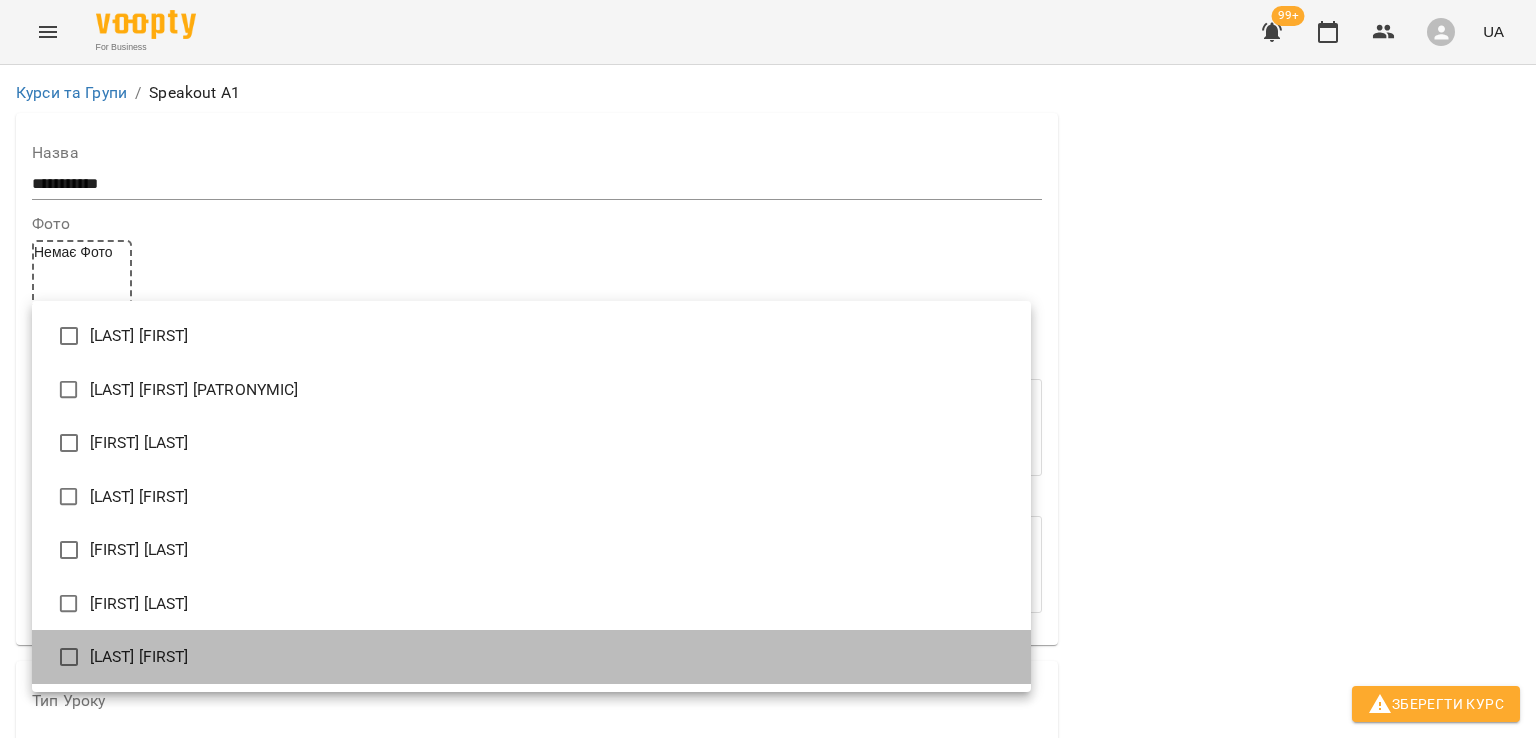 click on "[LAST] [FIRST]" at bounding box center (531, 657) 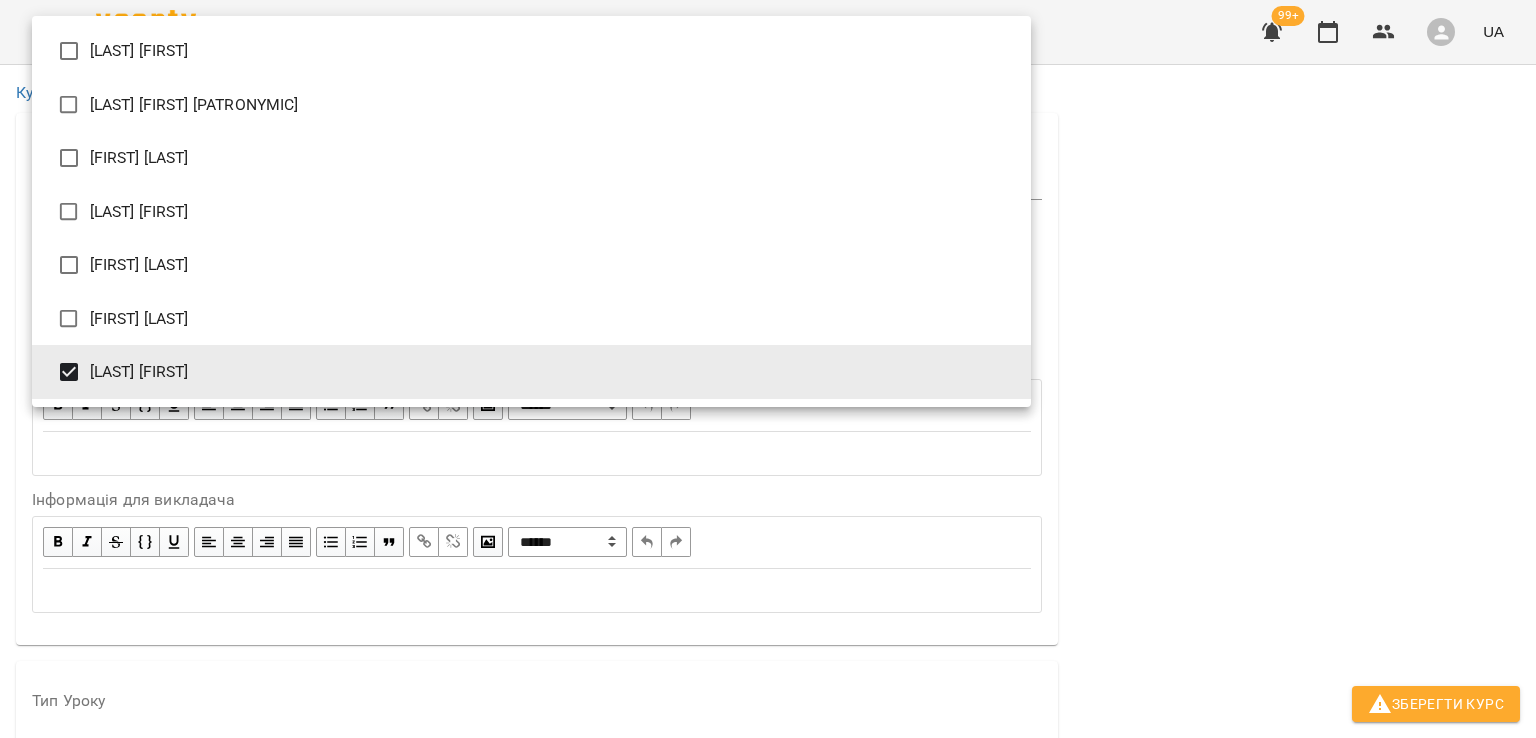 click at bounding box center (768, 369) 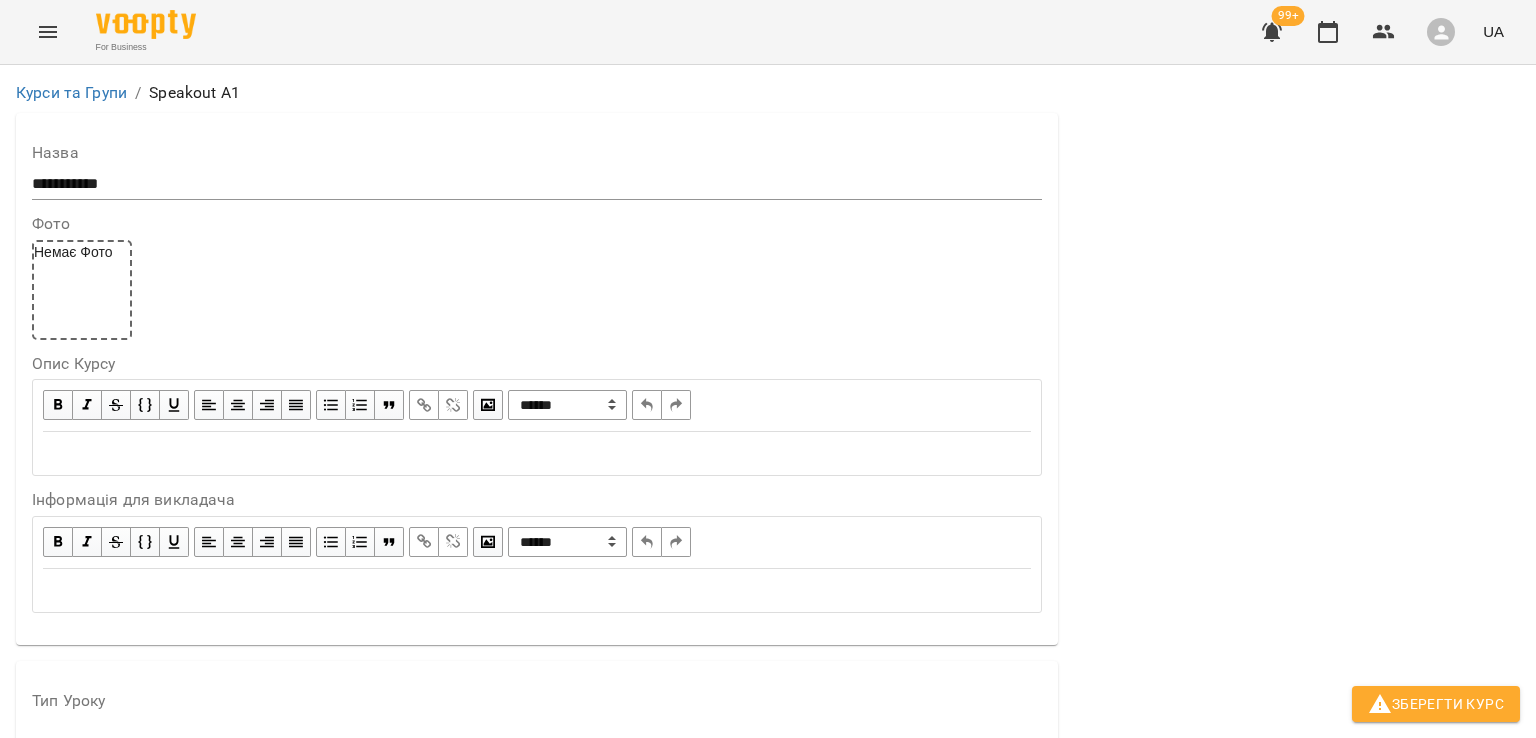 scroll, scrollTop: 900, scrollLeft: 0, axis: vertical 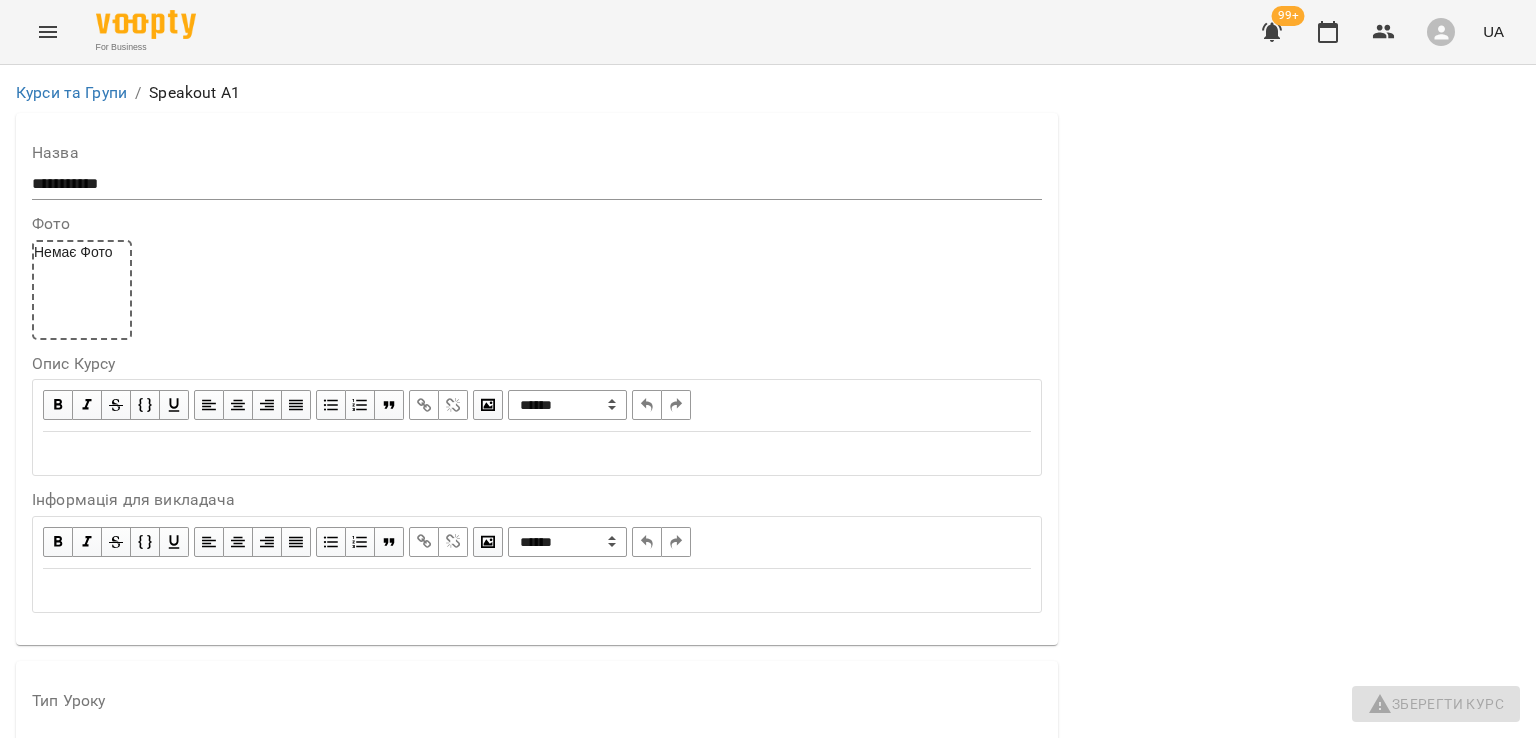 click at bounding box center [537, 2227] 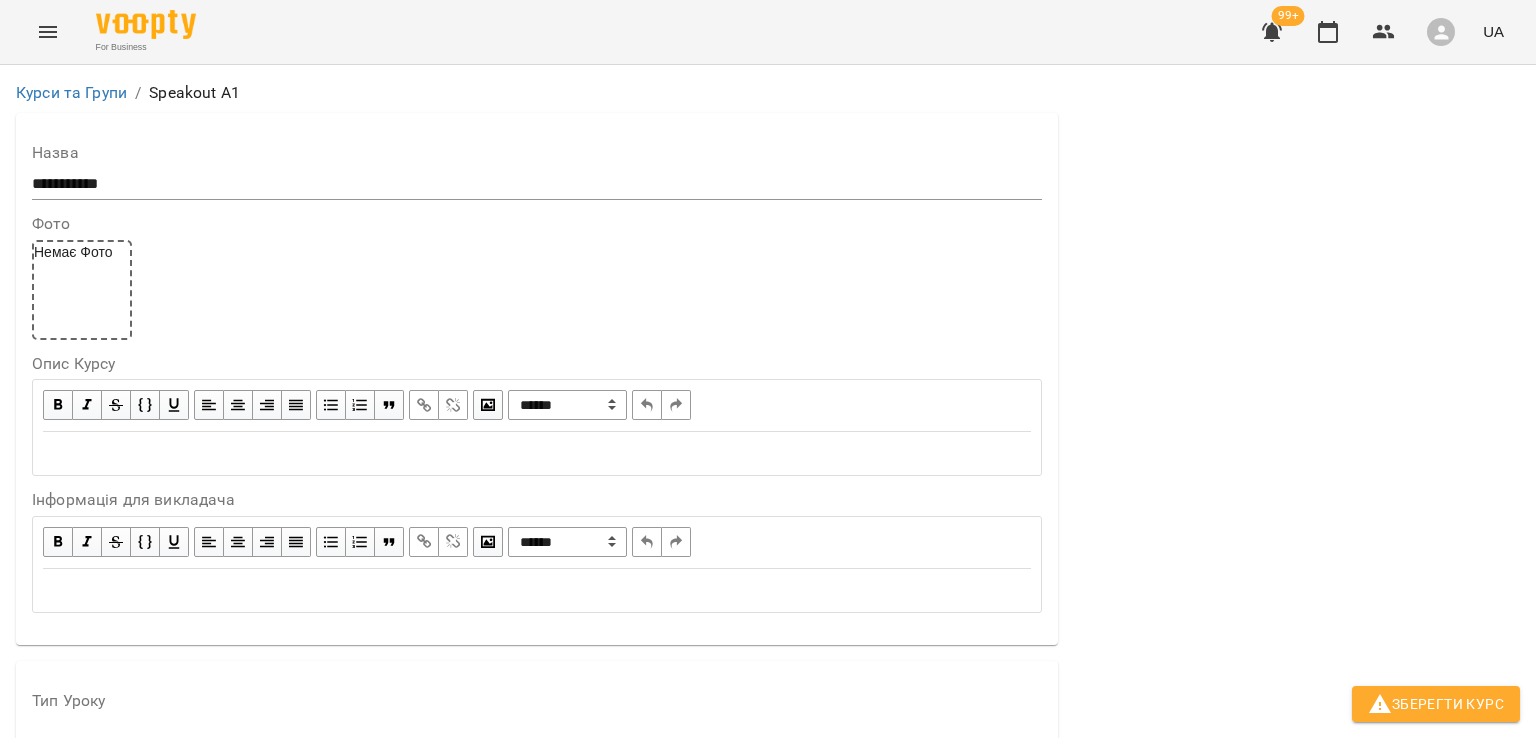 click on "Обрати клієнтів, які це відвідують" at bounding box center (189, 1973) 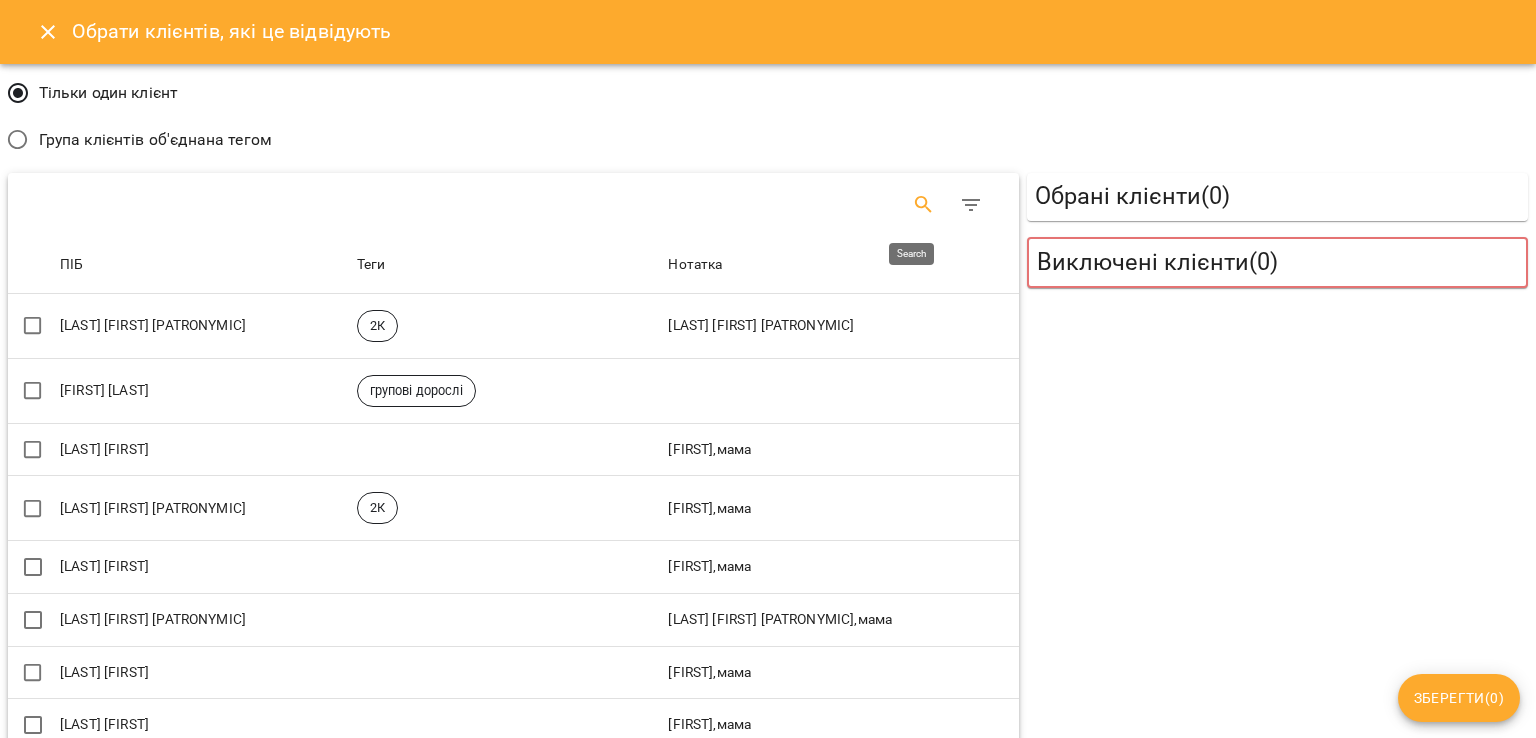 click 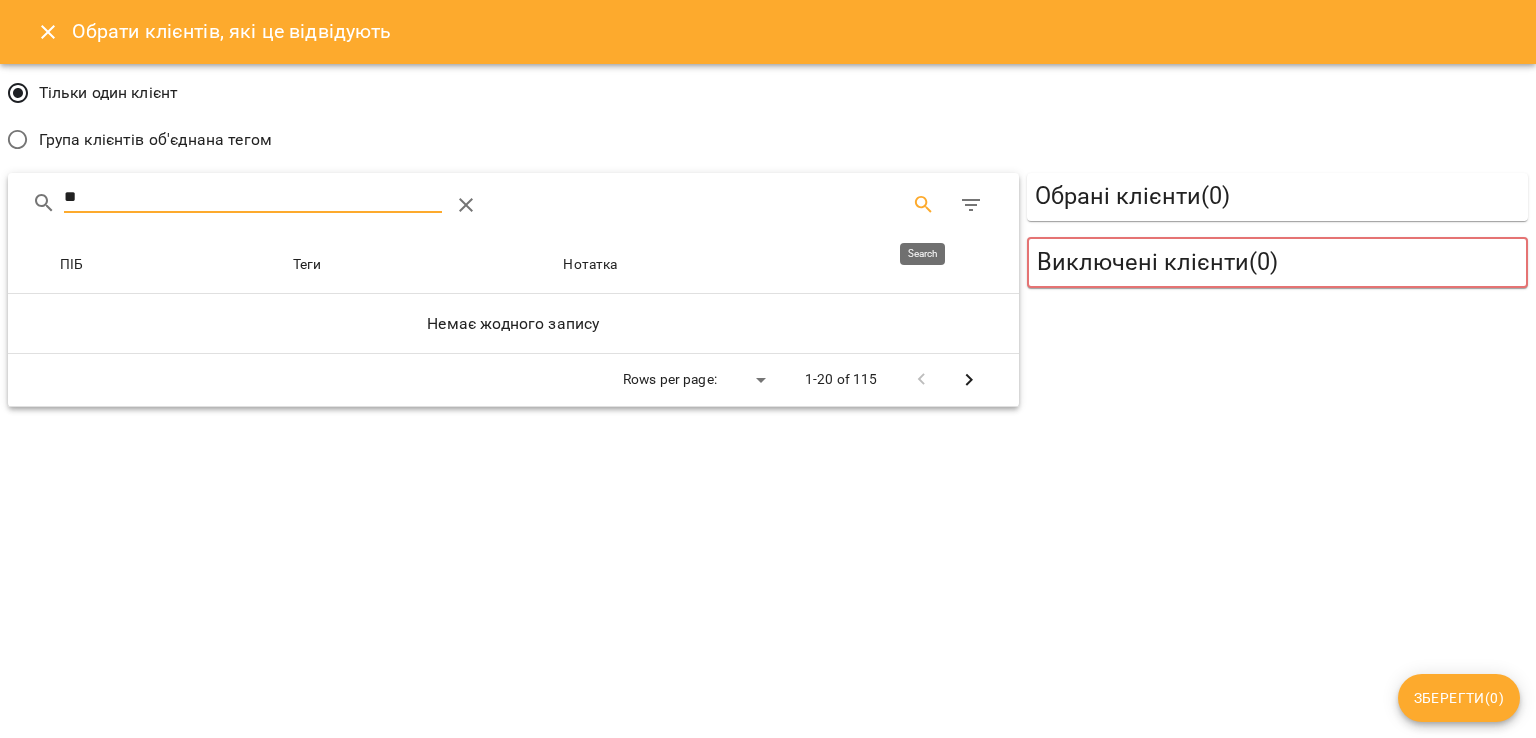 type on "*" 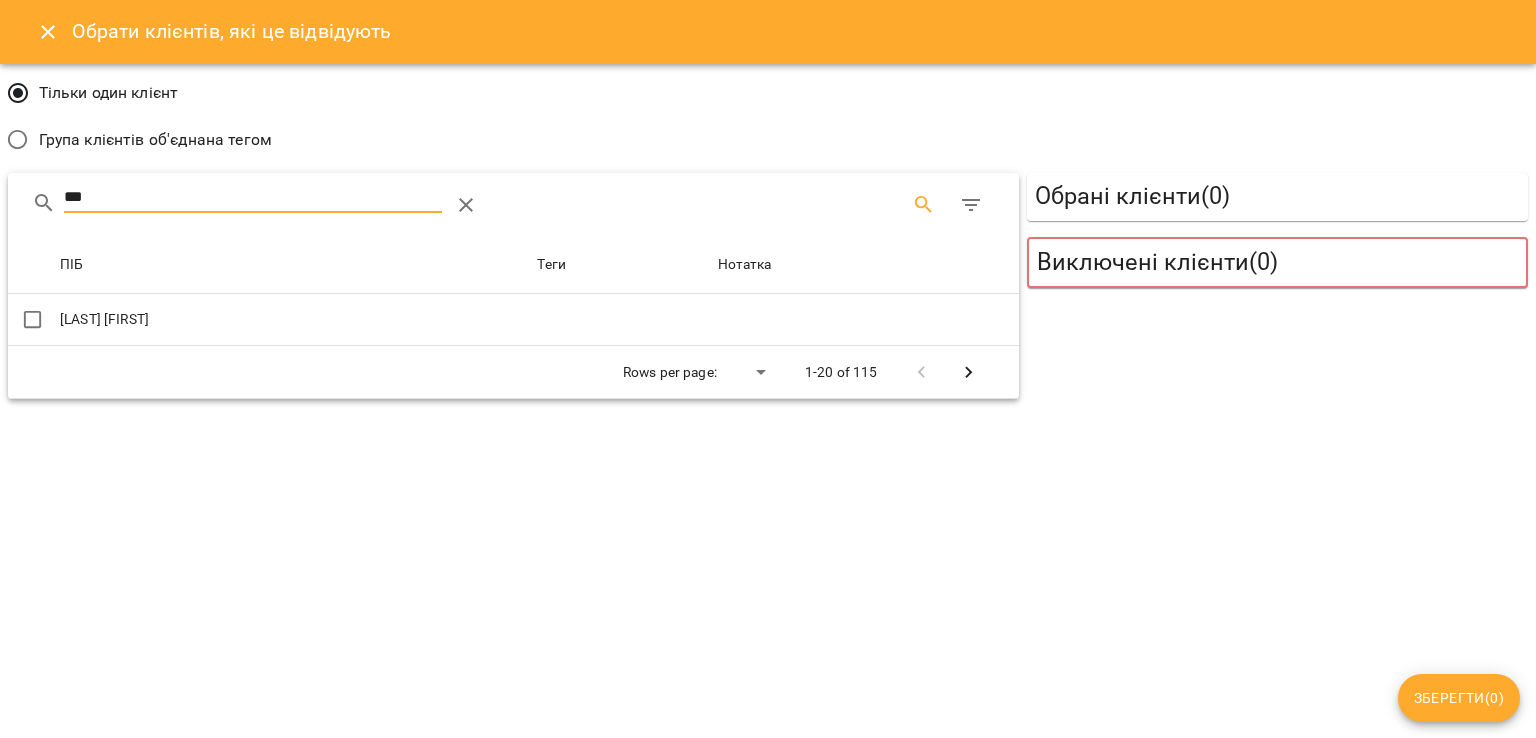 type on "***" 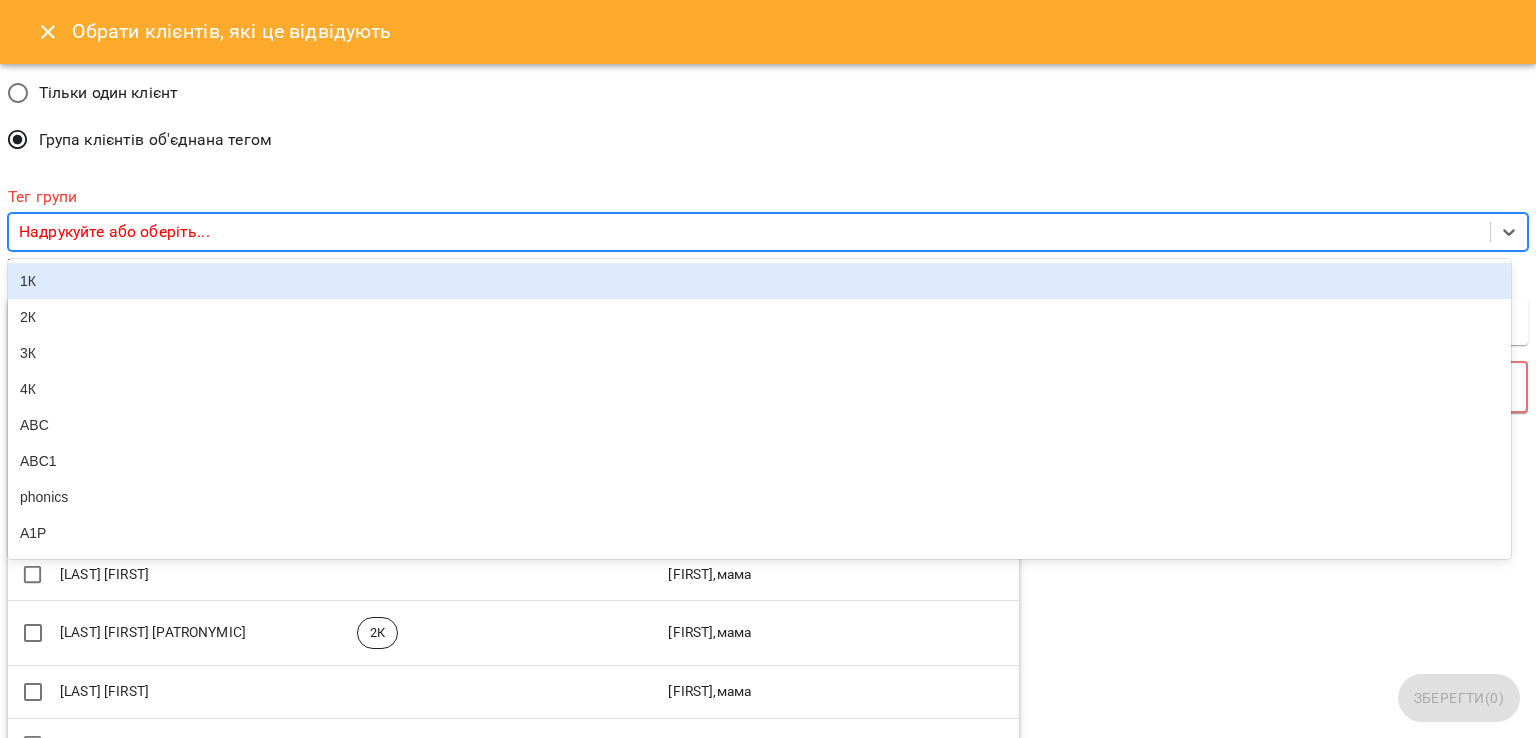 click on "Надрукуйте або оберіть..." at bounding box center (114, 232) 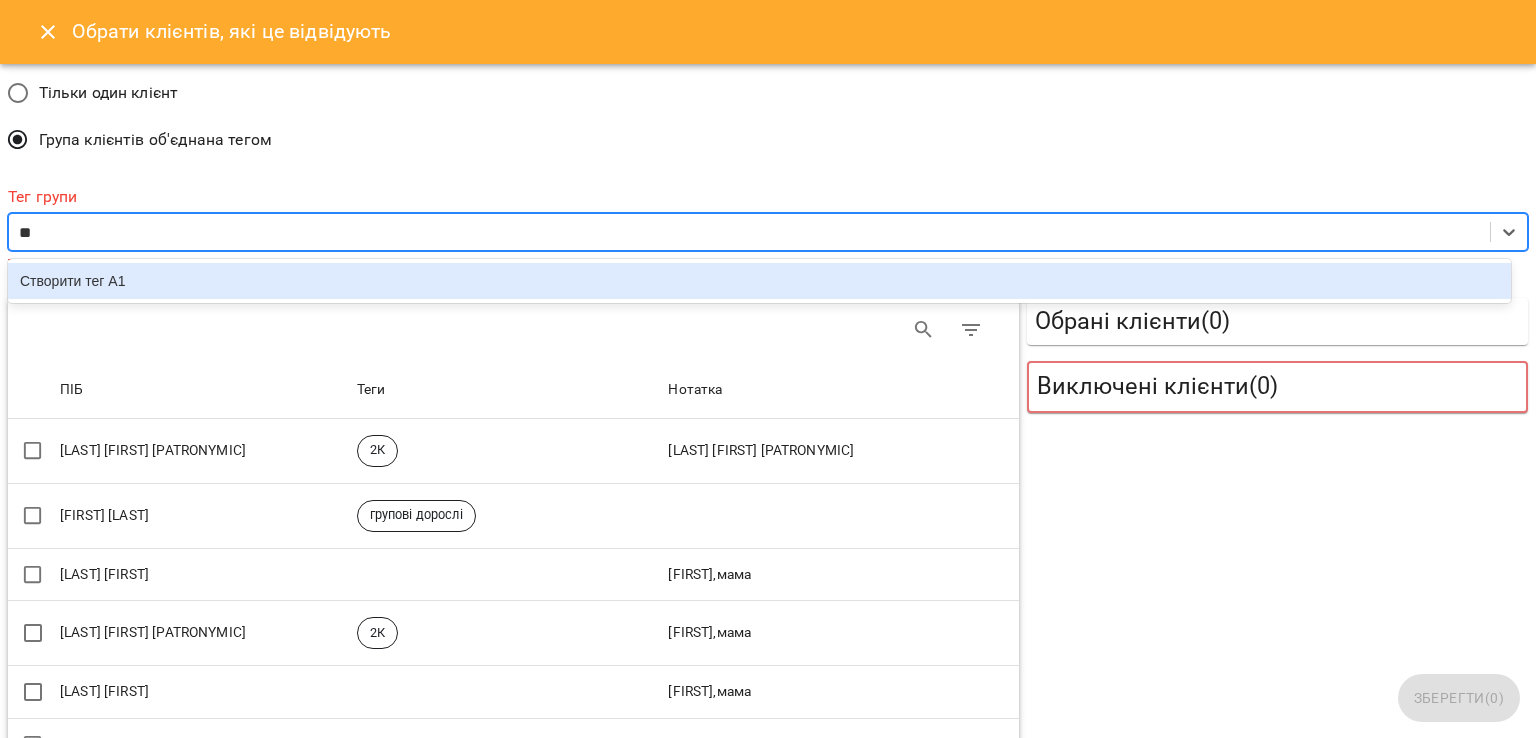 type on "***" 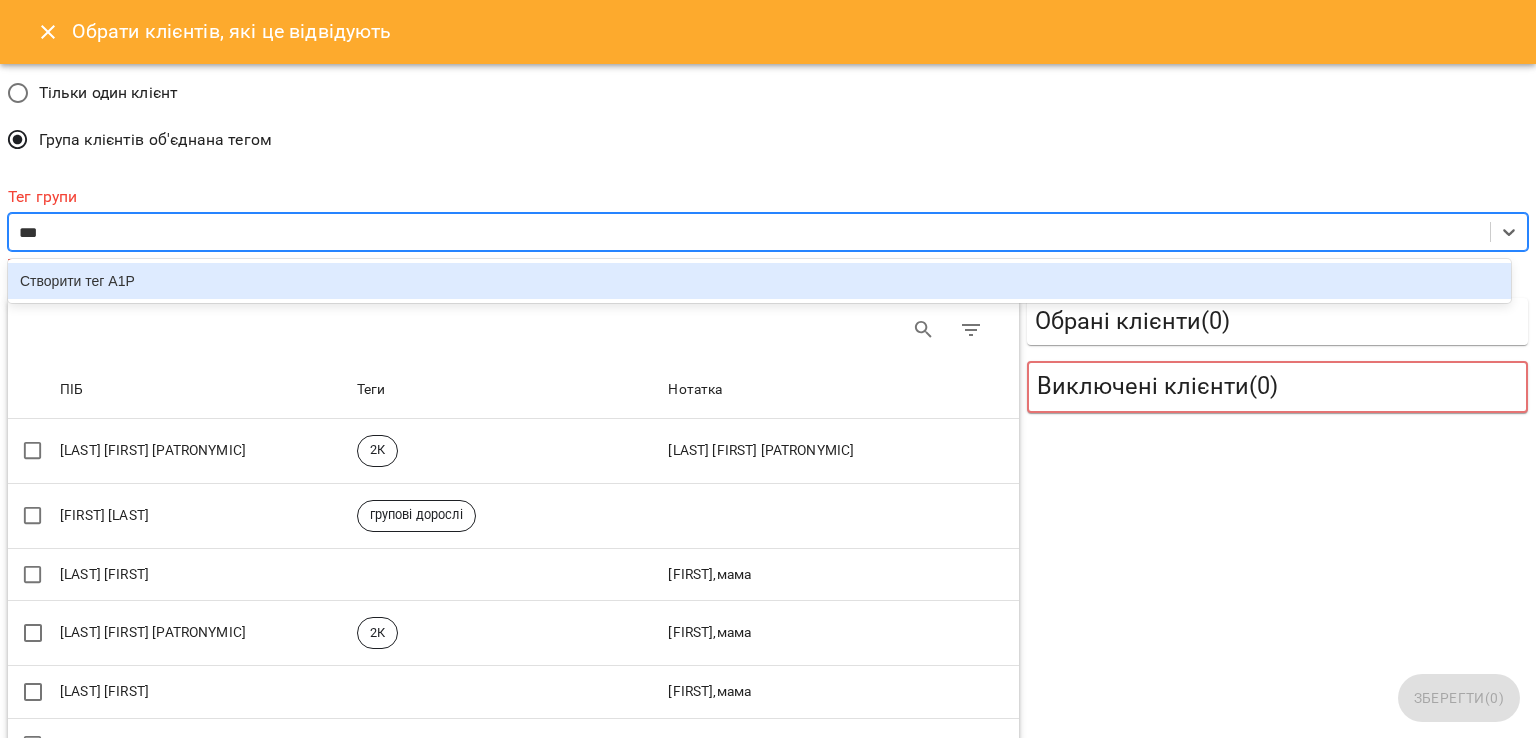 click on "Створити тег A1Р" at bounding box center (759, 281) 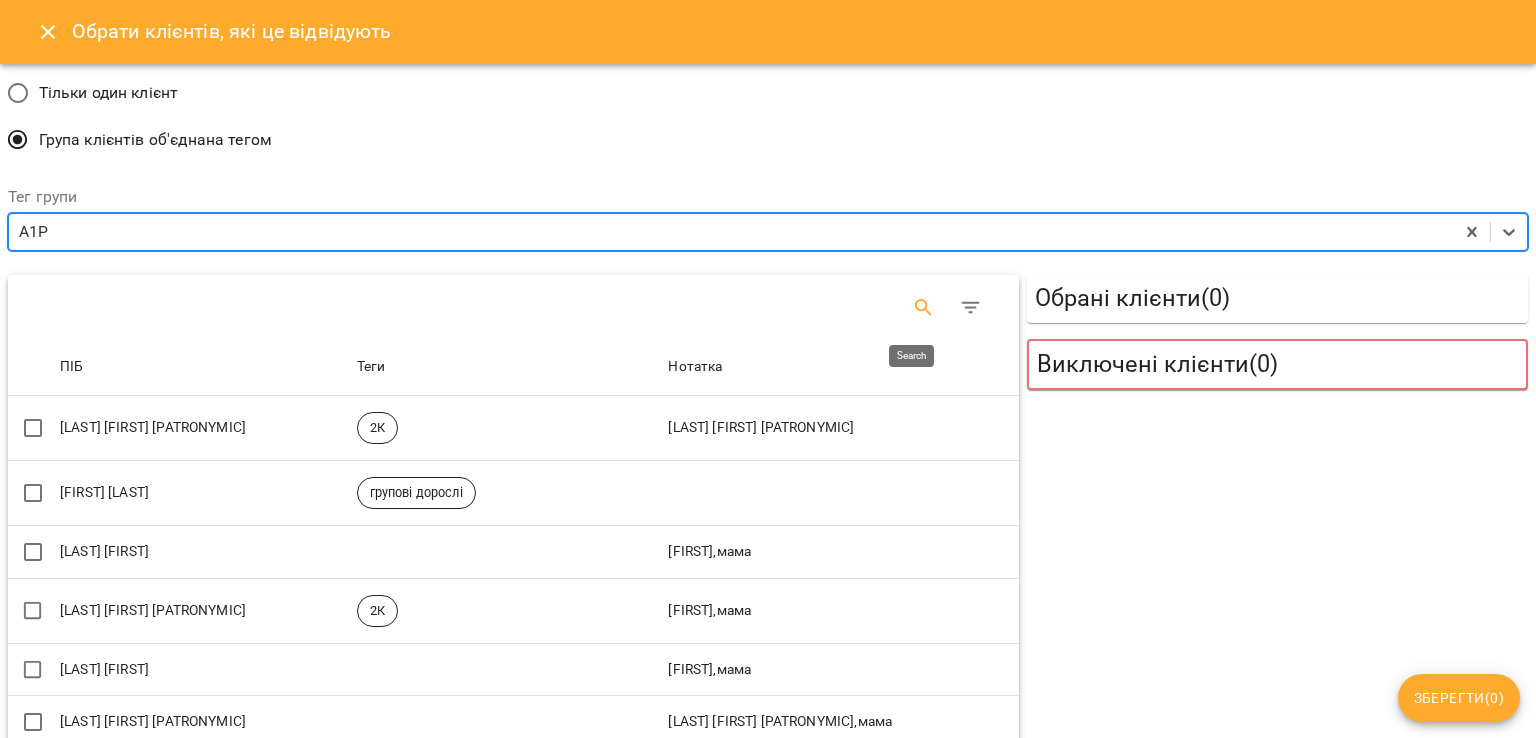 click at bounding box center (924, 308) 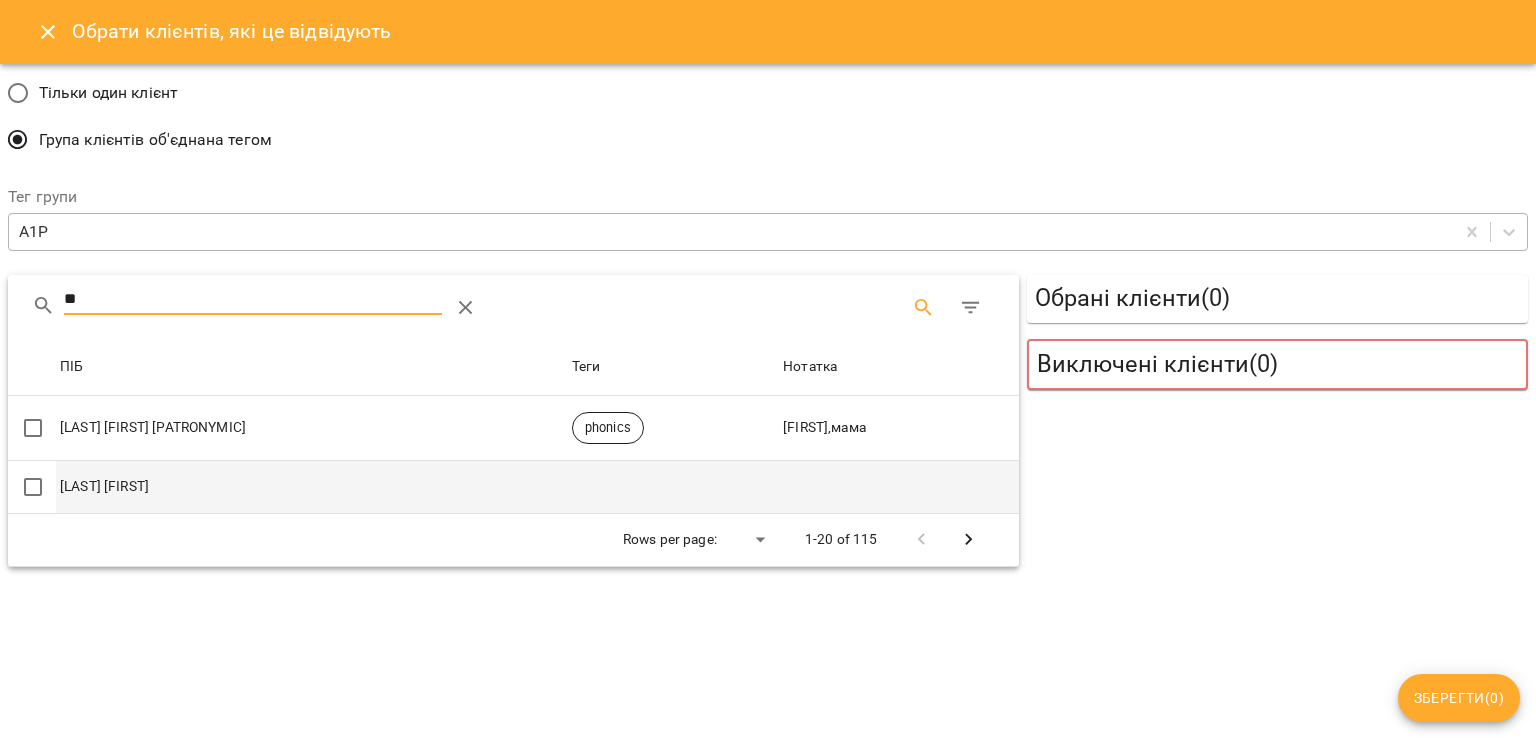 type on "**" 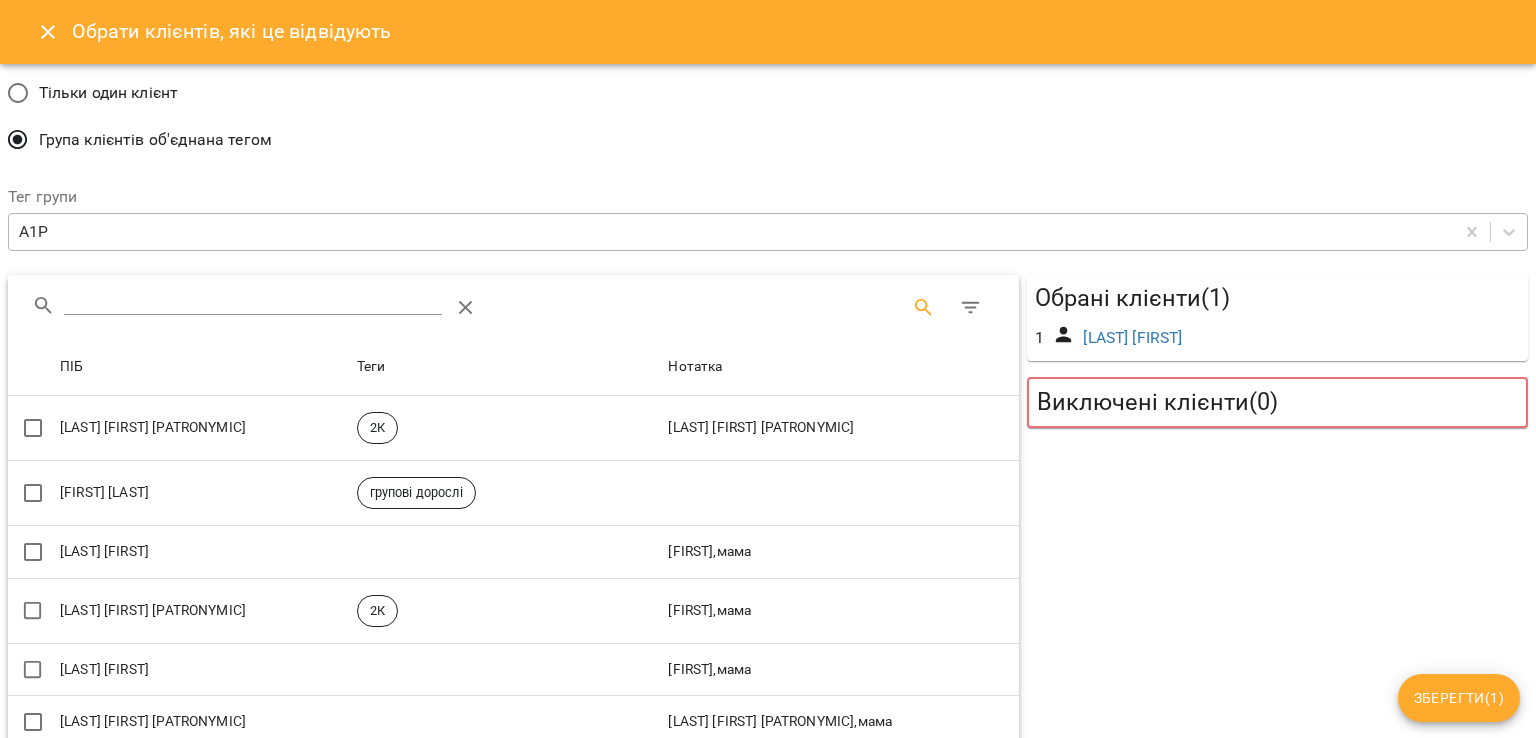 click on "Зберегти ( 1 )" at bounding box center (1459, 698) 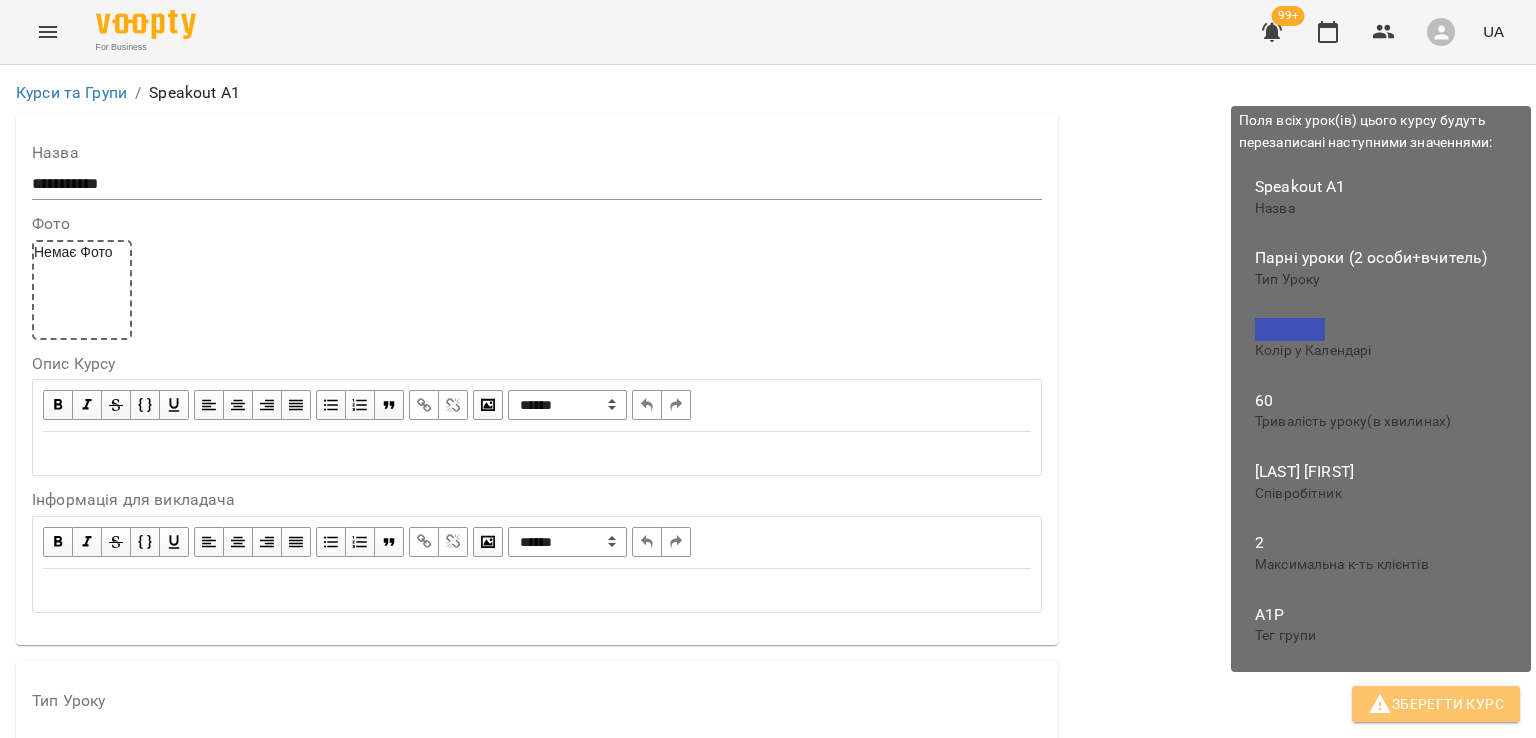 click on "Зберегти Курс" at bounding box center [1436, 704] 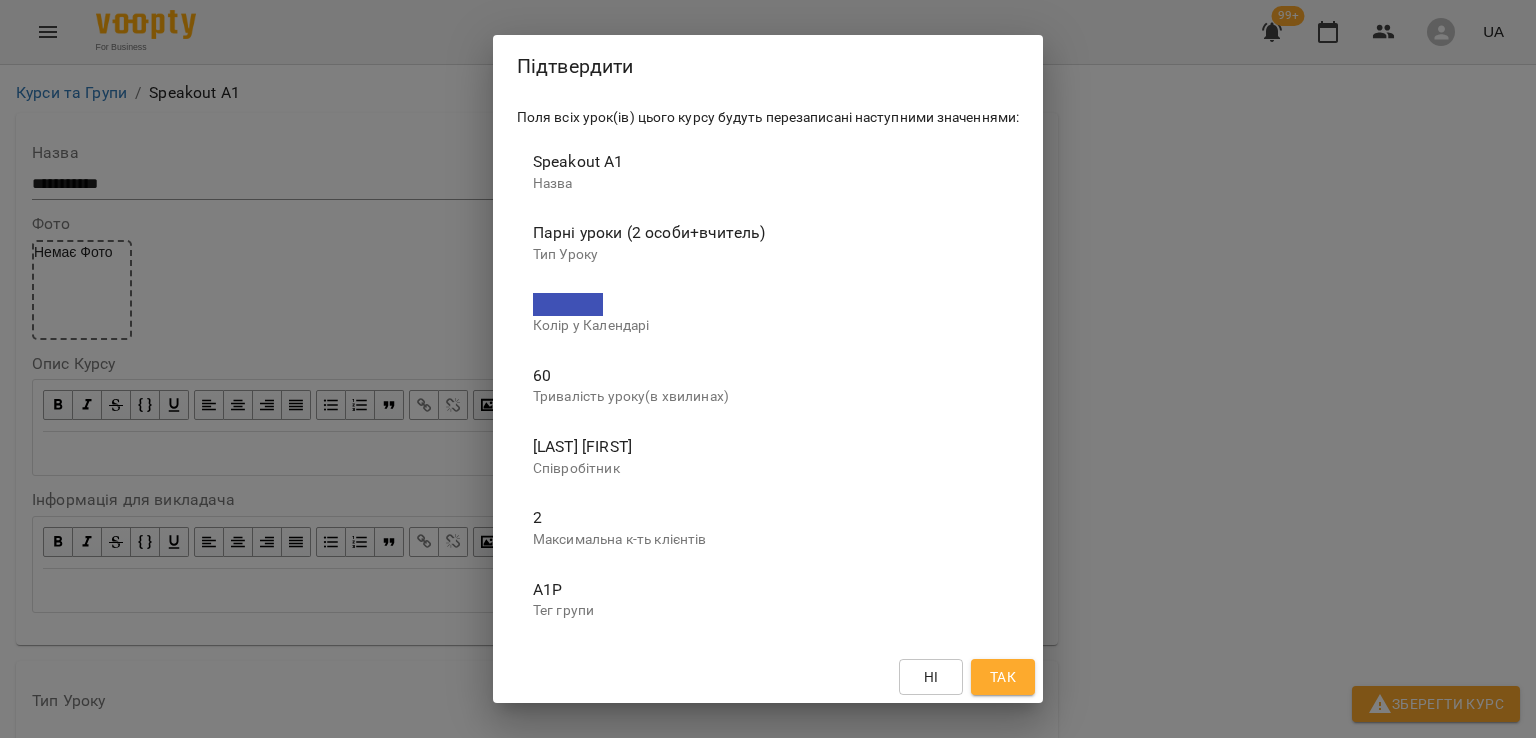 click on "Так" at bounding box center [1003, 677] 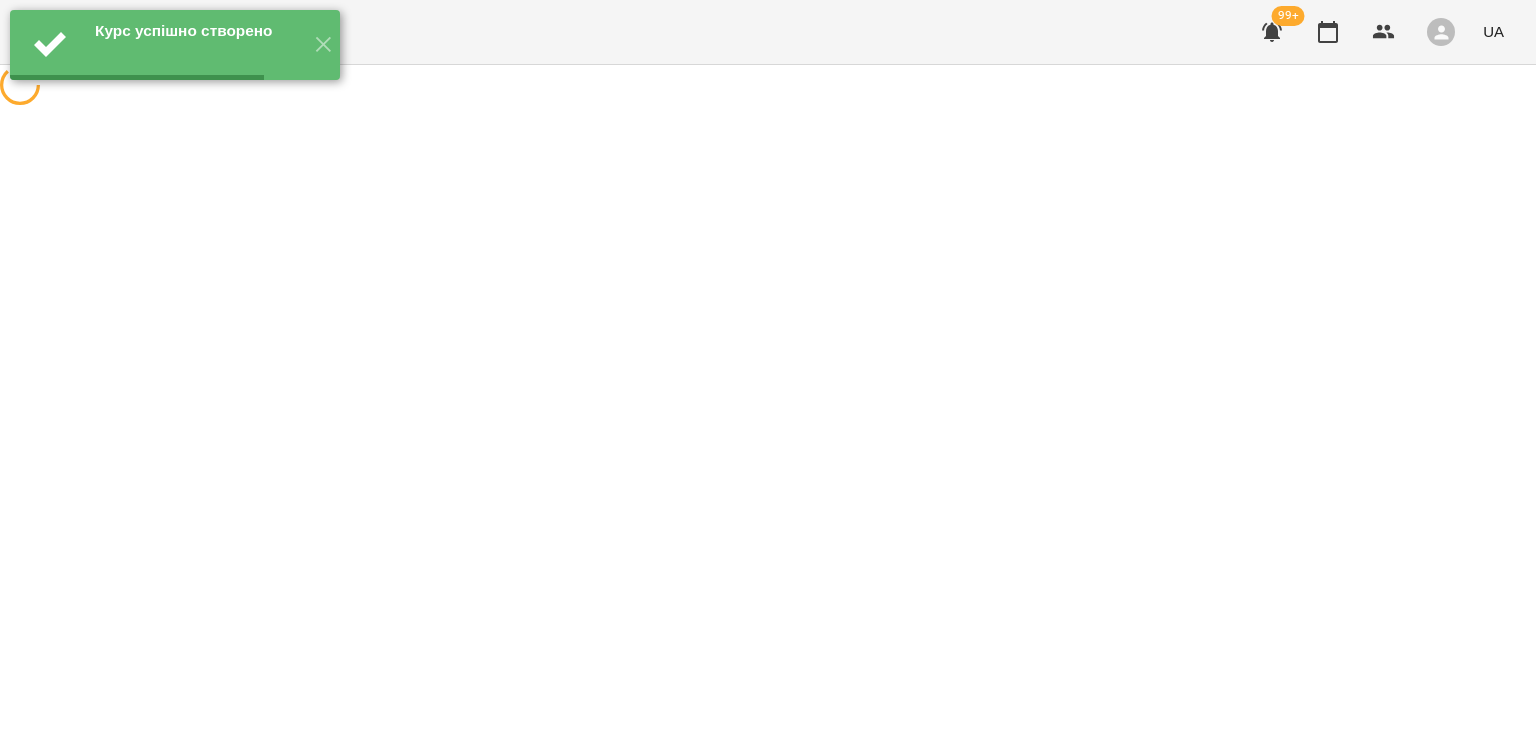 scroll, scrollTop: 0, scrollLeft: 0, axis: both 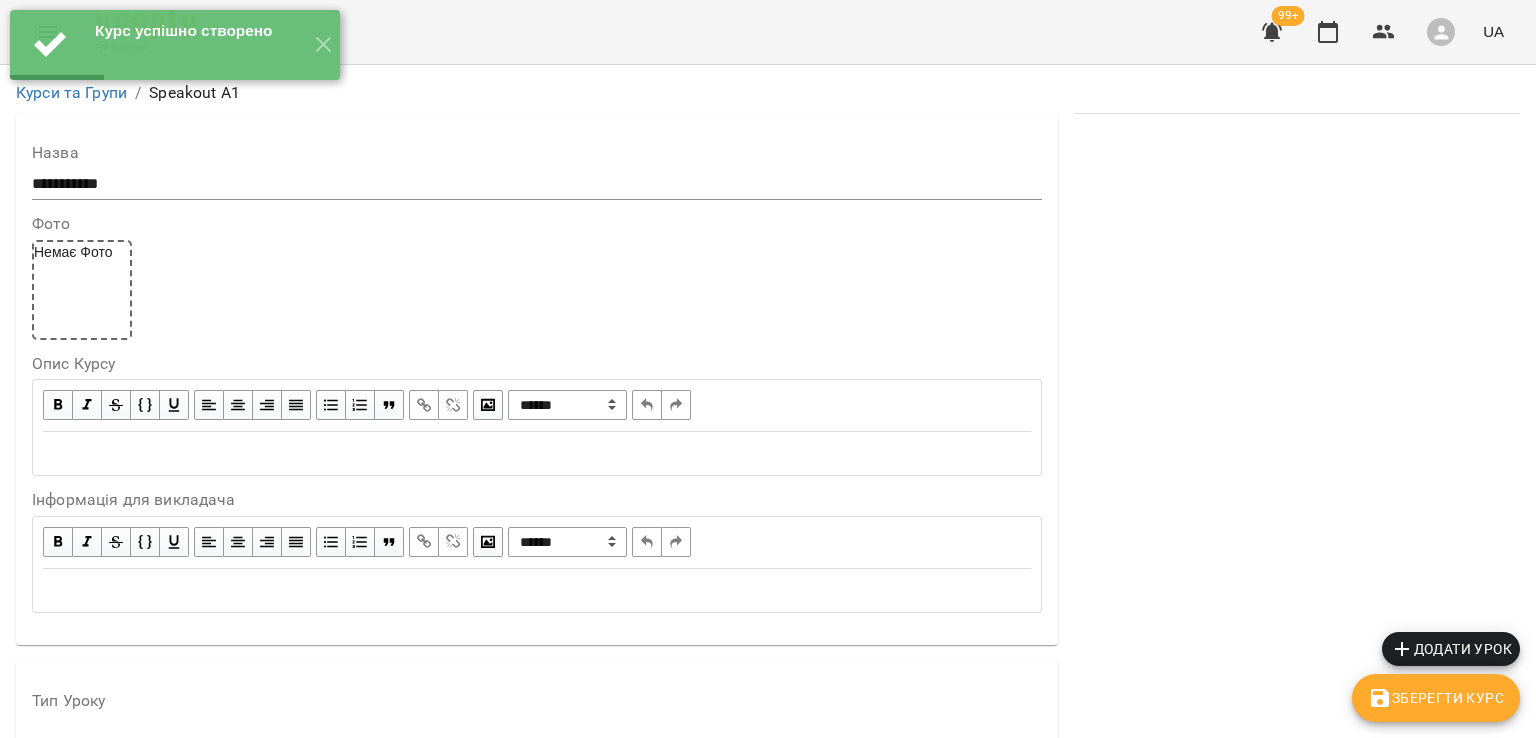 click on "Додати урок" at bounding box center (1451, 649) 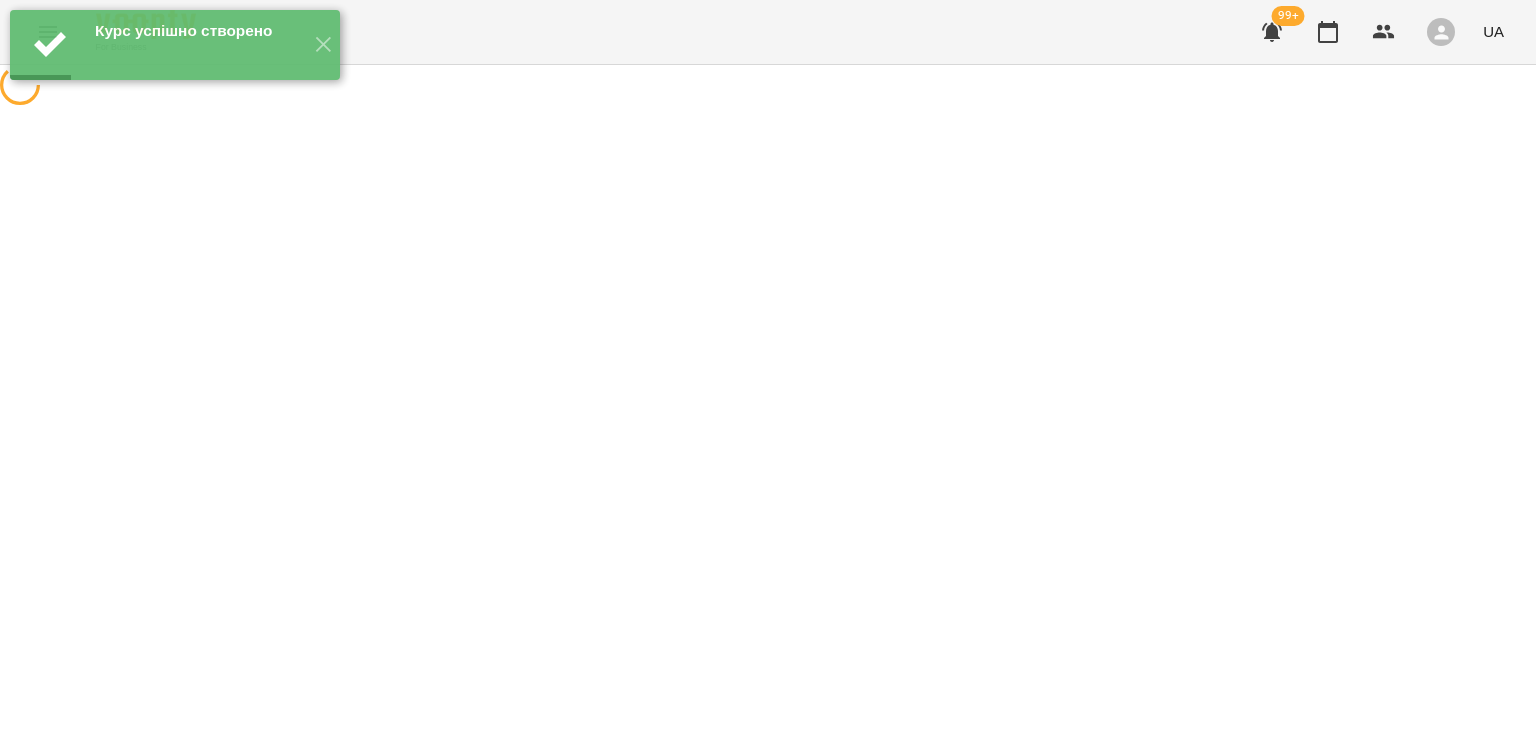 select on "**********" 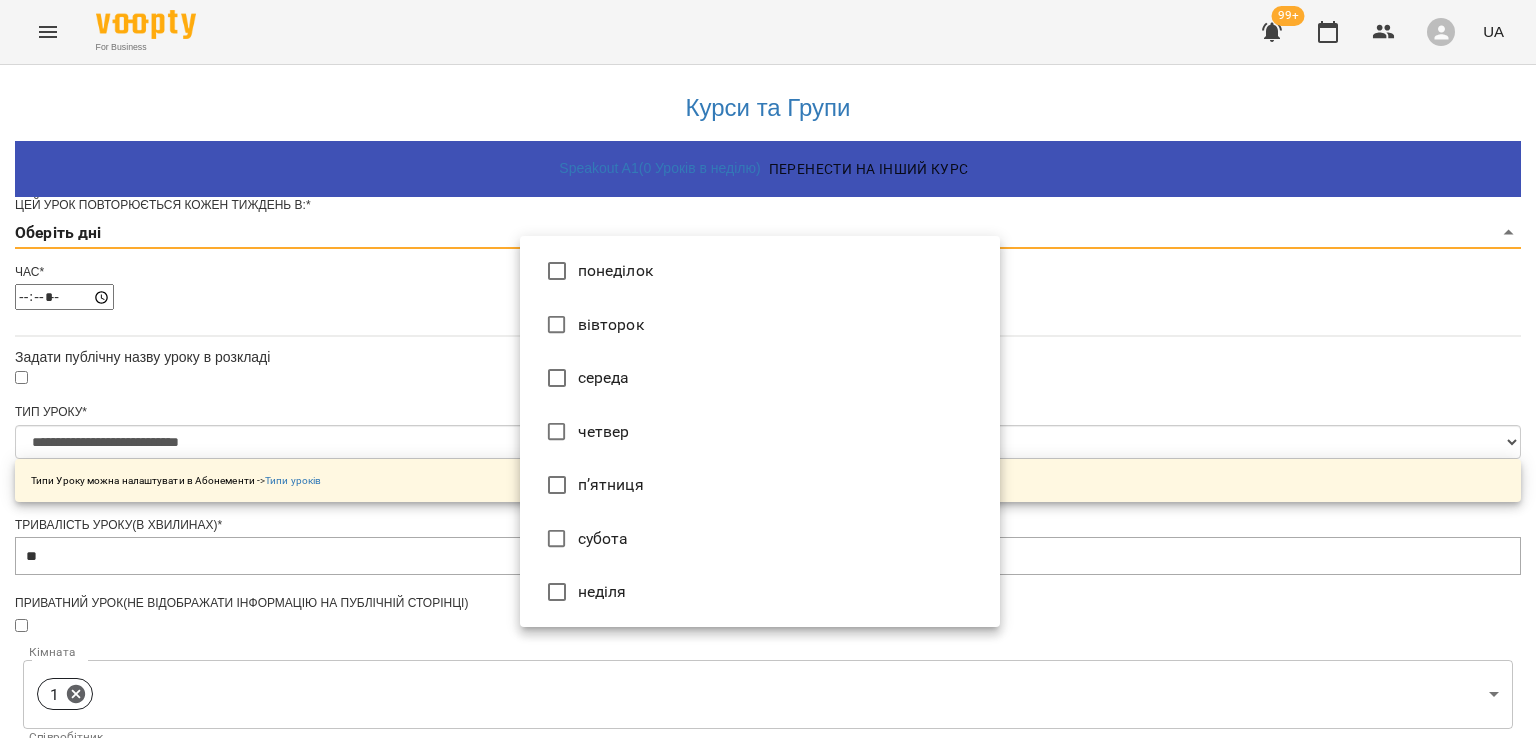 click on "**********" at bounding box center (768, 642) 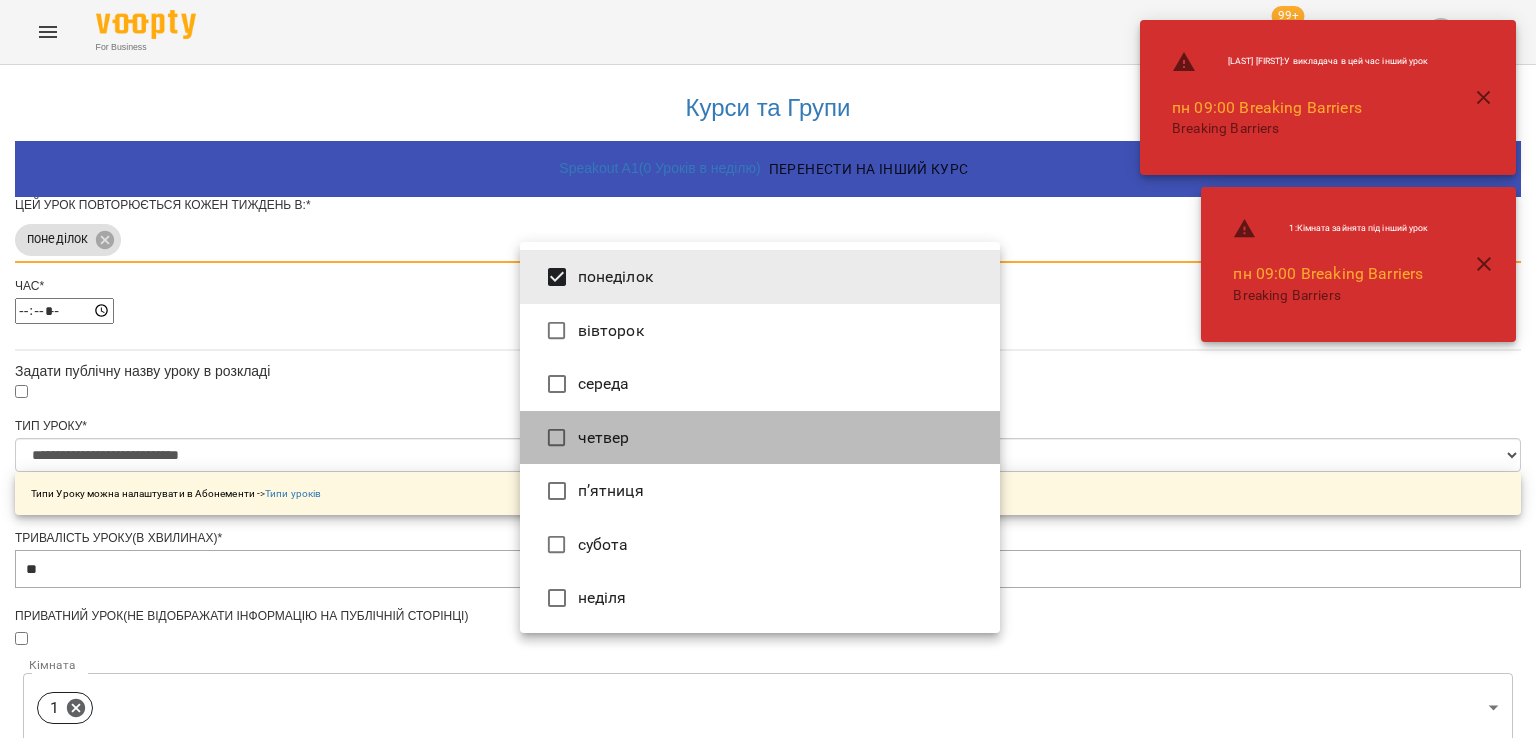 click on "четвер" at bounding box center [760, 438] 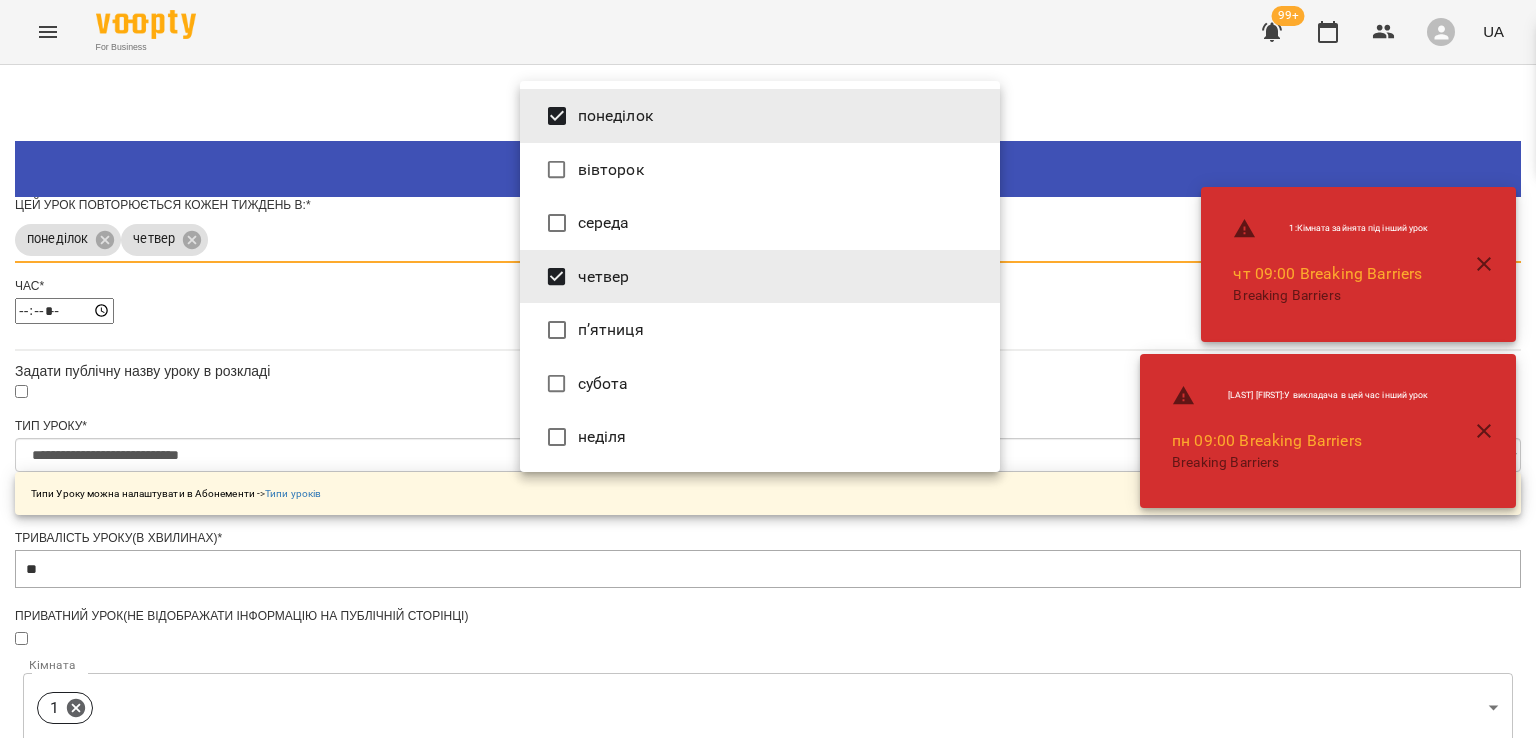click at bounding box center (768, 369) 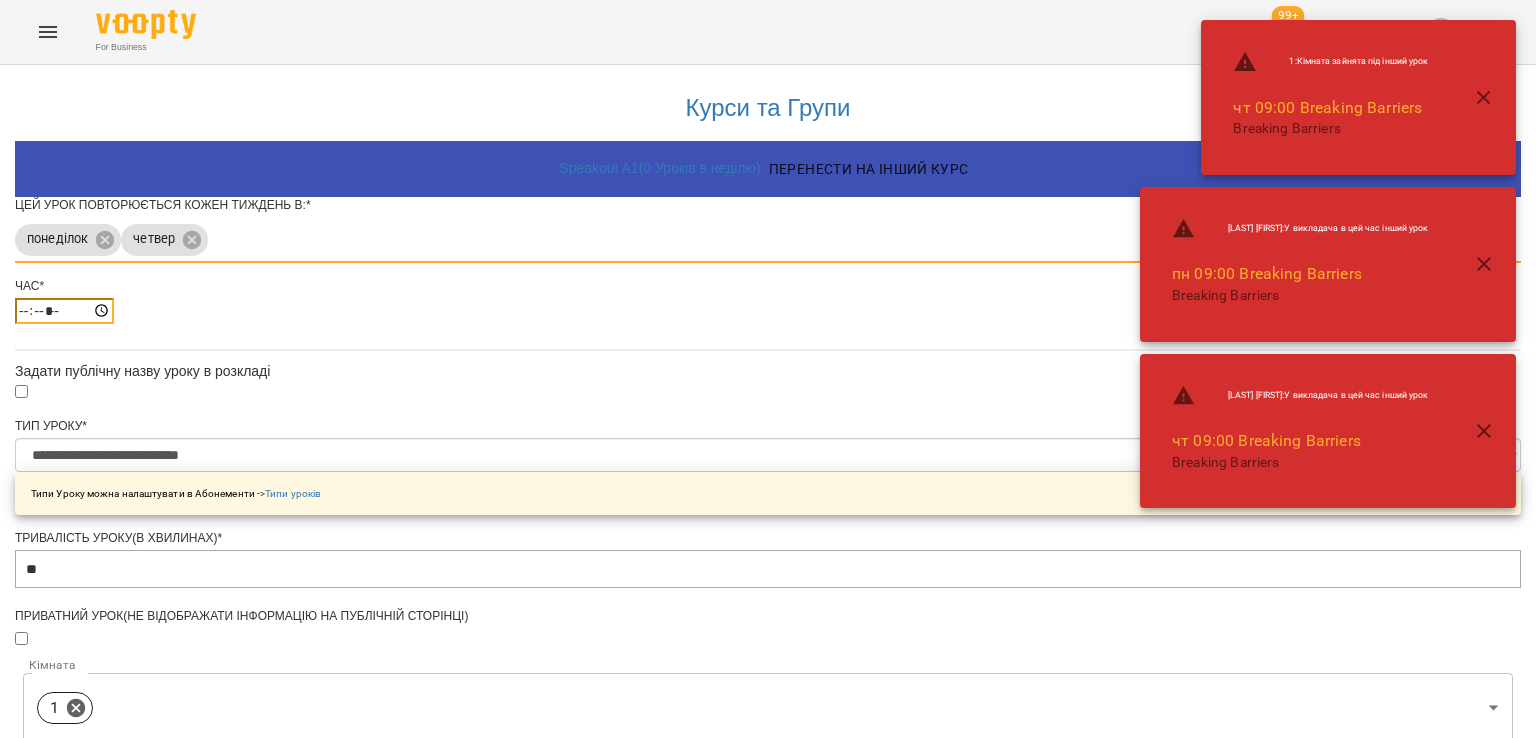 click on "*****" at bounding box center [64, 311] 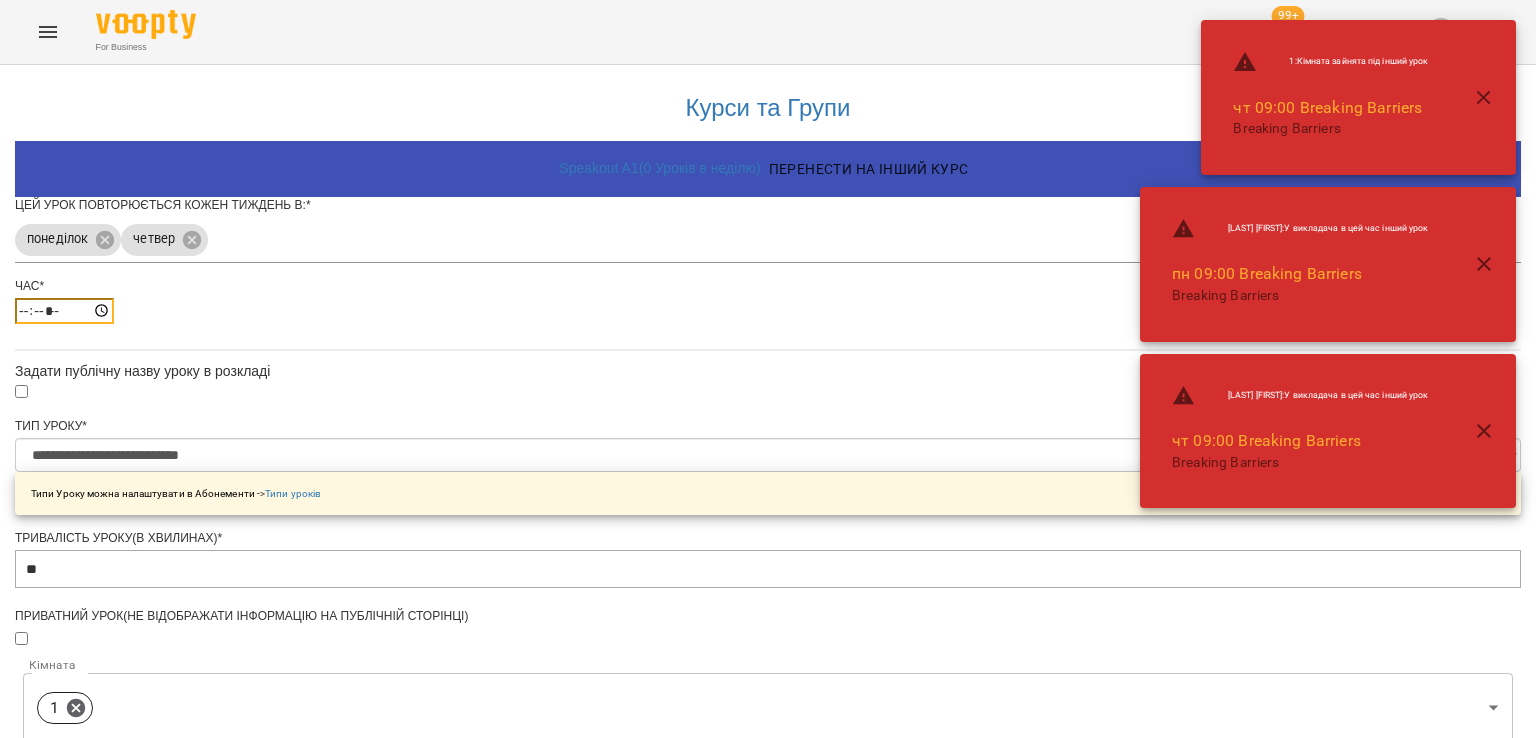 type on "*****" 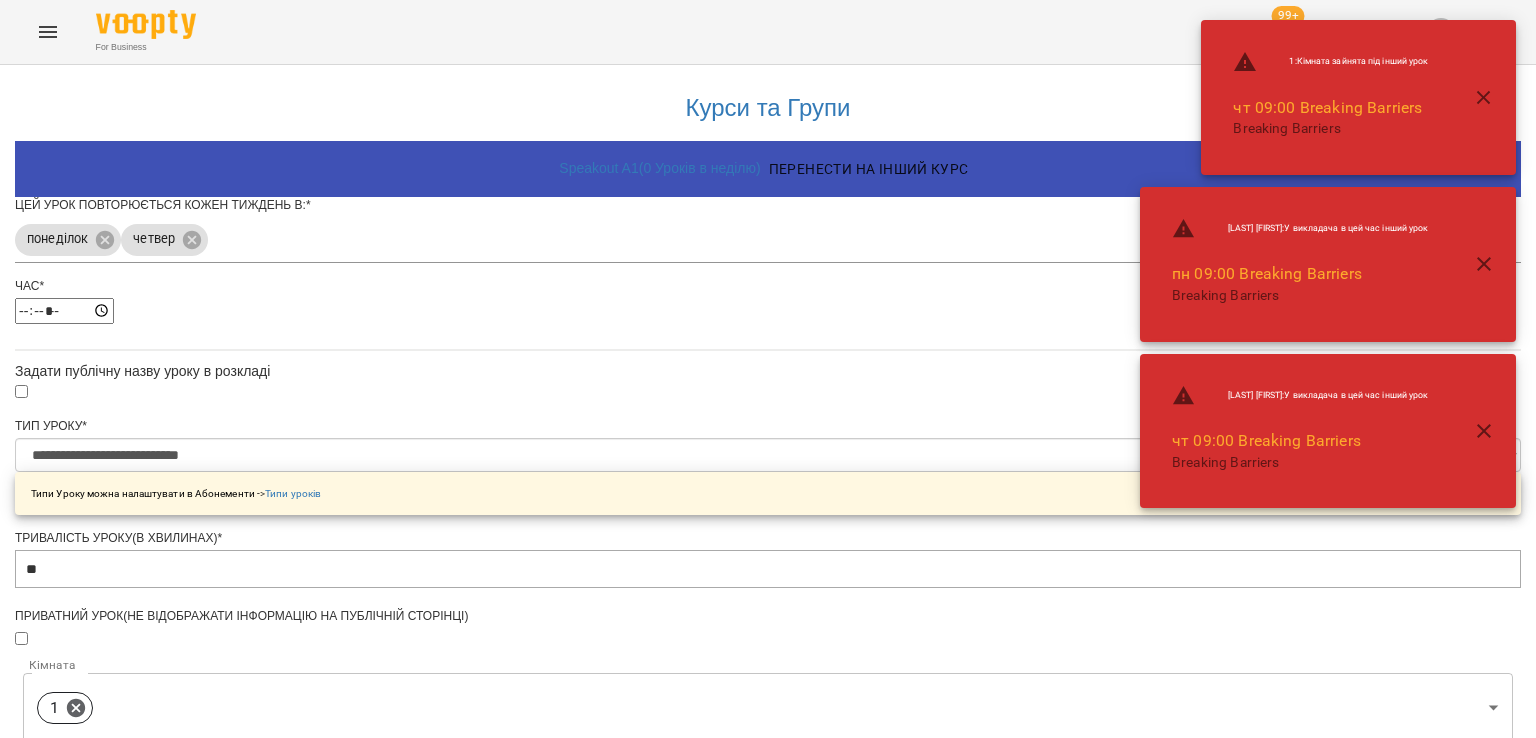 click on "**********" at bounding box center (768, 684) 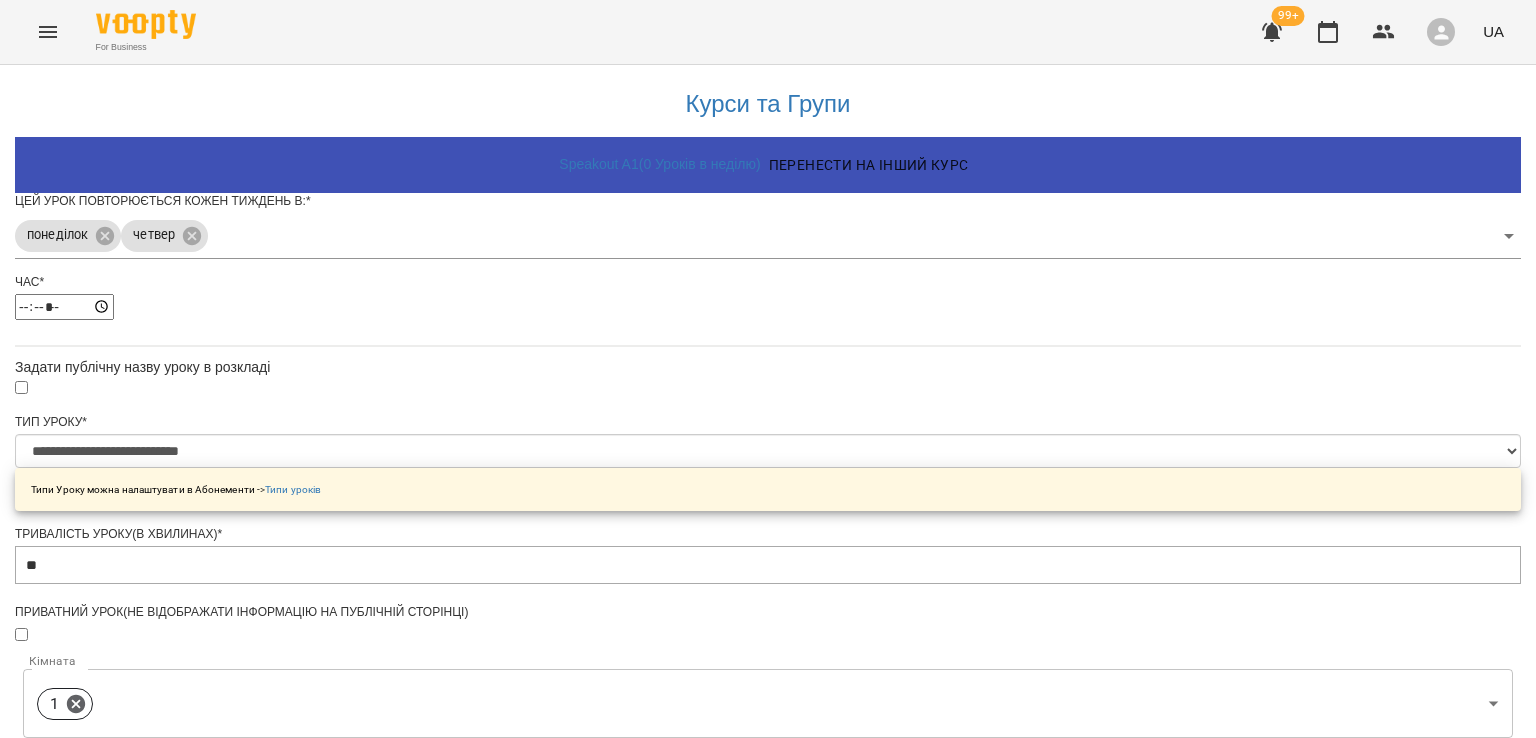 scroll, scrollTop: 660, scrollLeft: 0, axis: vertical 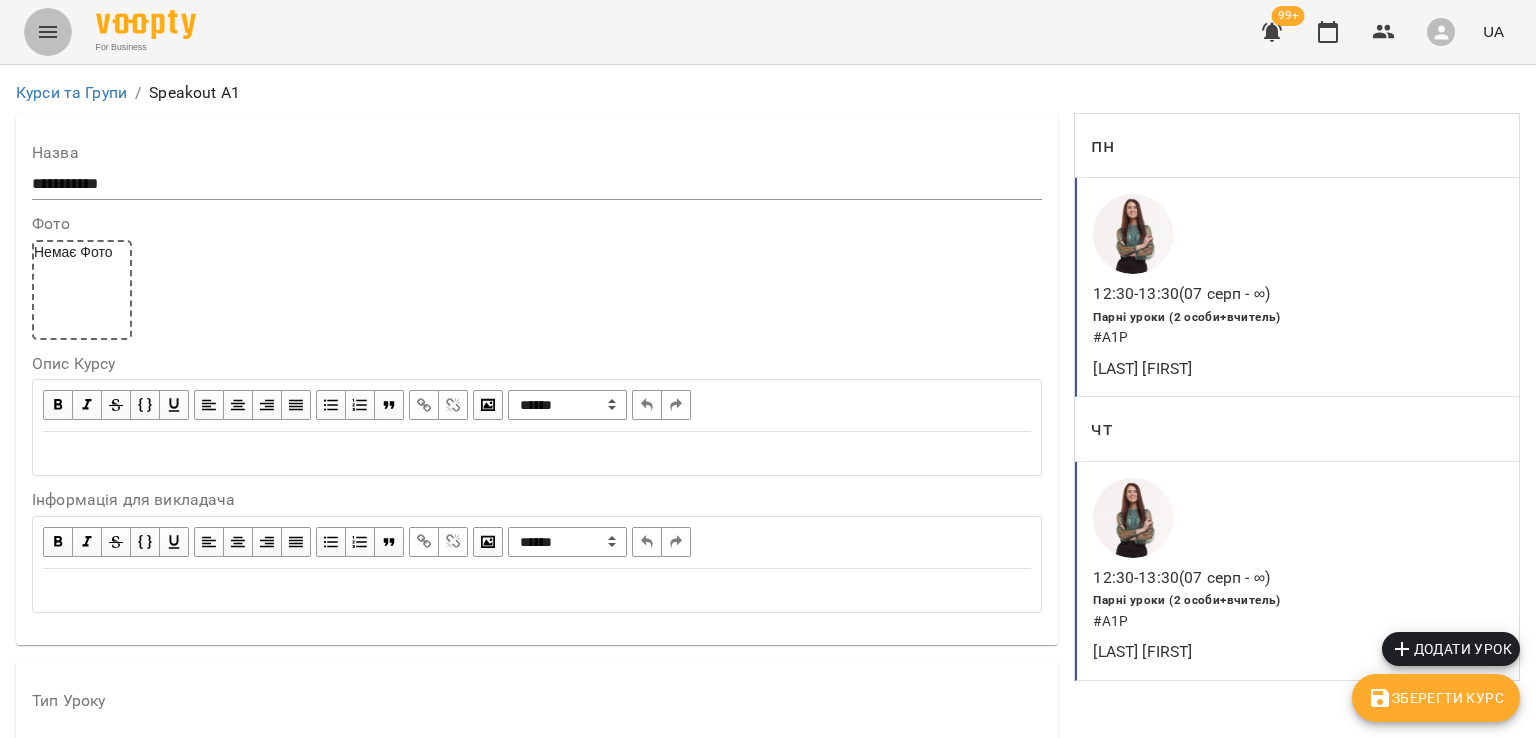 click 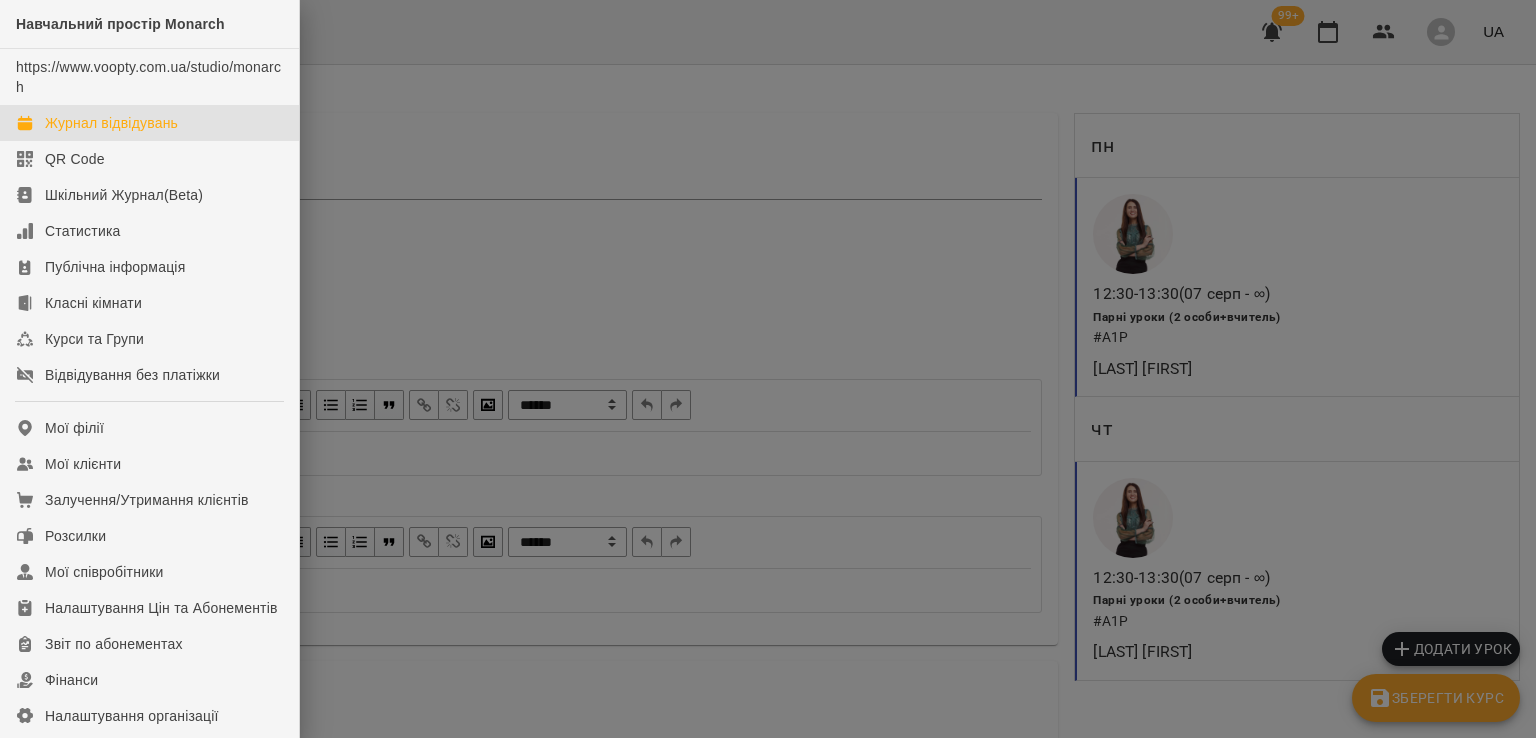 click on "Журнал відвідувань" at bounding box center (111, 123) 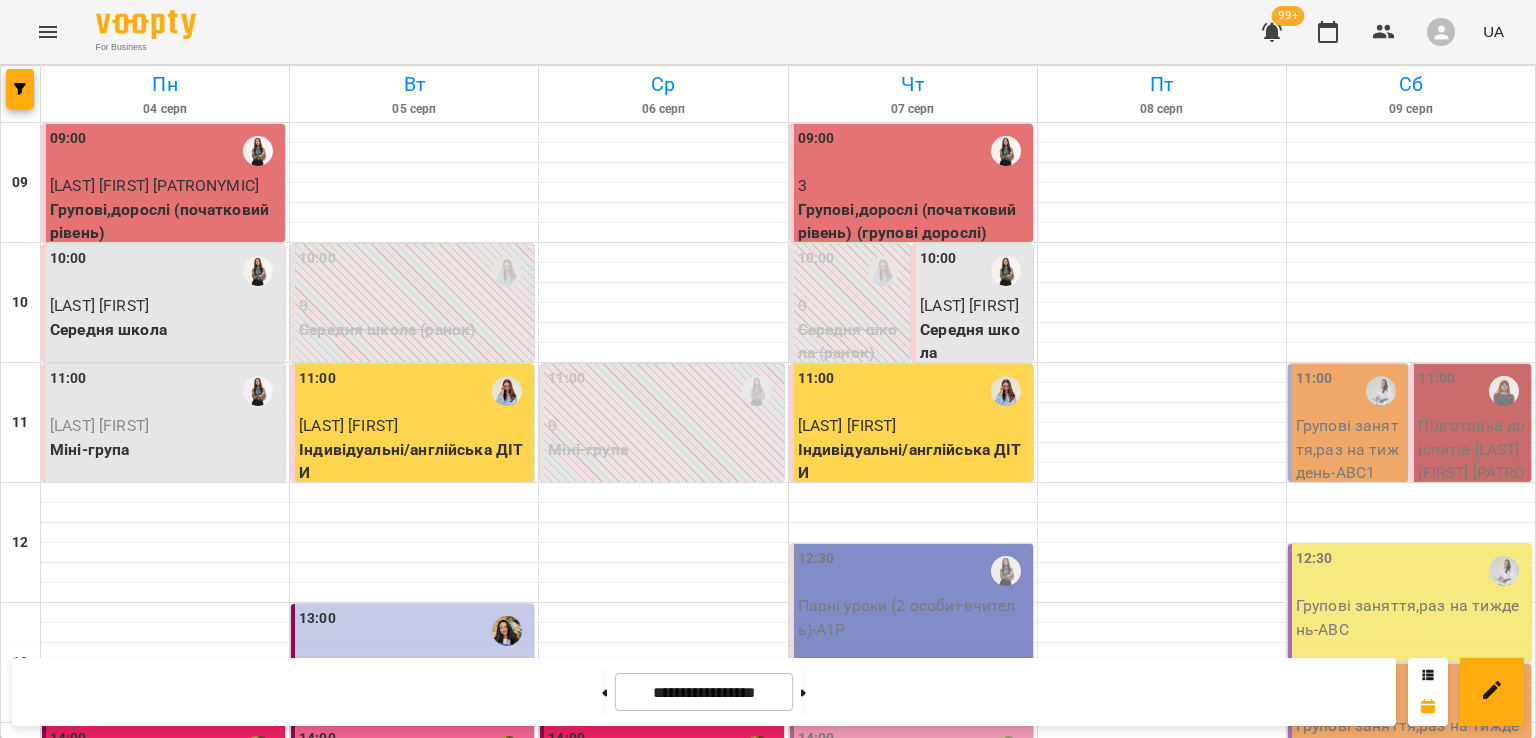 scroll, scrollTop: 200, scrollLeft: 0, axis: vertical 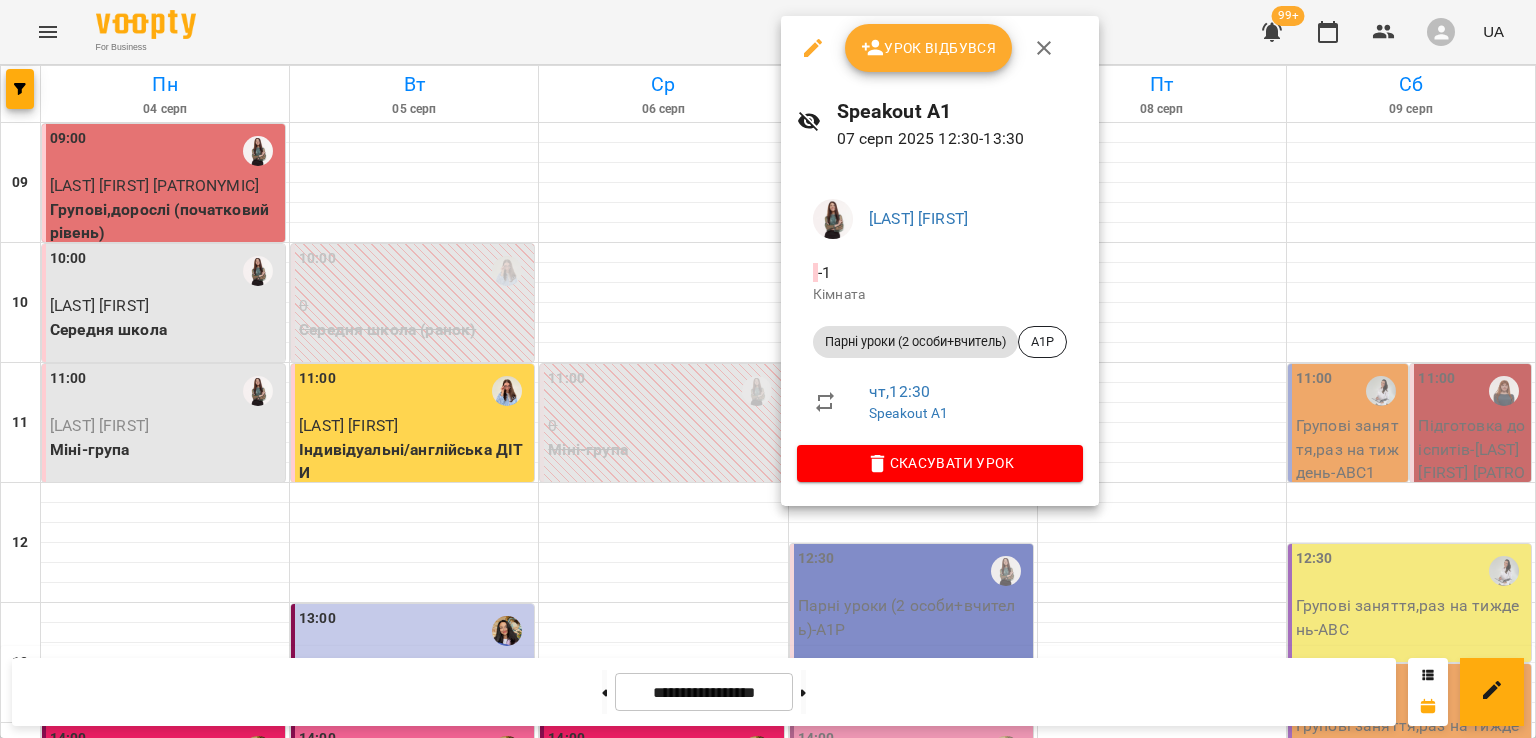 click on "Урок відбувся" at bounding box center (929, 48) 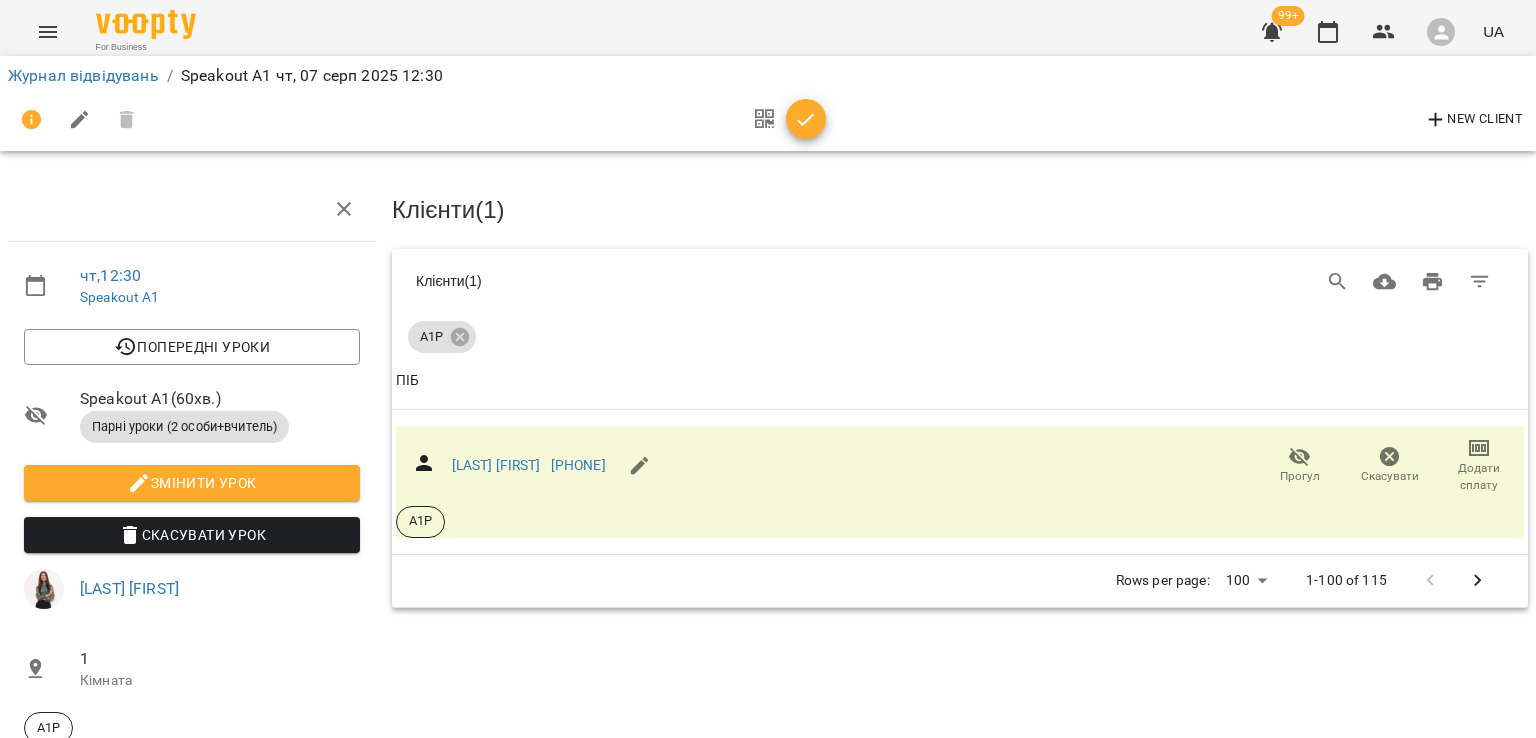 click on "New Client" at bounding box center [1473, 120] 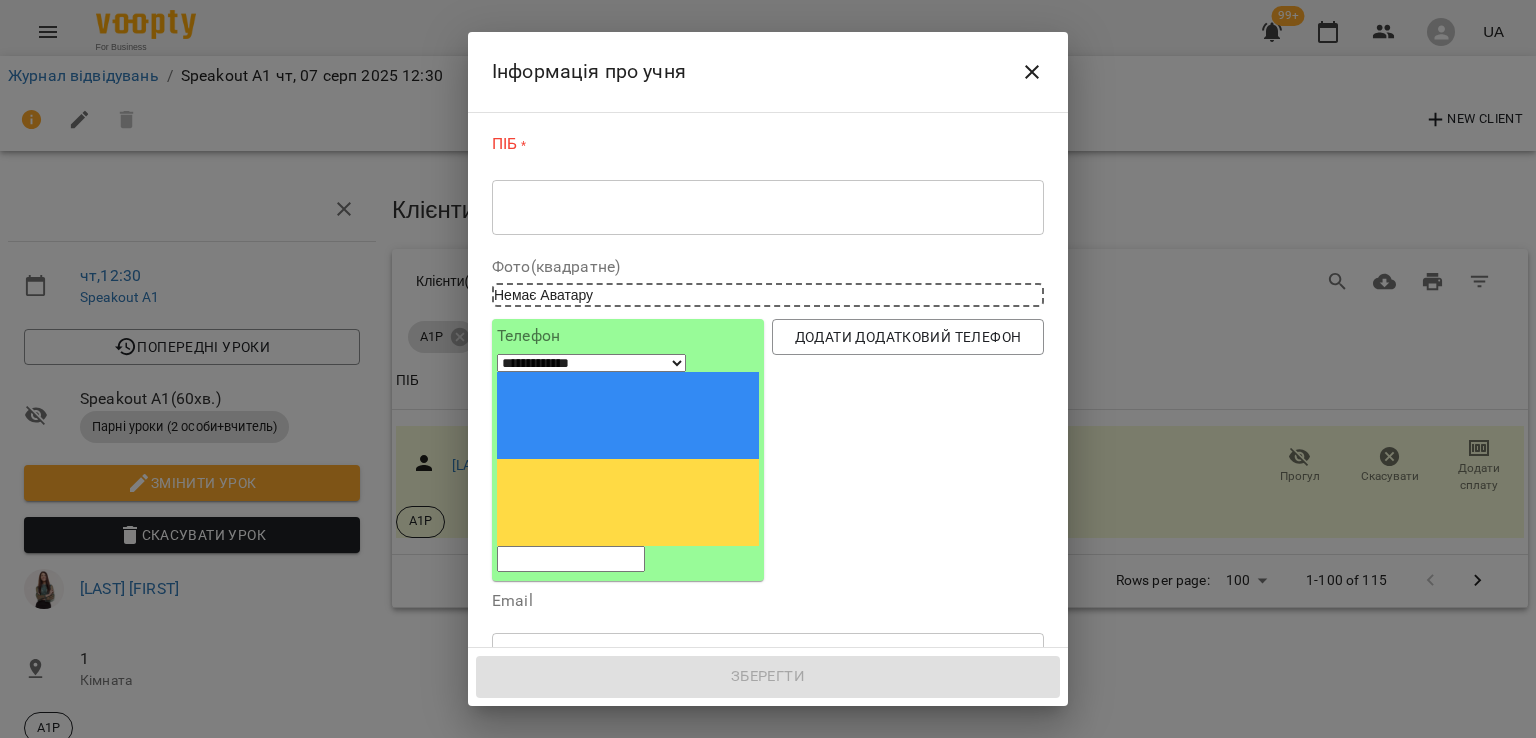 click on "* ​" at bounding box center [768, 207] 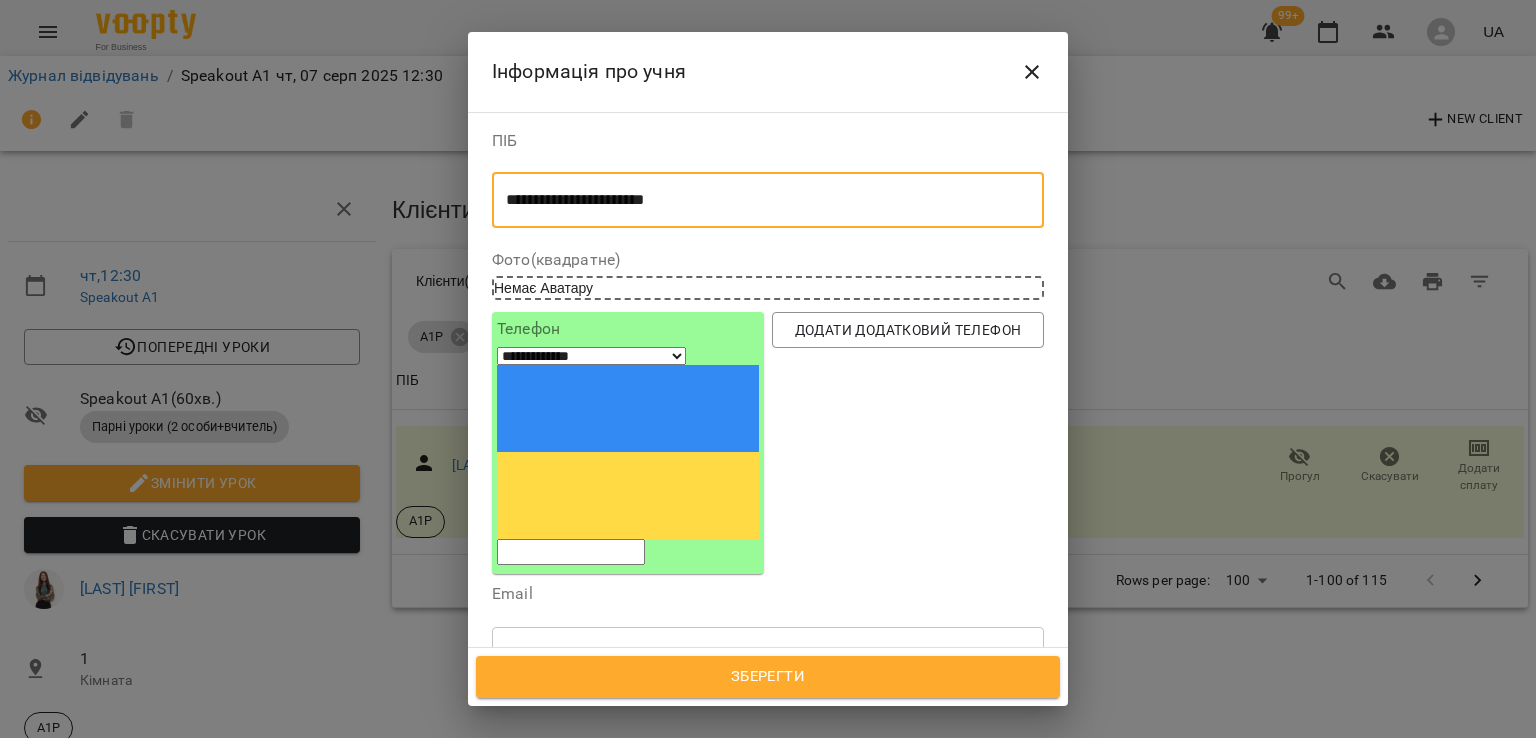 type on "**********" 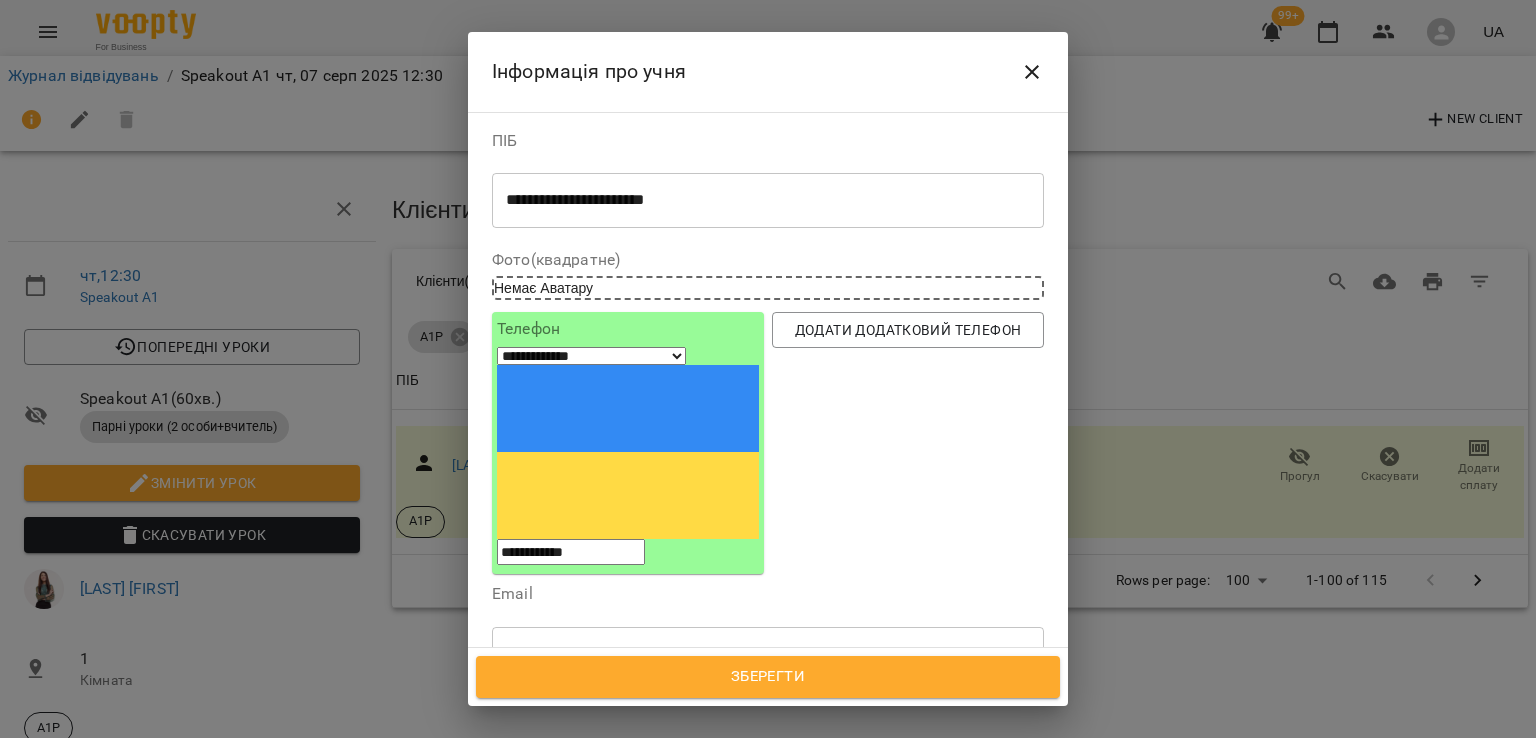 scroll, scrollTop: 200, scrollLeft: 0, axis: vertical 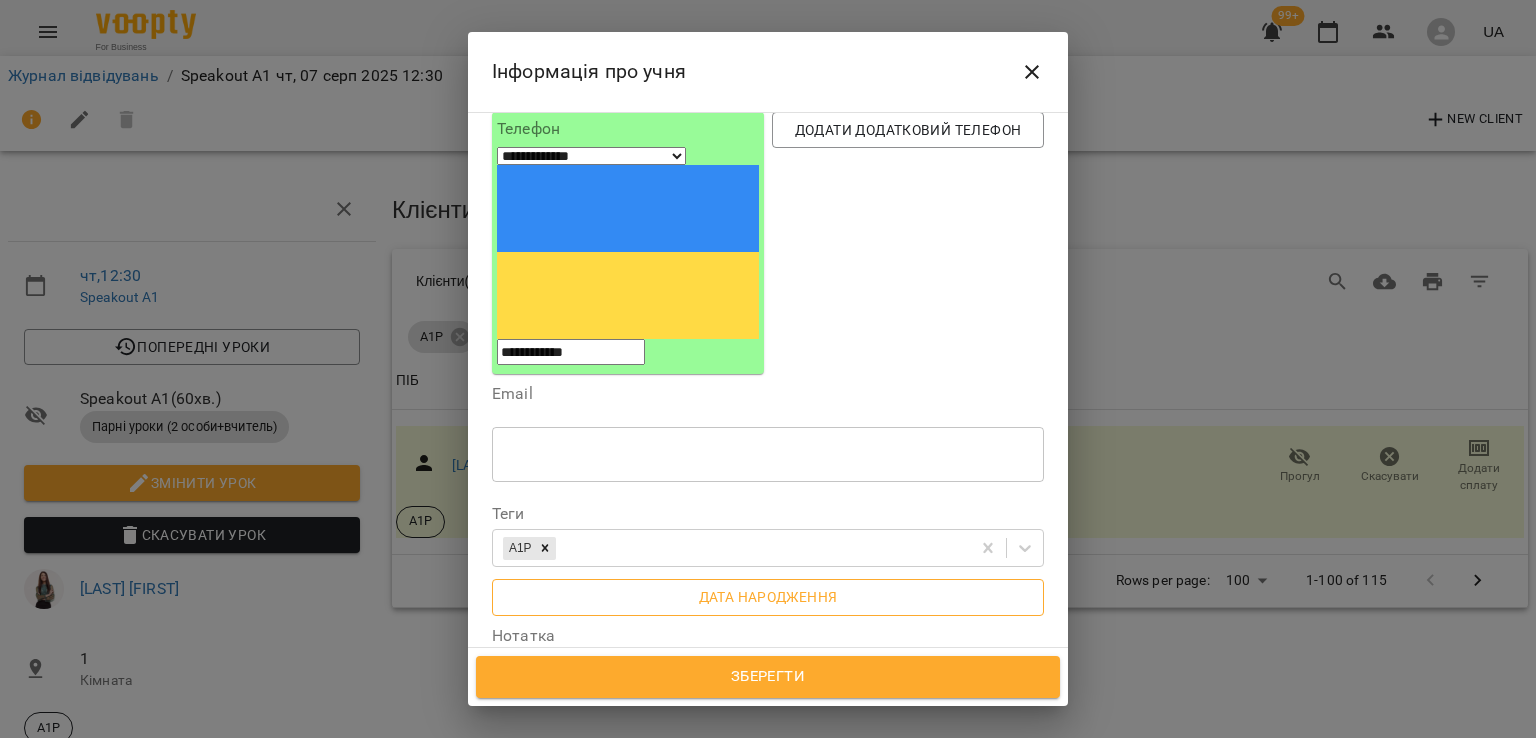 type on "**********" 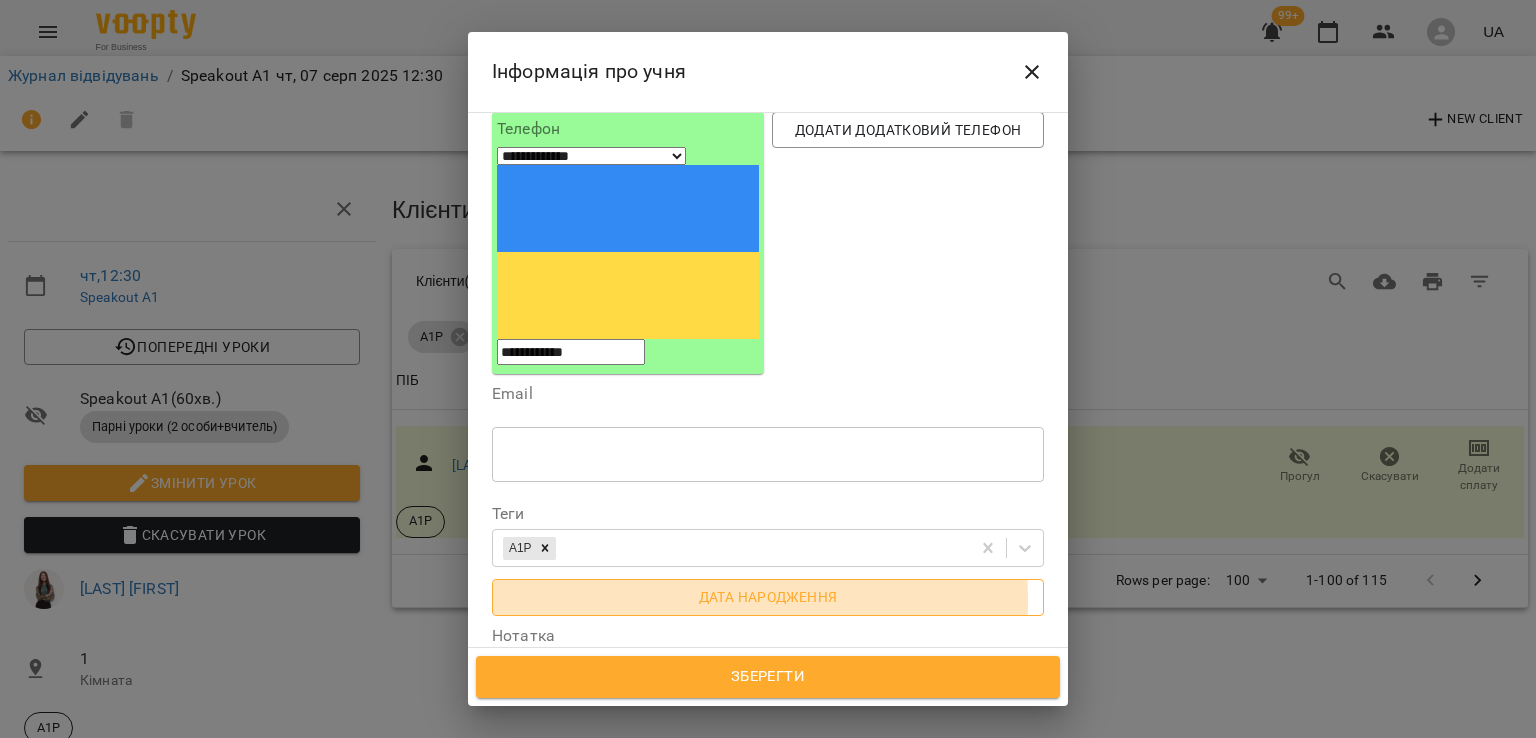 click on "Дата народження" at bounding box center (768, 597) 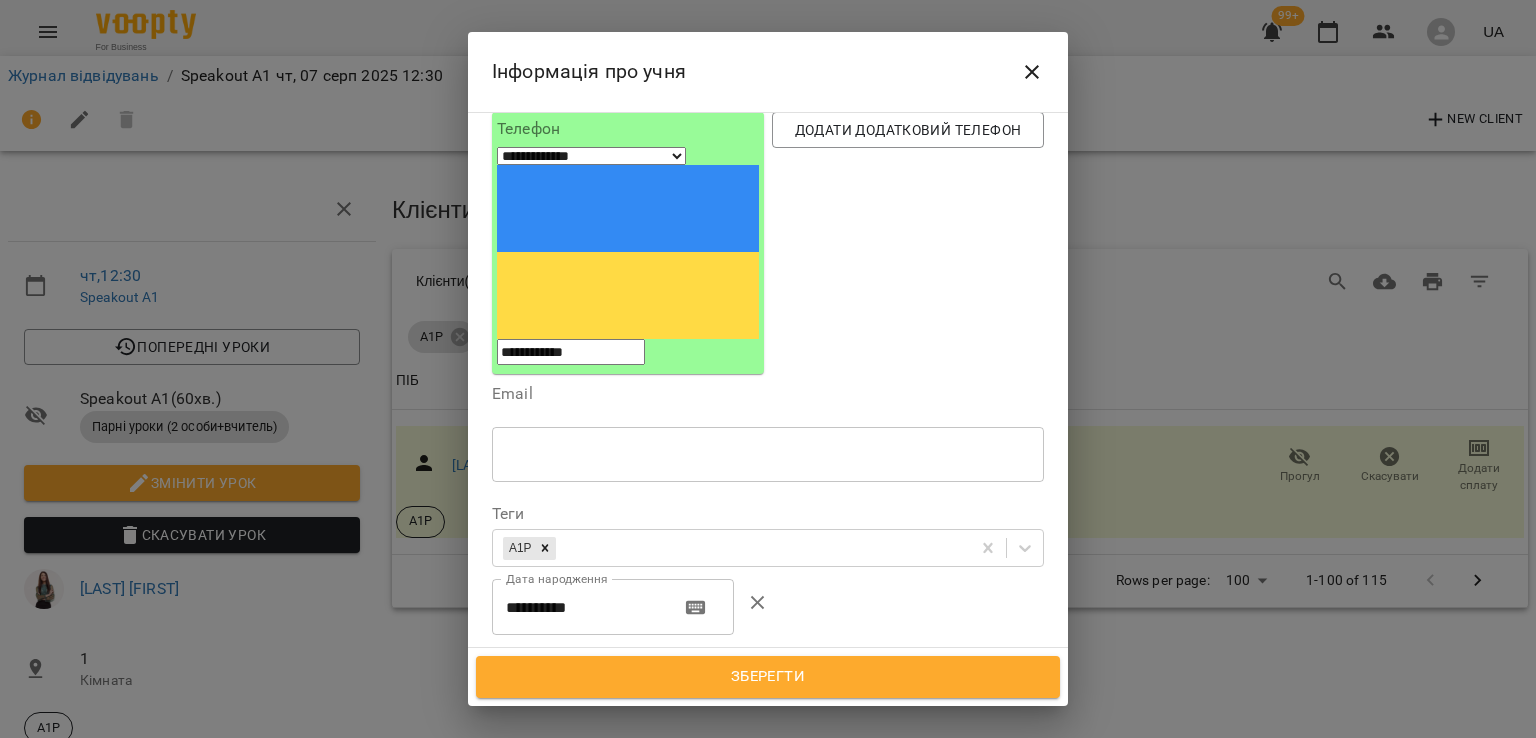 click on "**********" at bounding box center [578, 607] 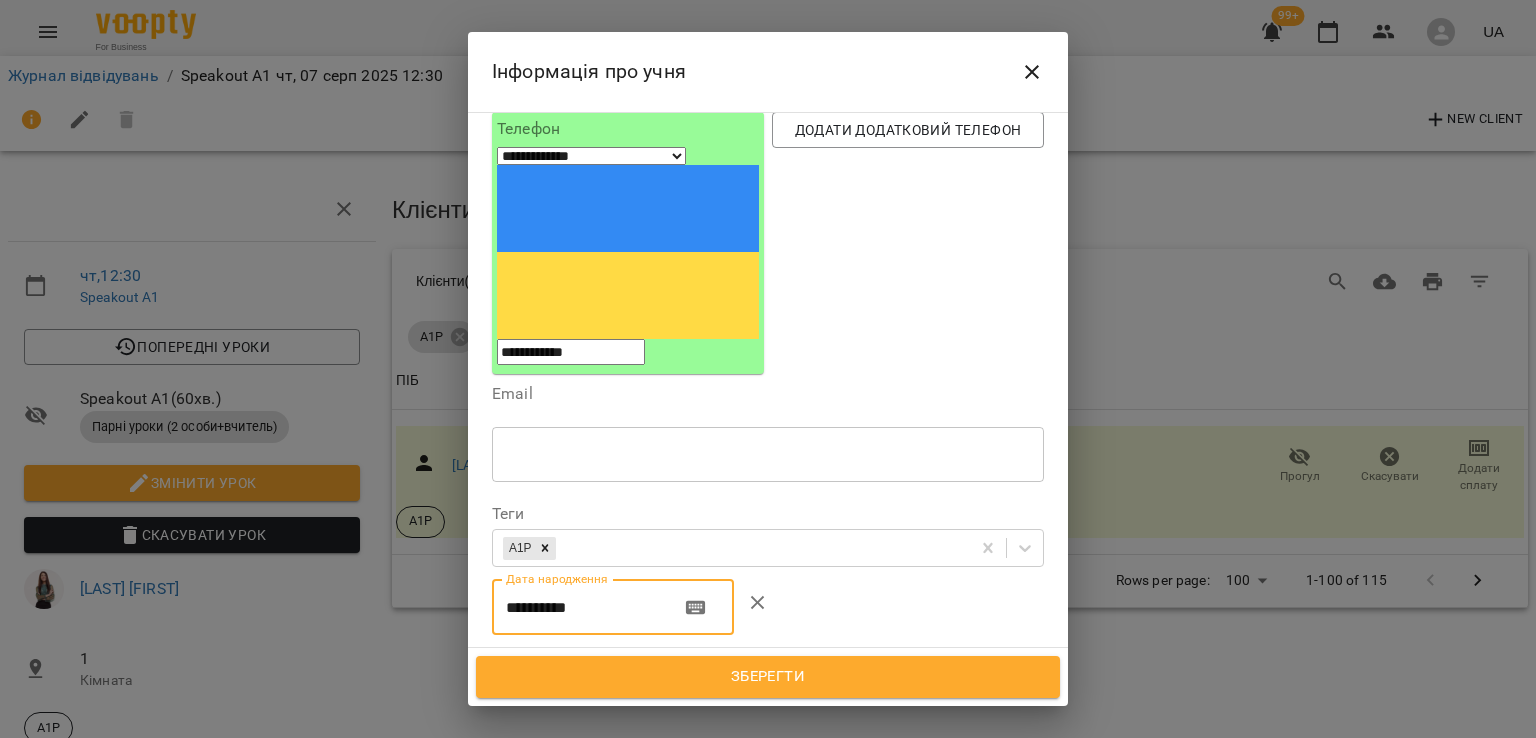 click on "**********" at bounding box center [578, 607] 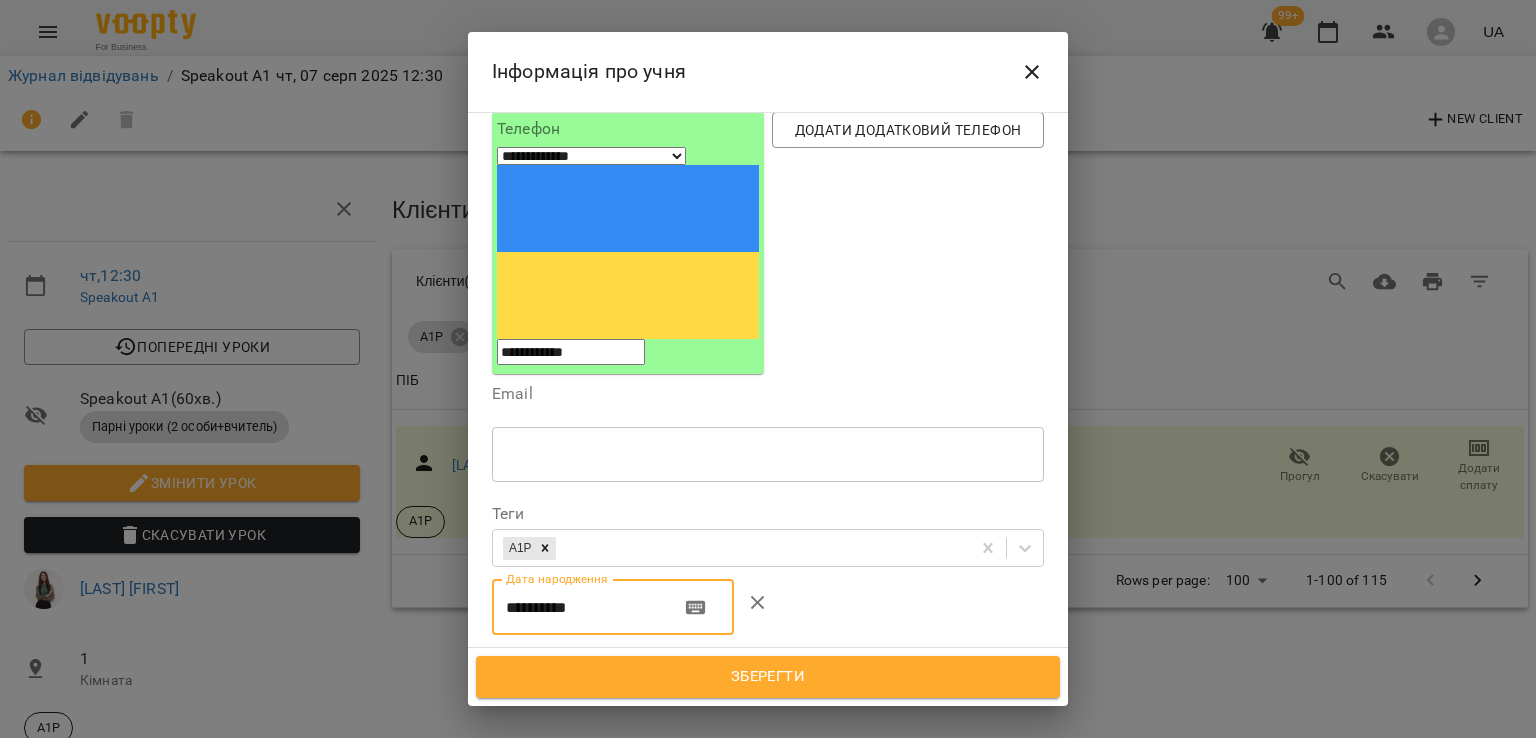 click on "**********" at bounding box center (578, 607) 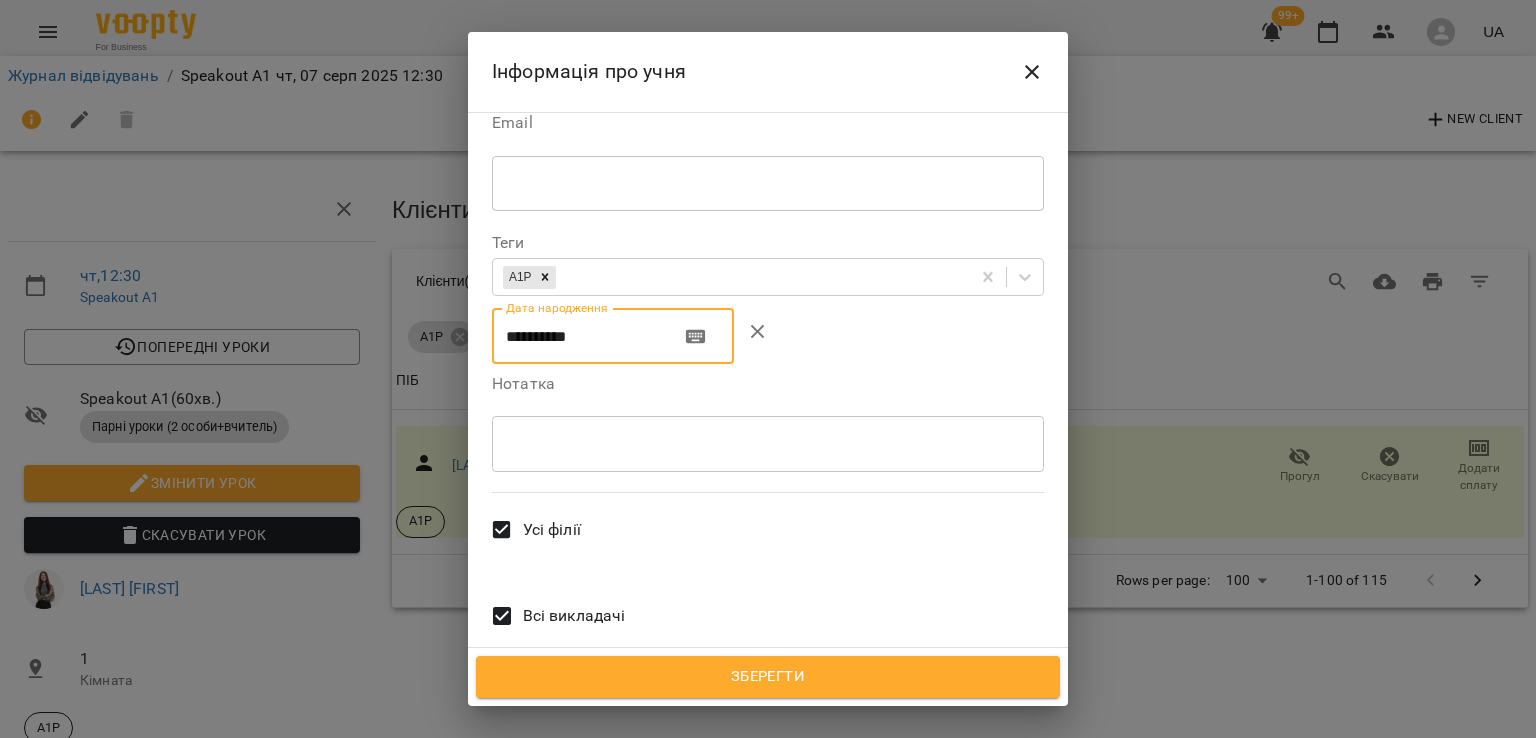 scroll, scrollTop: 492, scrollLeft: 0, axis: vertical 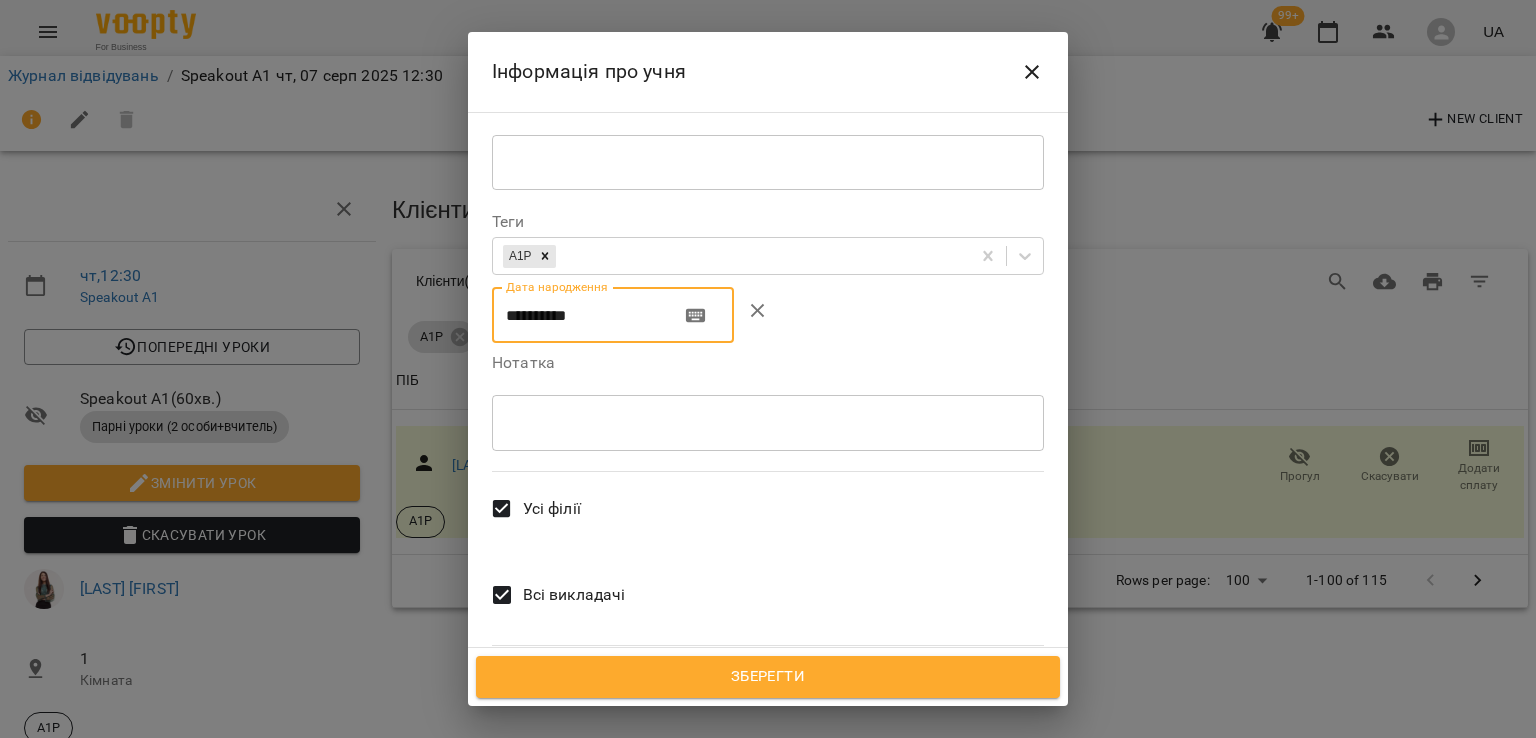 type on "**********" 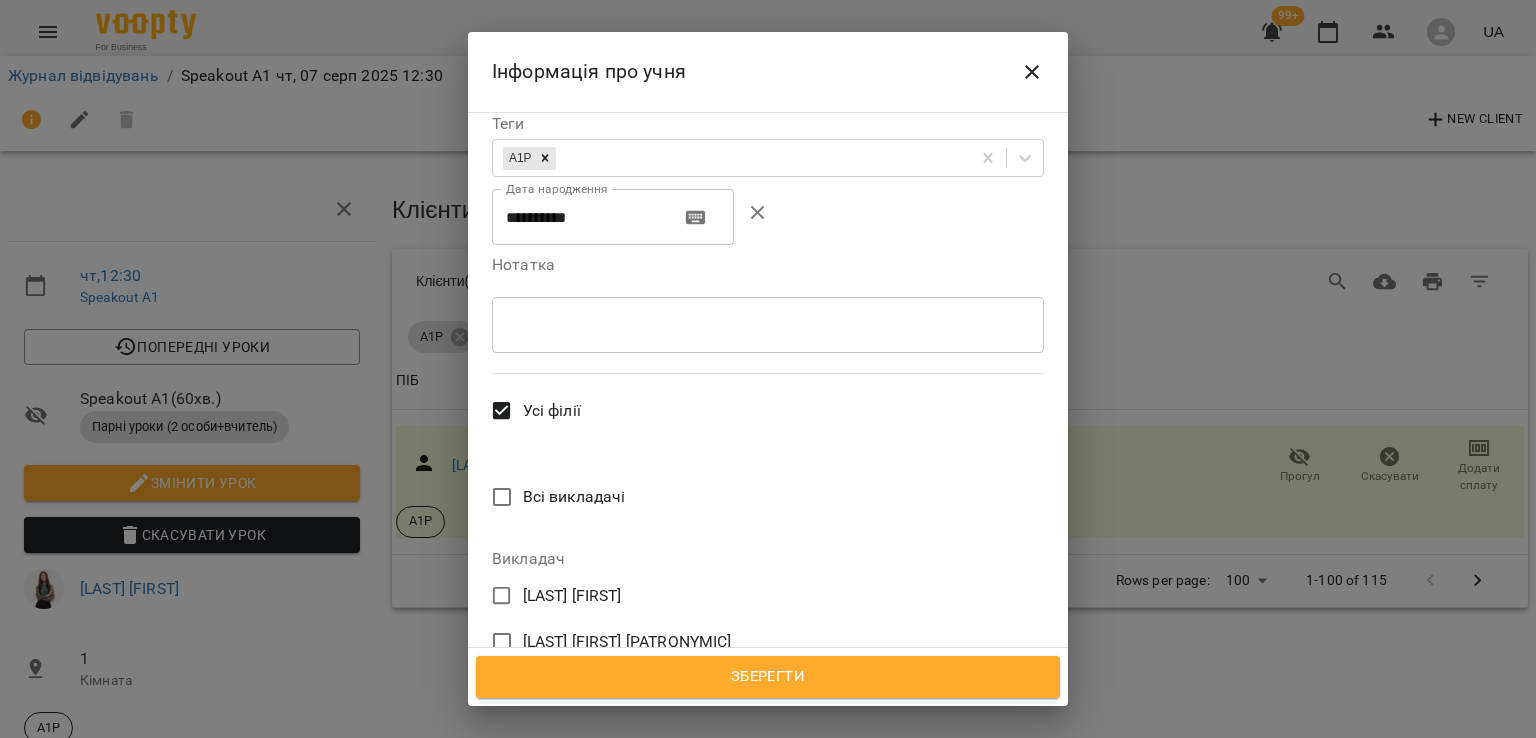 scroll, scrollTop: 692, scrollLeft: 0, axis: vertical 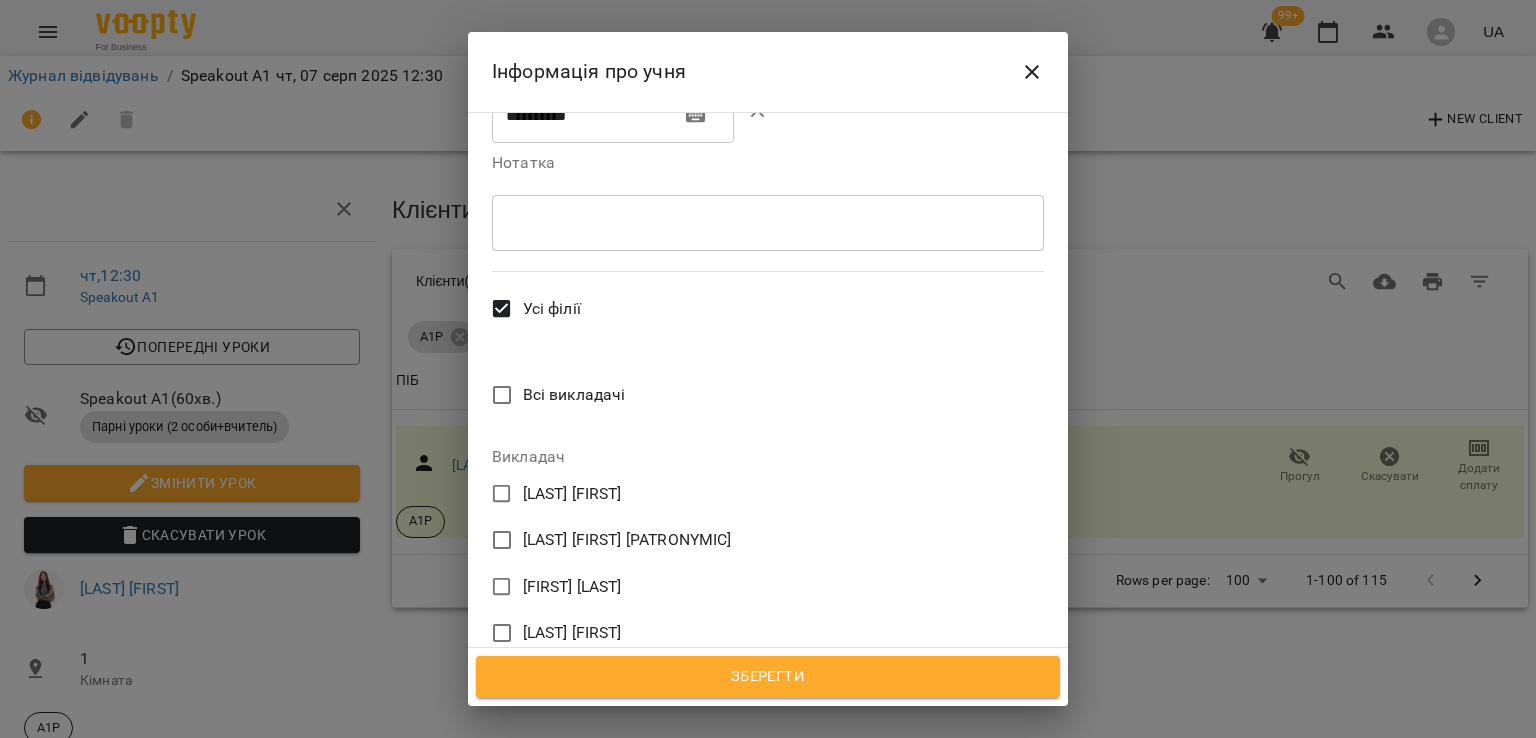 click on "[LAST] [FIRST]" at bounding box center (572, 773) 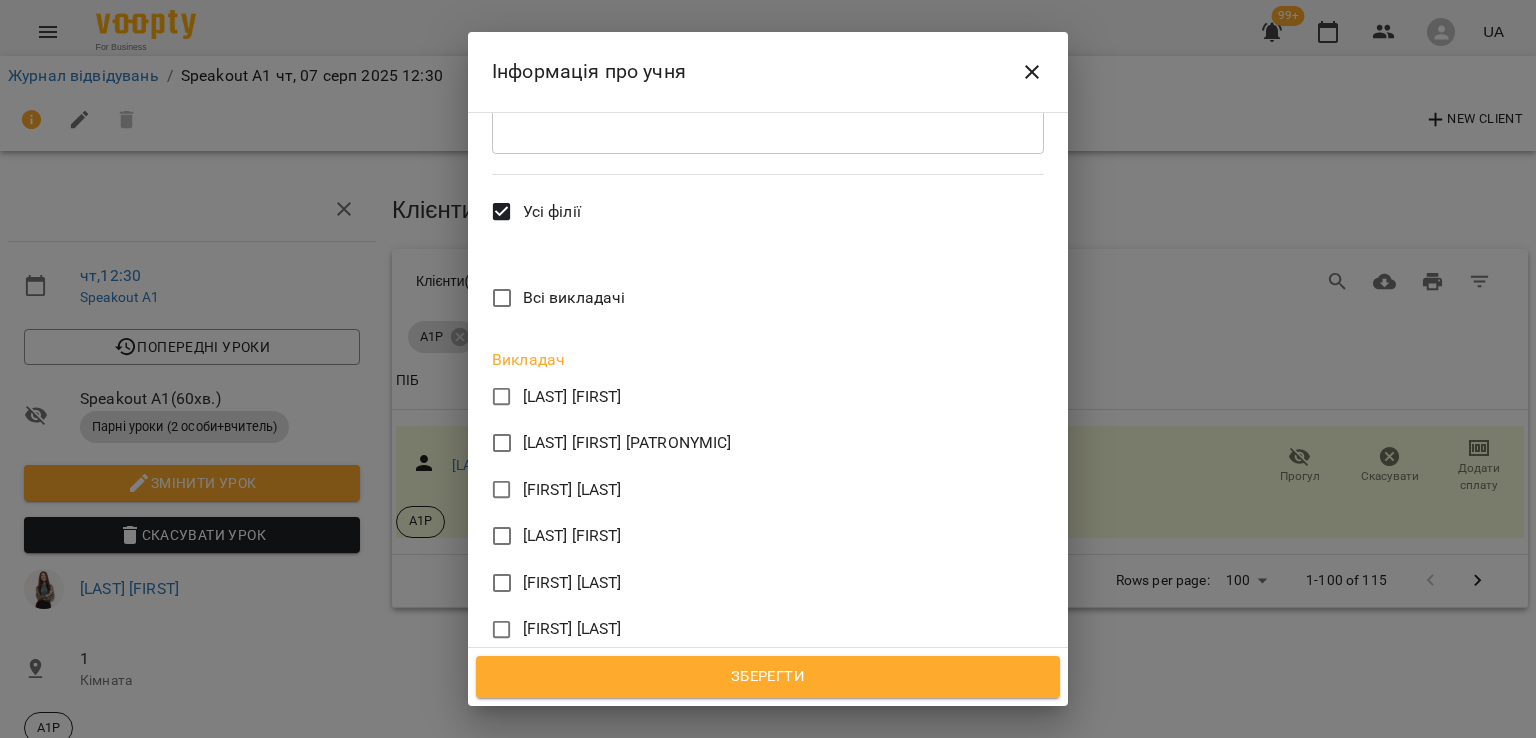 scroll, scrollTop: 859, scrollLeft: 0, axis: vertical 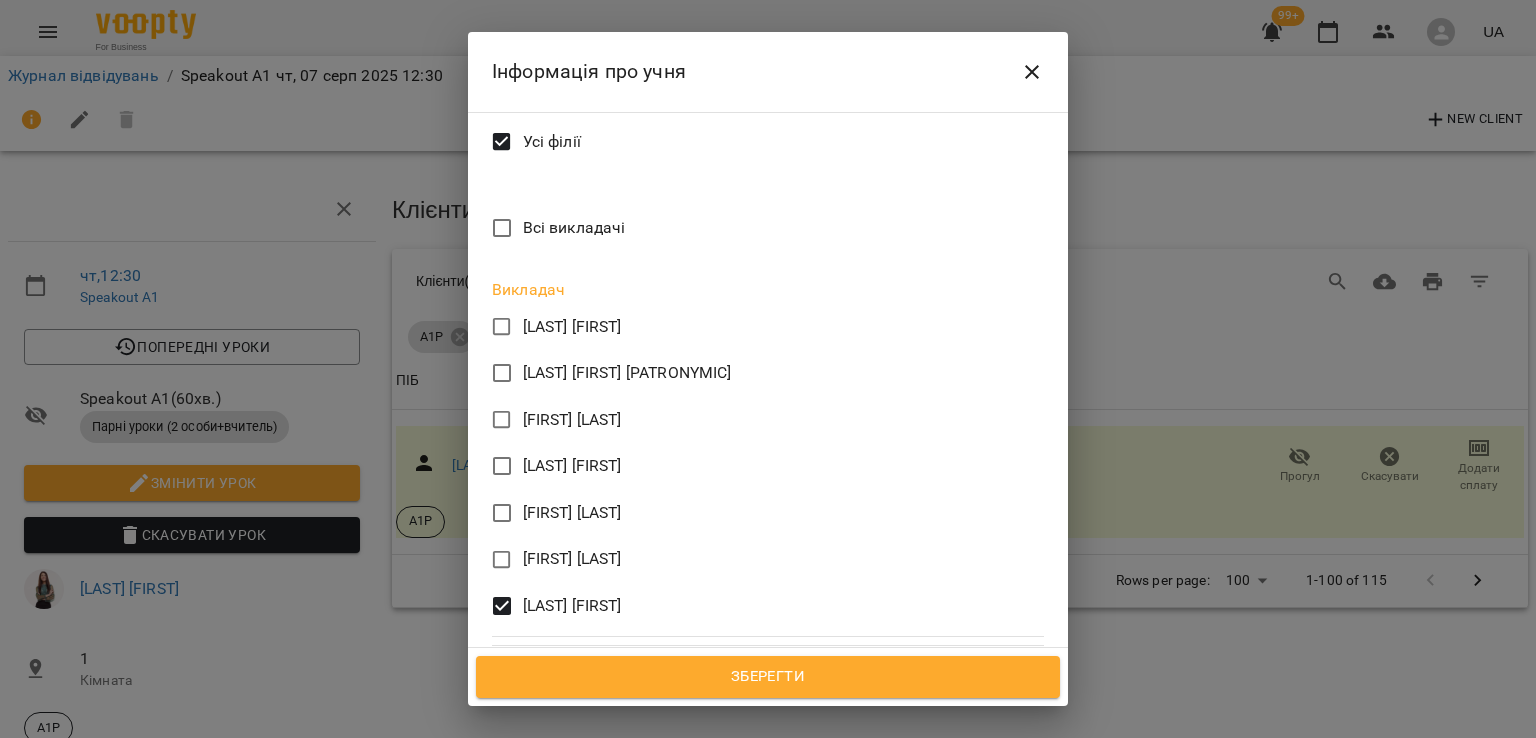 click on "Зберегти" at bounding box center [768, 677] 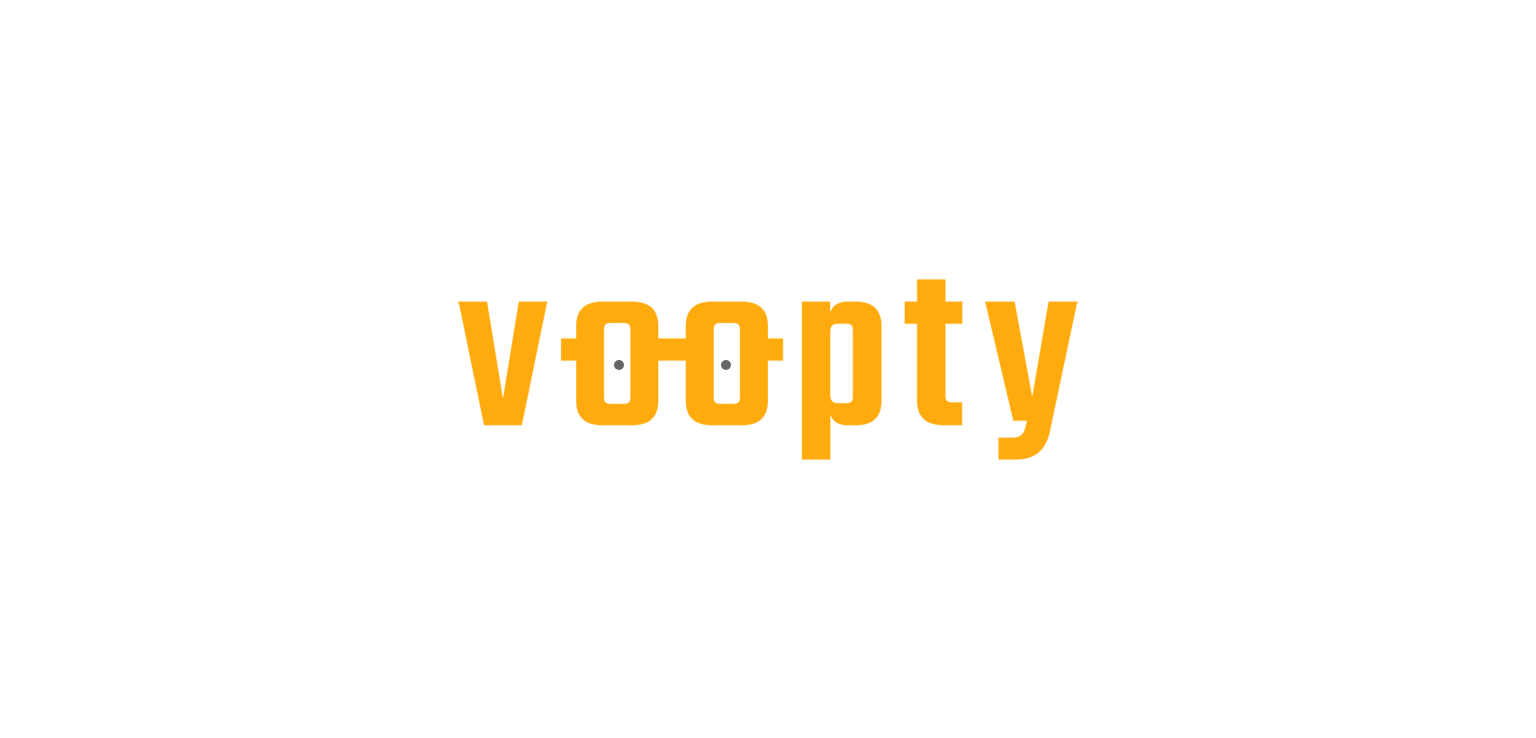 scroll, scrollTop: 0, scrollLeft: 0, axis: both 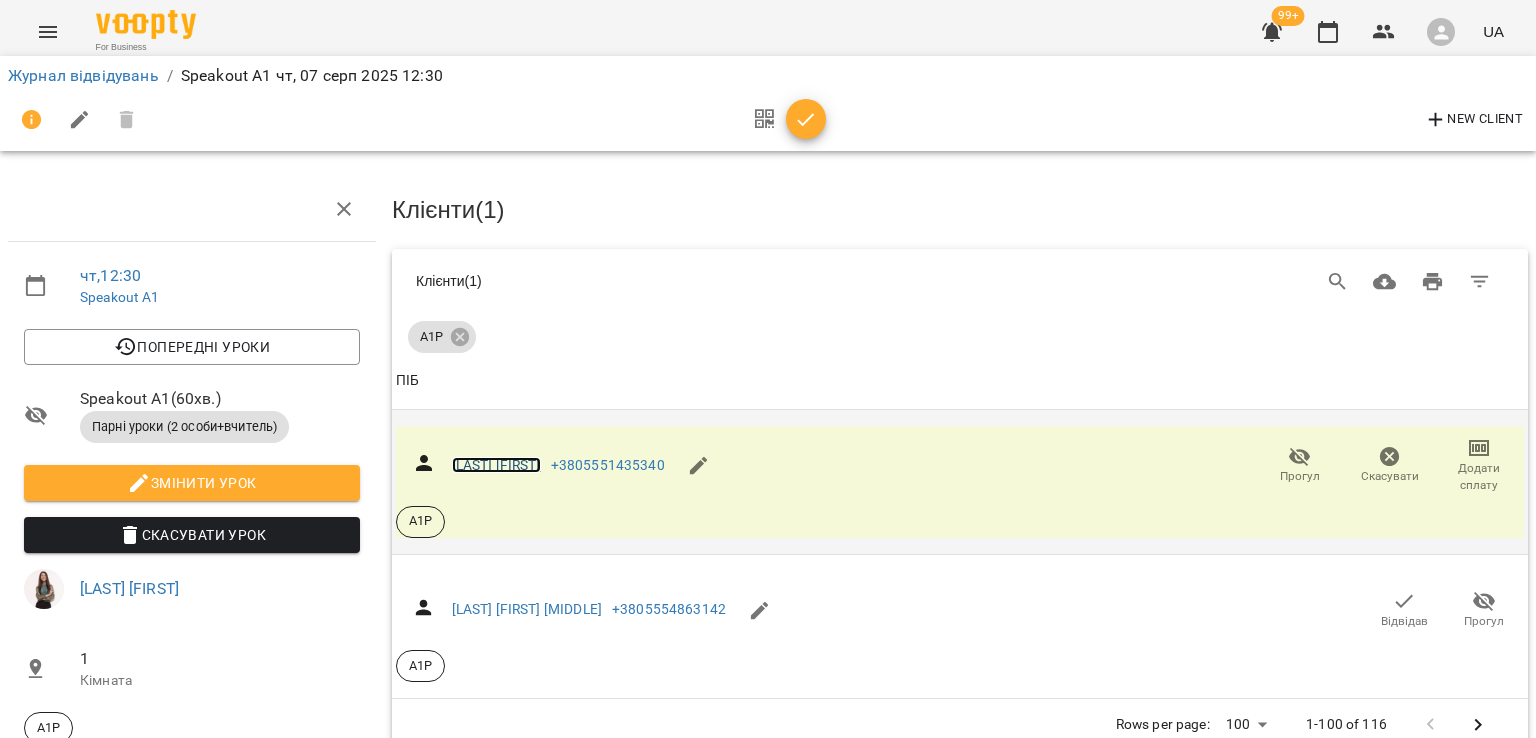 click on "[LAST] [FIRST]" at bounding box center (496, 465) 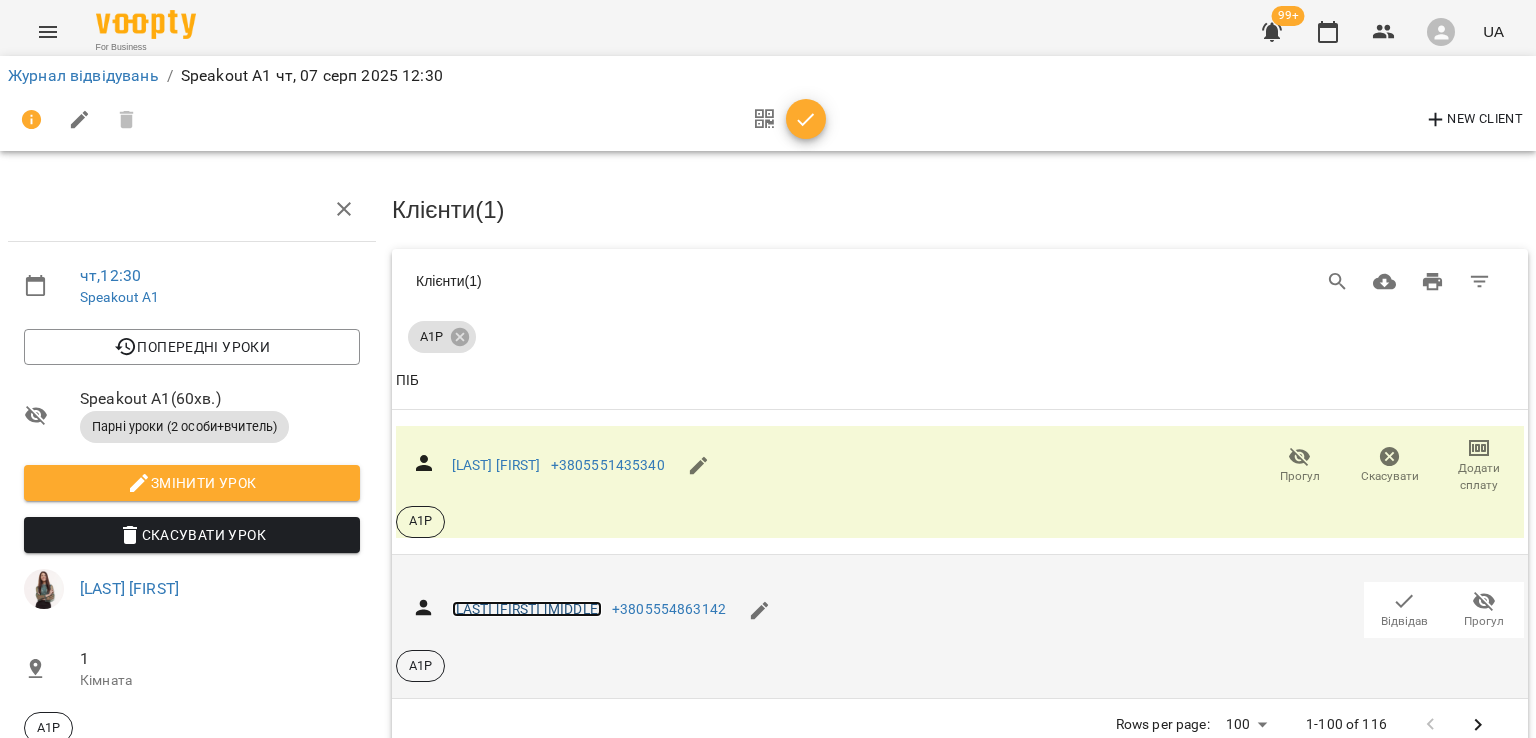 click on "[LAST] [FIRST] [MIDDLE]" at bounding box center [527, 609] 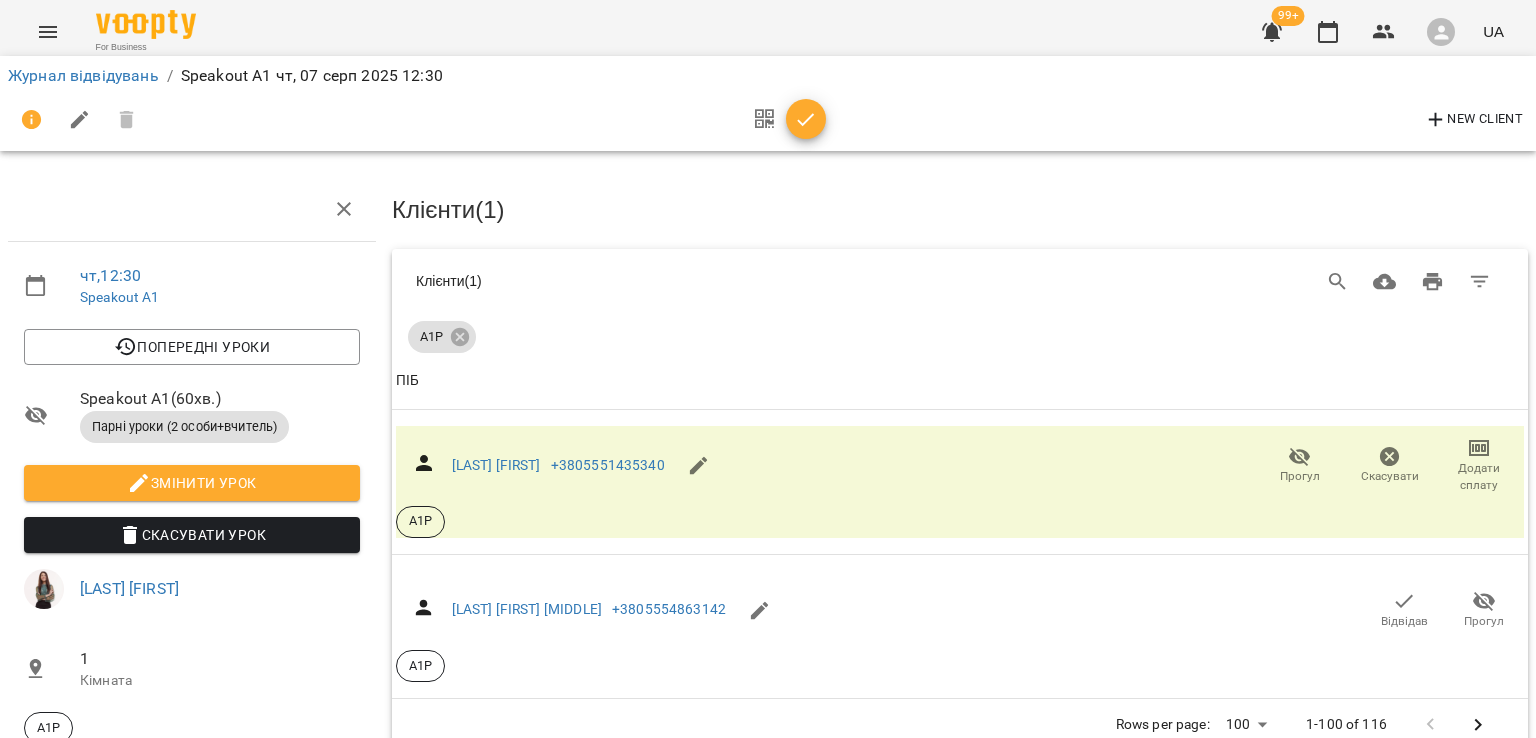 click at bounding box center [48, 32] 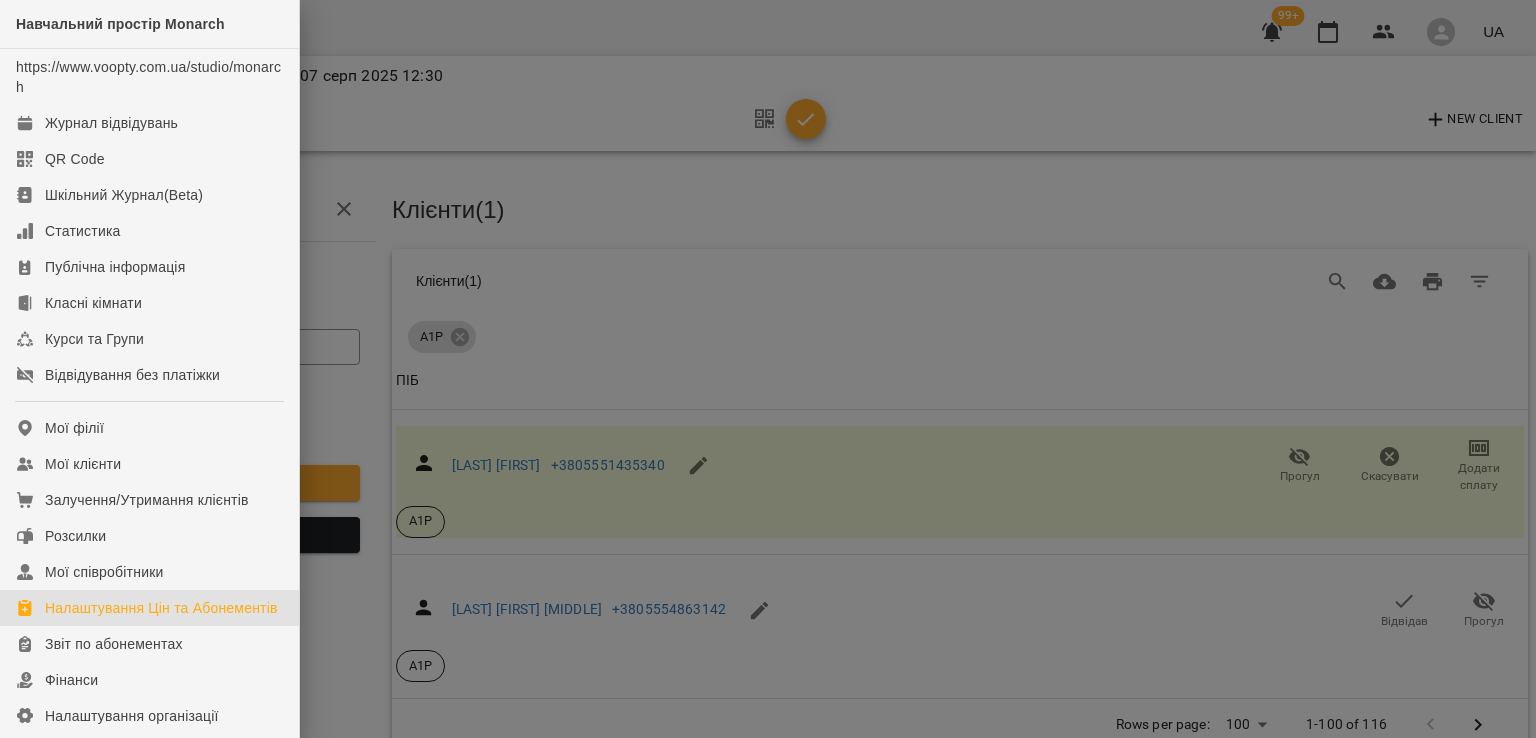 click on "Налаштування Цін та Абонементів" at bounding box center (161, 608) 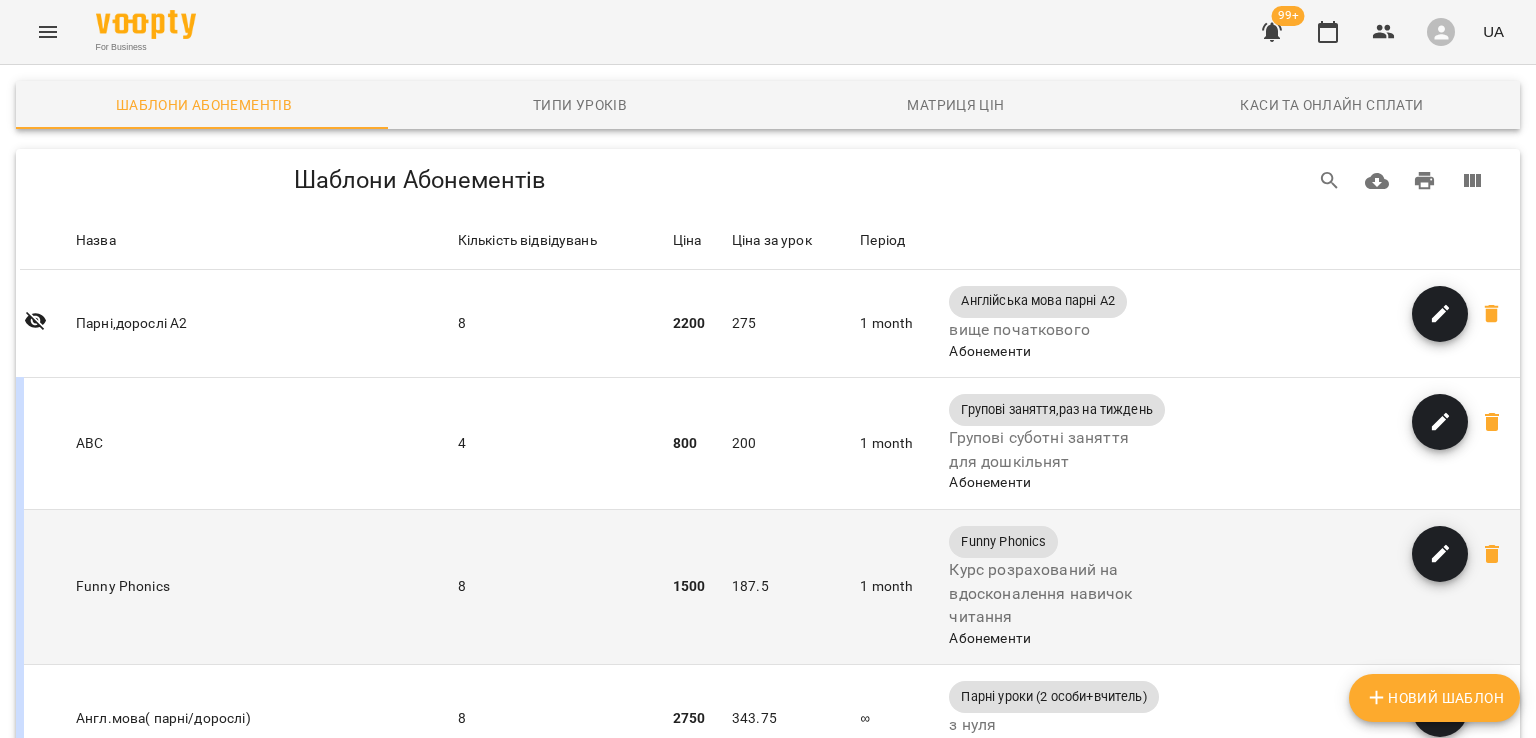 scroll, scrollTop: 400, scrollLeft: 0, axis: vertical 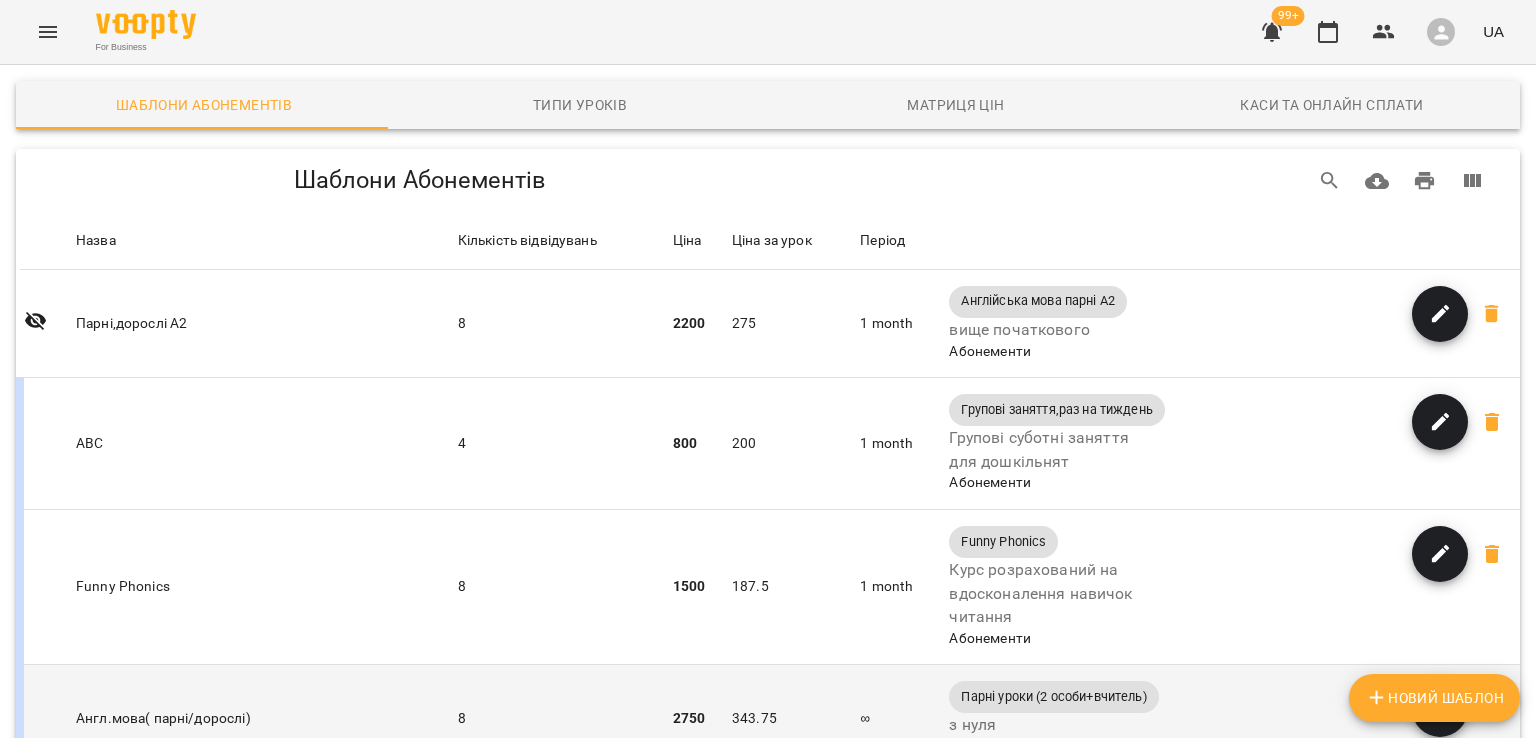 click at bounding box center [1440, 710] 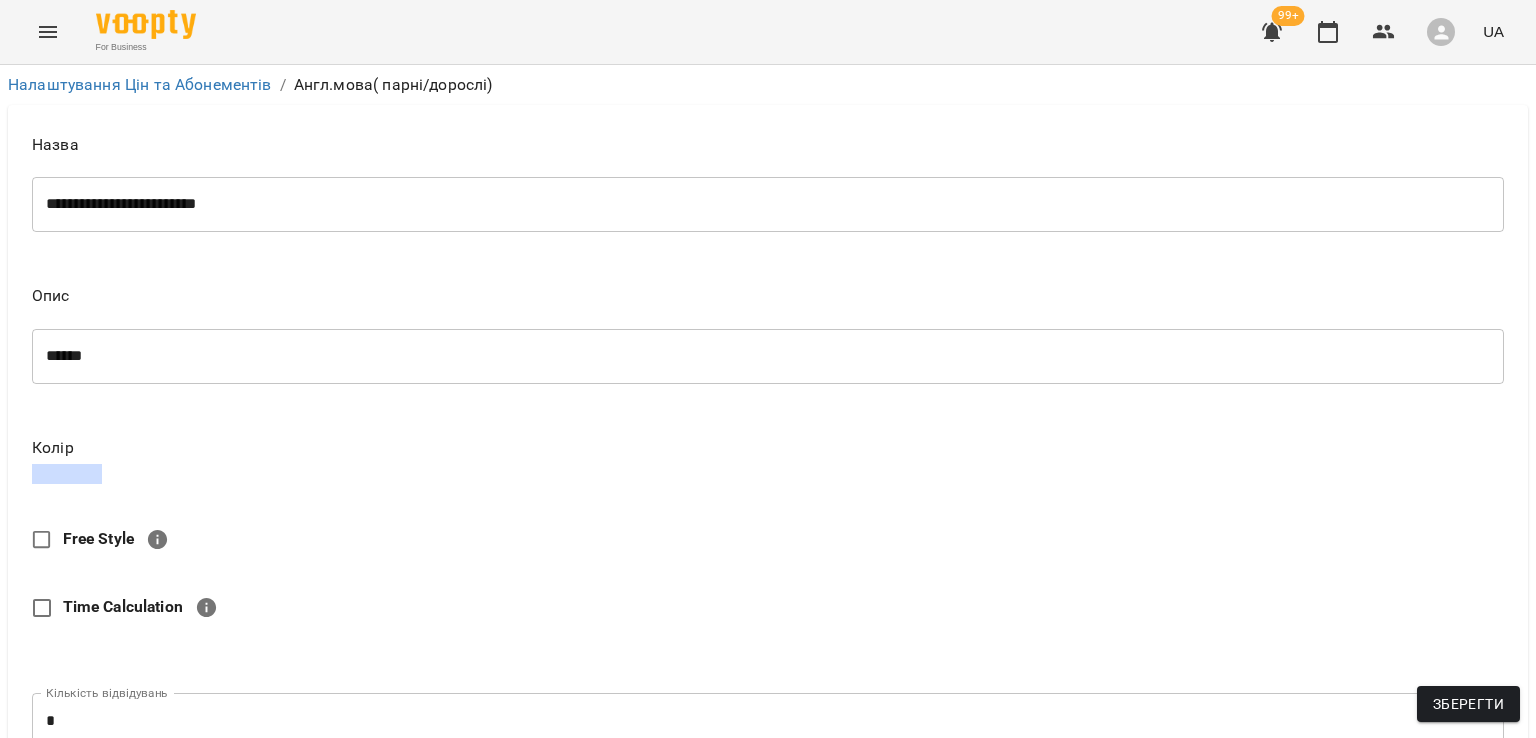 scroll, scrollTop: 800, scrollLeft: 0, axis: vertical 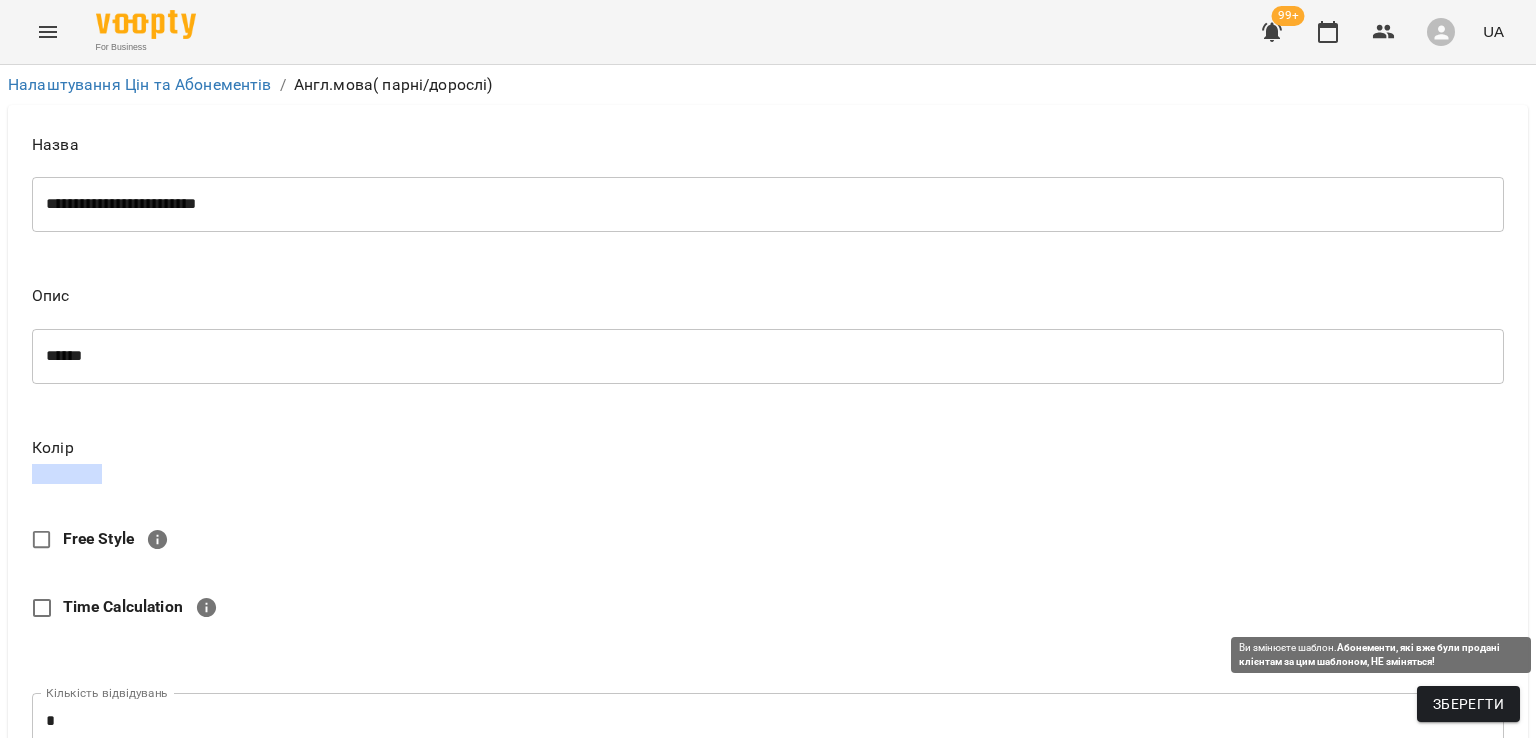 click on "Зберегти" at bounding box center [1468, 704] 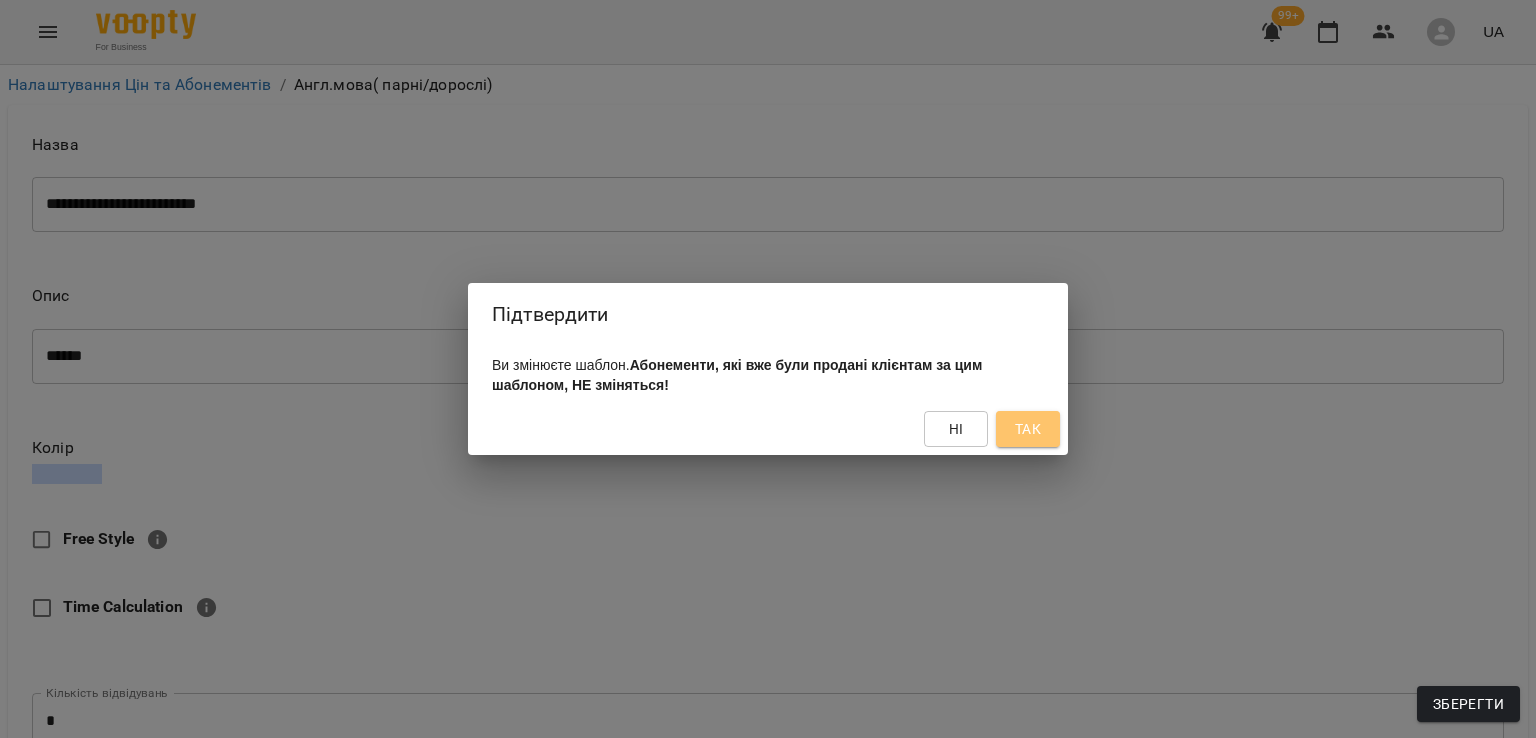 click on "Так" at bounding box center [1028, 429] 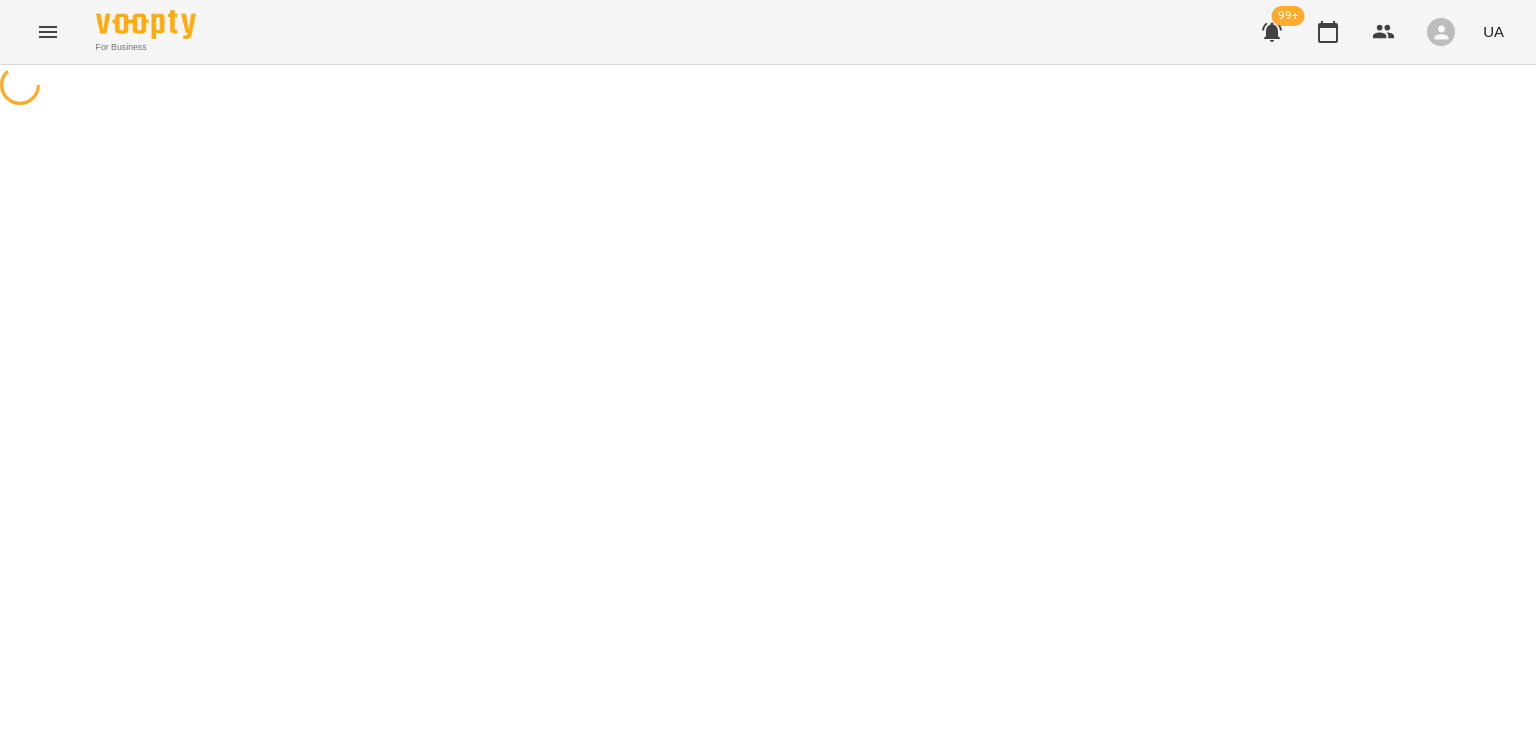 scroll, scrollTop: 0, scrollLeft: 0, axis: both 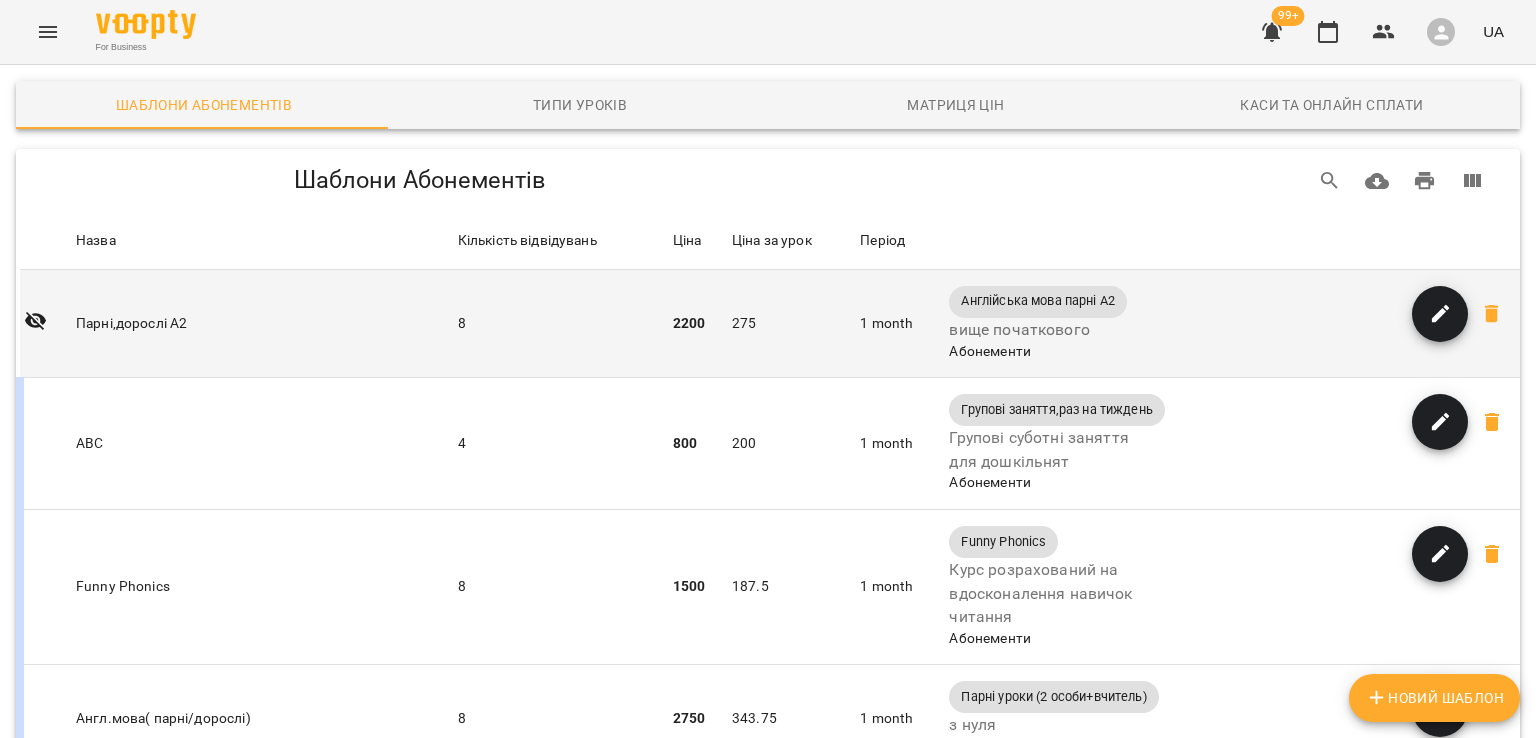 click 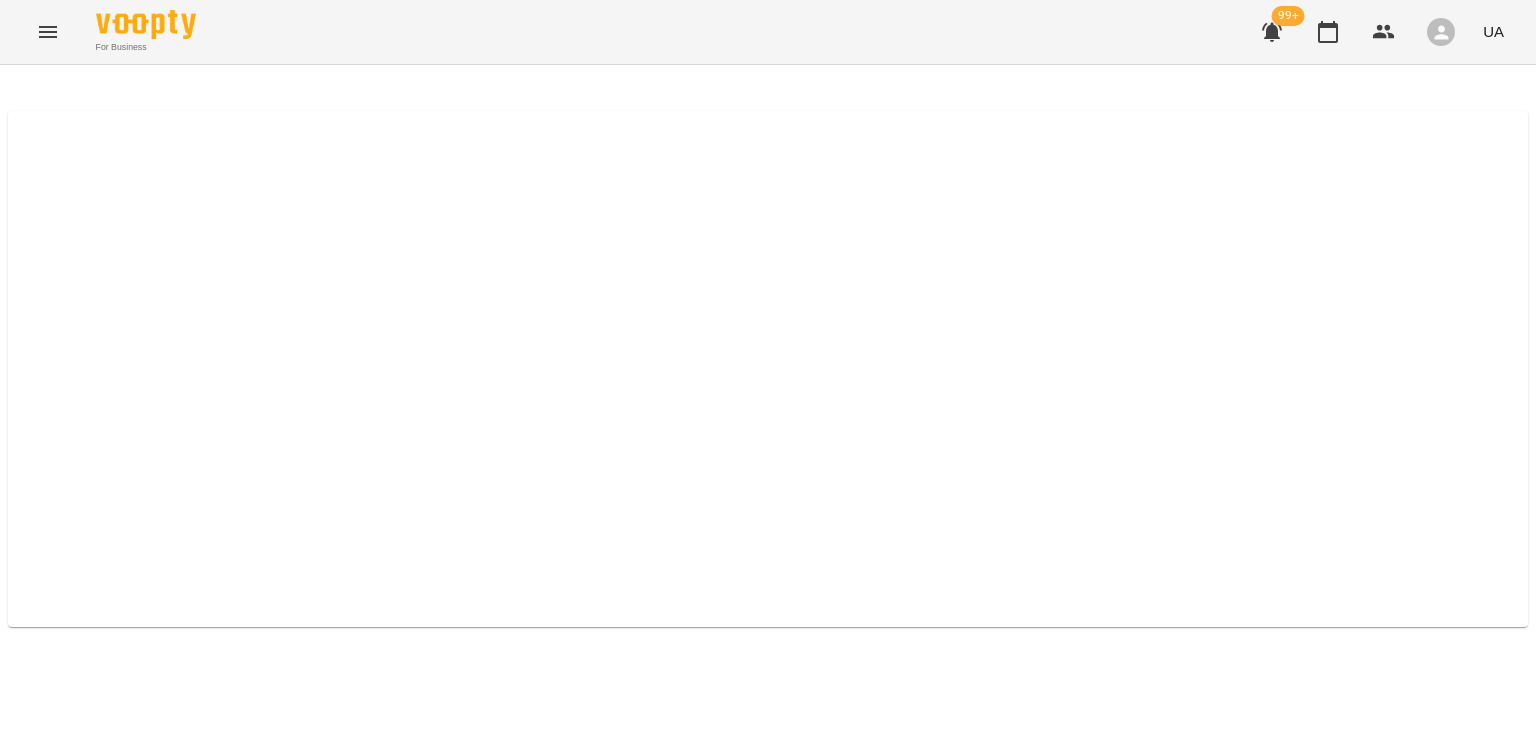 select on "*****" 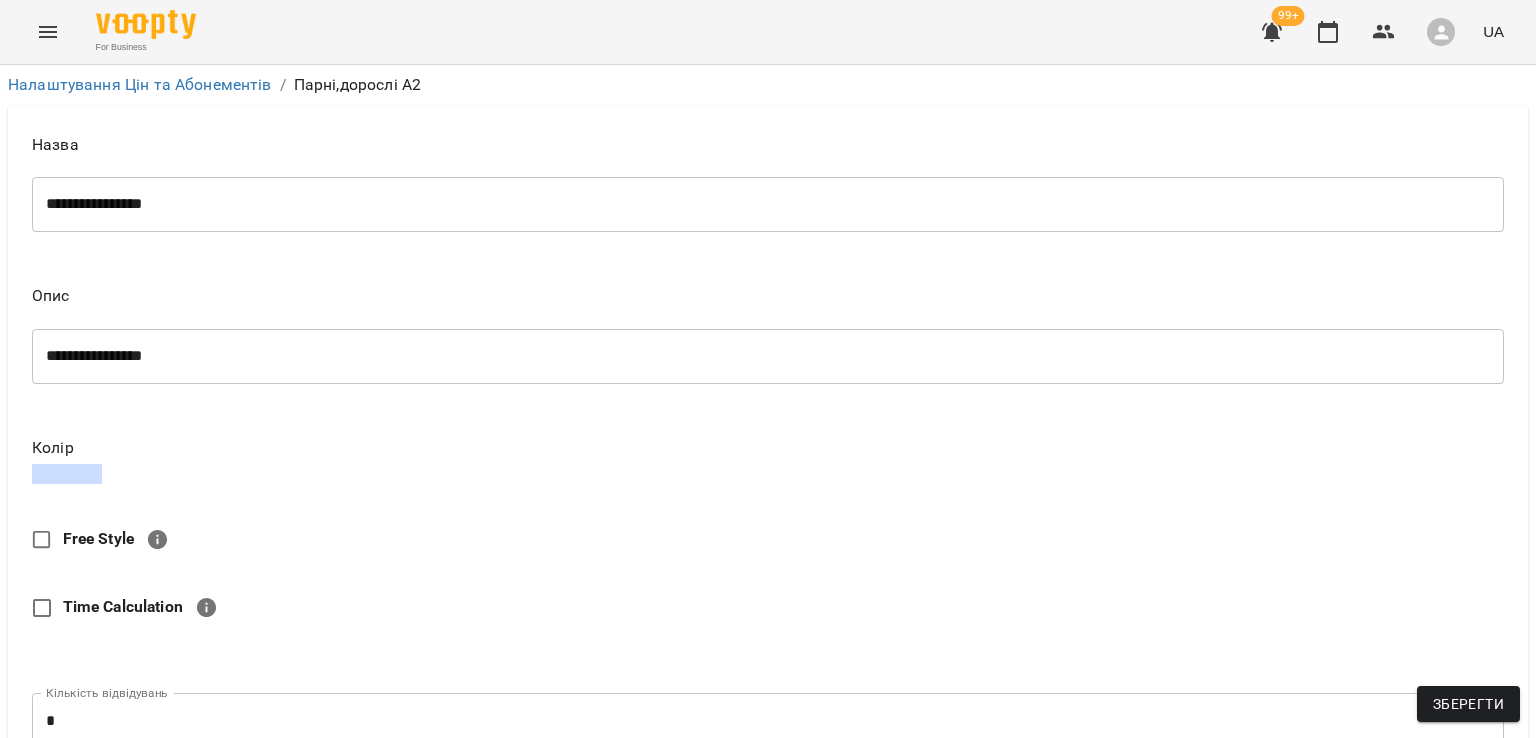 scroll, scrollTop: 200, scrollLeft: 0, axis: vertical 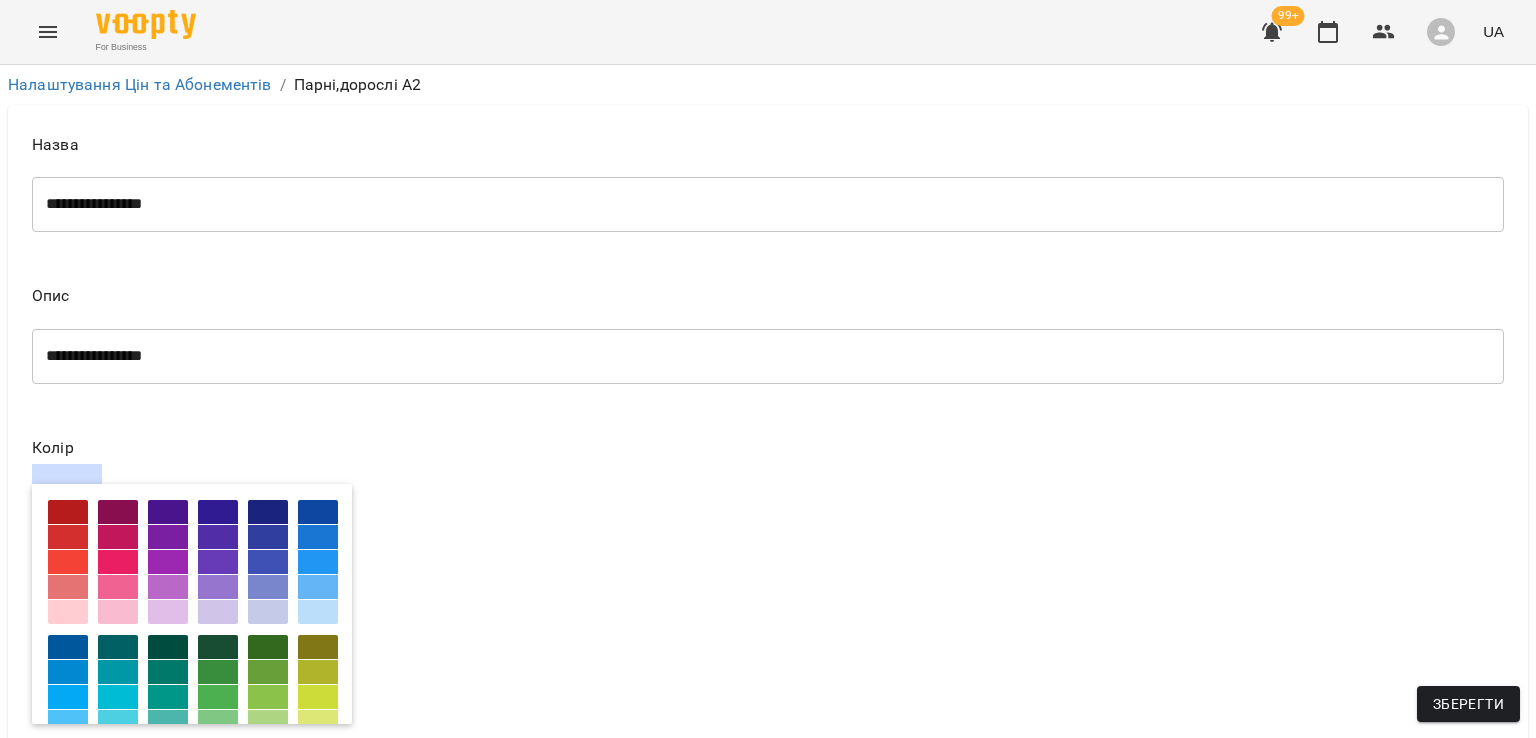 click at bounding box center [218, 647] 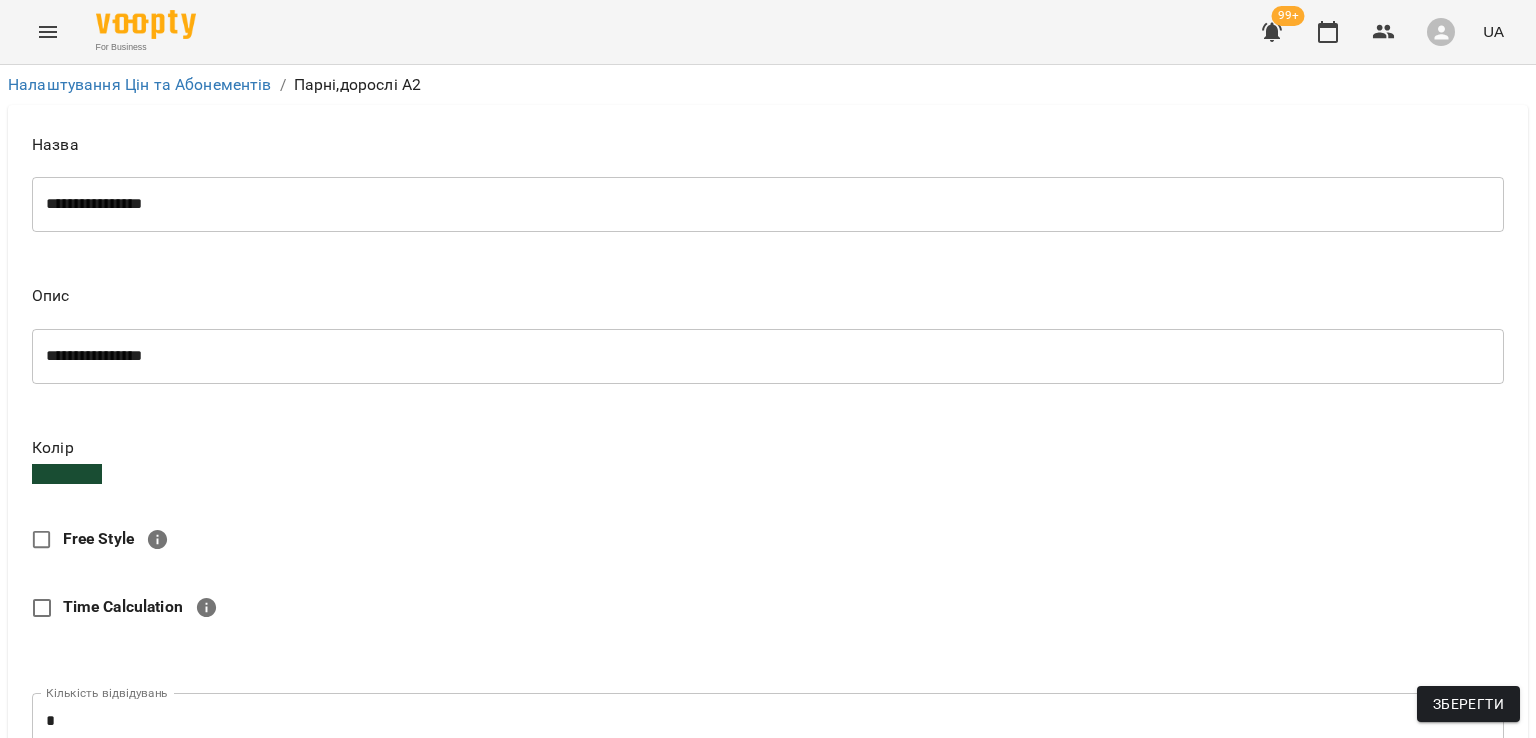scroll, scrollTop: 500, scrollLeft: 0, axis: vertical 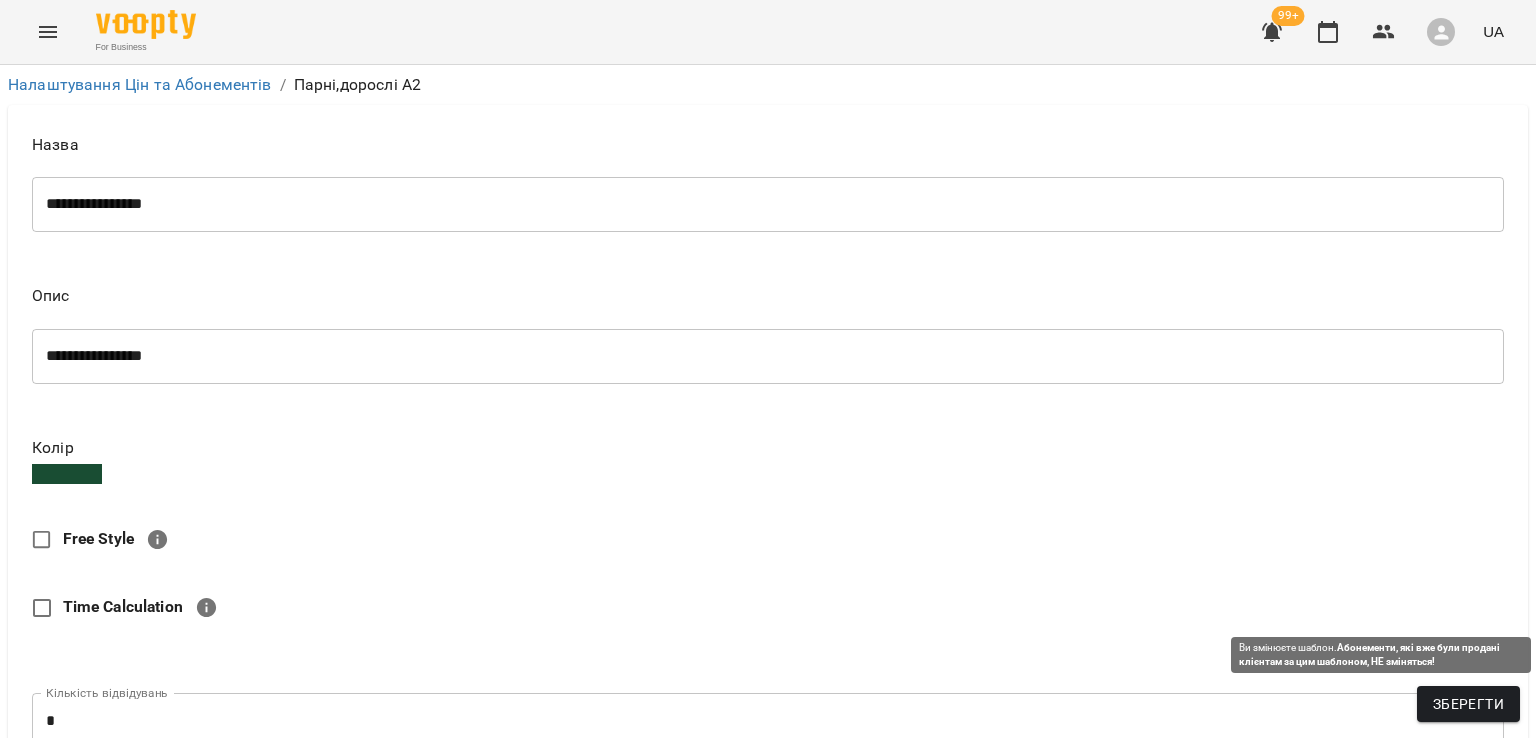 drag, startPoint x: 1483, startPoint y: 694, endPoint x: 1460, endPoint y: 685, distance: 24.698177 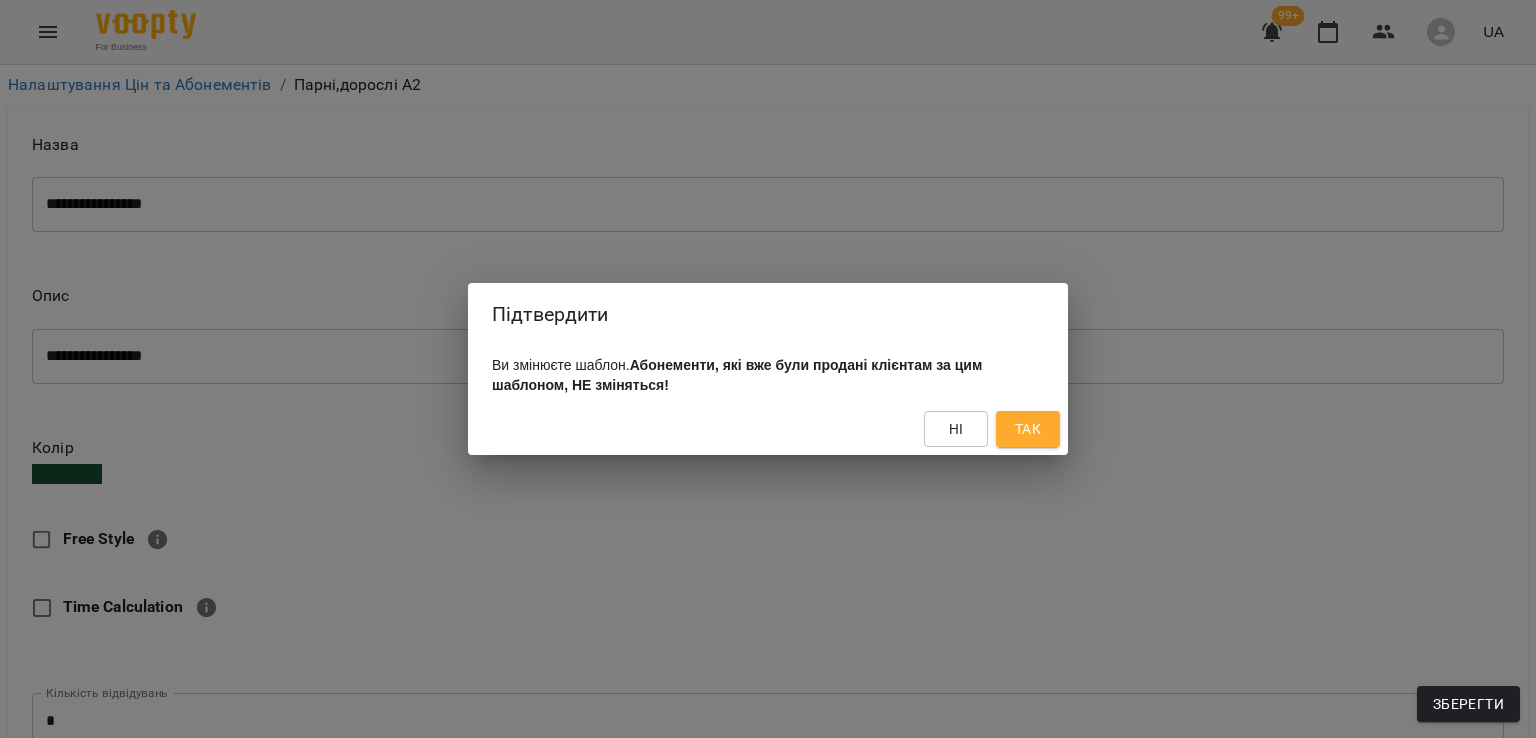 click on "Так" at bounding box center [1028, 429] 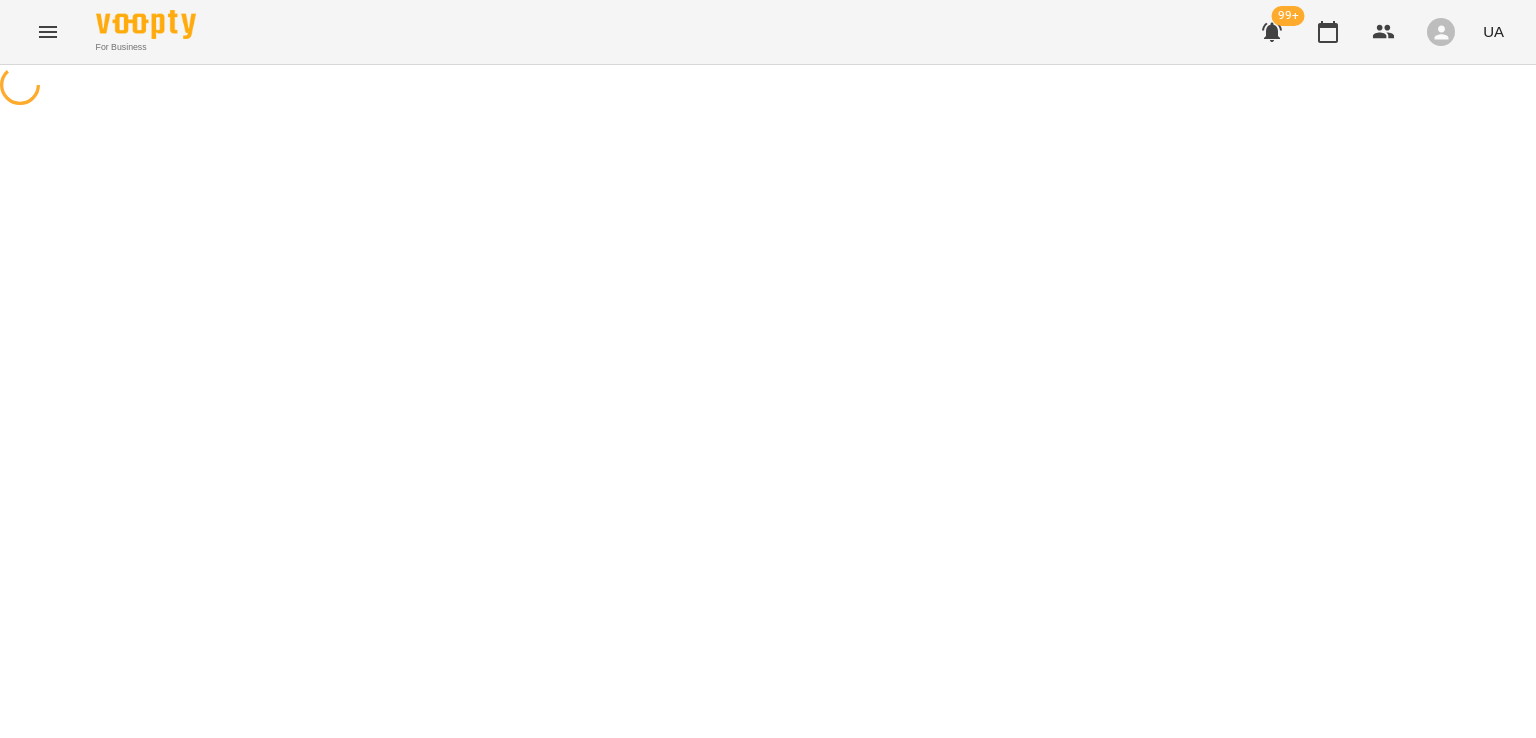scroll, scrollTop: 0, scrollLeft: 0, axis: both 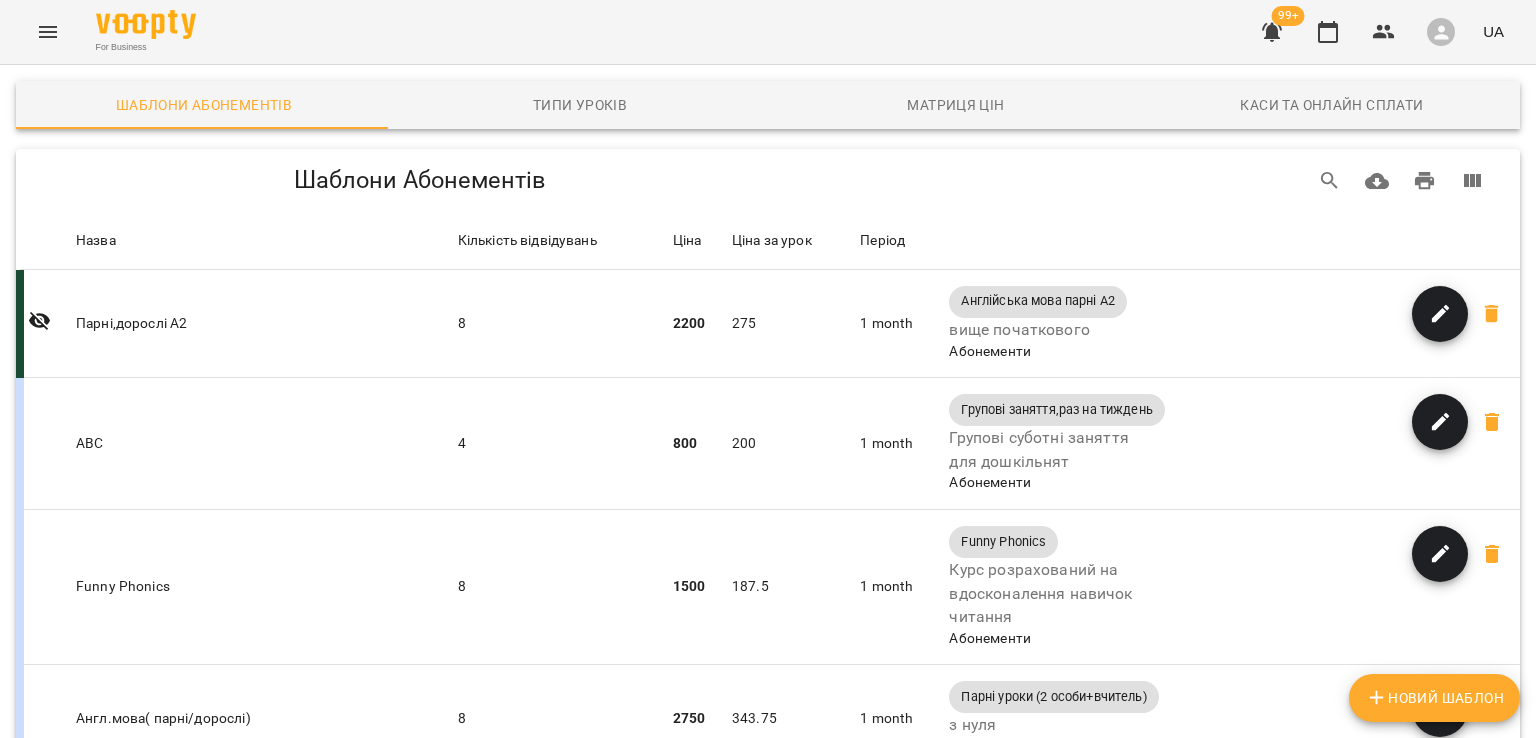 click at bounding box center (48, 32) 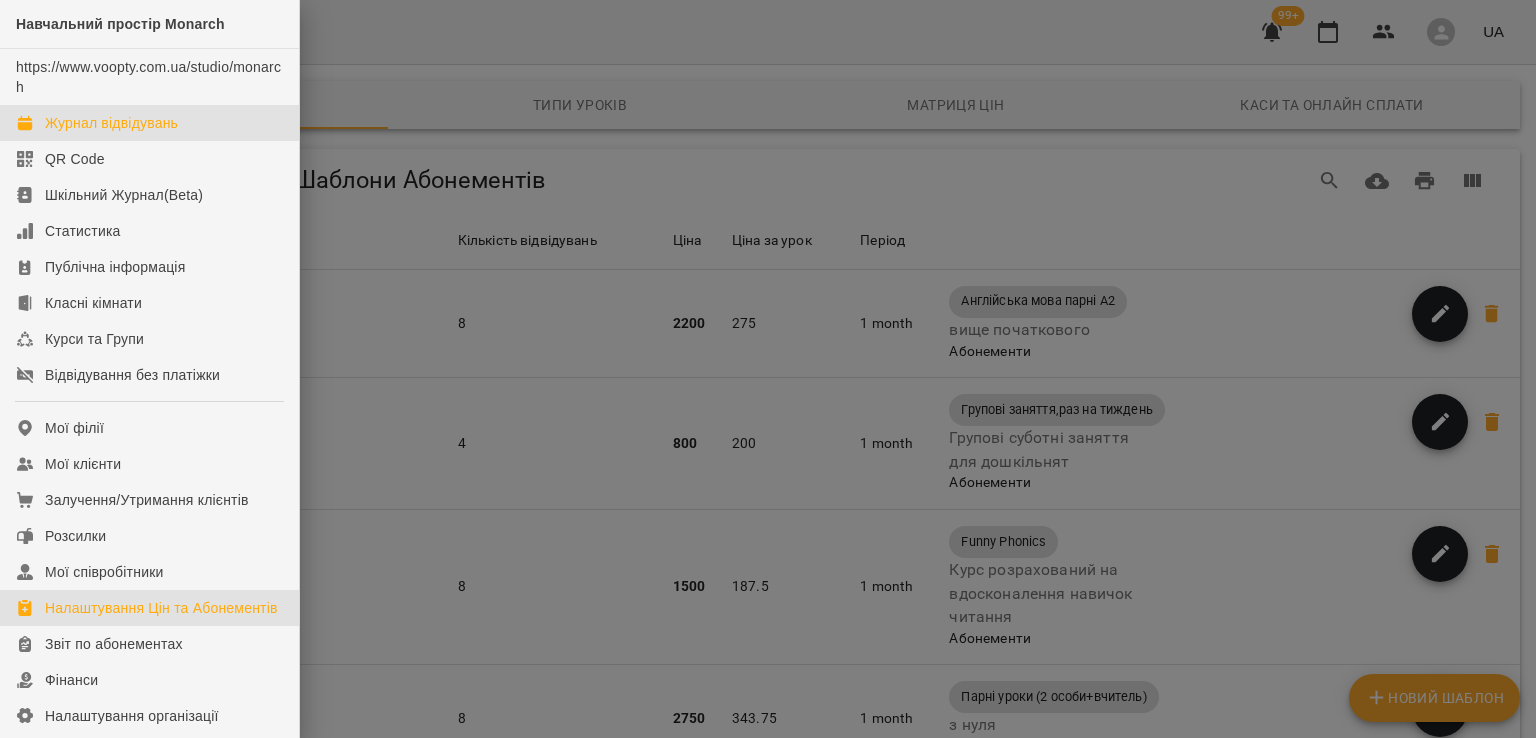 click on "Журнал відвідувань" at bounding box center [111, 123] 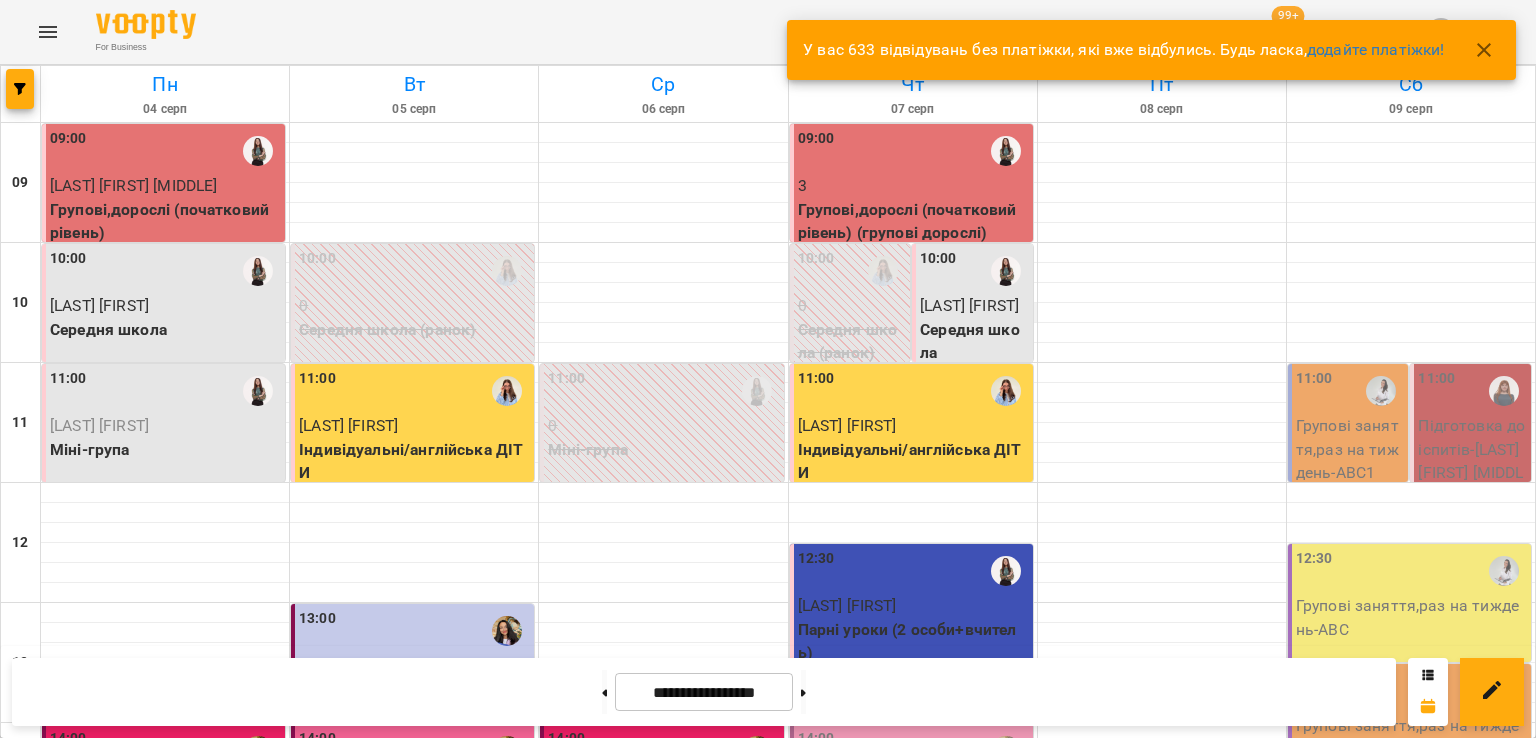 scroll, scrollTop: 300, scrollLeft: 0, axis: vertical 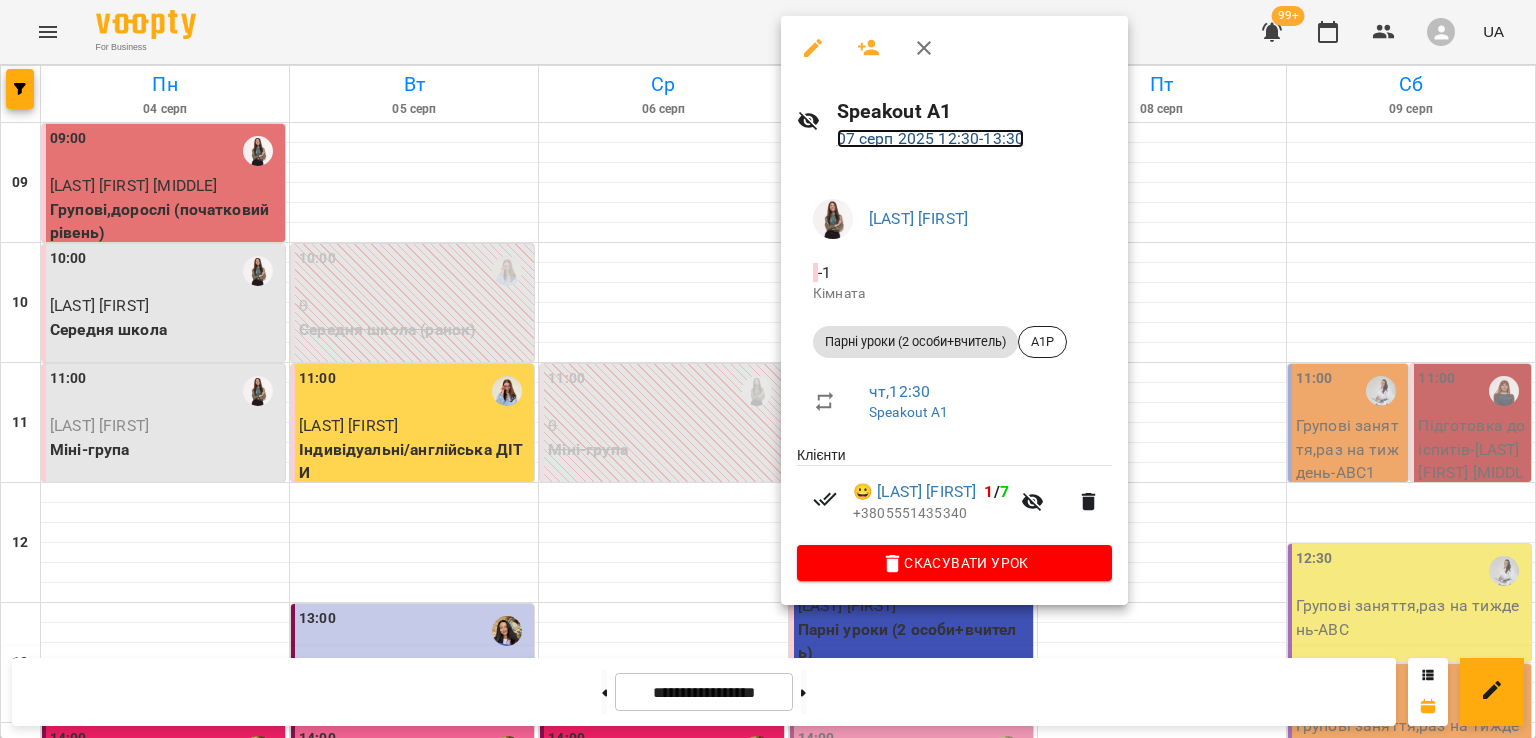 click on "07 серп 2025 12:30  -  13:30" at bounding box center (931, 138) 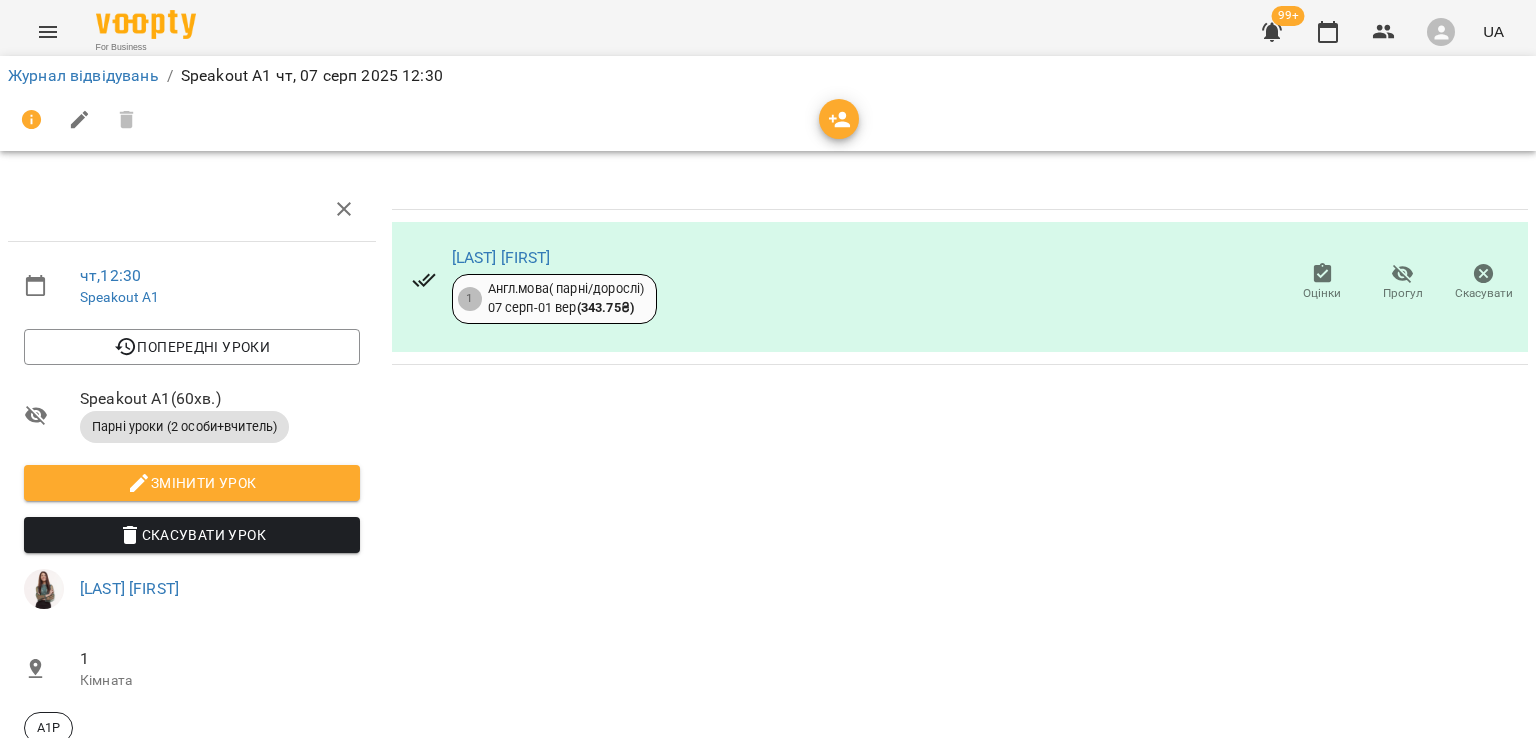 click at bounding box center (839, 119) 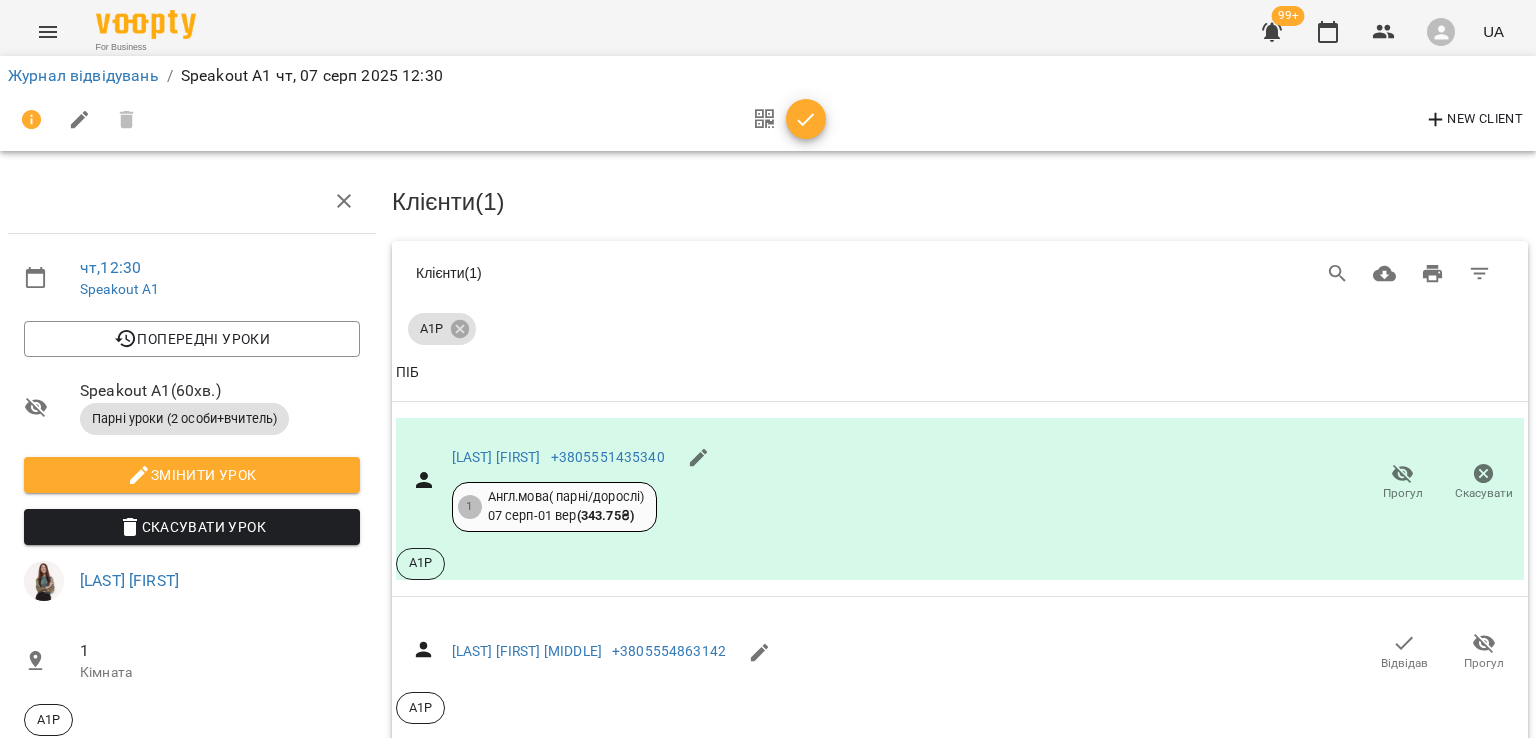 scroll, scrollTop: 200, scrollLeft: 0, axis: vertical 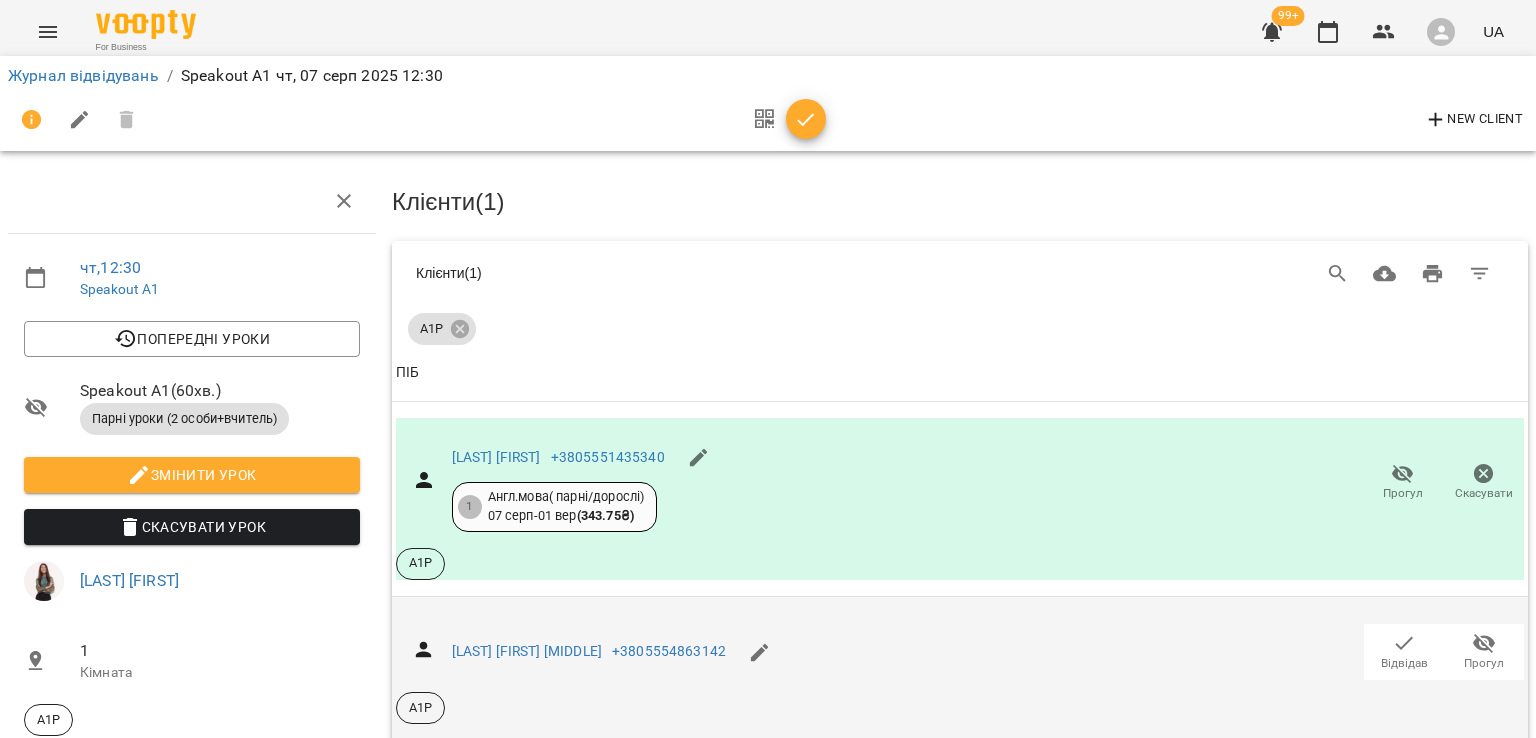 click 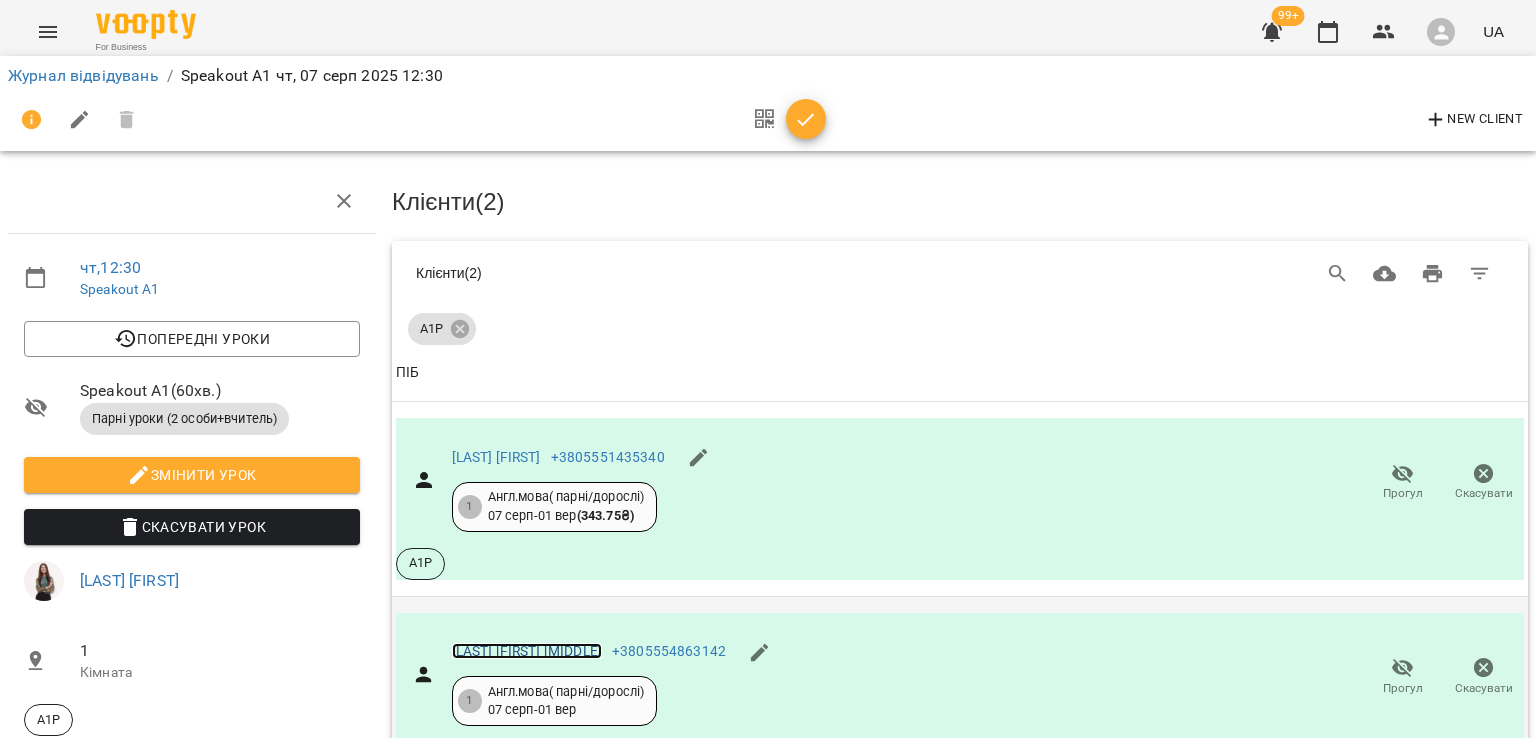 click on "Рац Марія Олександрівна" at bounding box center [527, 651] 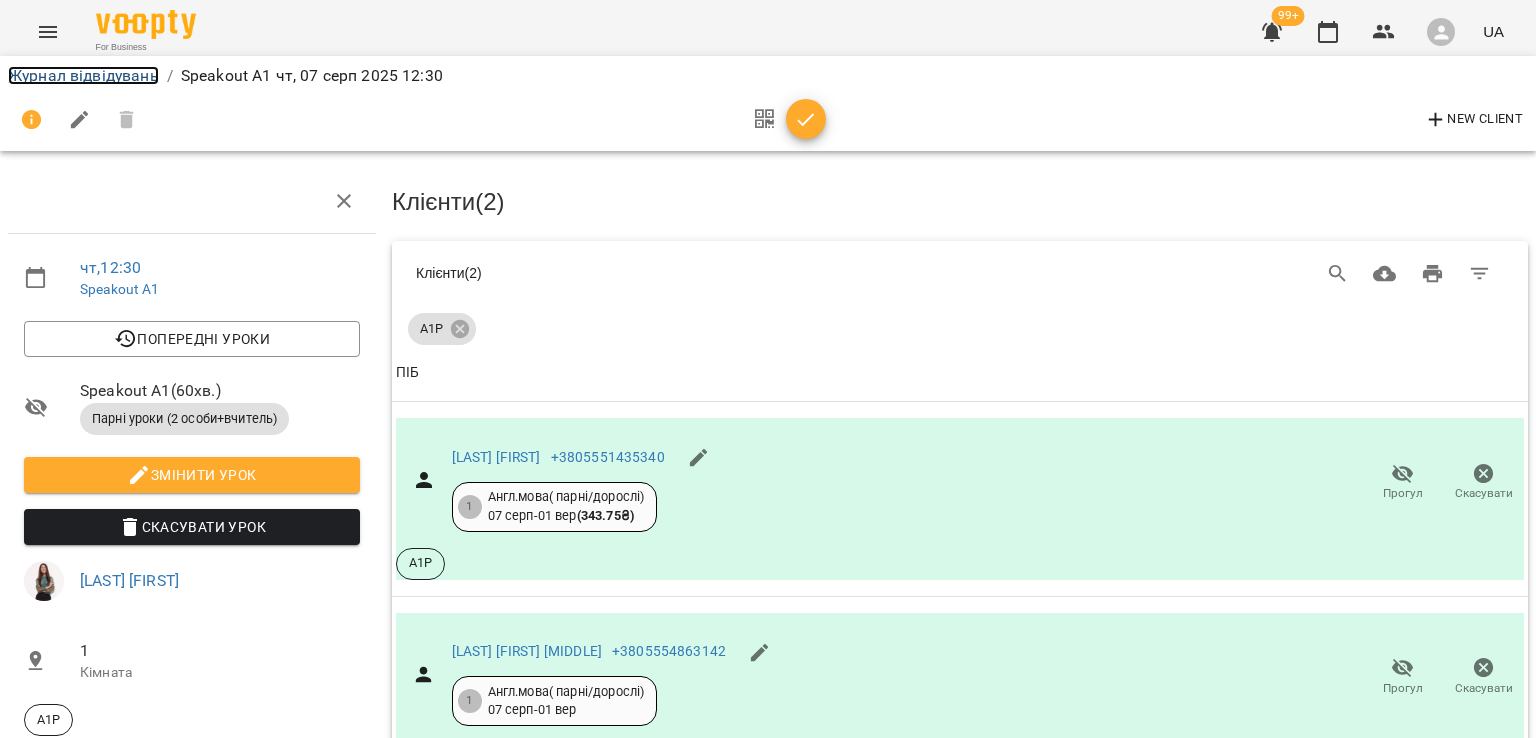 click on "Журнал відвідувань" at bounding box center (83, 75) 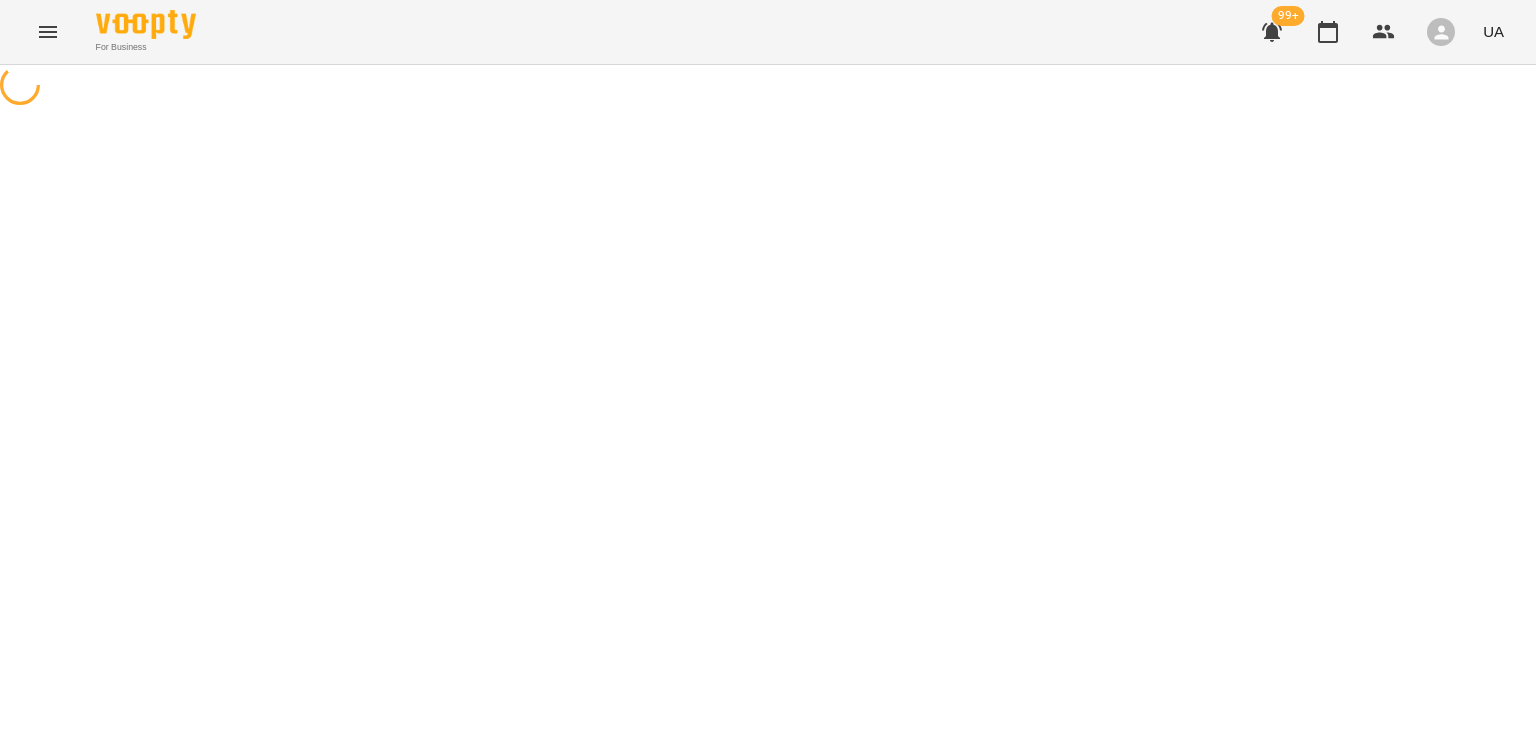 scroll, scrollTop: 0, scrollLeft: 0, axis: both 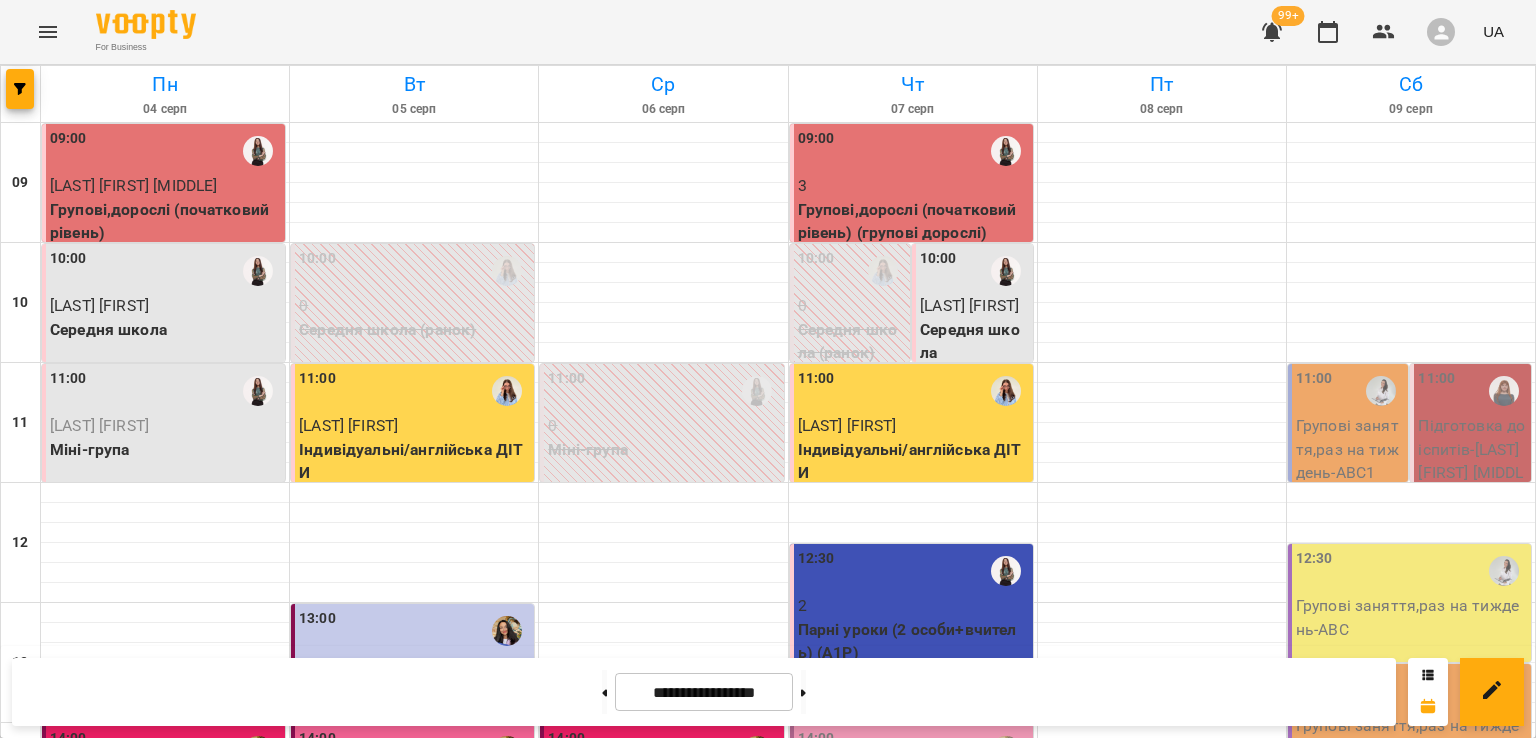 click on "2" at bounding box center (995, 1053) 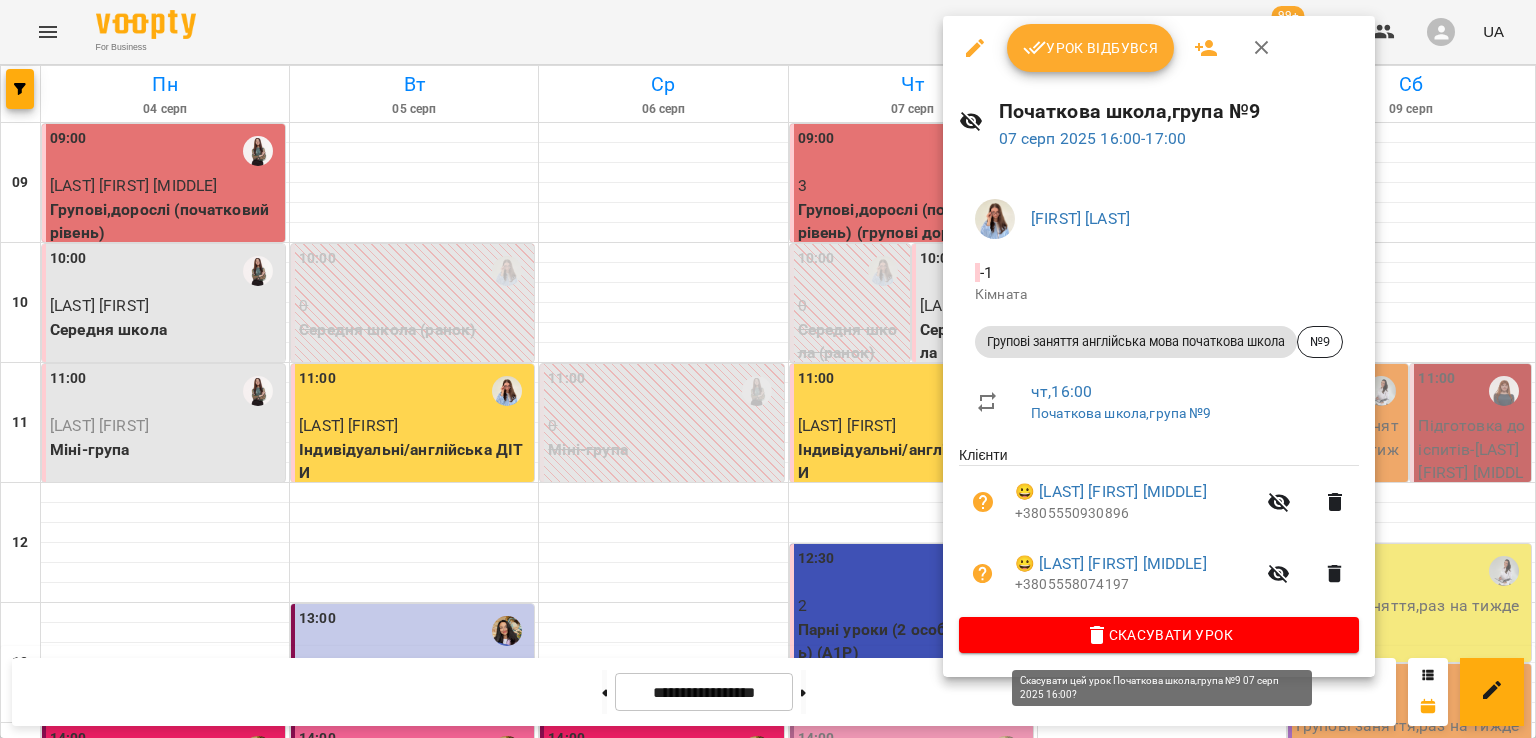 click on "Скасувати Урок" at bounding box center [1159, 635] 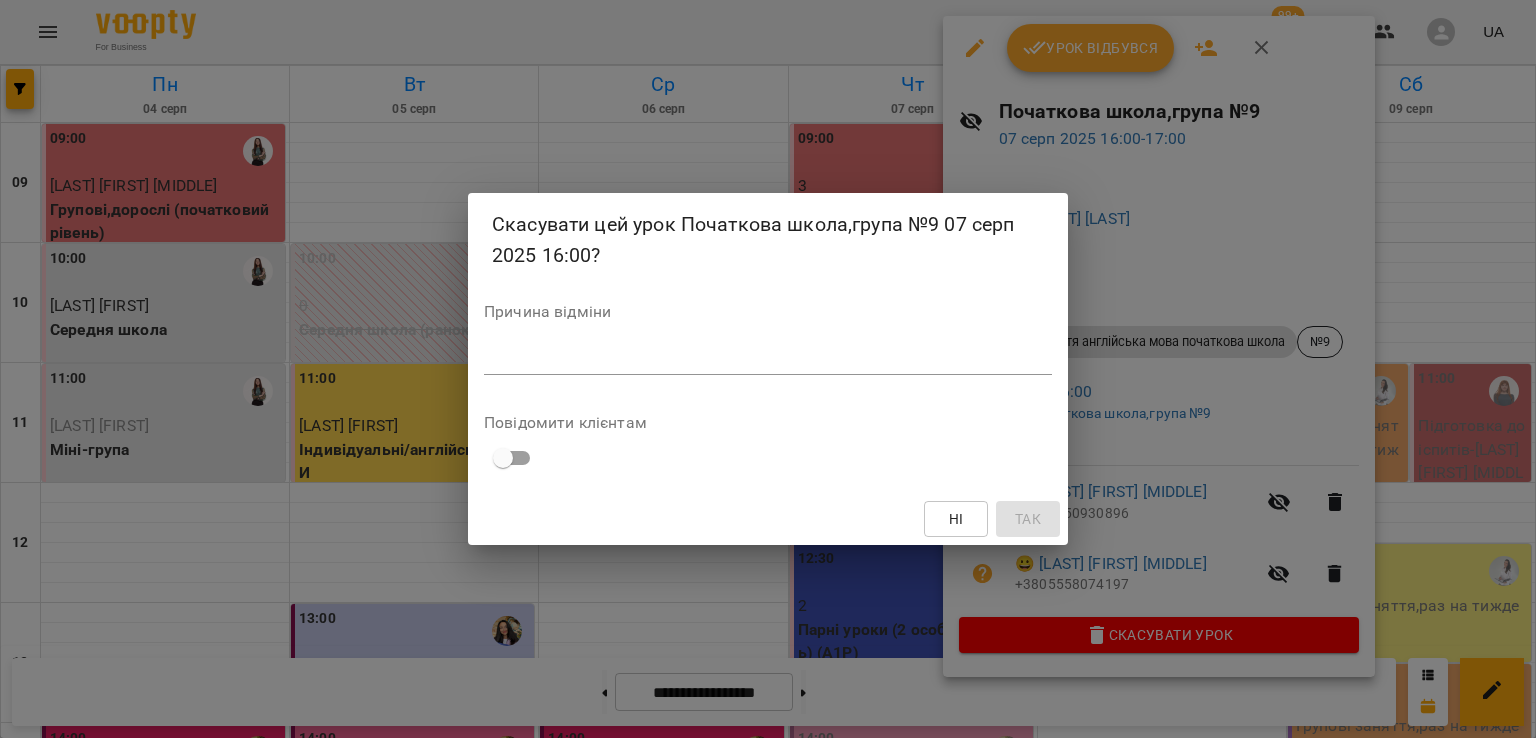 click on "*" at bounding box center [768, 359] 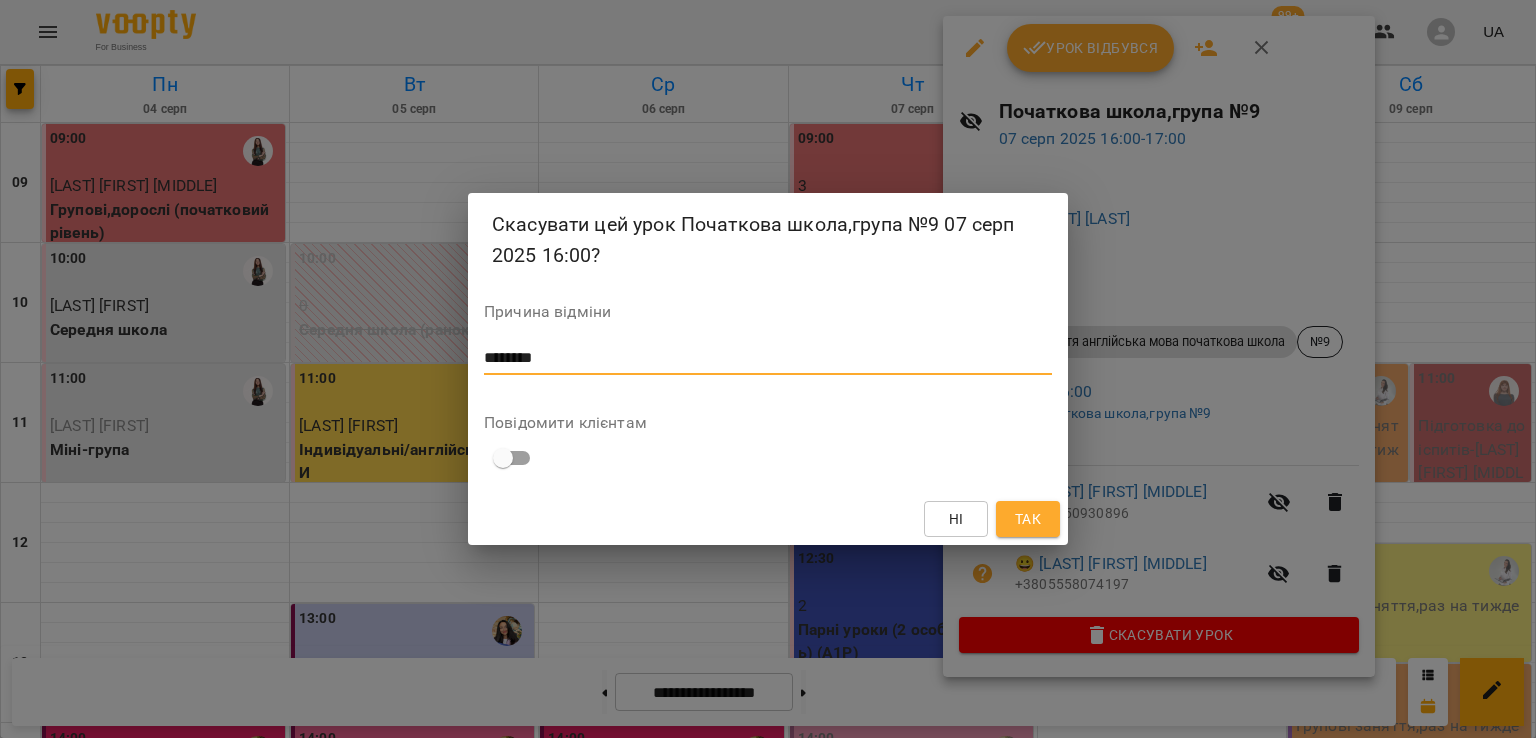 type on "********" 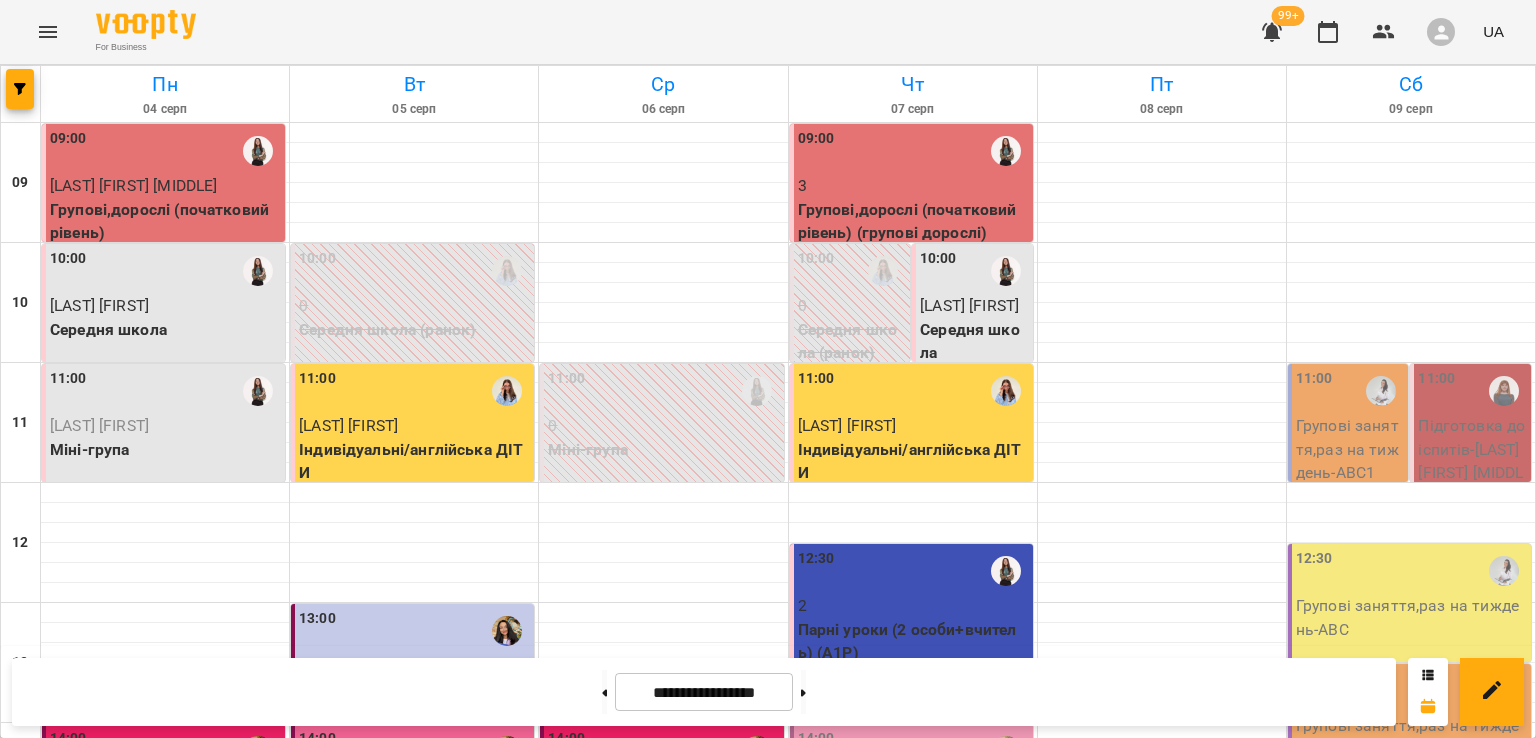 click on "17:00" at bounding box center (913, 1143) 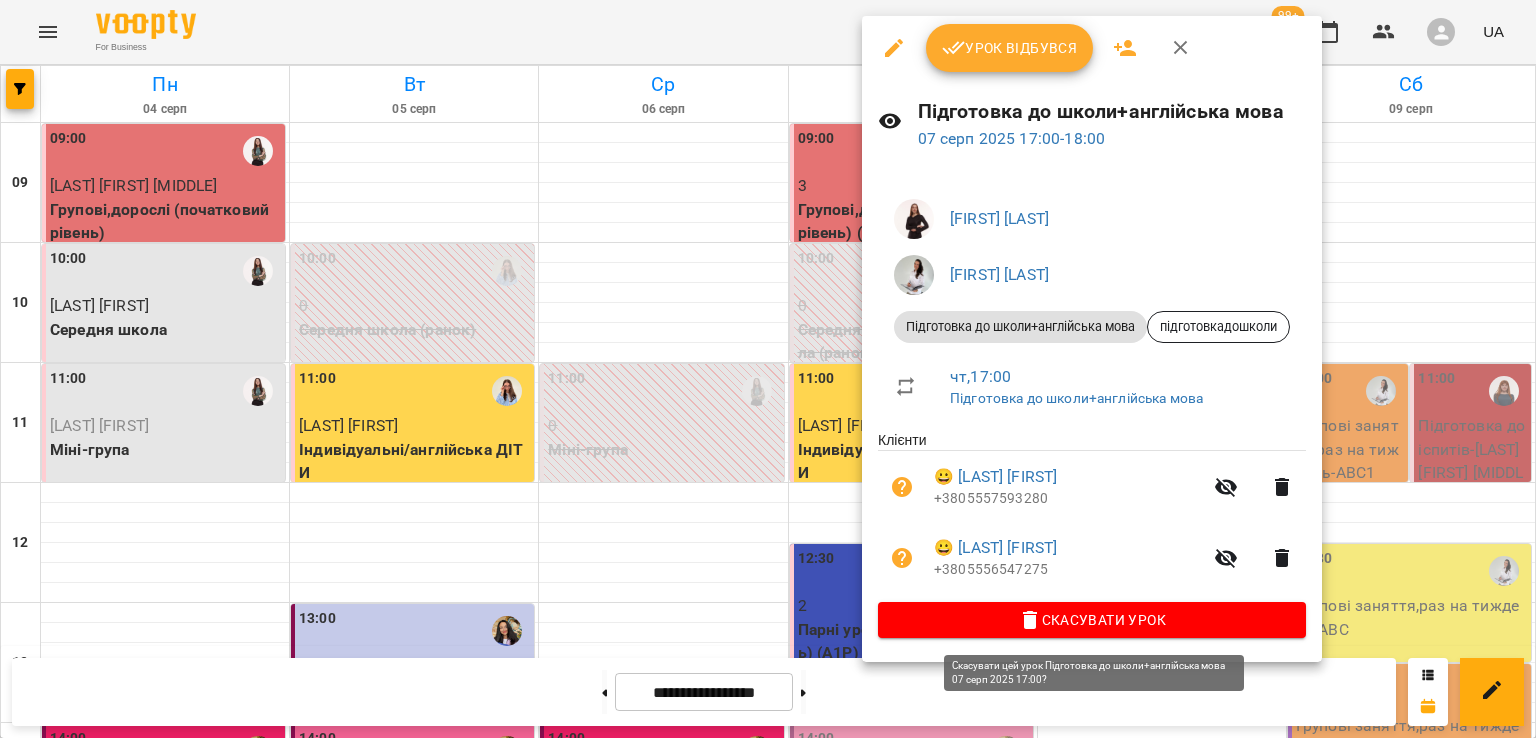 click on "Скасувати Урок" at bounding box center [1092, 620] 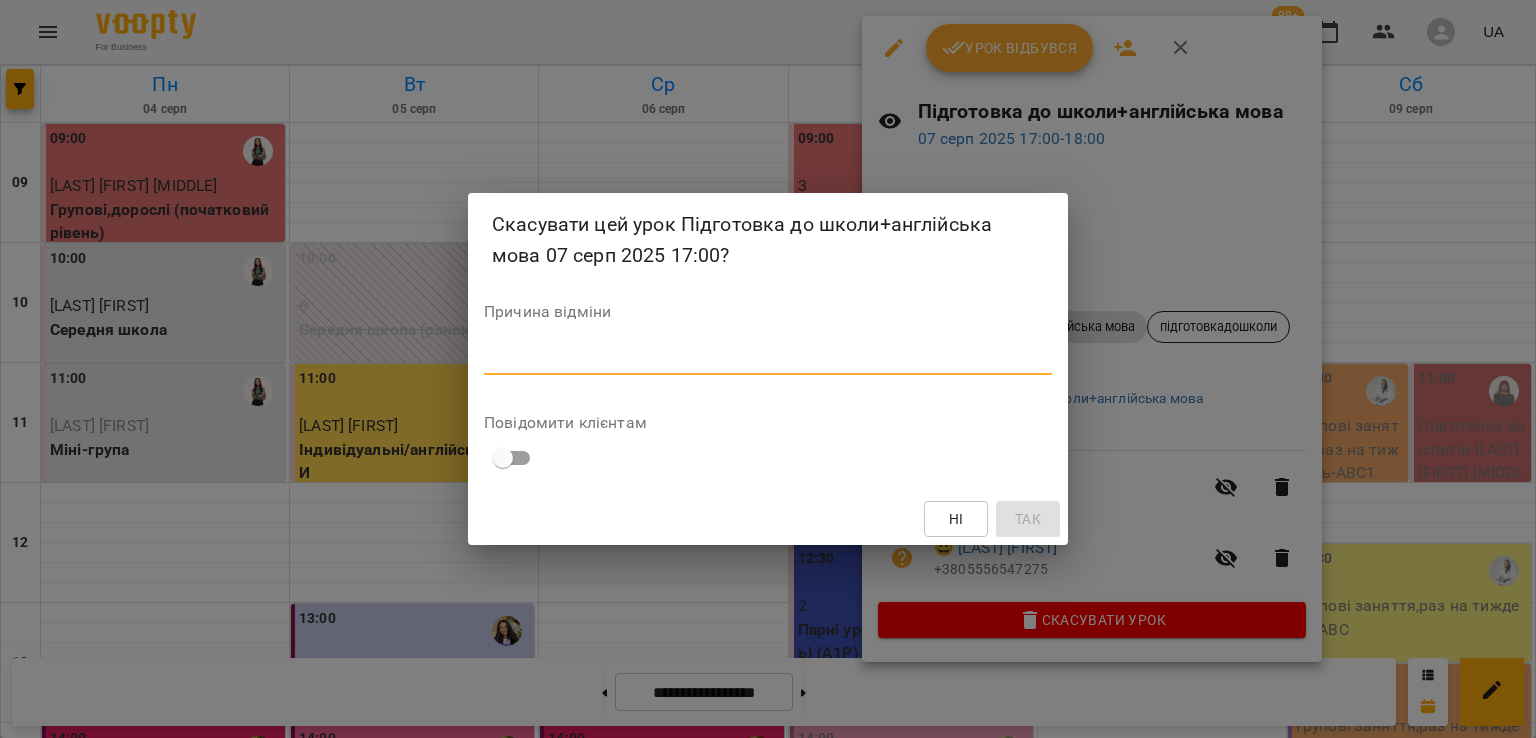click at bounding box center [768, 358] 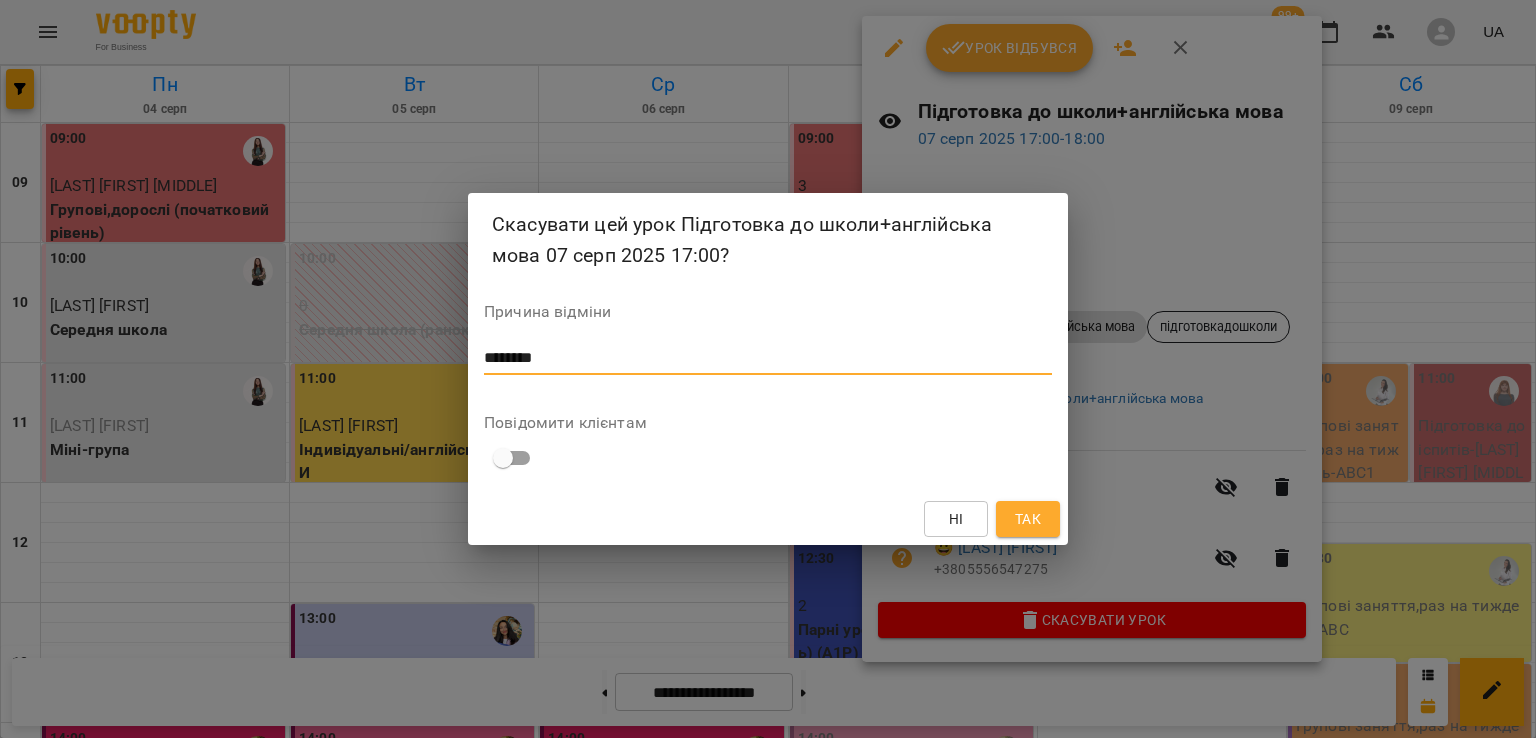 type on "********" 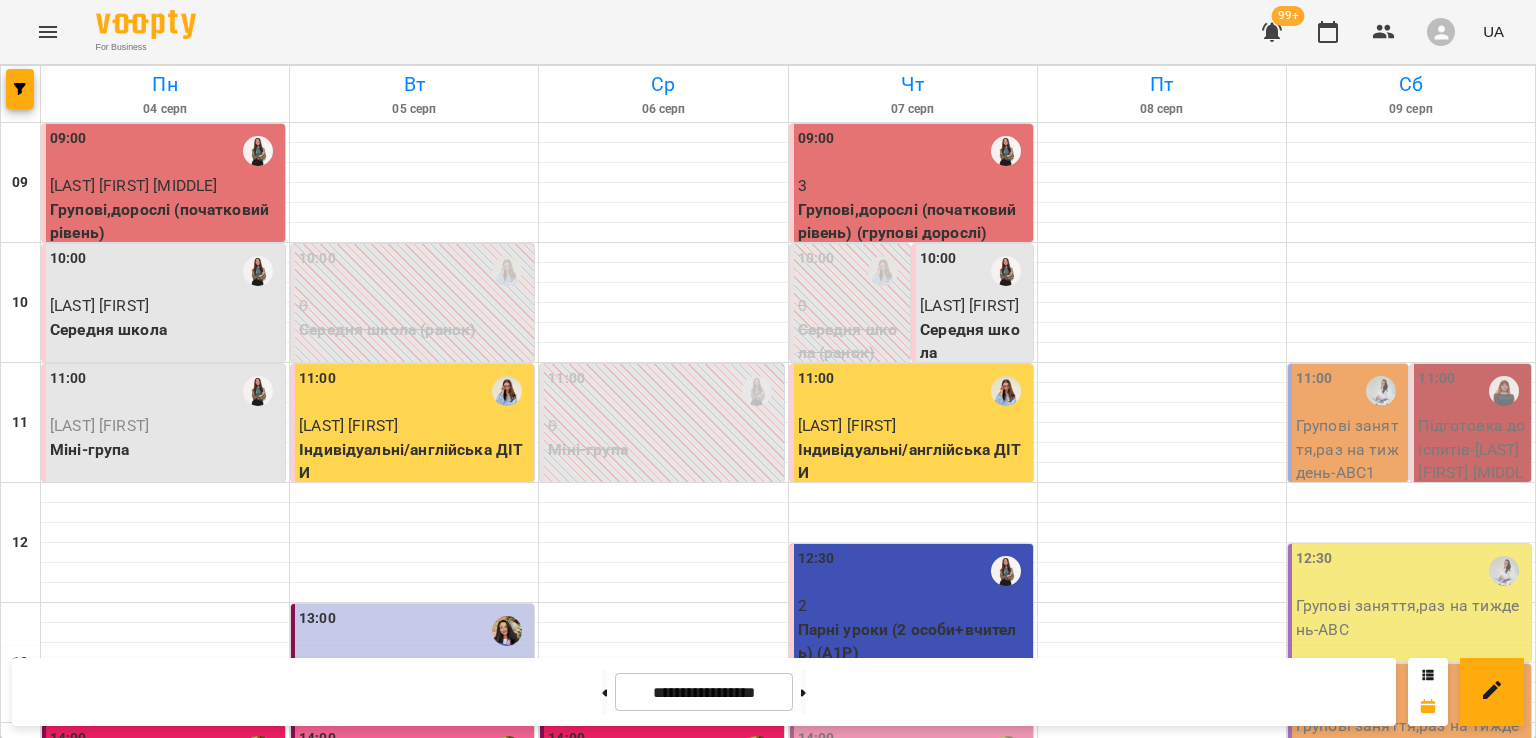 click on "Сизов Ерік" at bounding box center [994, 1184] 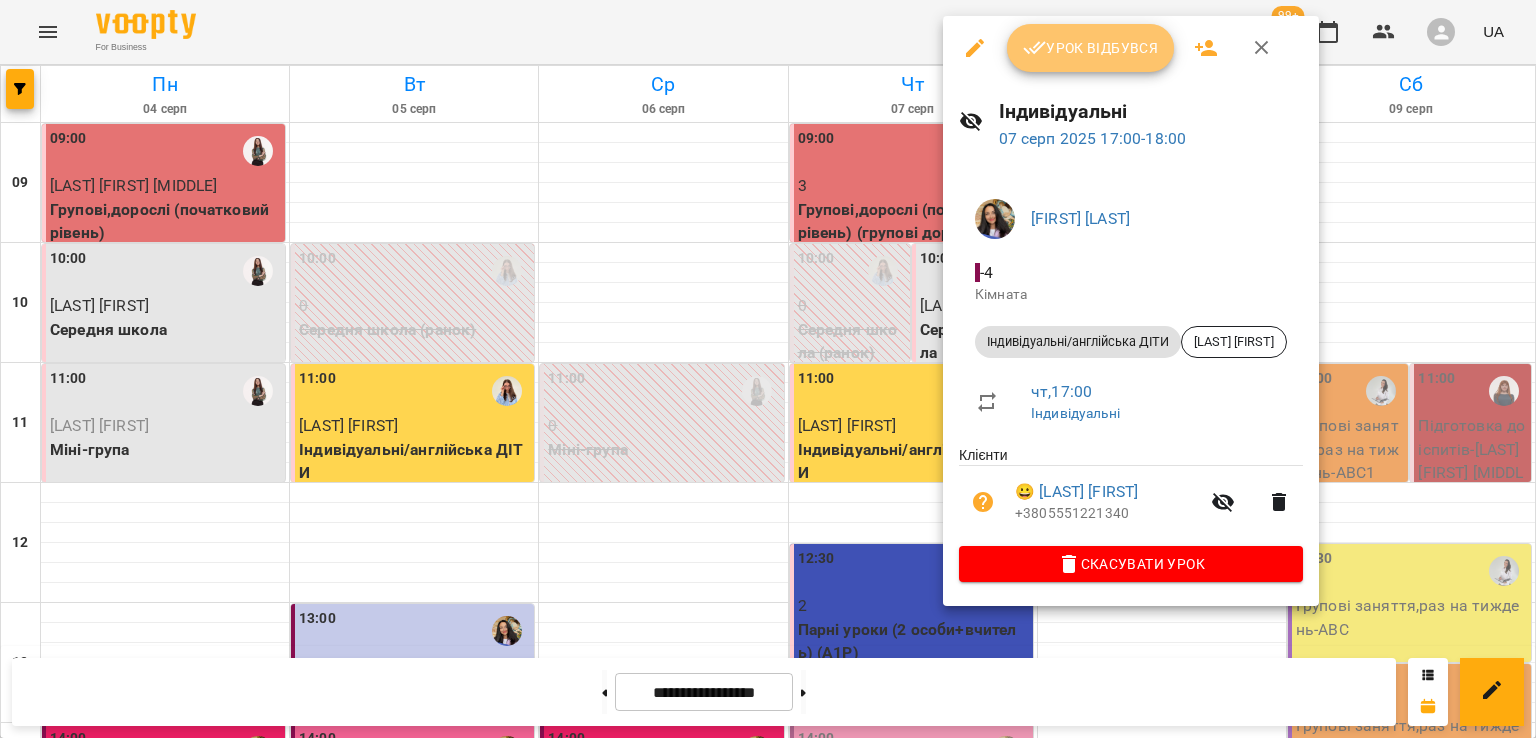 click on "Урок відбувся" at bounding box center [1091, 48] 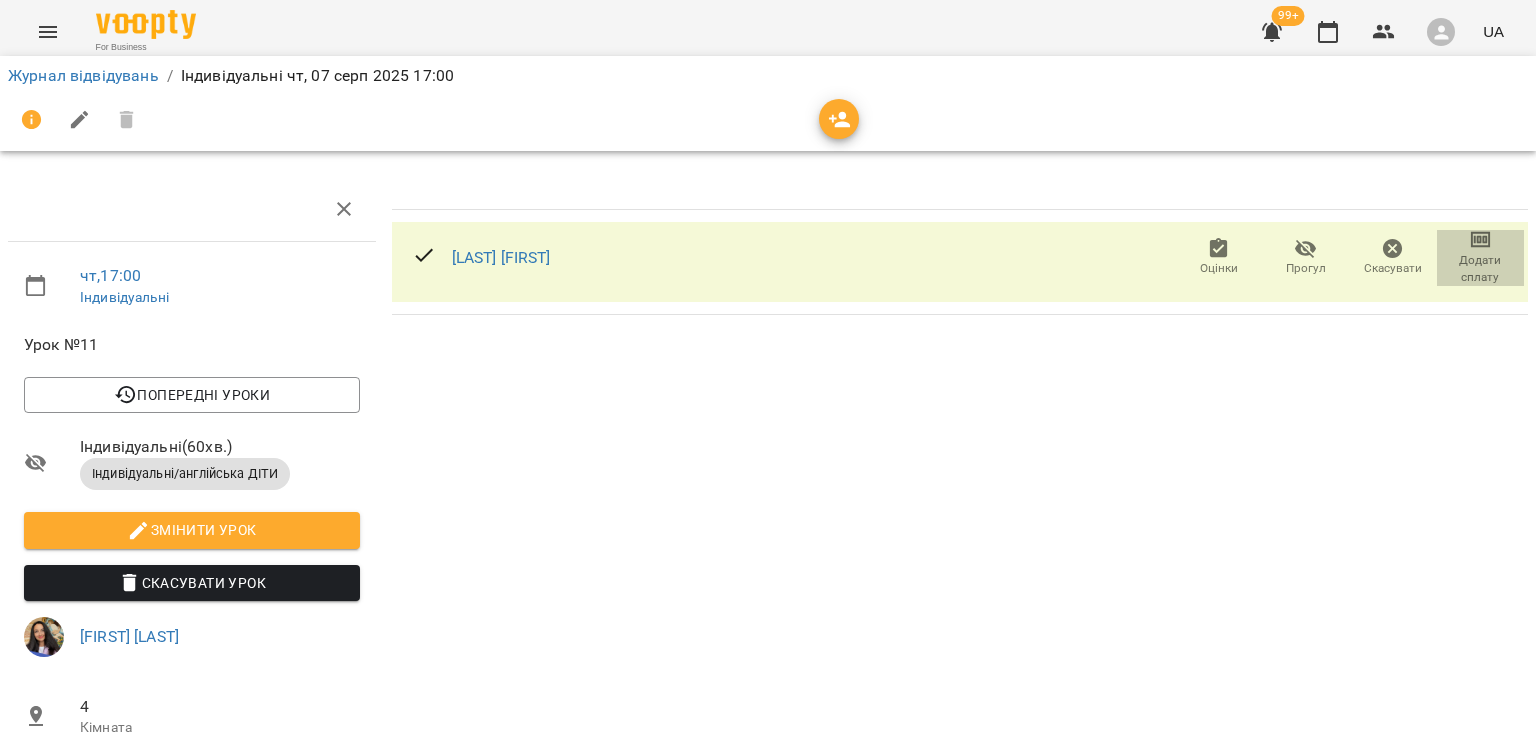 click on "Додати сплату" at bounding box center (1480, 269) 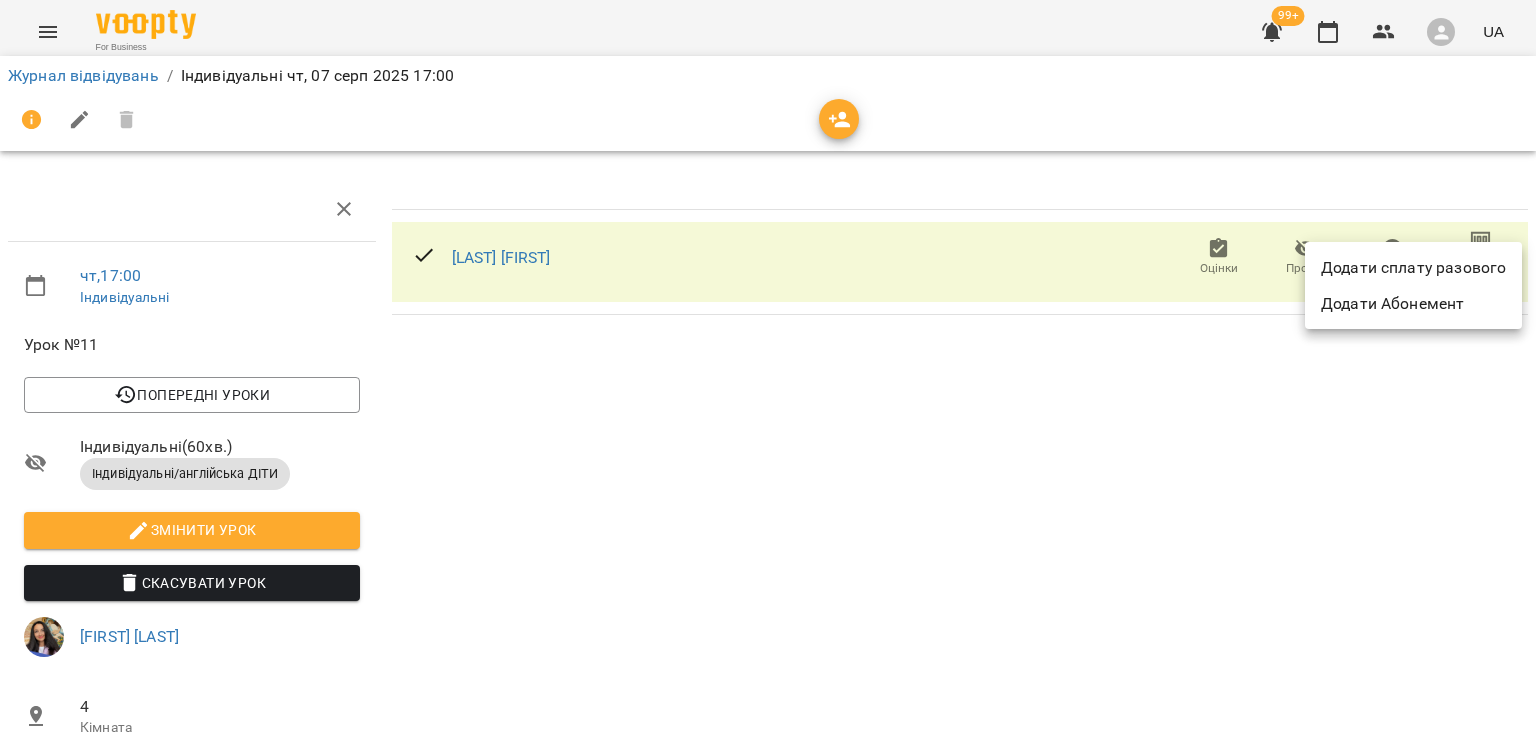 click on "Додати сплату разового" at bounding box center (1413, 268) 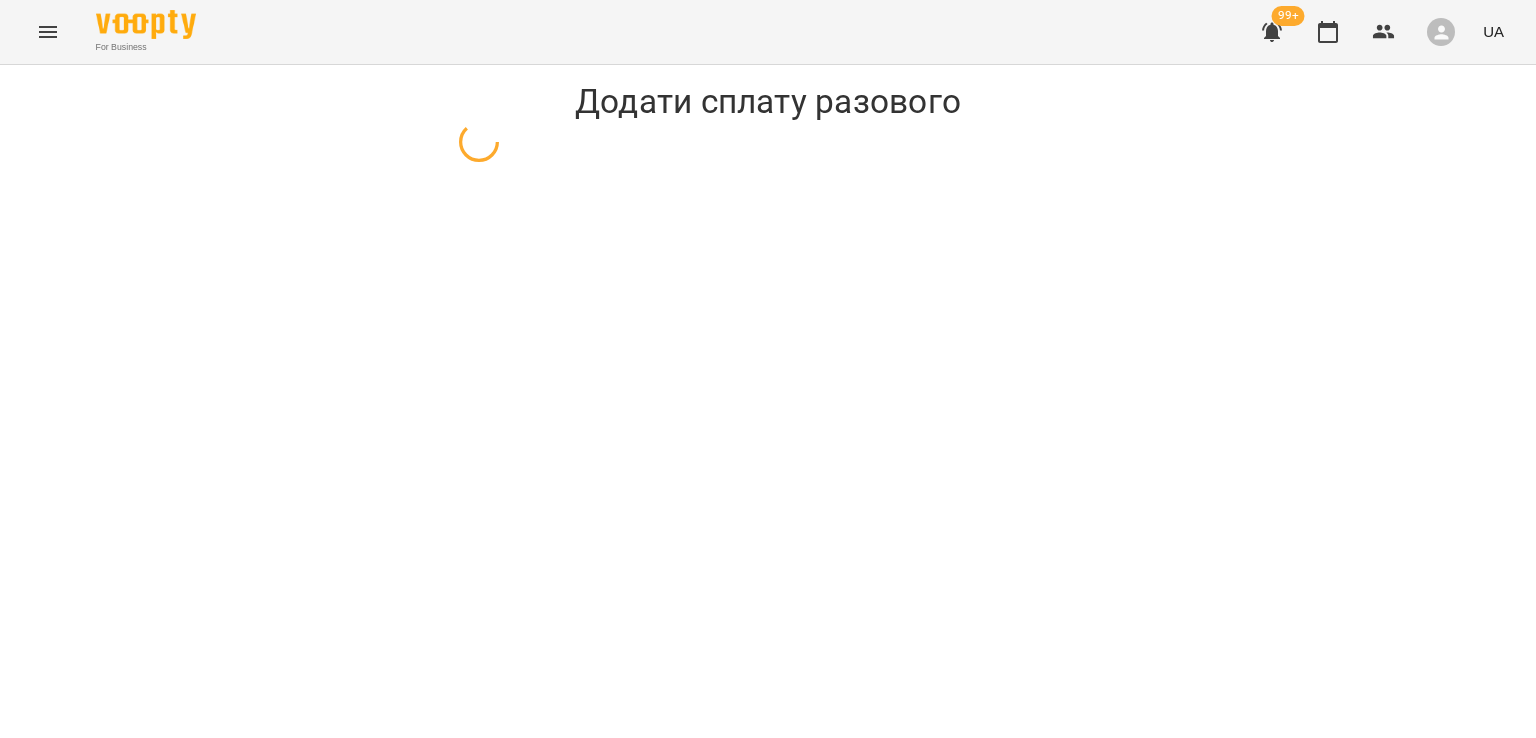 select on "**********" 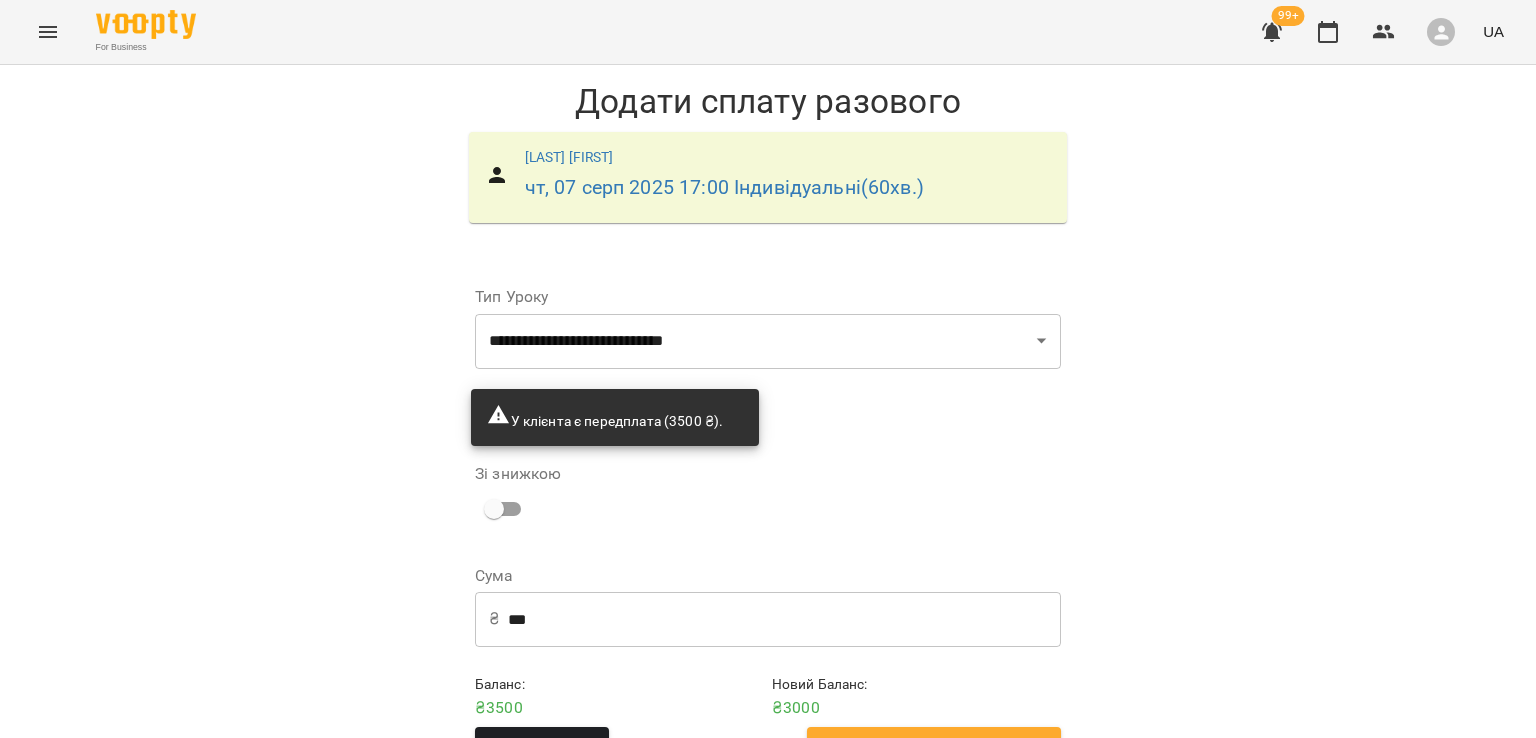scroll, scrollTop: 62, scrollLeft: 0, axis: vertical 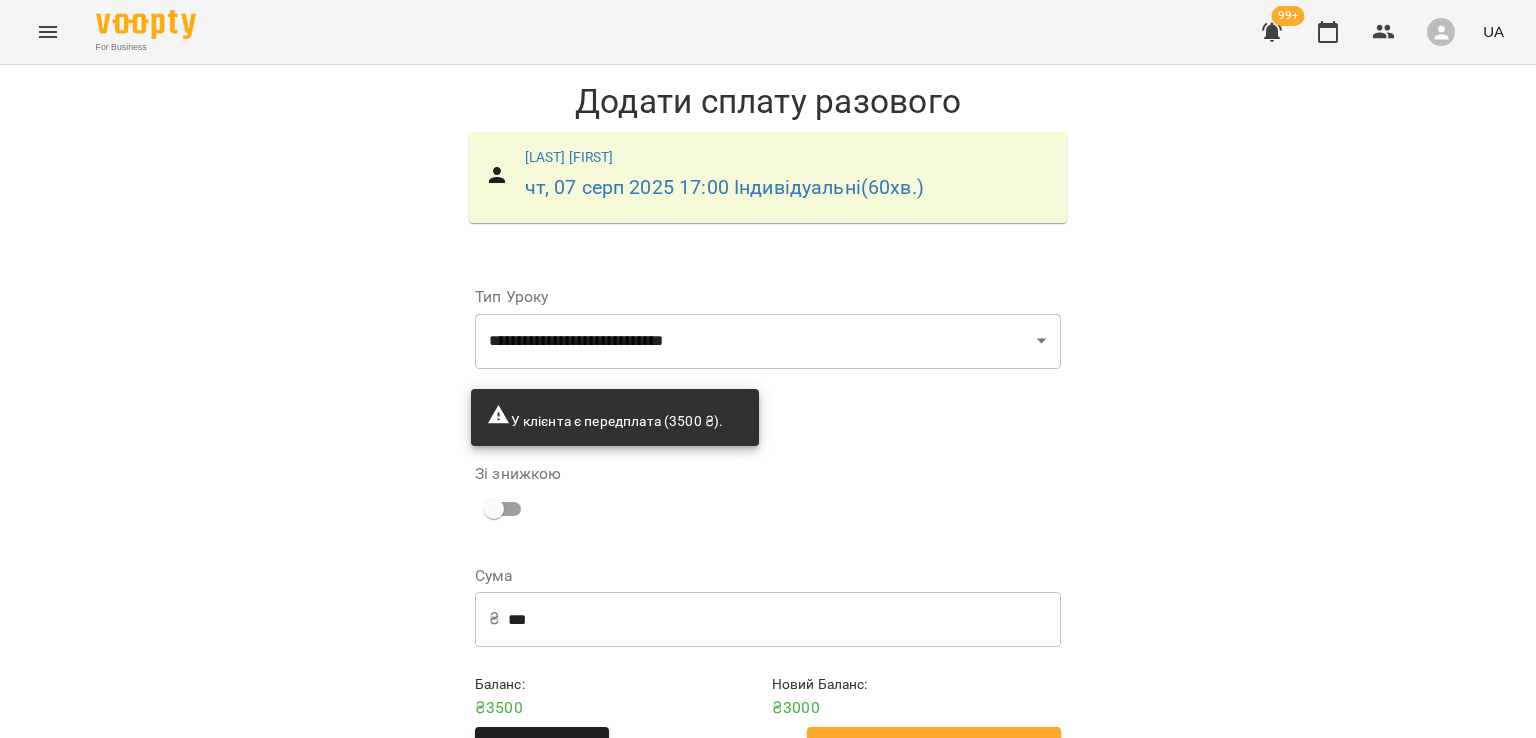 click on "Додати сплату разового" at bounding box center [934, 748] 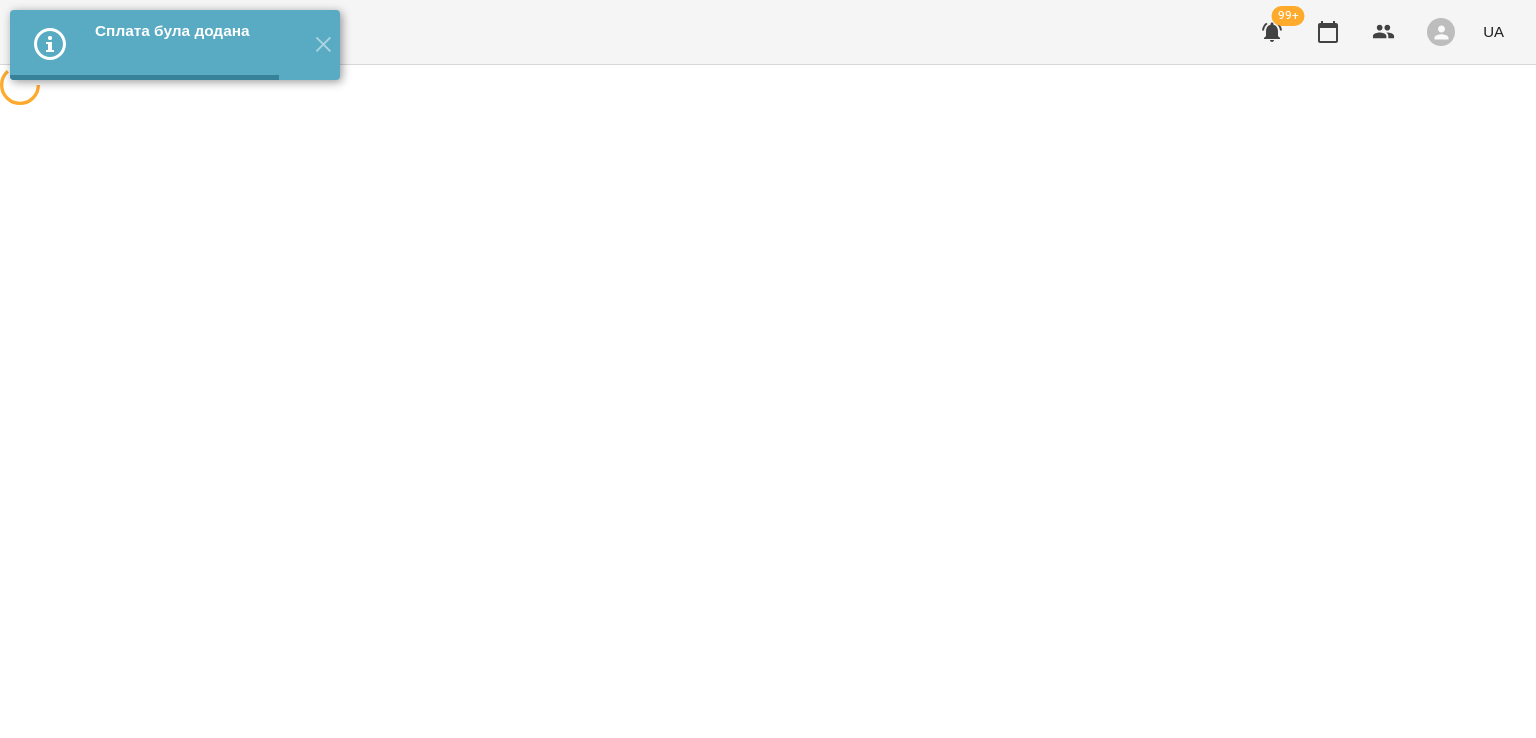 scroll, scrollTop: 0, scrollLeft: 0, axis: both 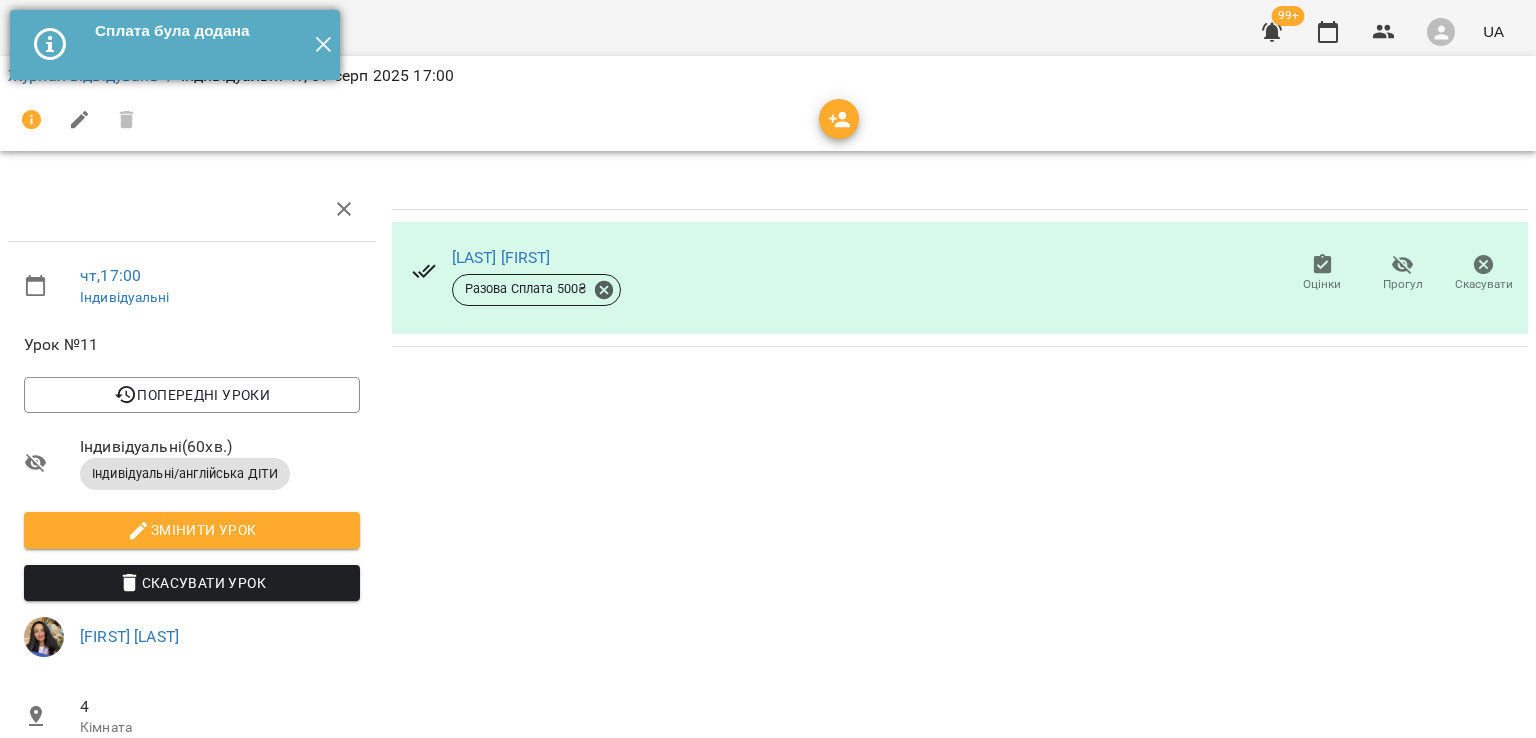 click on "✕" at bounding box center (323, 45) 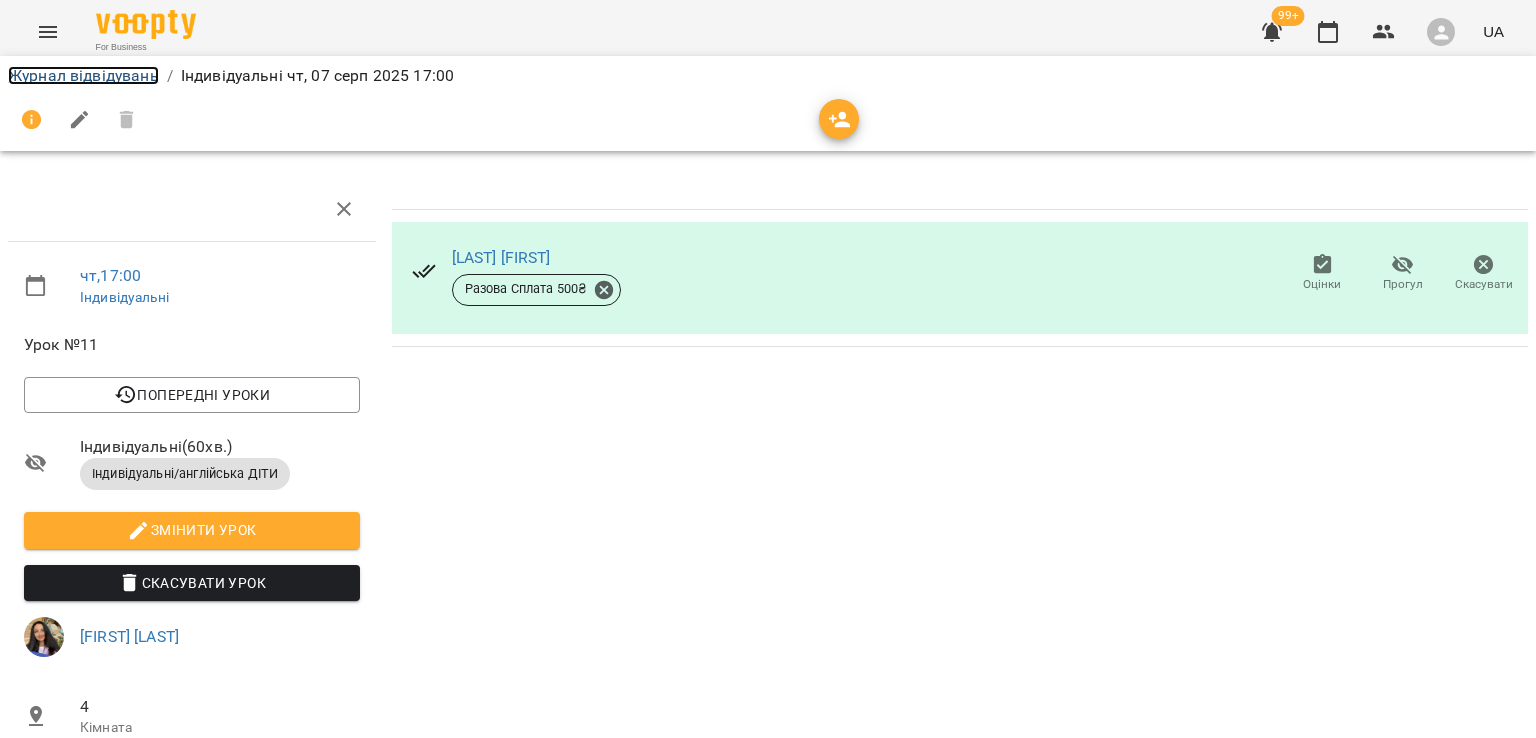 click on "Журнал відвідувань" at bounding box center [83, 75] 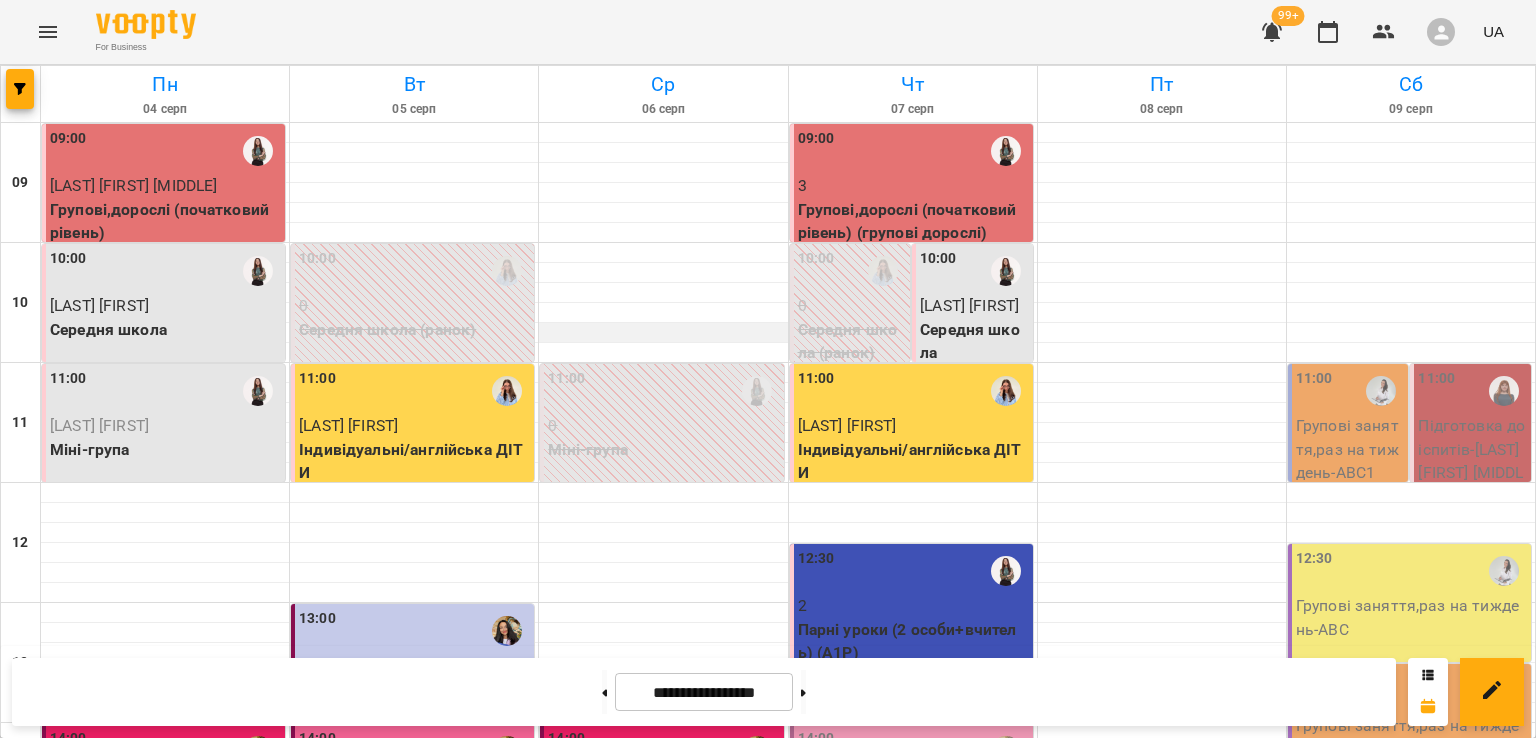 scroll, scrollTop: 795, scrollLeft: 0, axis: vertical 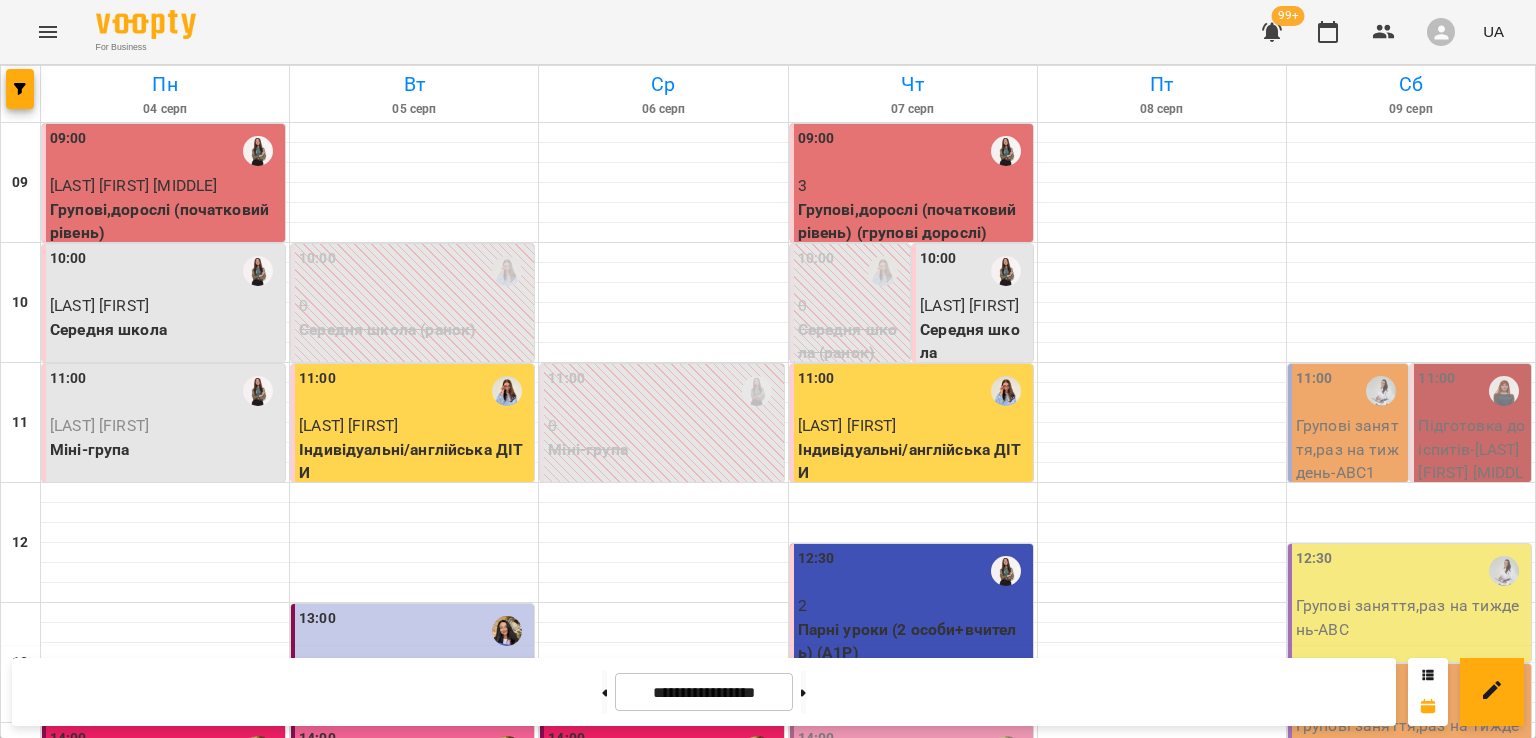 click on "Фаримець Тимофій Олександрович" at bounding box center [969, 1277] 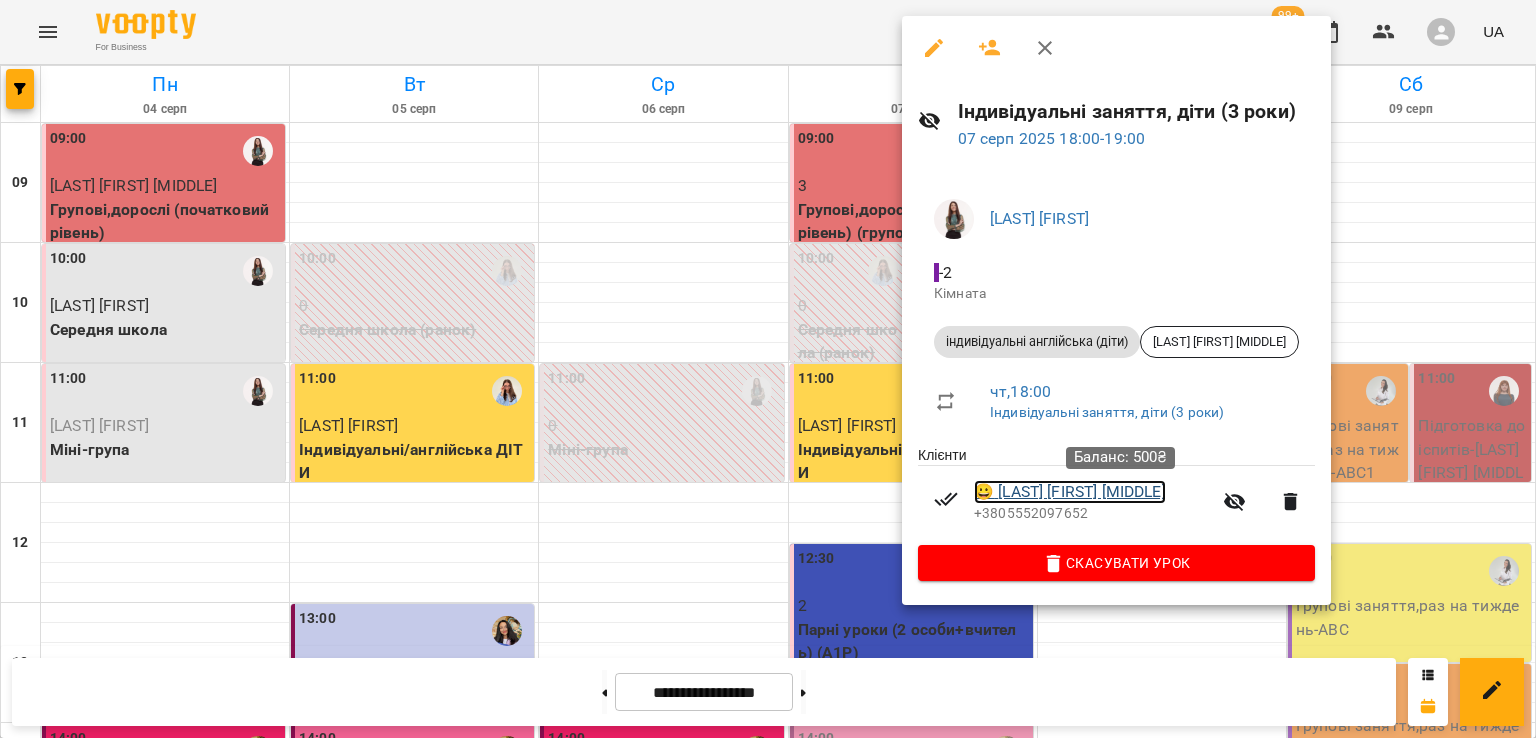 click on "😀   Фаримець Тимофій Олександрович" at bounding box center [1070, 492] 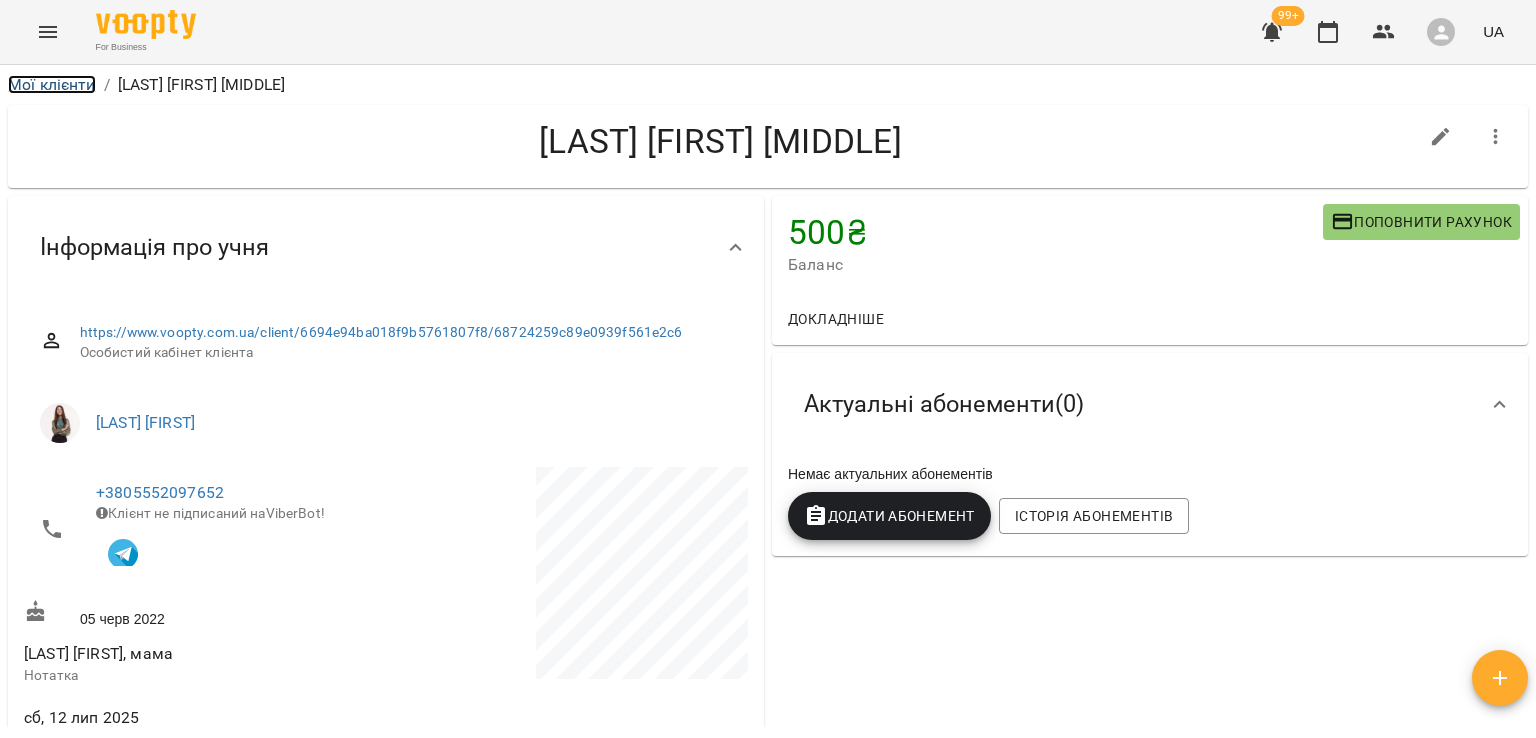 click on "Мої клієнти" at bounding box center (52, 84) 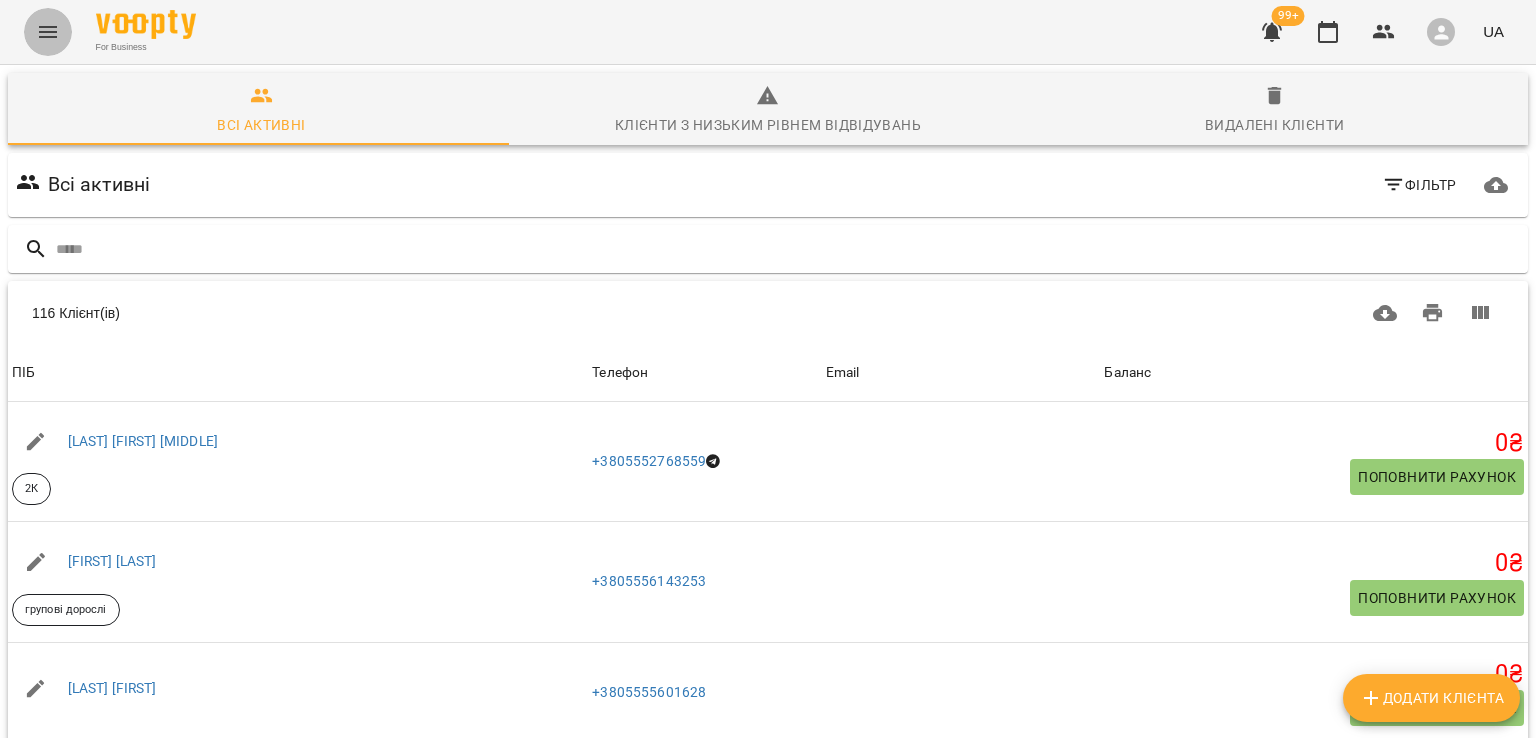 click 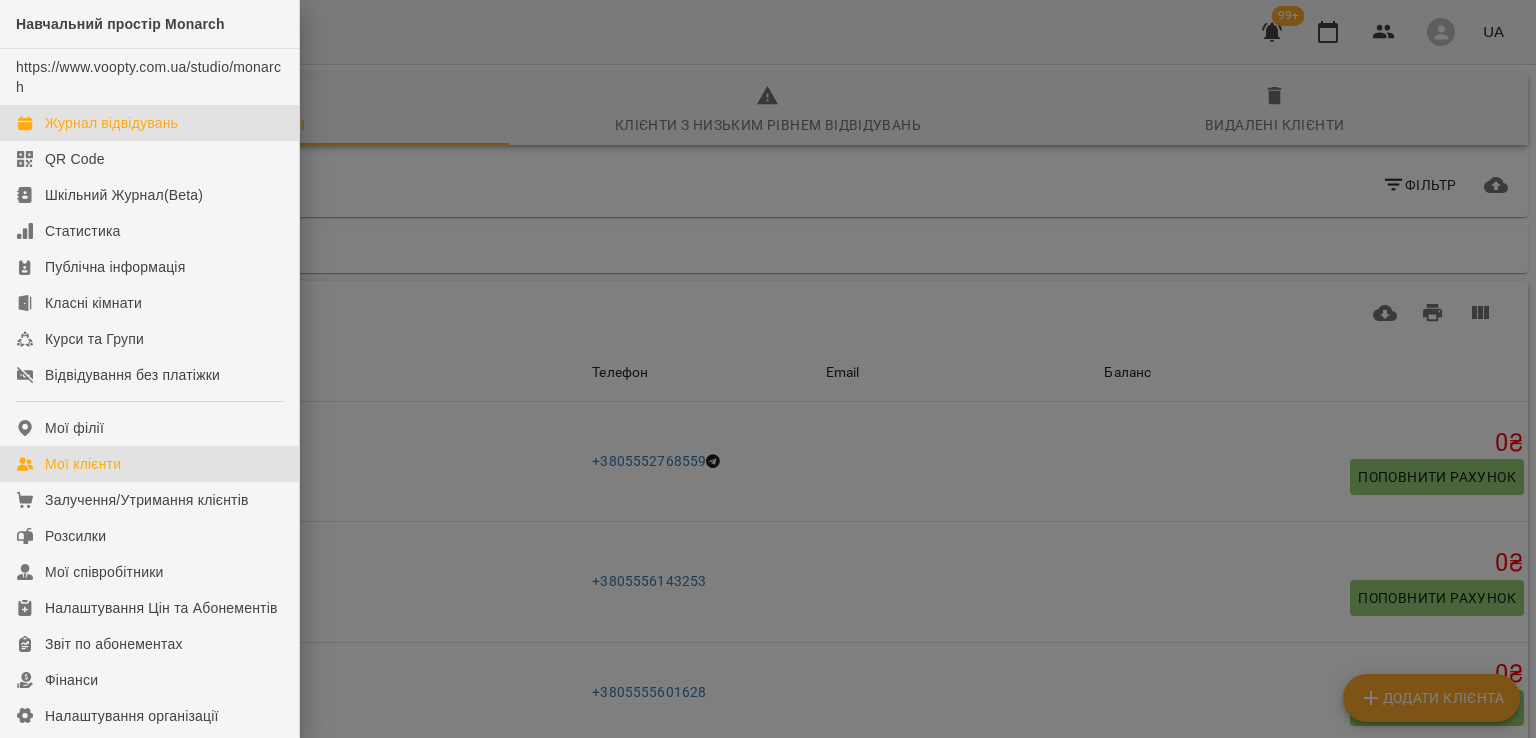 click on "Журнал відвідувань" at bounding box center (111, 123) 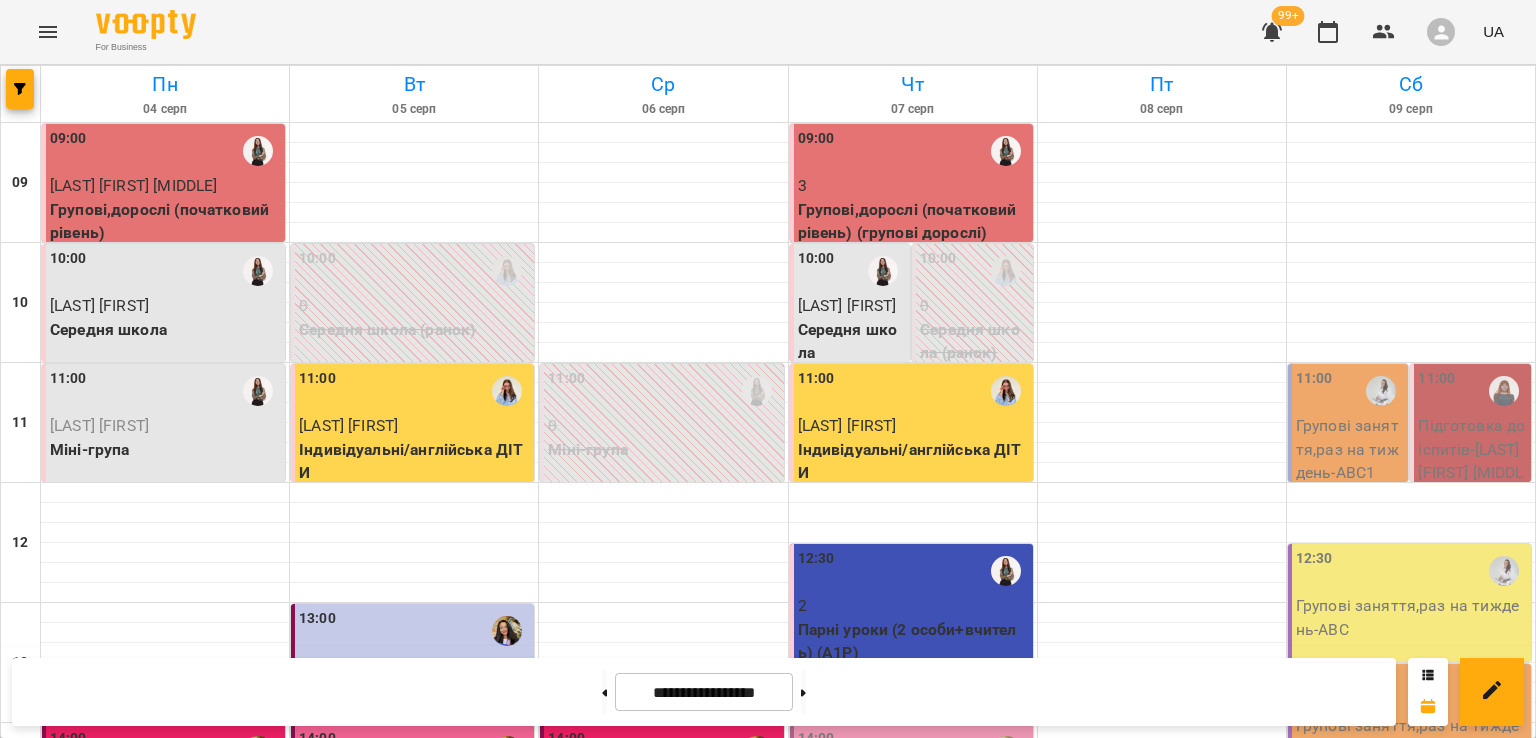 scroll, scrollTop: 795, scrollLeft: 0, axis: vertical 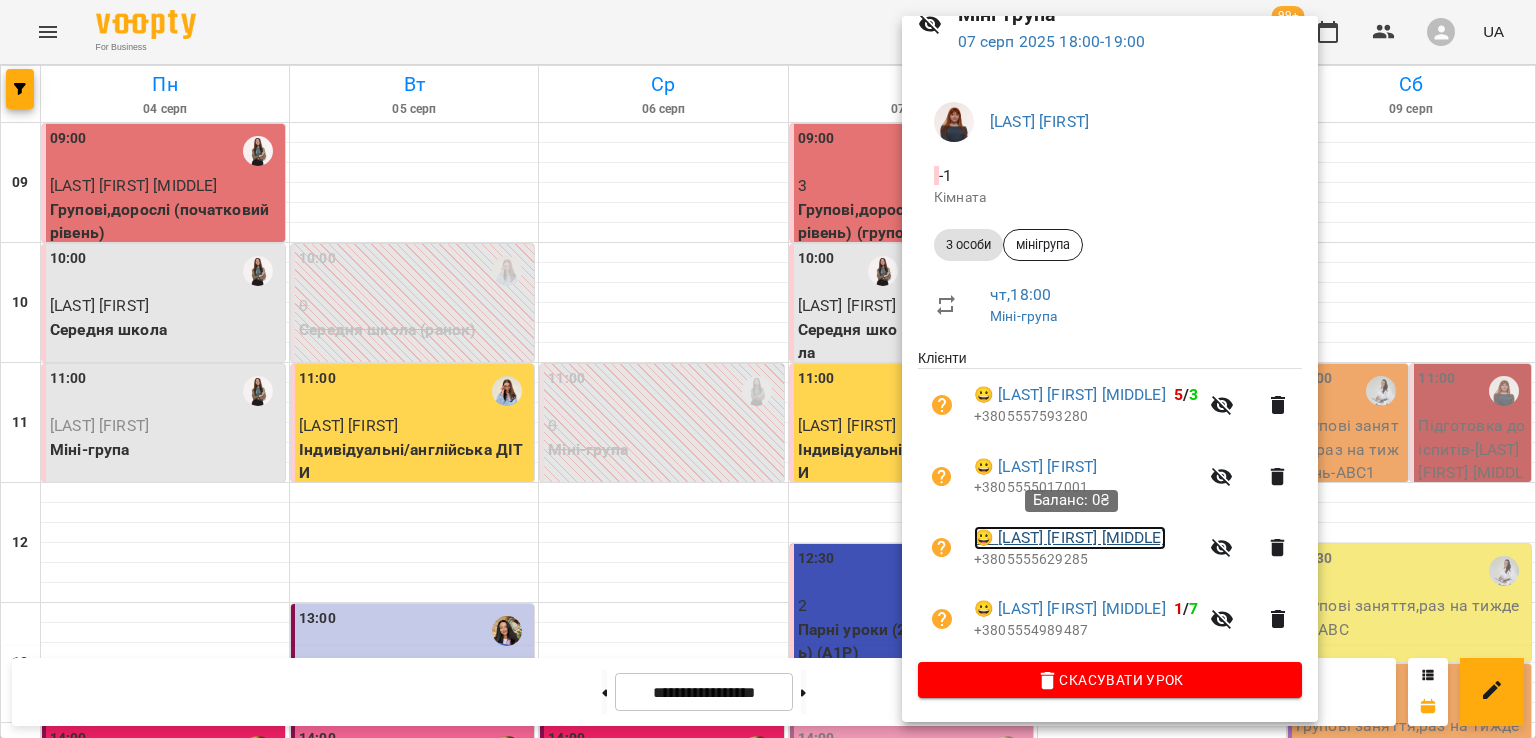 click on "😀   Онул Ольга Вадимівна" at bounding box center [1070, 538] 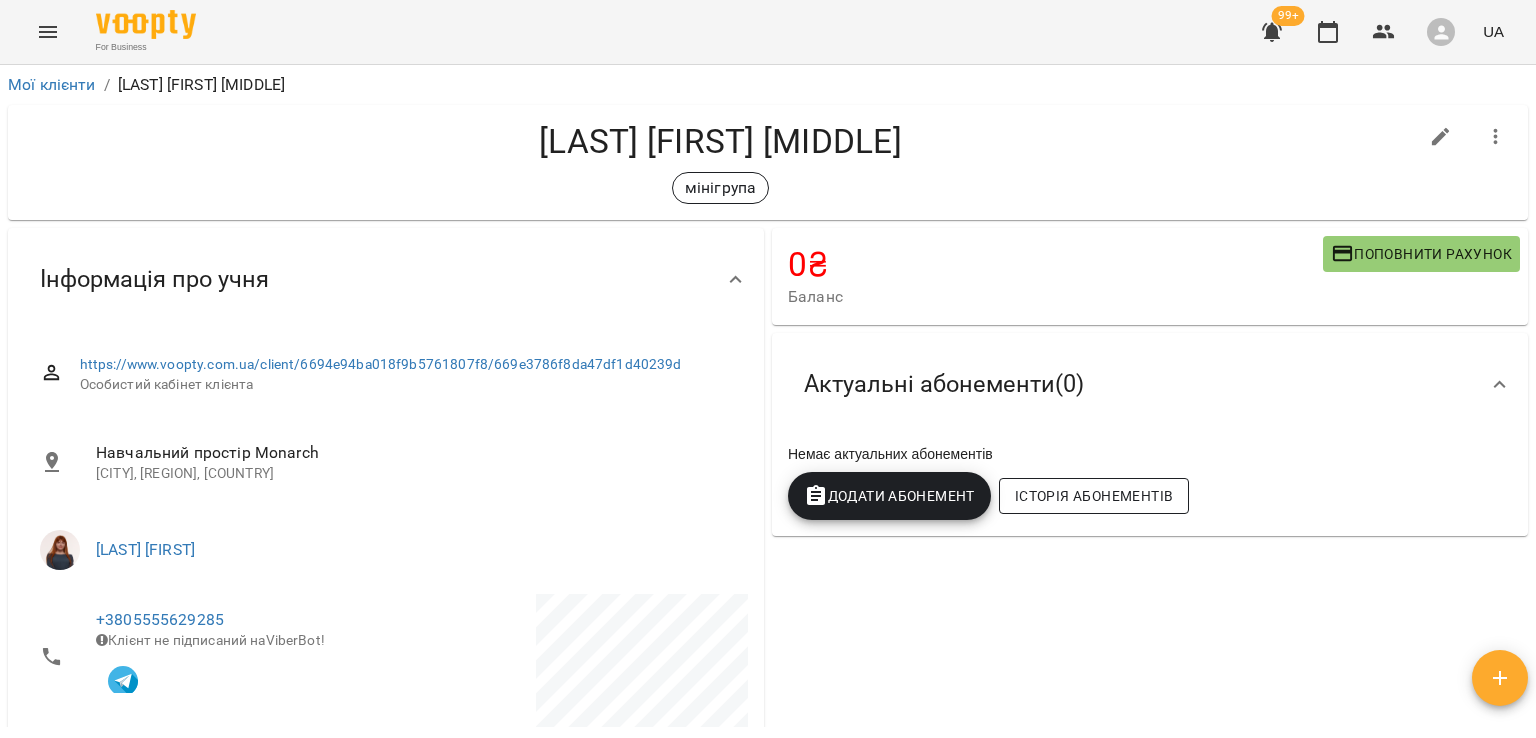 click on "Історія абонементів" at bounding box center (1094, 496) 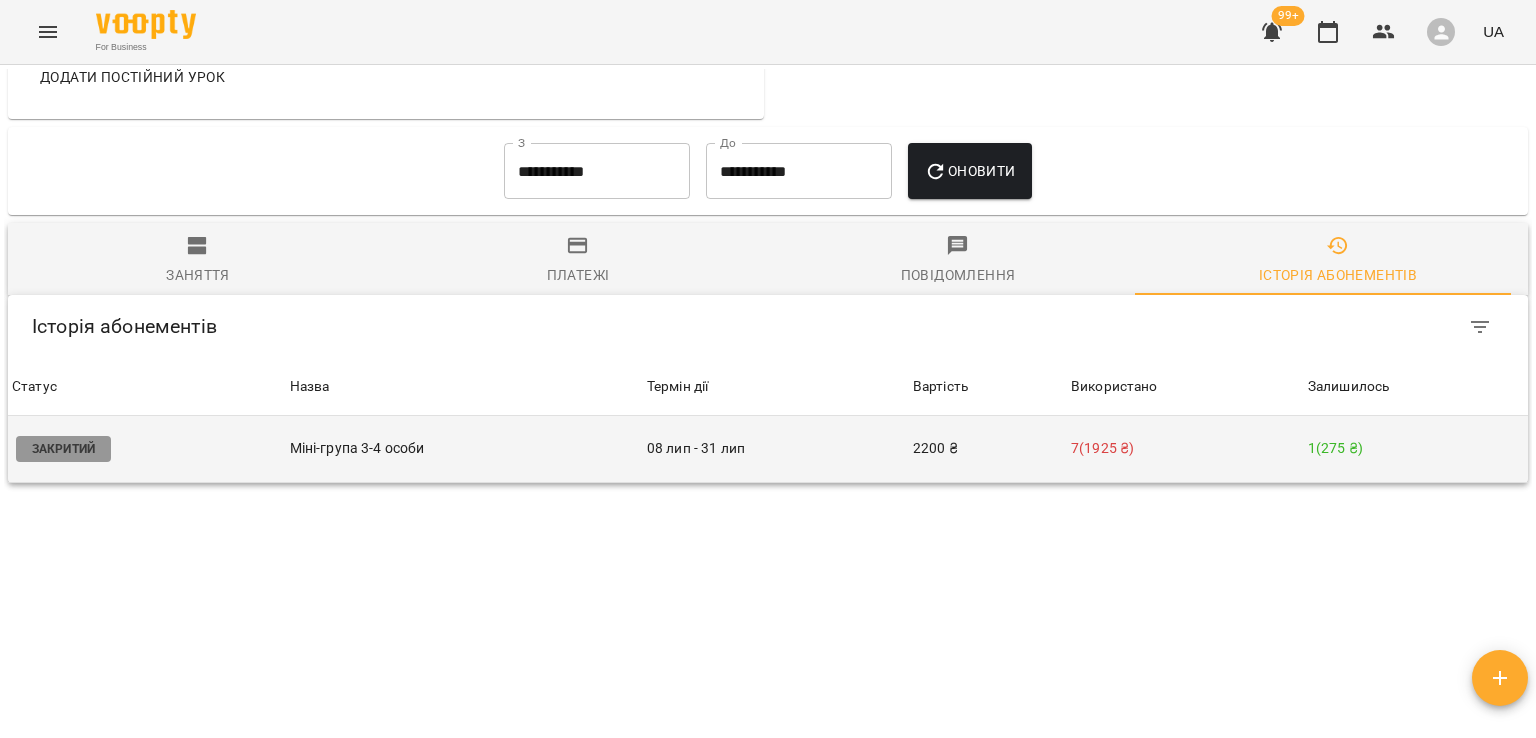 scroll, scrollTop: 1360, scrollLeft: 0, axis: vertical 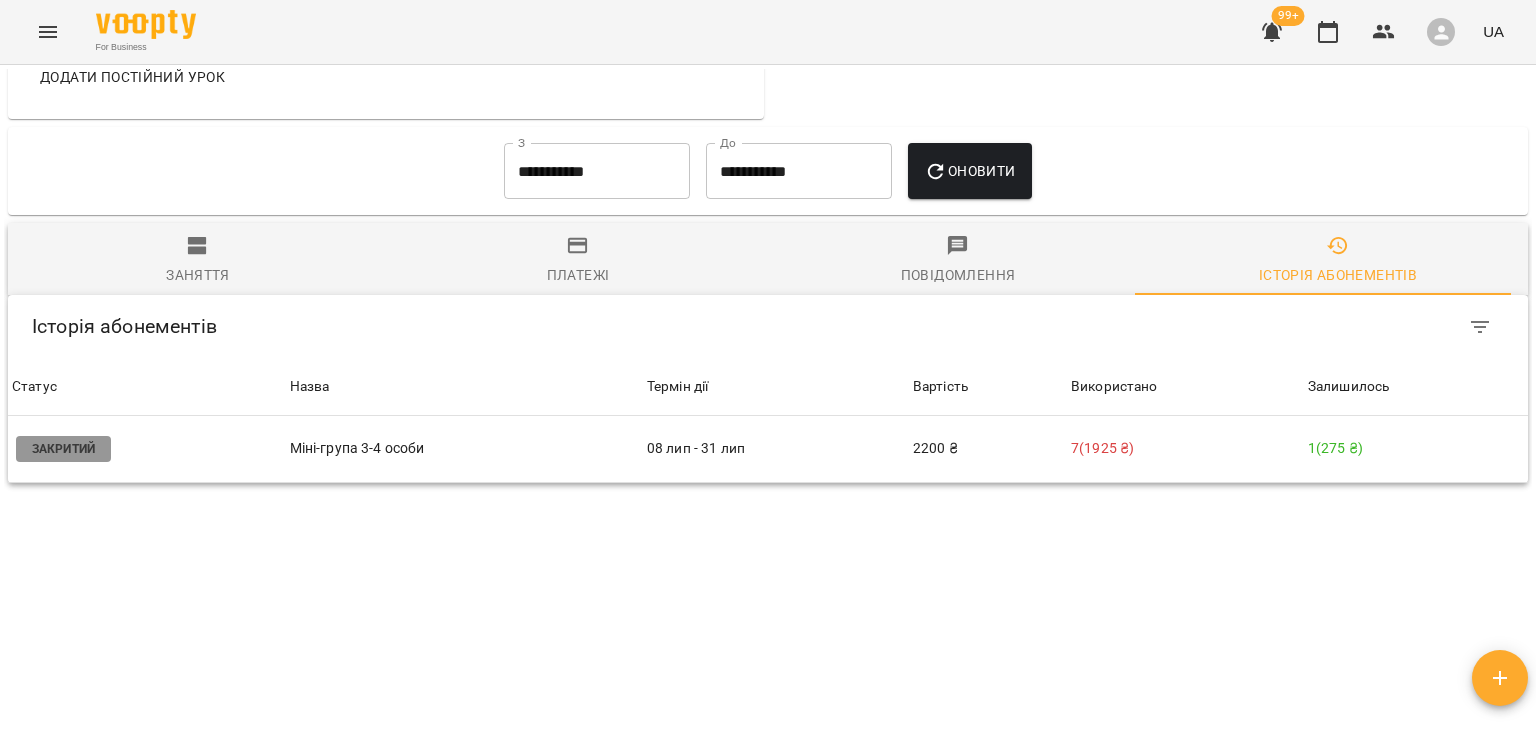 click on "Мої клієнти / Онул Ольга Вадимівна Онул Ольга Вадимівна мінігрупа 0 ₴ Баланс Поповнити рахунок 1800   ₴ Разові Відвідування 0 ₴   3 особи 3350 ₴   Без призначення 900 ₴   Індивідуальні англійська дорослі -2450 ₴   Англійська мова,парні -1800   ₴ Абонементи 0 ₴   Міні-група 3 особи -1800 ₴   Англійська мова,індивідуальні,Дорослі 0 ₴   Міні-група 3-4 особи 0 ₴   Англійська мова,дорослі,парні заняття 0 ₴   Без призначення Актуальні абонементи ( 0 ) Немає актуальних абонементів Додати Абонемент Історія абонементів Інформація про учня https://www.voopty.com.ua/client/6694e94ba018f9b5761807f8/669e3786f8da47df1d40239d  »" at bounding box center [768, 398] 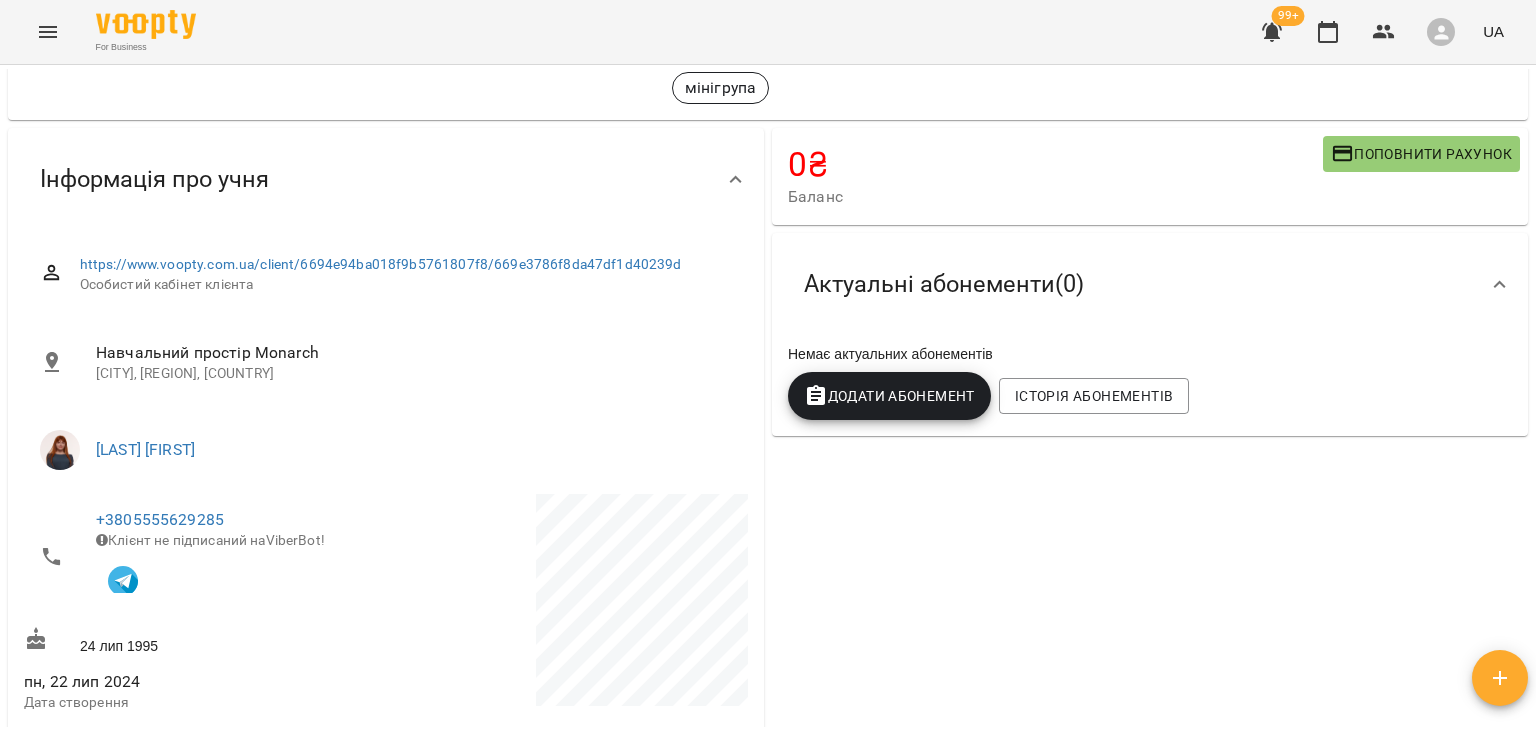 scroll, scrollTop: 0, scrollLeft: 0, axis: both 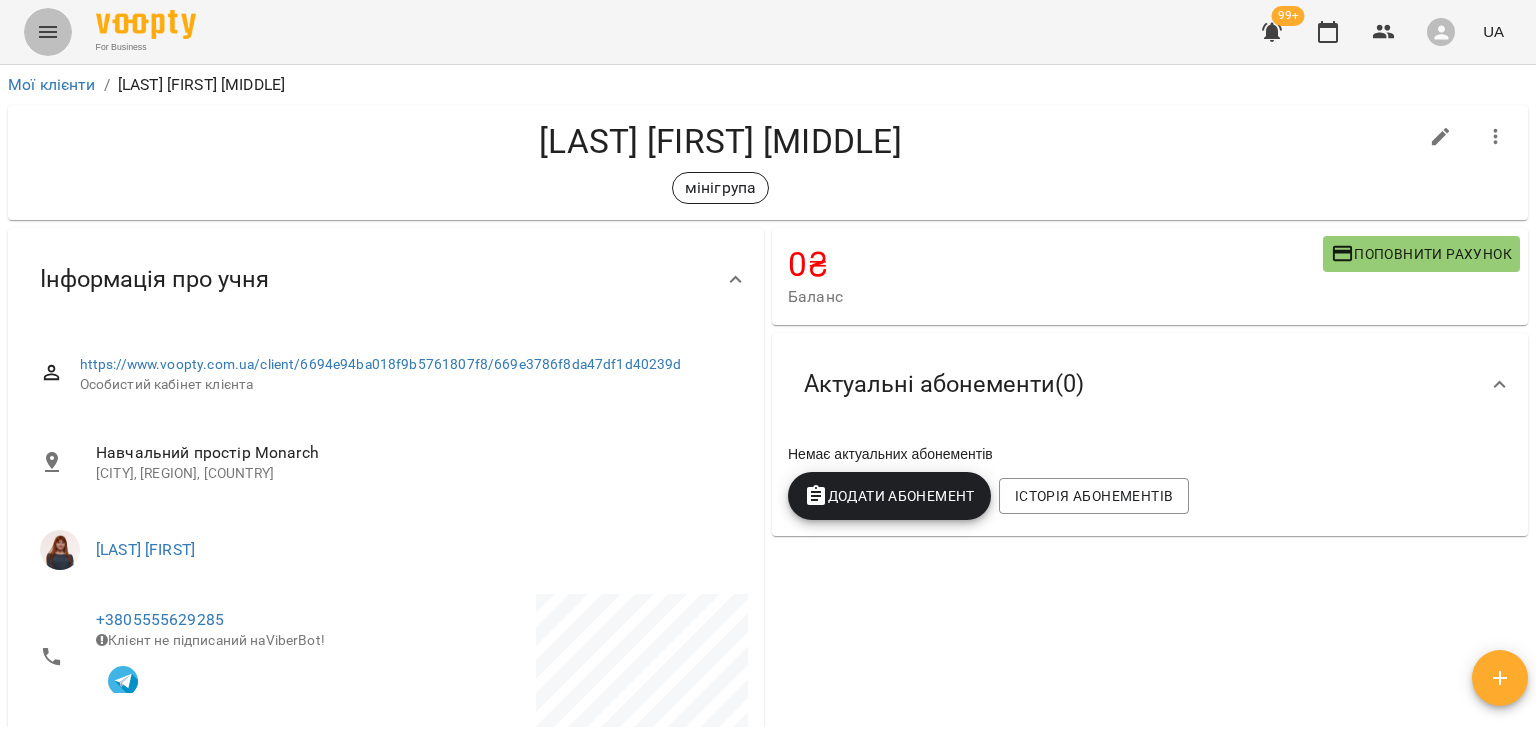click at bounding box center [48, 32] 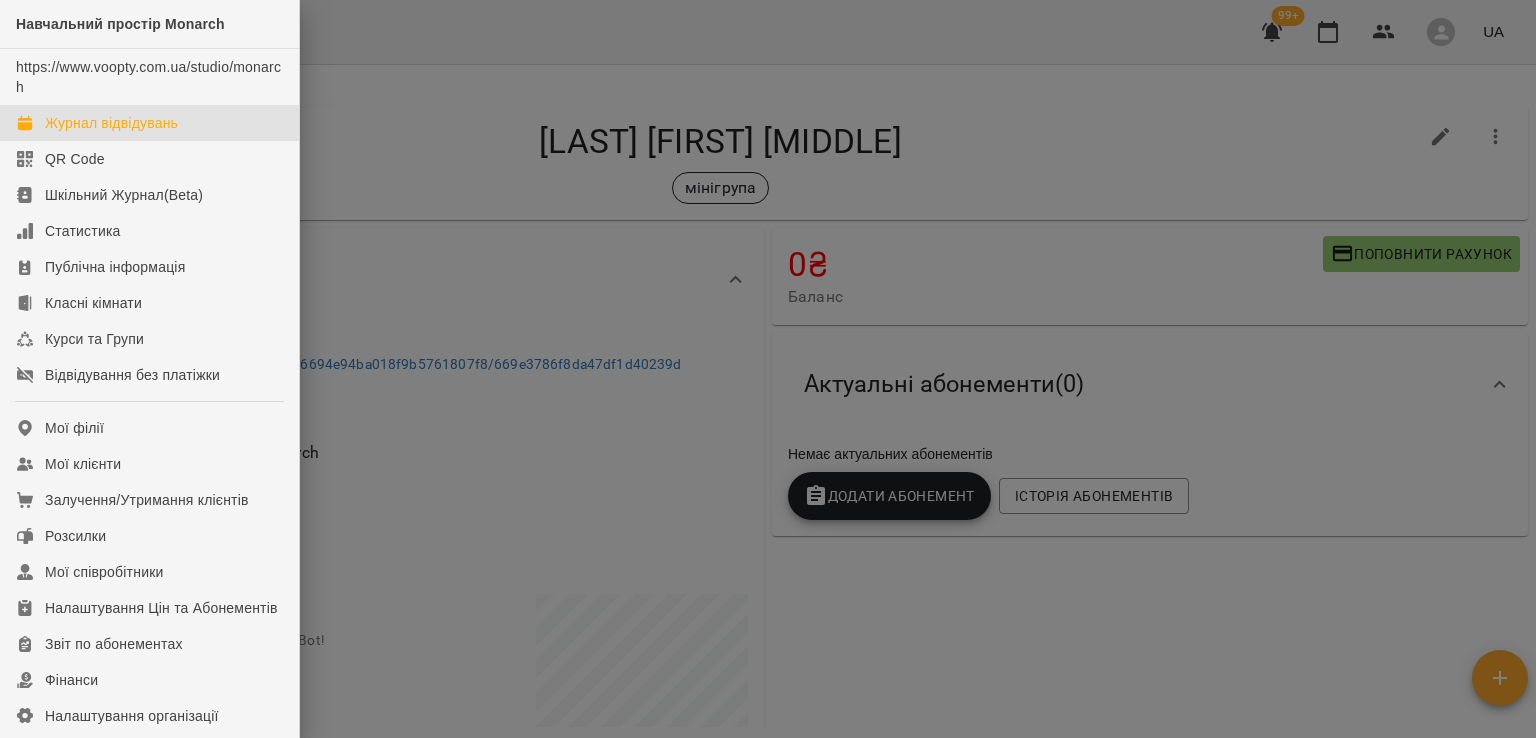 click on "Журнал відвідувань" at bounding box center (111, 123) 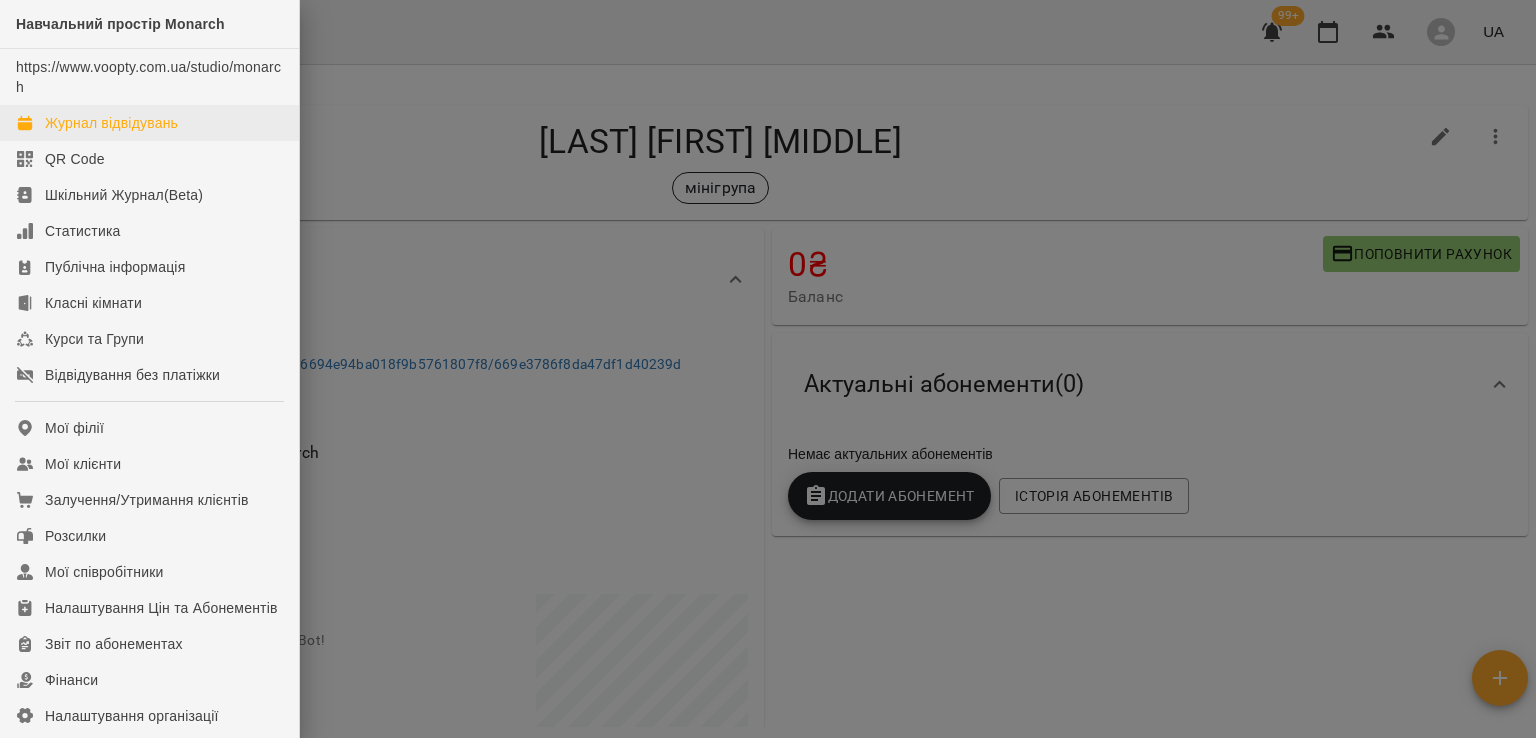 scroll, scrollTop: 0, scrollLeft: 0, axis: both 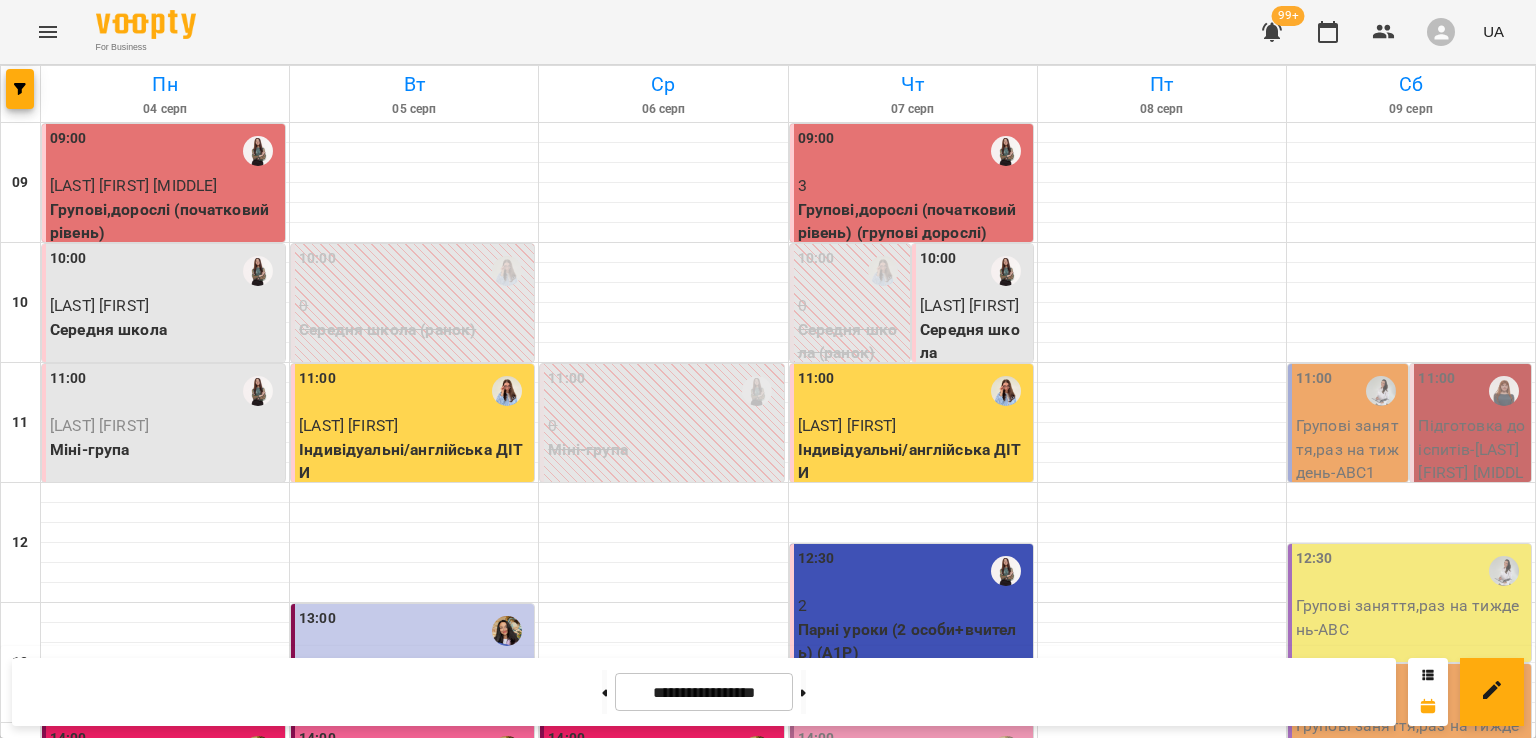 click on "4" at bounding box center (852, 906) 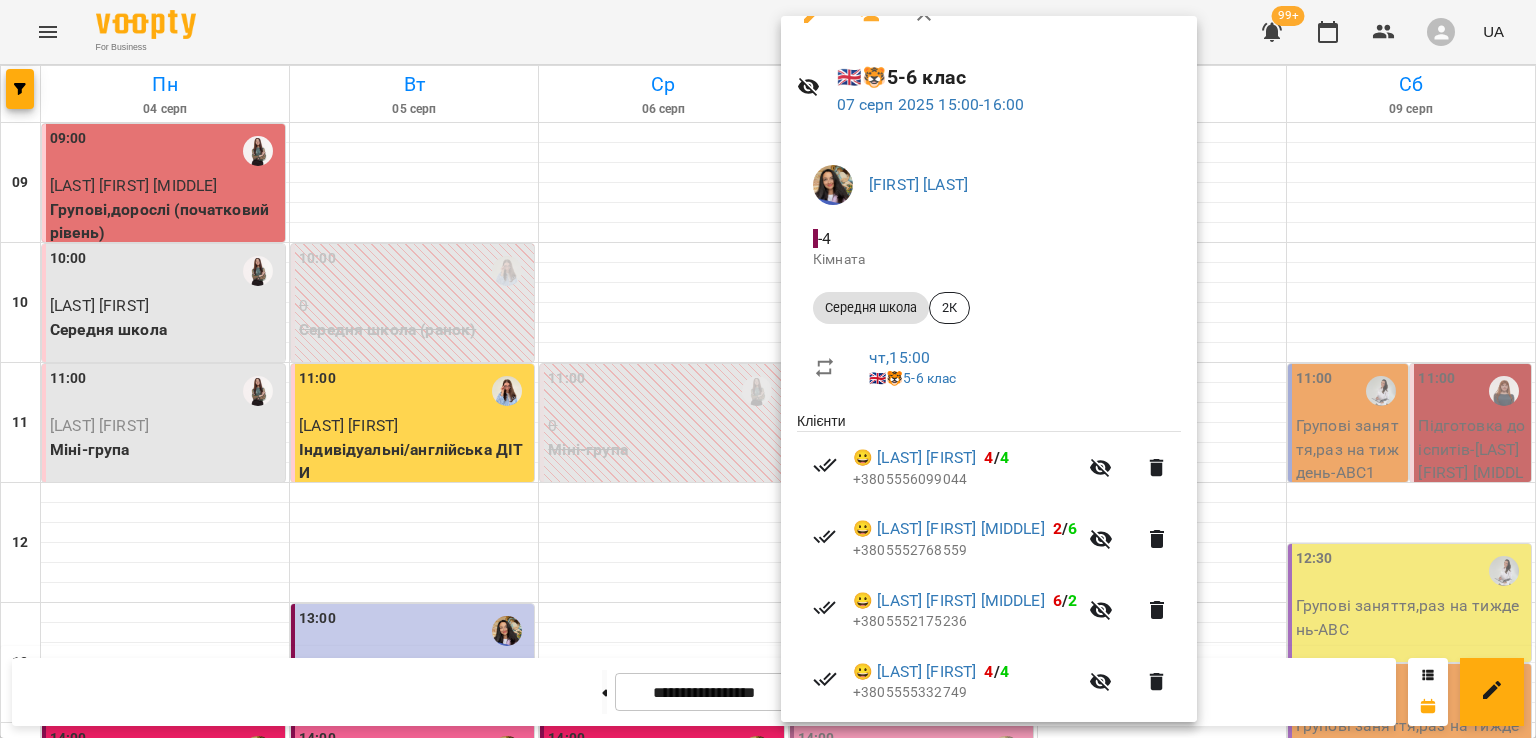 scroll, scrollTop: 0, scrollLeft: 0, axis: both 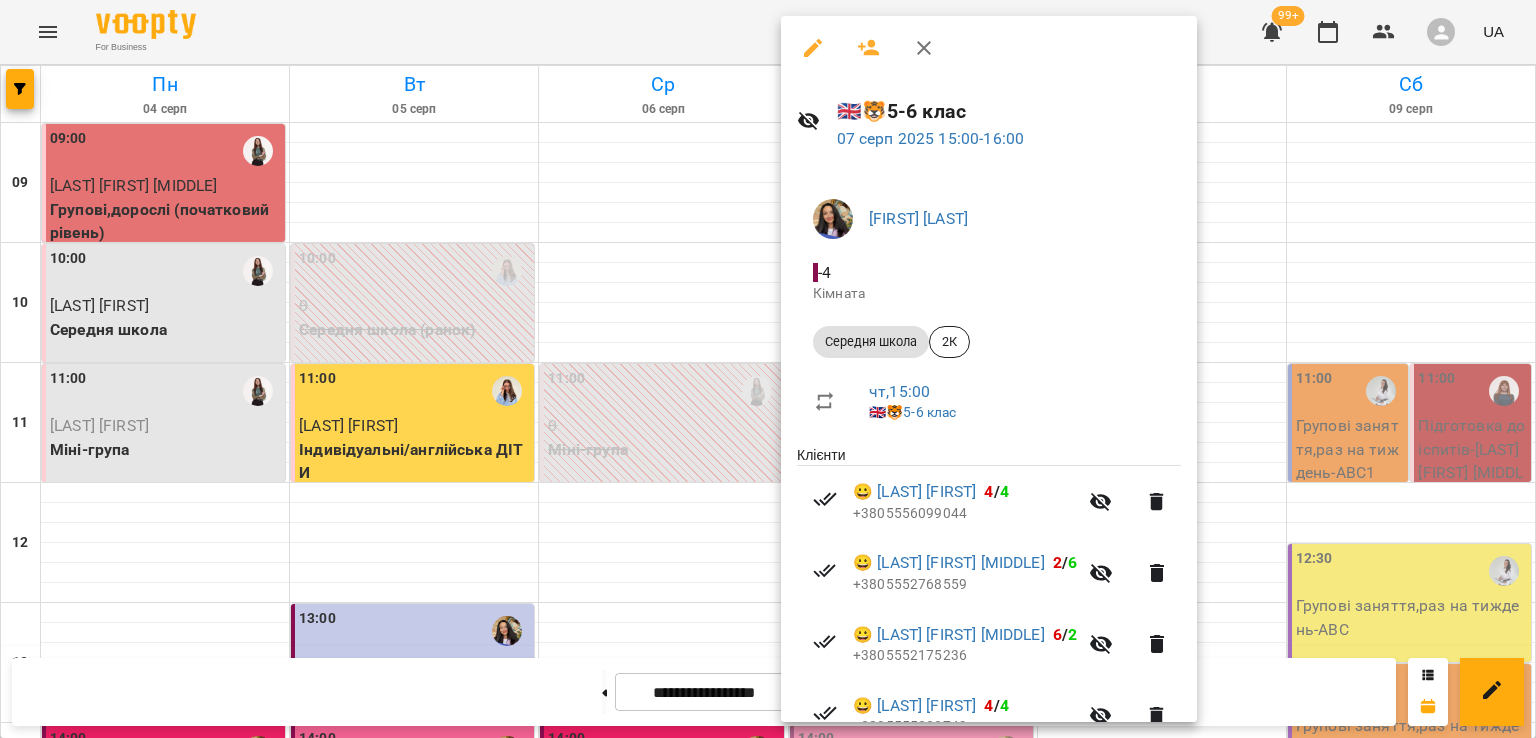 click 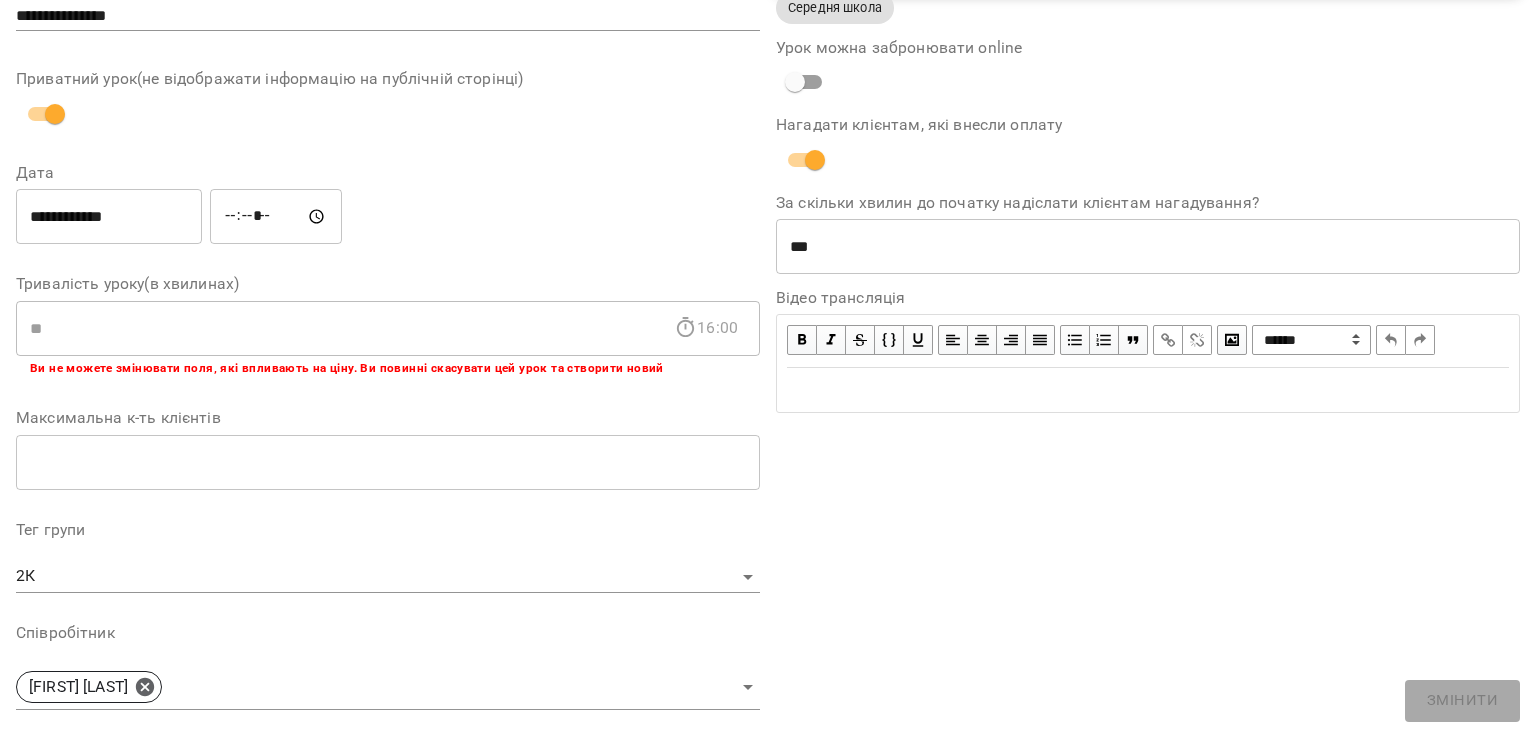 scroll, scrollTop: 0, scrollLeft: 0, axis: both 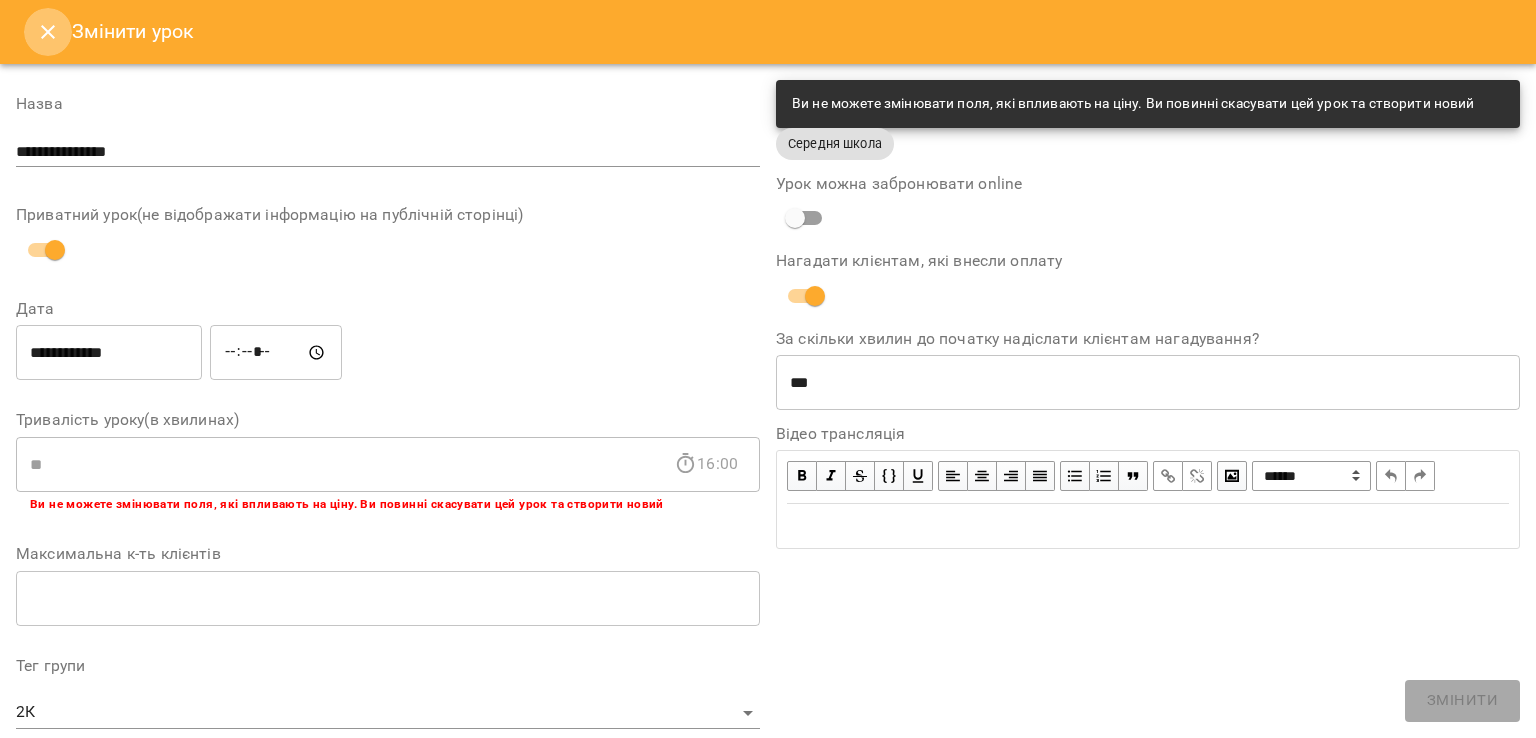click 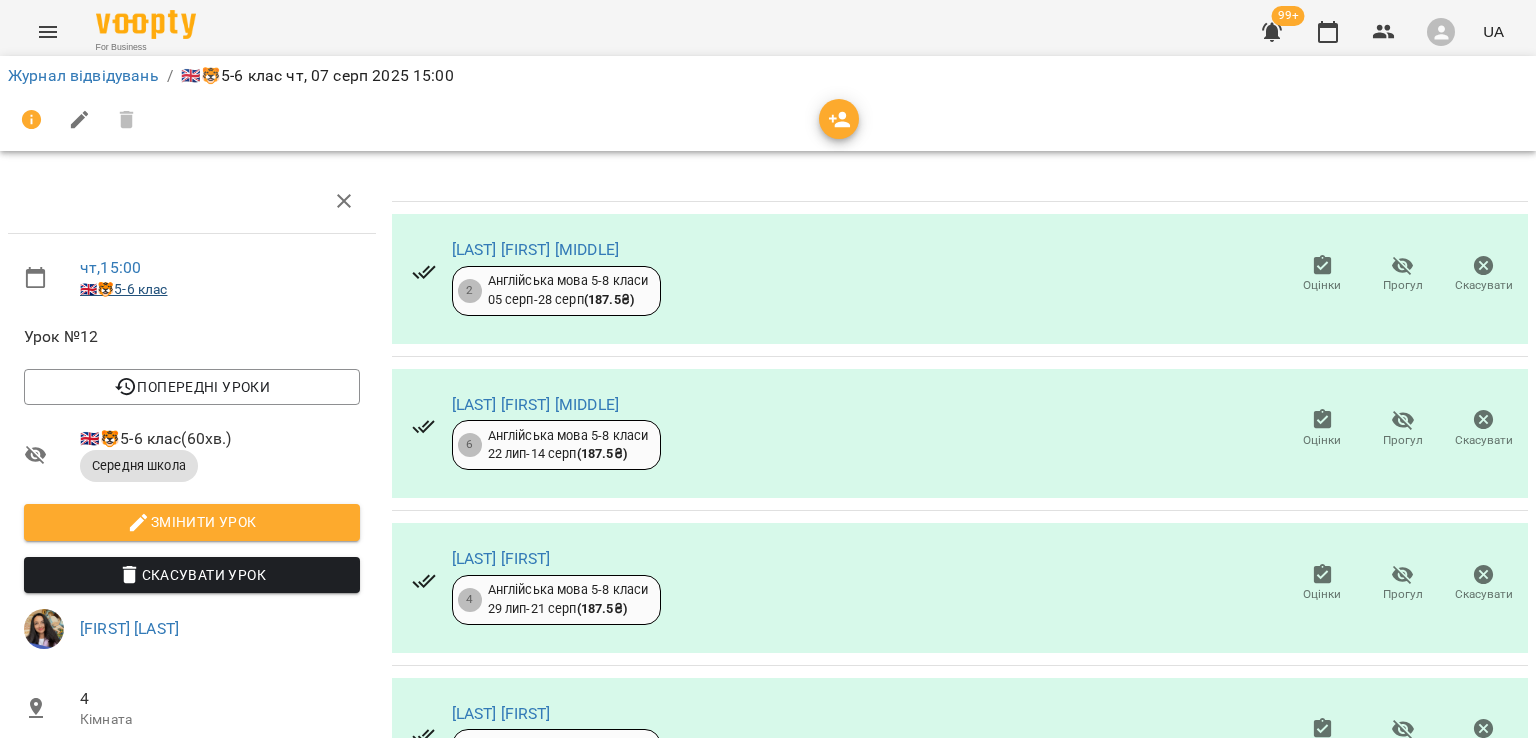 scroll, scrollTop: 360, scrollLeft: 0, axis: vertical 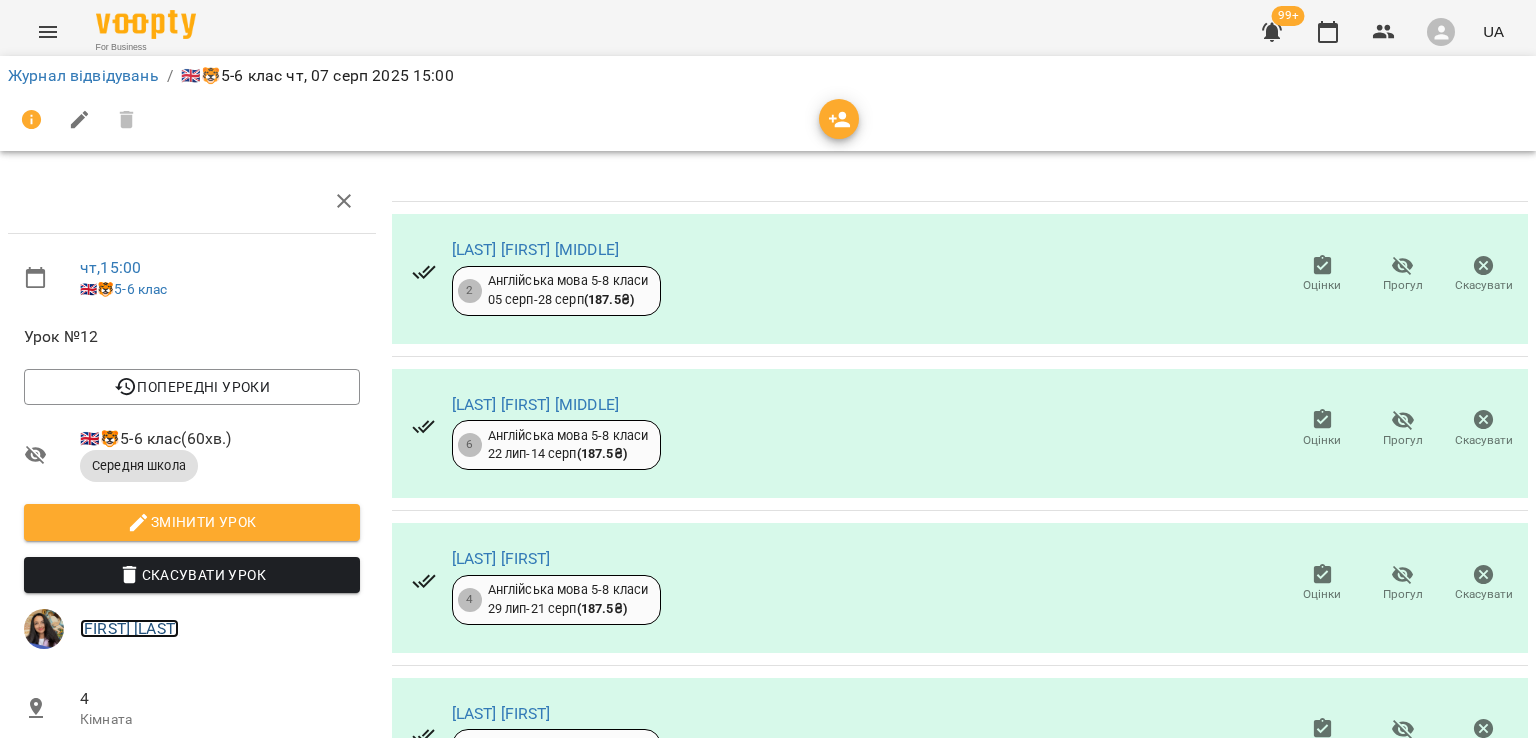 click on "Олена Камінська" at bounding box center (129, 628) 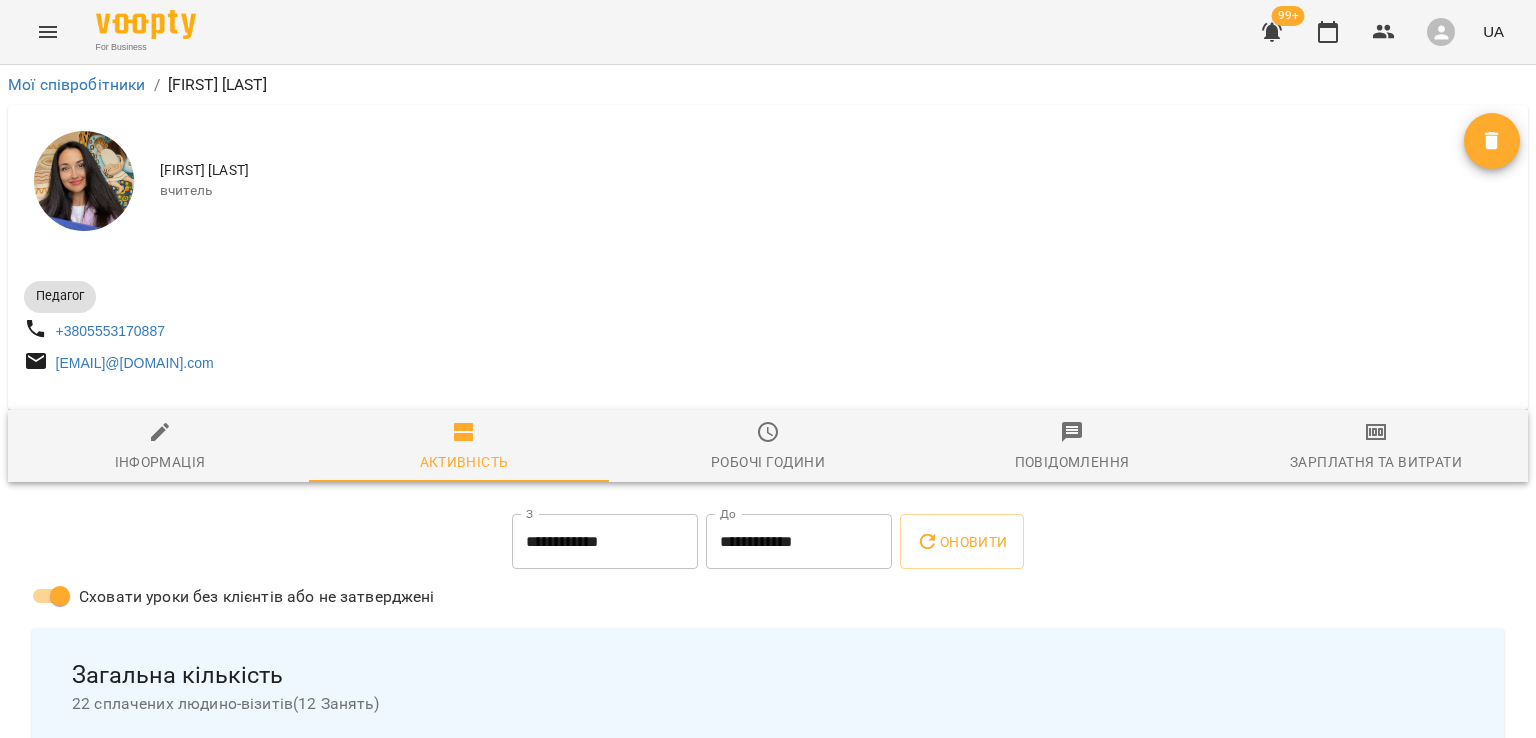 scroll, scrollTop: 300, scrollLeft: 0, axis: vertical 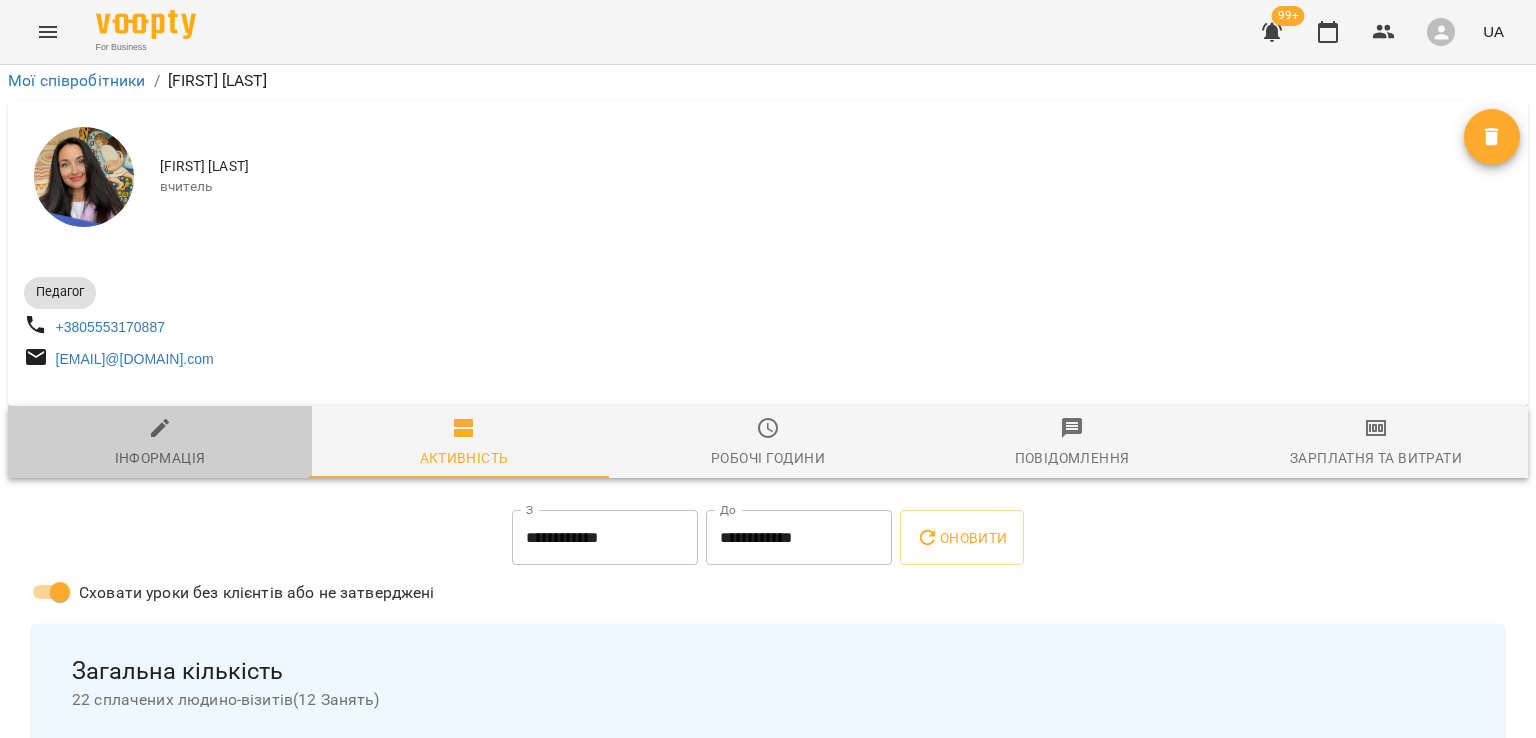 click on "Інформація" at bounding box center (160, 443) 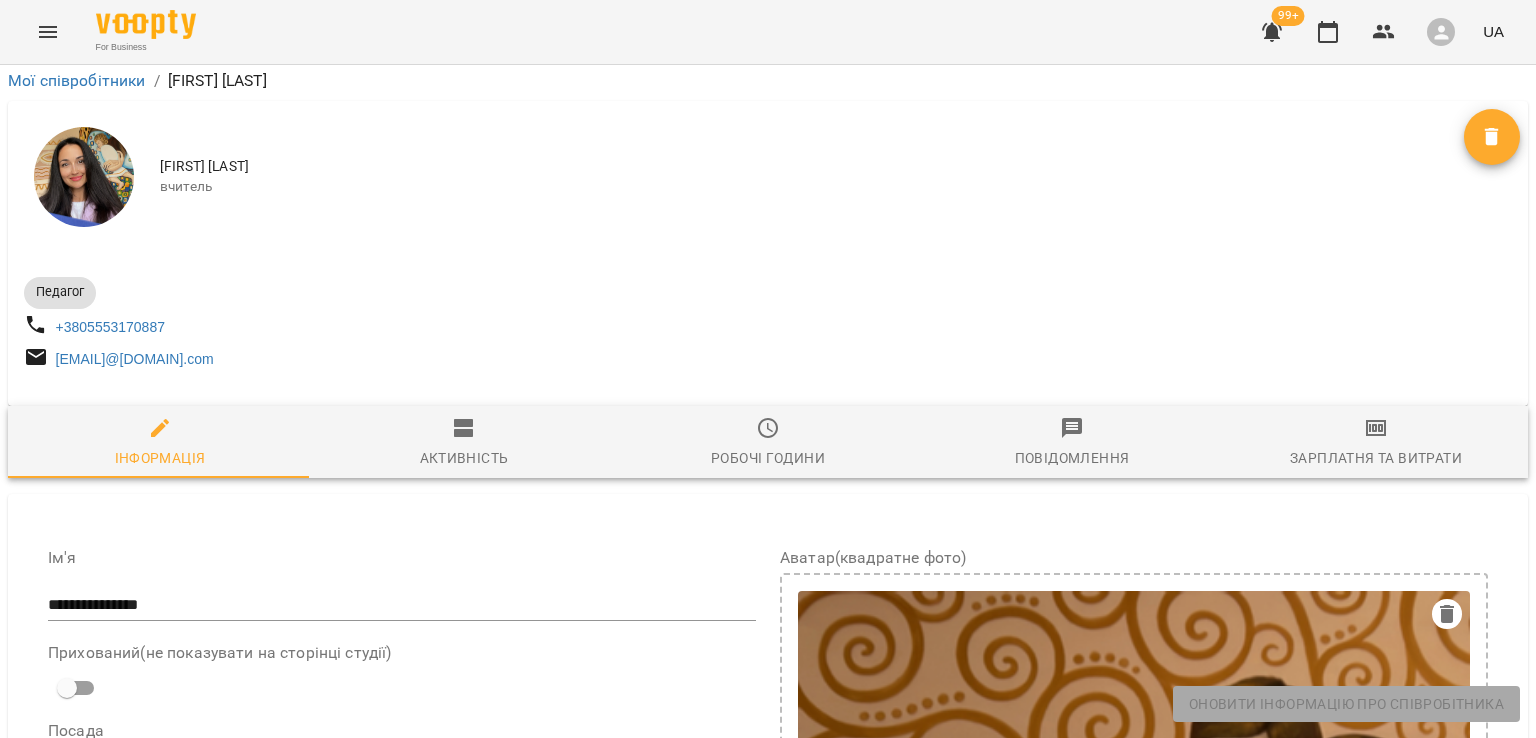 scroll, scrollTop: 0, scrollLeft: 0, axis: both 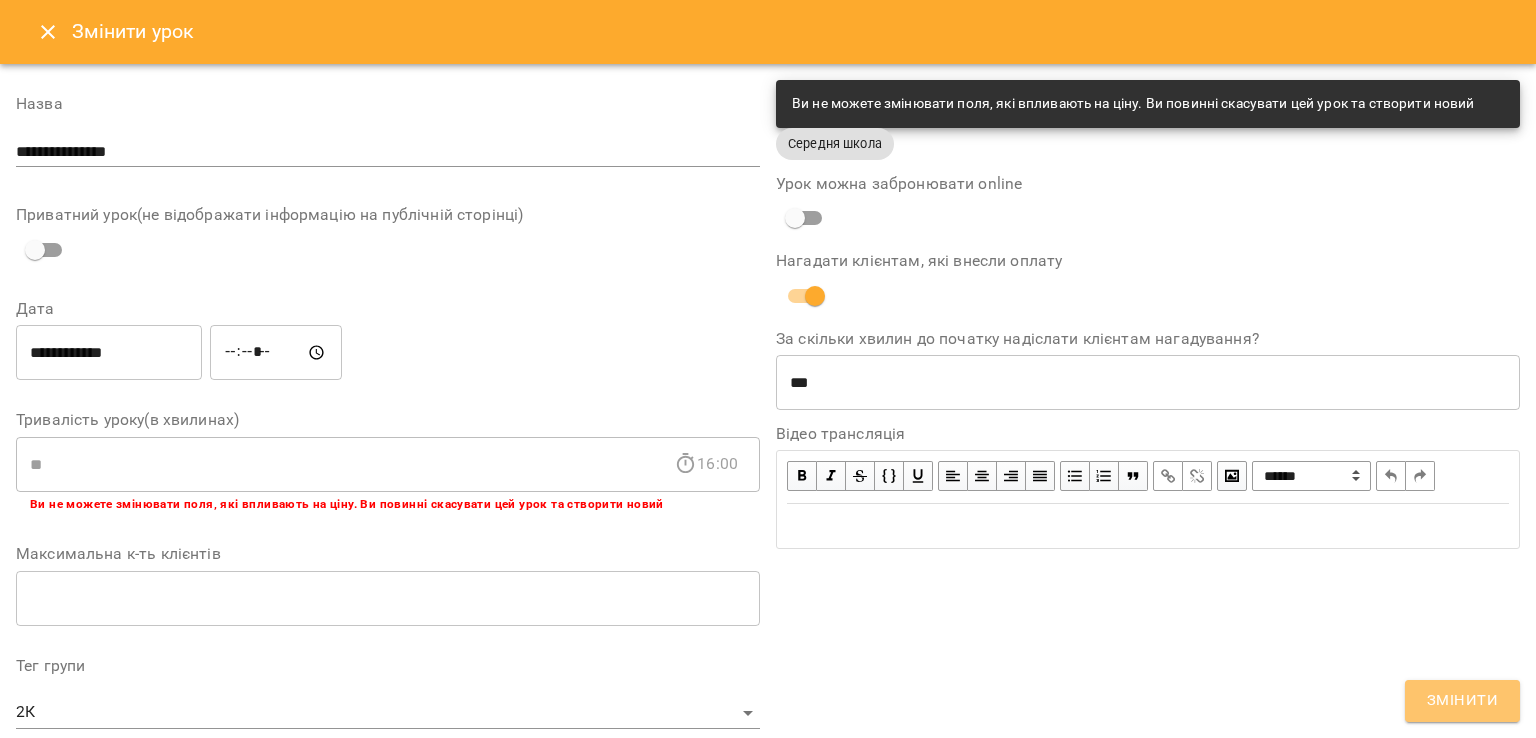 click on "Змінити" at bounding box center (1462, 701) 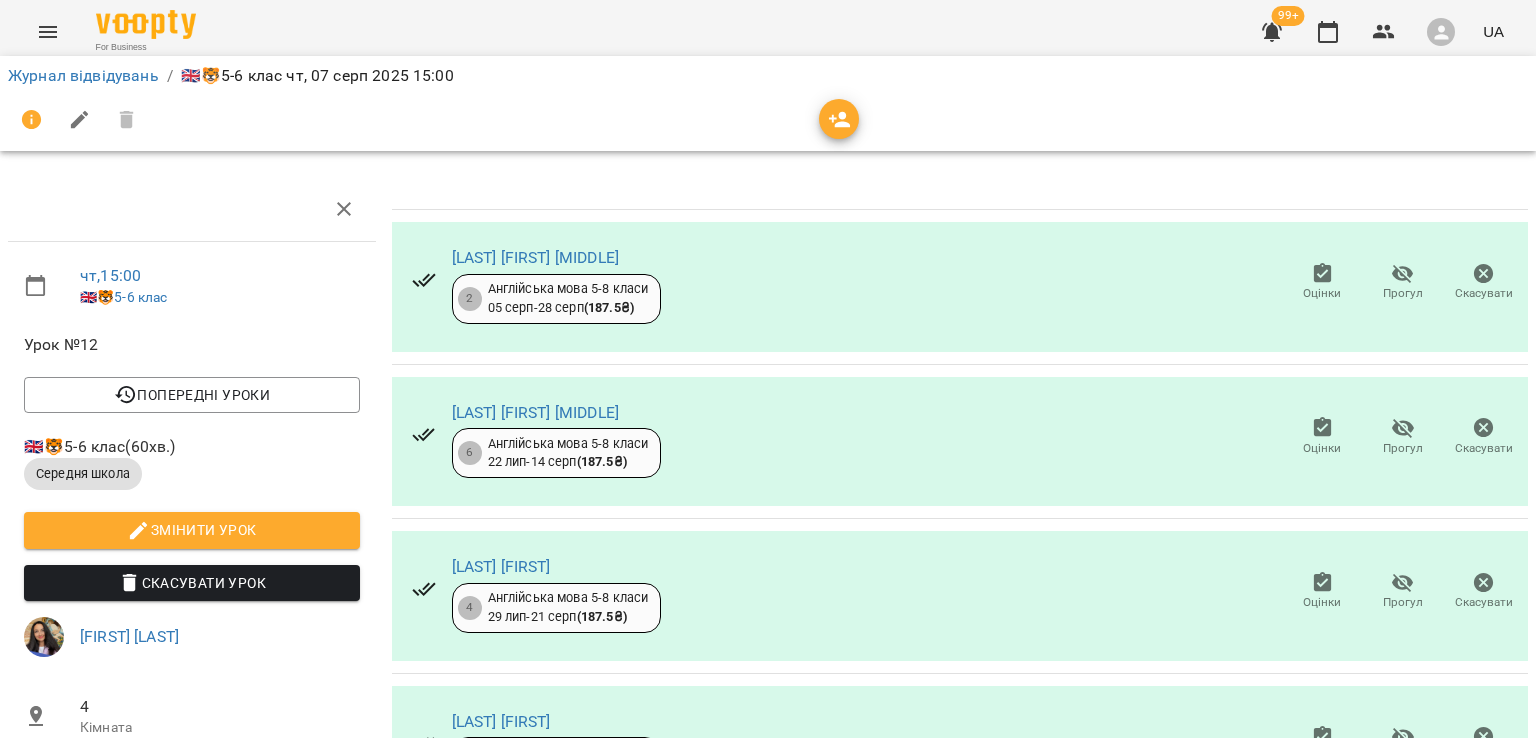 click on "Журнал відвідувань" at bounding box center (83, 76) 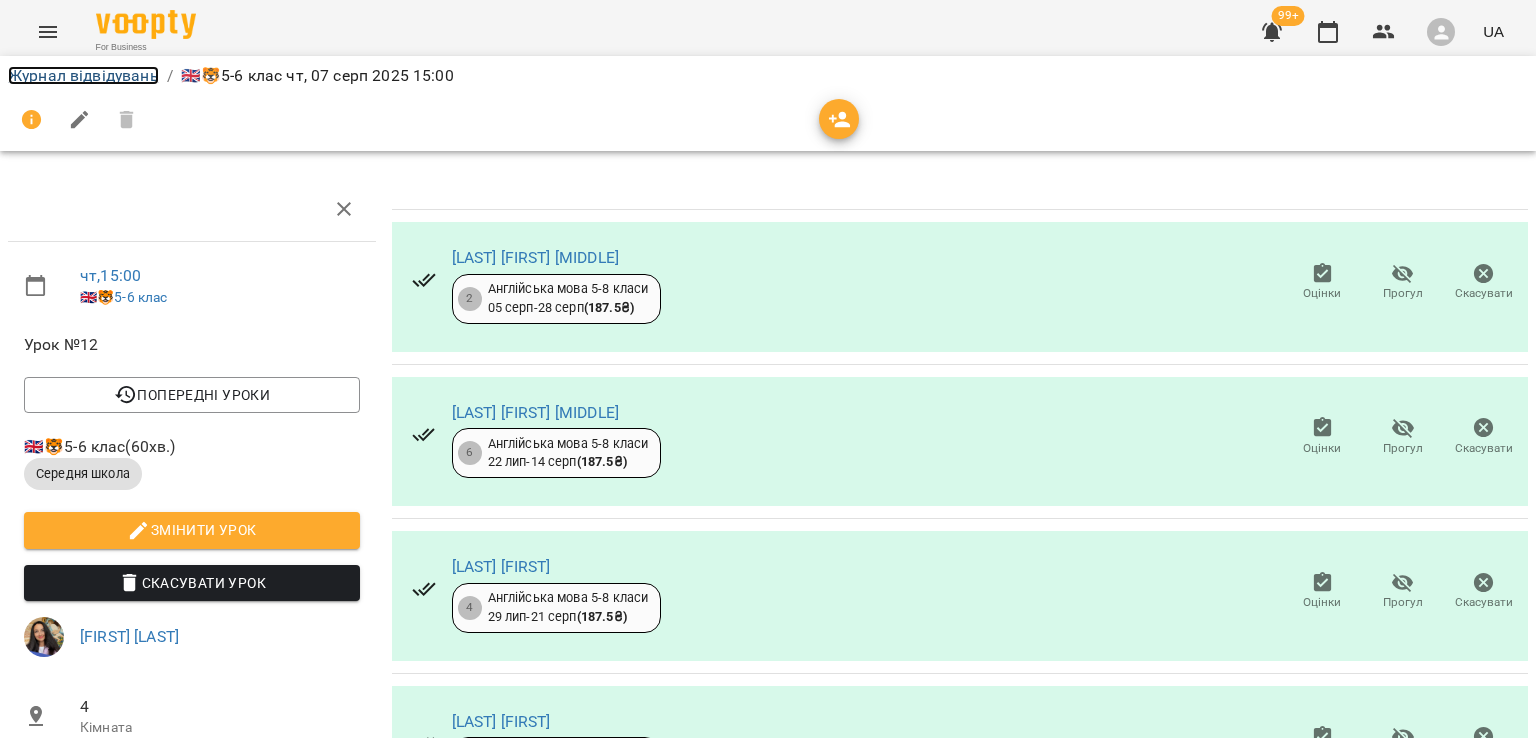 click on "Журнал відвідувань" at bounding box center [83, 75] 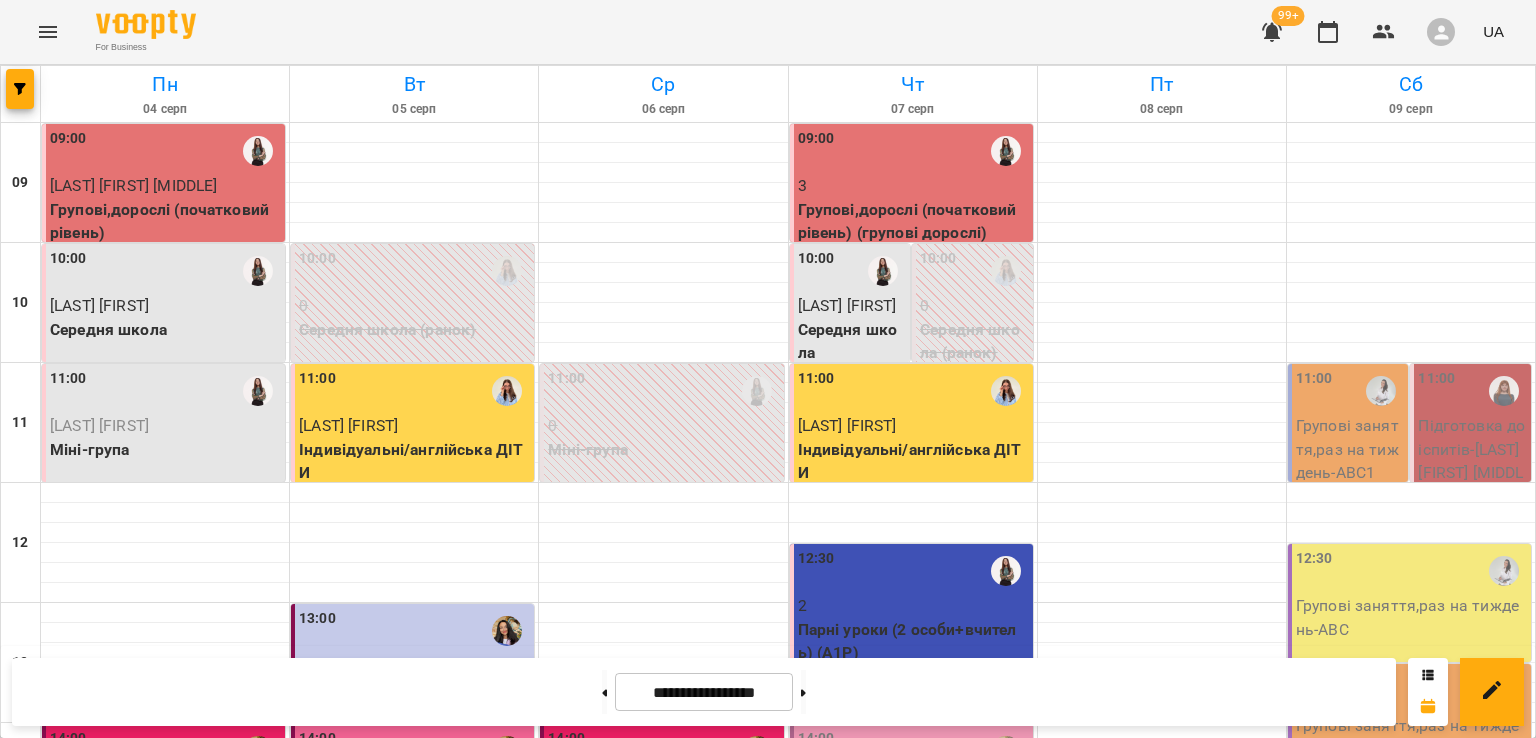 scroll, scrollTop: 700, scrollLeft: 0, axis: vertical 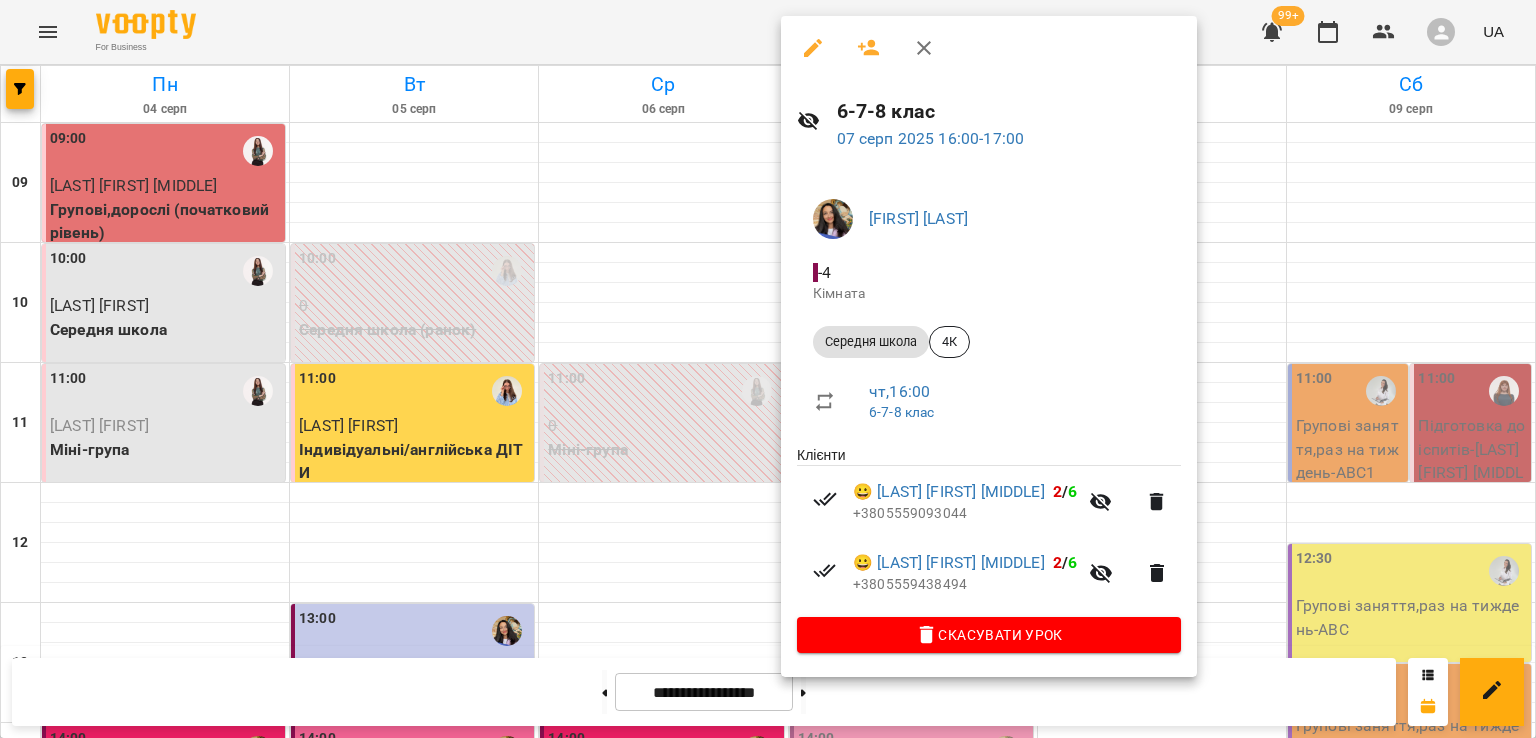 click at bounding box center [768, 369] 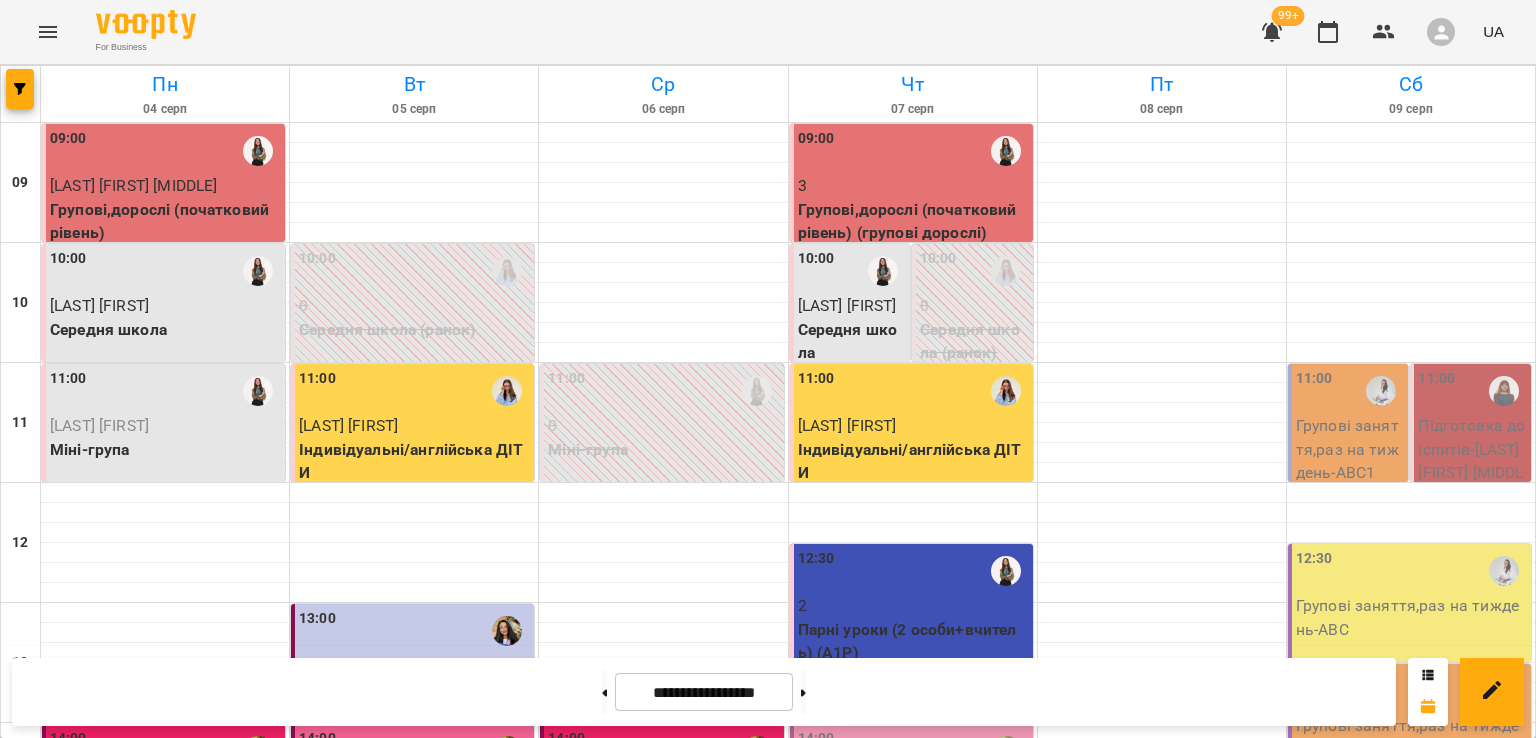scroll, scrollTop: 795, scrollLeft: 0, axis: vertical 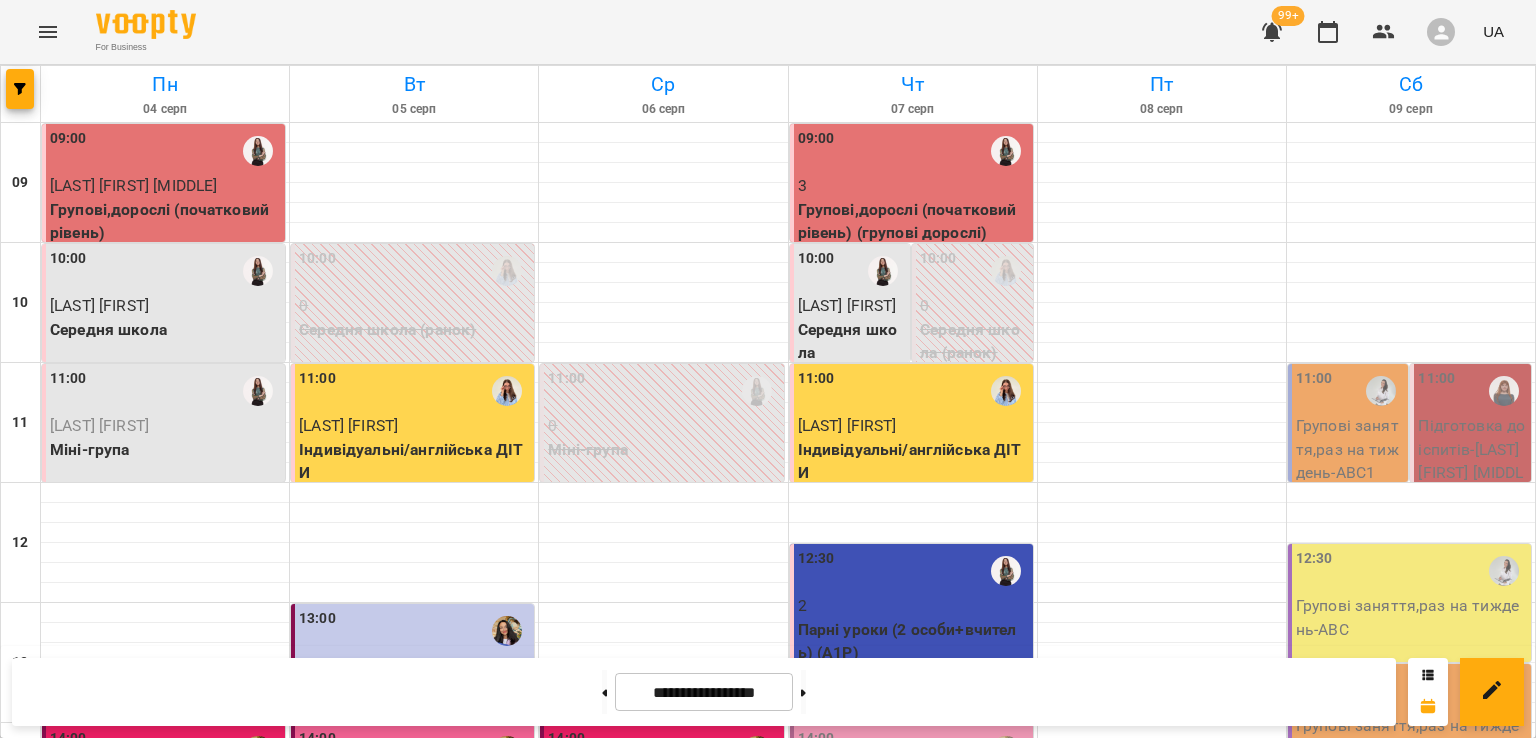 click on "3 особи (мінігрупа)" at bounding box center (852, 1301) 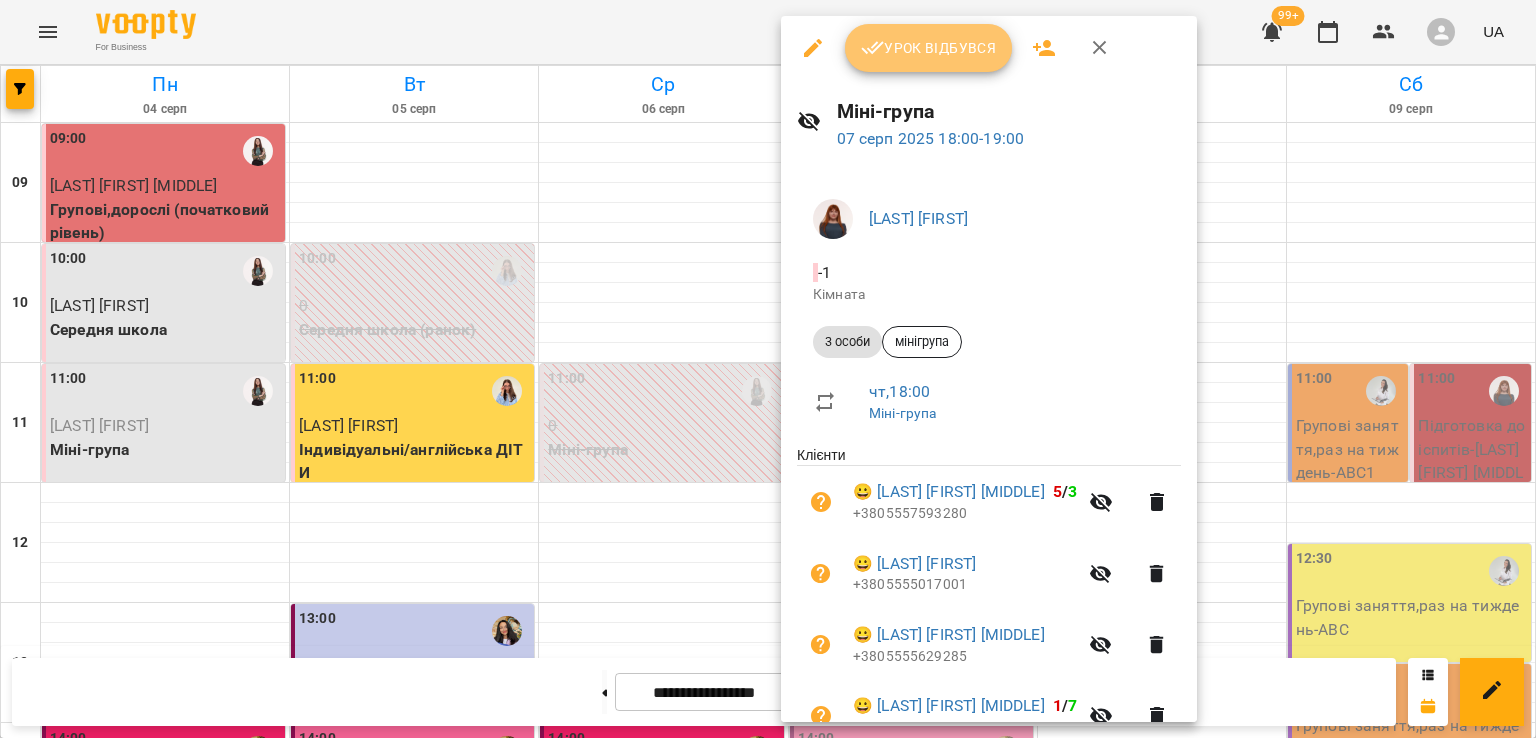 click on "Урок відбувся" at bounding box center (929, 48) 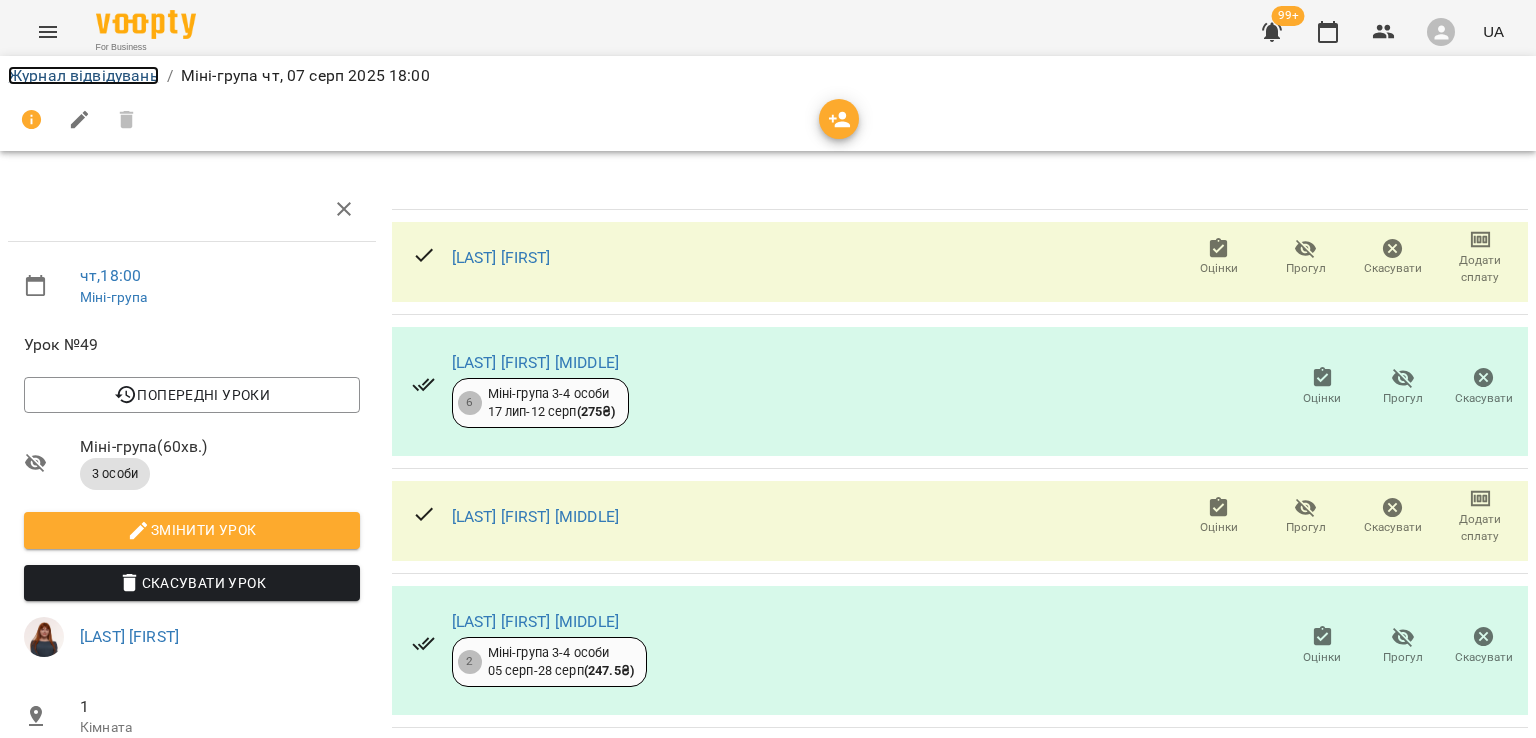 click on "Журнал відвідувань" at bounding box center (83, 75) 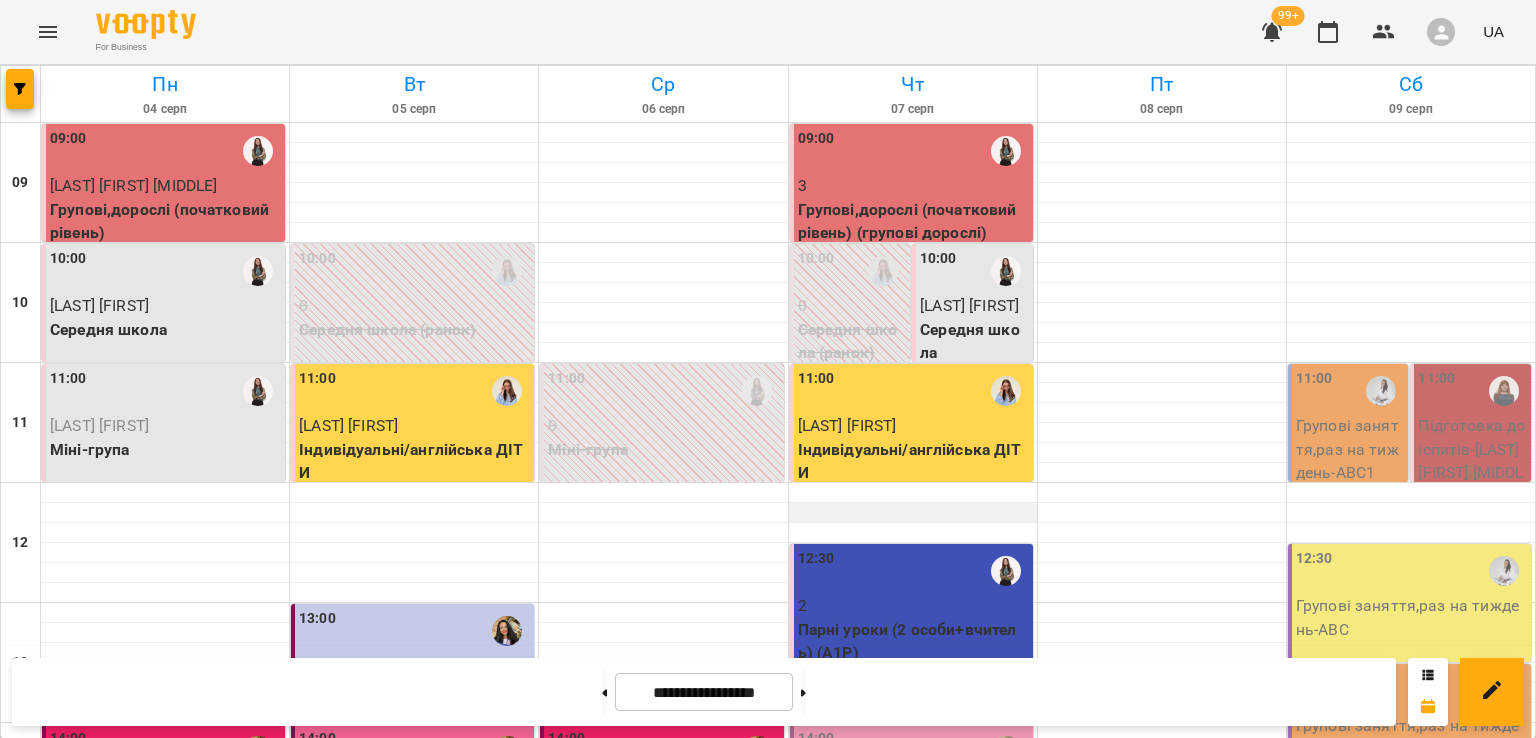 scroll, scrollTop: 795, scrollLeft: 0, axis: vertical 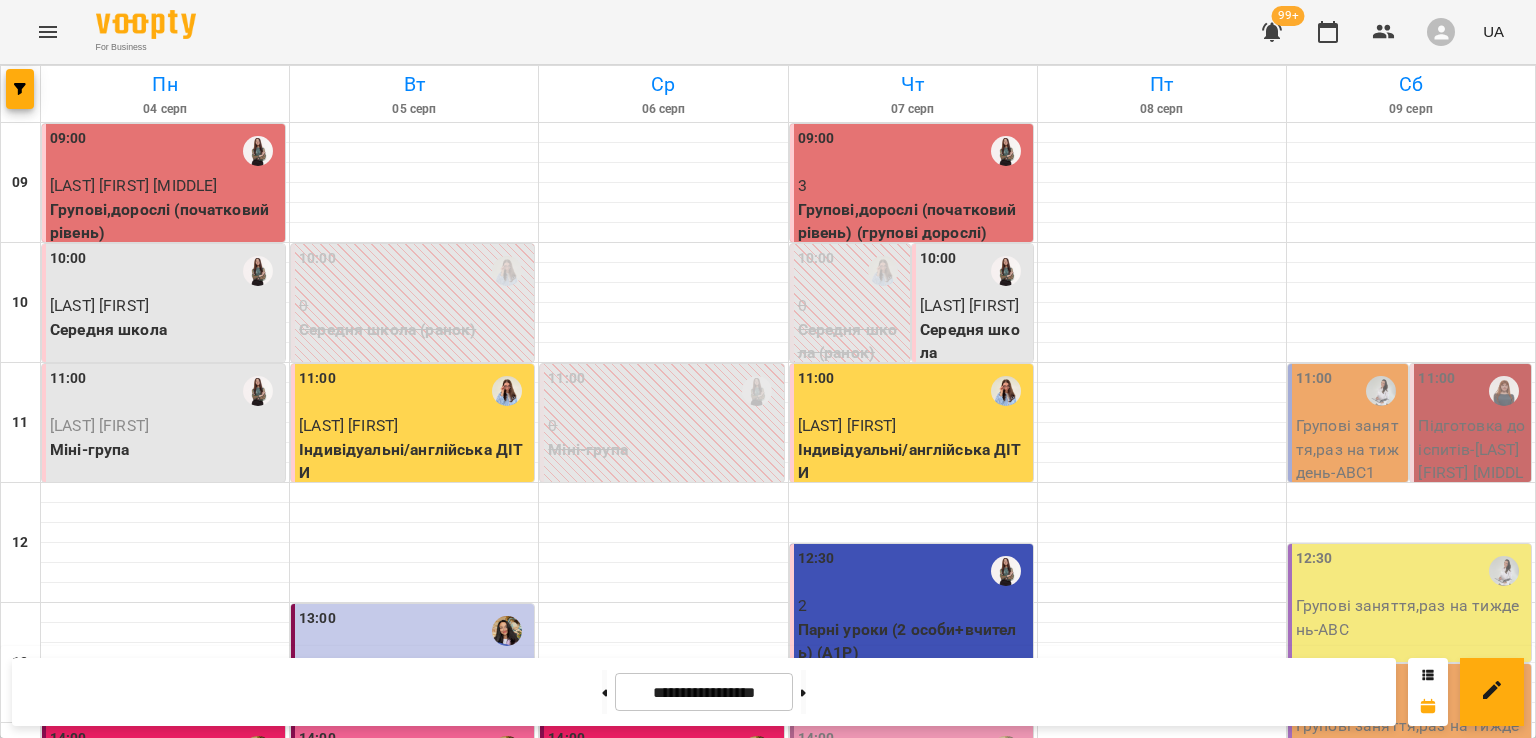 click on "4" at bounding box center [913, 1386] 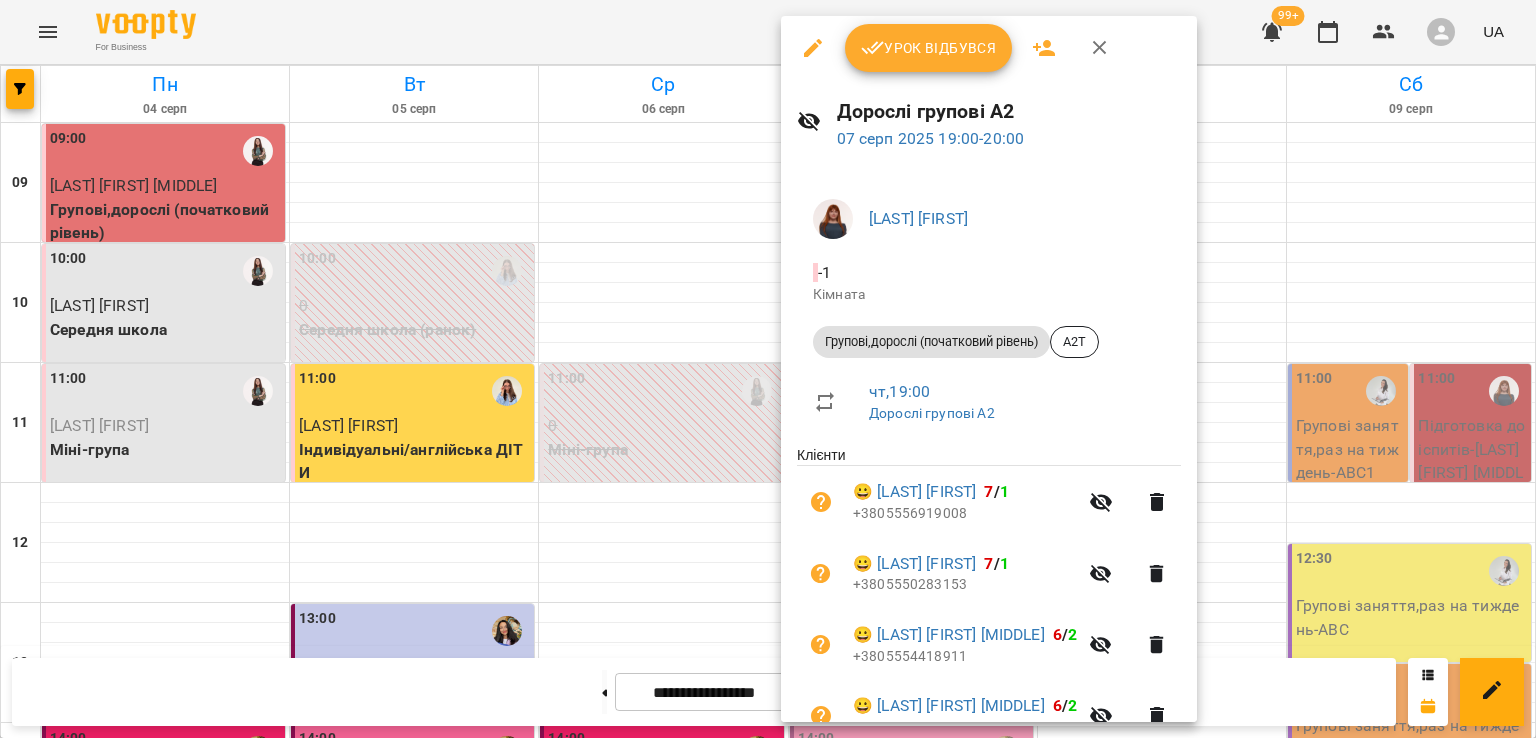 scroll, scrollTop: 0, scrollLeft: 0, axis: both 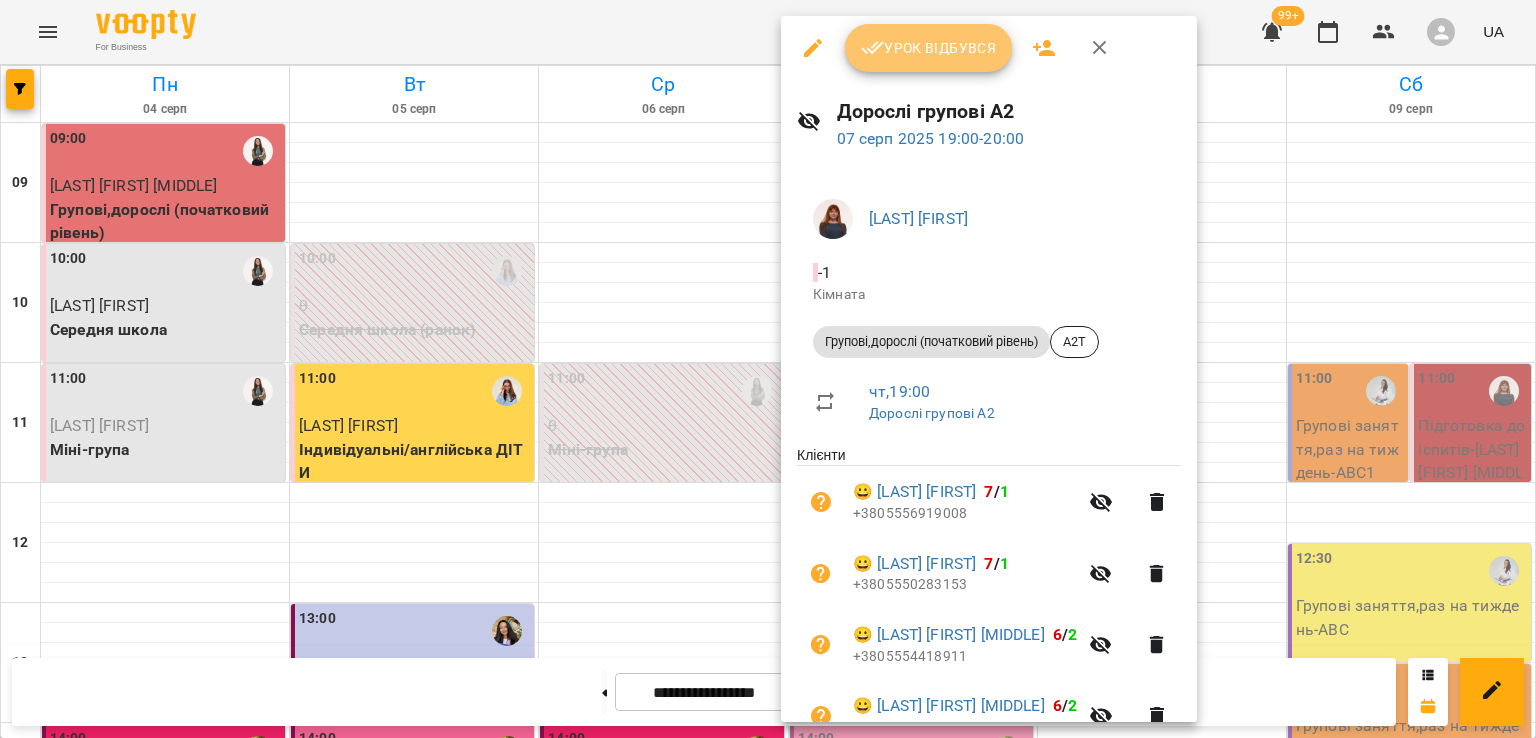 click 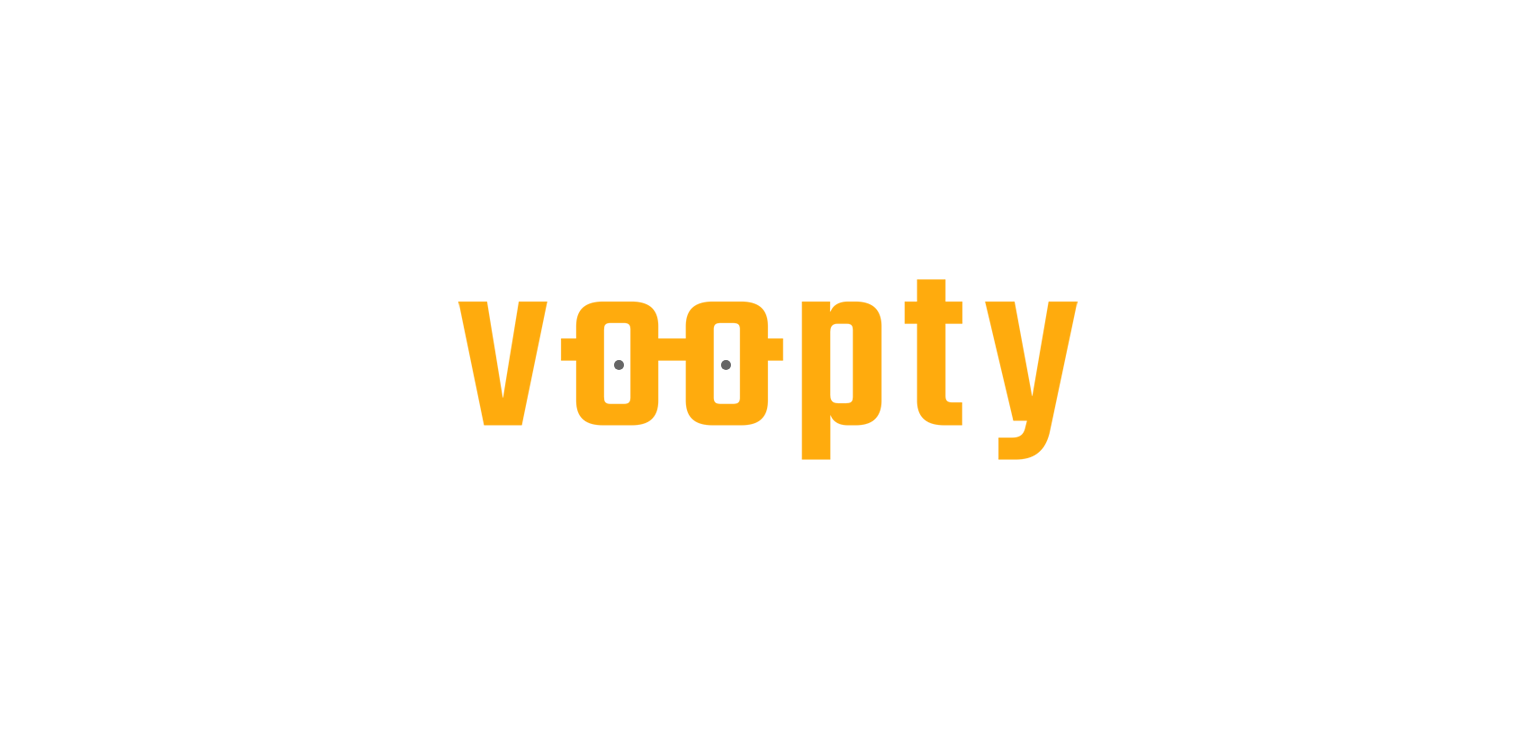 scroll, scrollTop: 0, scrollLeft: 0, axis: both 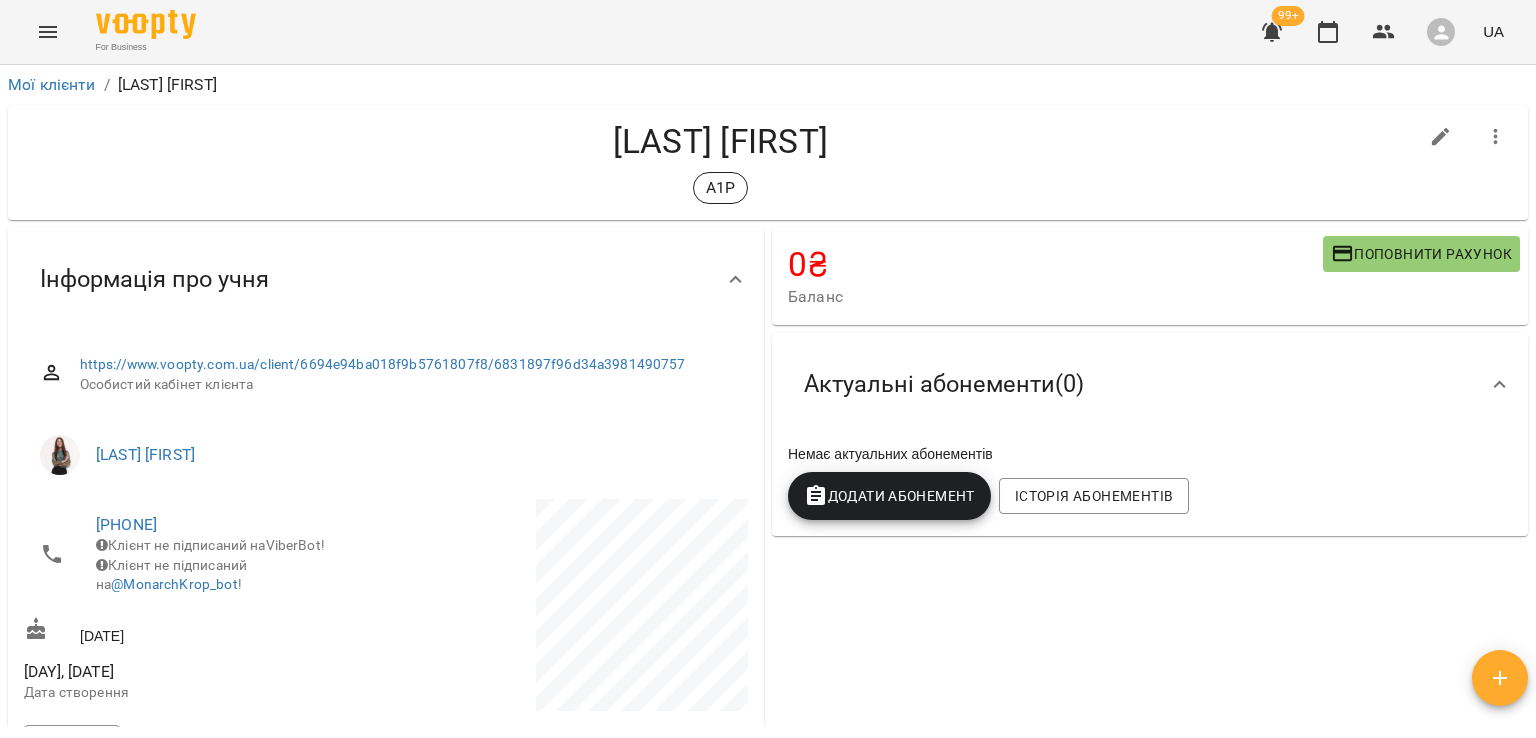 click on "Додати Абонемент" at bounding box center [889, 496] 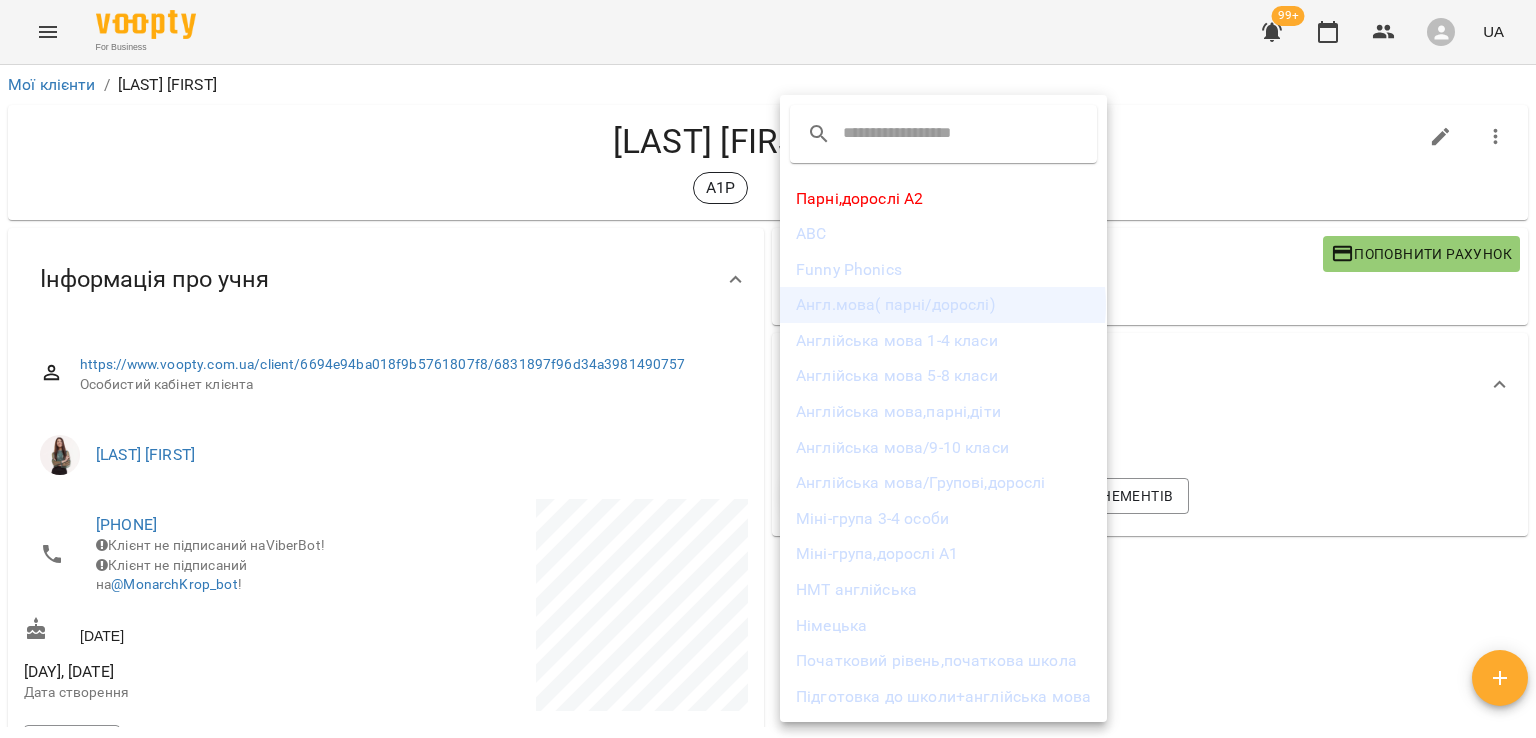 click on "Англ.мова( парні/дорослі)" at bounding box center [943, 305] 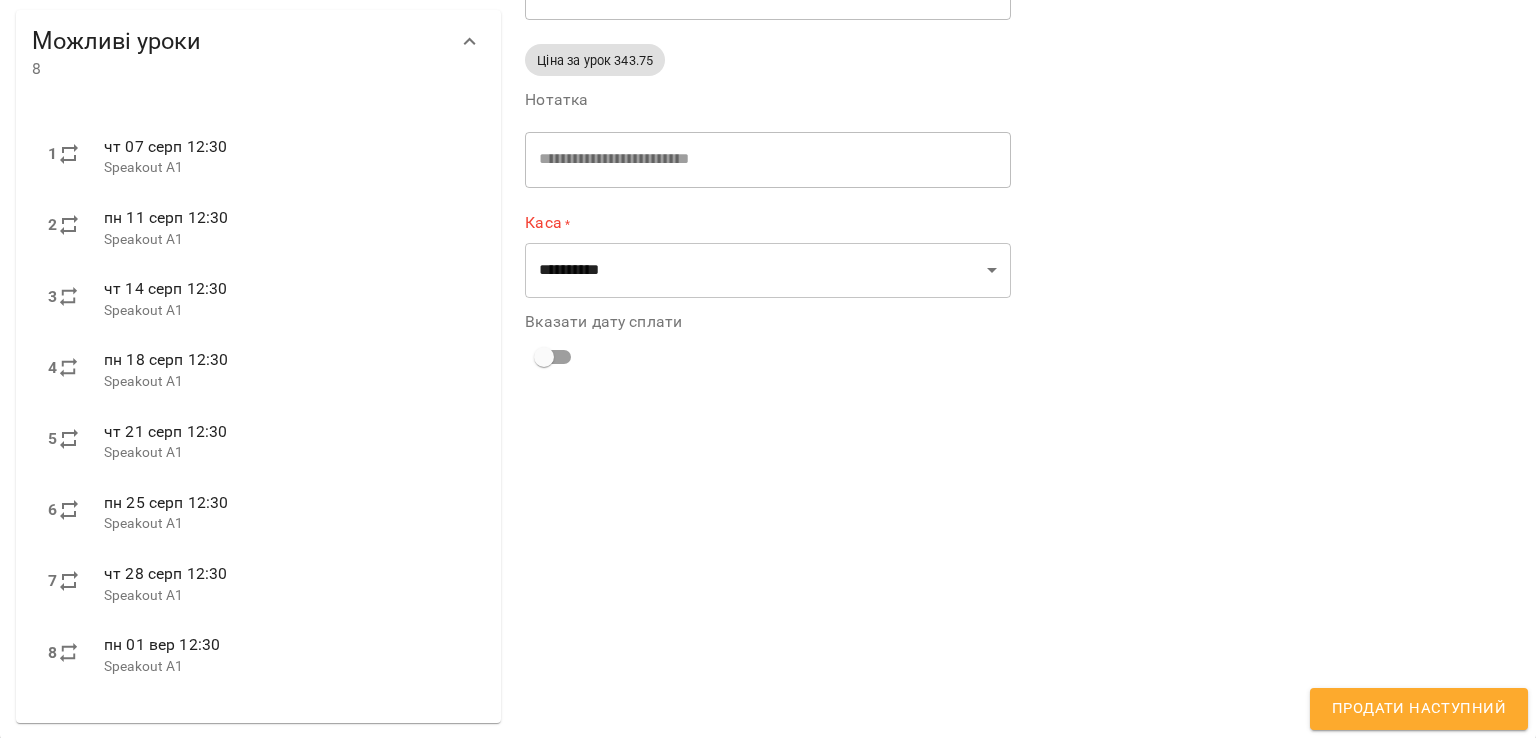 scroll, scrollTop: 0, scrollLeft: 0, axis: both 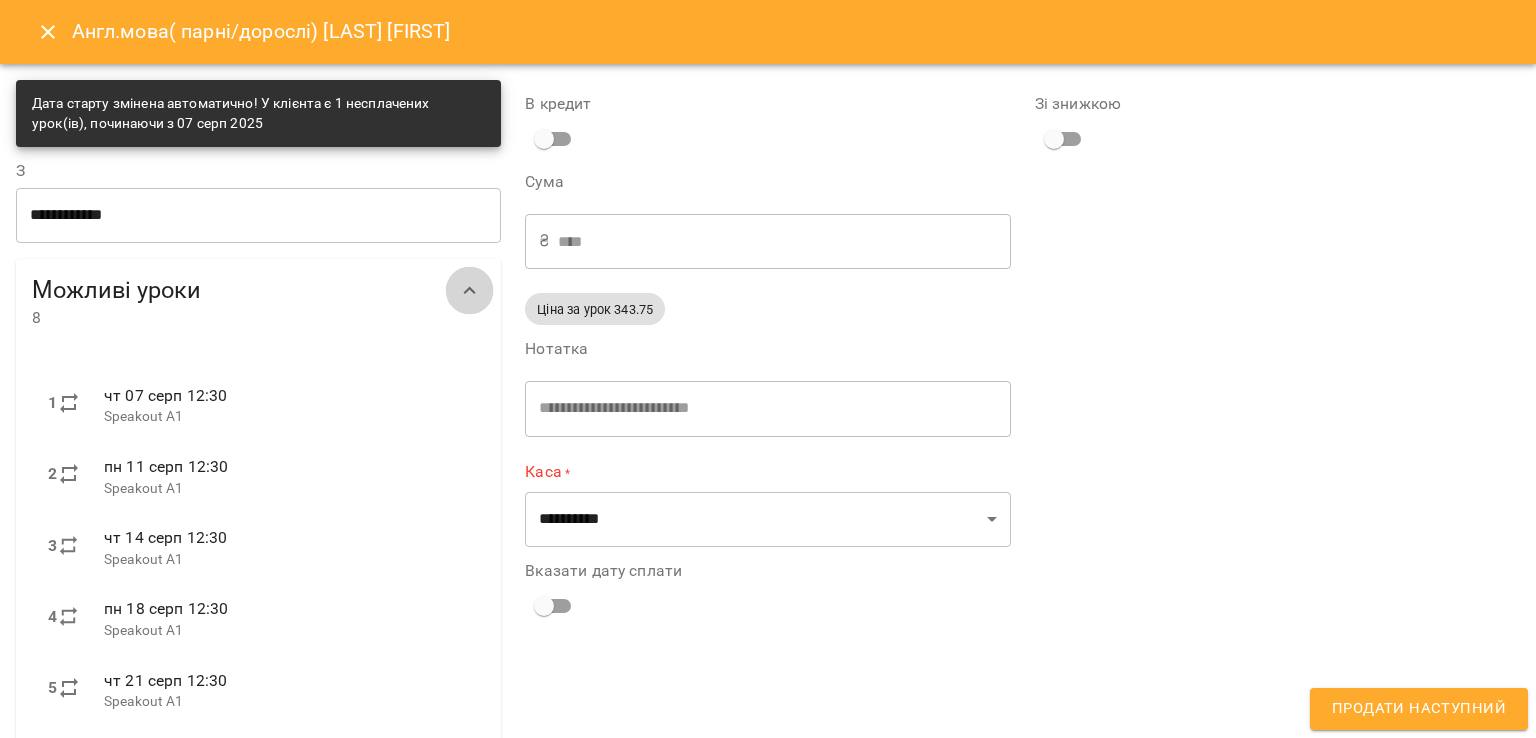 click 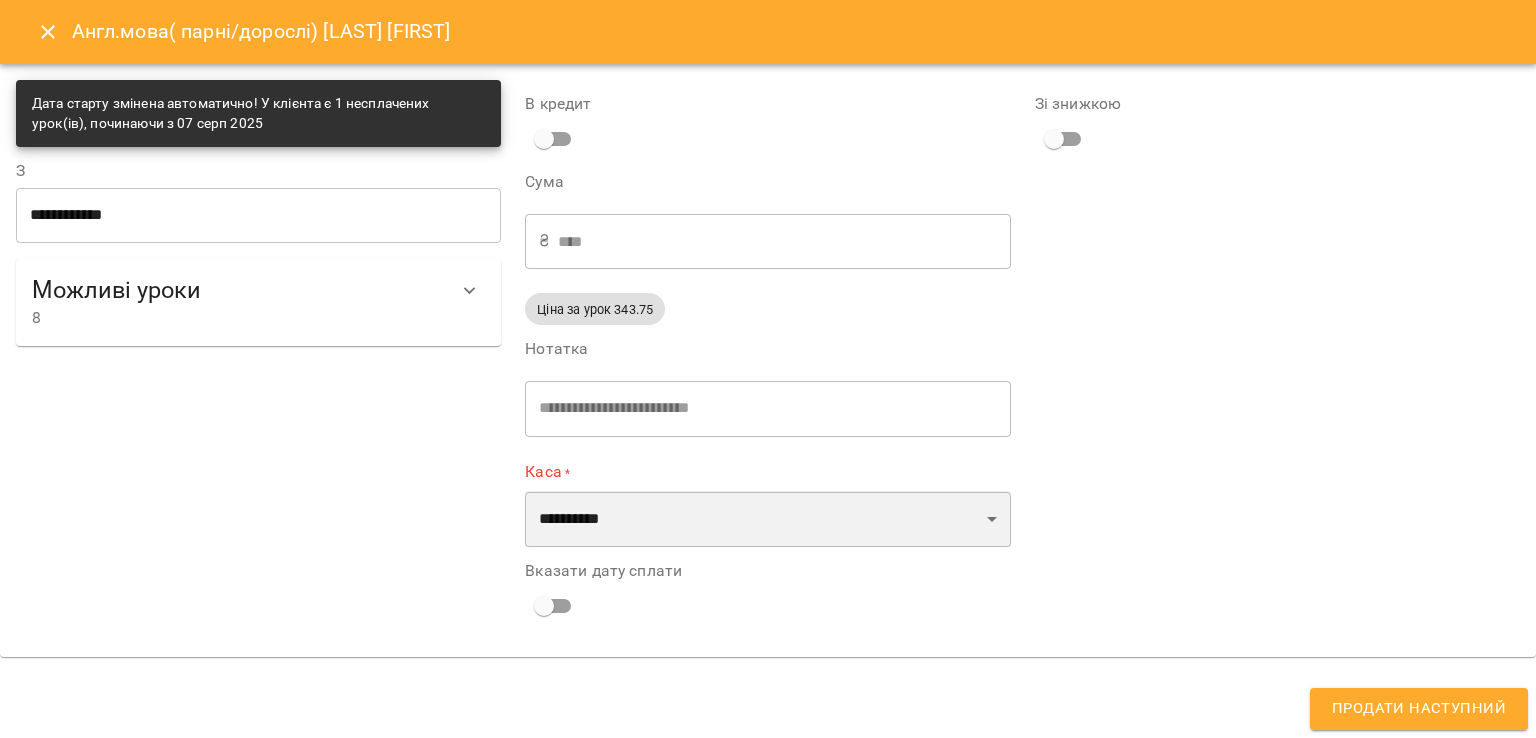 click on "**********" at bounding box center (767, 519) 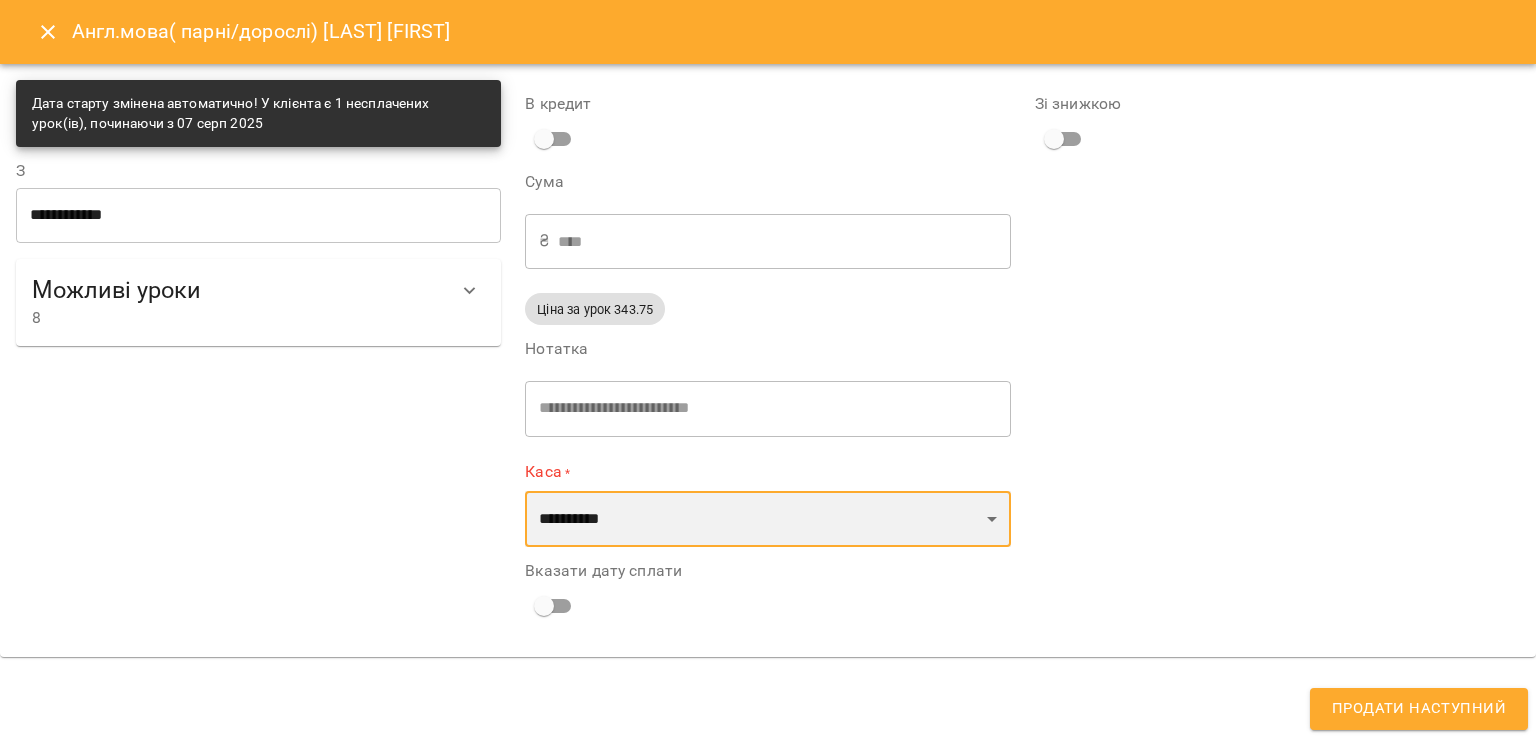 select on "****" 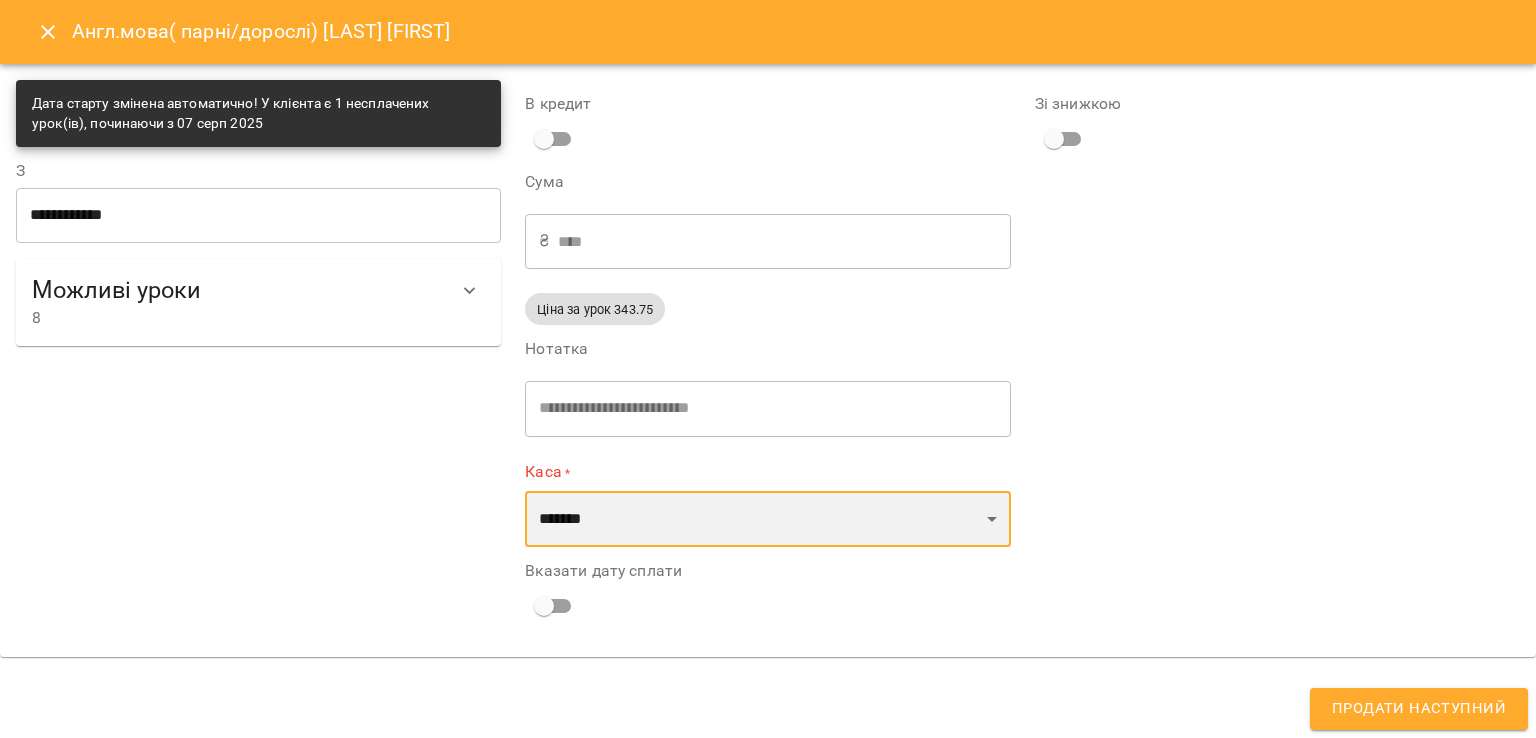 click on "**********" at bounding box center (767, 519) 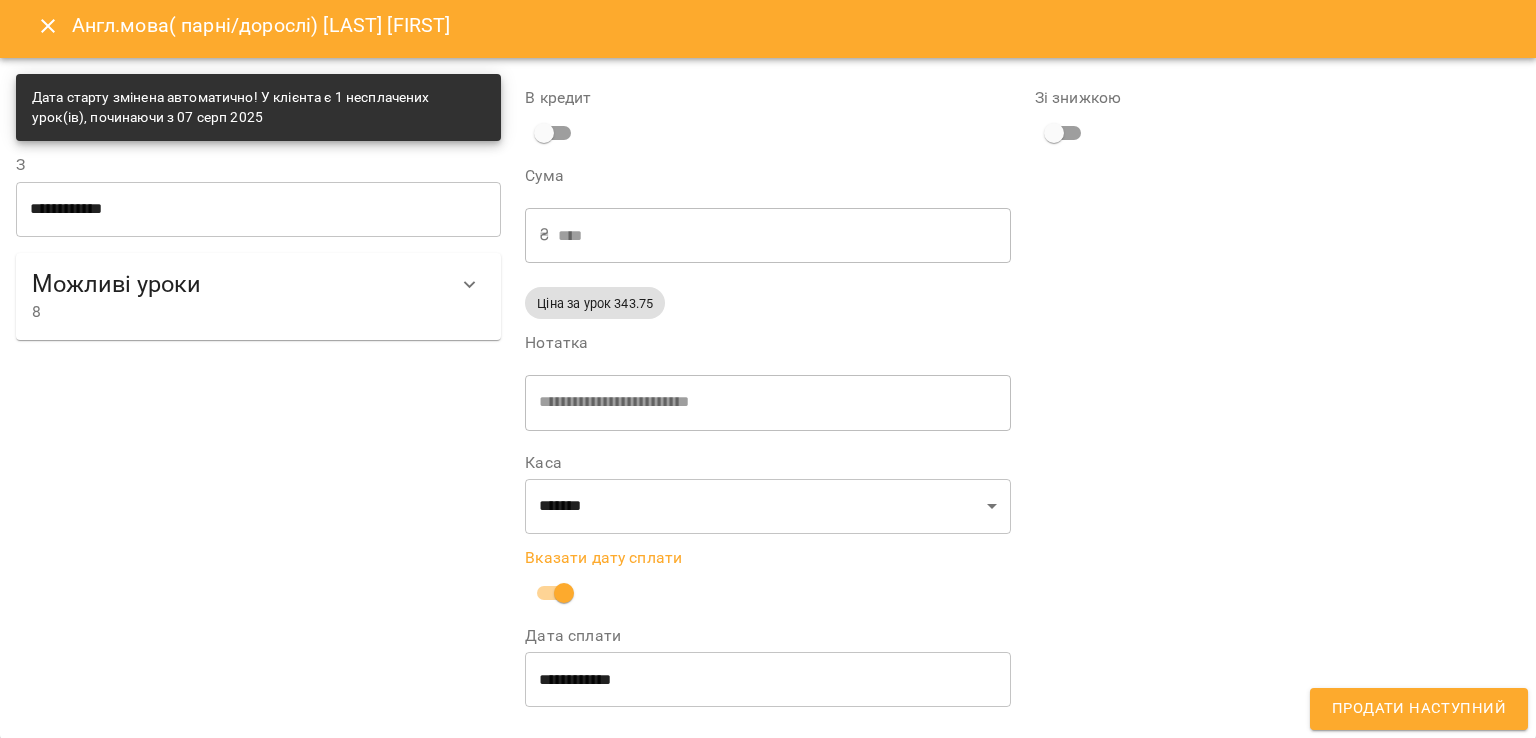 scroll, scrollTop: 8, scrollLeft: 0, axis: vertical 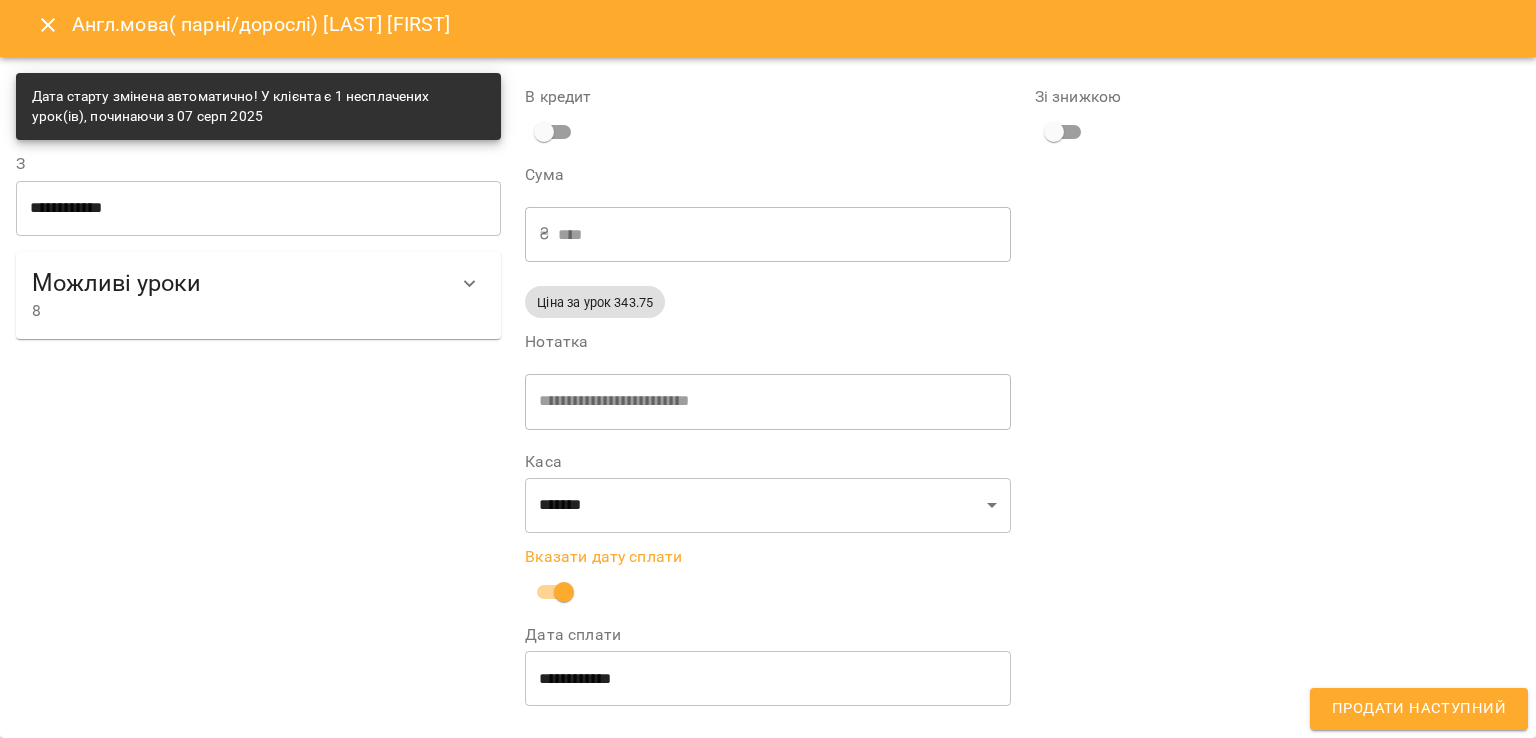 click on "Продати наступний" at bounding box center [1419, 709] 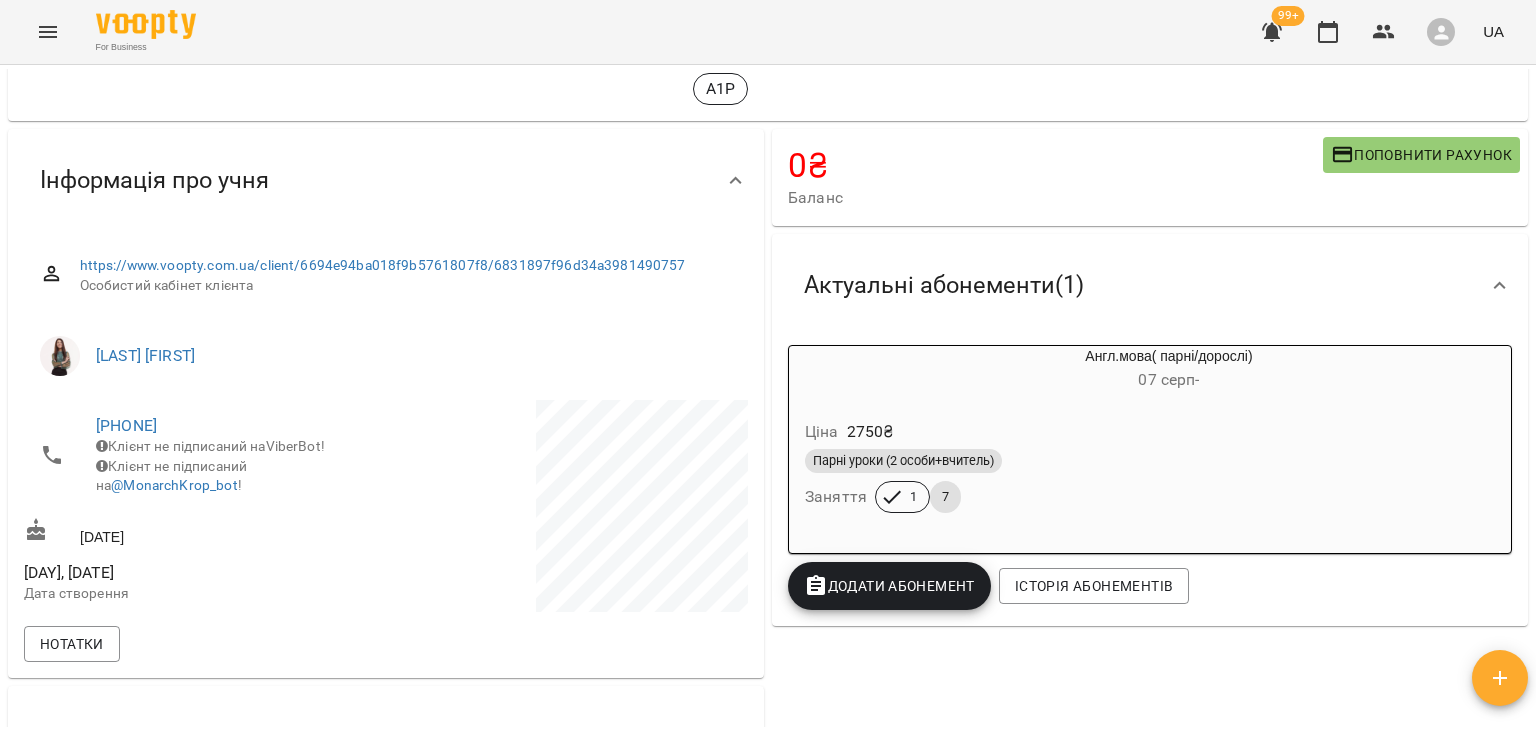 scroll, scrollTop: 100, scrollLeft: 0, axis: vertical 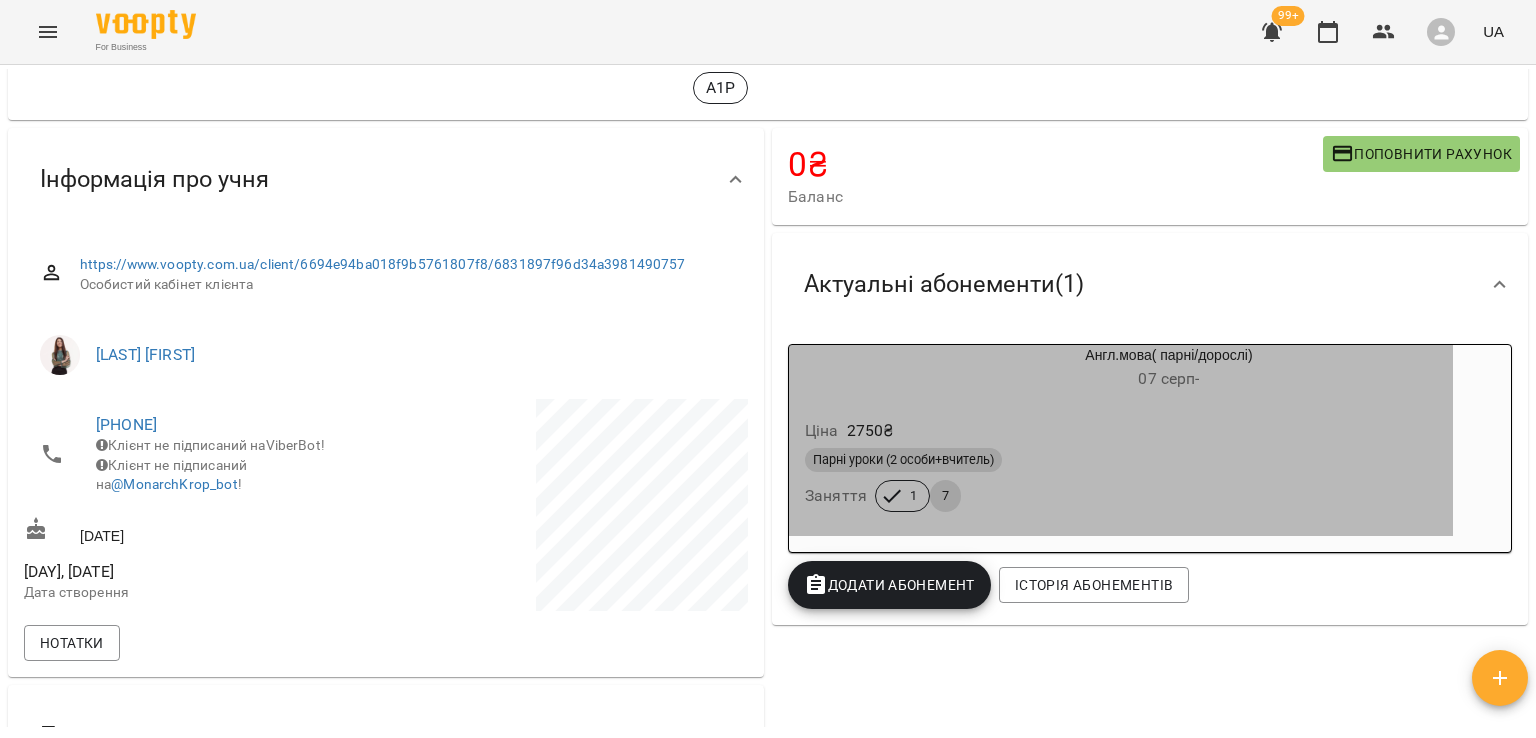 click on "Ціна 2750 ₴" at bounding box center (1121, 431) 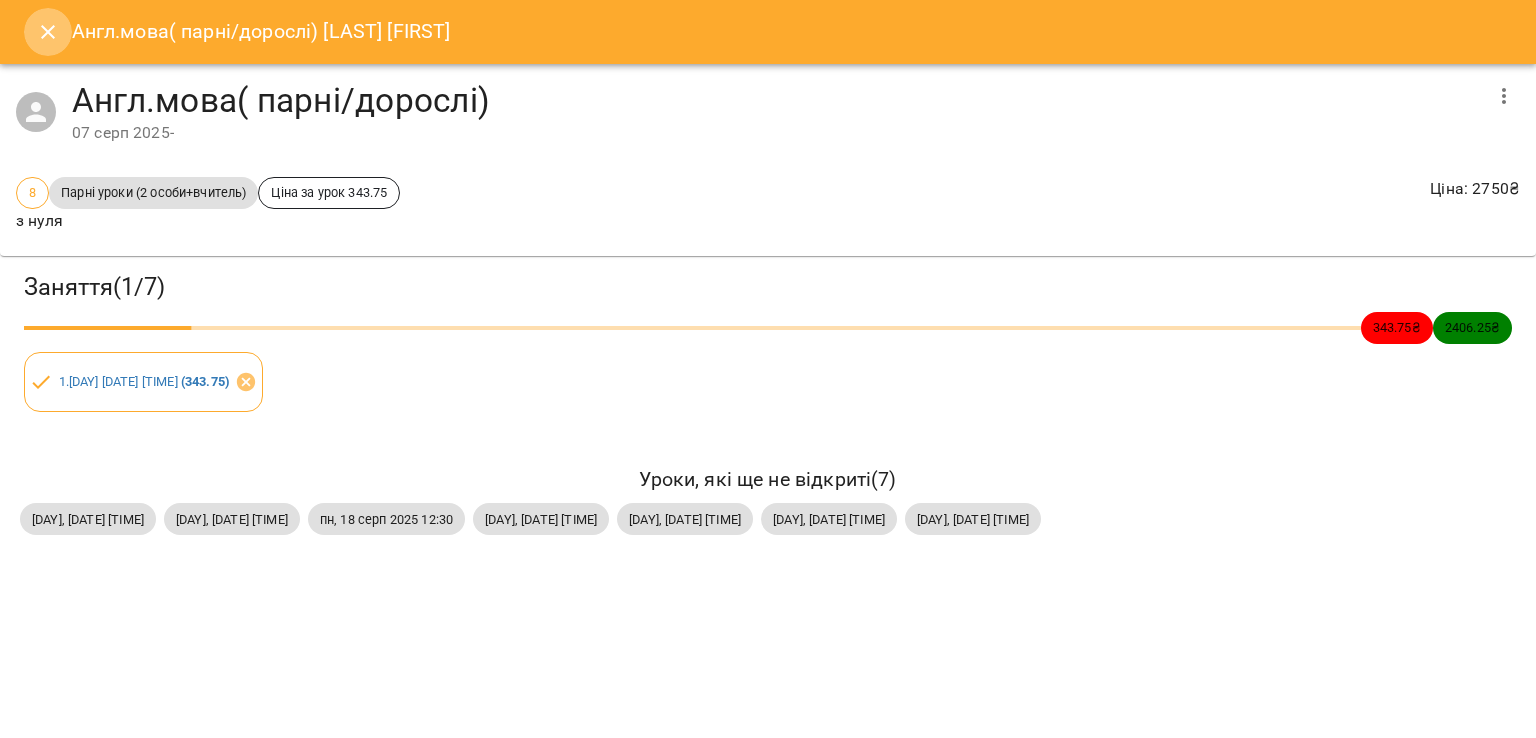 click 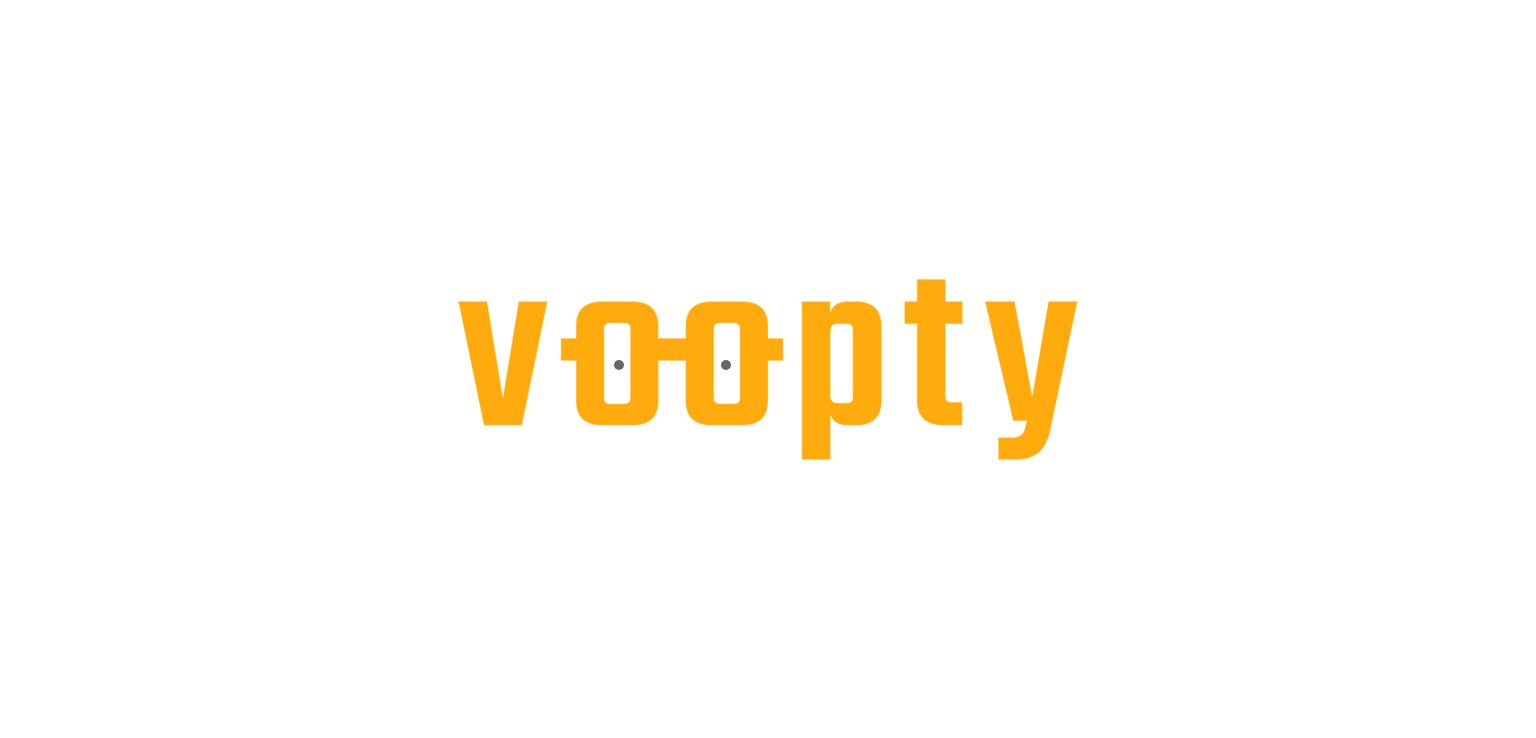 scroll, scrollTop: 0, scrollLeft: 0, axis: both 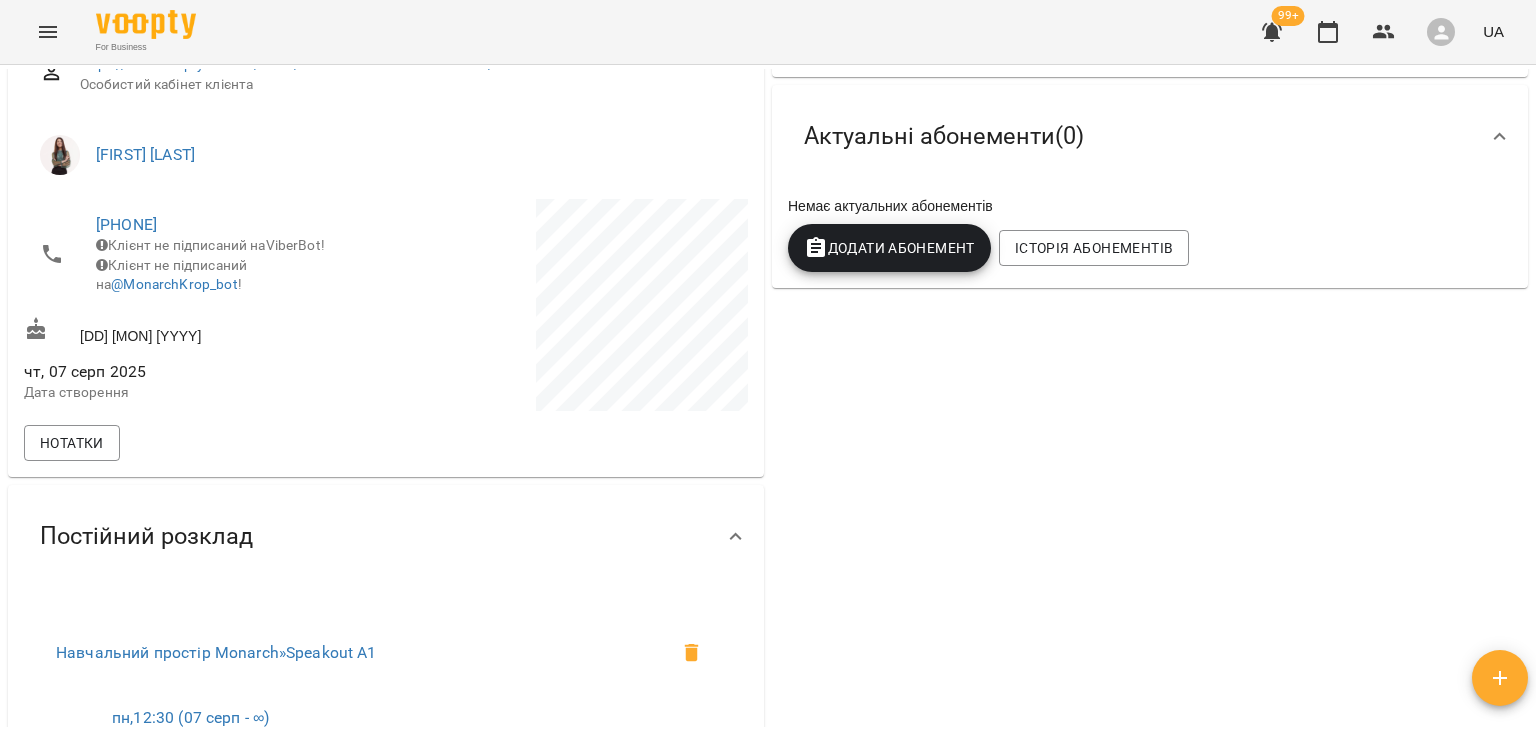 click on "Додати Абонемент" at bounding box center [889, 248] 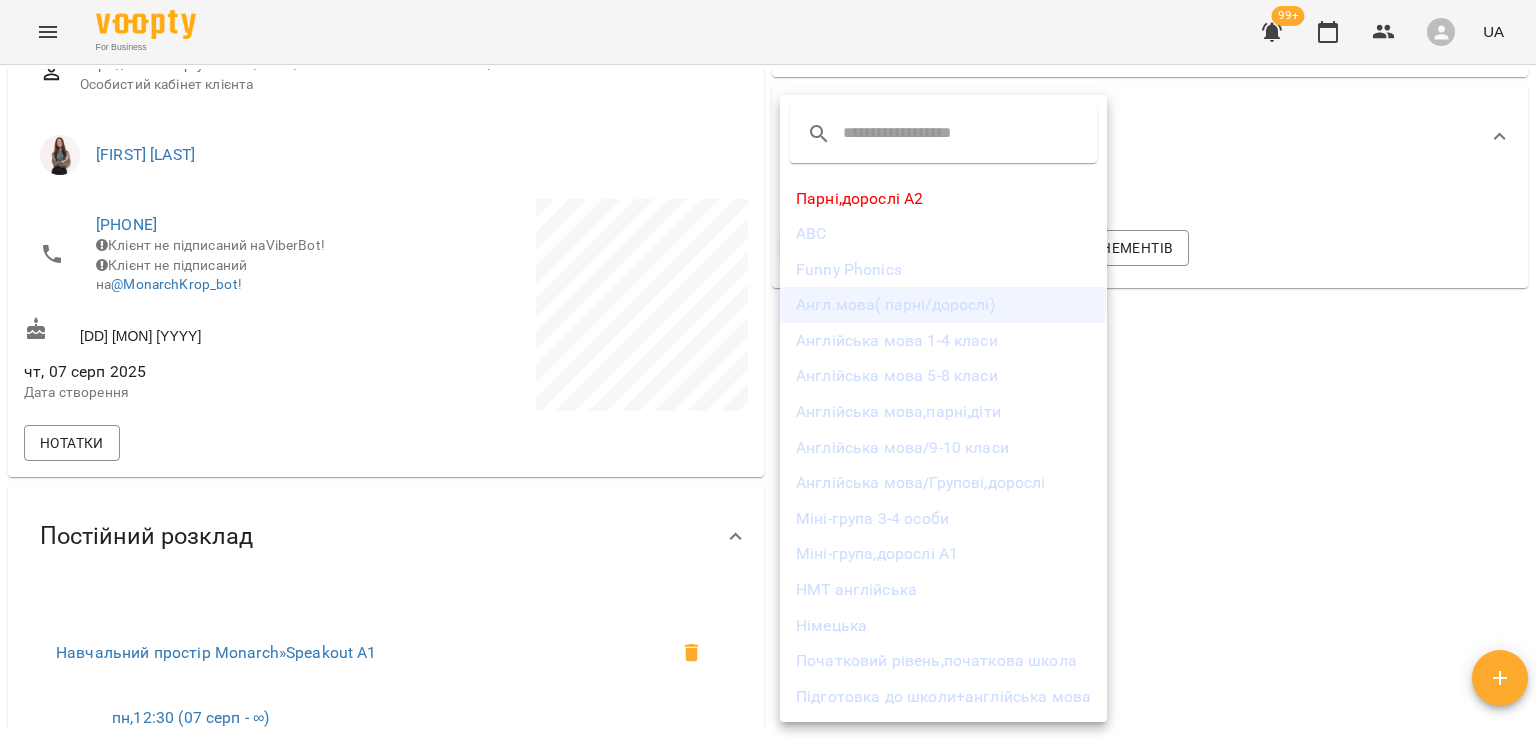 click on "Англ.мова( парні/дорослі)" at bounding box center (943, 305) 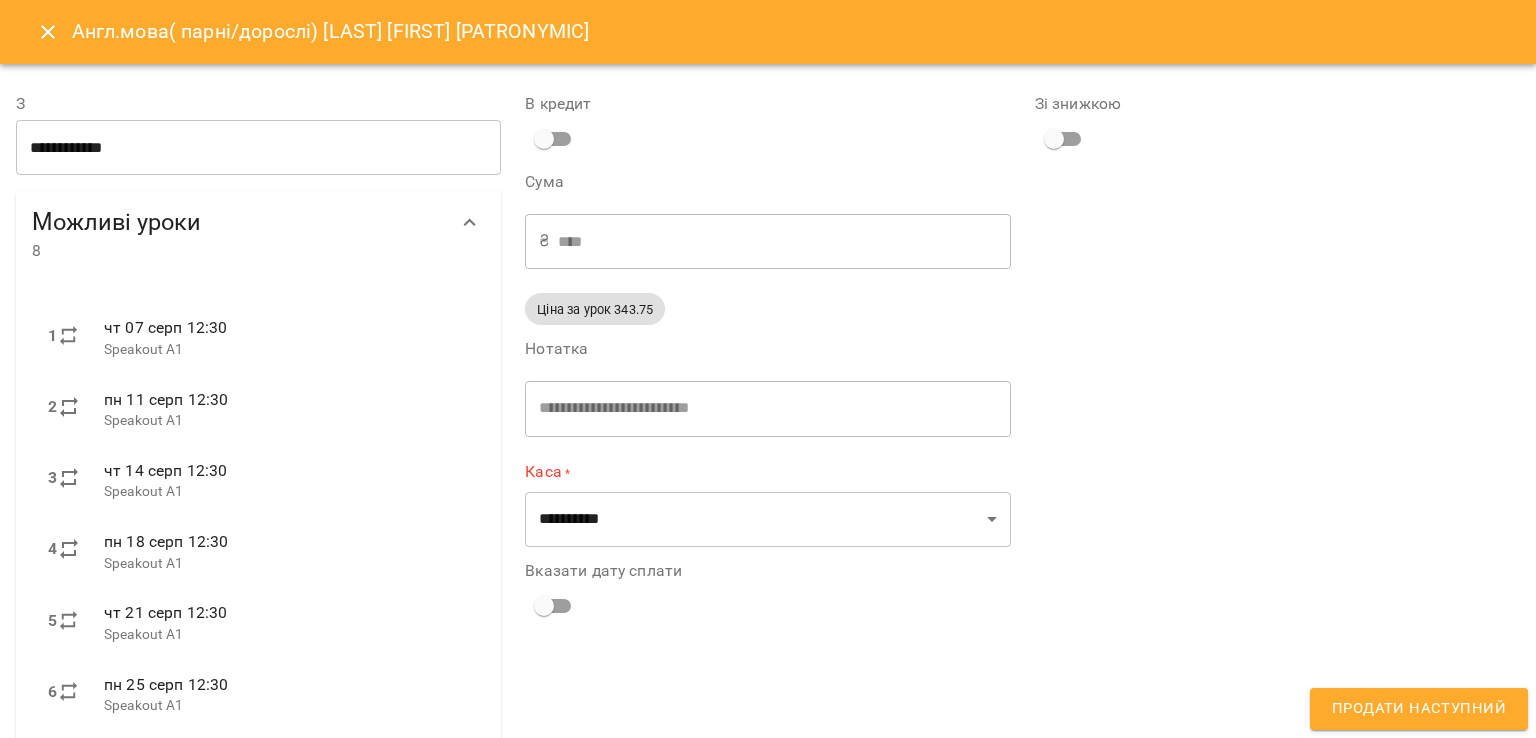 scroll, scrollTop: 0, scrollLeft: 0, axis: both 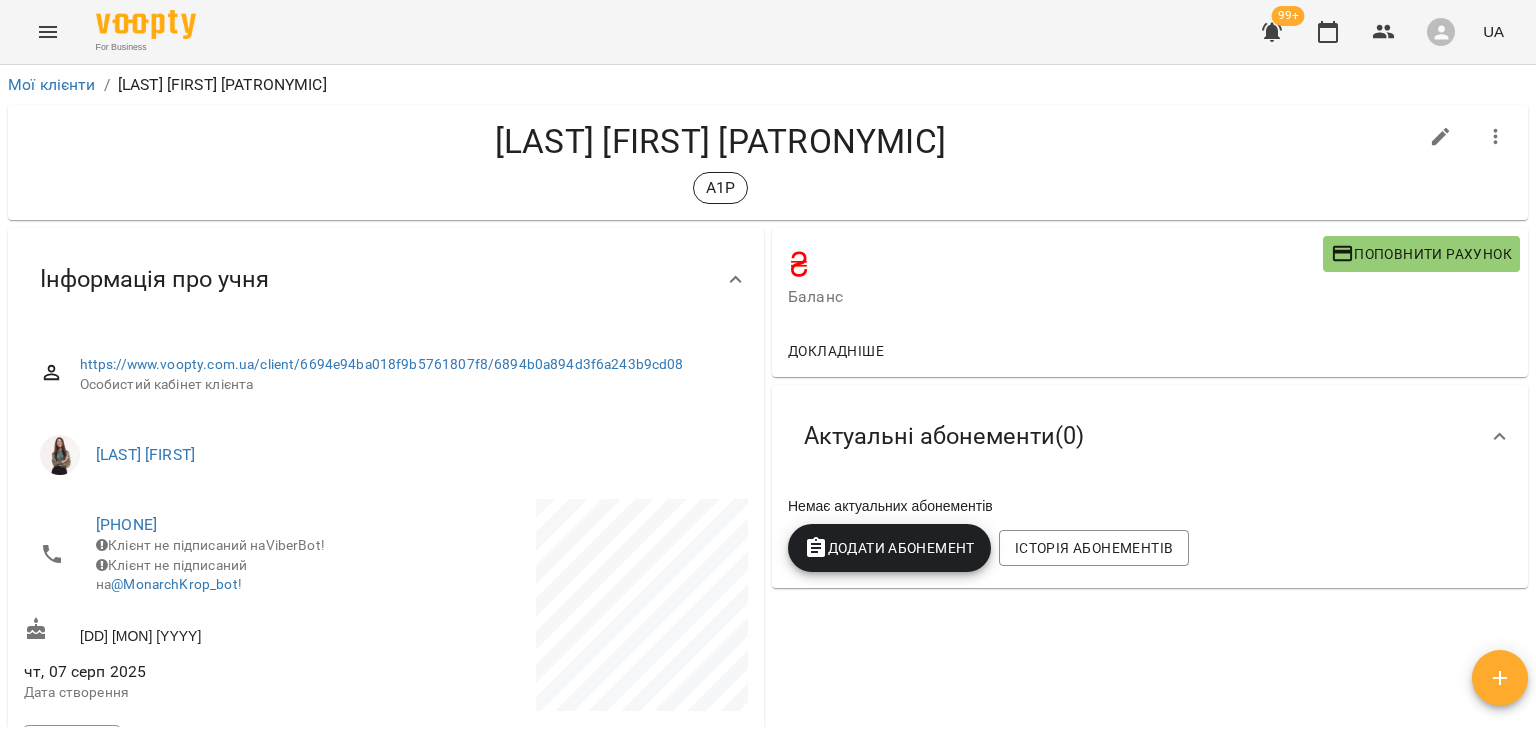 click on "Додати Абонемент" at bounding box center (889, 548) 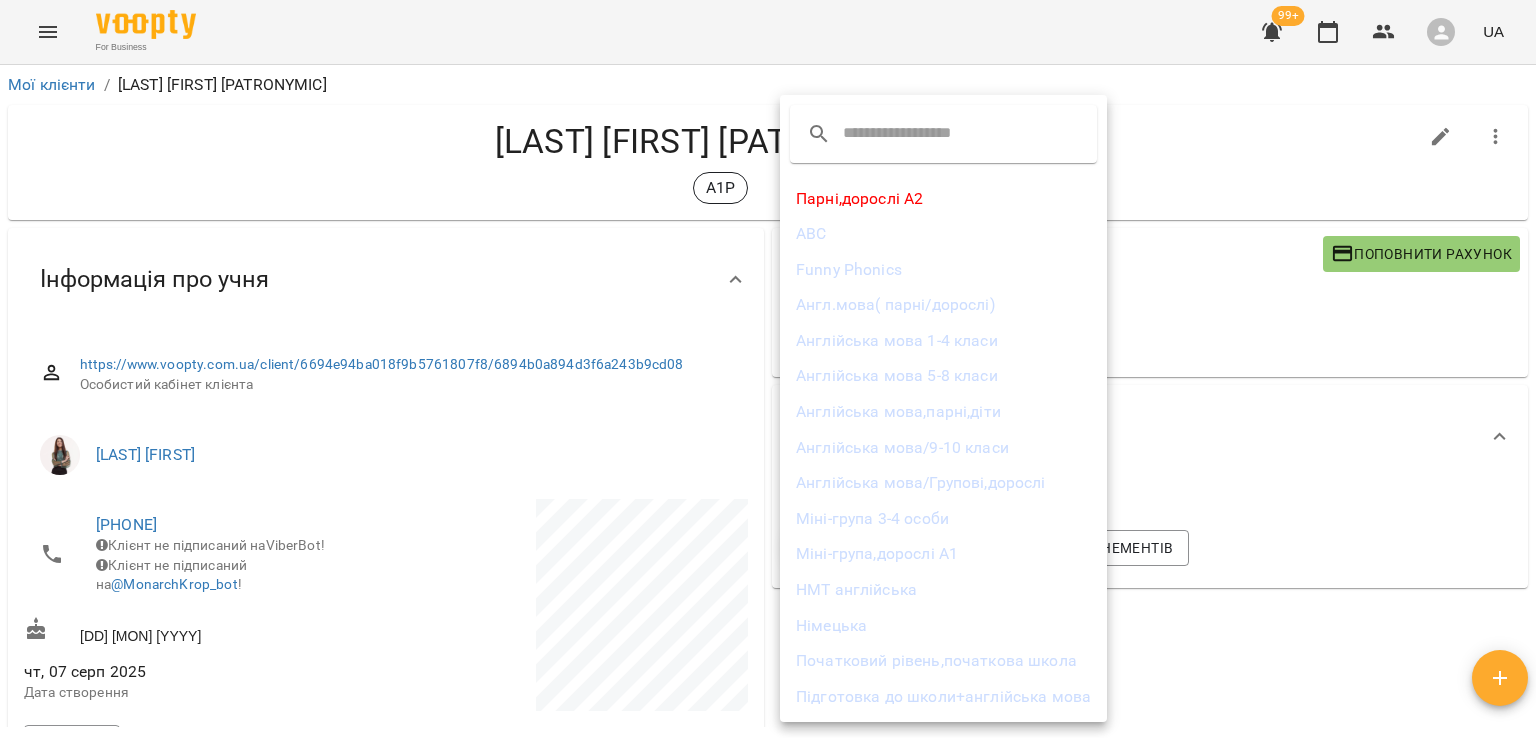 click on "Англ.мова( парні/дорослі)" at bounding box center (943, 305) 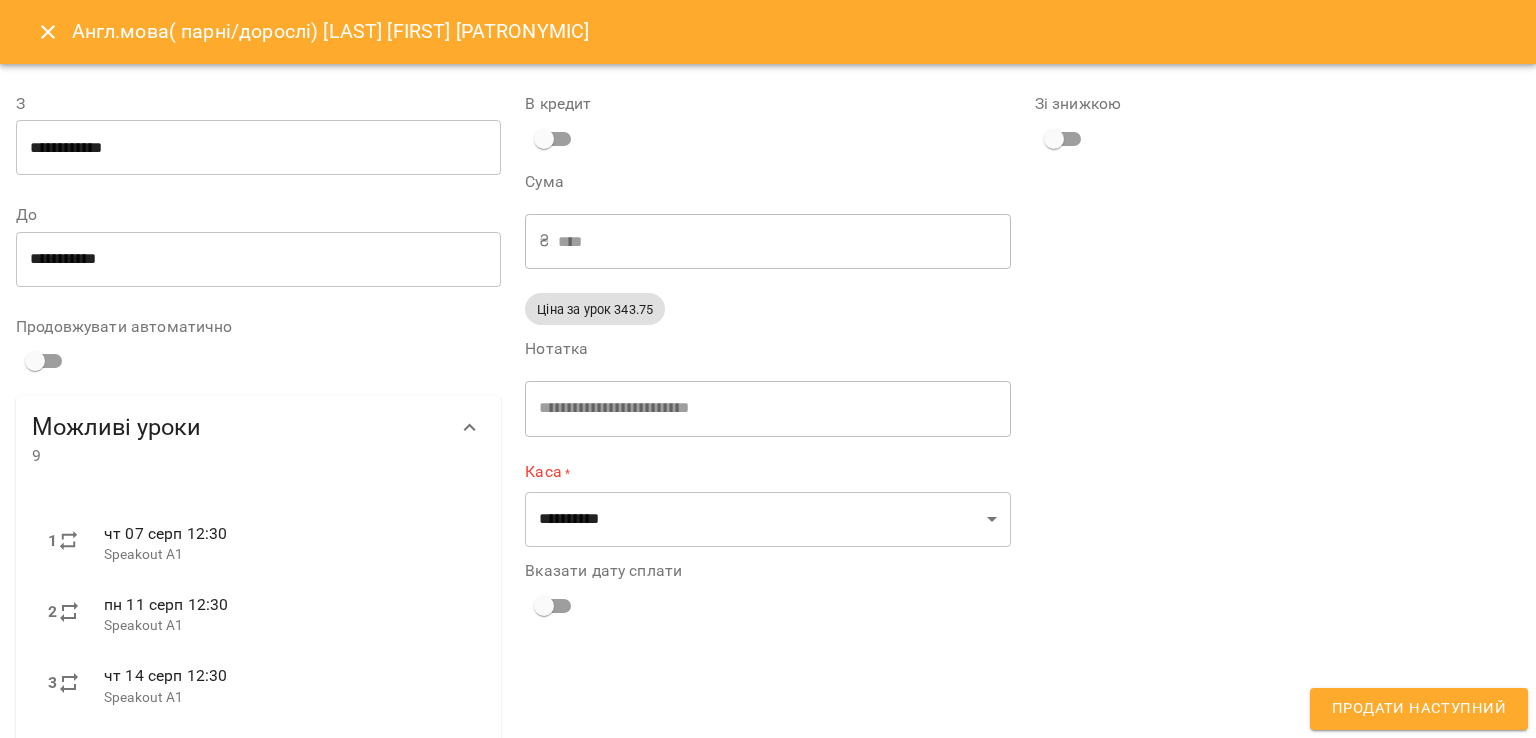 click on "**********" at bounding box center [258, 148] 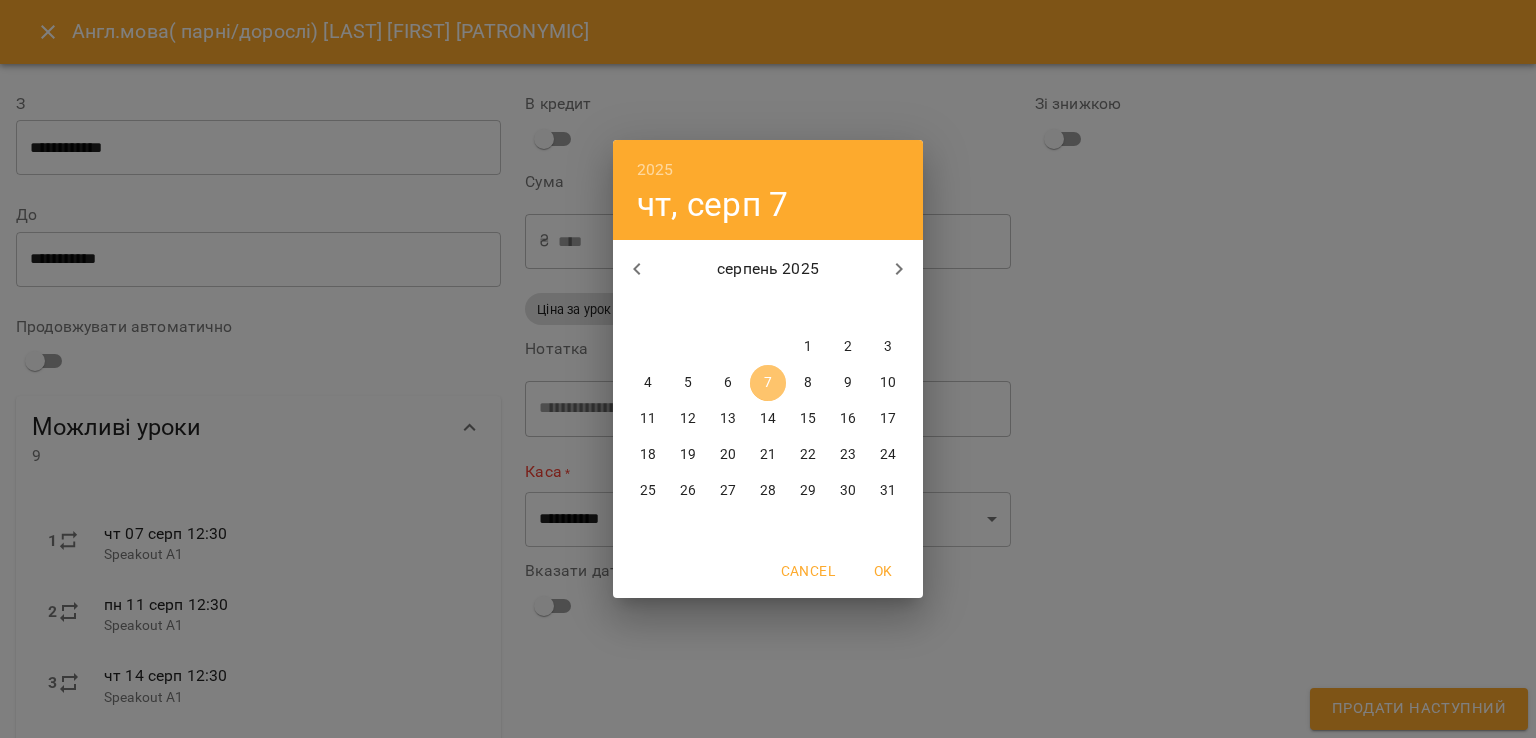 click on "7" at bounding box center [768, 383] 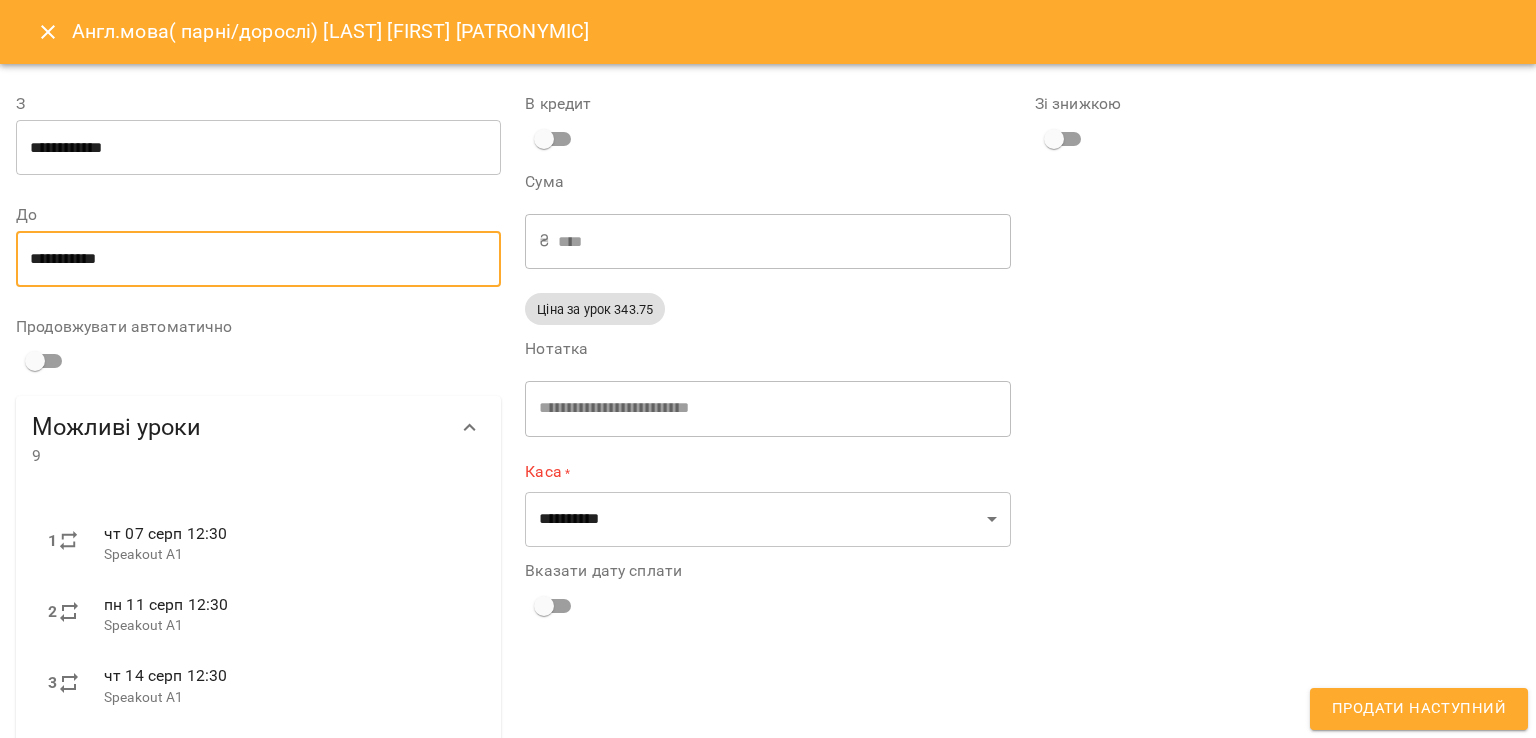 click on "**********" at bounding box center (258, 259) 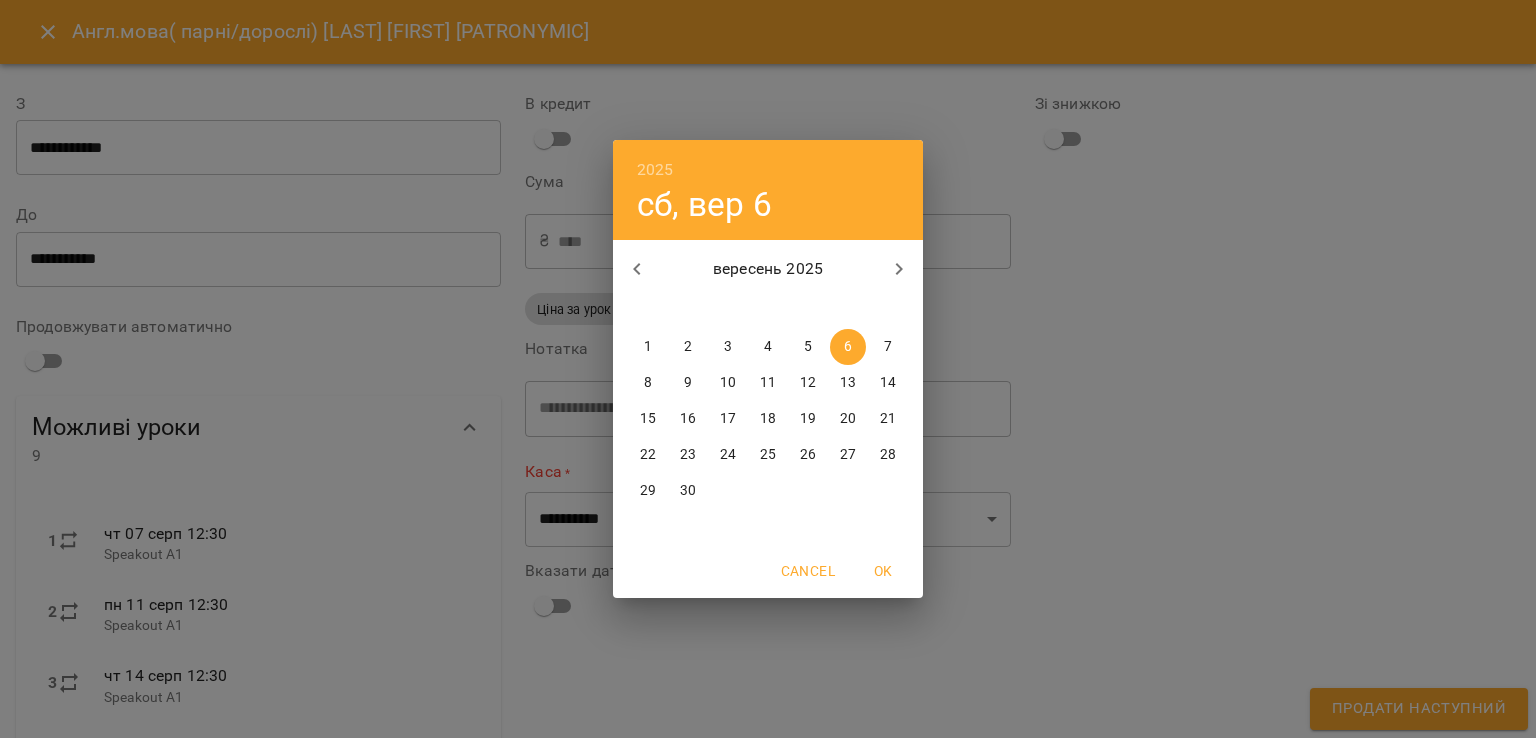 click 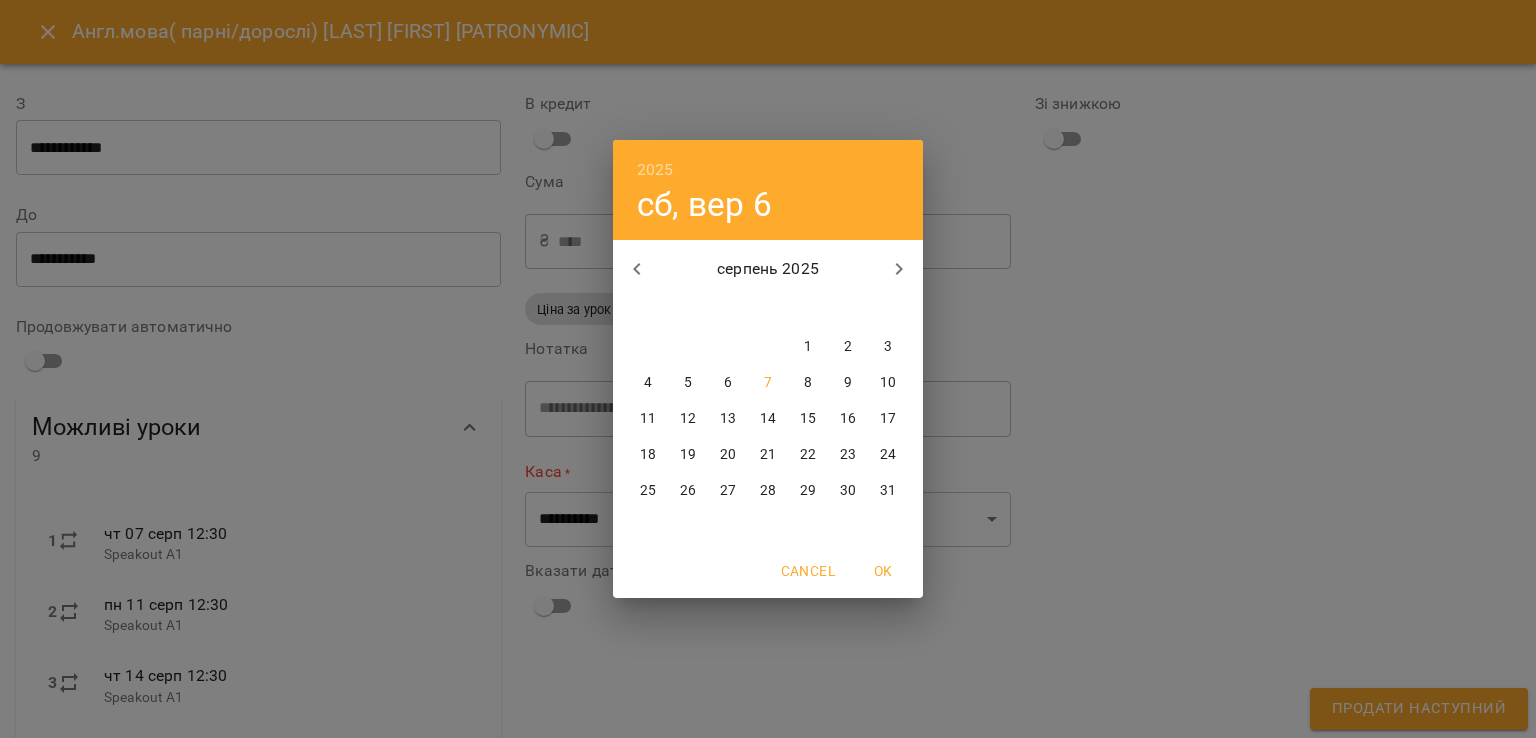 click 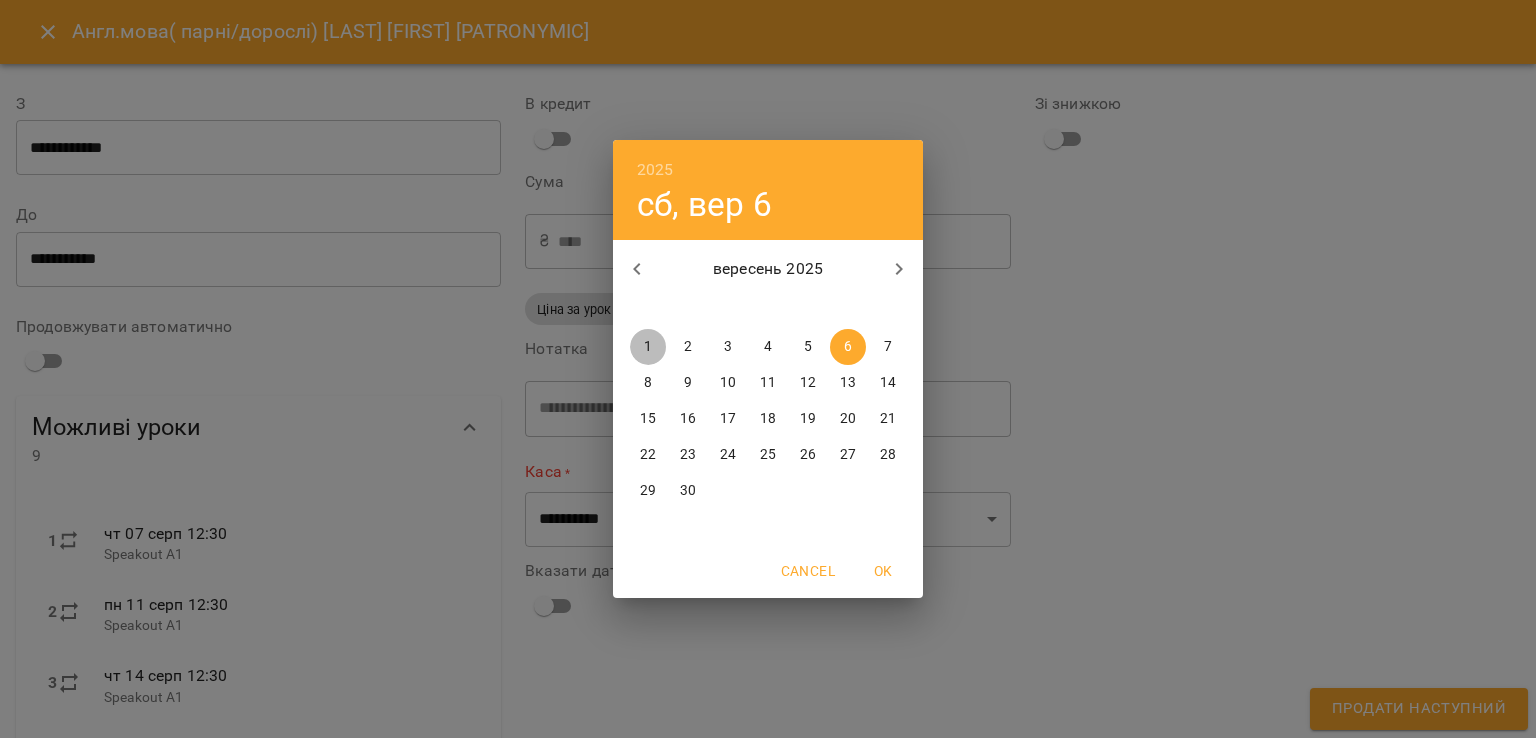 click on "1" at bounding box center [648, 347] 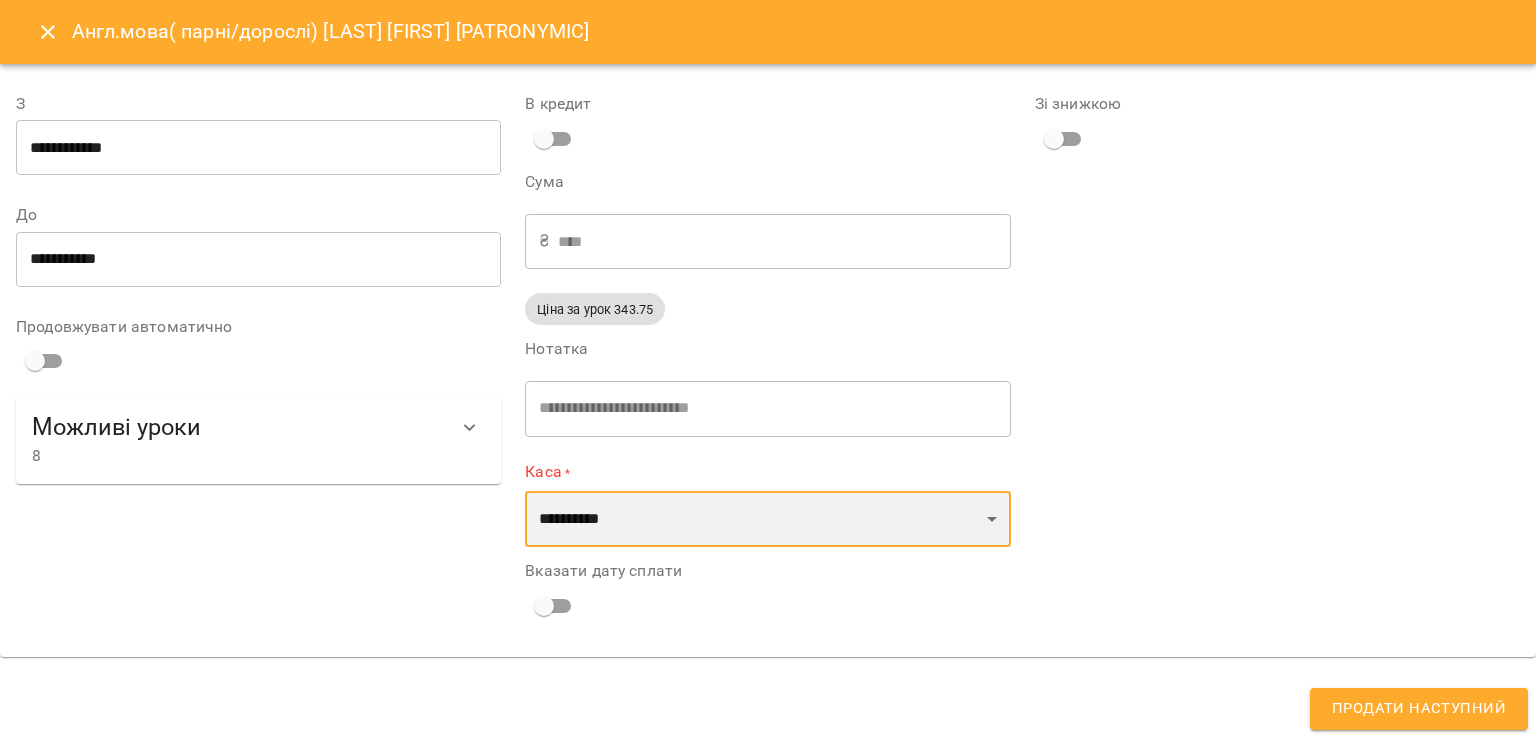 click on "**********" at bounding box center (767, 519) 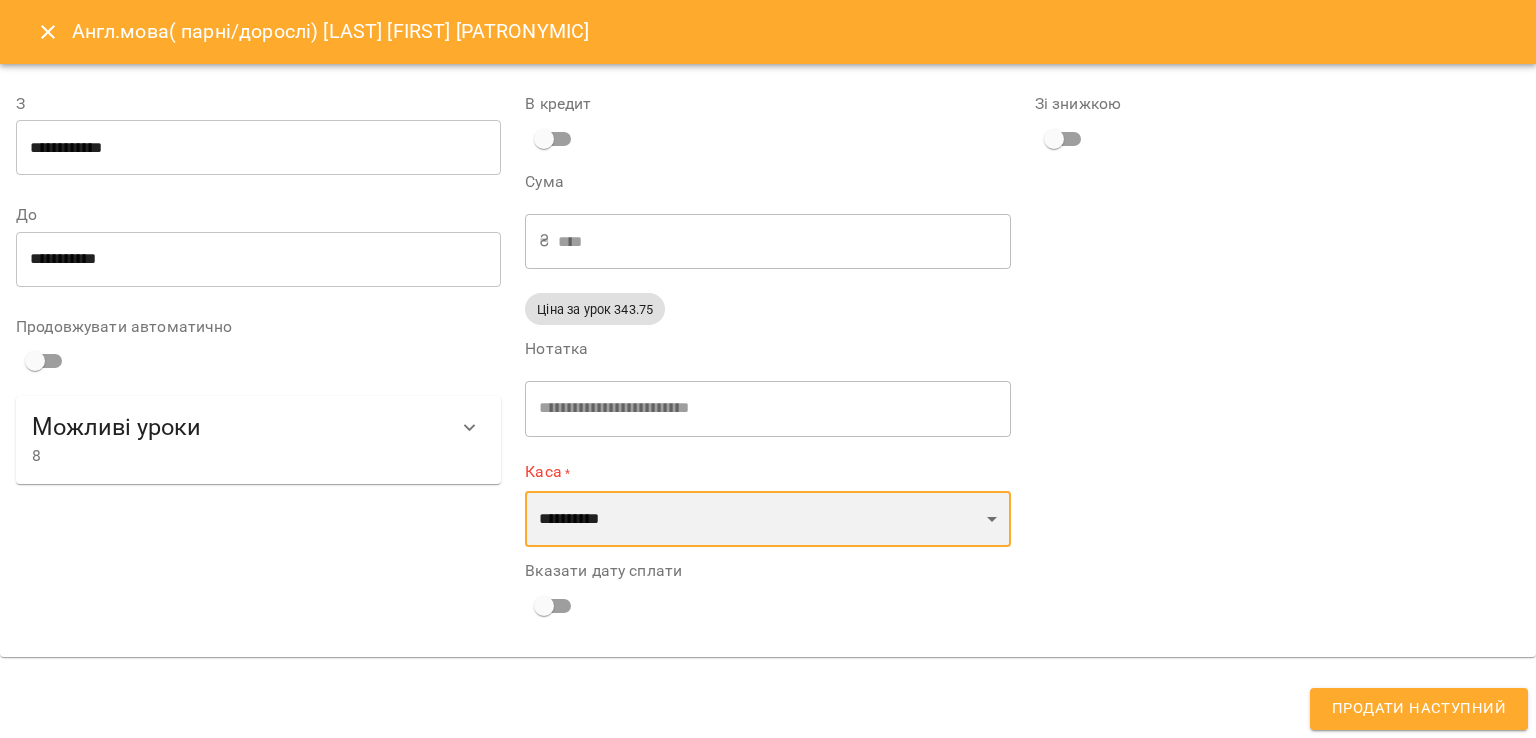 select on "****" 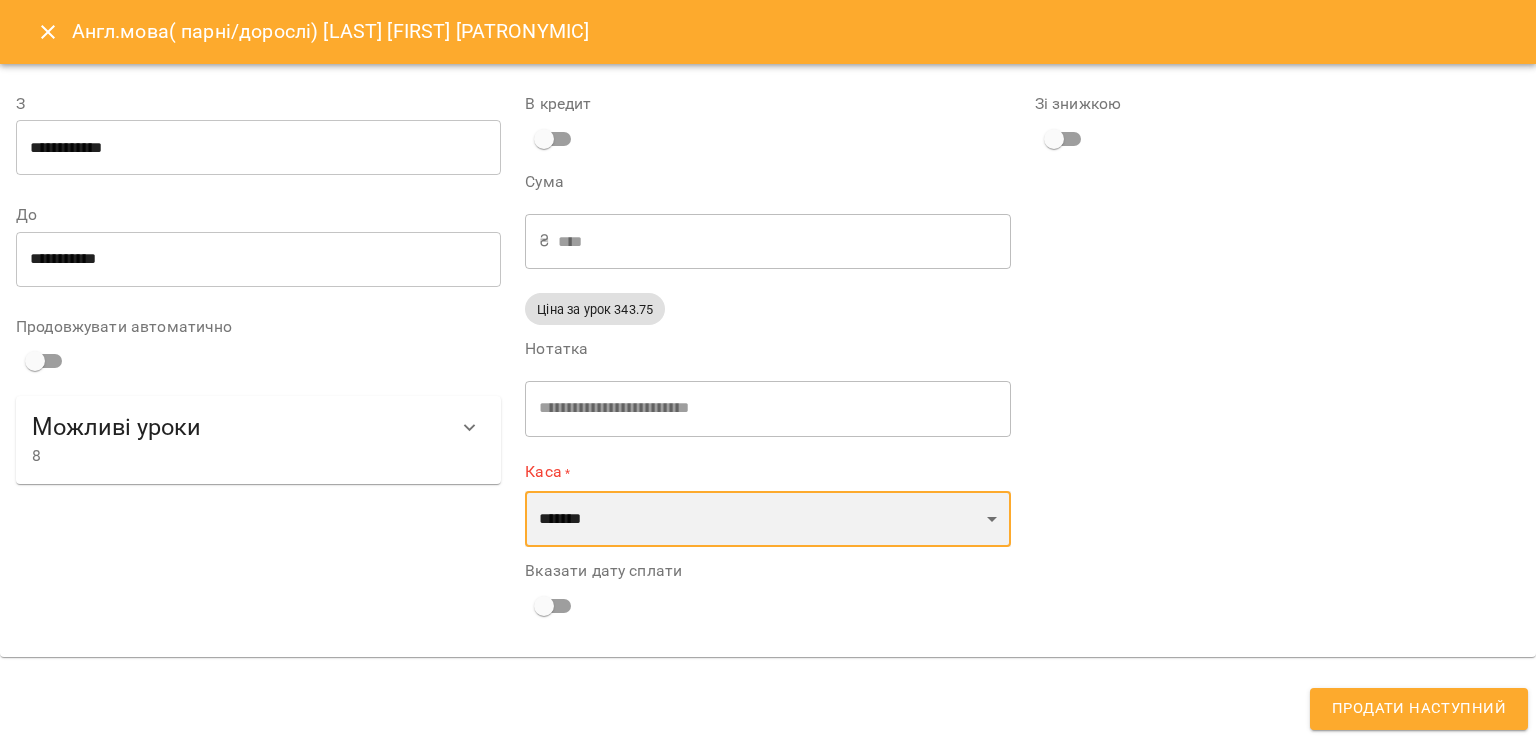 click on "**********" at bounding box center [767, 519] 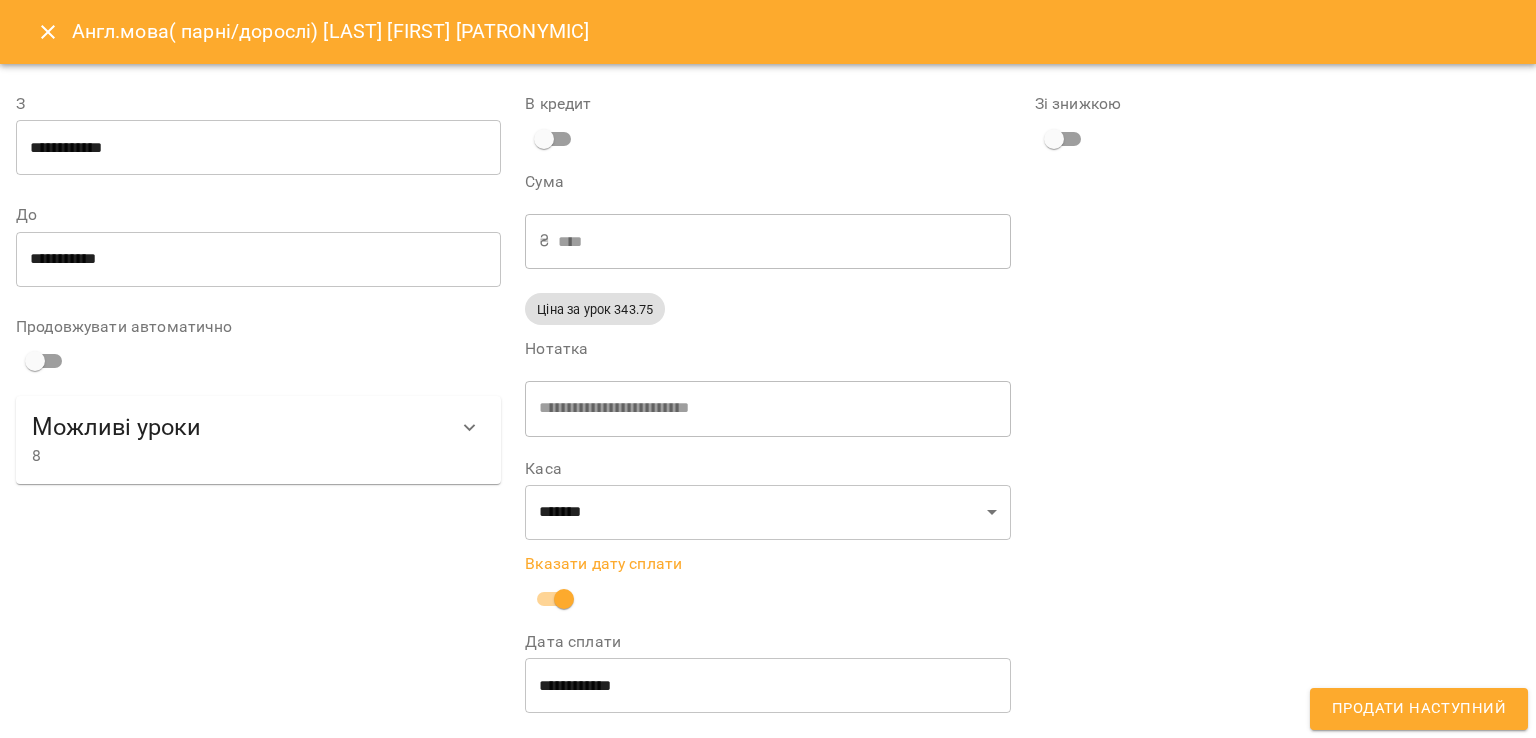 scroll, scrollTop: 8, scrollLeft: 0, axis: vertical 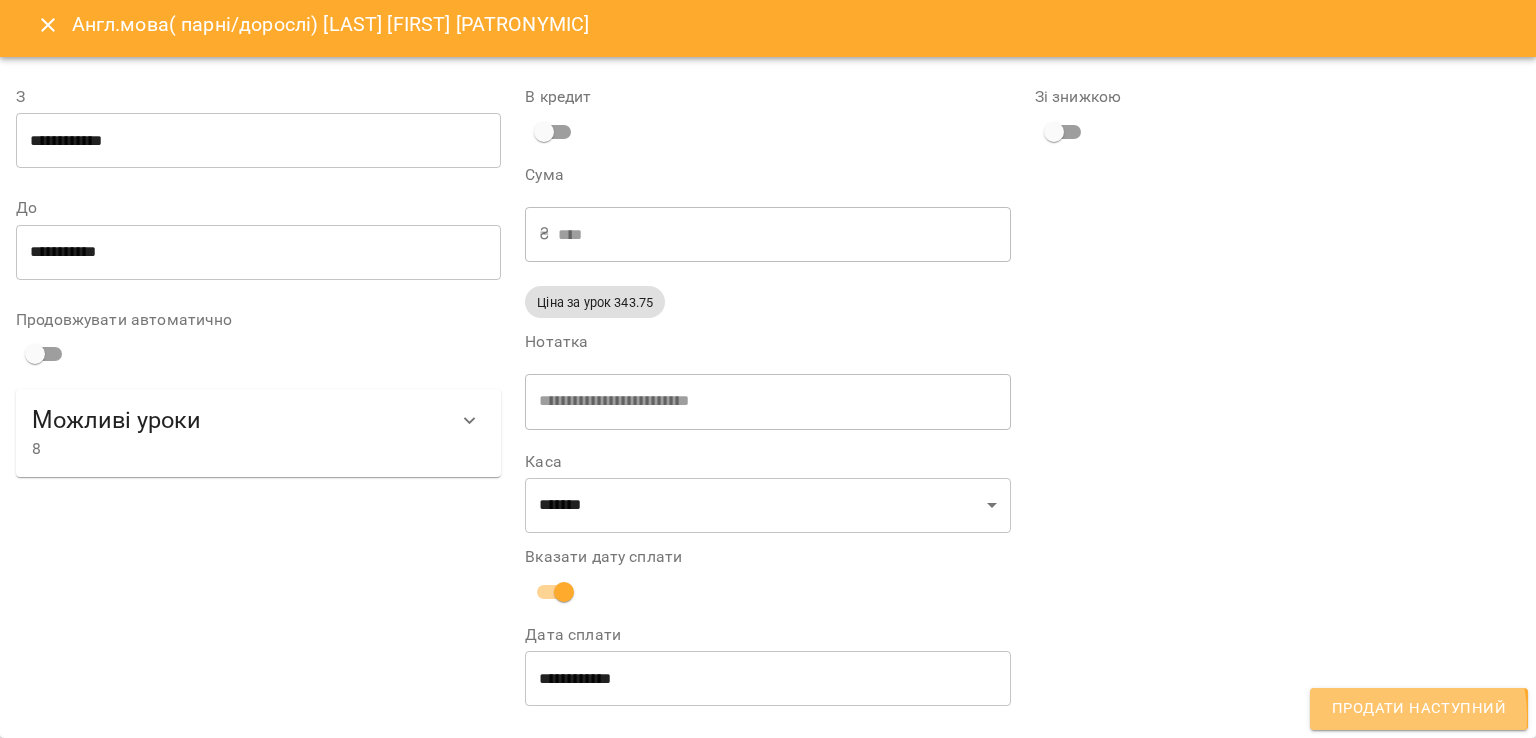 click on "Продати наступний" at bounding box center [1419, 709] 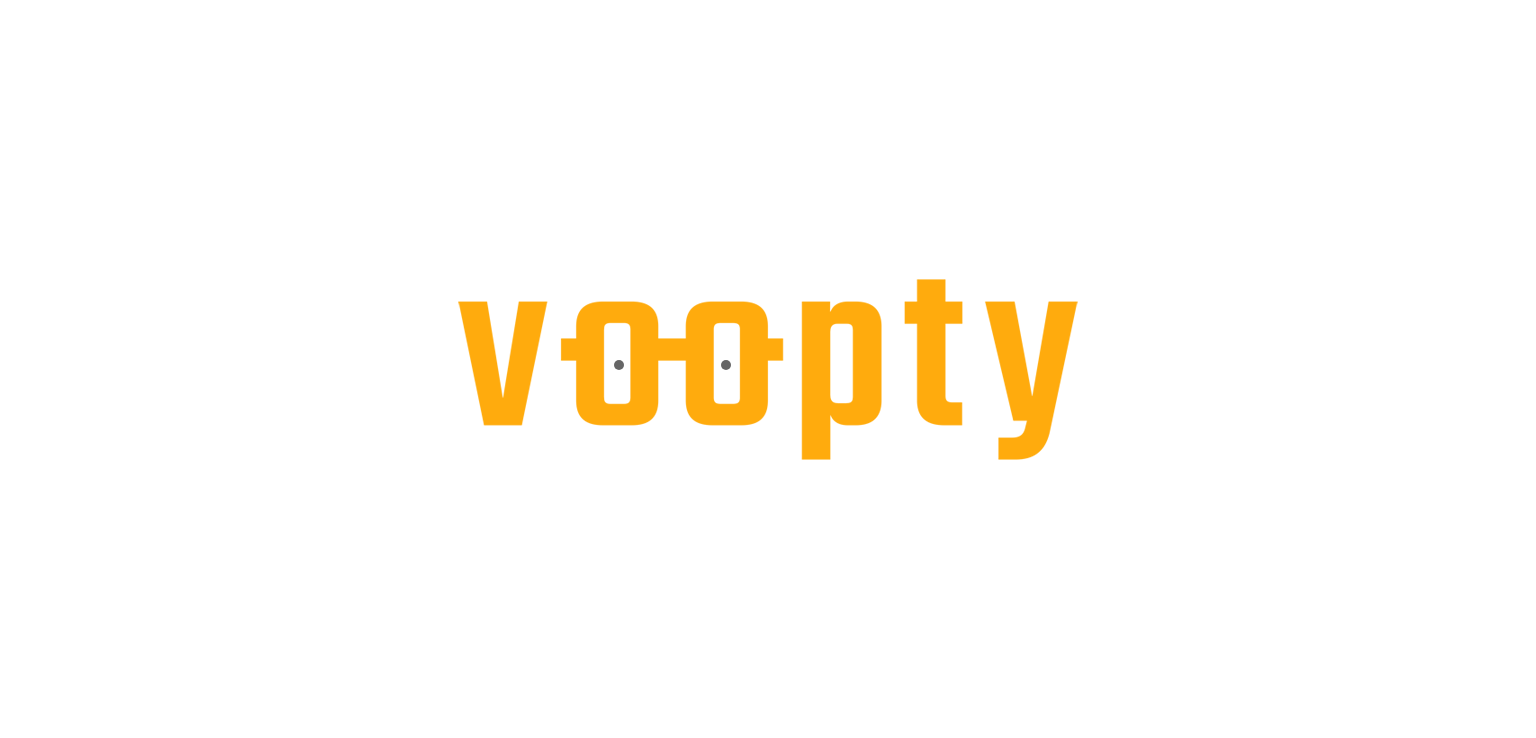 scroll, scrollTop: 0, scrollLeft: 0, axis: both 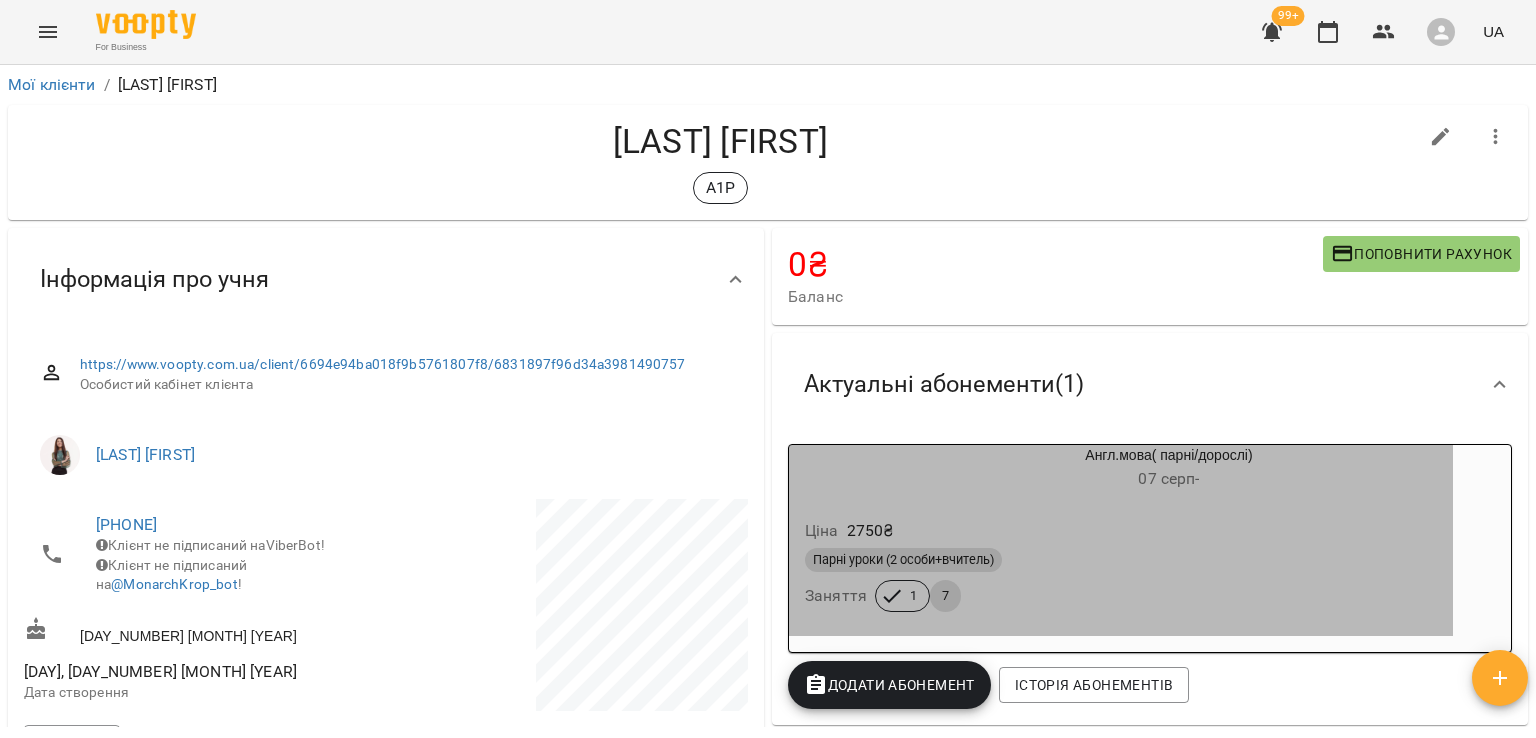 click on "07 серп  -" at bounding box center (1169, 479) 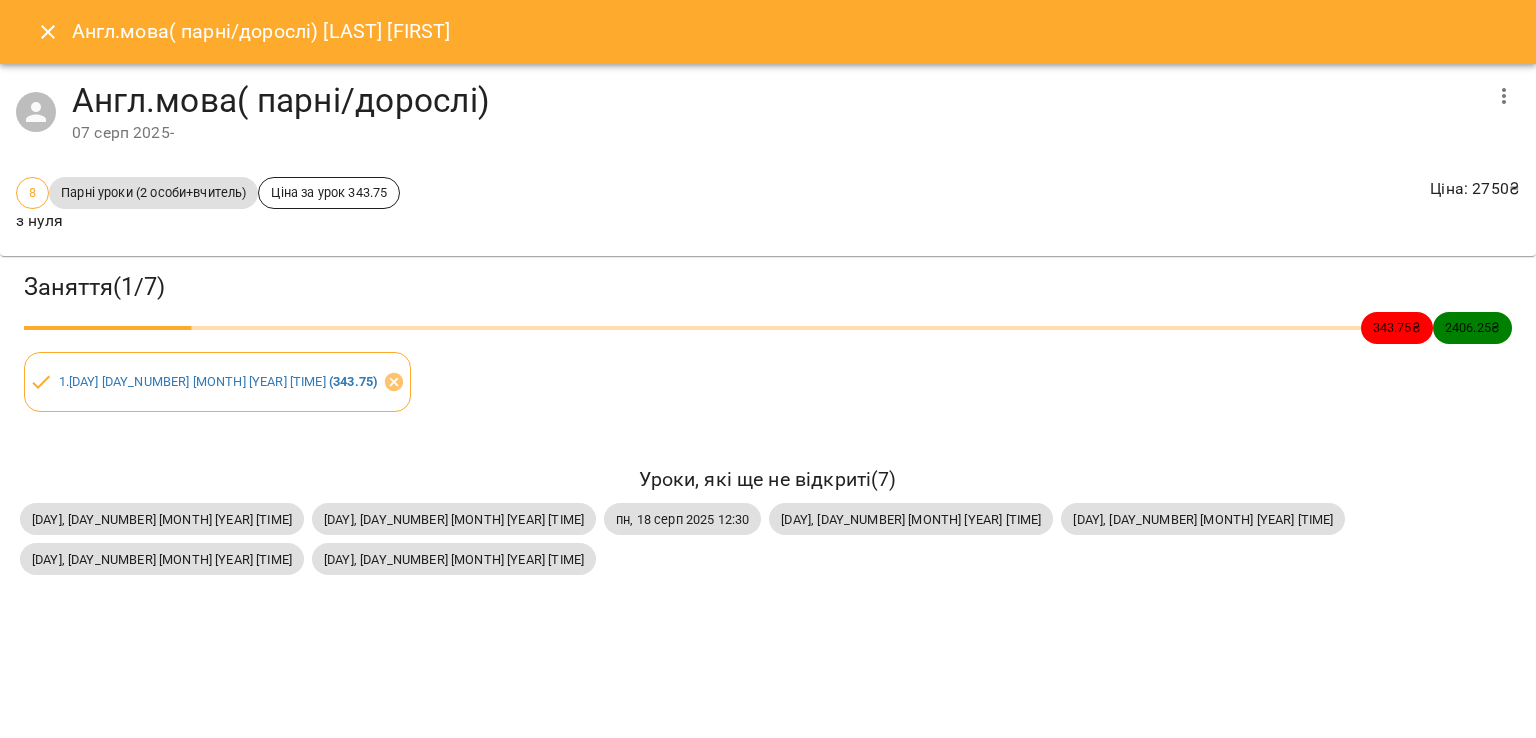 click 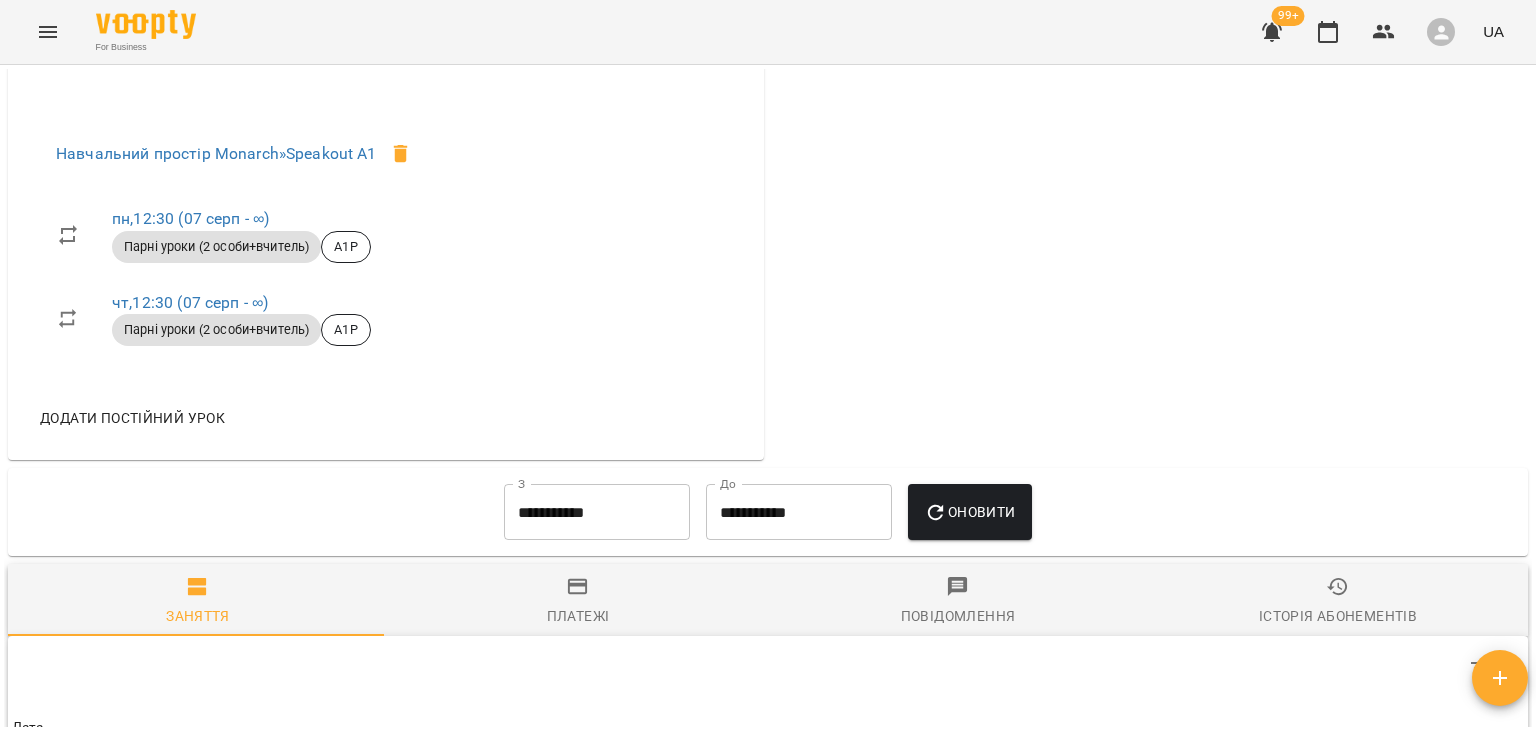 scroll, scrollTop: 800, scrollLeft: 0, axis: vertical 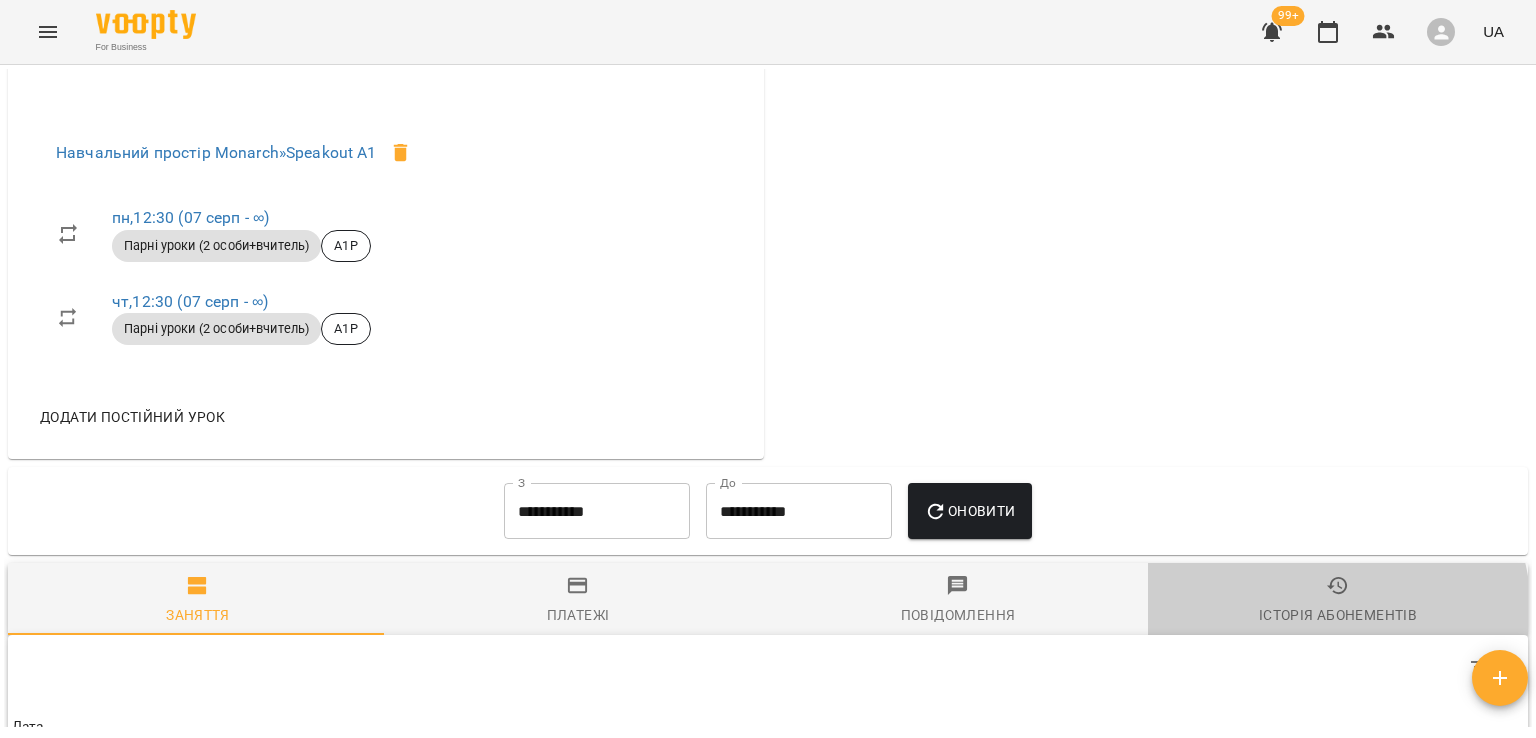drag, startPoint x: 1305, startPoint y: 618, endPoint x: 1152, endPoint y: 505, distance: 190.20515 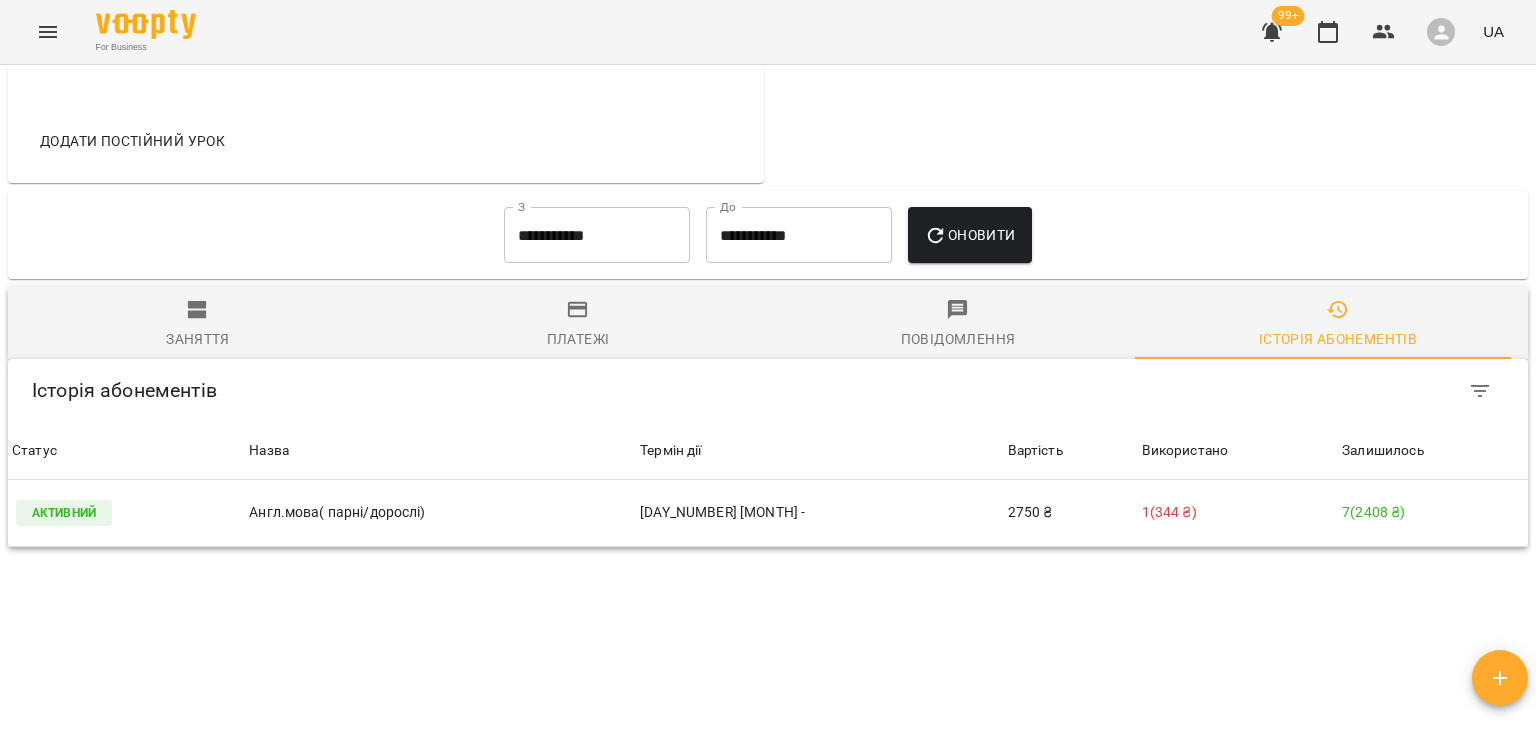 scroll, scrollTop: 1146, scrollLeft: 0, axis: vertical 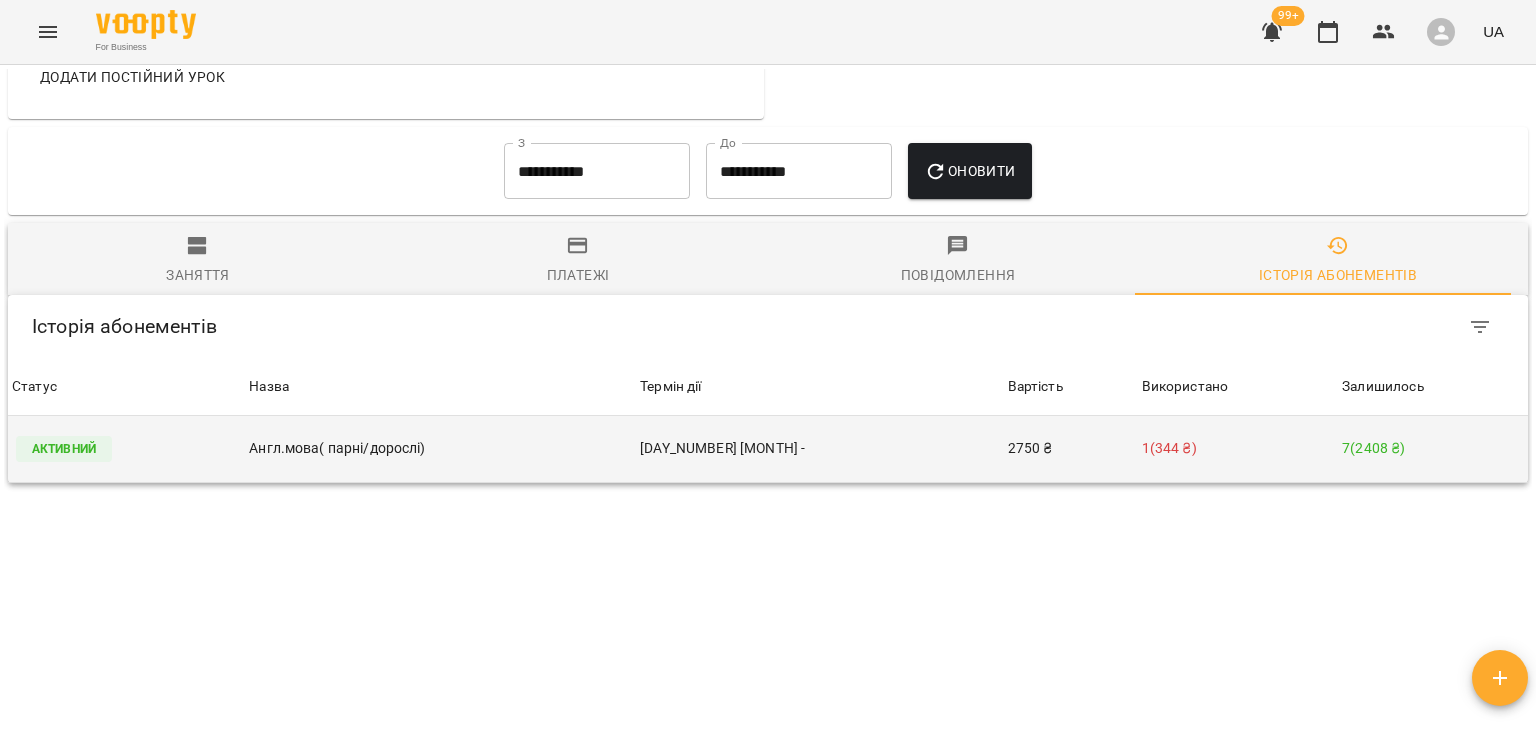 click on "2750 ₴" at bounding box center (1071, 449) 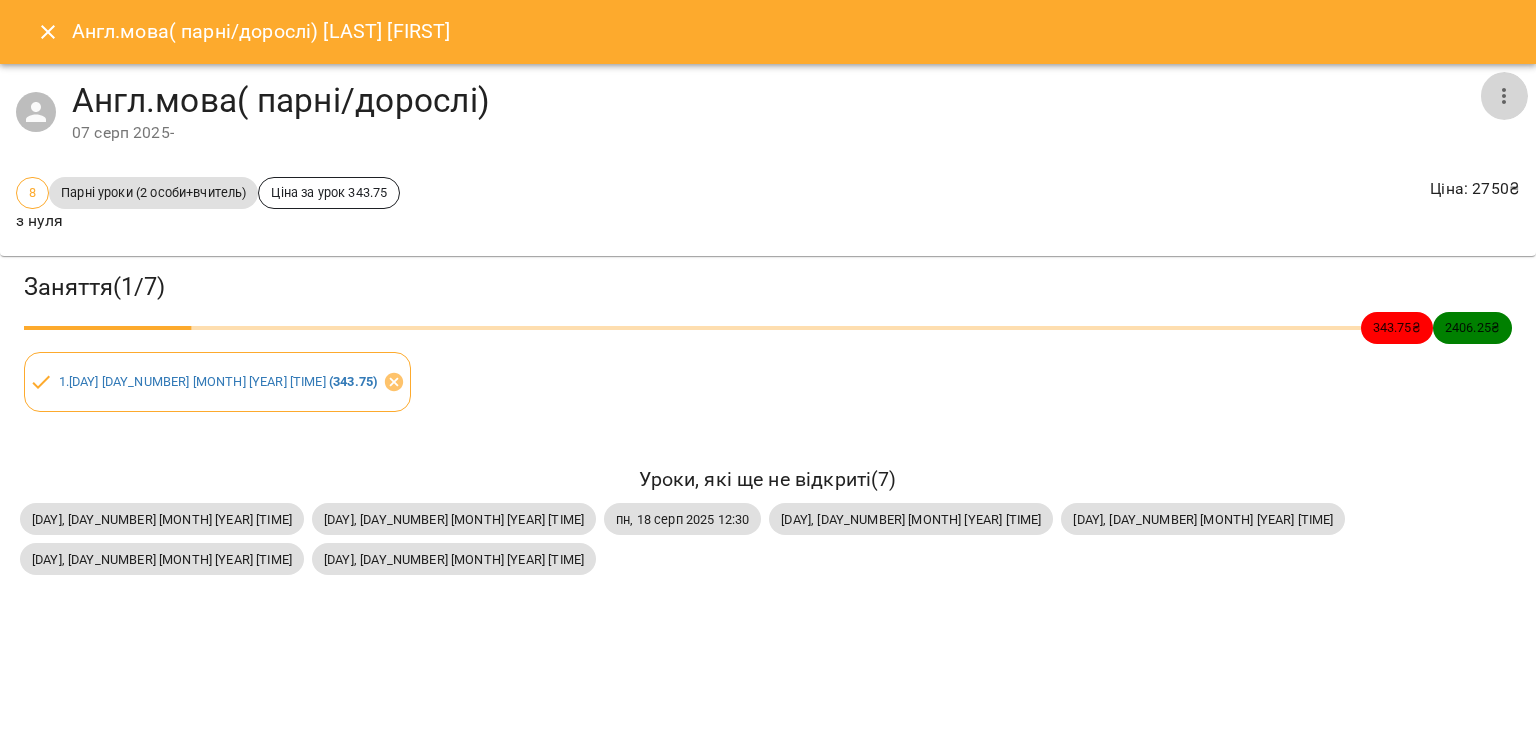 click 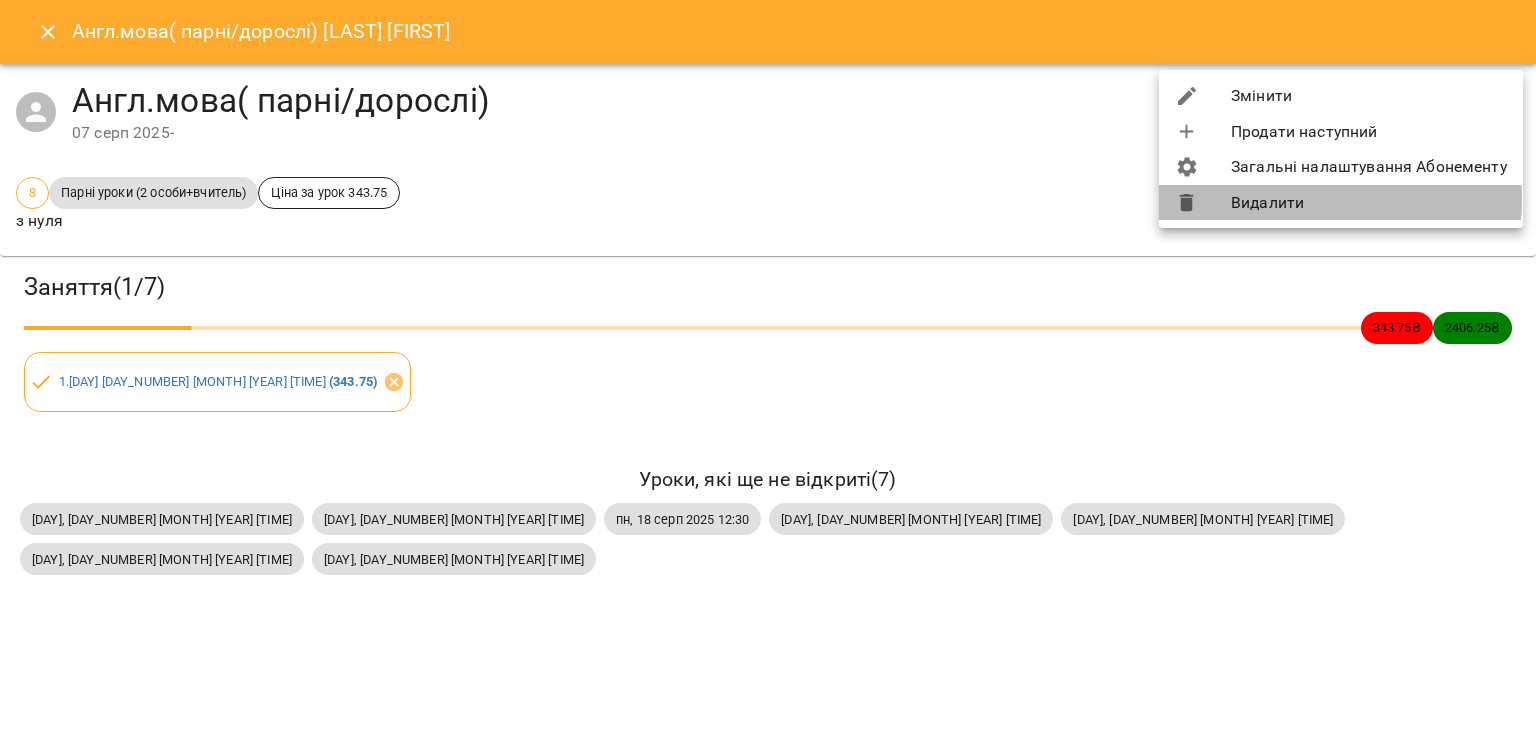 click on "Видалити" at bounding box center (1341, 203) 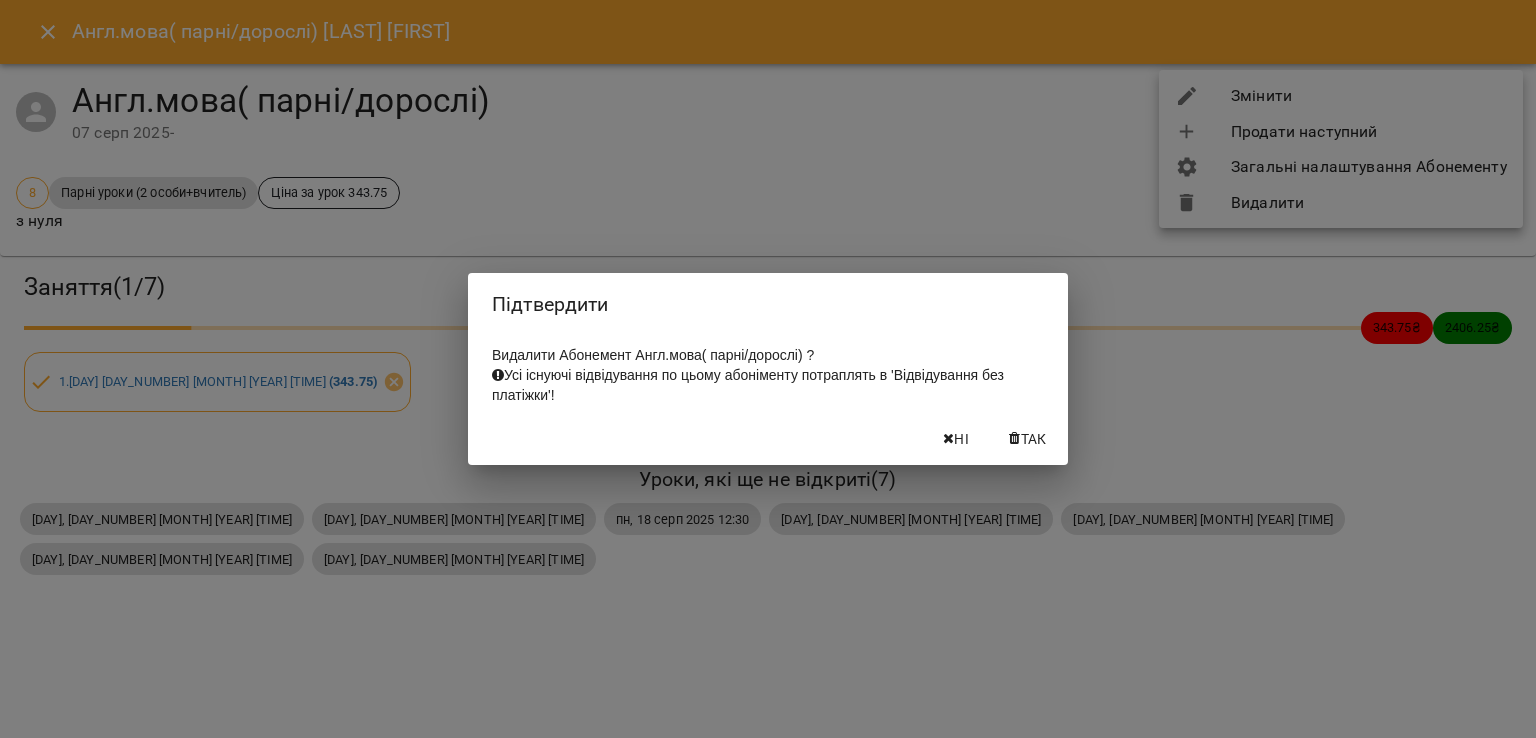 click at bounding box center (1014, 439) 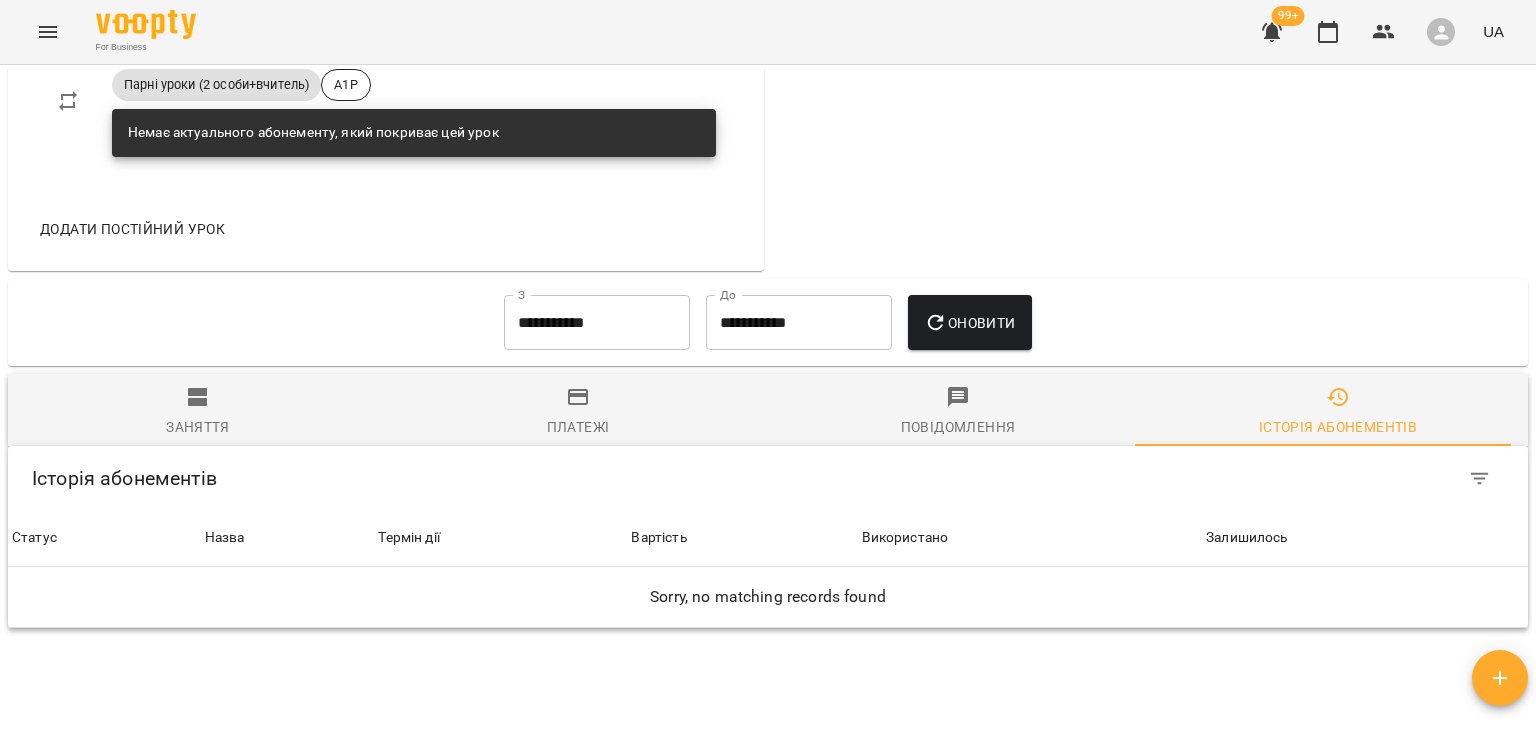 scroll, scrollTop: 1251, scrollLeft: 0, axis: vertical 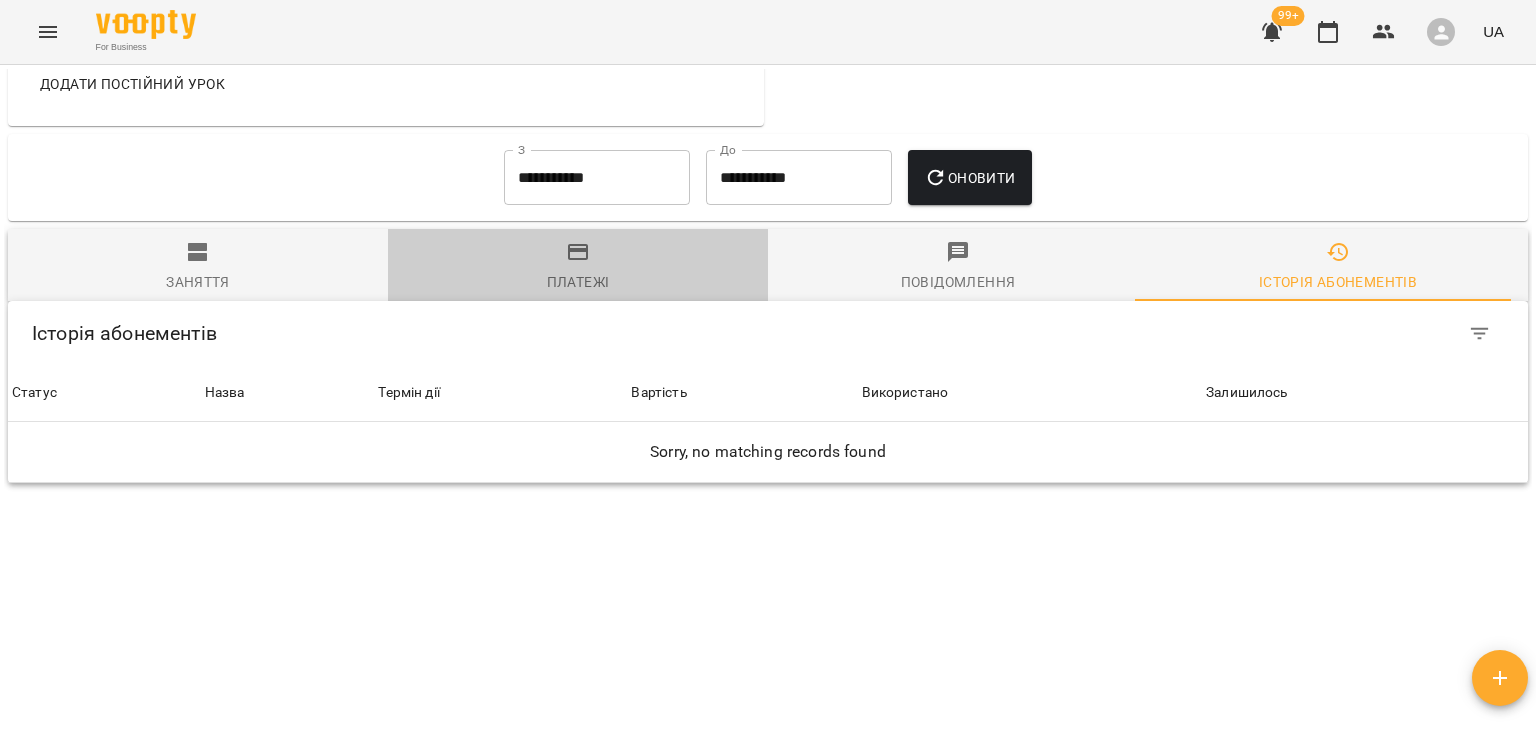 click 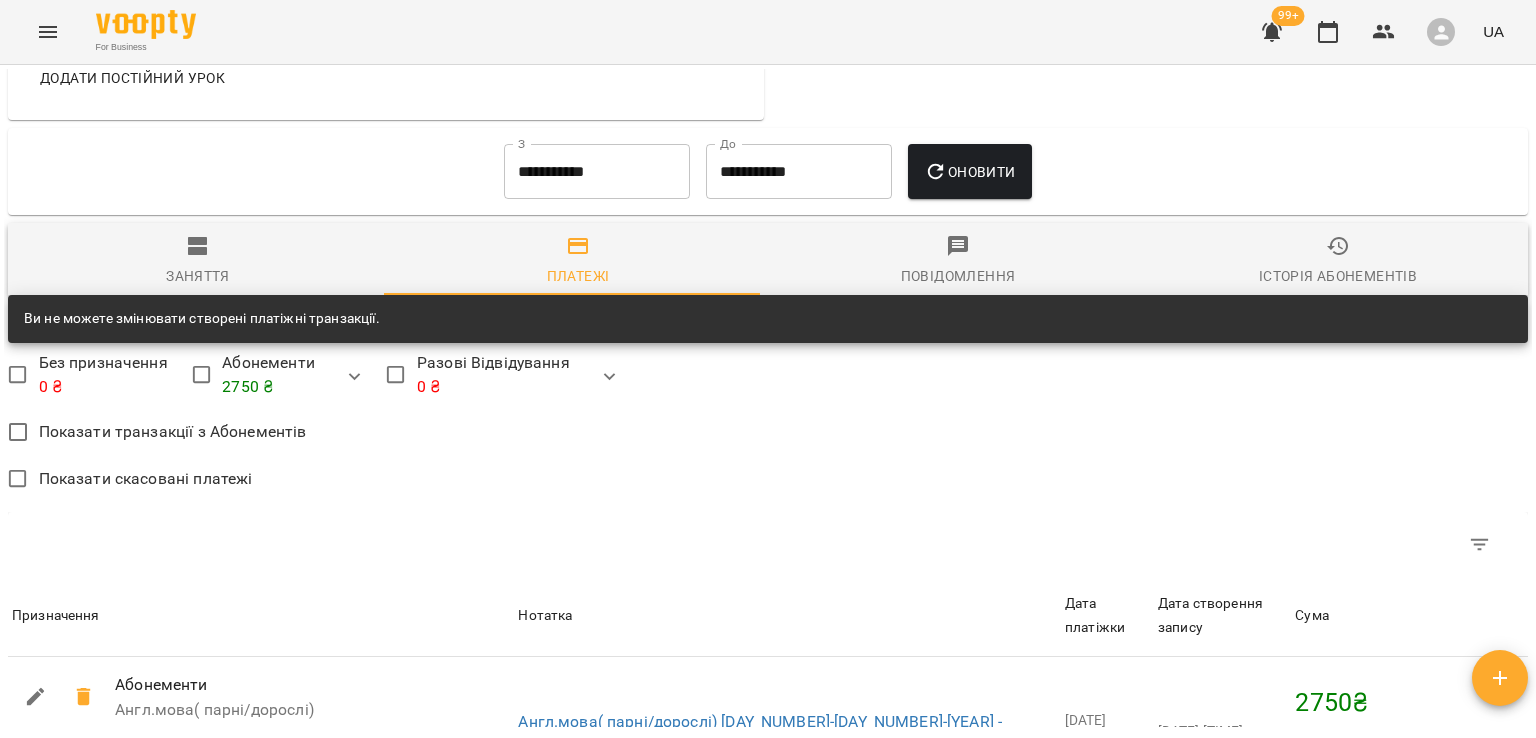 scroll, scrollTop: 1451, scrollLeft: 0, axis: vertical 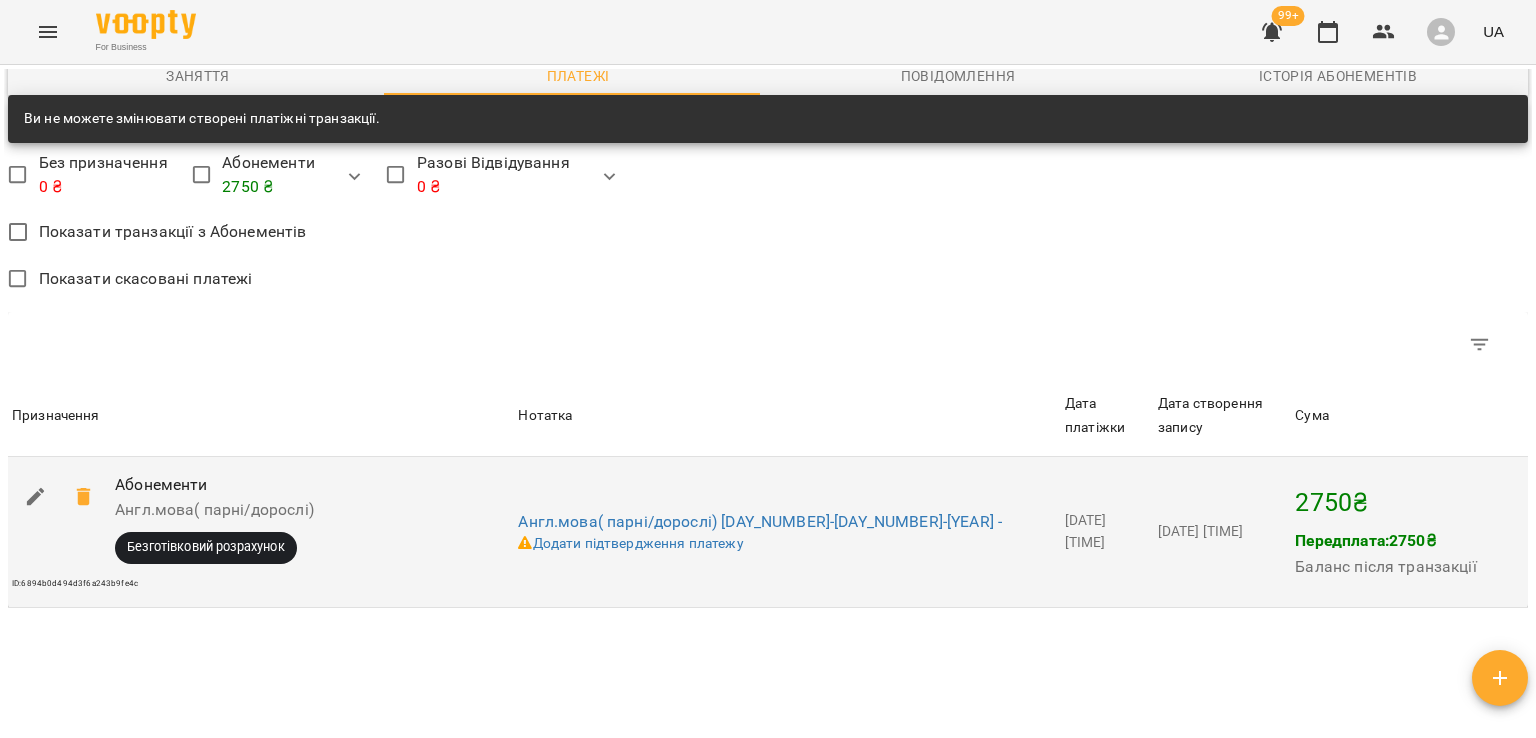 click 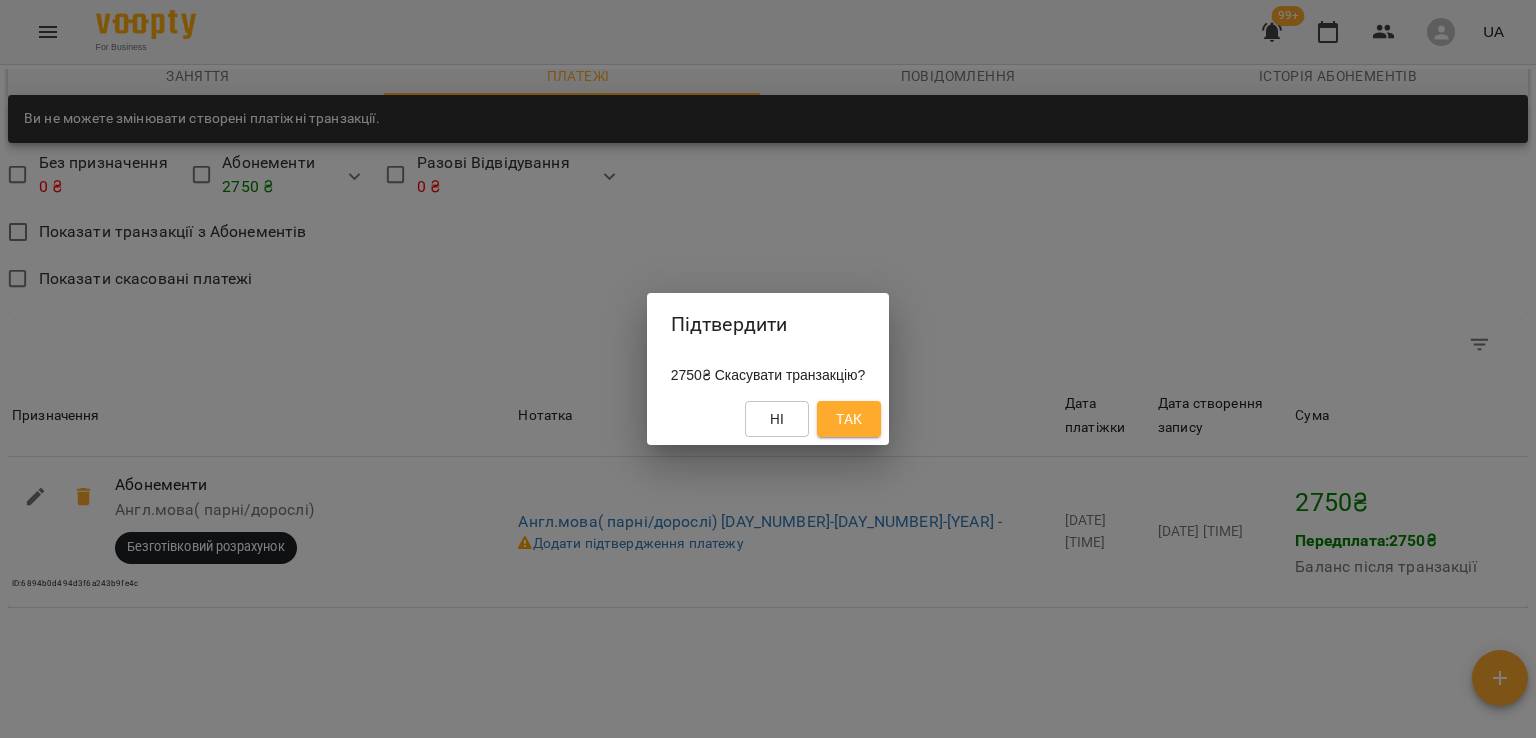 click on "Так" at bounding box center [849, 419] 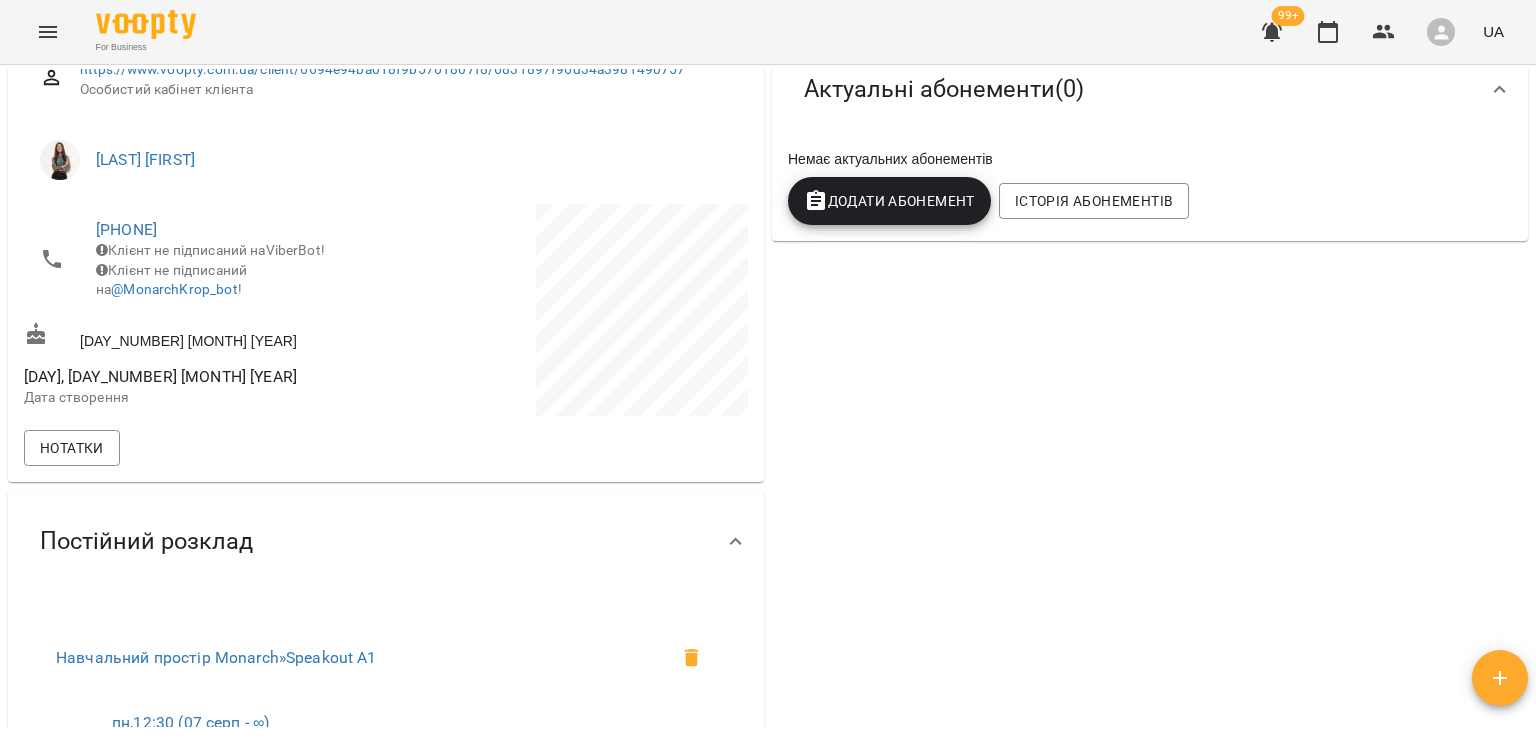 scroll, scrollTop: 51, scrollLeft: 0, axis: vertical 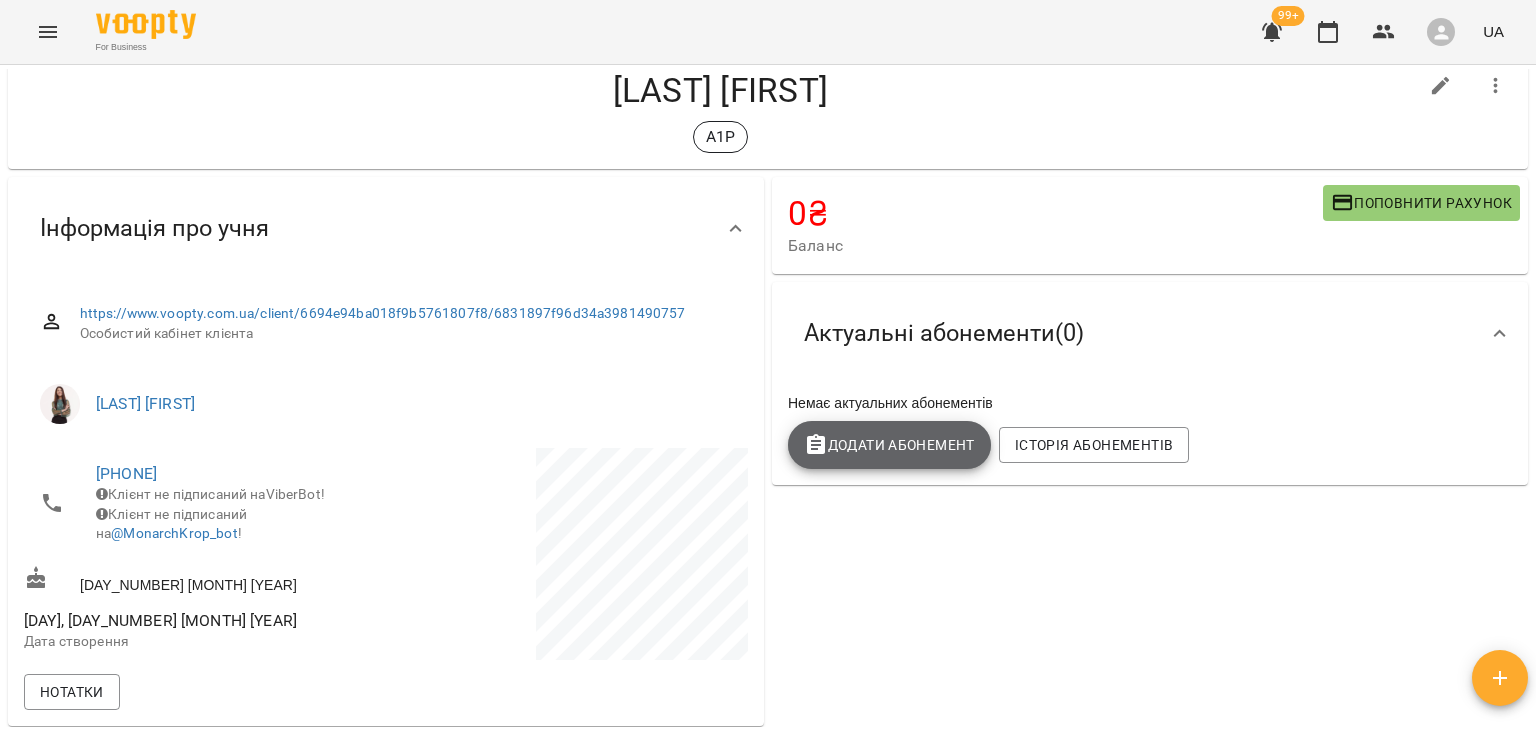 click on "Додати Абонемент" at bounding box center (889, 445) 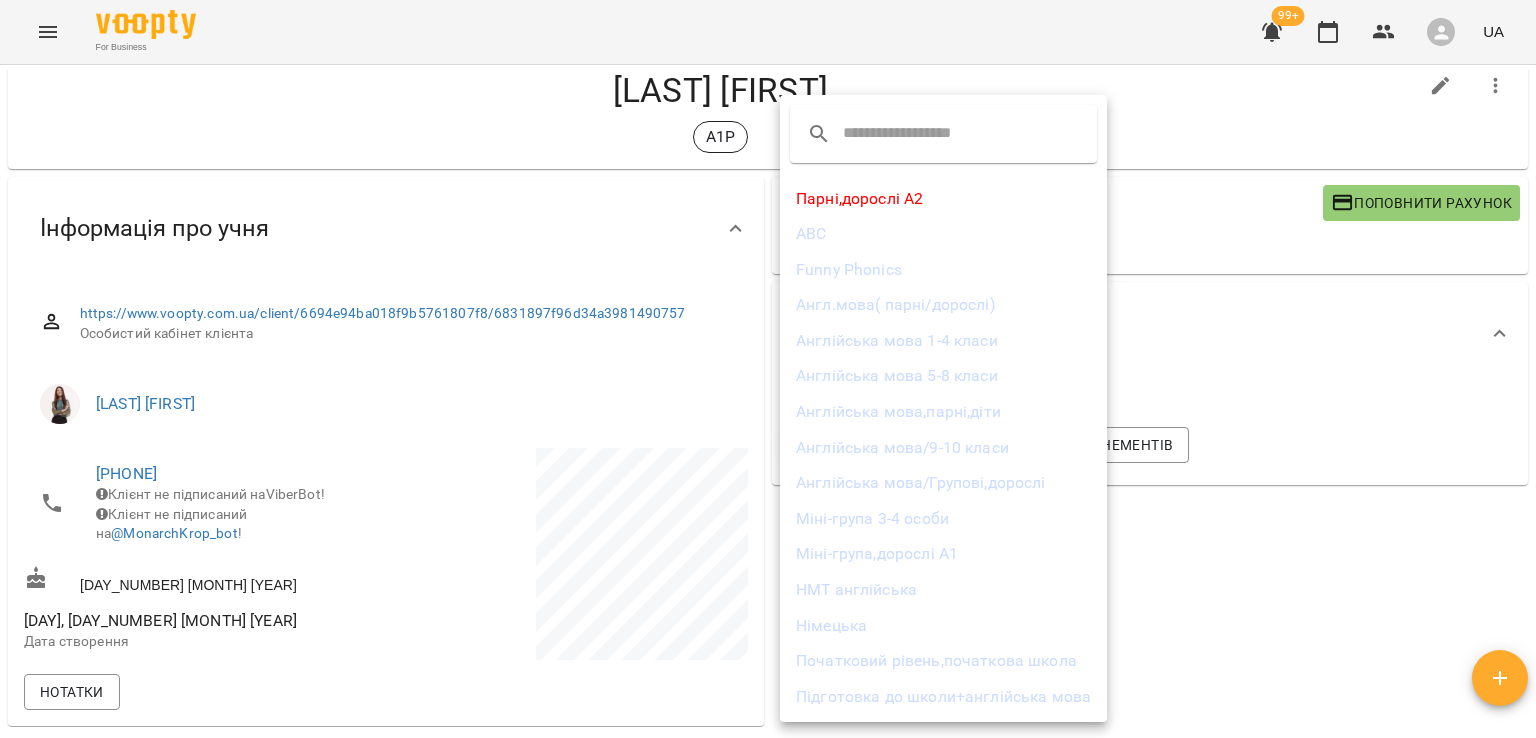 click on "Англ.мова( парні/дорослі)" at bounding box center (943, 305) 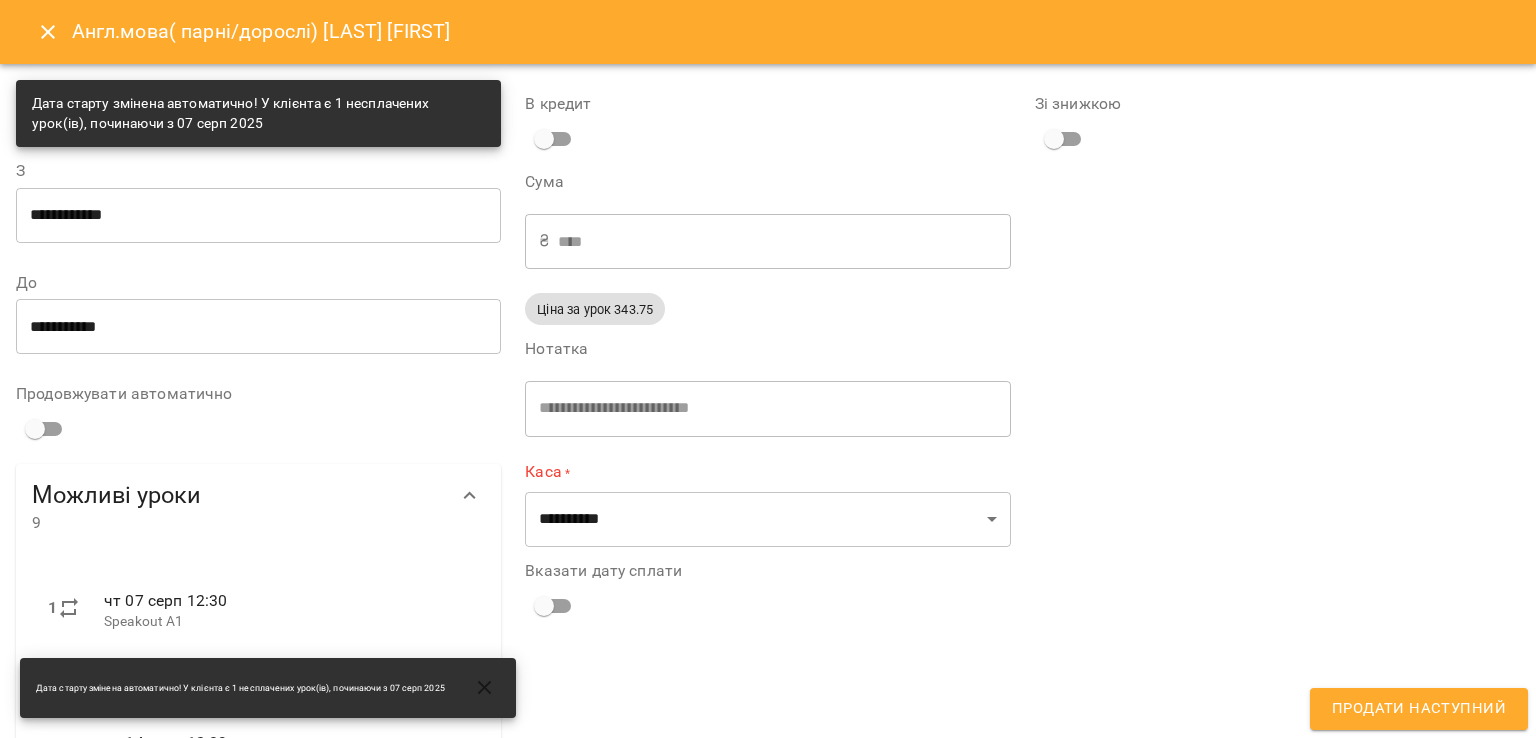 click on "**********" at bounding box center (258, 215) 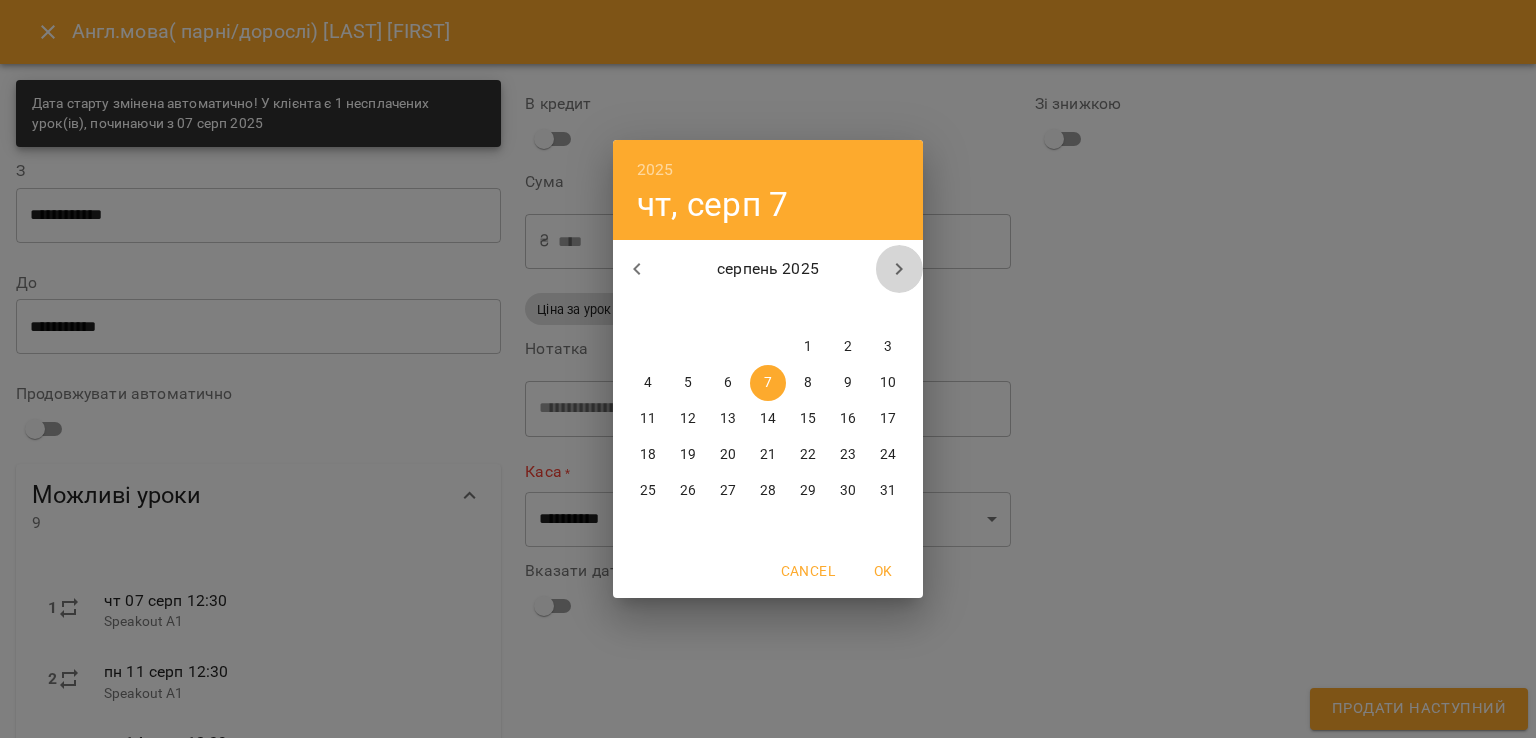 click 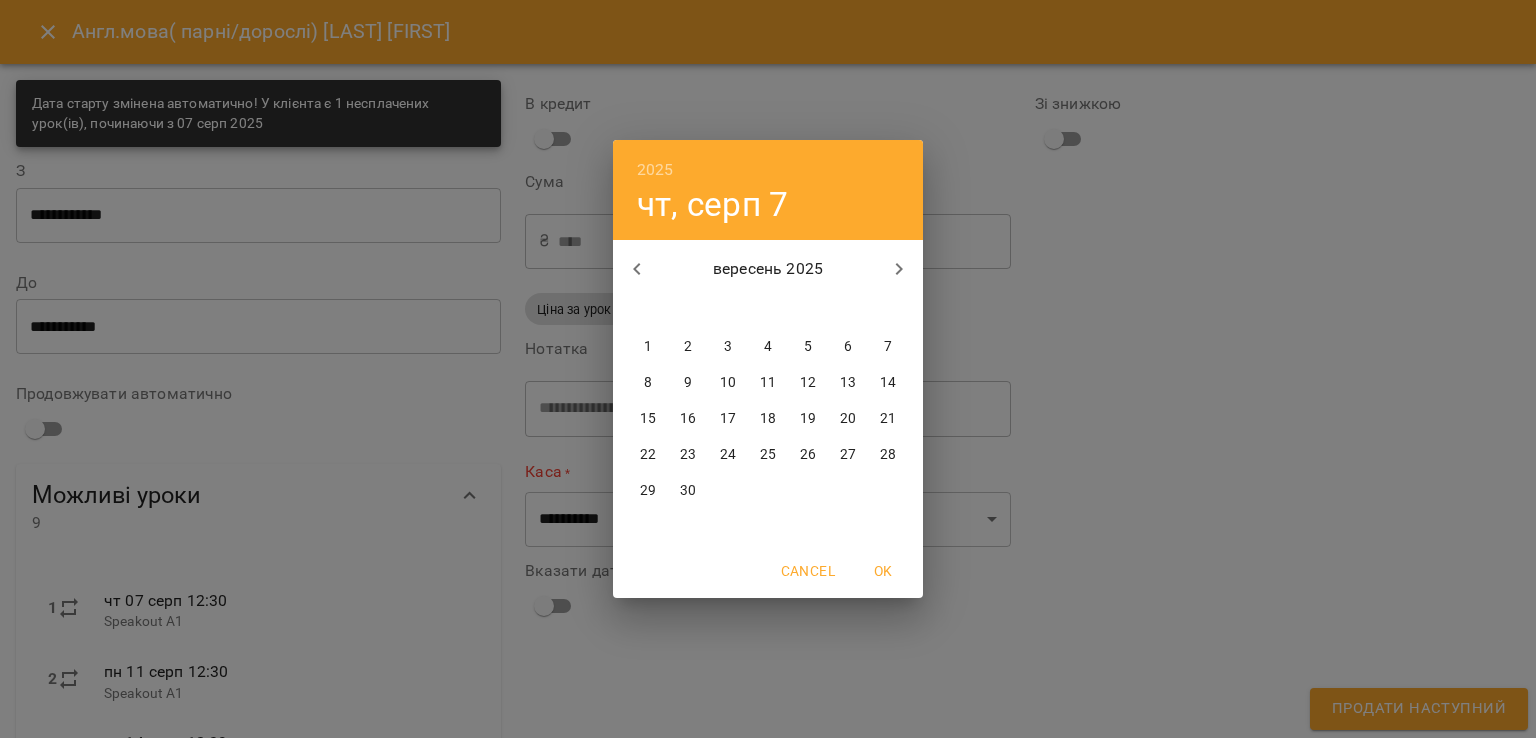 click on "1" at bounding box center [648, 347] 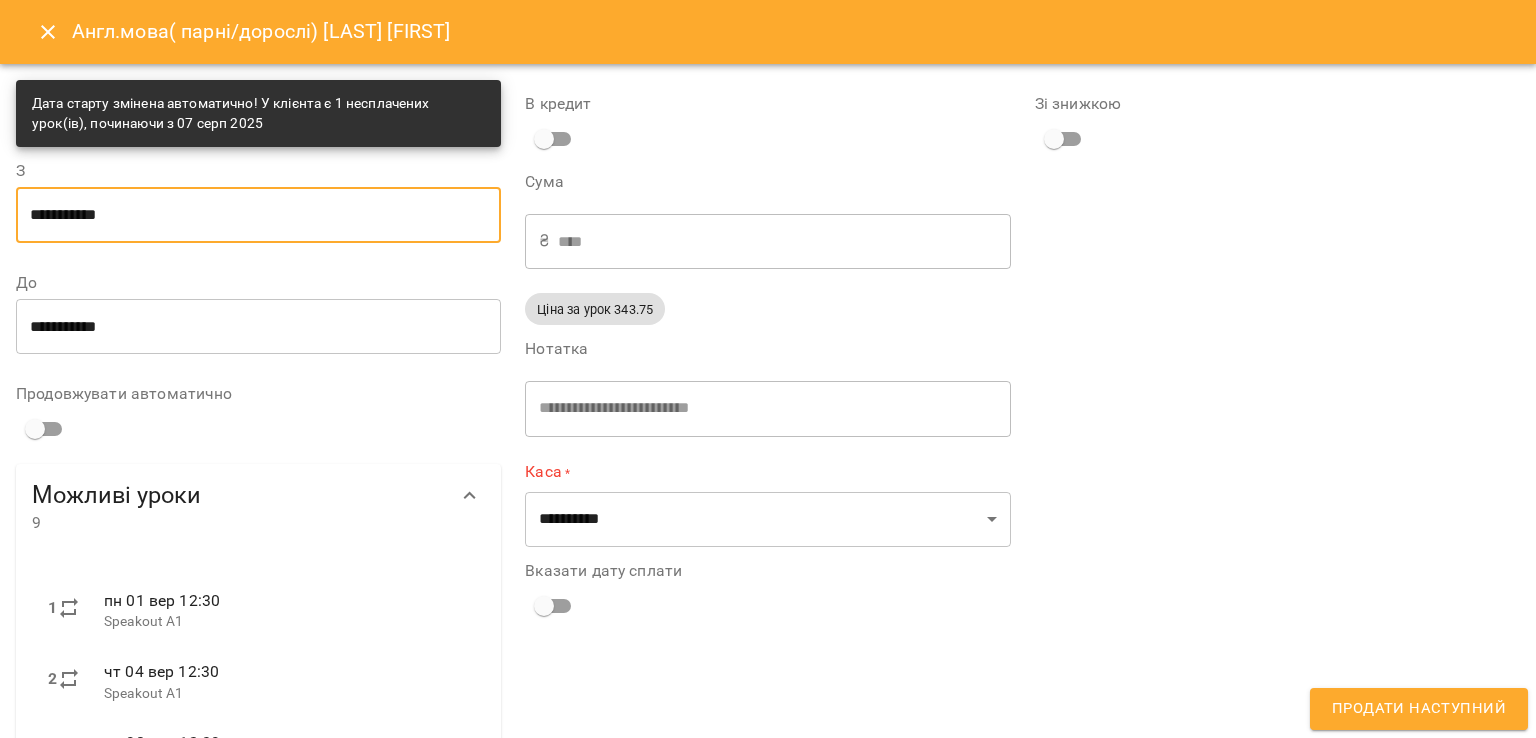 click on "**********" at bounding box center [258, 215] 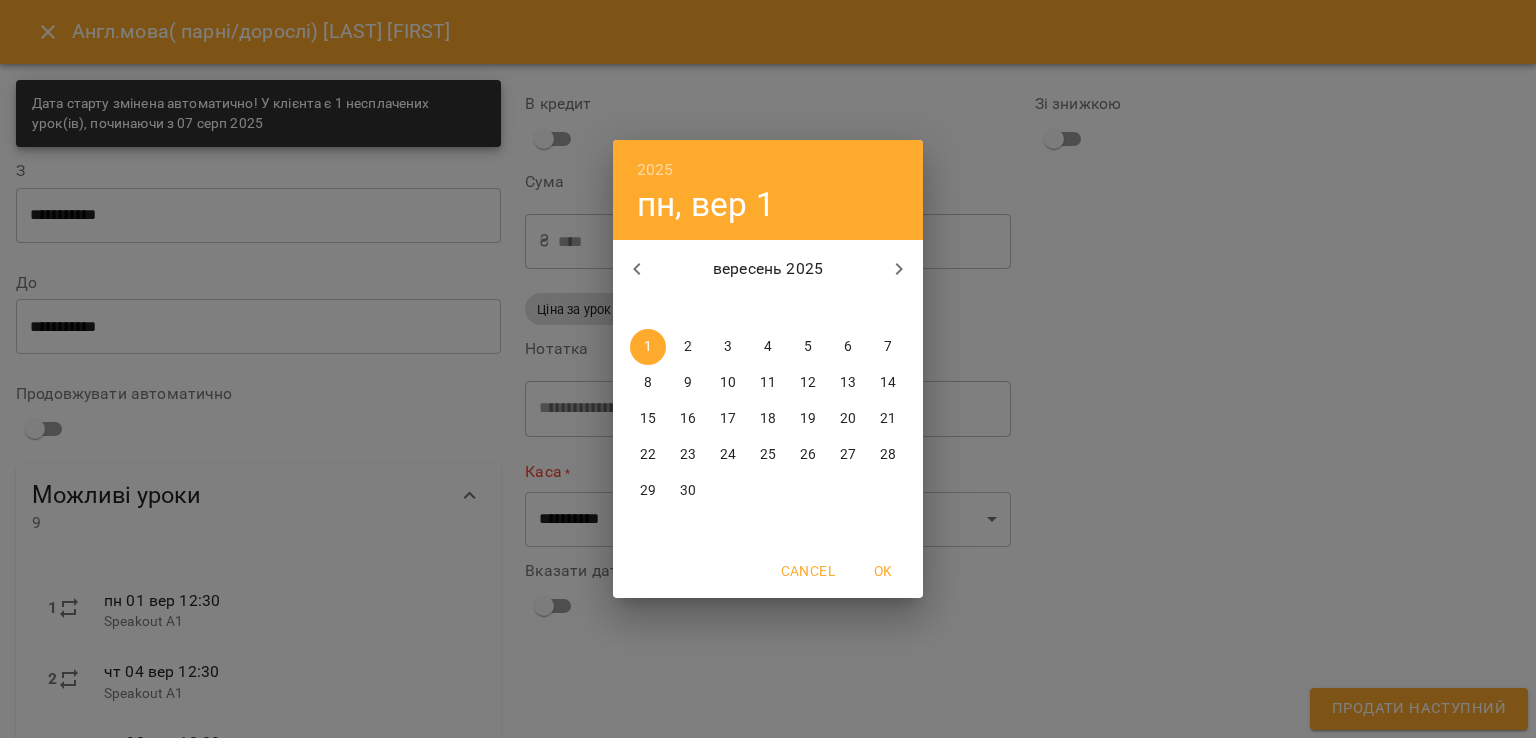 click 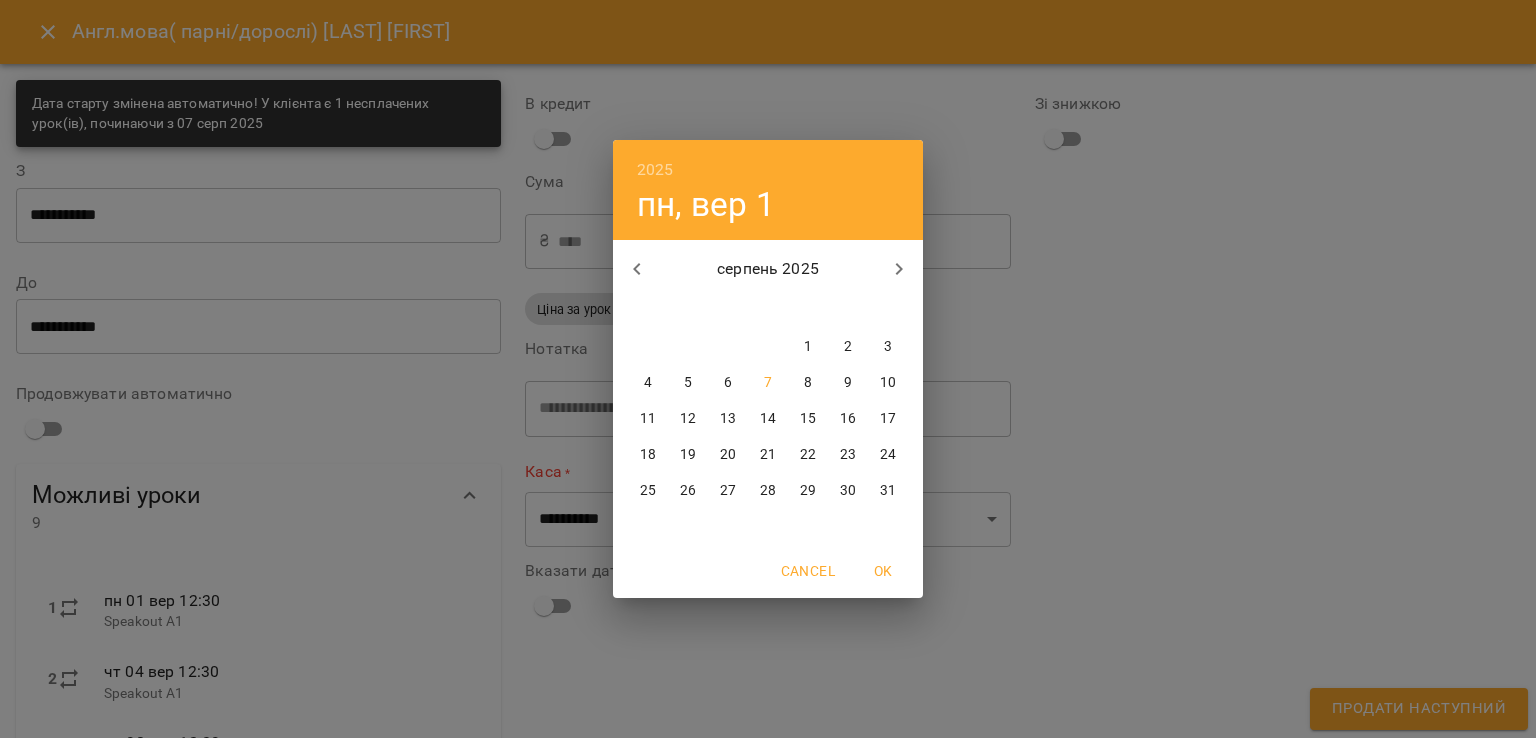 click on "7" at bounding box center (768, 383) 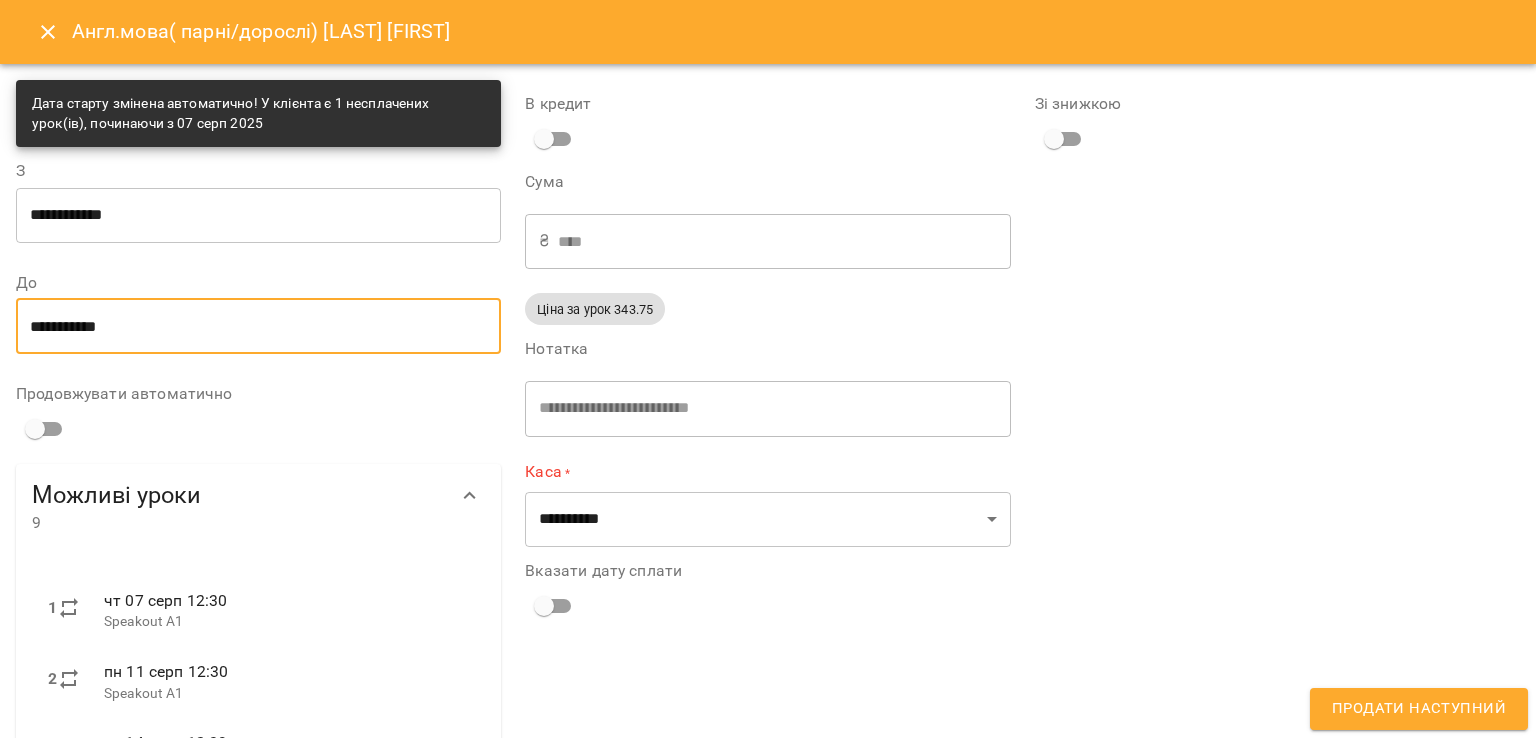 click on "**********" at bounding box center (258, 326) 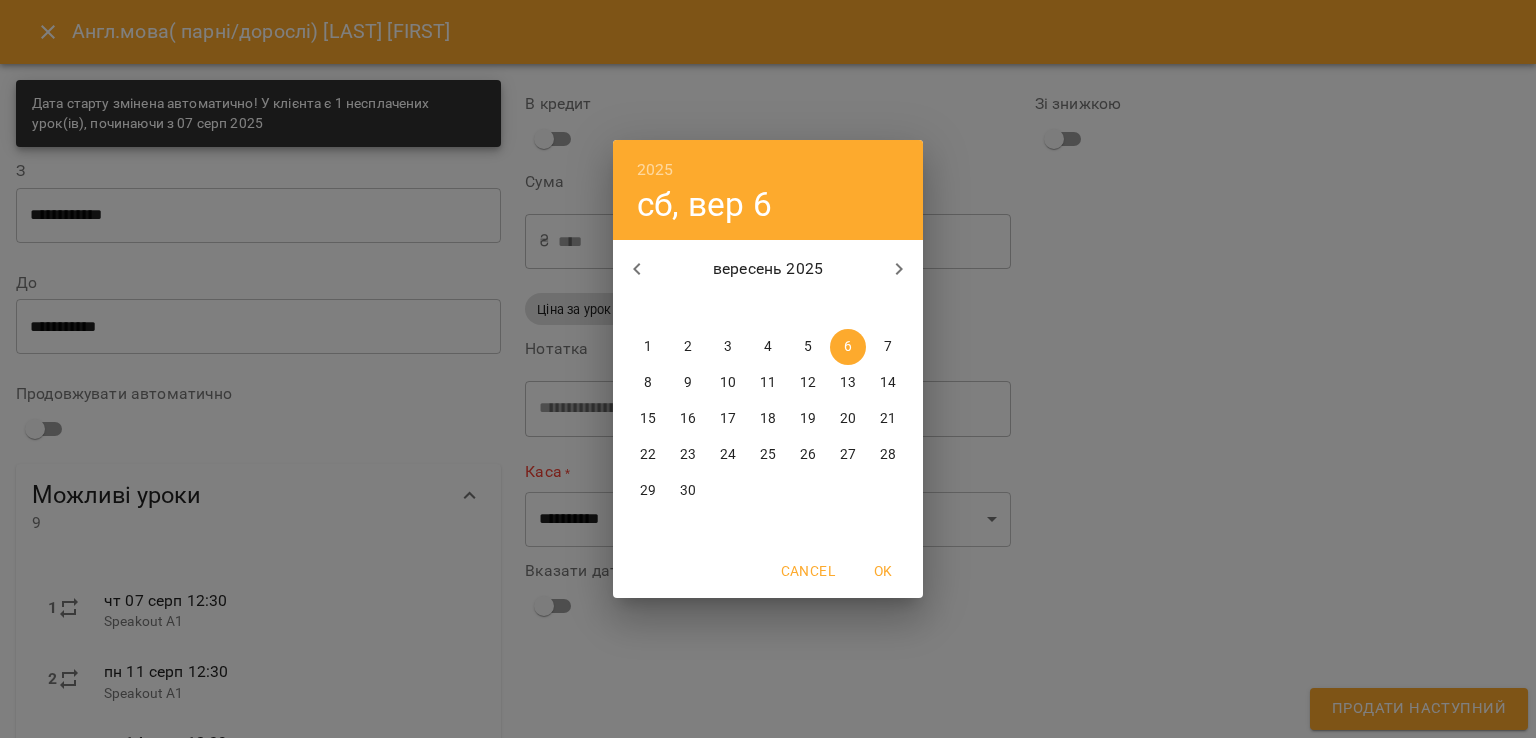 click at bounding box center [637, 269] 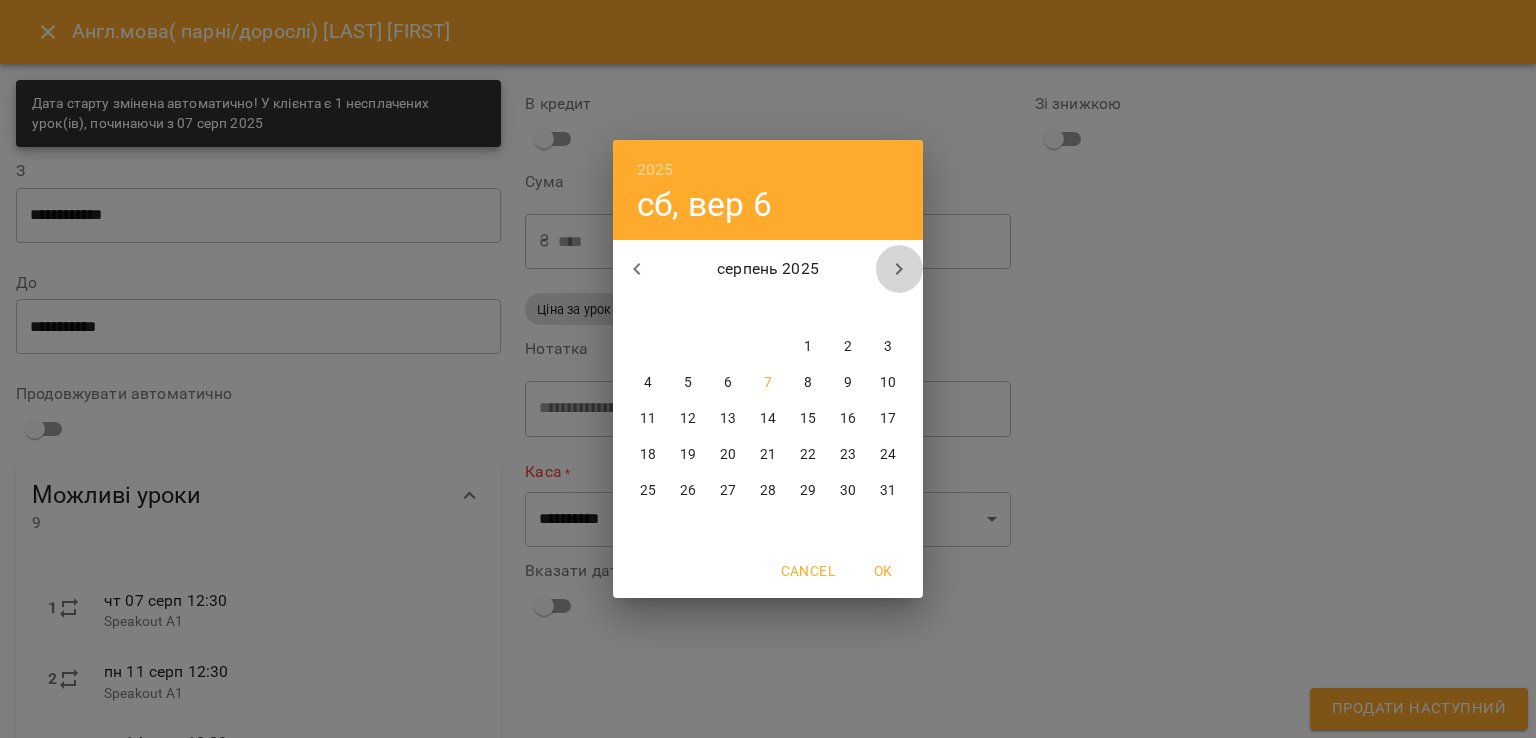 click 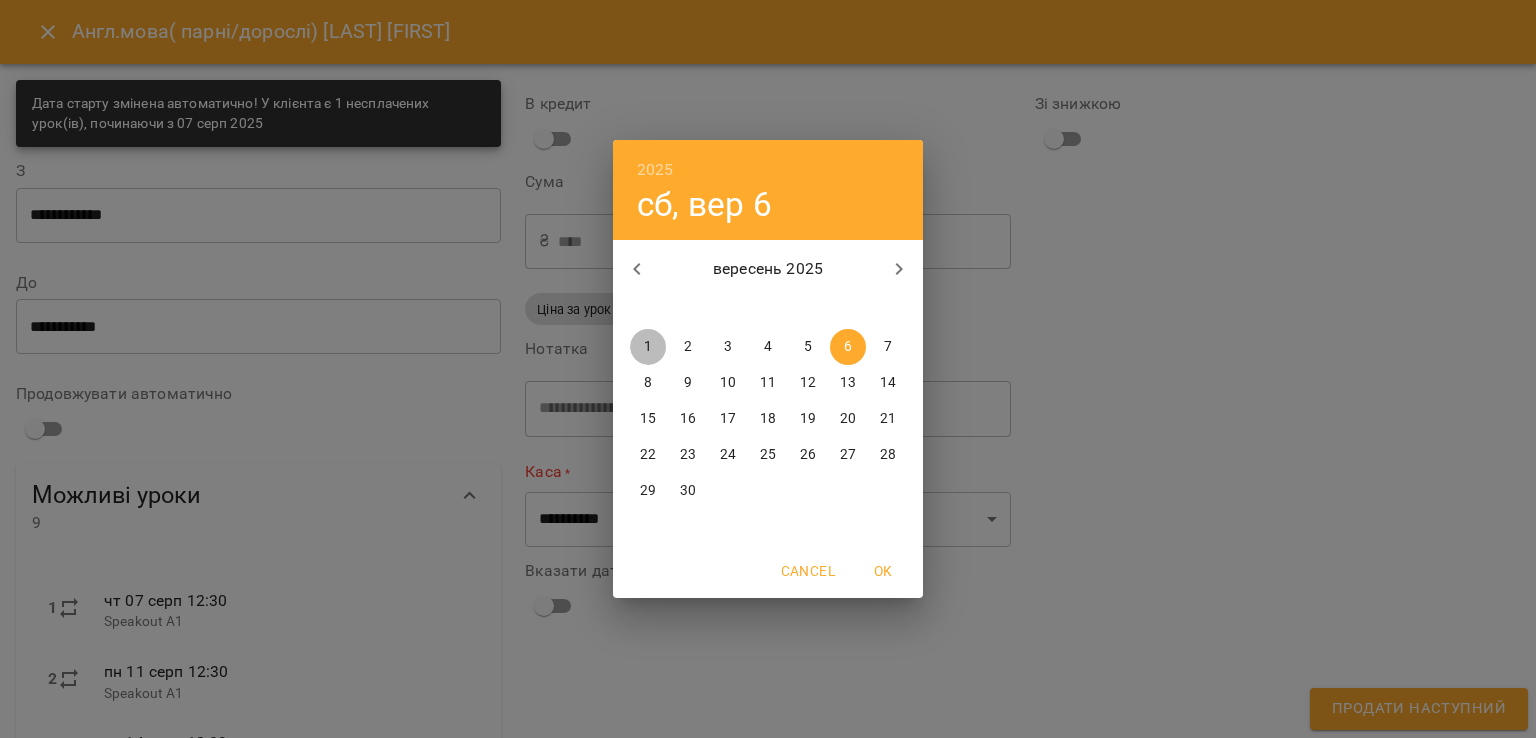 click on "1" at bounding box center (648, 347) 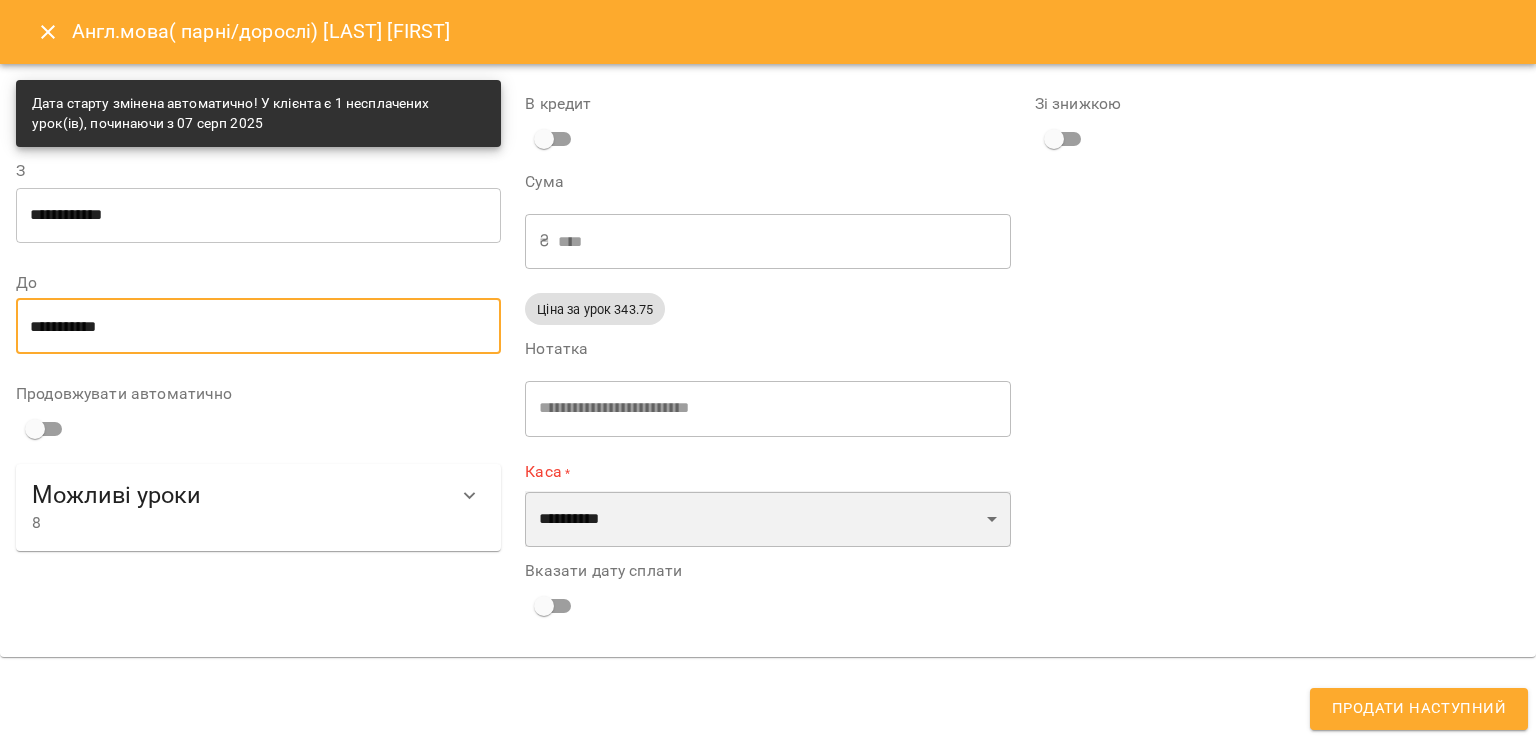 click on "**********" at bounding box center [767, 519] 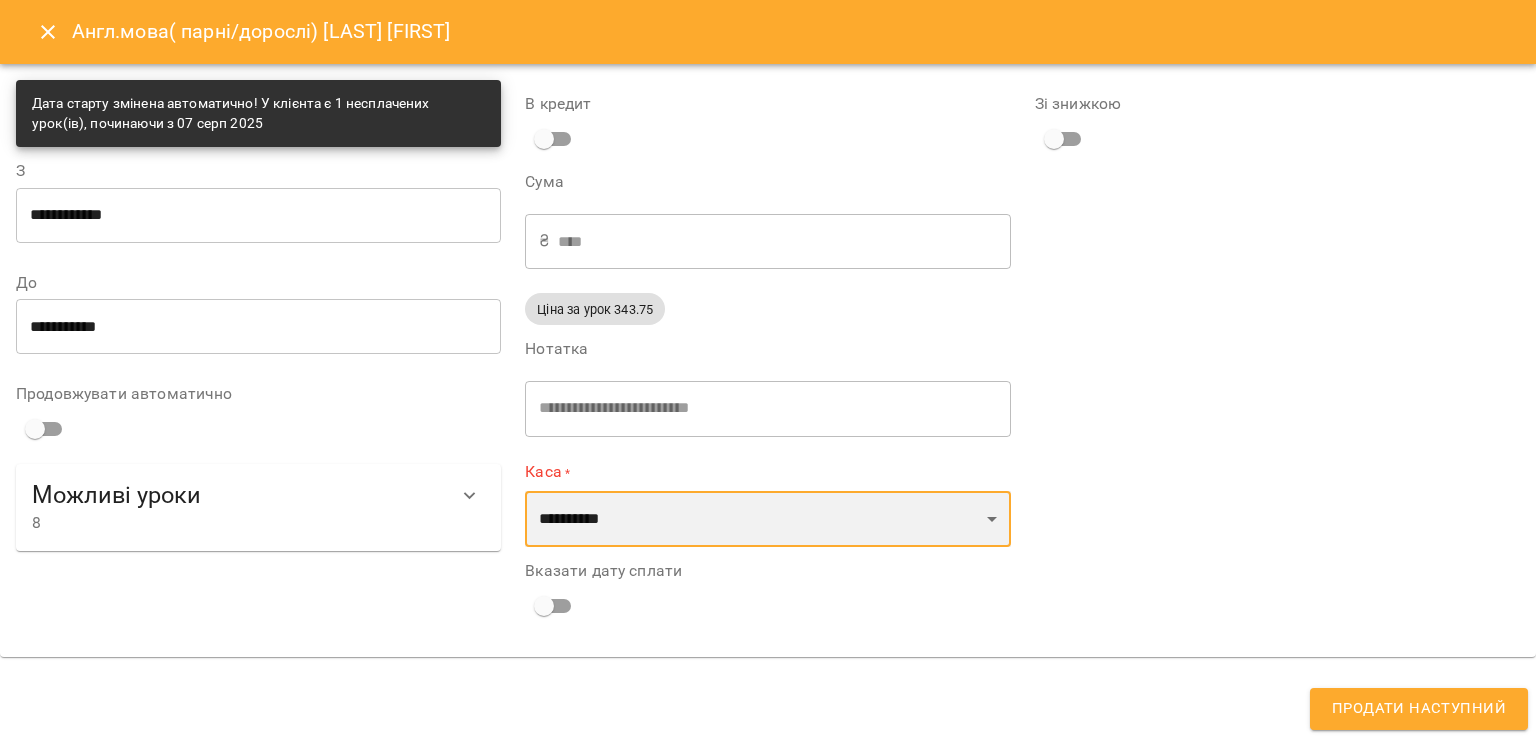 click on "**********" at bounding box center (767, 519) 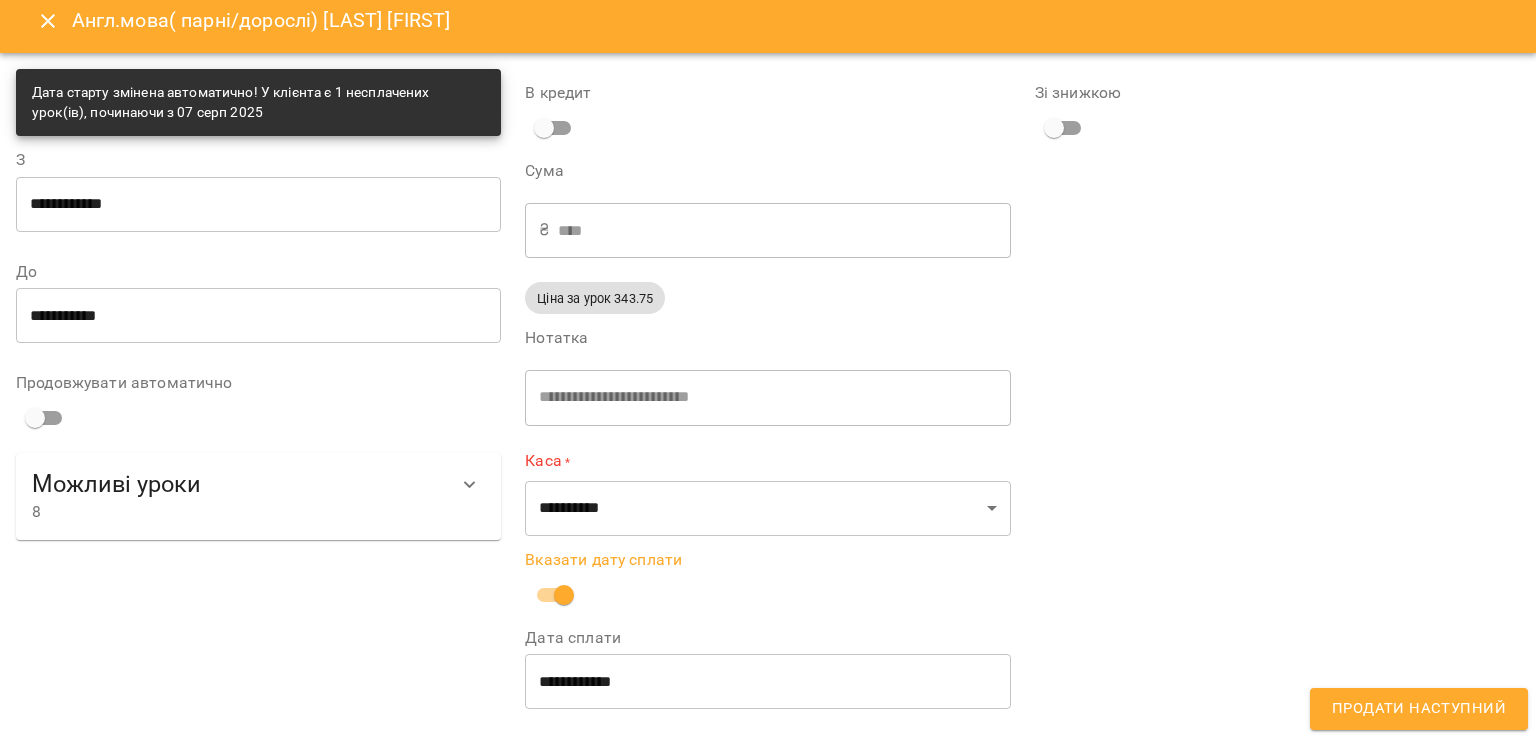 scroll, scrollTop: 14, scrollLeft: 0, axis: vertical 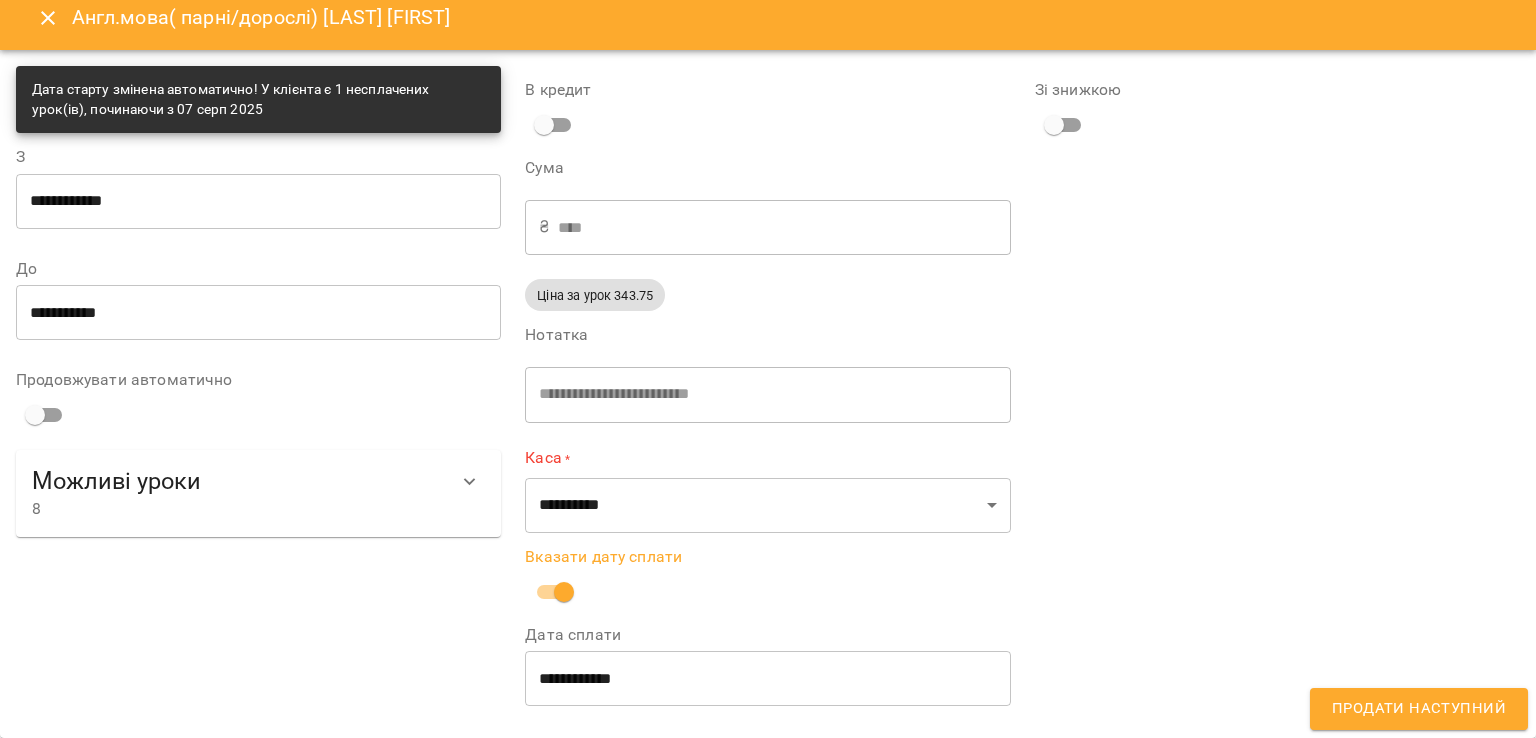drag, startPoint x: 1380, startPoint y: 693, endPoint x: 1307, endPoint y: 643, distance: 88.481636 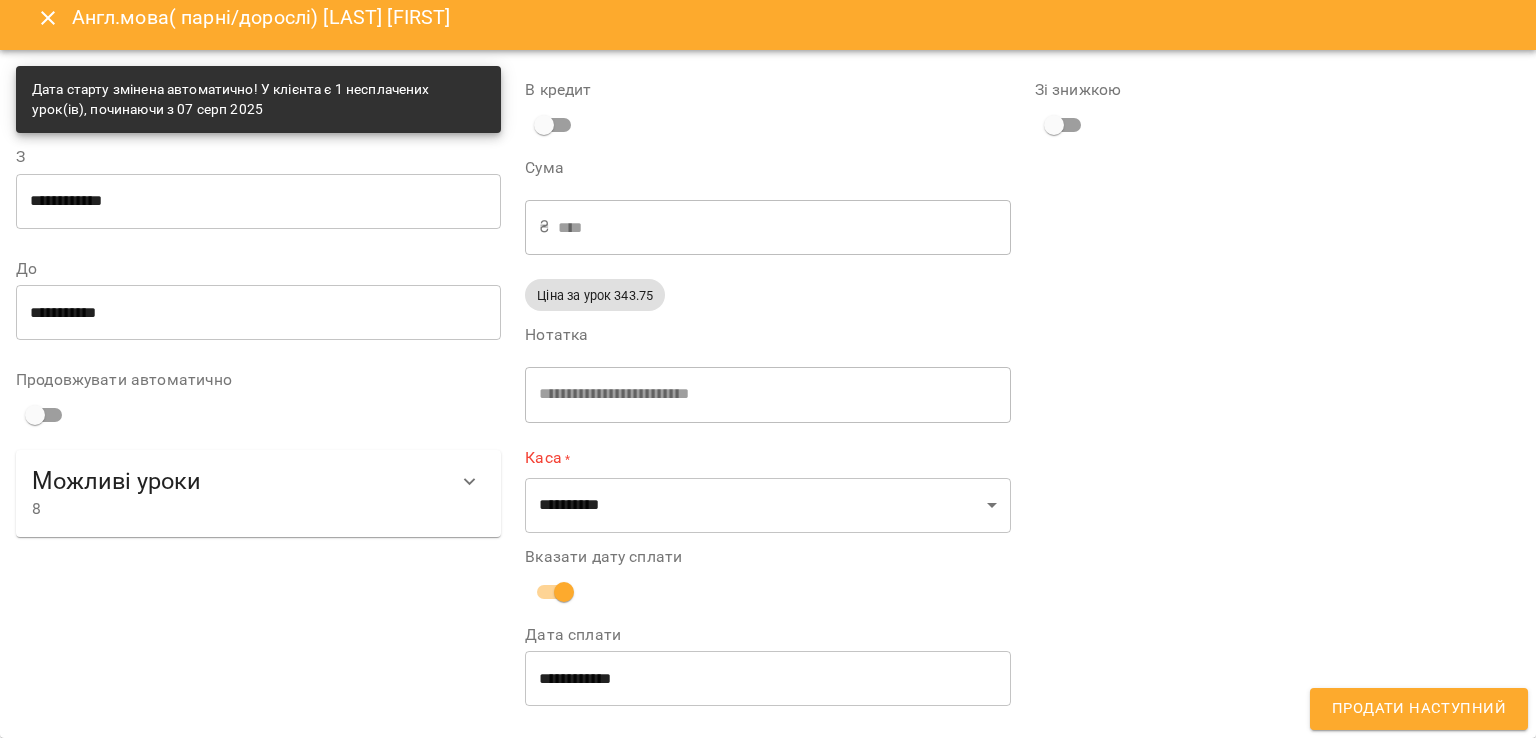click on "Продати наступний" at bounding box center (1419, 709) 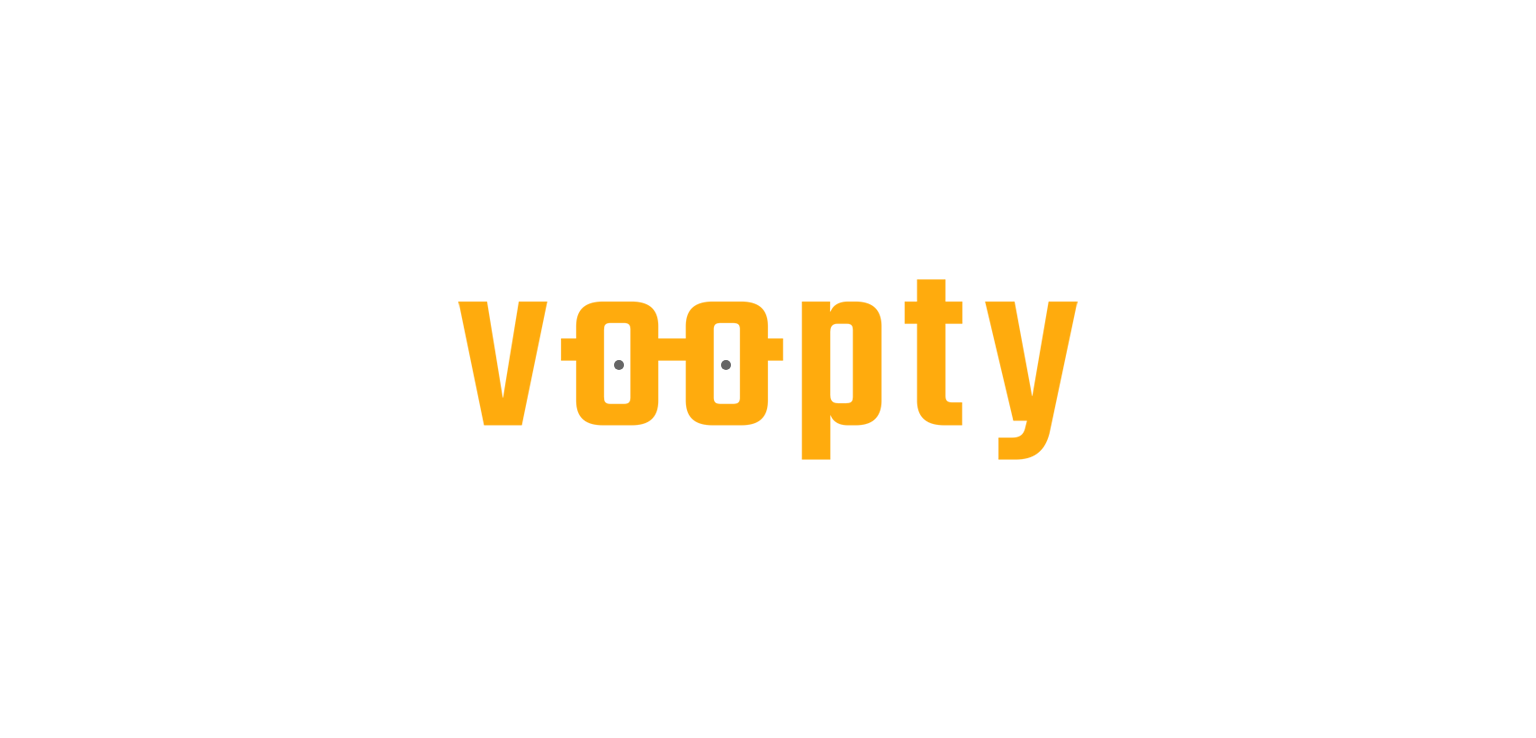 scroll, scrollTop: 0, scrollLeft: 0, axis: both 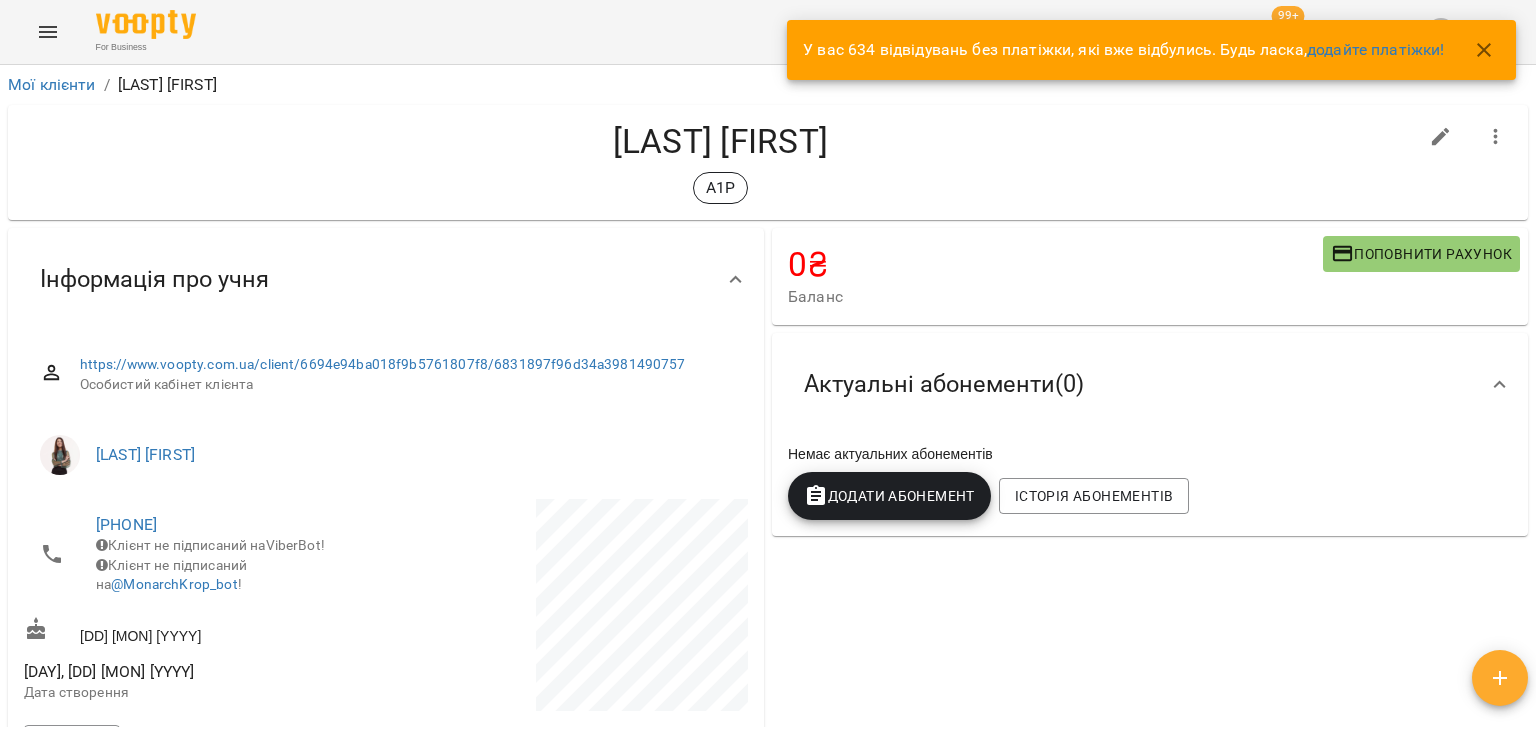 click on "Додати Абонемент" at bounding box center [889, 496] 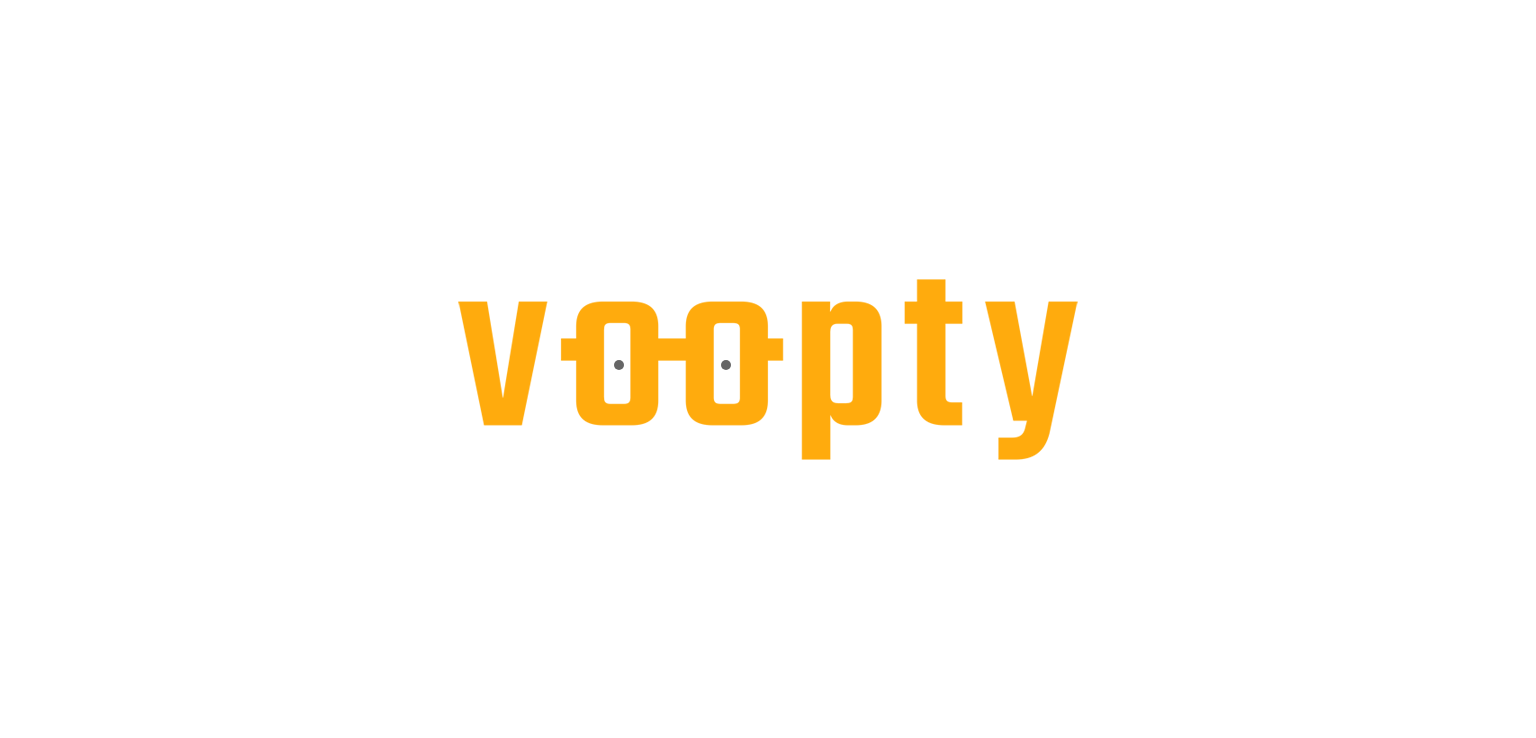 scroll, scrollTop: 0, scrollLeft: 0, axis: both 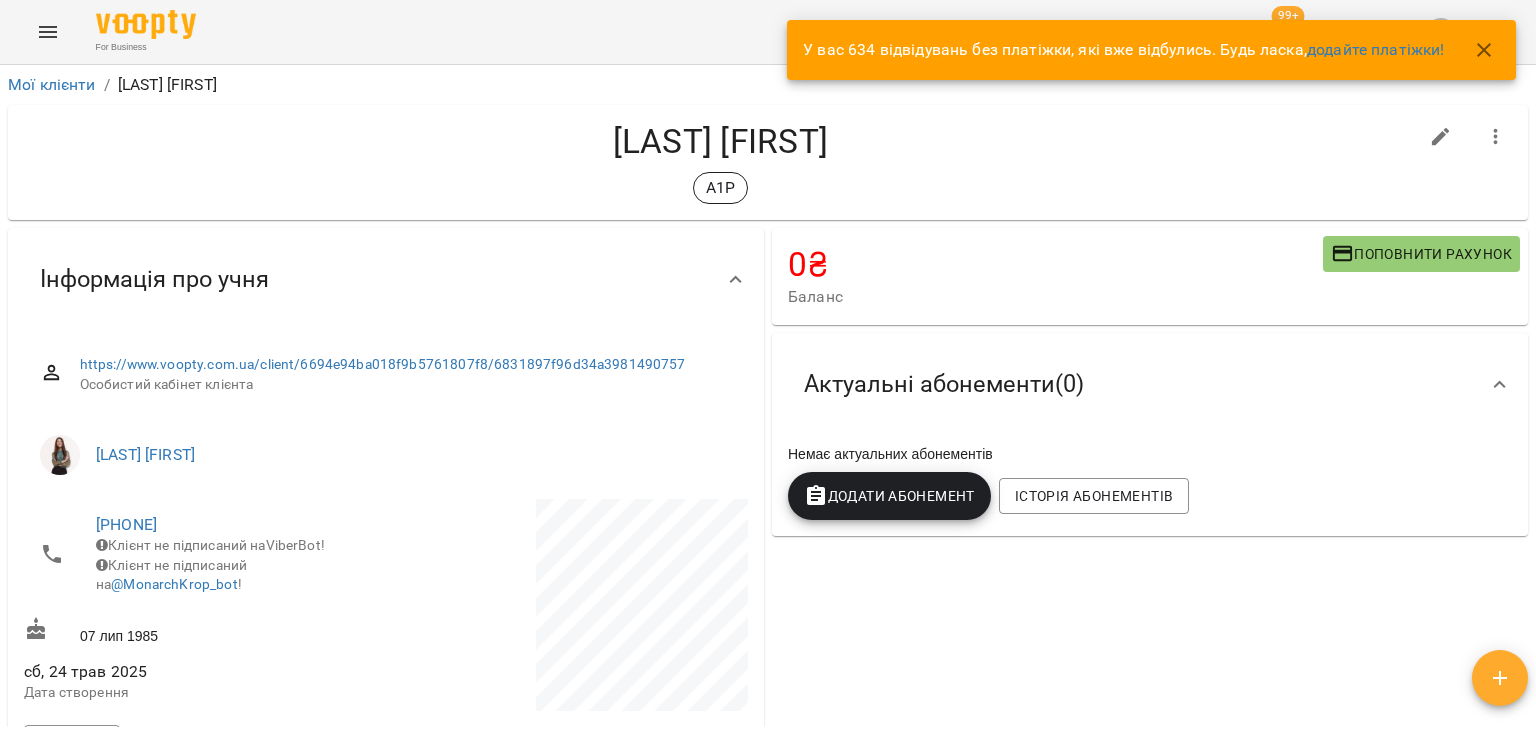 click on "Додати Абонемент" at bounding box center (889, 496) 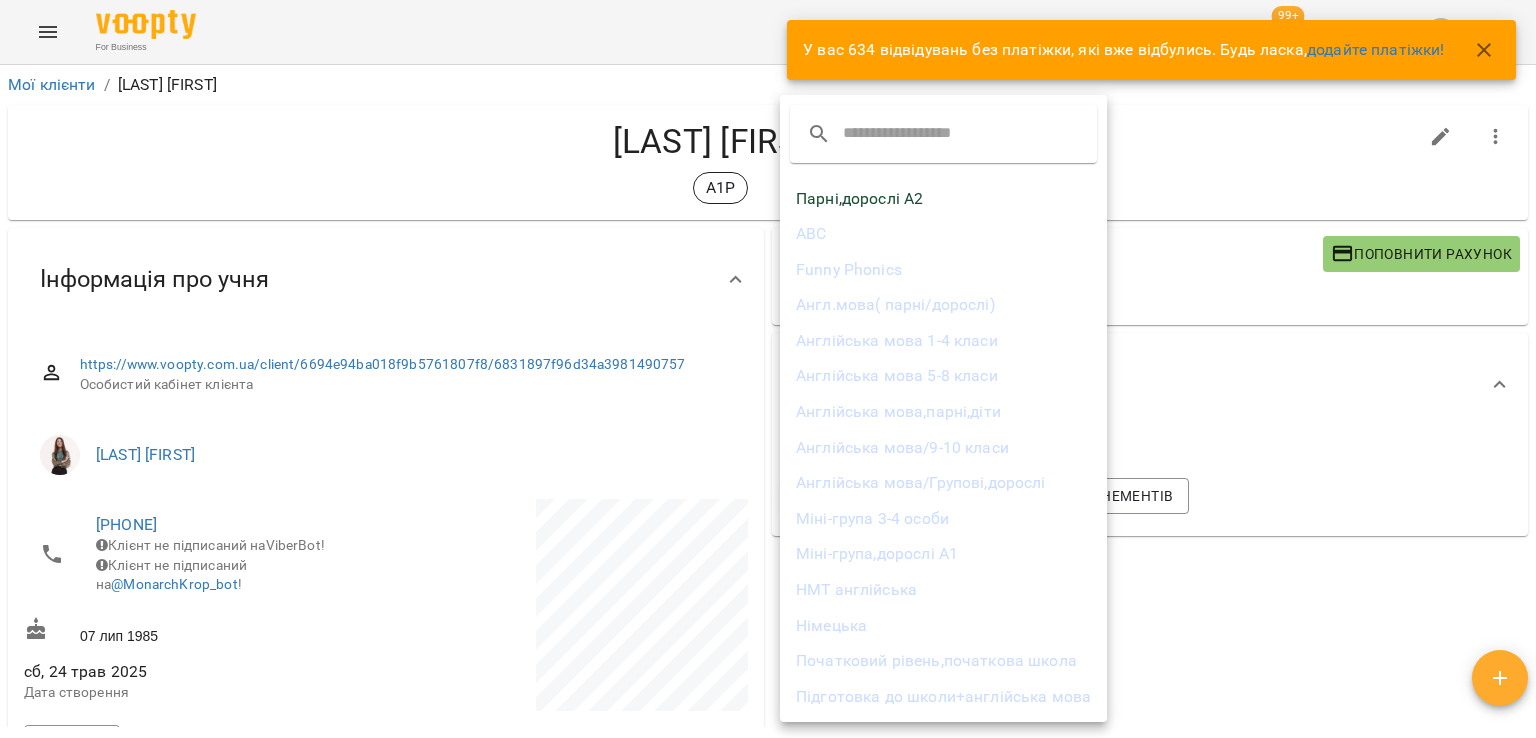 click on "Англ.мова( парні/дорослі)" at bounding box center (943, 305) 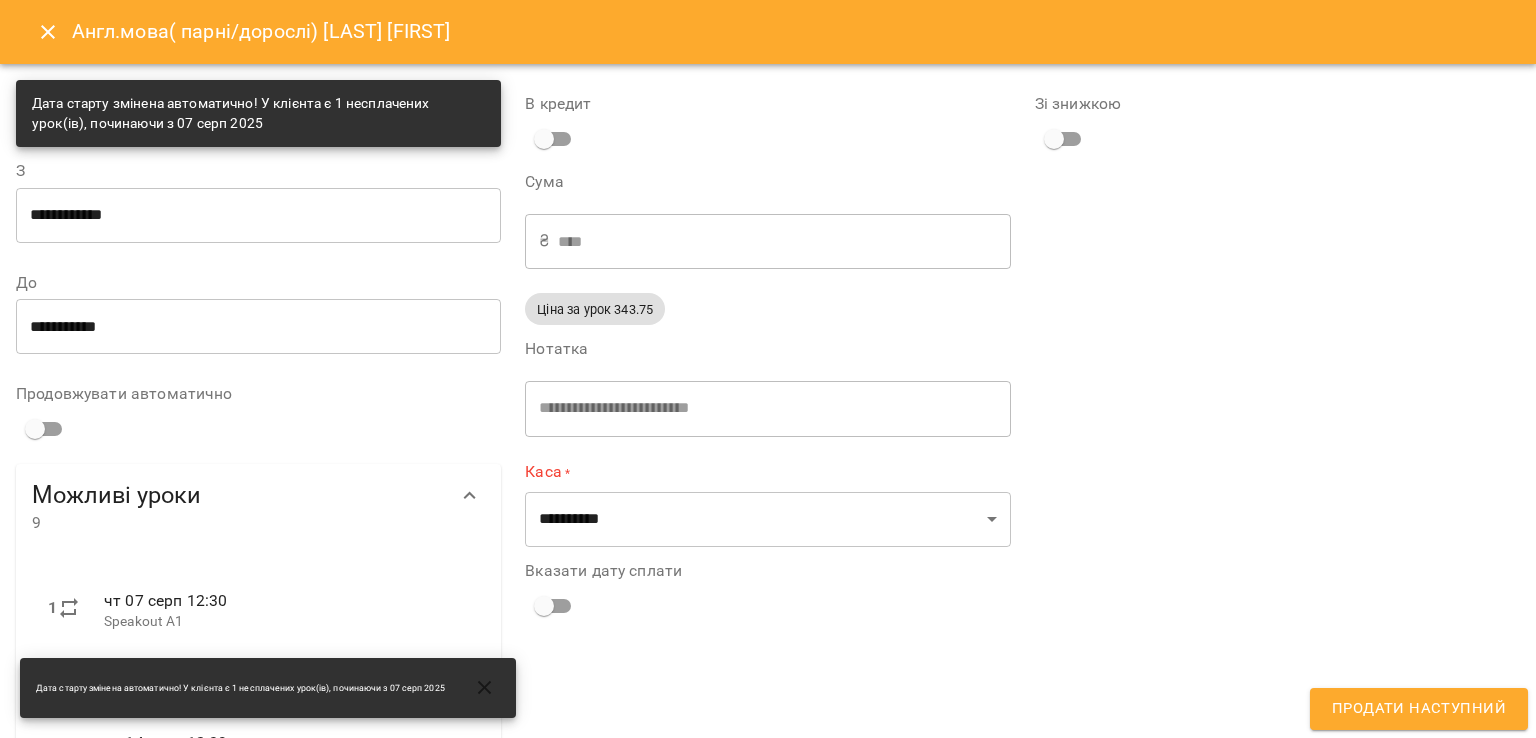 click on "**********" at bounding box center (258, 326) 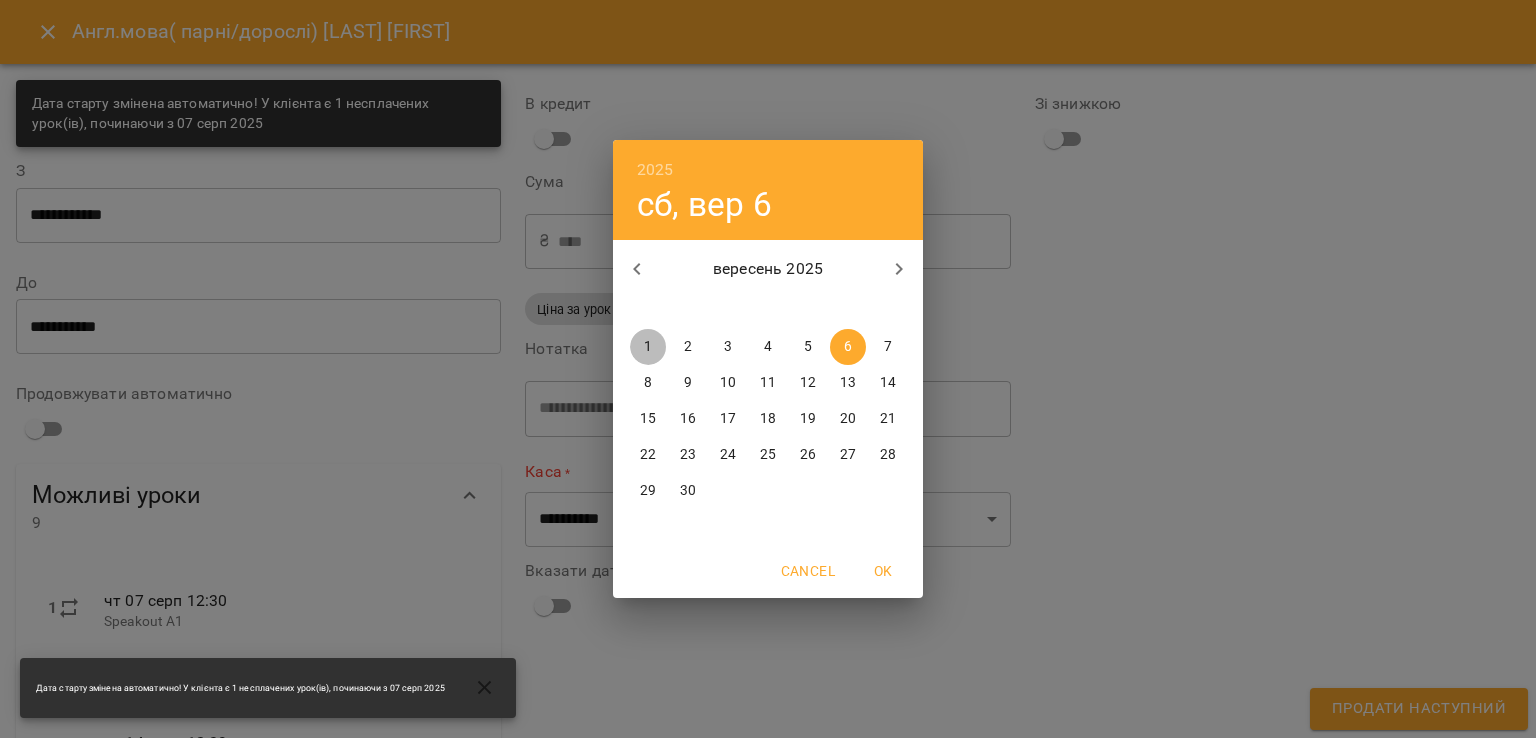 click on "1" at bounding box center (648, 347) 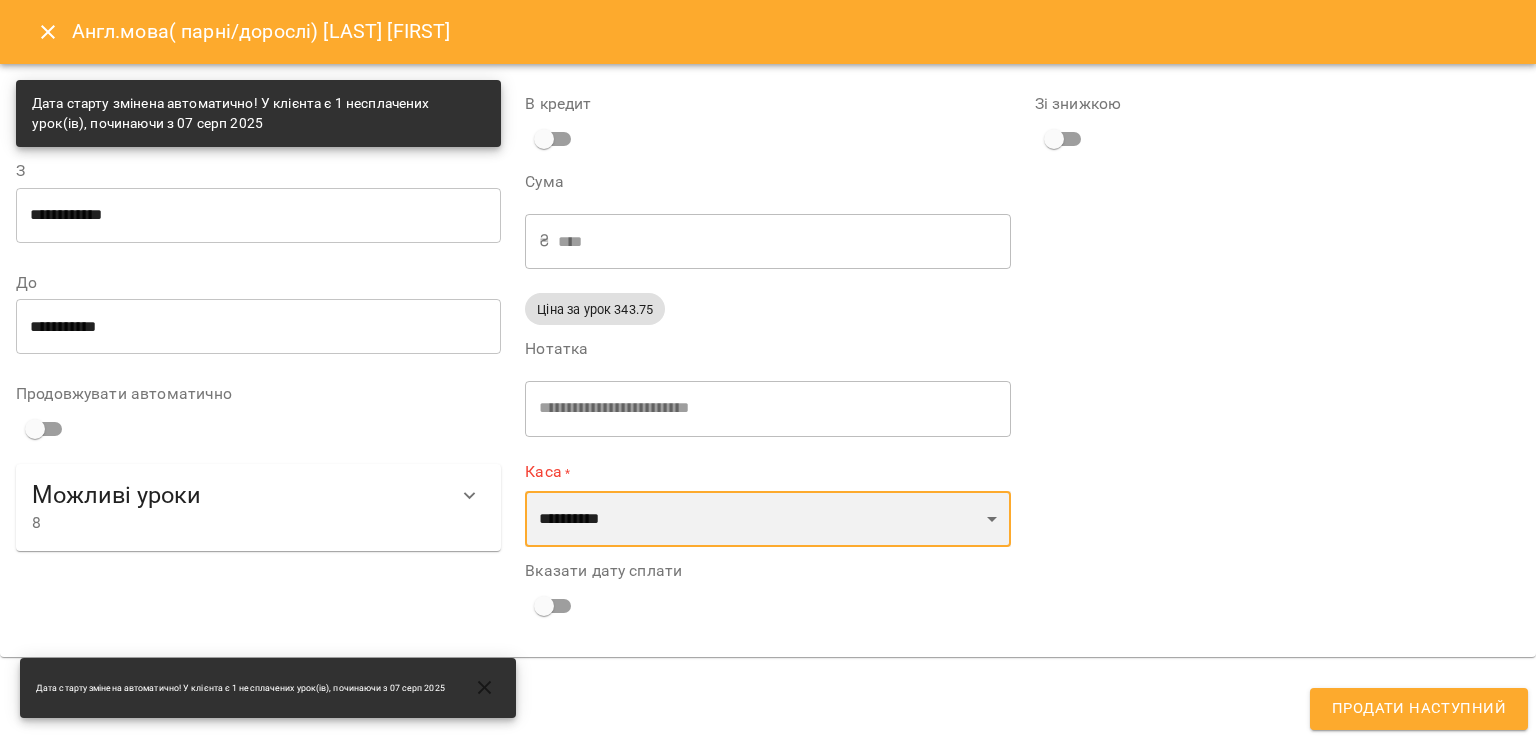click on "**********" at bounding box center (767, 519) 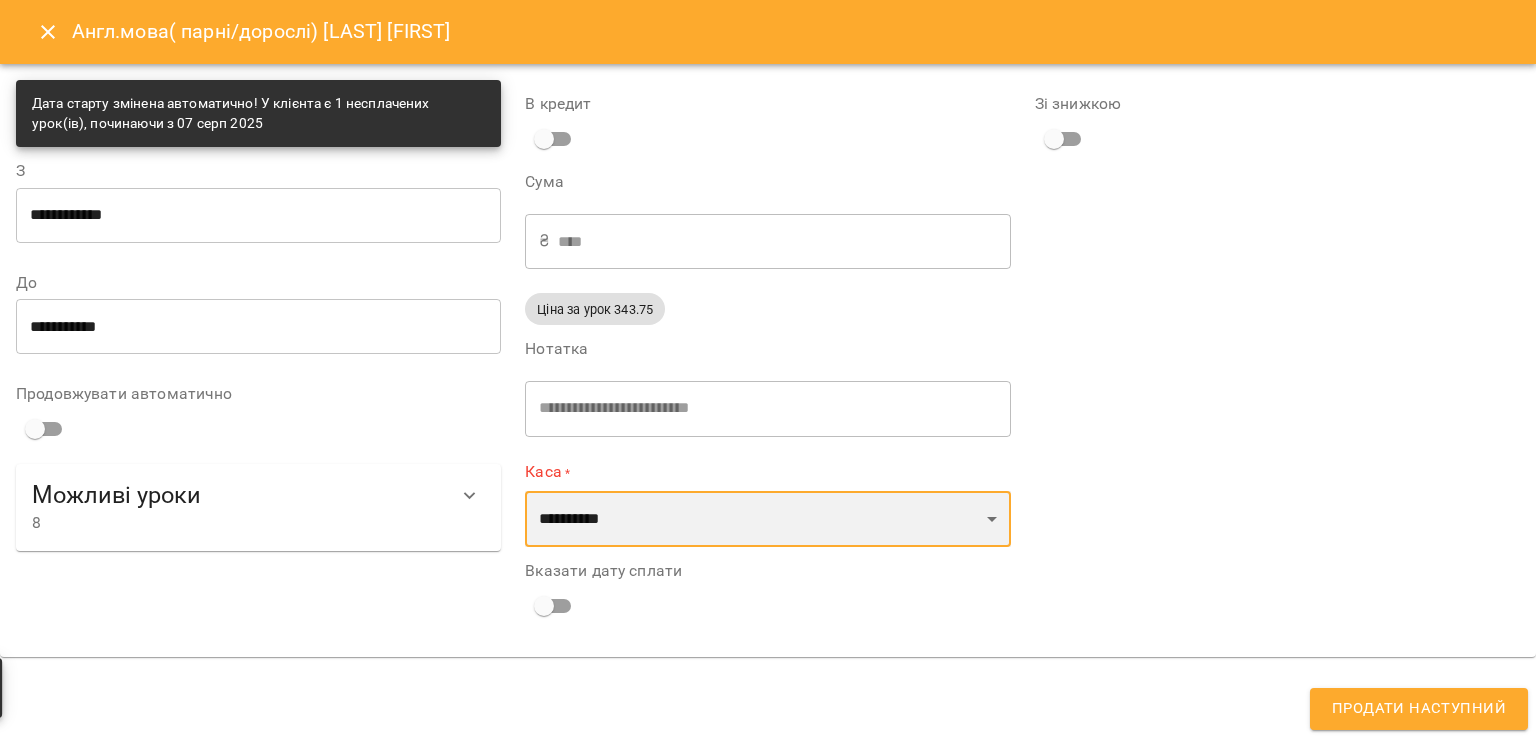 select on "****" 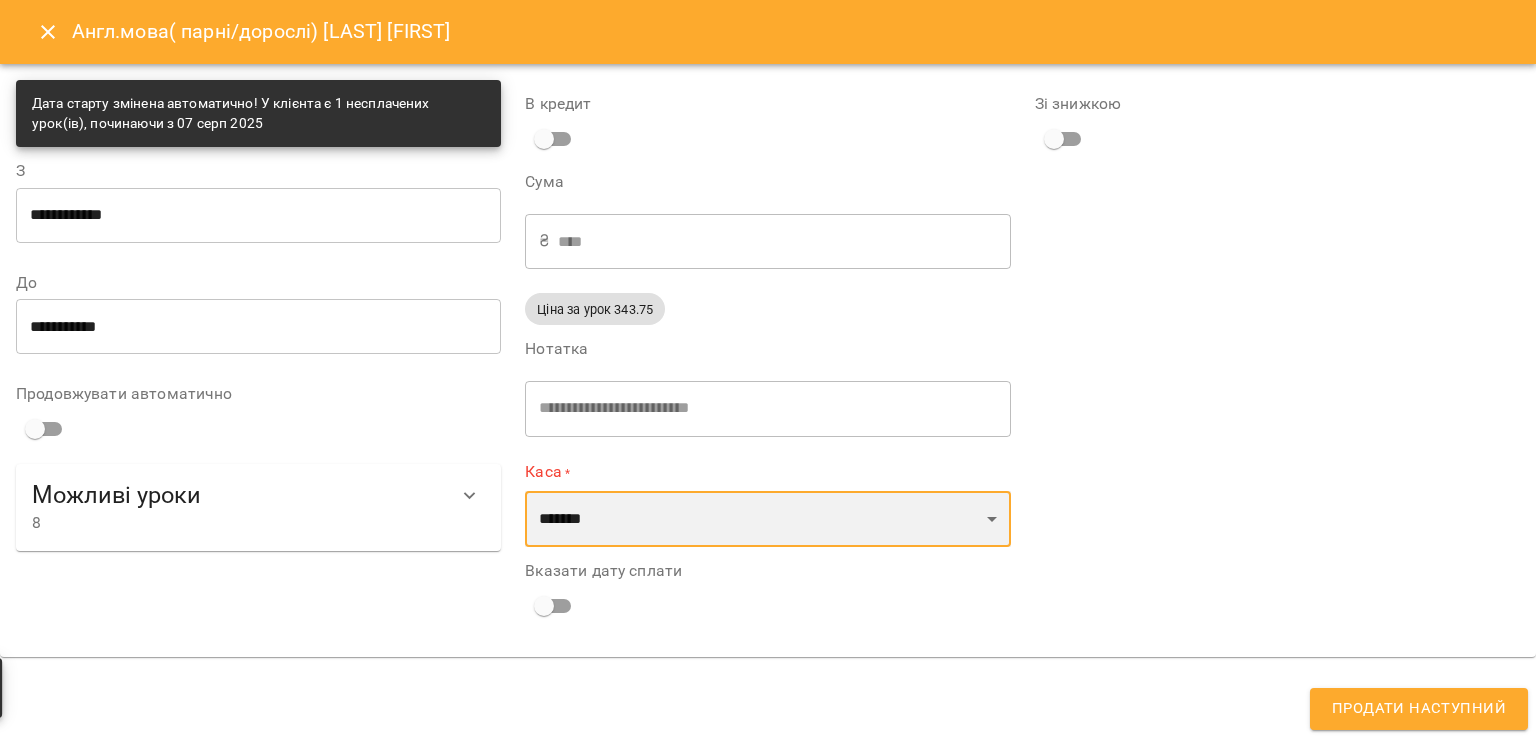 click on "**********" at bounding box center (767, 519) 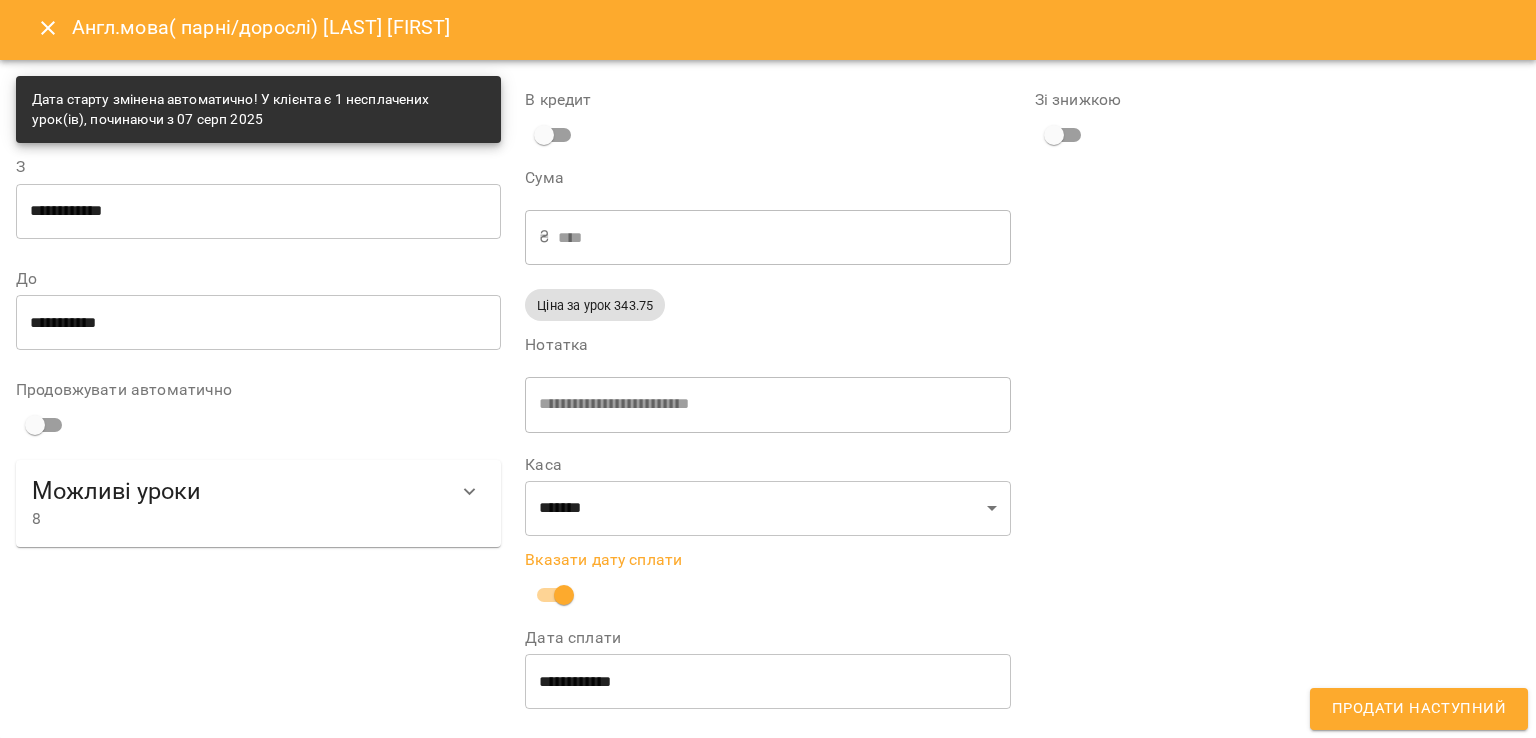 scroll, scrollTop: 8, scrollLeft: 0, axis: vertical 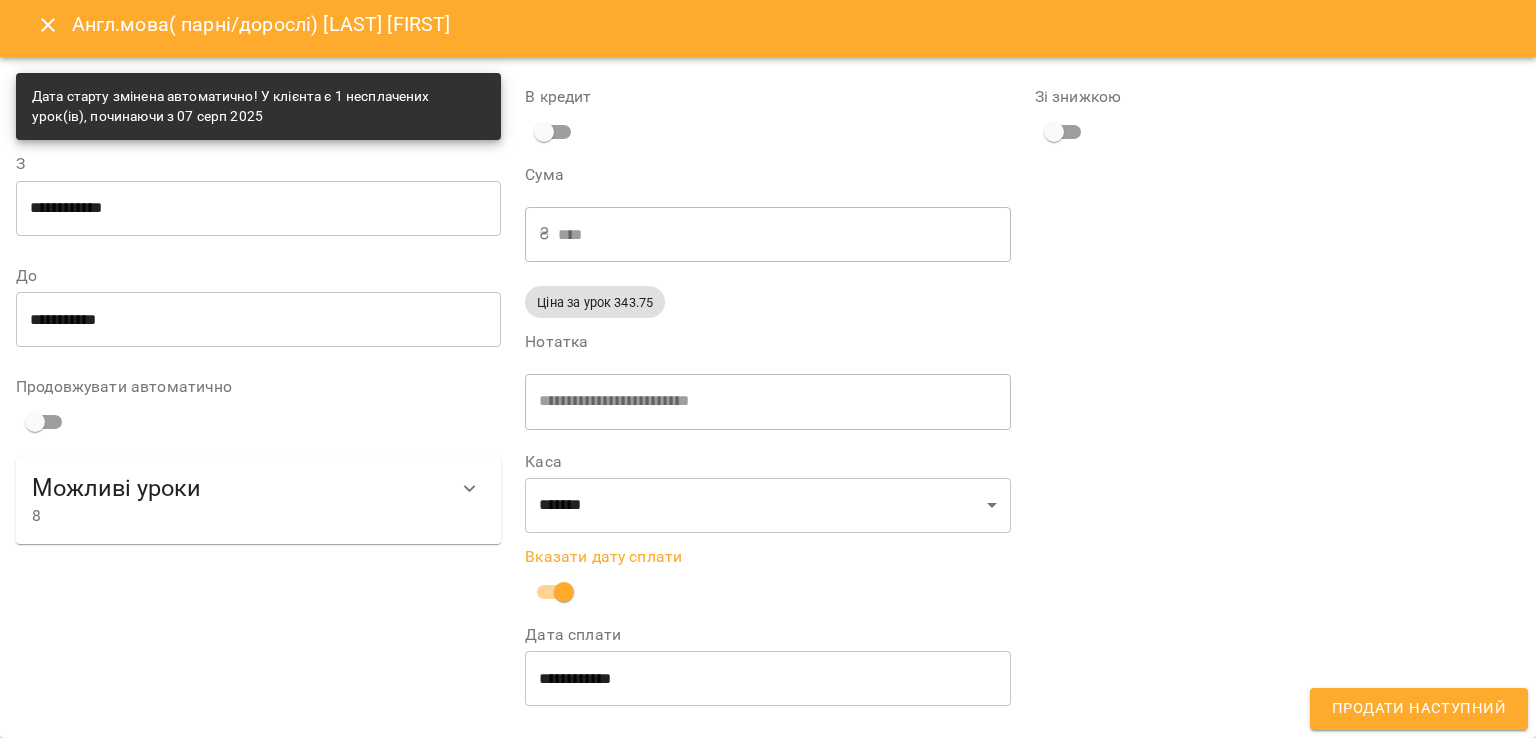 click on "Продати наступний" at bounding box center [1419, 709] 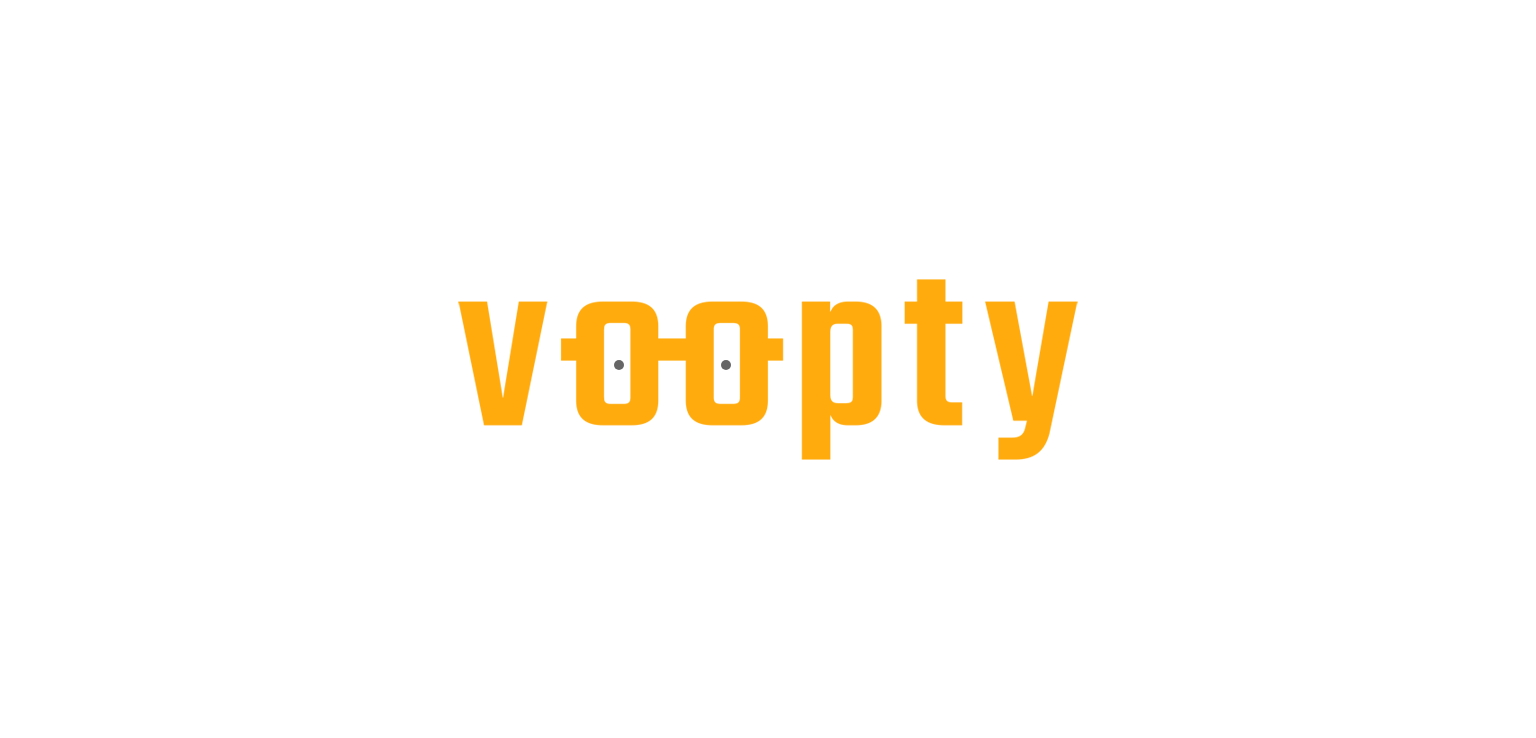 scroll, scrollTop: 0, scrollLeft: 0, axis: both 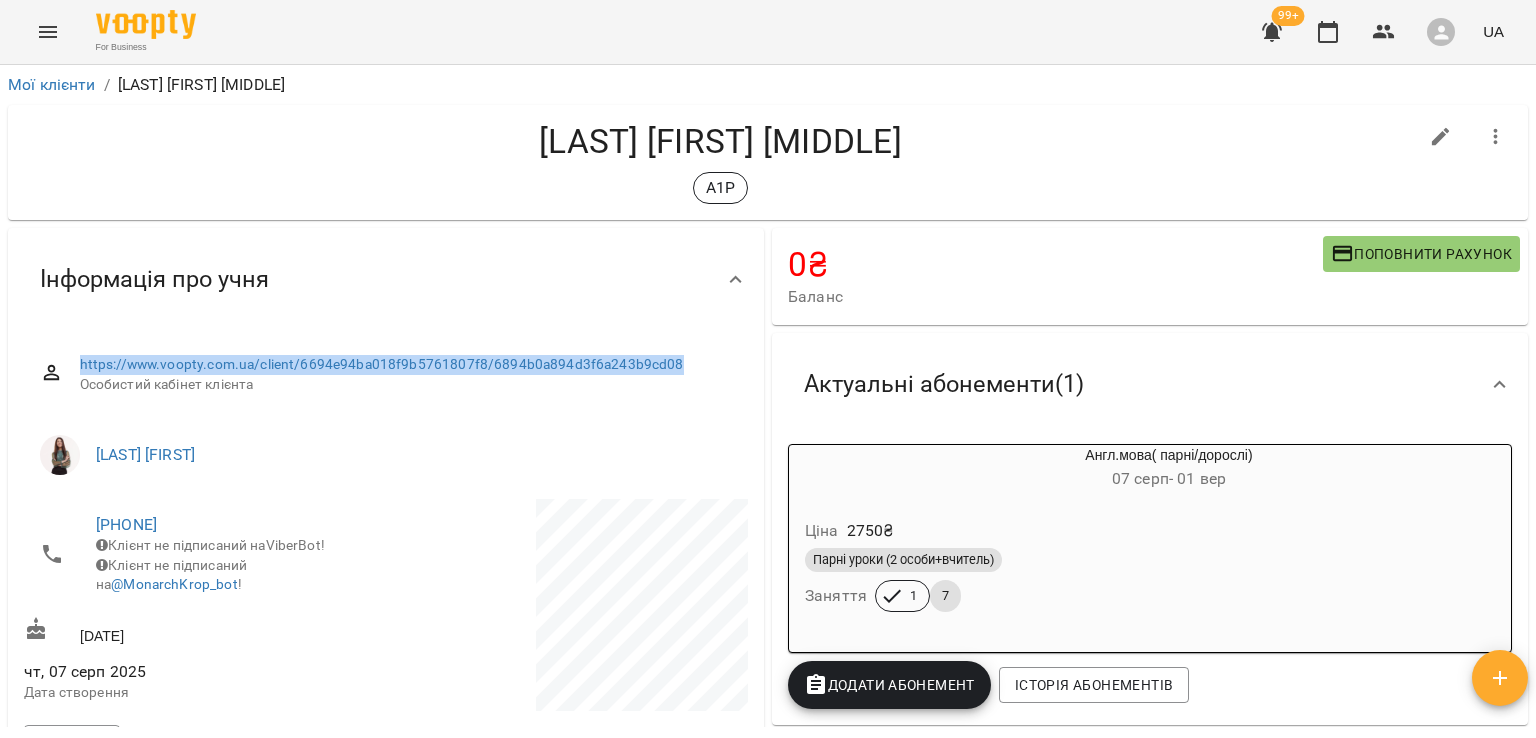 drag, startPoint x: 689, startPoint y: 368, endPoint x: 76, endPoint y: 366, distance: 613.00323 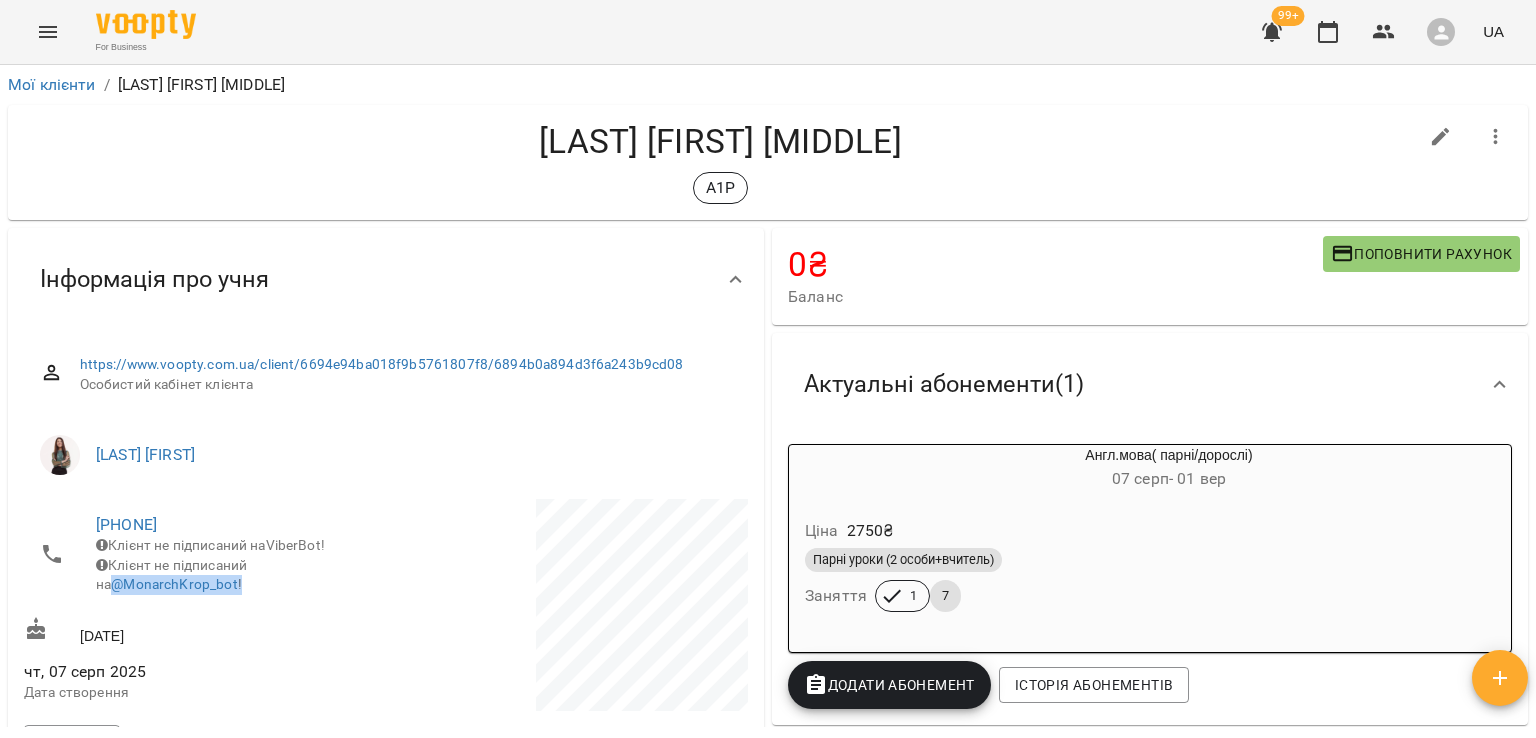drag, startPoint x: 236, startPoint y: 594, endPoint x: 96, endPoint y: 601, distance: 140.1749 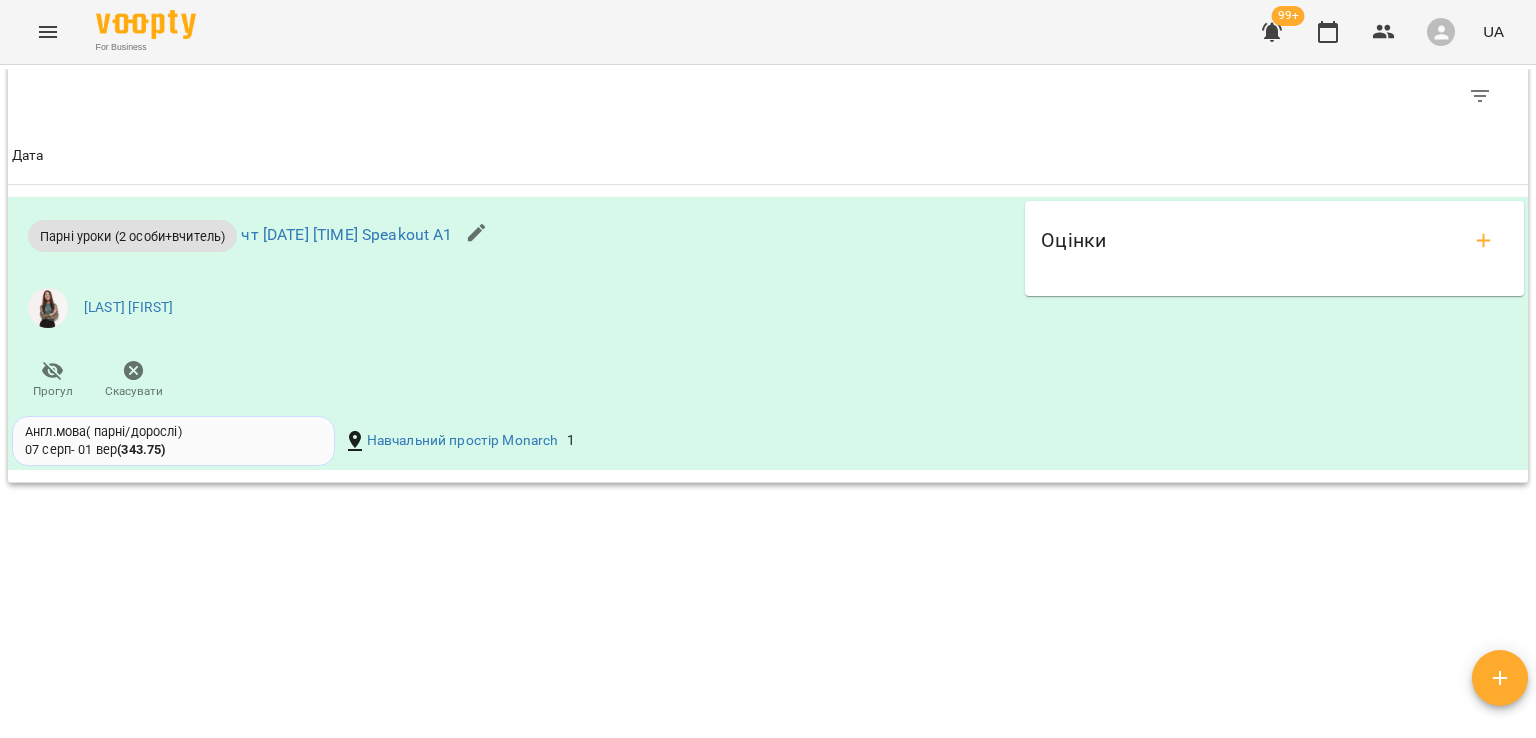 scroll, scrollTop: 1377, scrollLeft: 0, axis: vertical 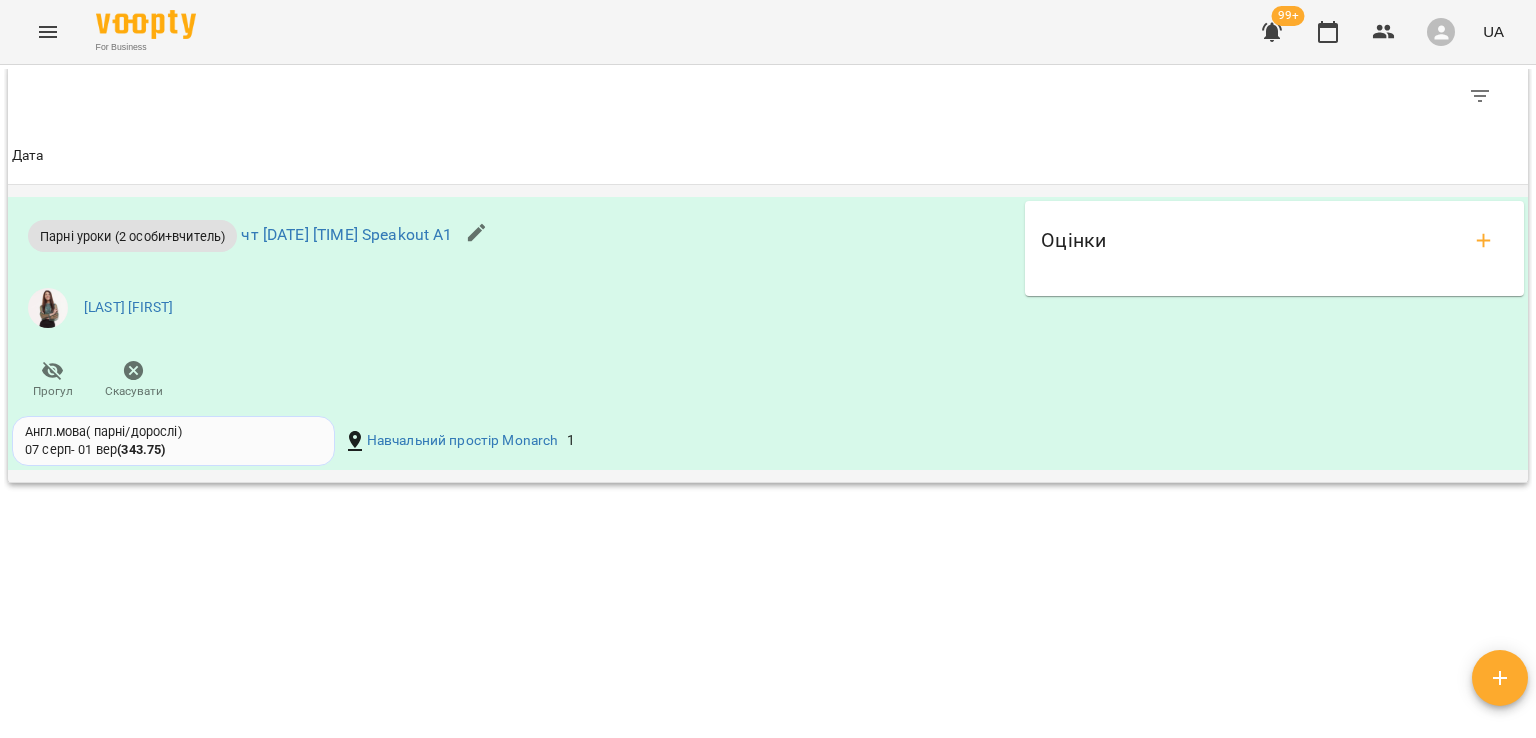 click 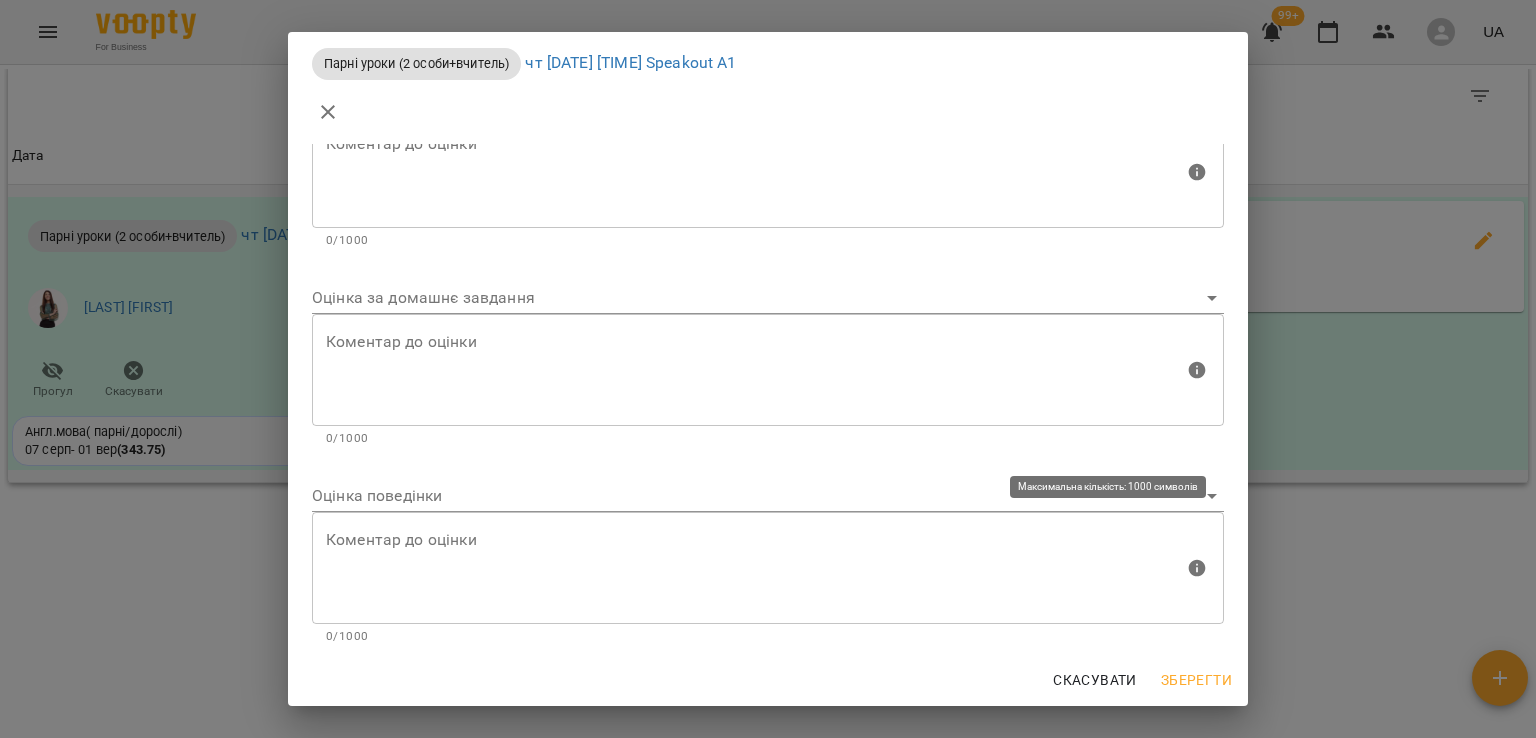 scroll, scrollTop: 0, scrollLeft: 0, axis: both 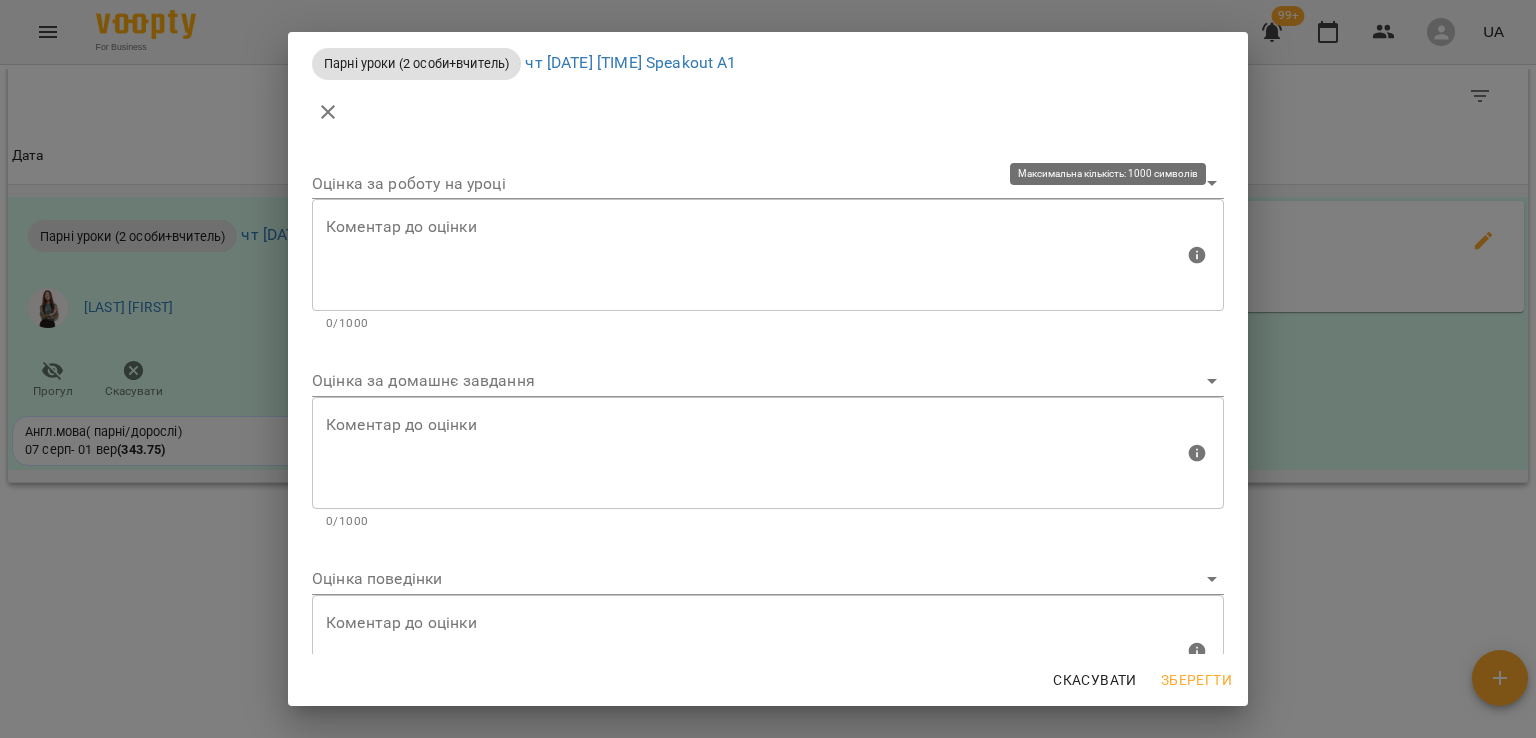 click at bounding box center (755, 255) 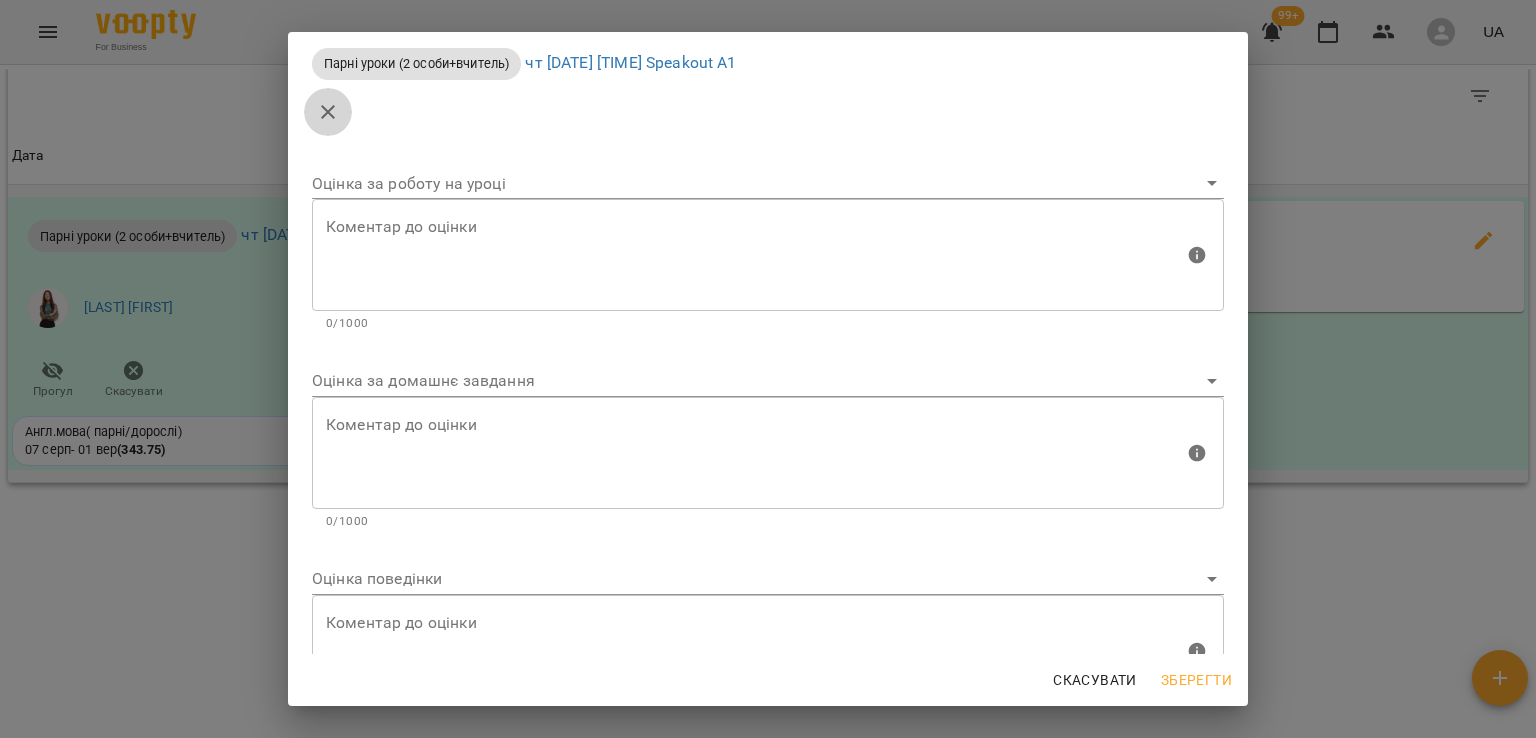 click at bounding box center (328, 112) 